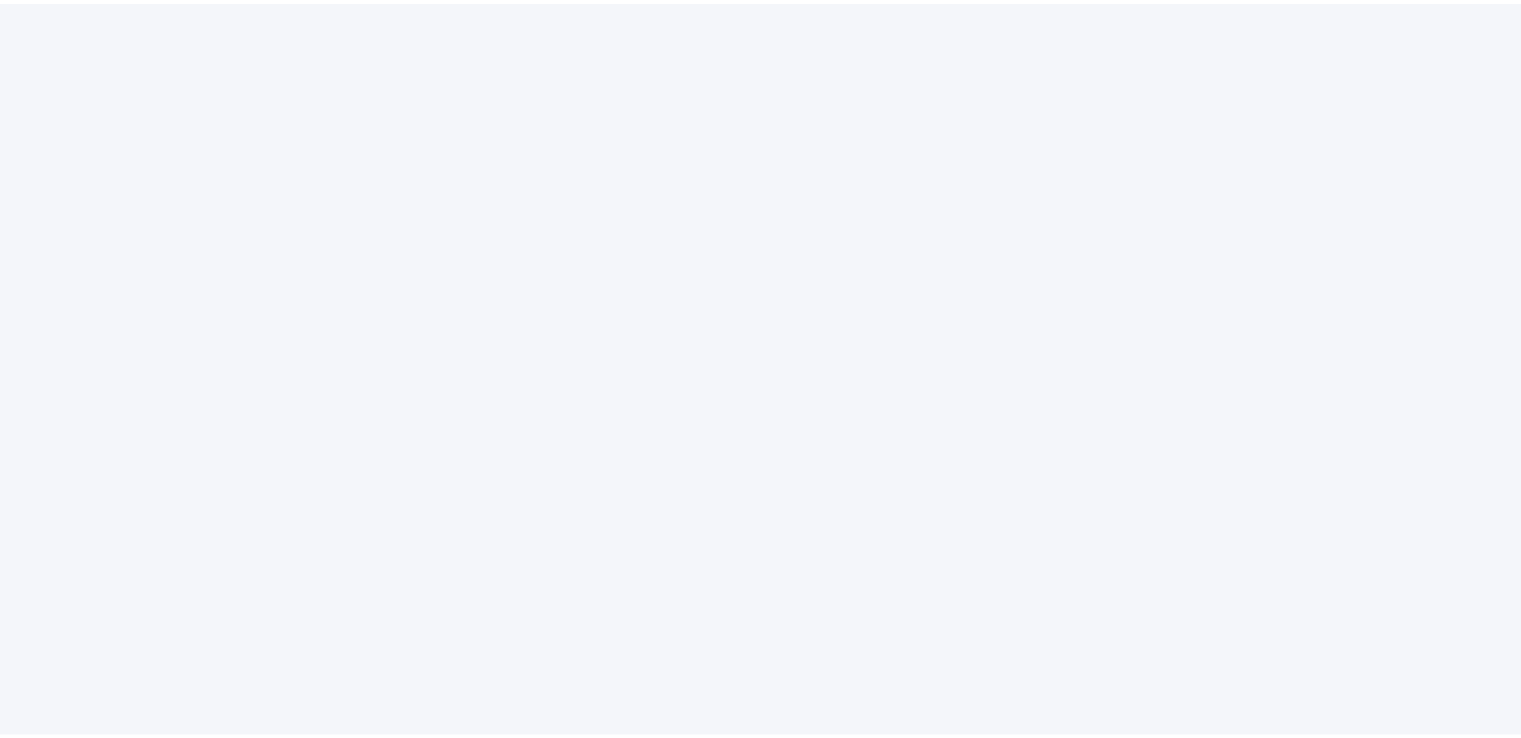 scroll, scrollTop: 0, scrollLeft: 0, axis: both 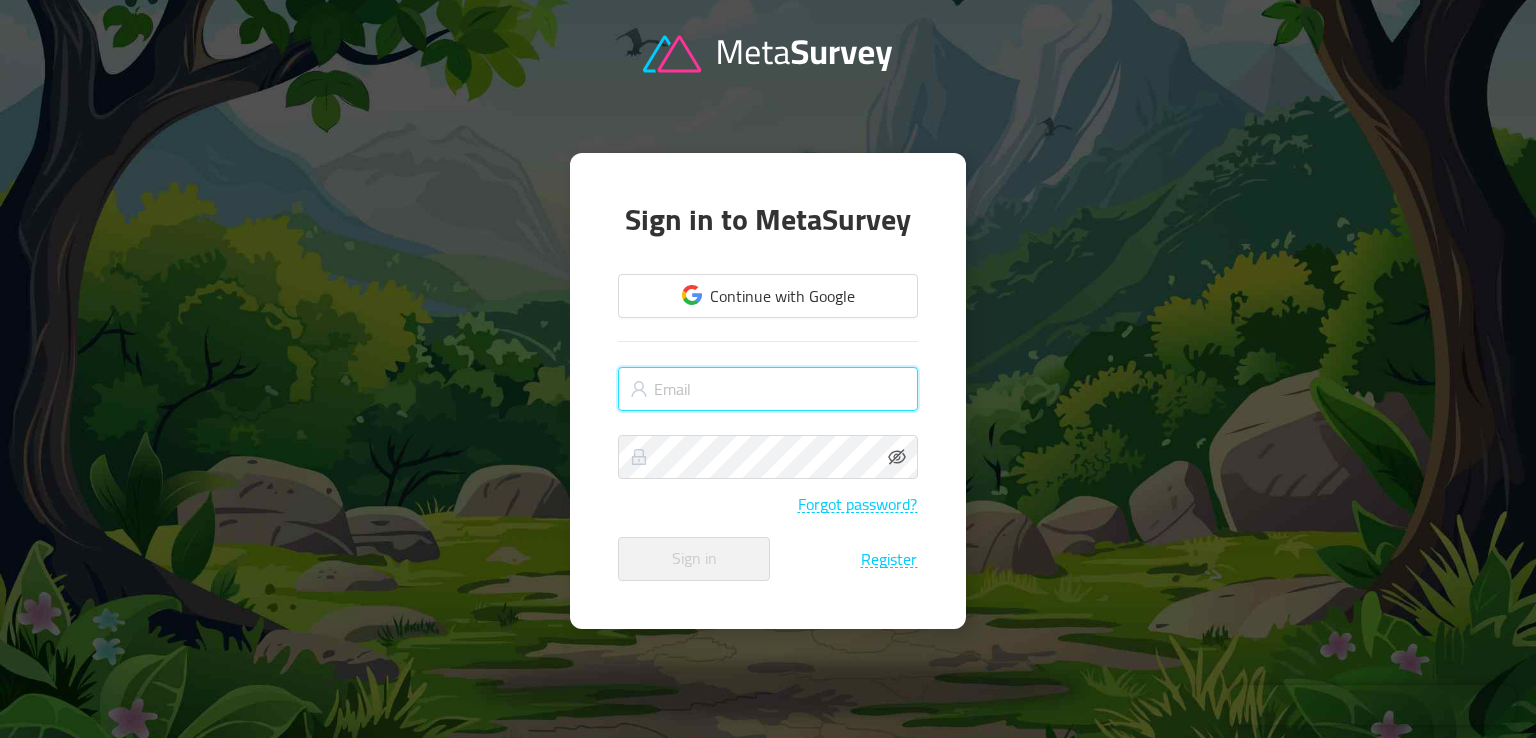 paste on "upbrightt@gmail.com" 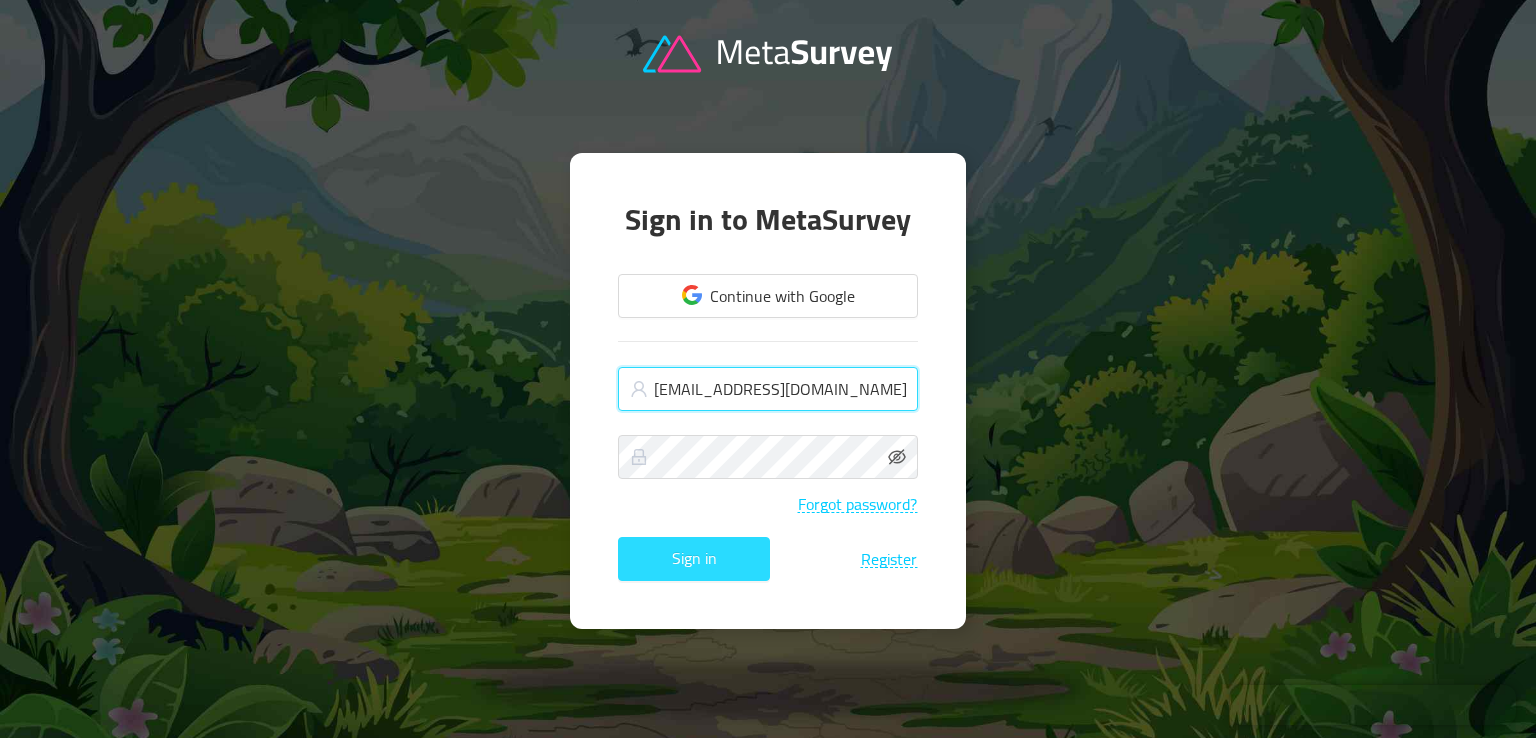 type on "upbrightt@gmail.com" 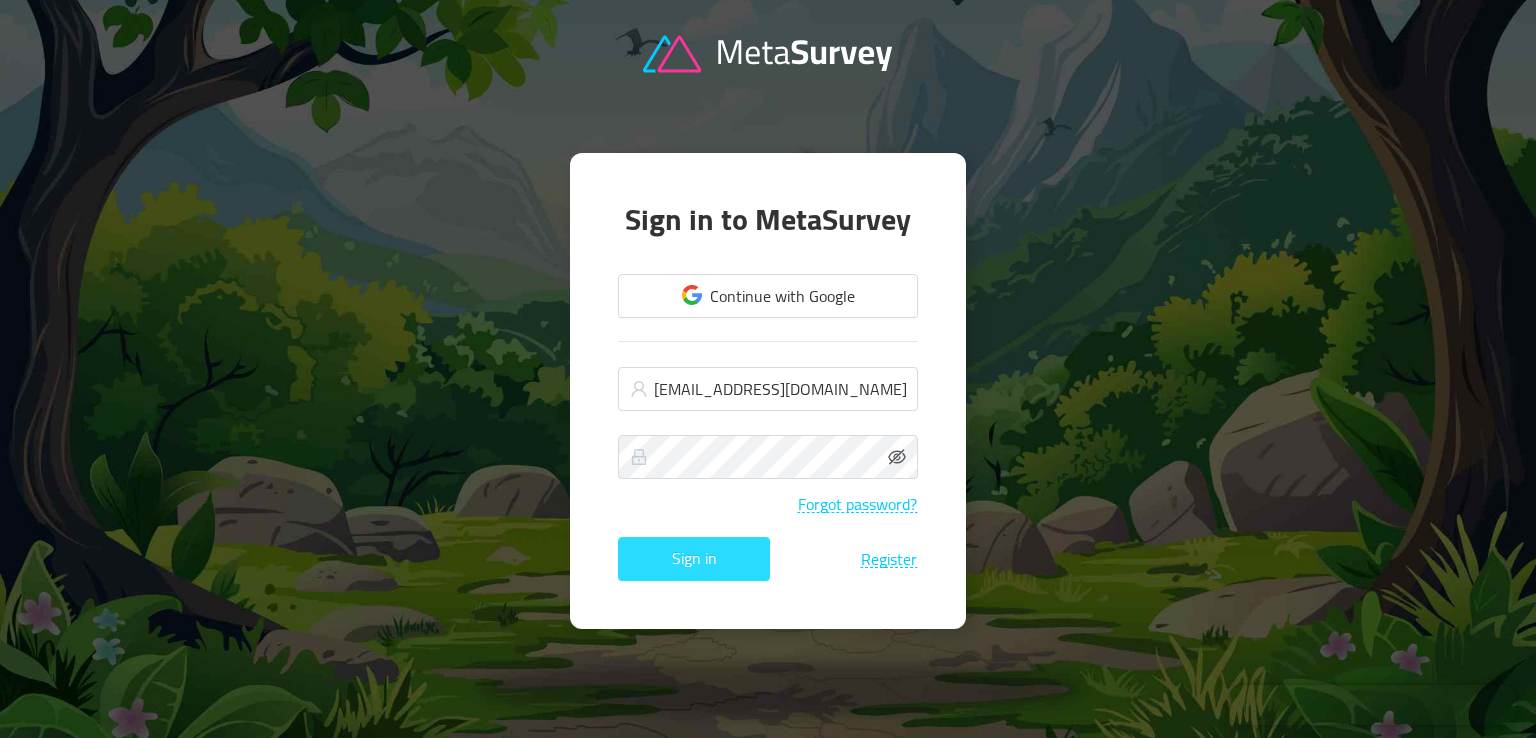 click on "Sign in" at bounding box center (694, 559) 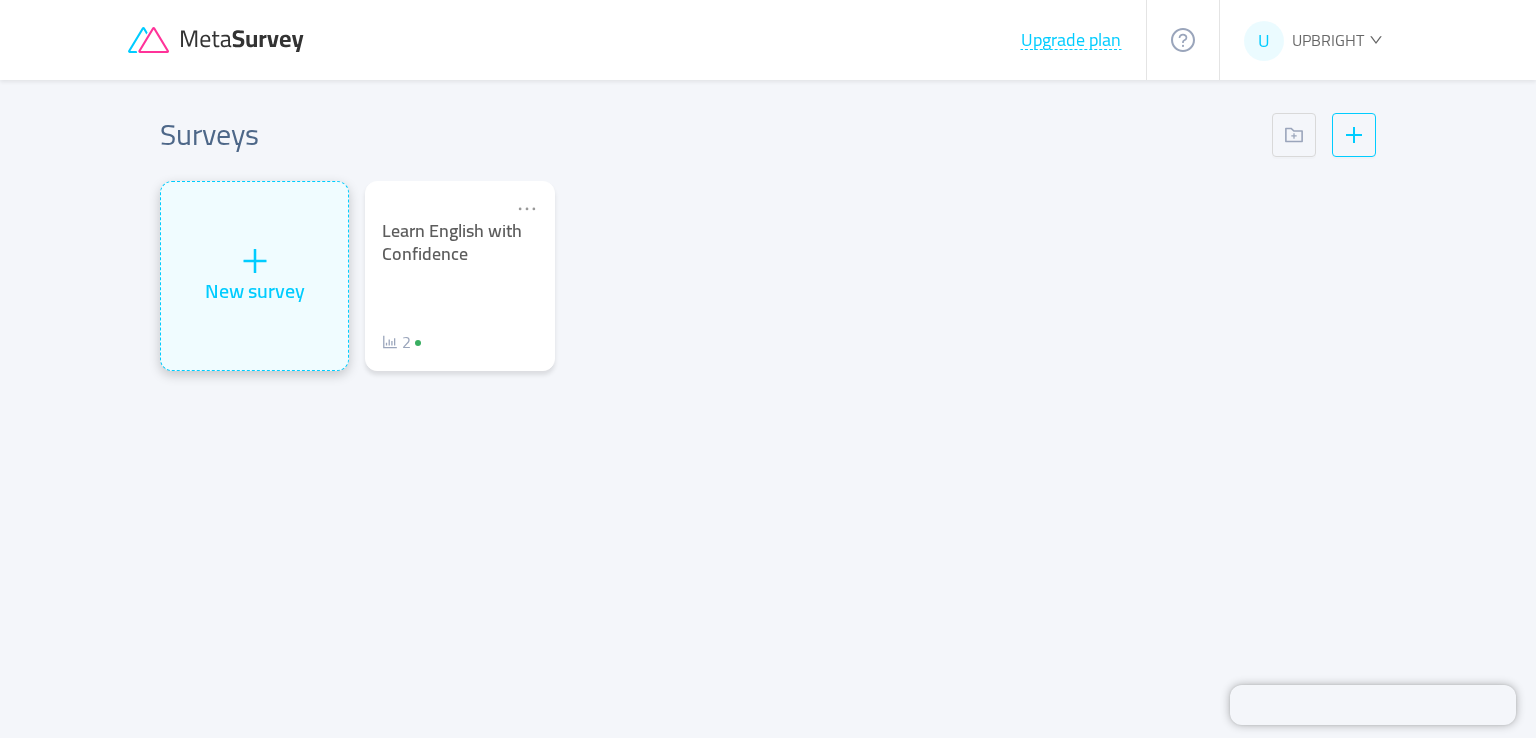 click 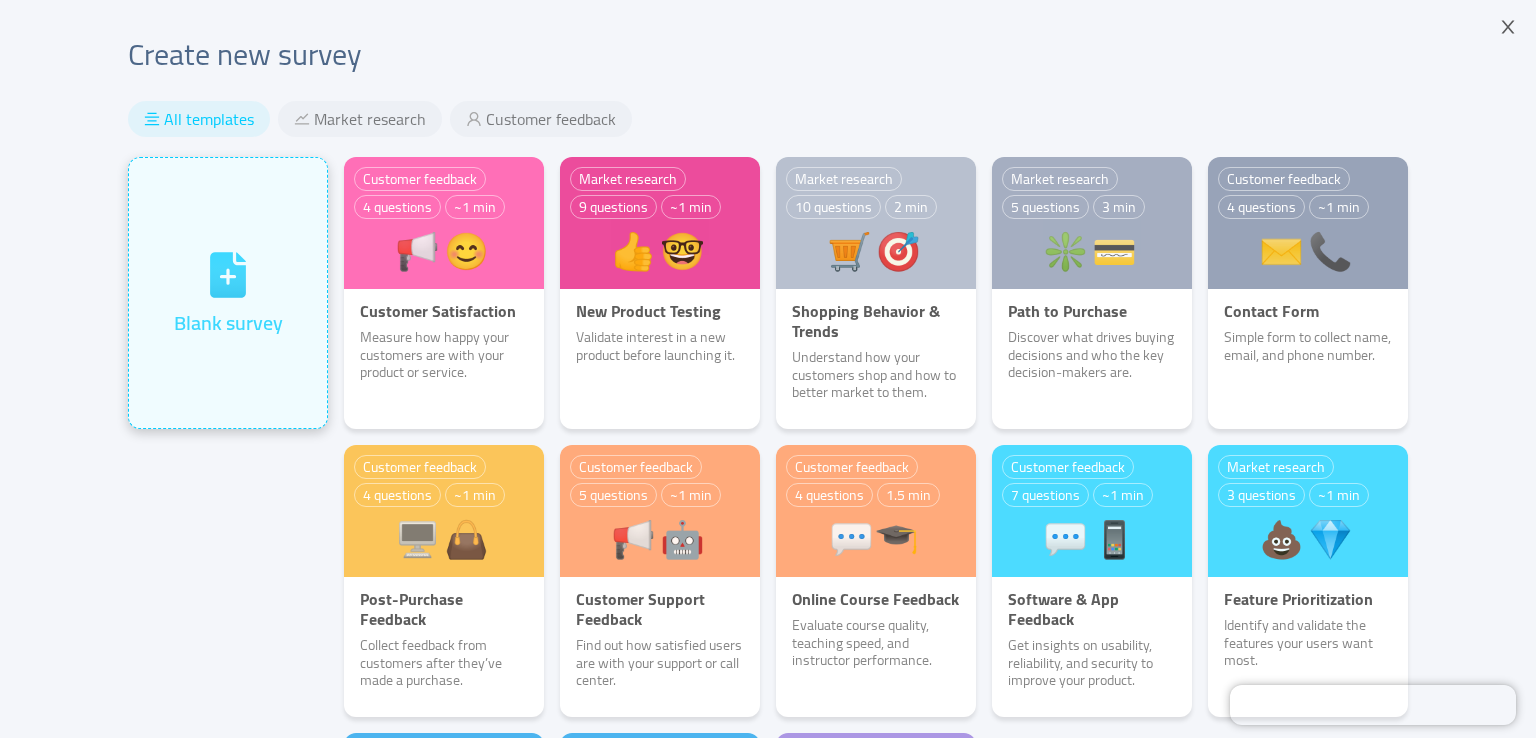 click 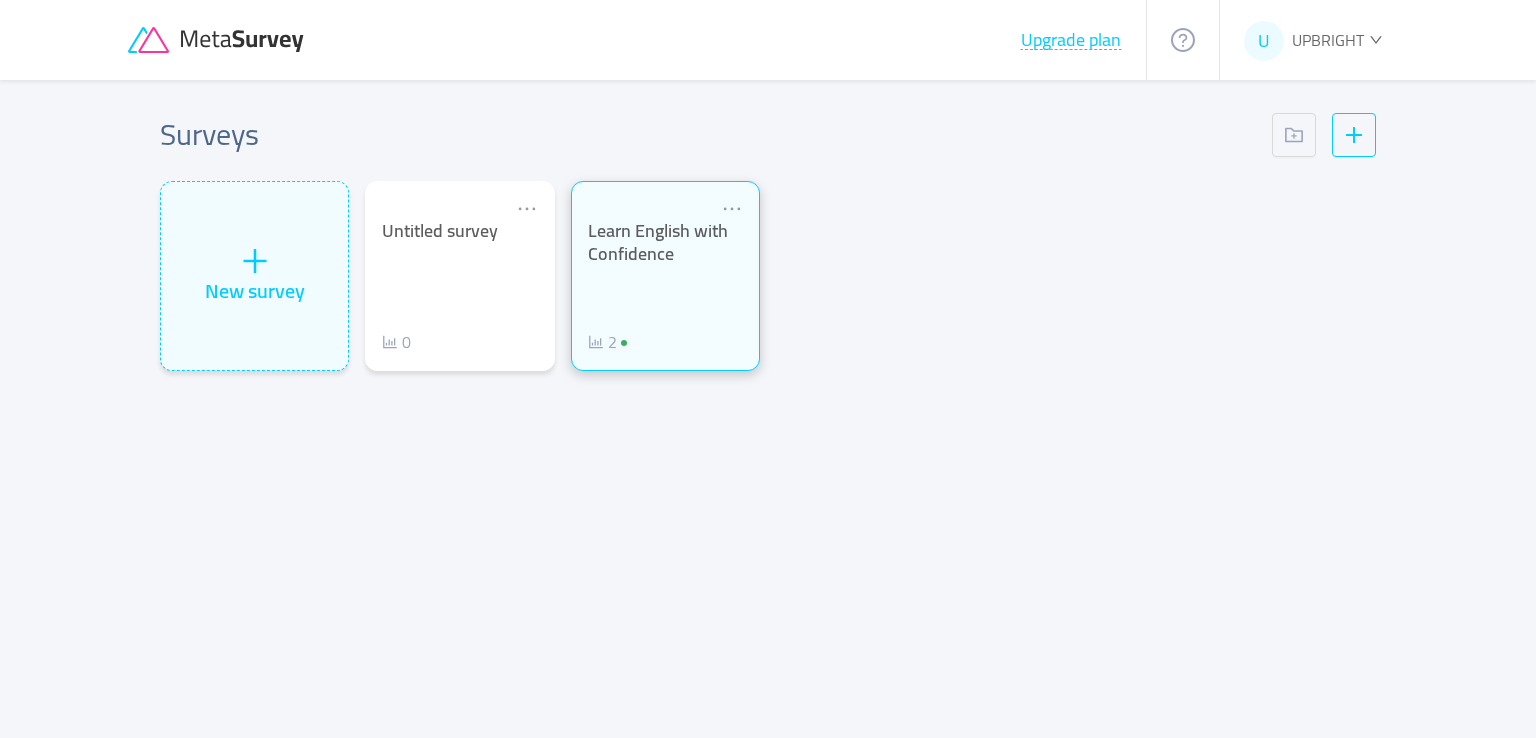 click on "Learn English with Confidence" at bounding box center (665, 242) 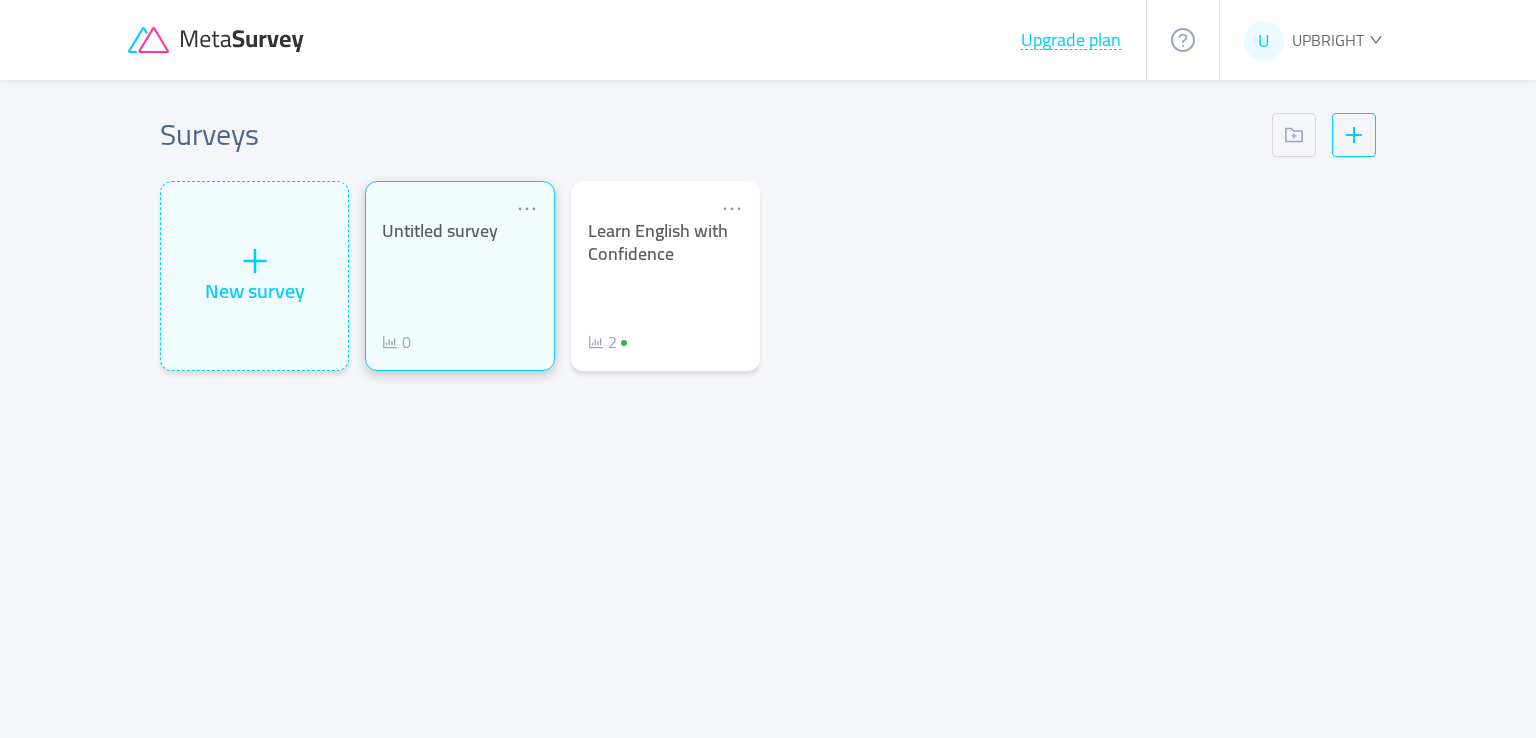 click on "Untitled survey  0" at bounding box center [459, 287] 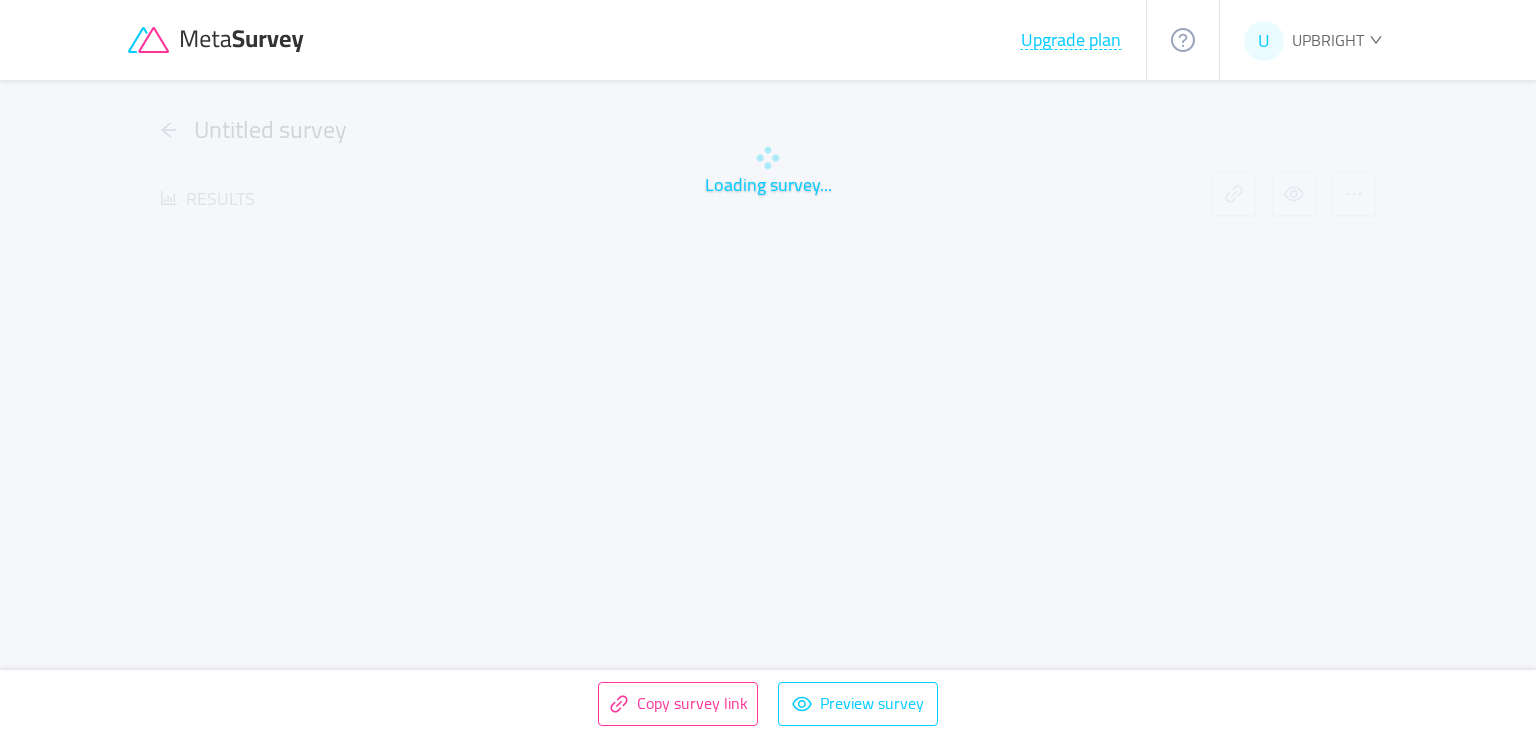 type 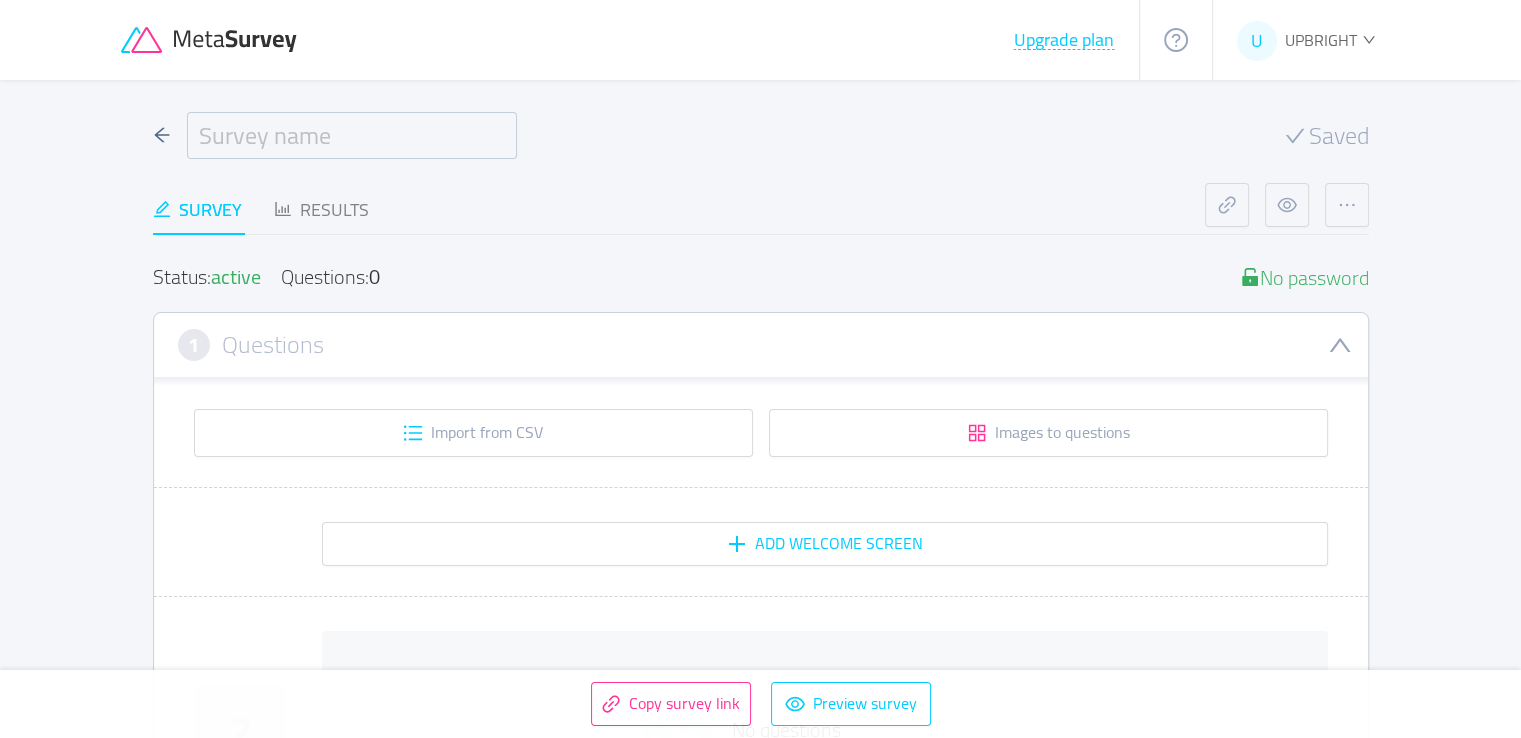 click at bounding box center (352, 135) 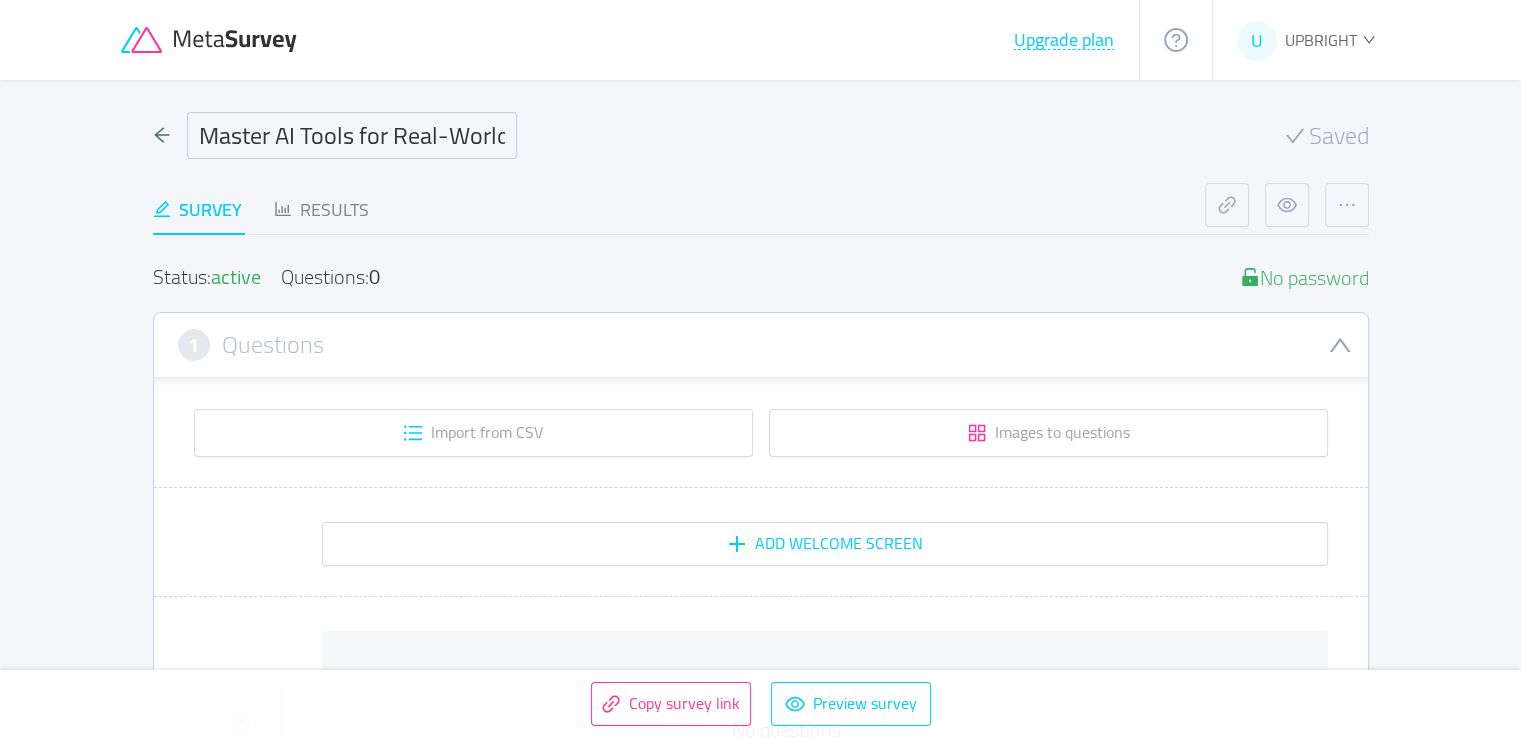 scroll, scrollTop: 0, scrollLeft: 88, axis: horizontal 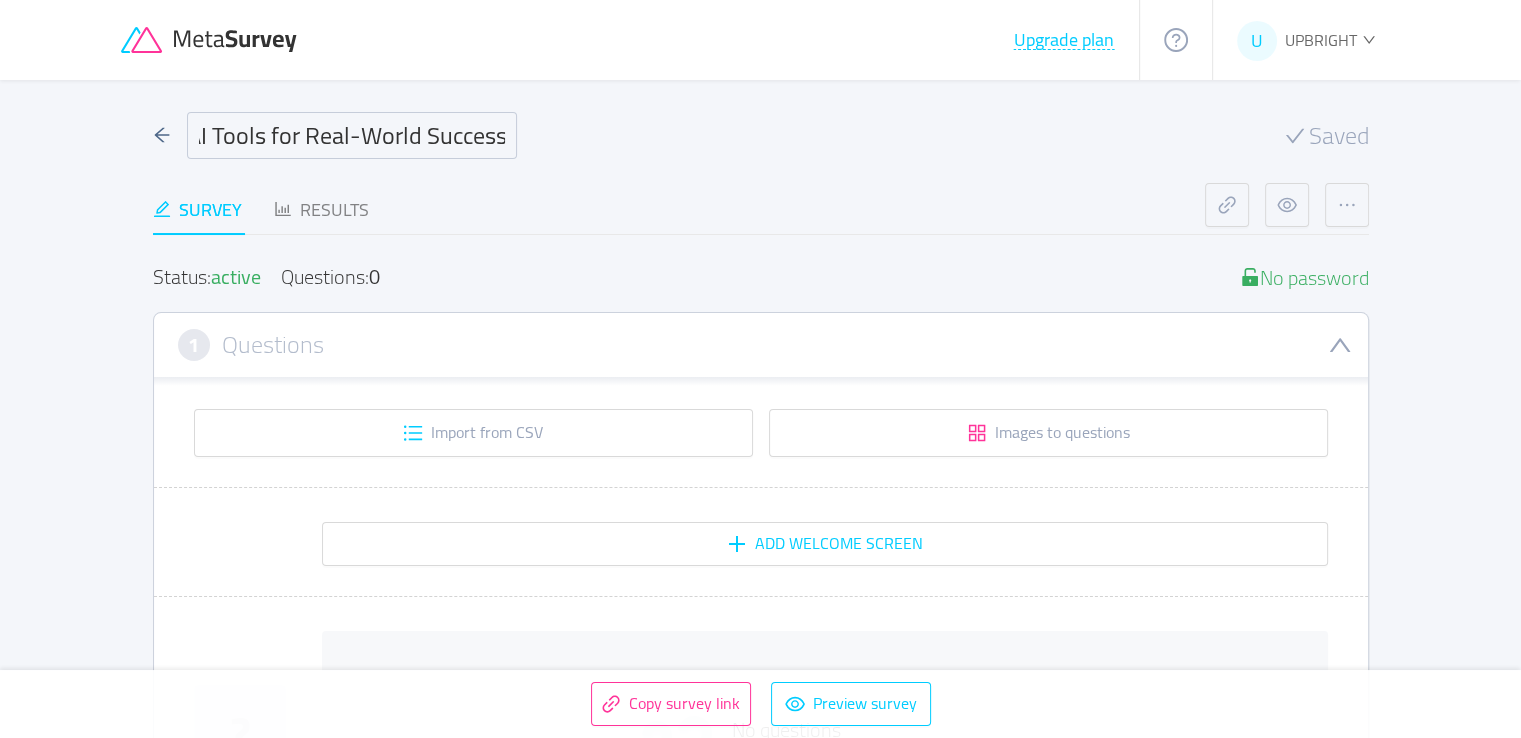 type on "Master AI Tools for Real-World Success" 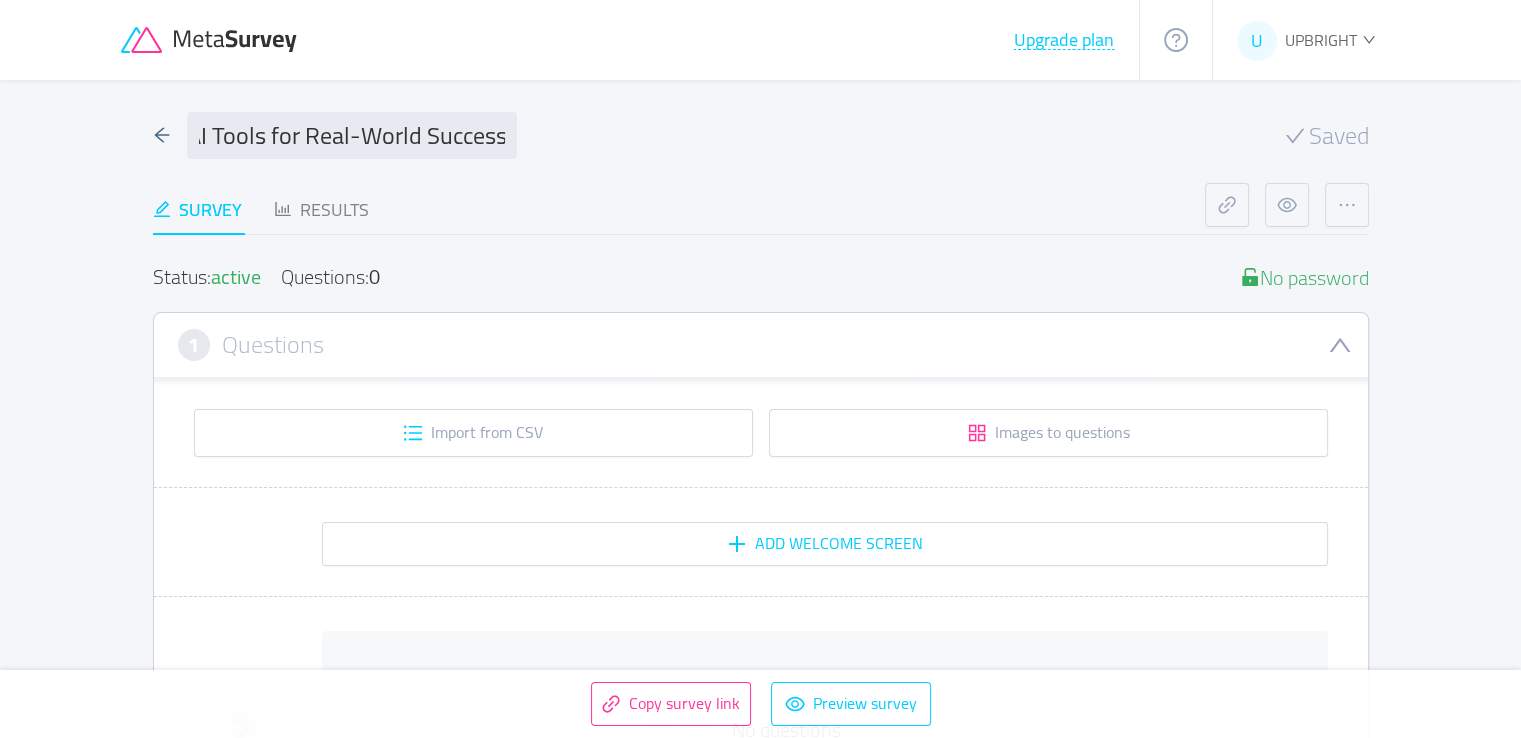 click on "Questions" at bounding box center (273, 345) 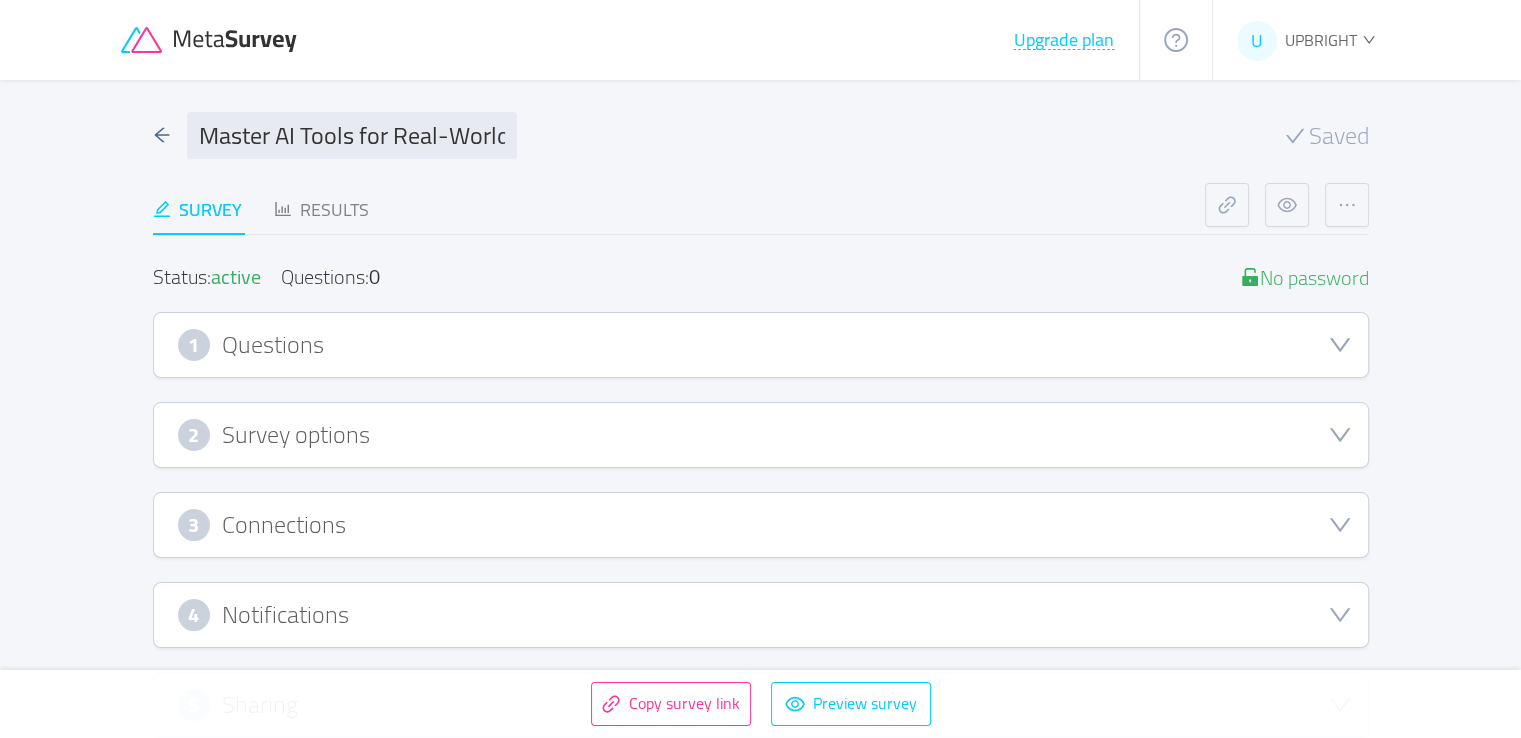 click 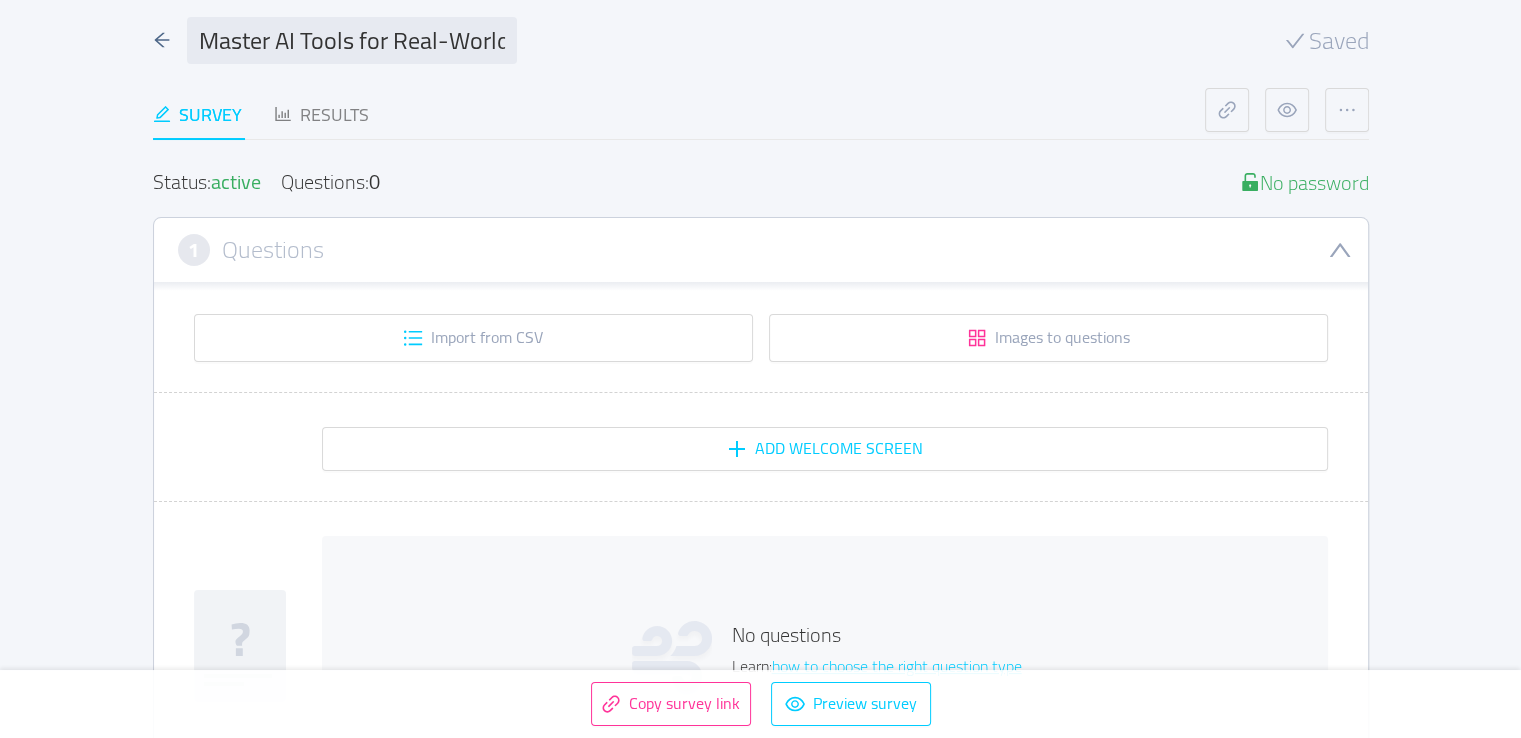 scroll, scrollTop: 42, scrollLeft: 0, axis: vertical 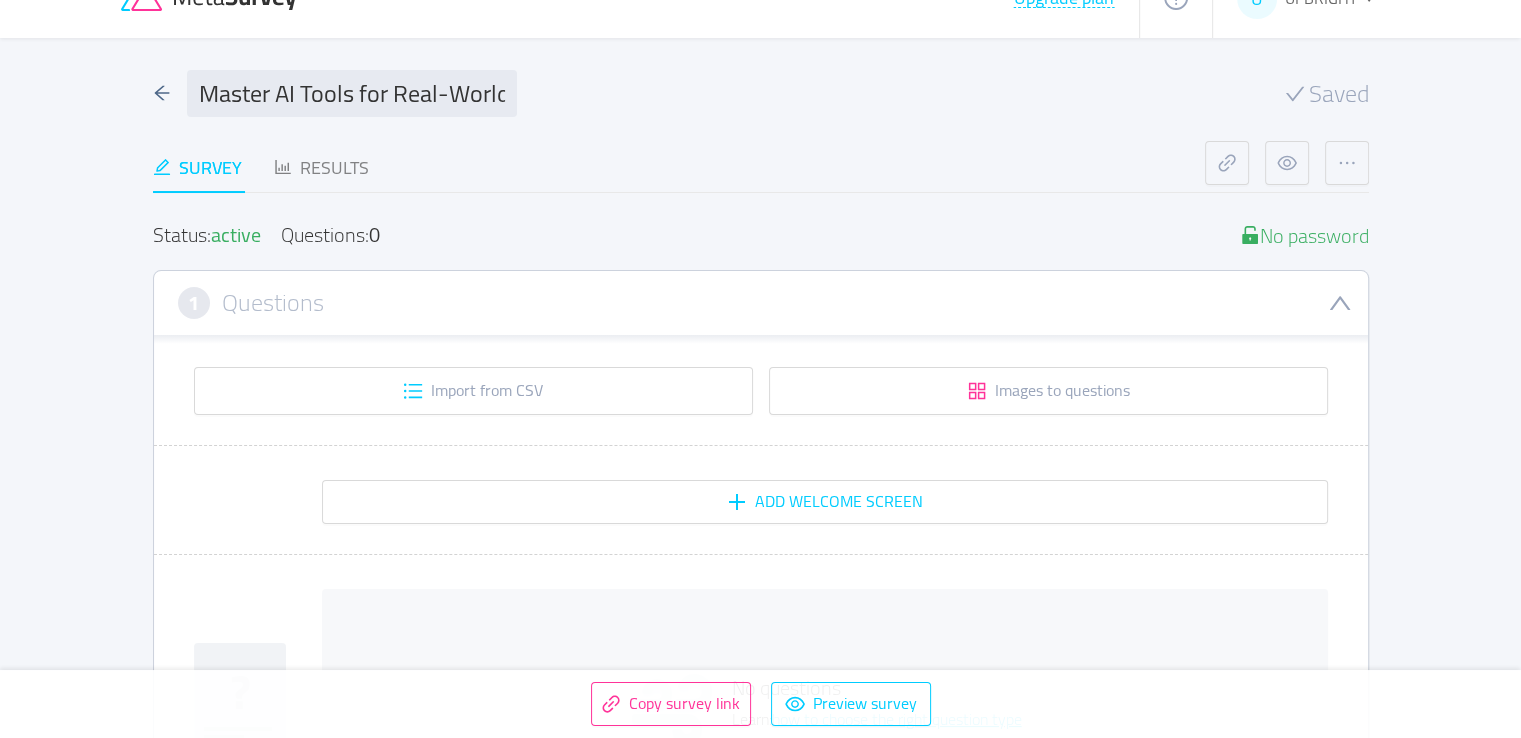 click on "Questions" at bounding box center [273, 303] 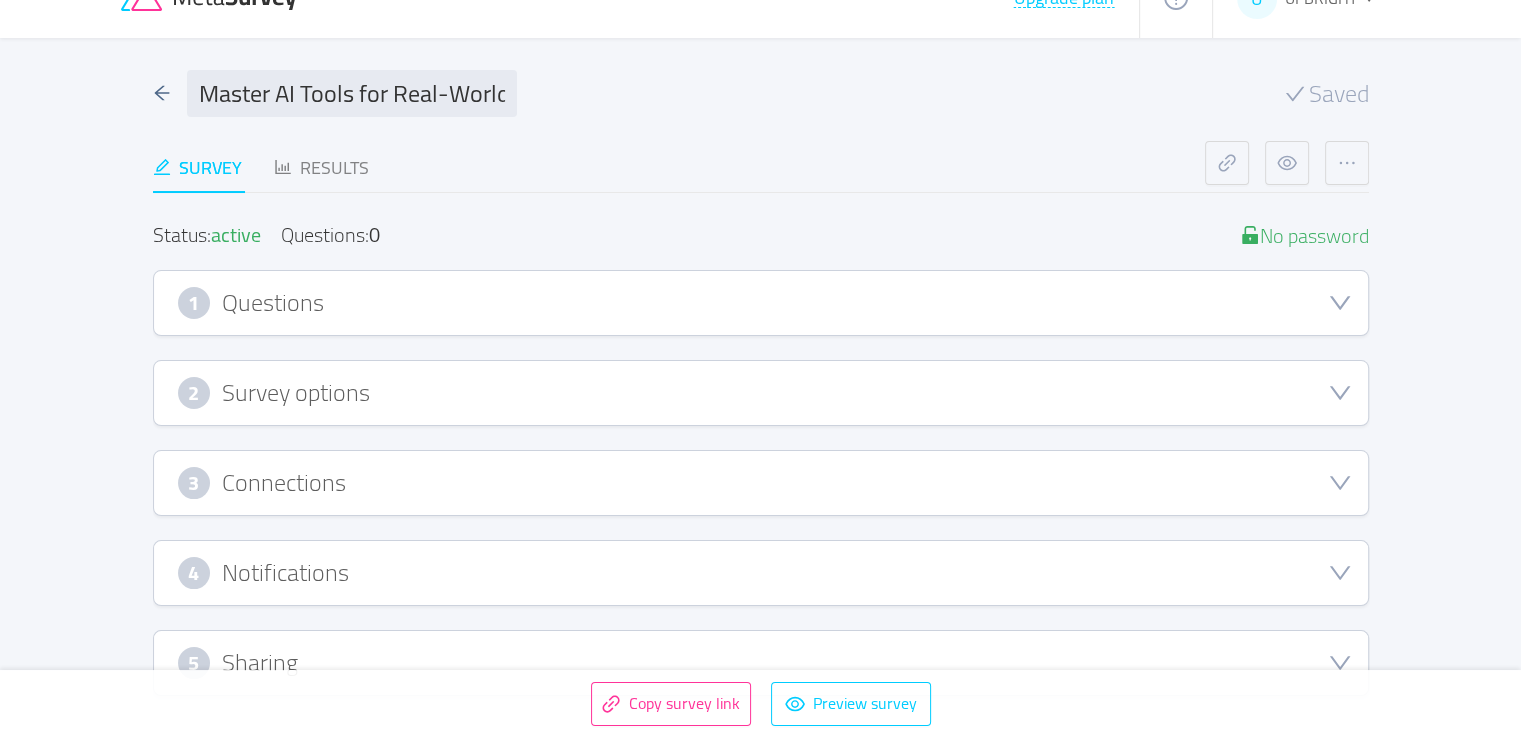 scroll, scrollTop: 92, scrollLeft: 0, axis: vertical 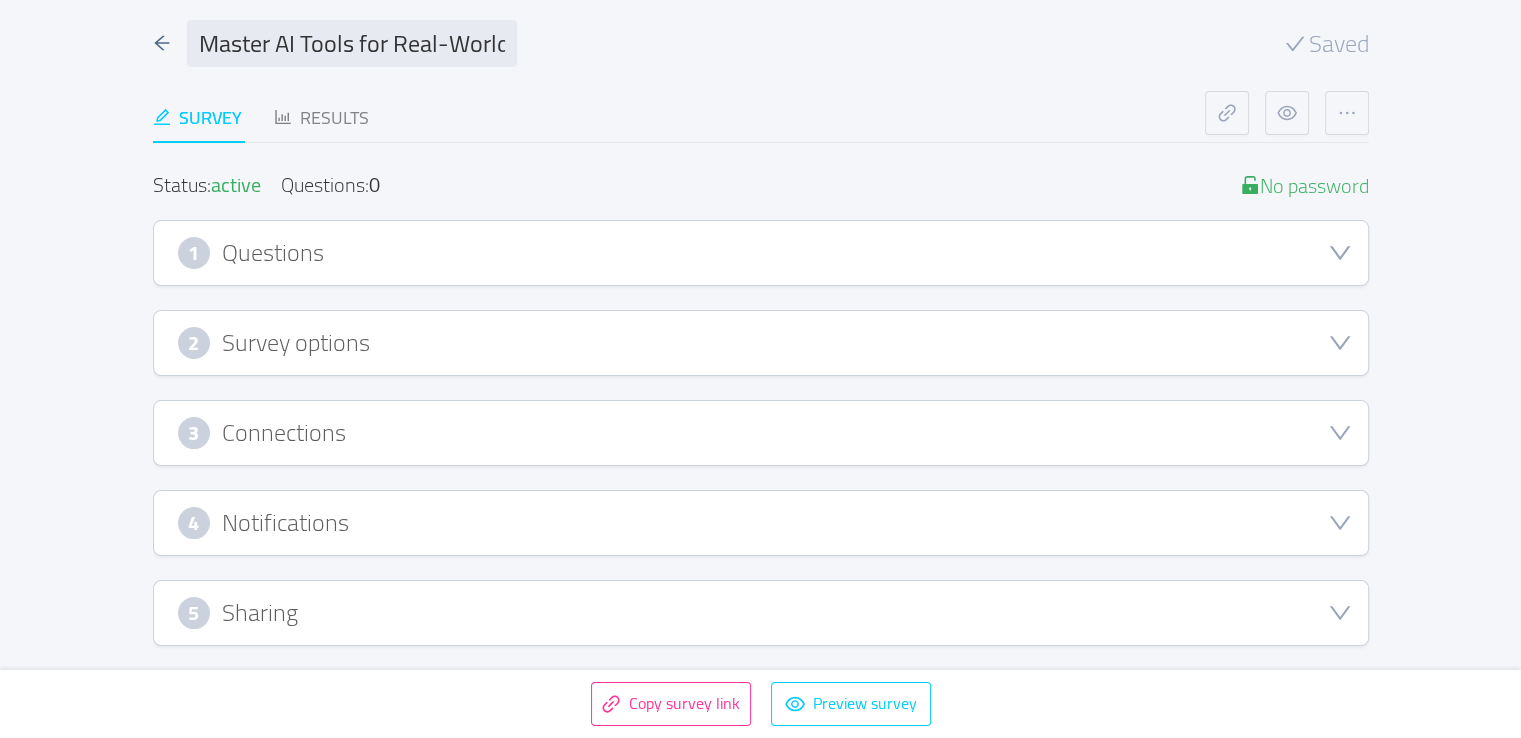 click 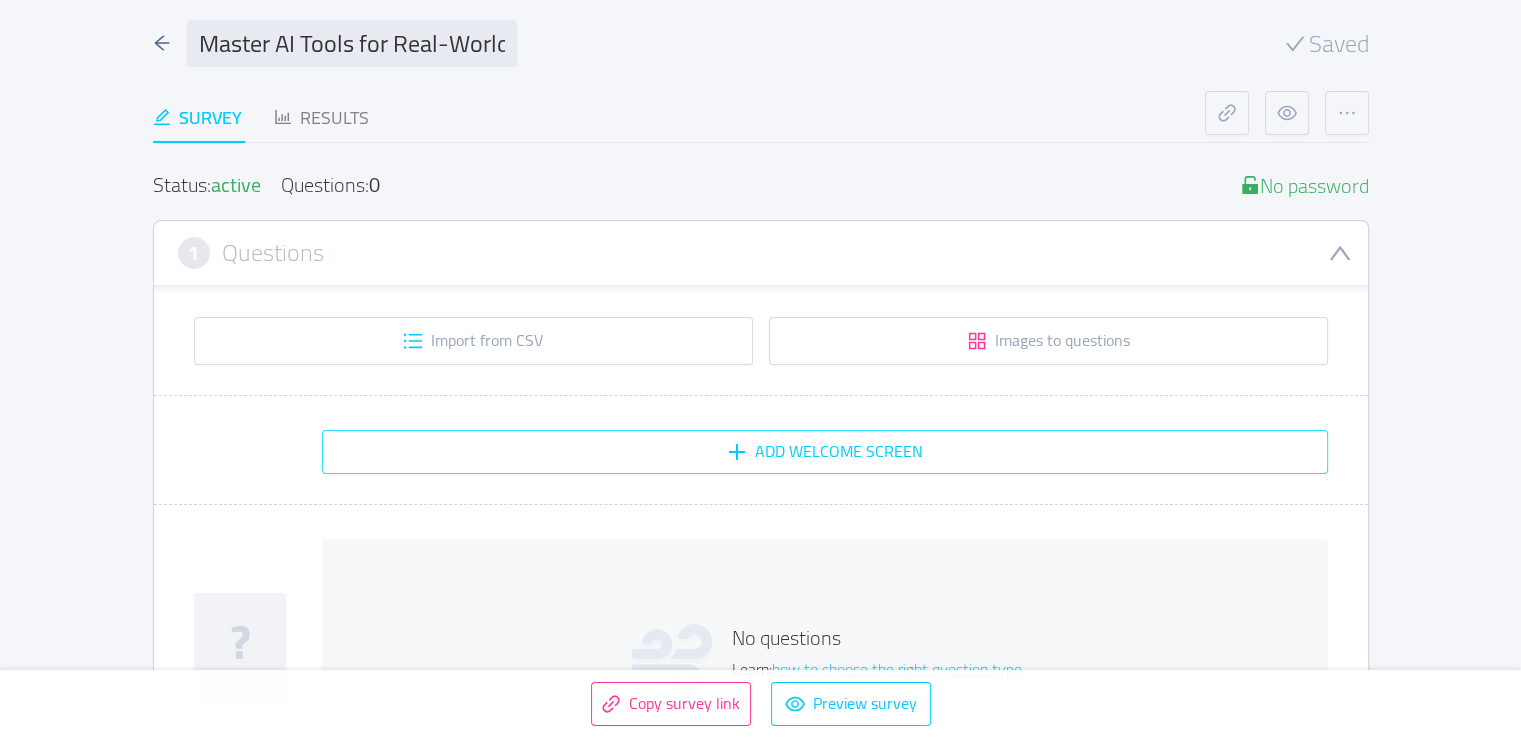 click on "Add Welcome screen" at bounding box center [825, 452] 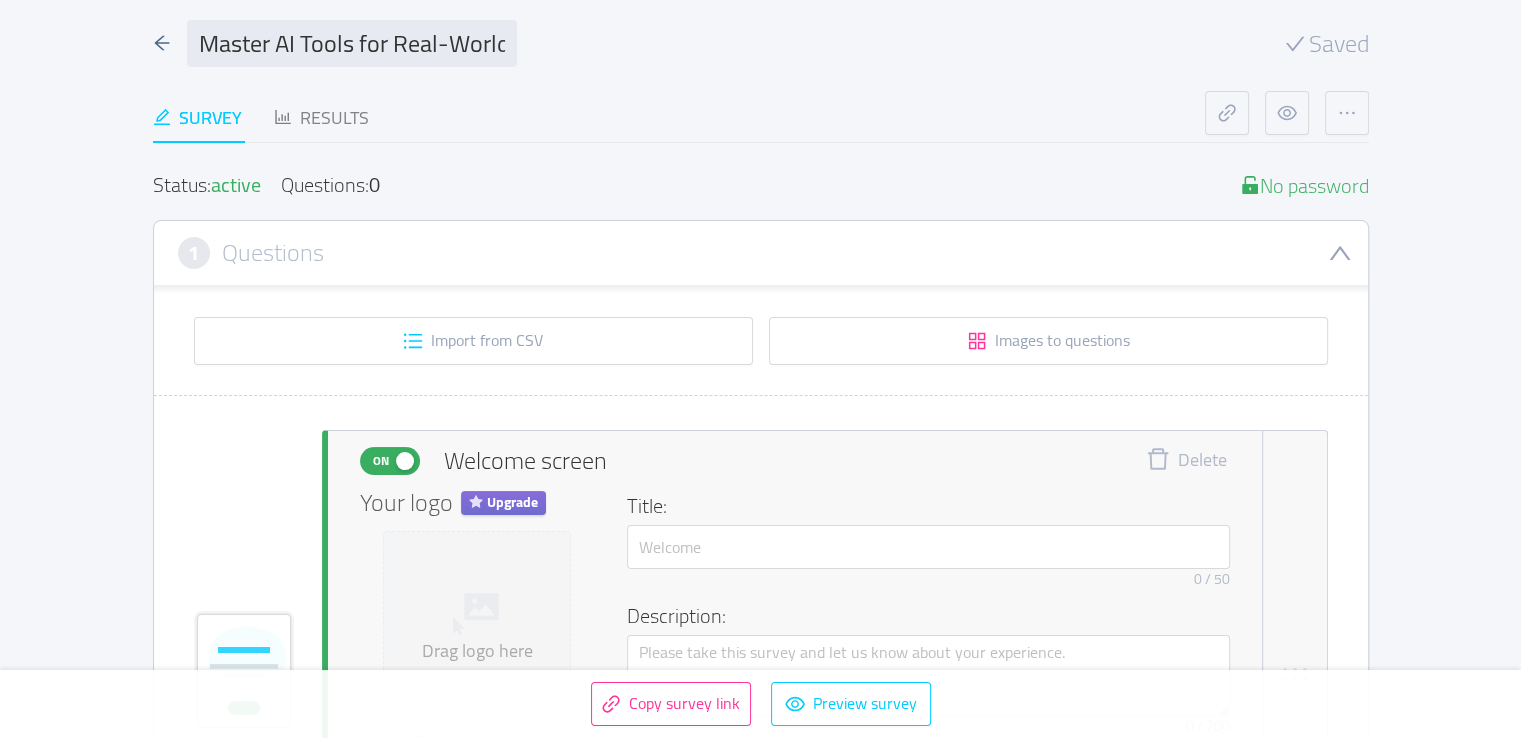 type 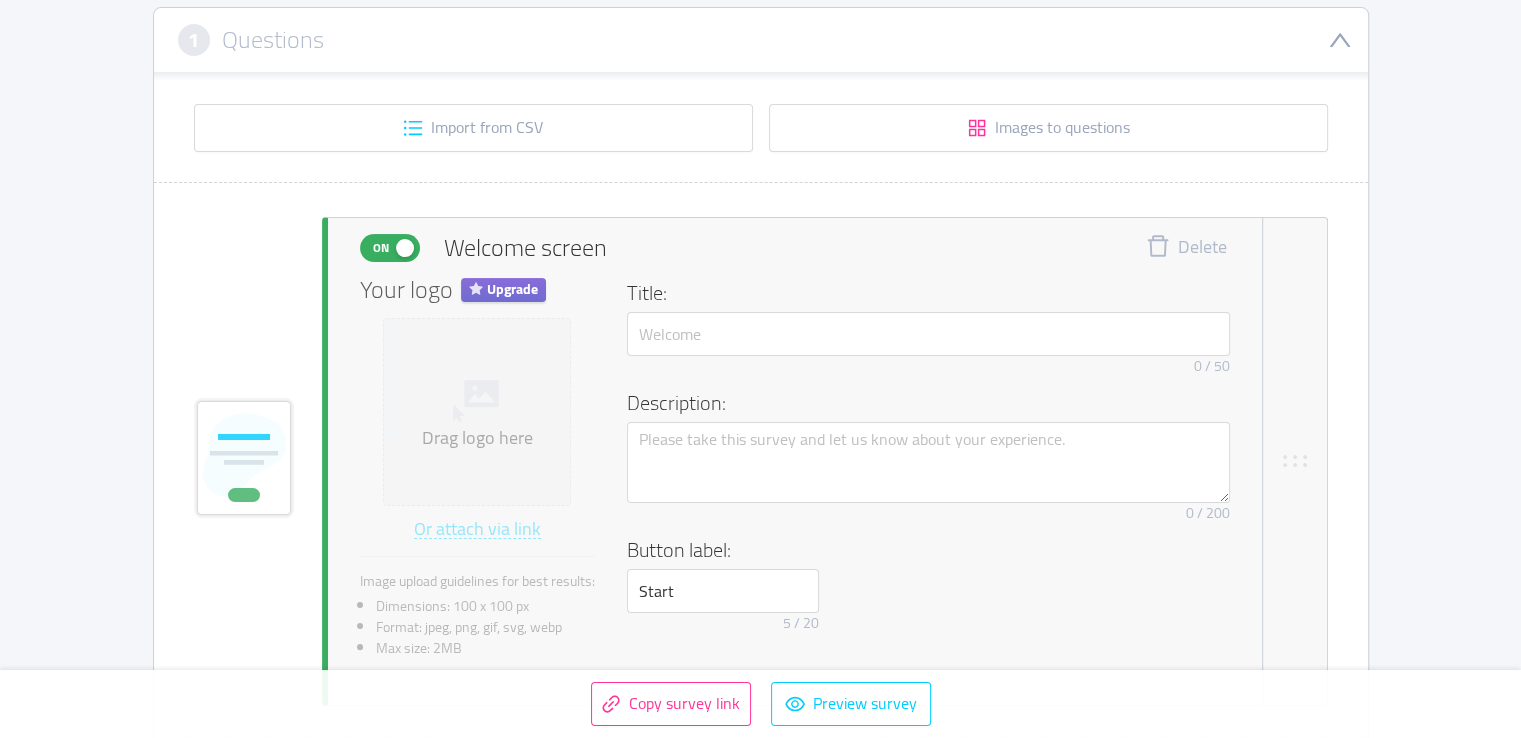 scroll, scrollTop: 401, scrollLeft: 0, axis: vertical 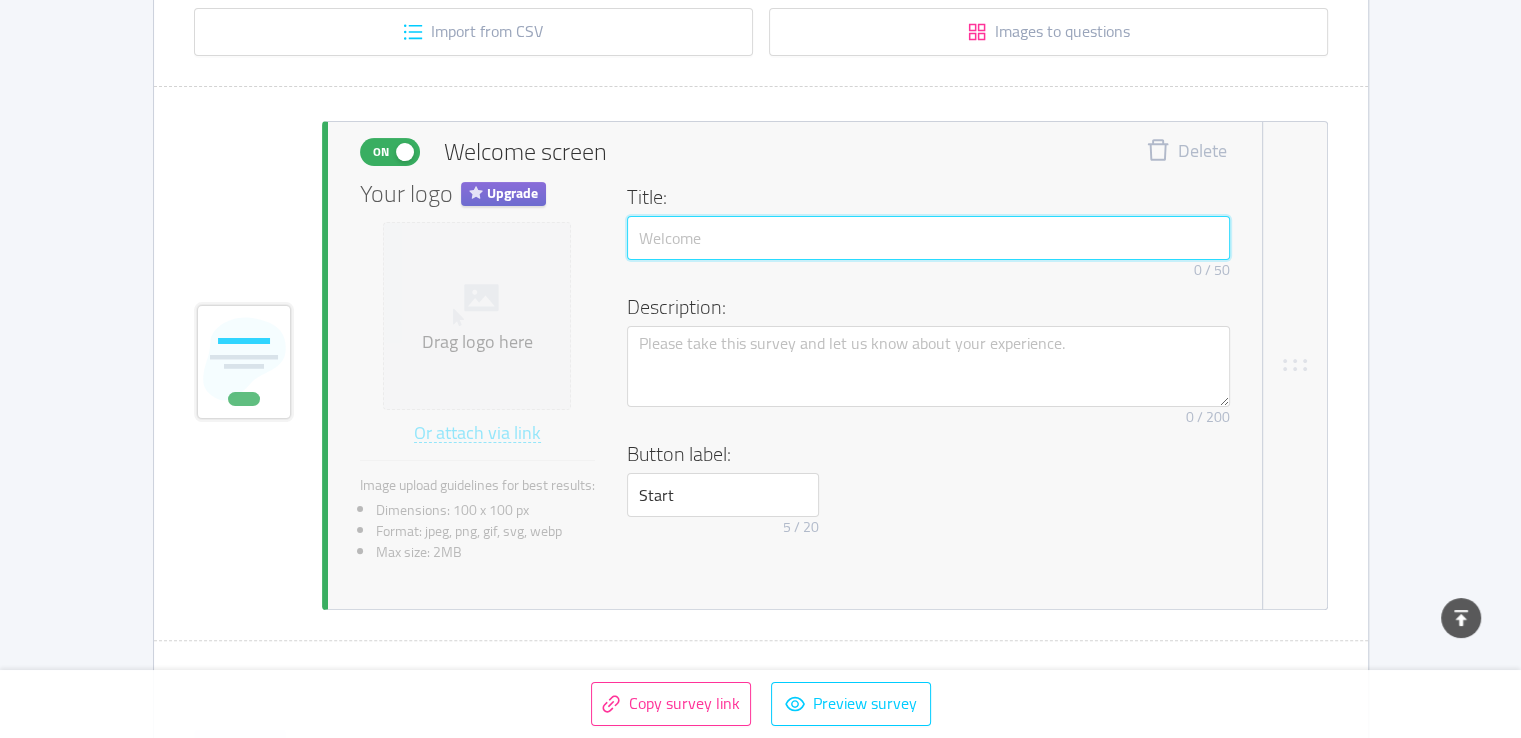 click at bounding box center [928, 238] 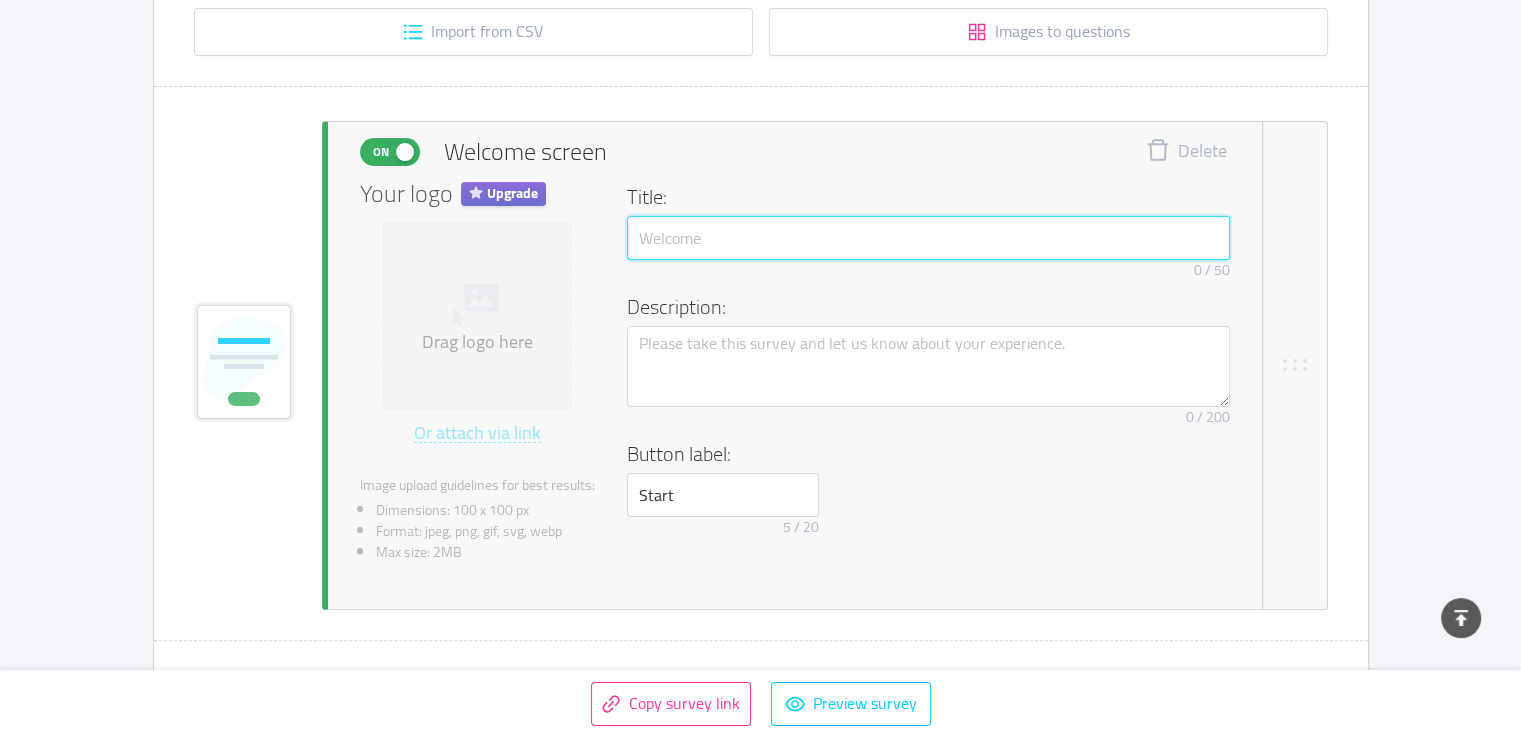 paste on "Master AI Tools for Real-World Success" 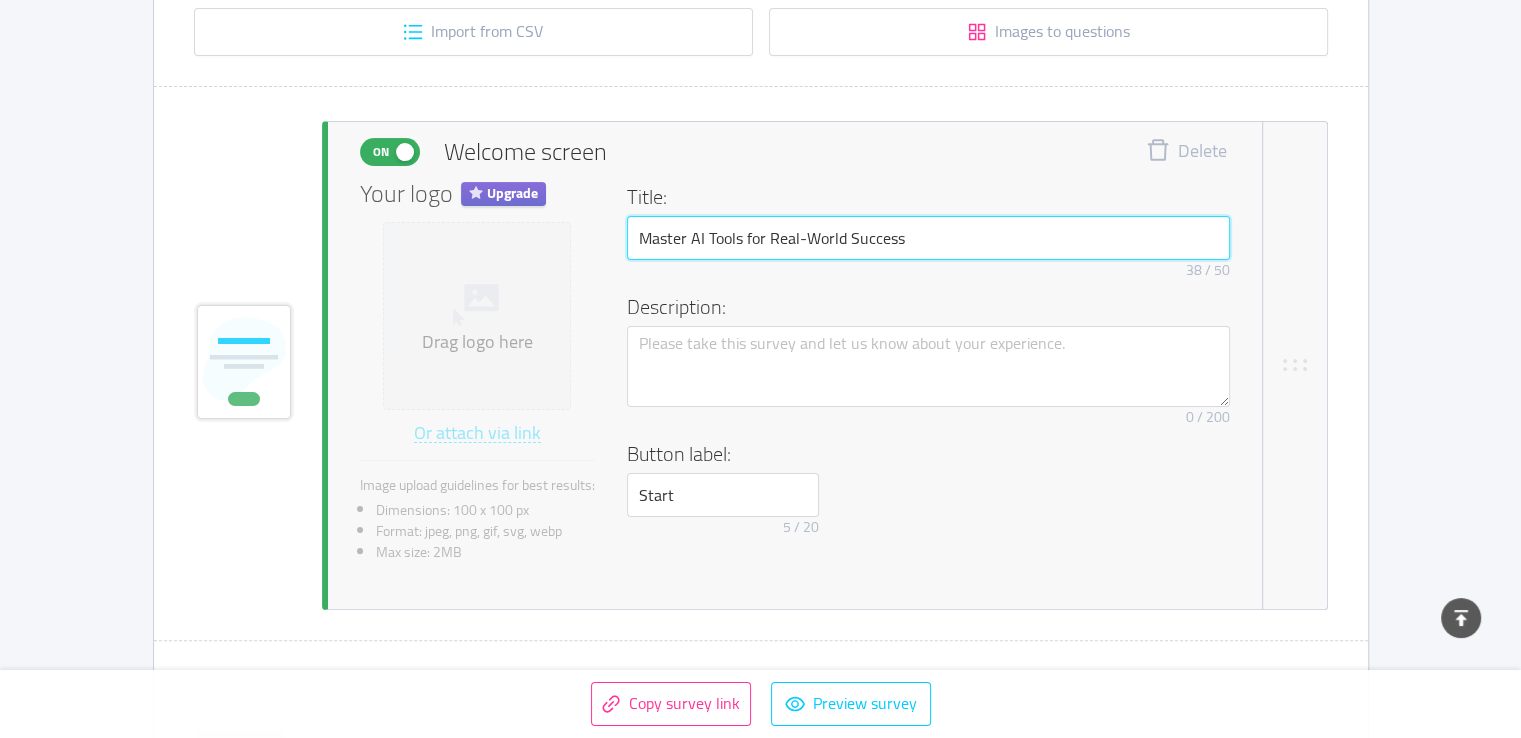 click on "Master AI Tools for Real-World Success" at bounding box center (928, 238) 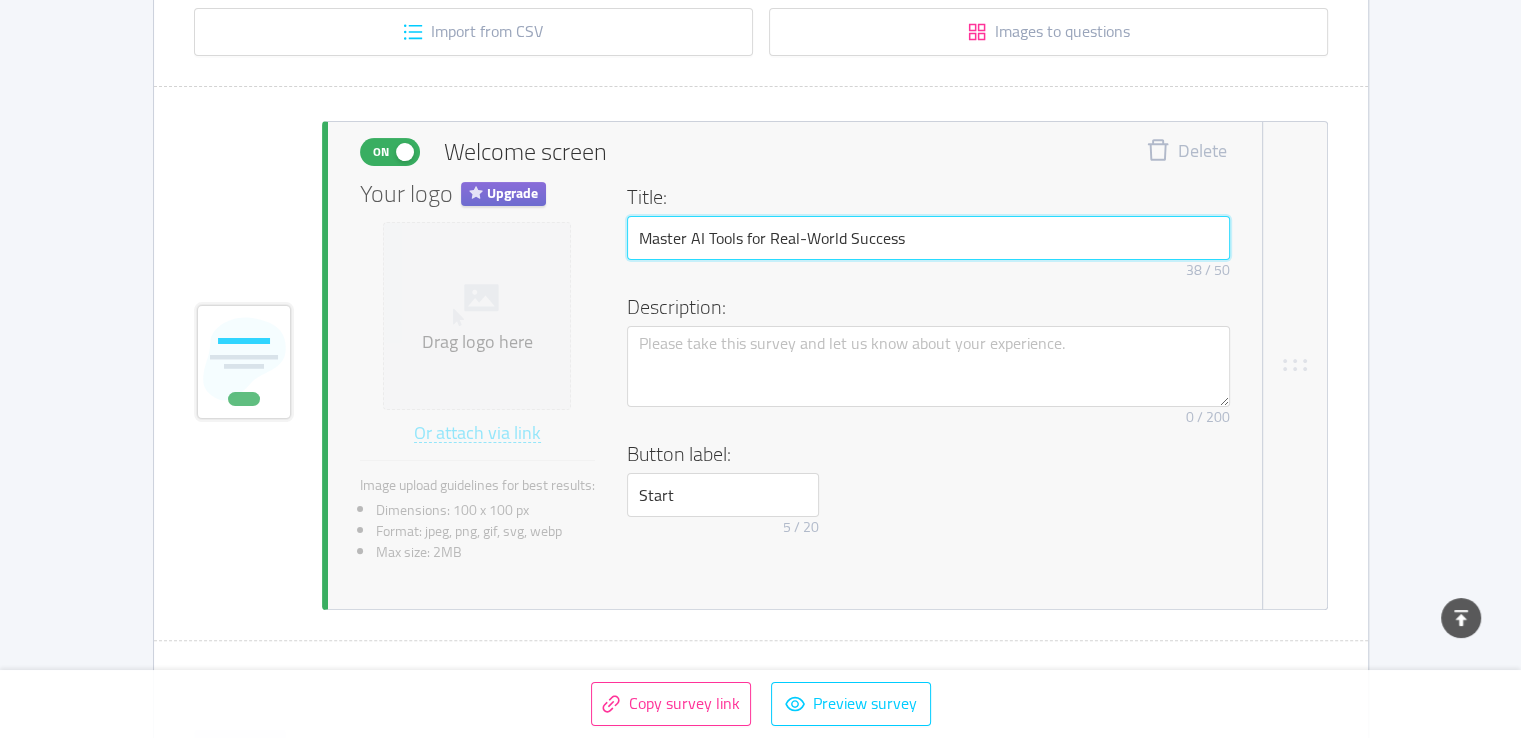 type on "Master AI Tools for Real-World Success" 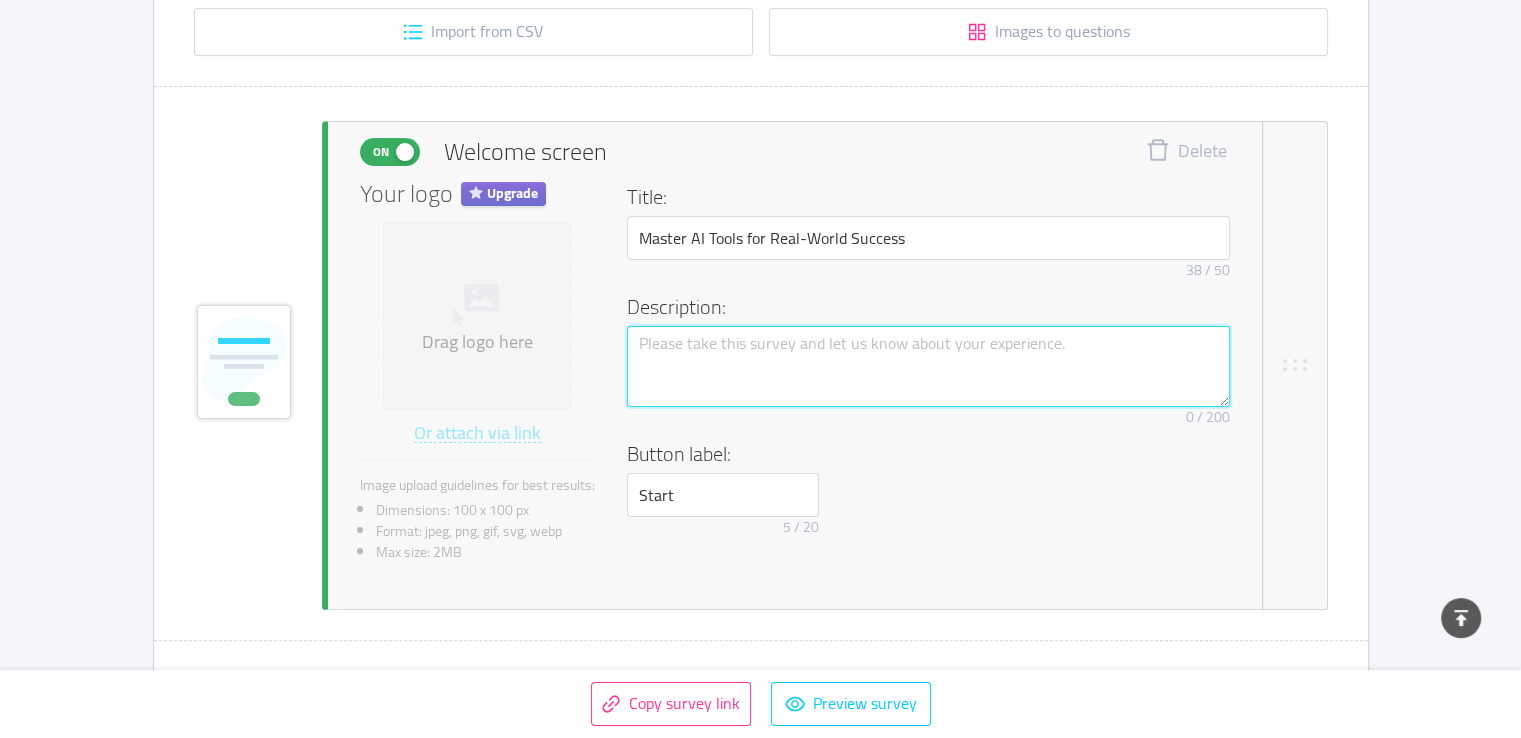 click at bounding box center (928, 367) 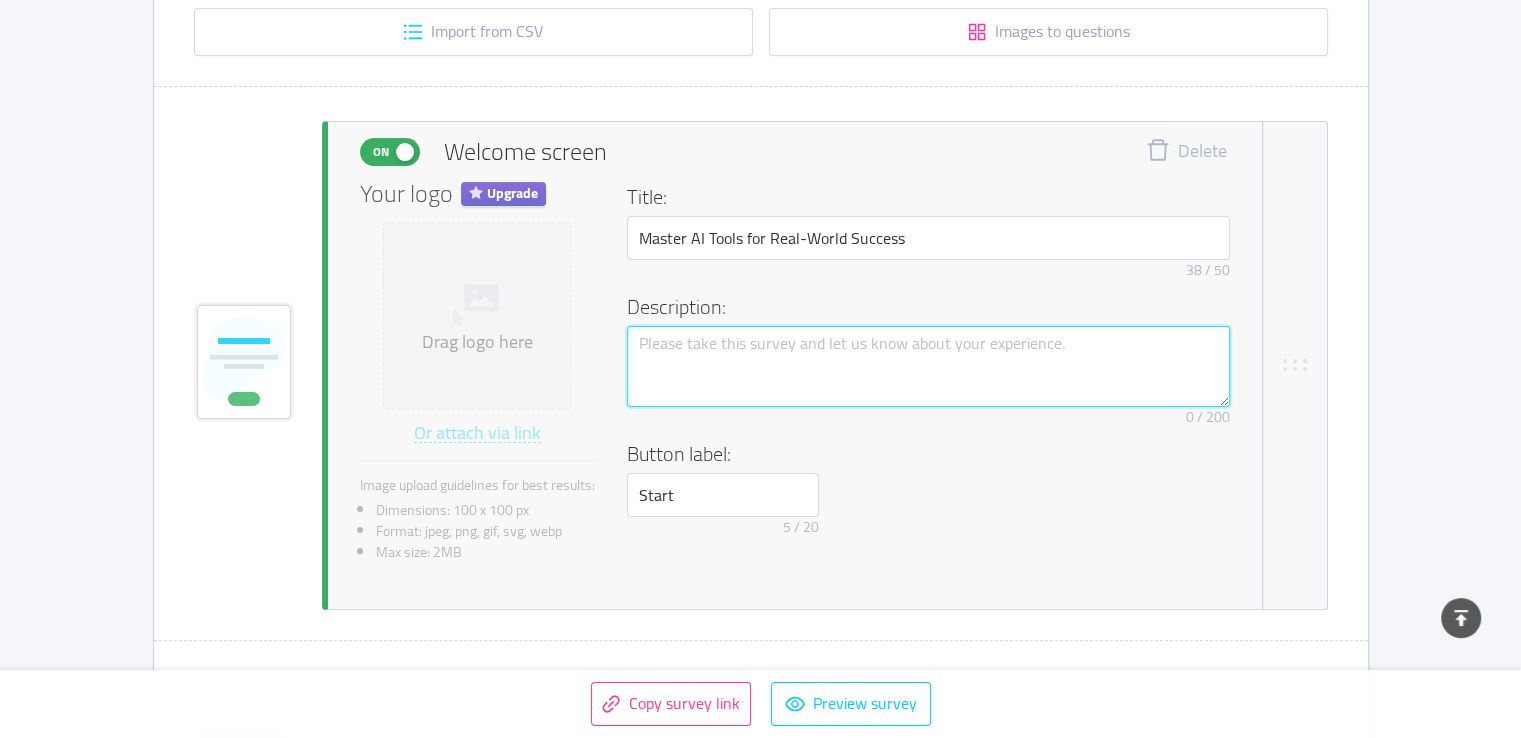 paste on "Master 15+ powerful AI tools like ChatGPT, Canva, Gemini & more. Learn to automate tasks, boost productivity, and apply AI in real-world jobs—no coding needed. Includes project & certification" 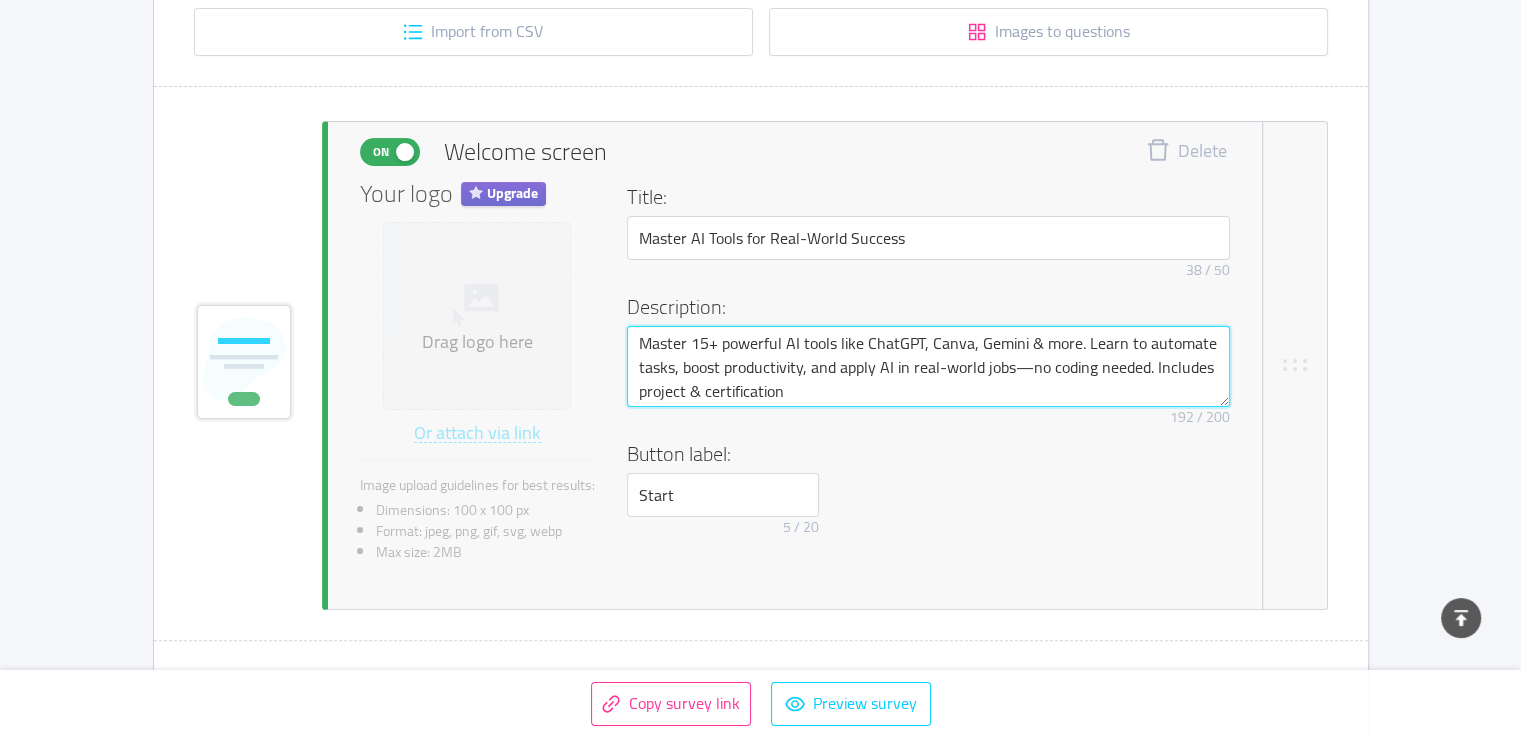 click on "Master 15+ powerful AI tools like ChatGPT, Canva, Gemini & more. Learn to automate tasks, boost productivity, and apply AI in real-world jobs—no coding needed. Includes project & certification" at bounding box center [928, 367] 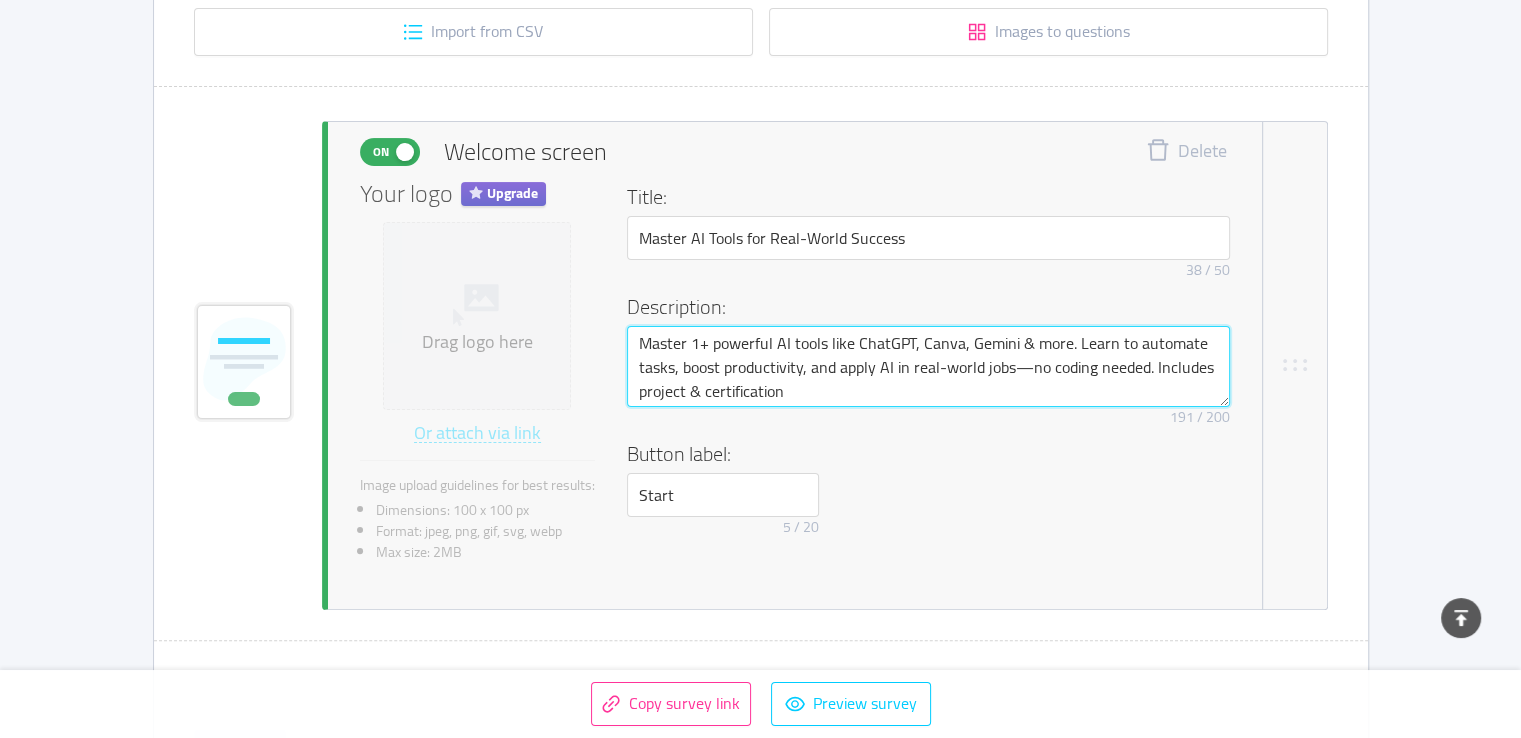type 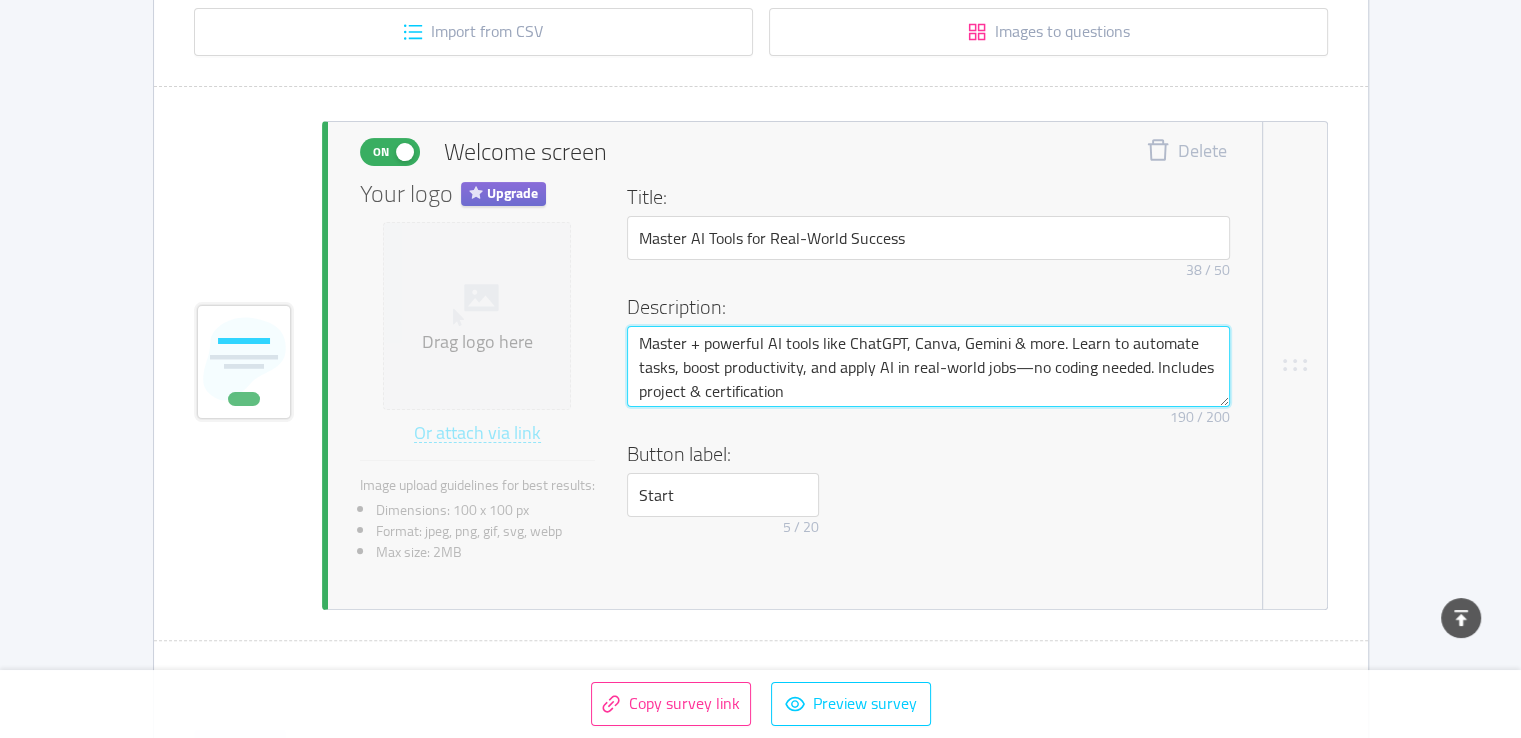 type 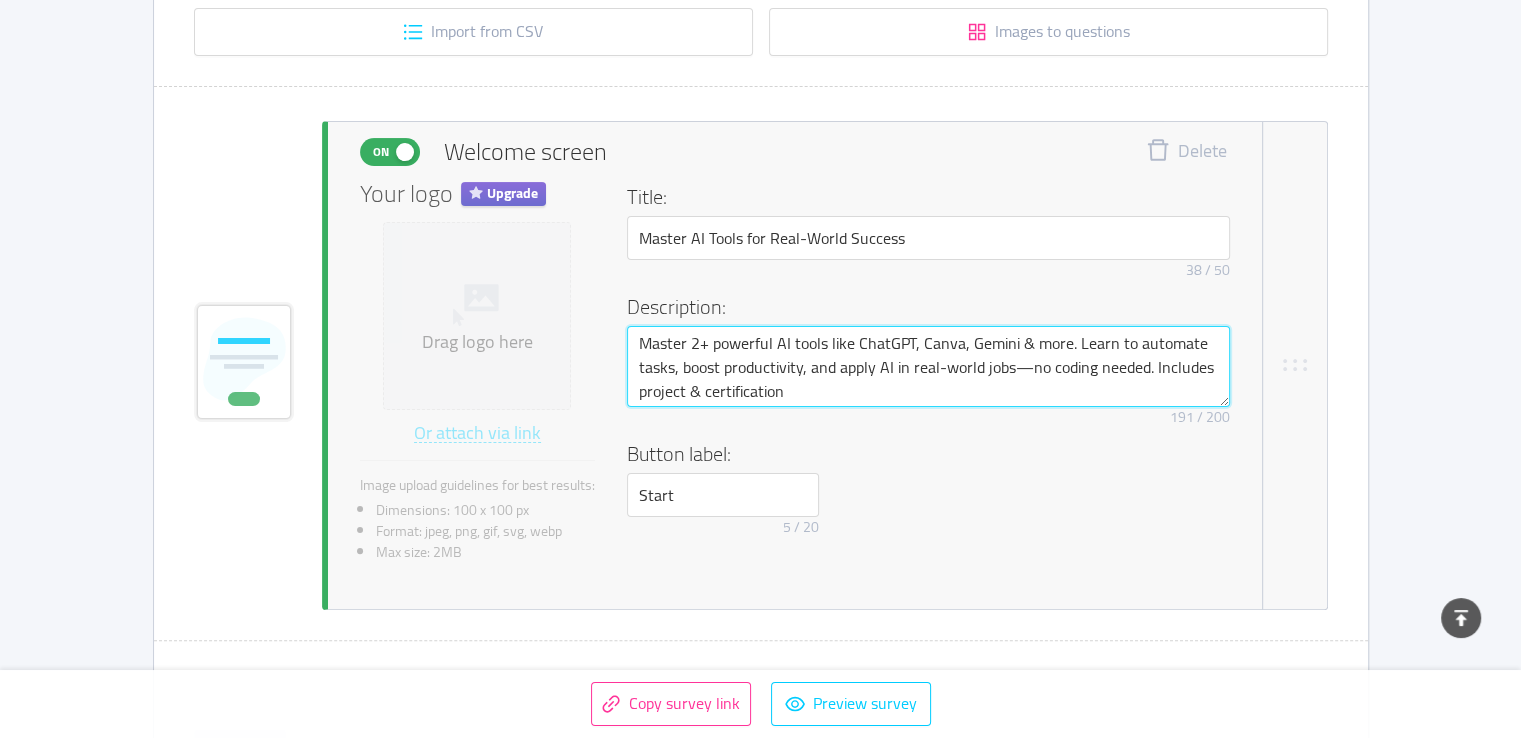 type 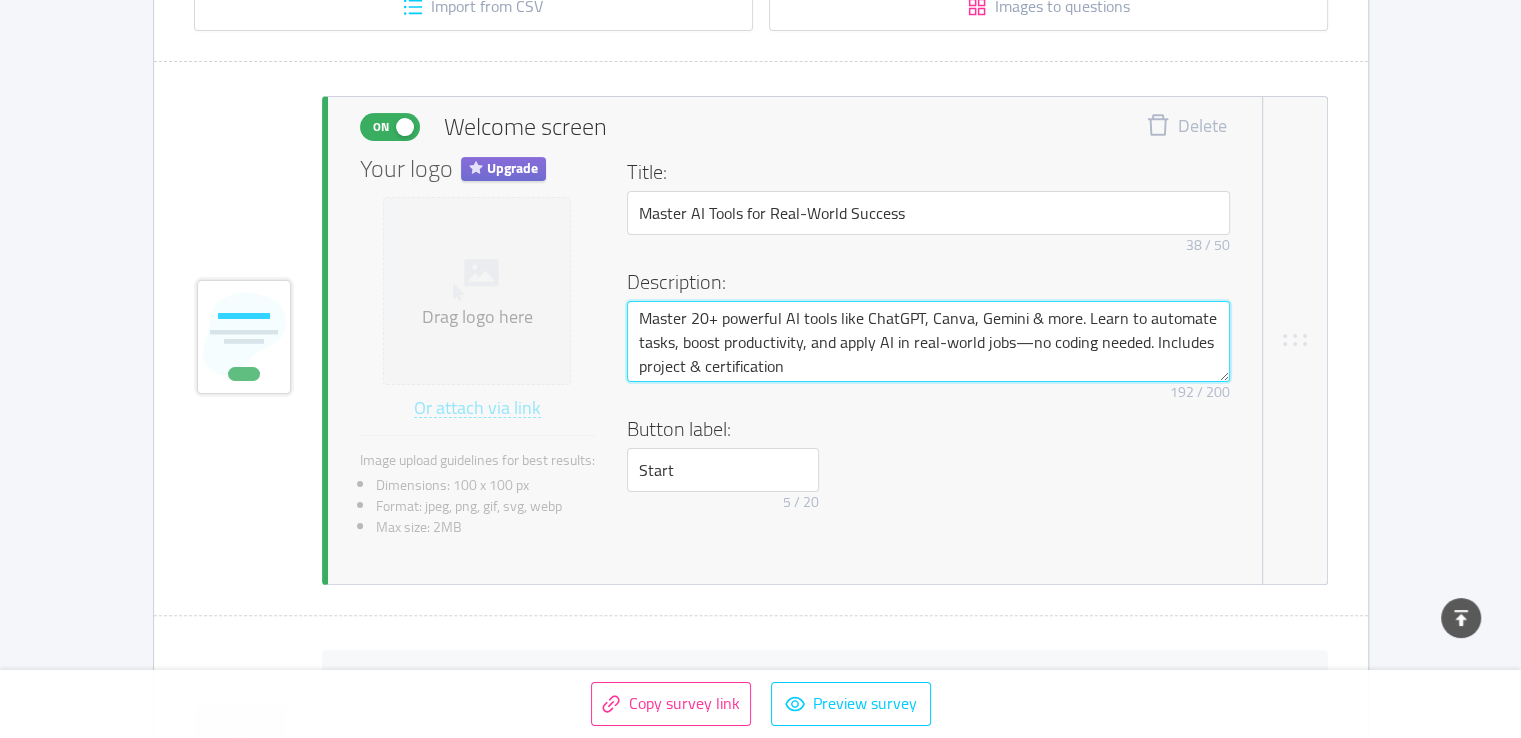 scroll, scrollTop: 401, scrollLeft: 0, axis: vertical 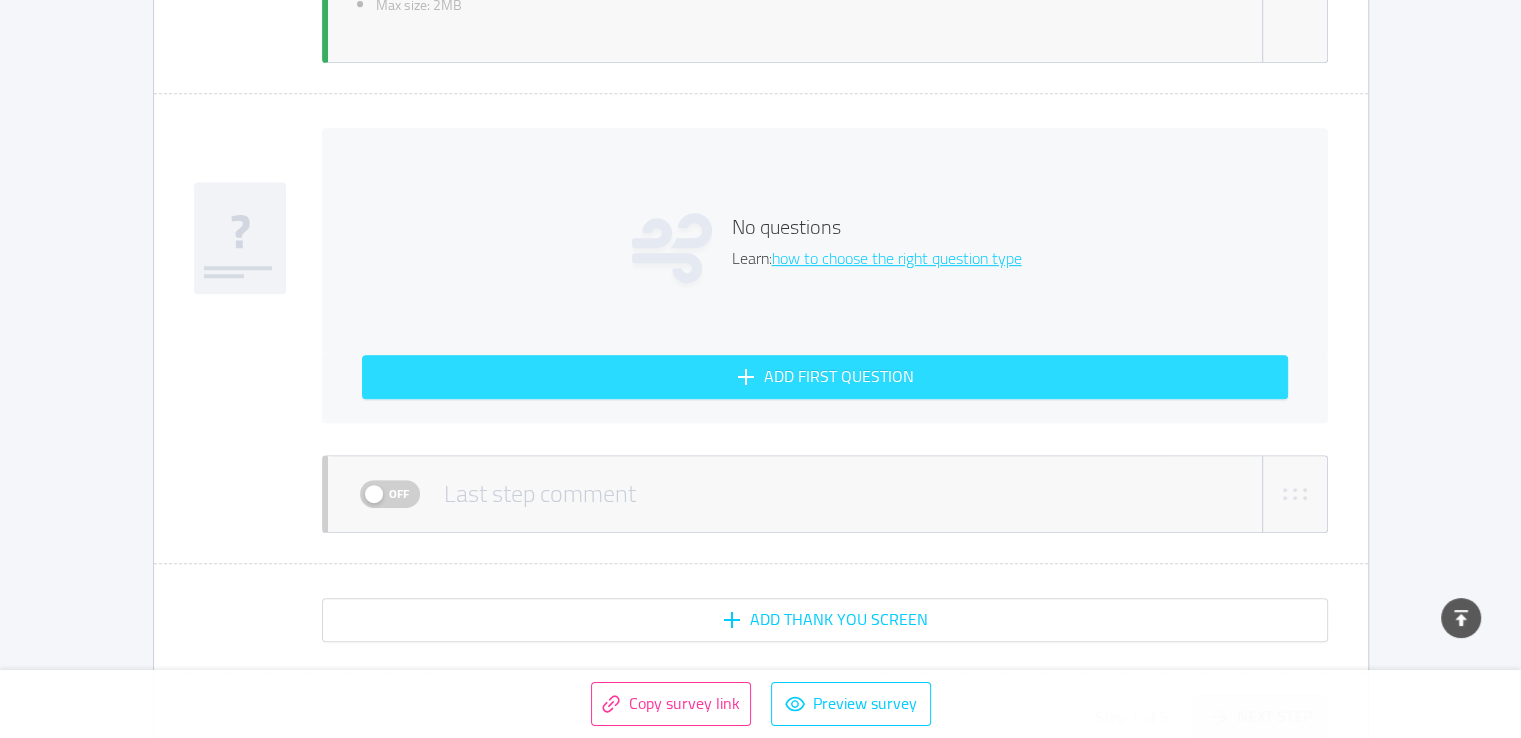 type on "Master 20+ powerful AI tools like ChatGPT, Canva, Gemini & more. Learn to automate tasks, boost productivity, and apply AI in real-world jobs—no coding needed. Includes project & certification" 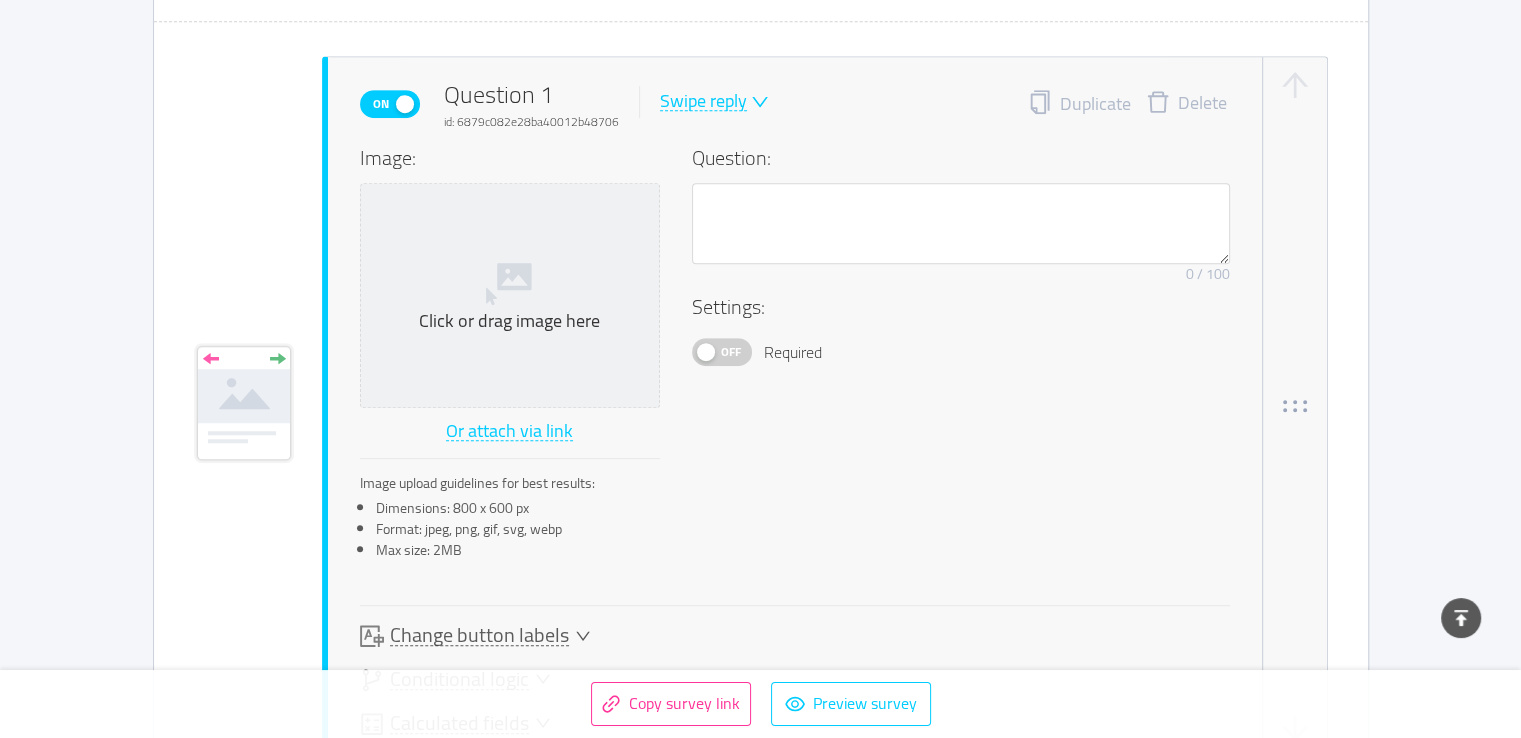 scroll, scrollTop: 1055, scrollLeft: 0, axis: vertical 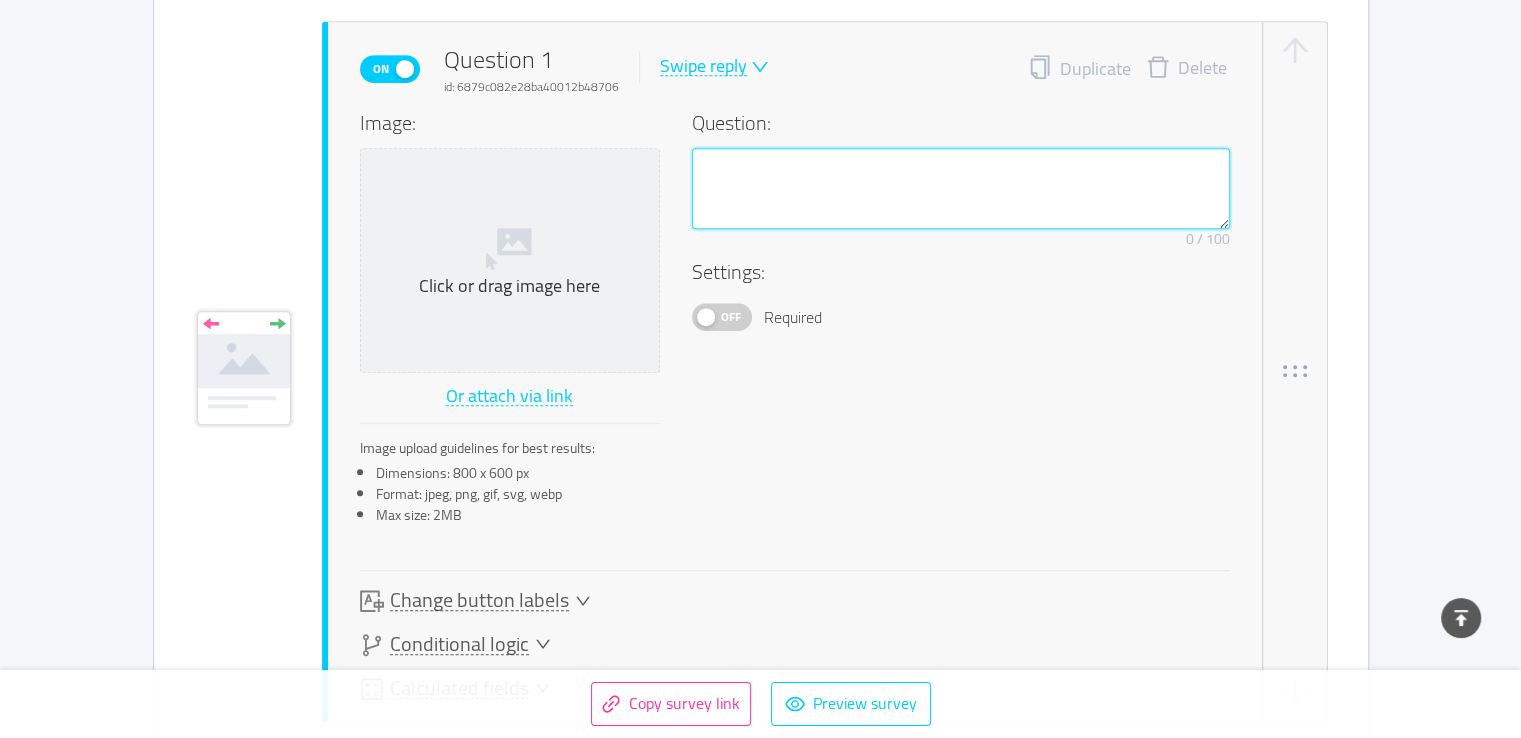 click at bounding box center [961, 189] 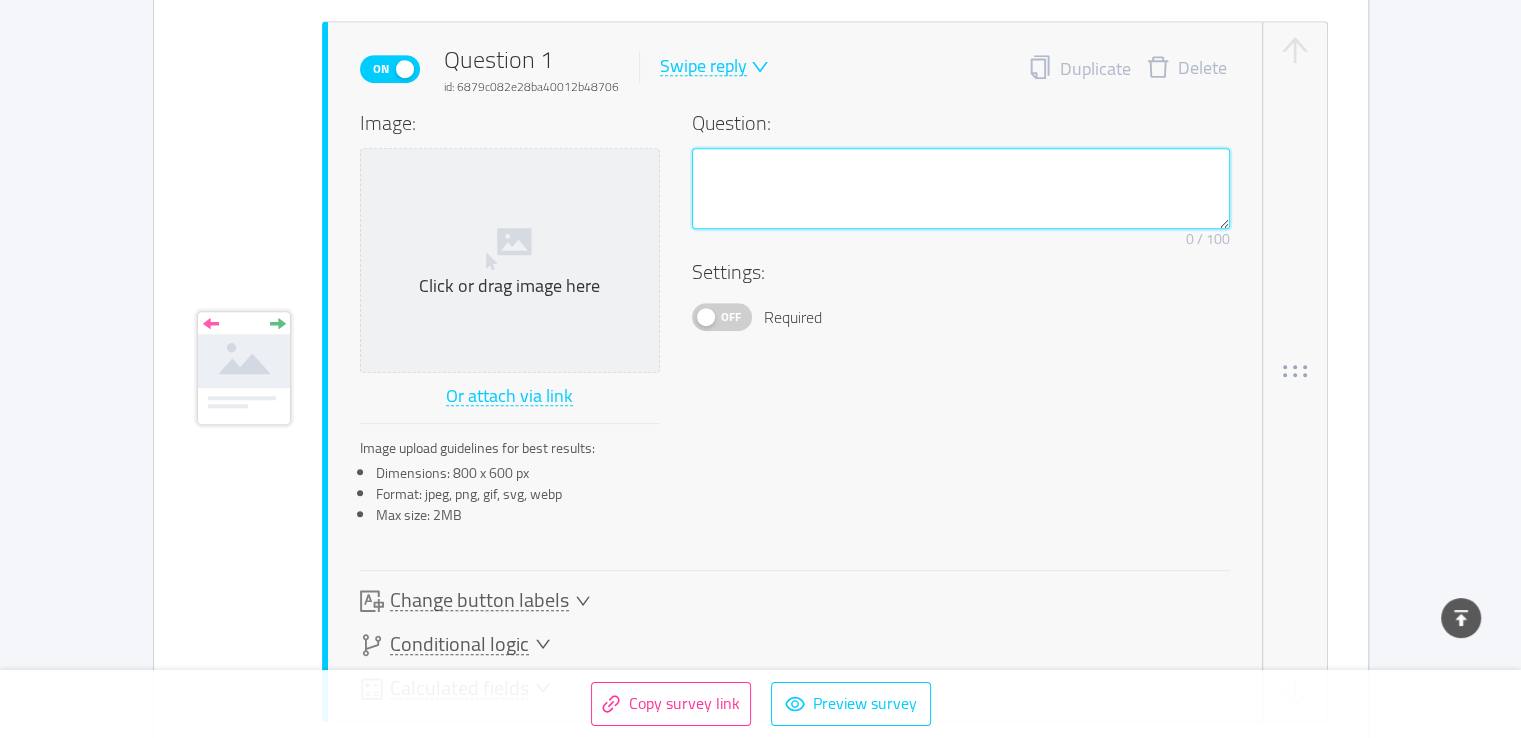 type 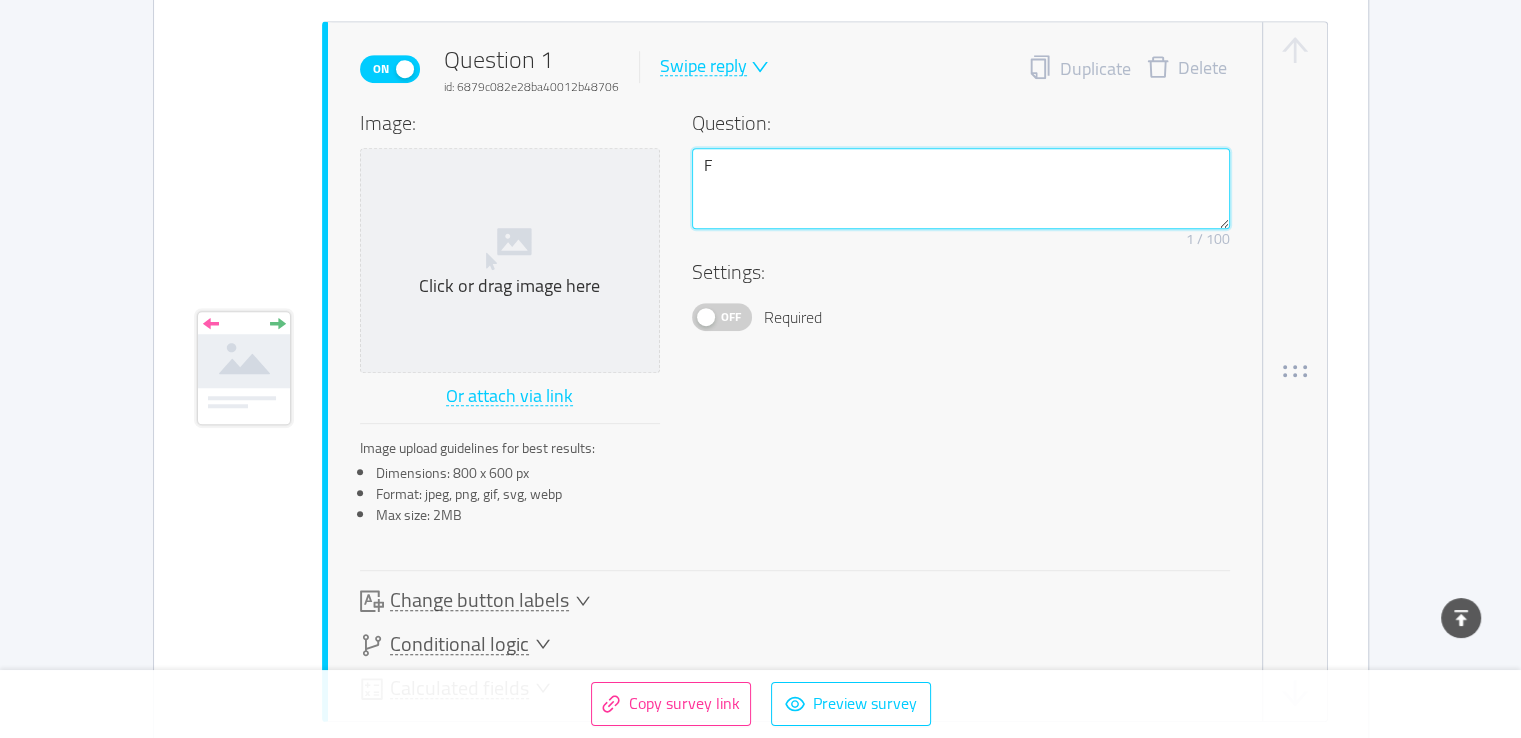 type 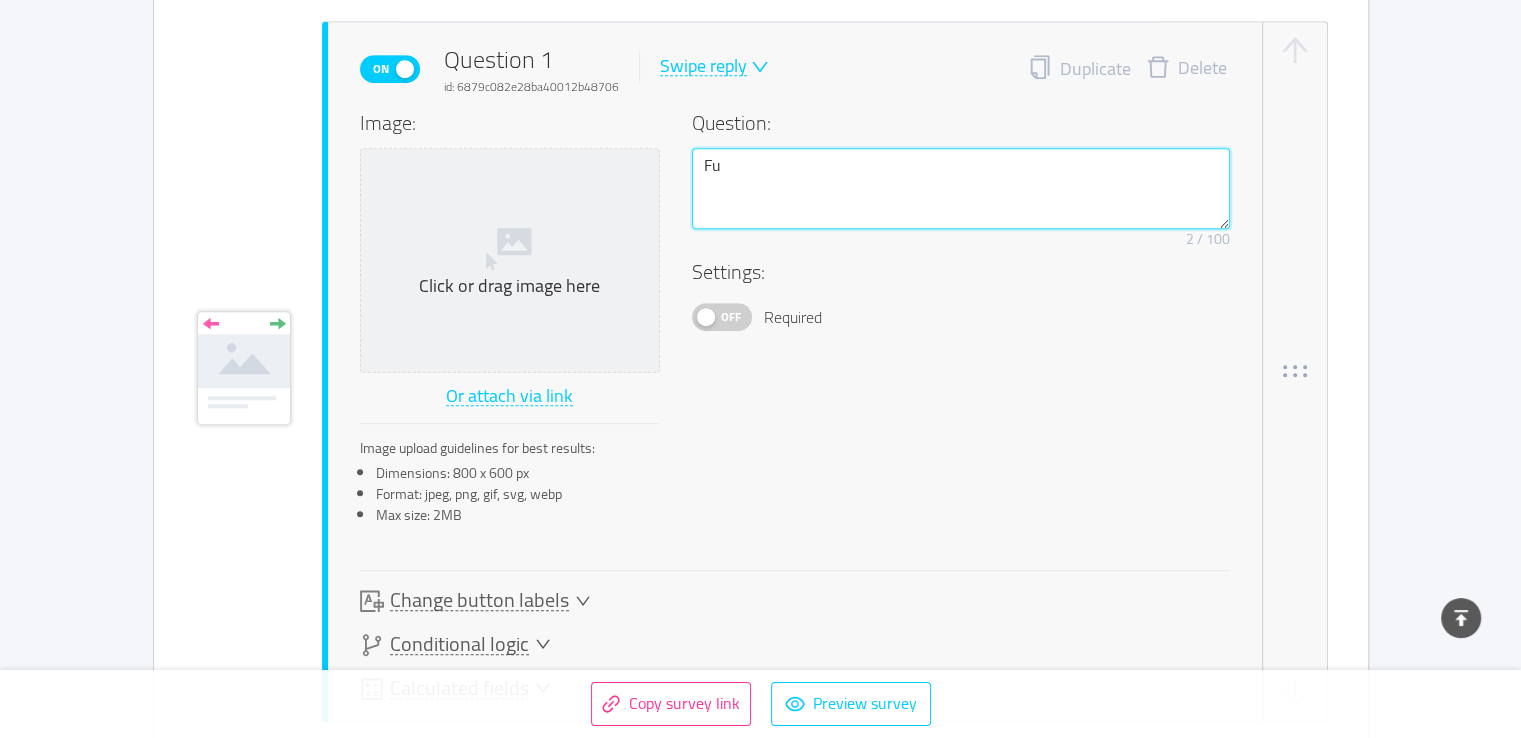 type 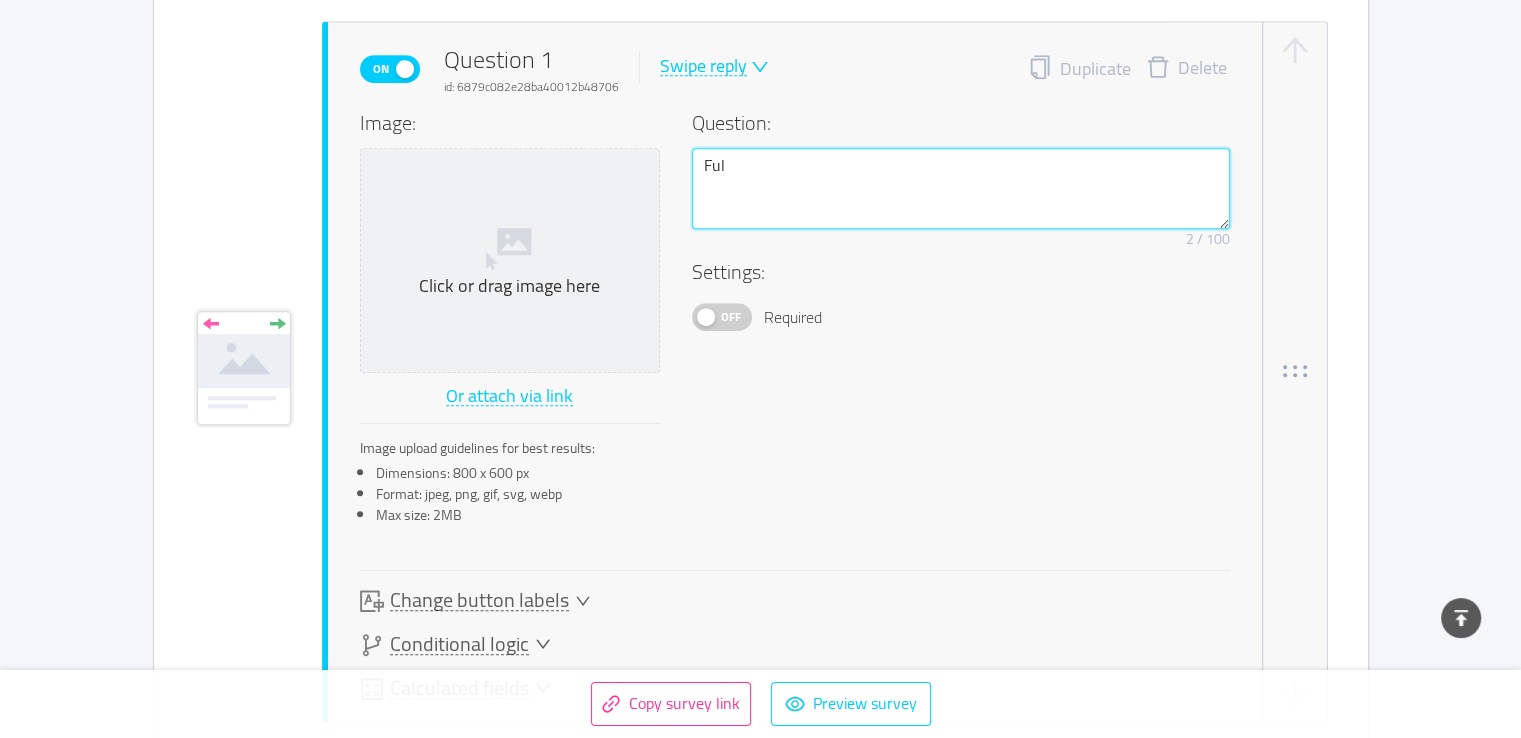 type 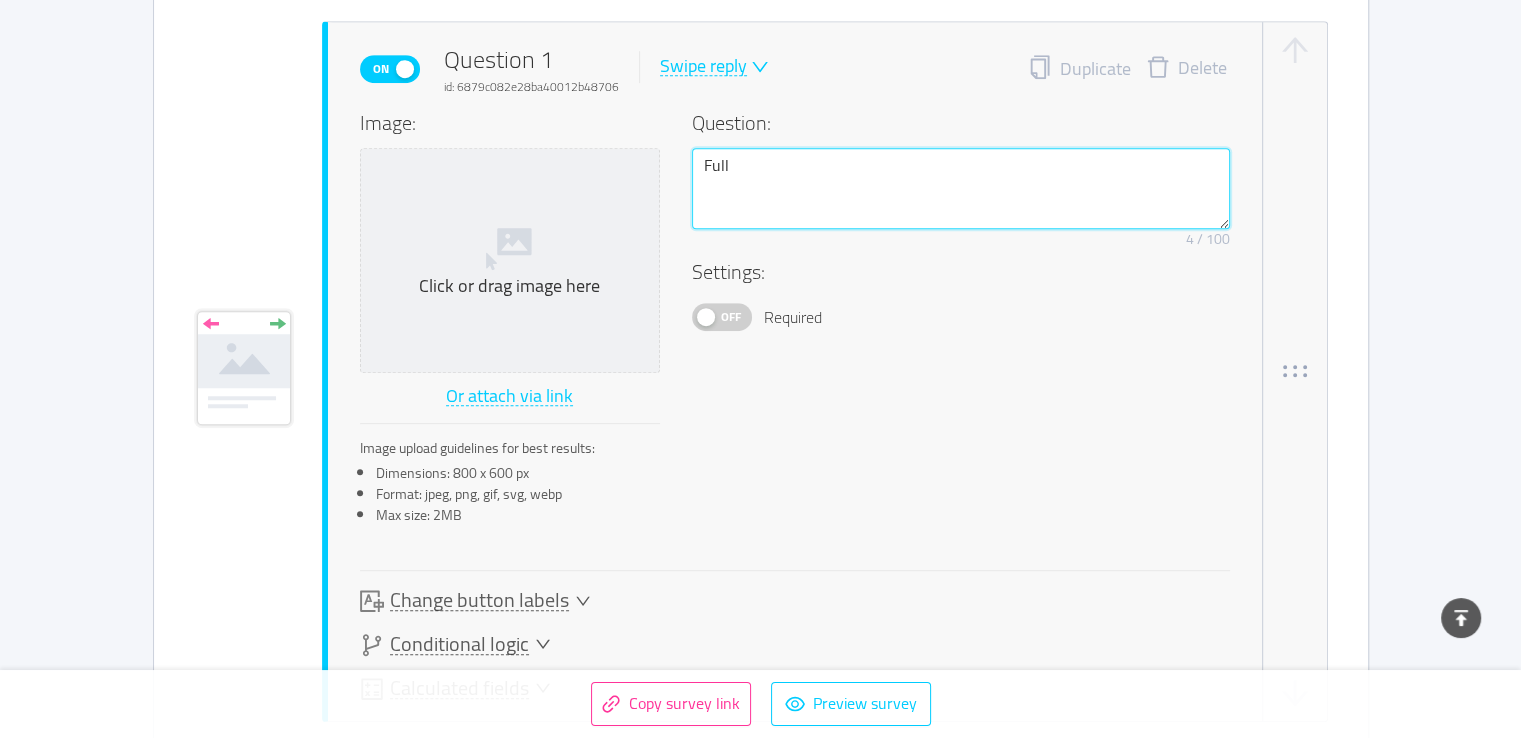 type 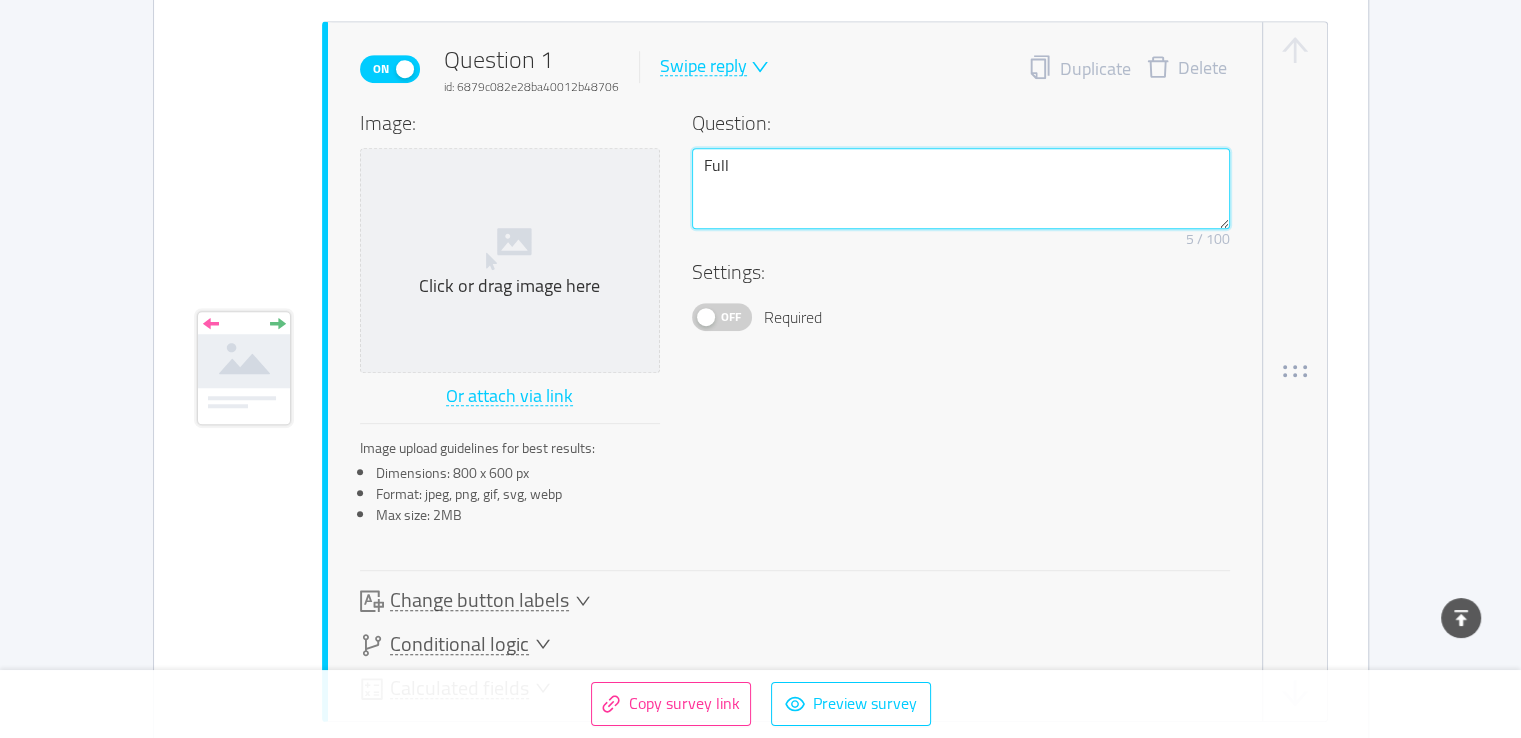type 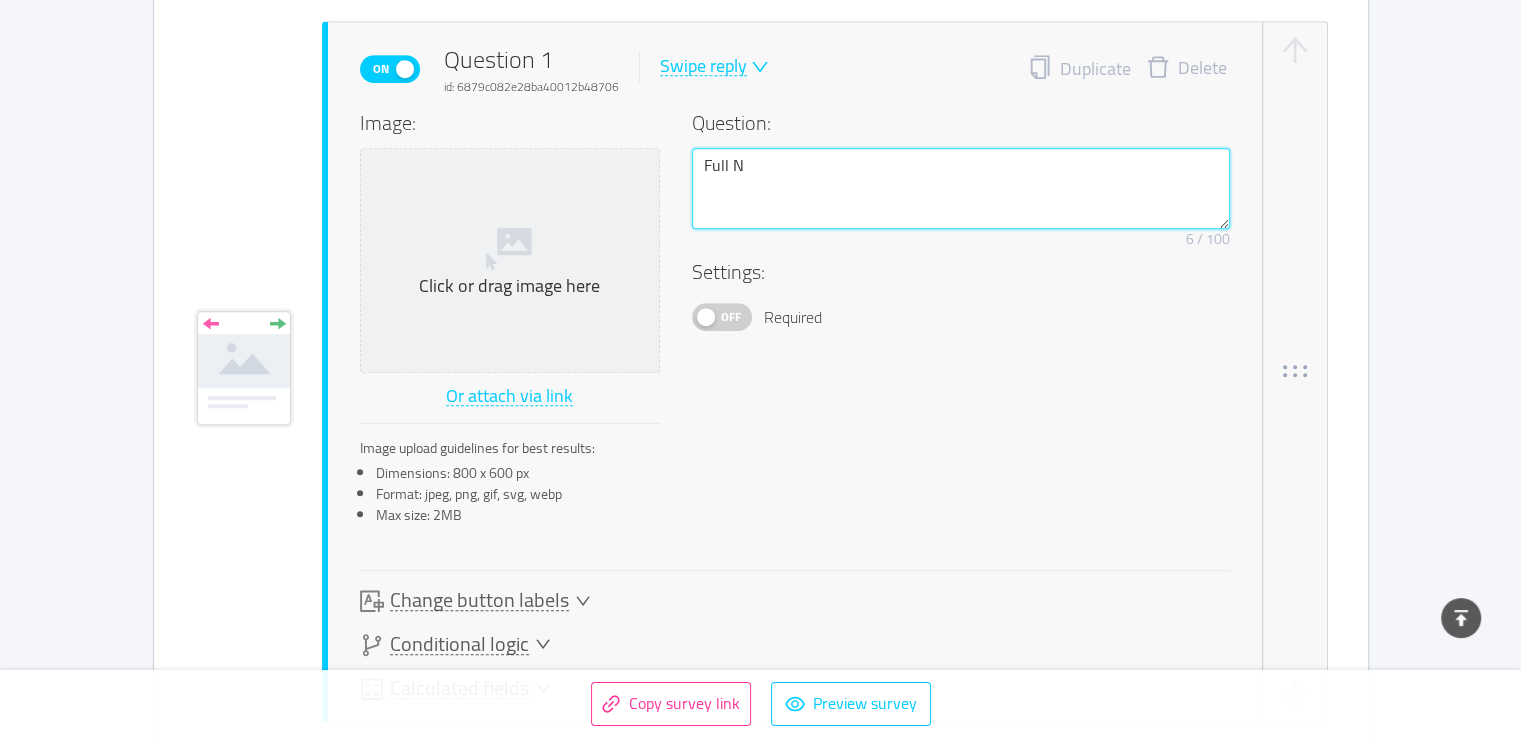 type 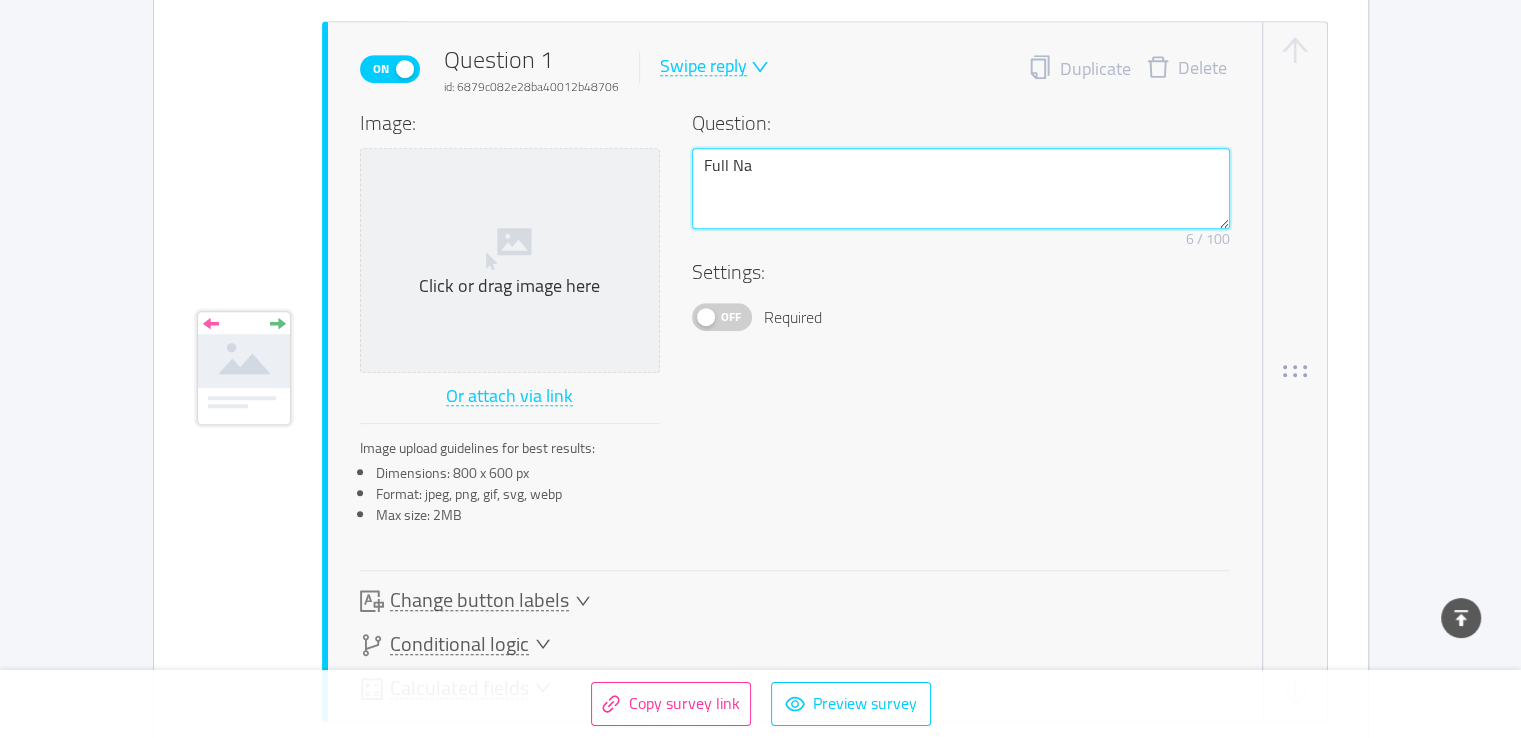 type 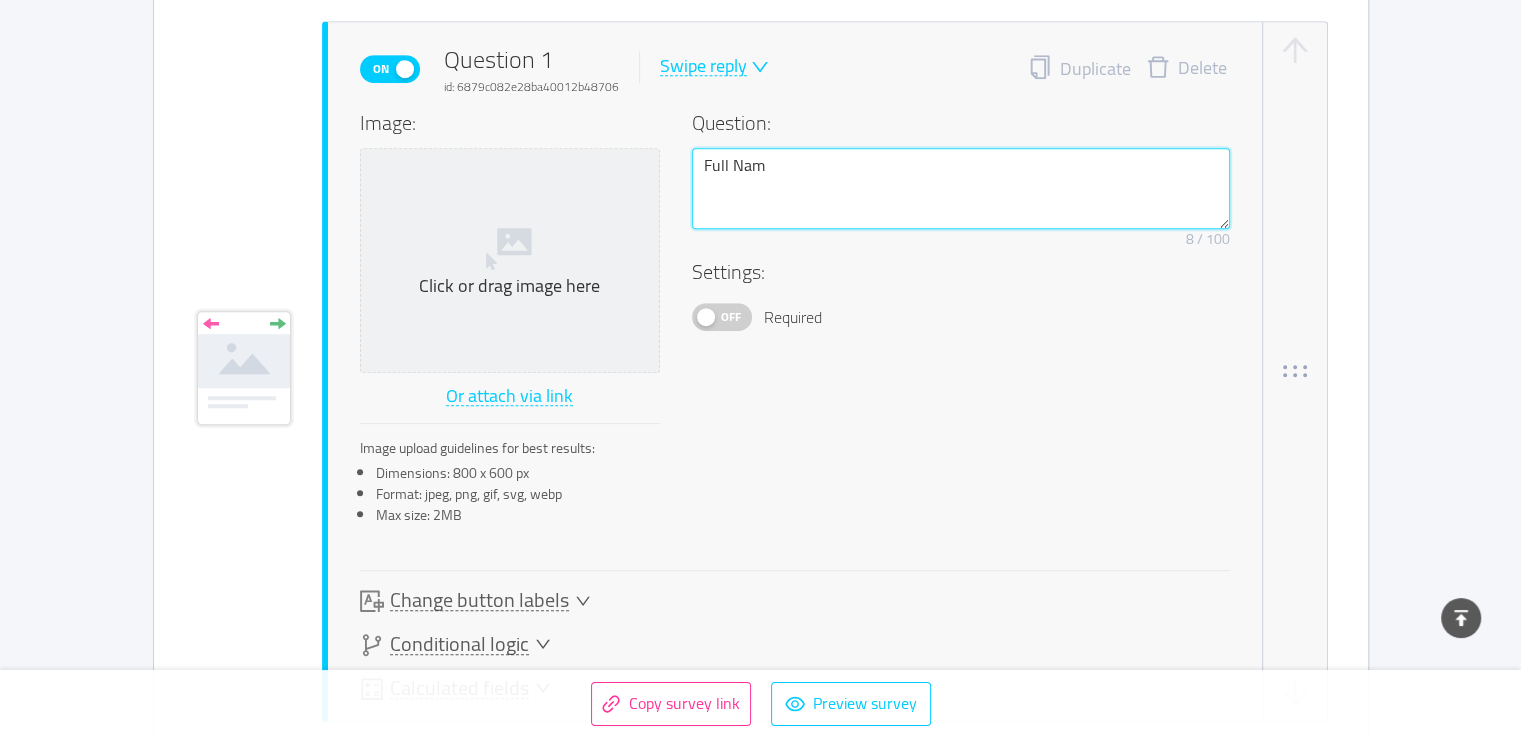type 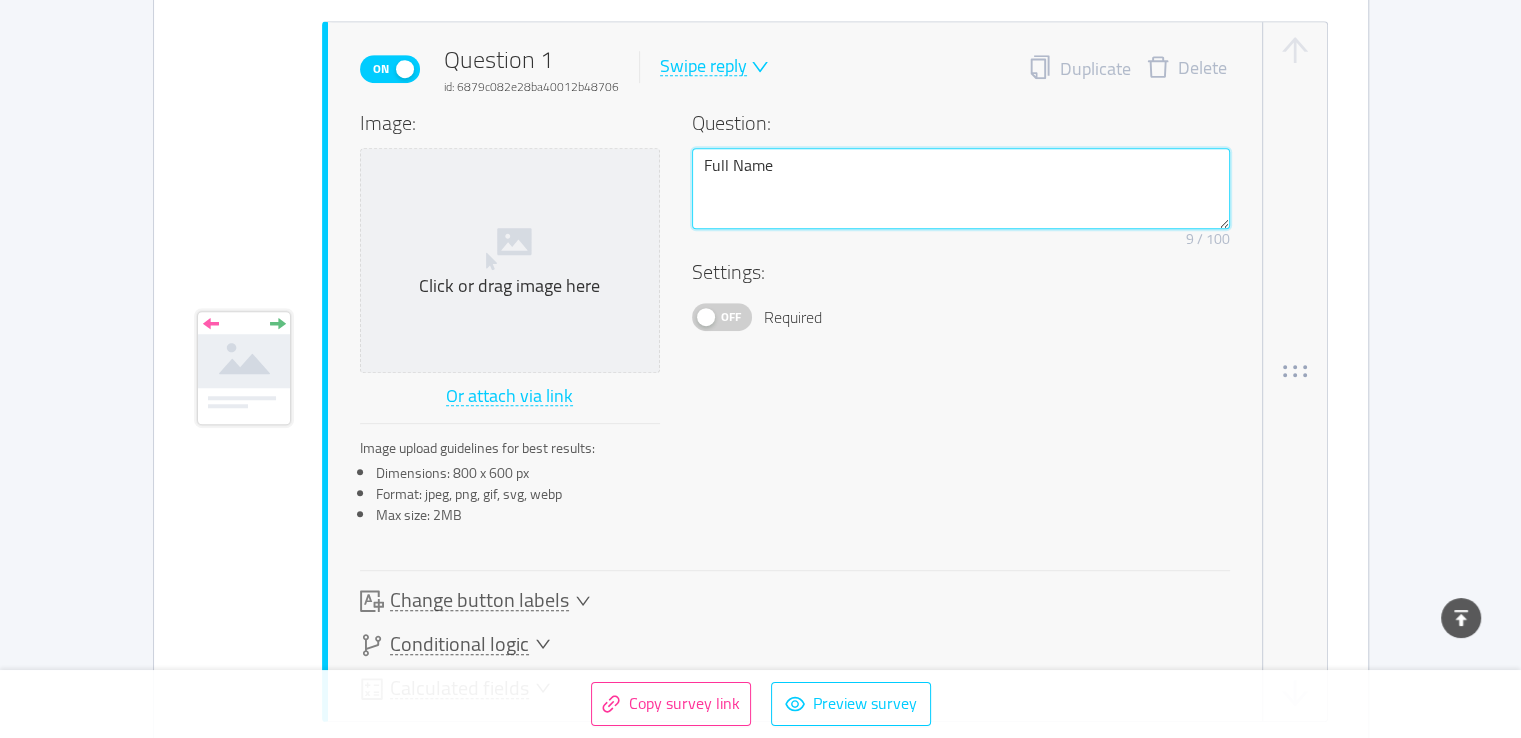 type 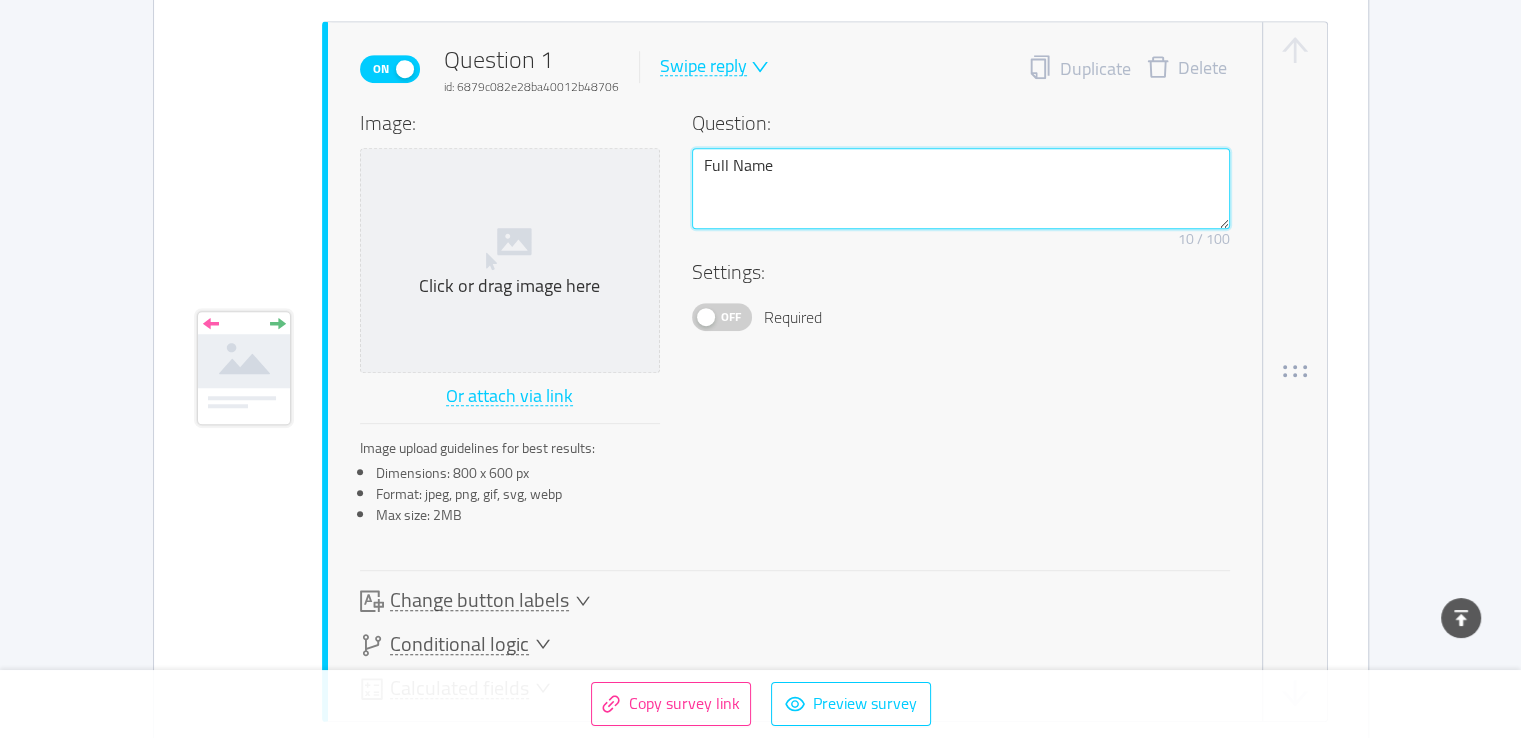 scroll, scrollTop: 855, scrollLeft: 0, axis: vertical 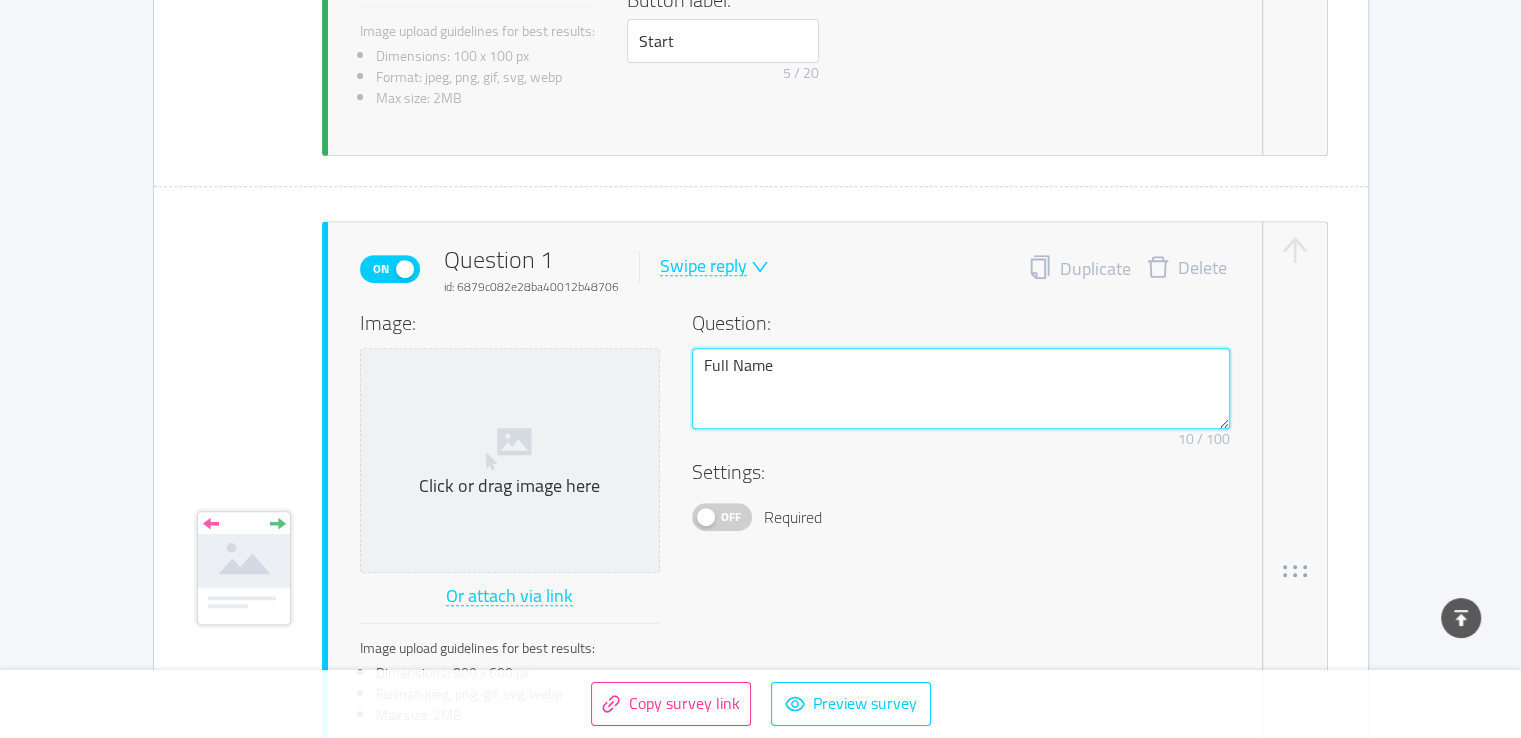 type on "Full Name" 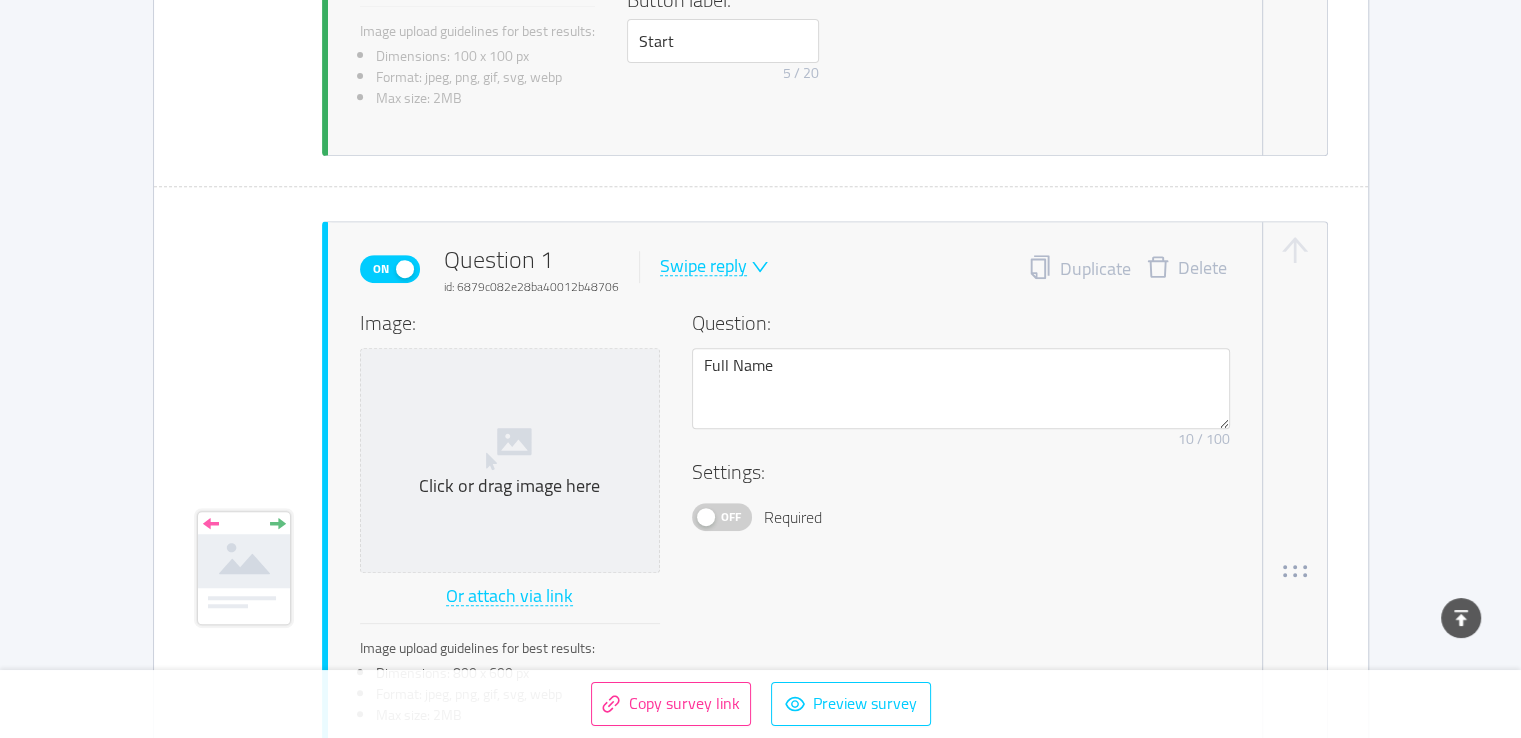 click on "Off" at bounding box center (722, 517) 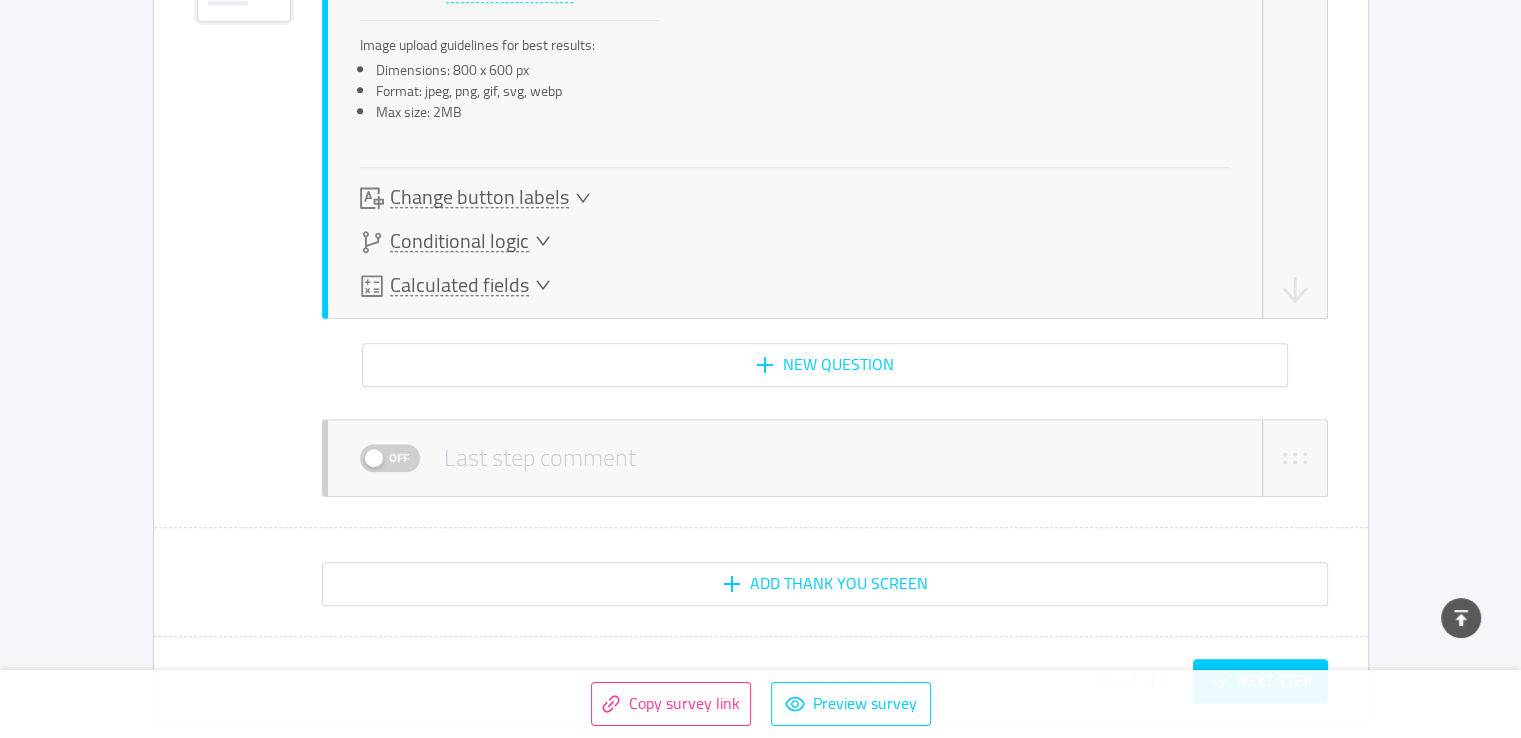 scroll, scrollTop: 1488, scrollLeft: 0, axis: vertical 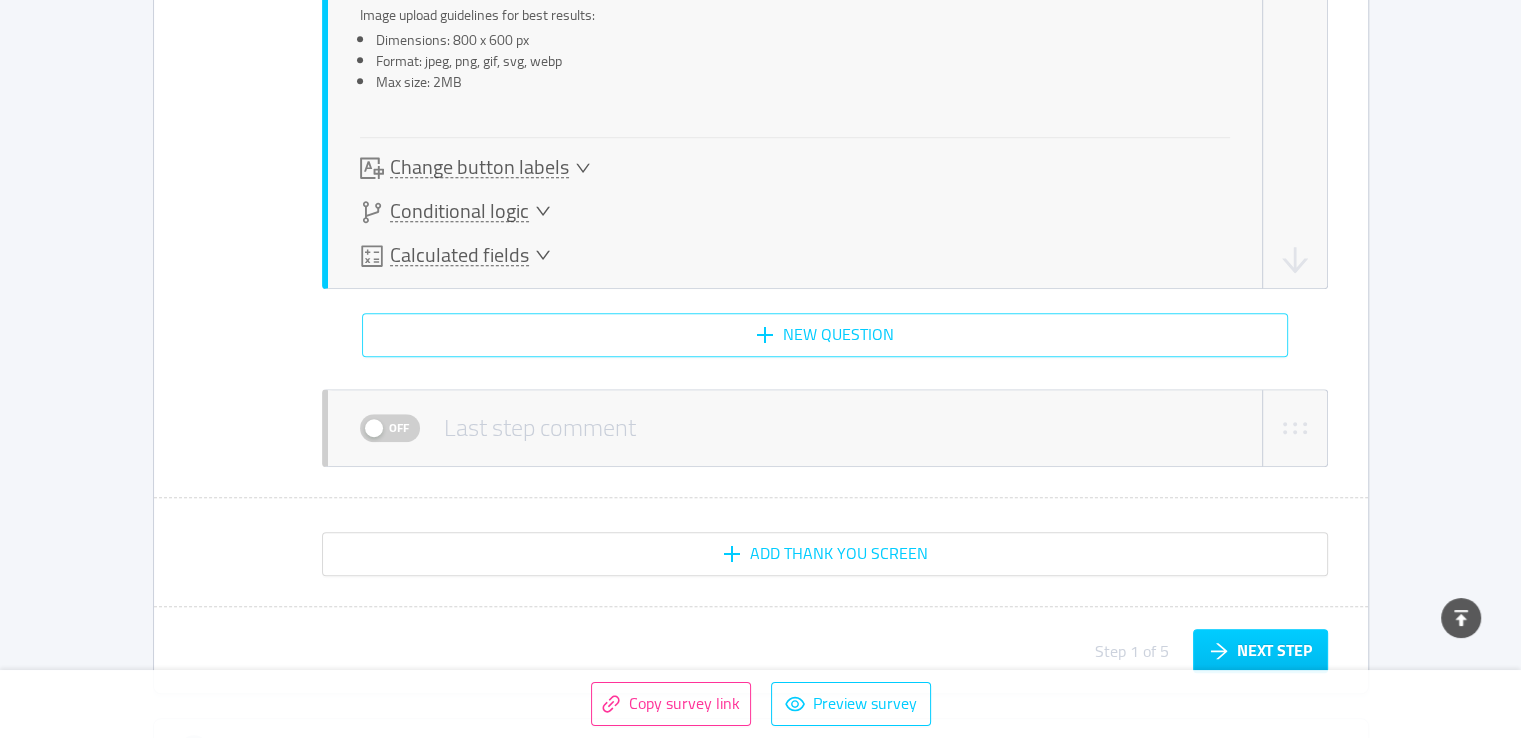 click on "New question" at bounding box center (825, 335) 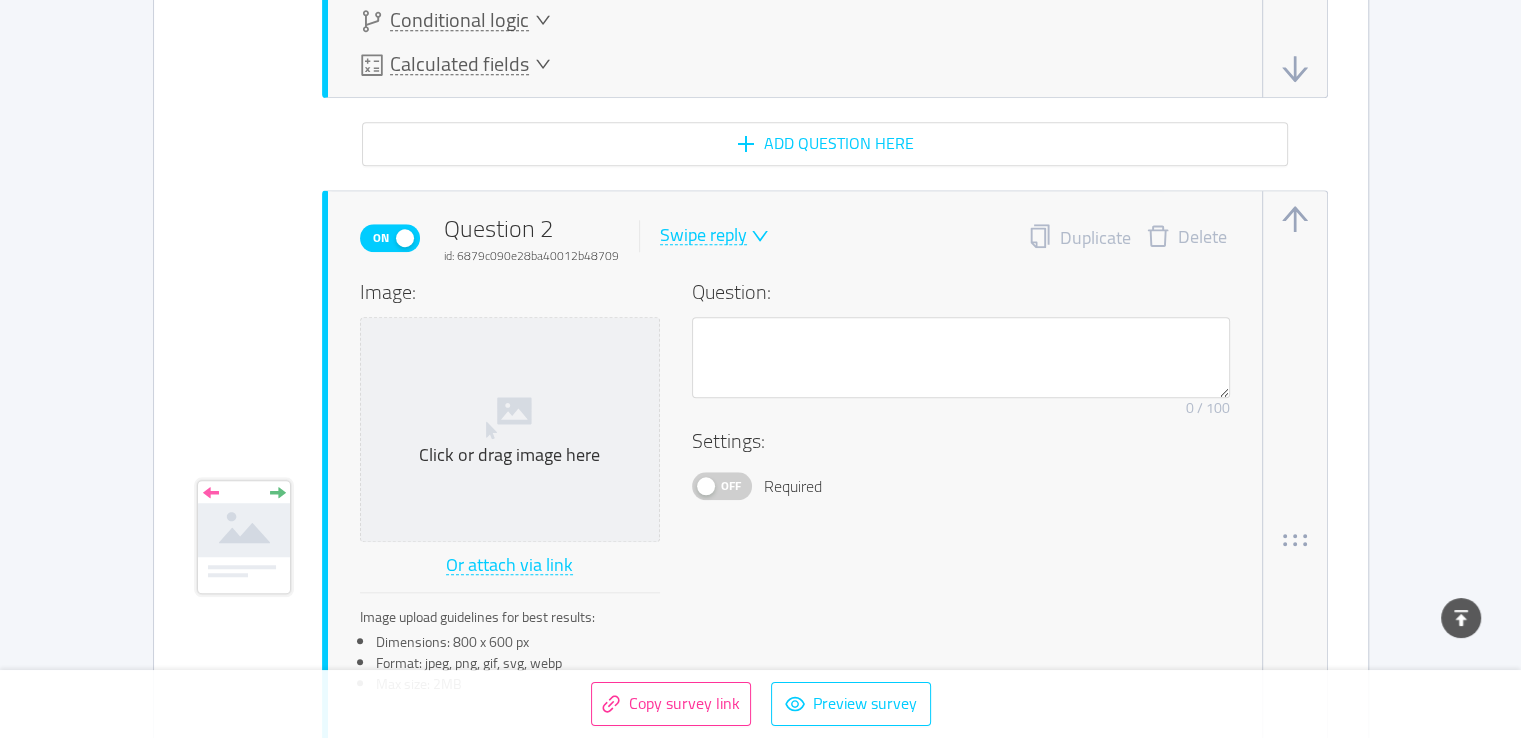 scroll, scrollTop: 1848, scrollLeft: 0, axis: vertical 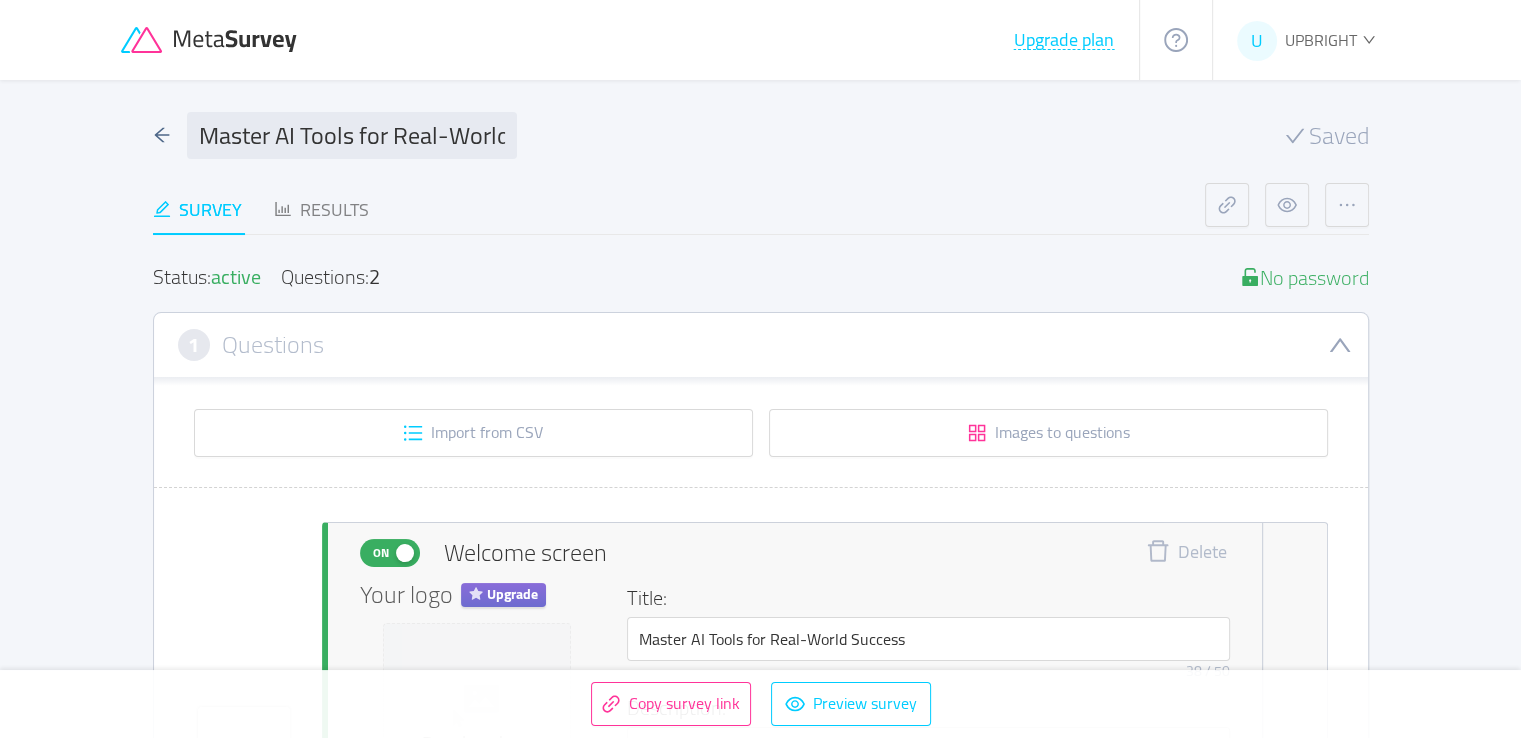 click 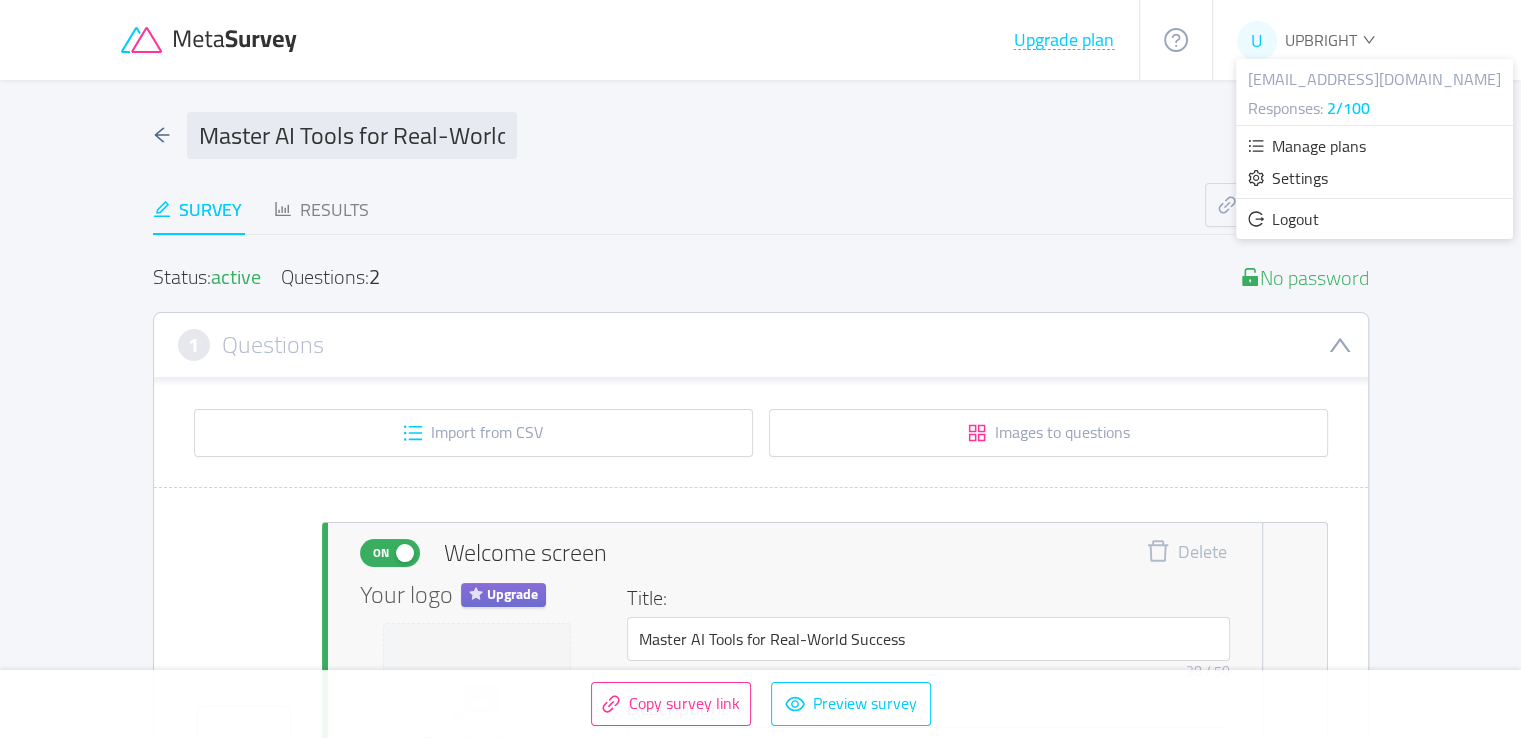 click 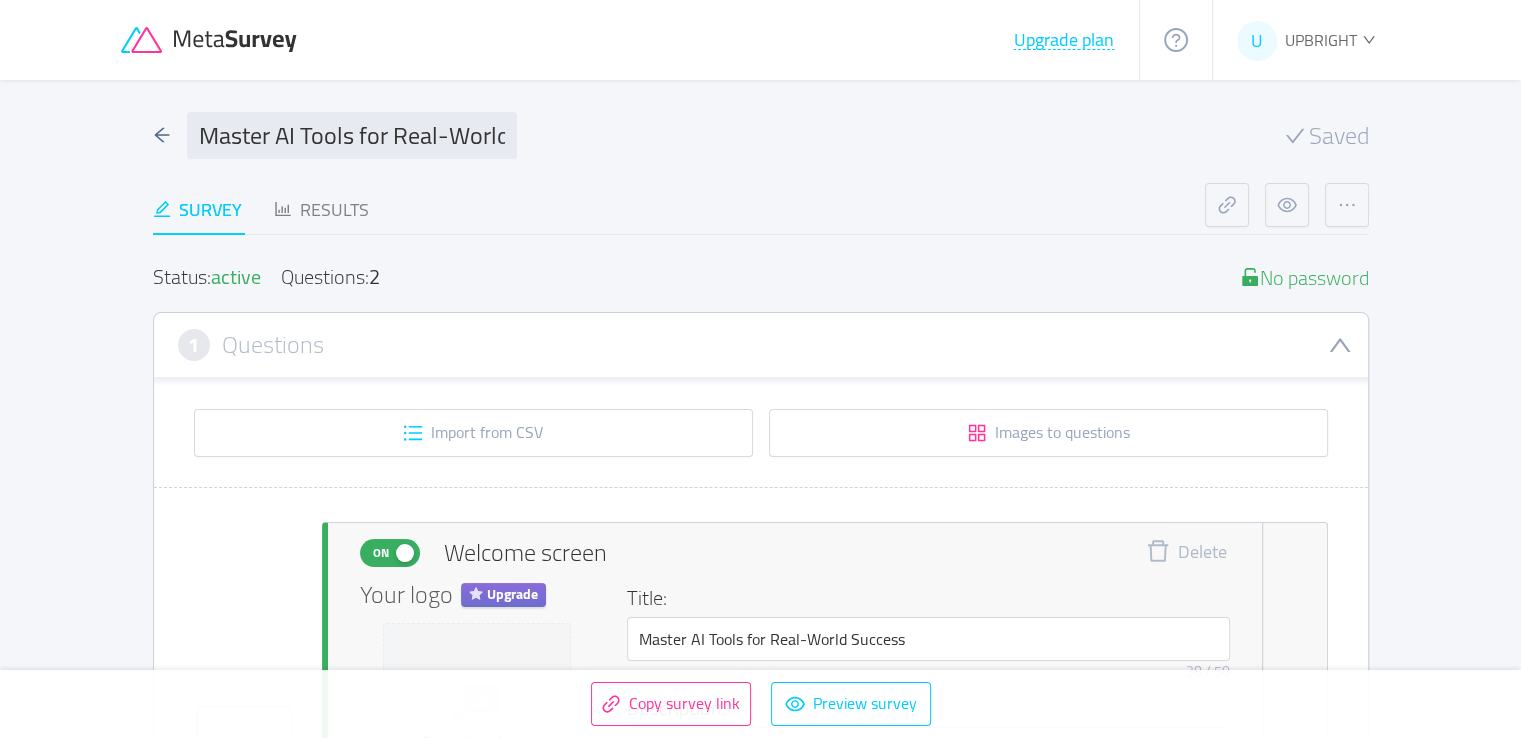 click on "1  Questions" at bounding box center (761, 345) 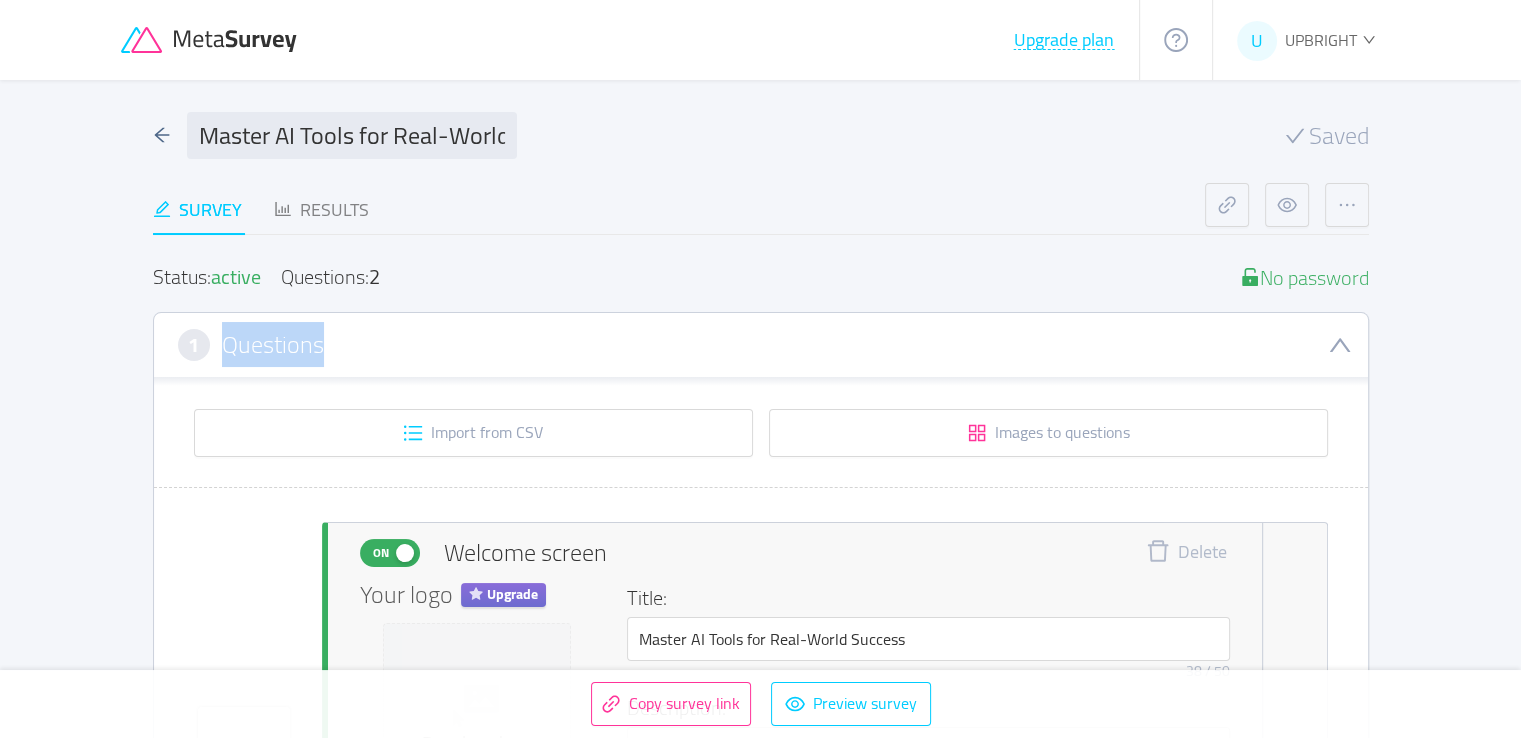 click on "1  Questions" at bounding box center (761, 345) 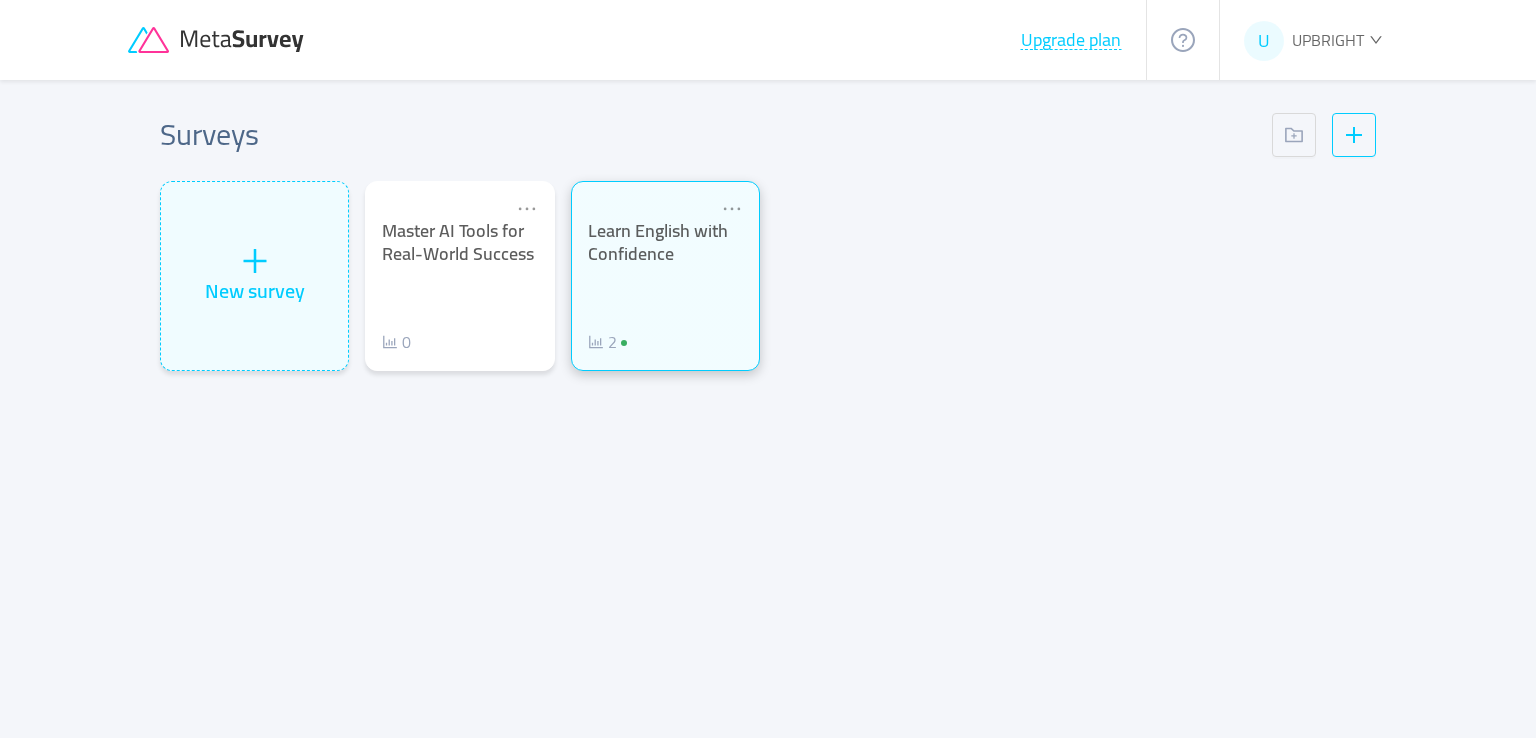 click on "Learn English with Confidence" at bounding box center [665, 242] 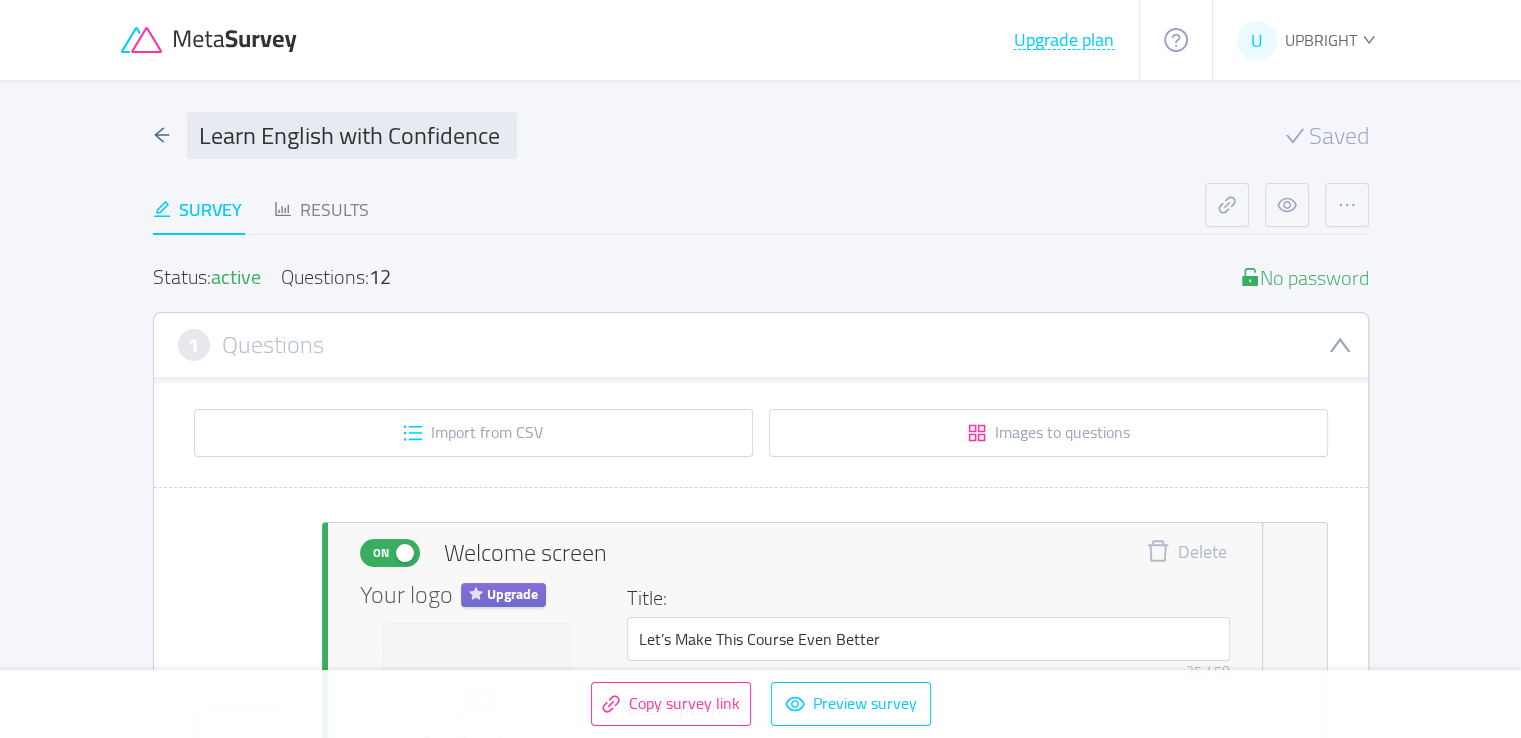 type 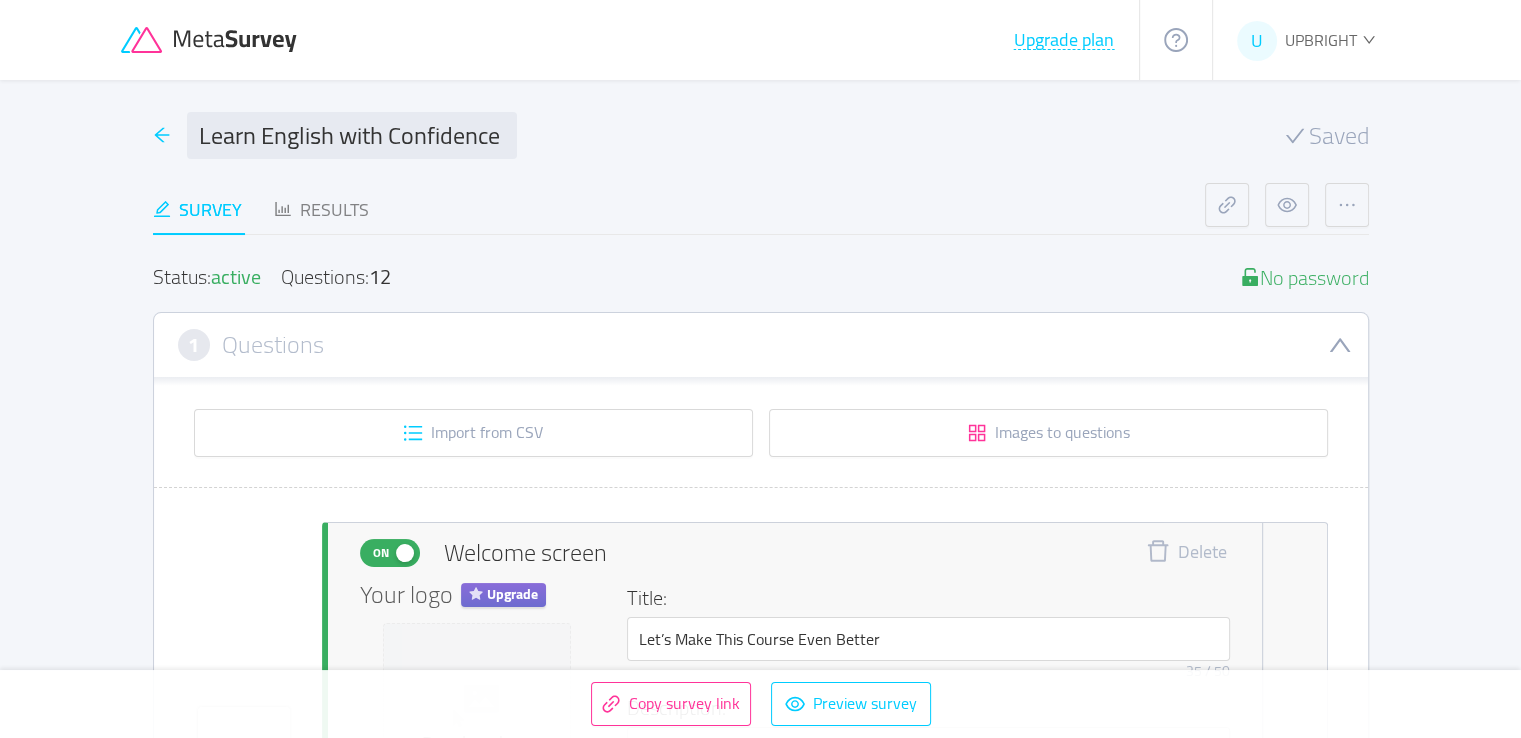 click at bounding box center [162, 135] 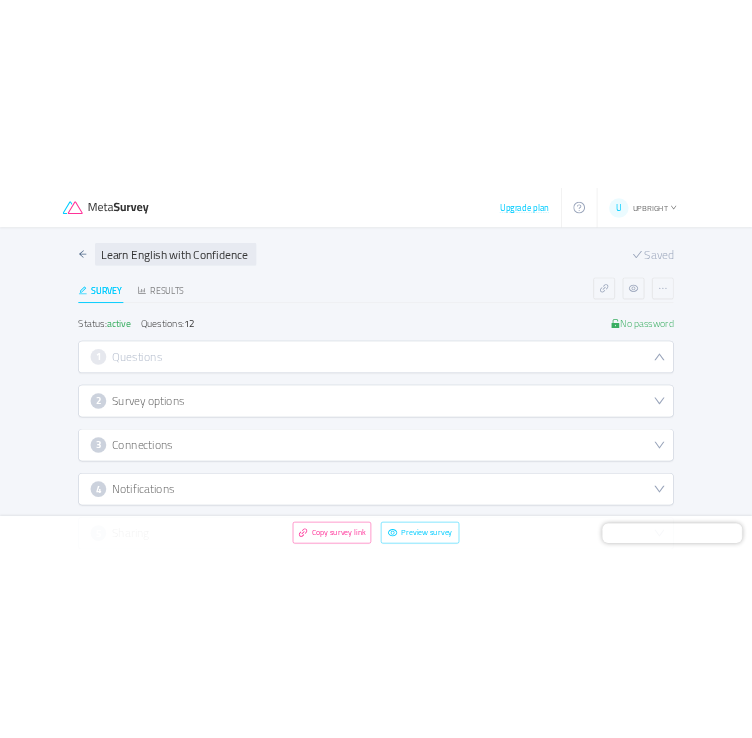 scroll, scrollTop: 0, scrollLeft: 0, axis: both 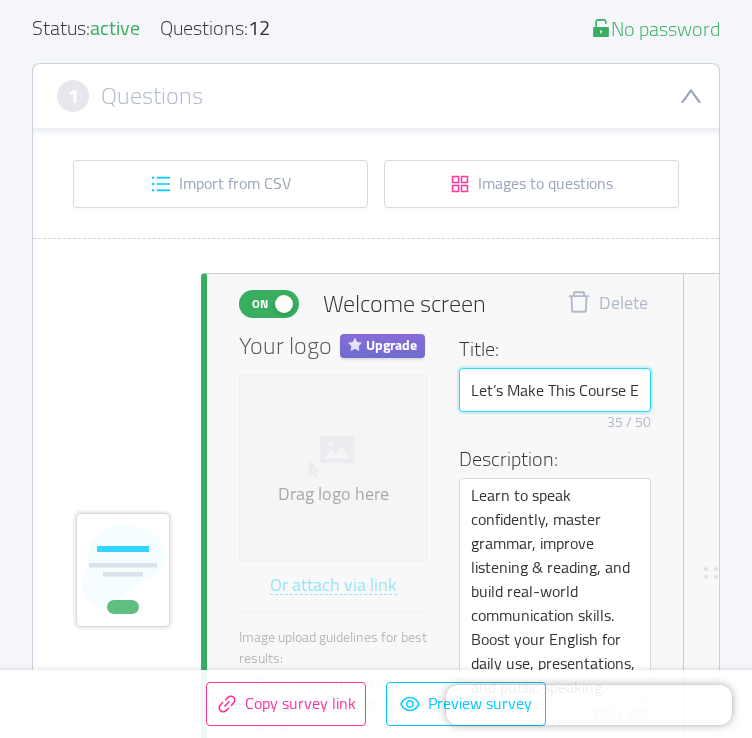 click on "Let’s Make This Course Even Better" at bounding box center [555, 390] 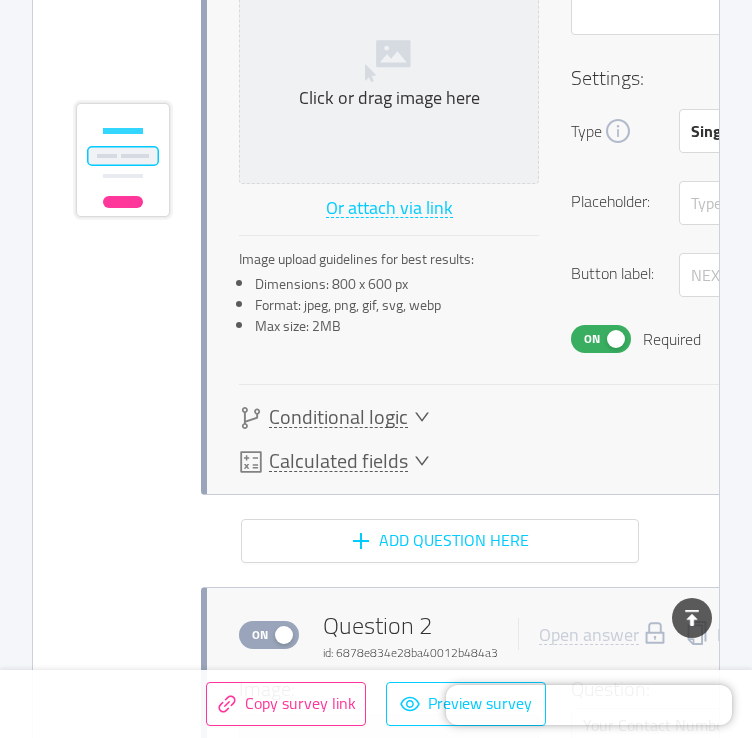 scroll, scrollTop: 1403, scrollLeft: 0, axis: vertical 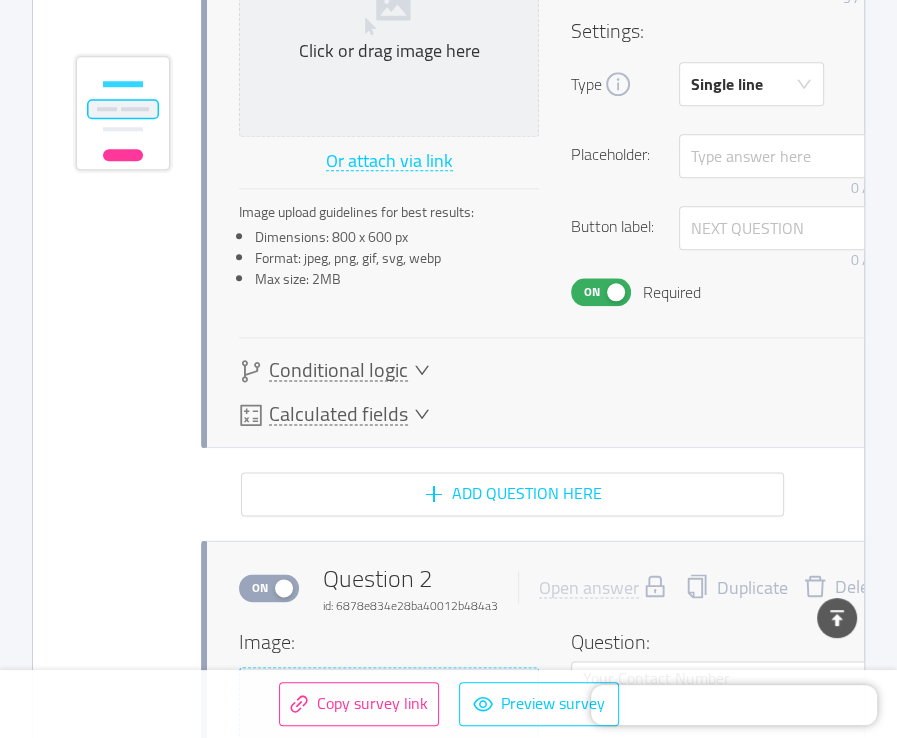 click on "Click or drag image here" at bounding box center (389, 779) 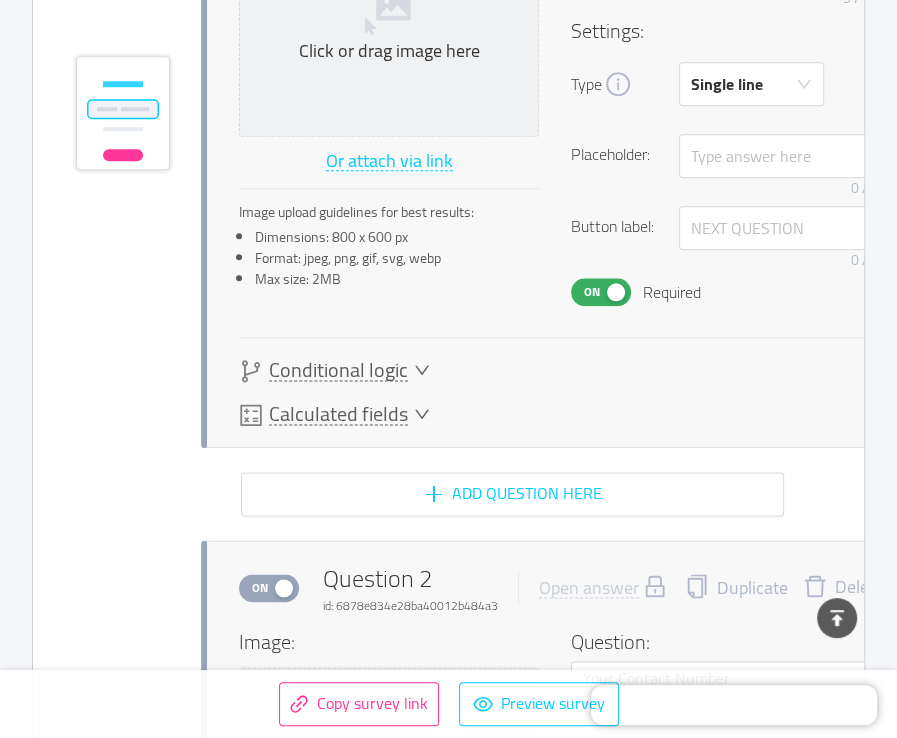 type 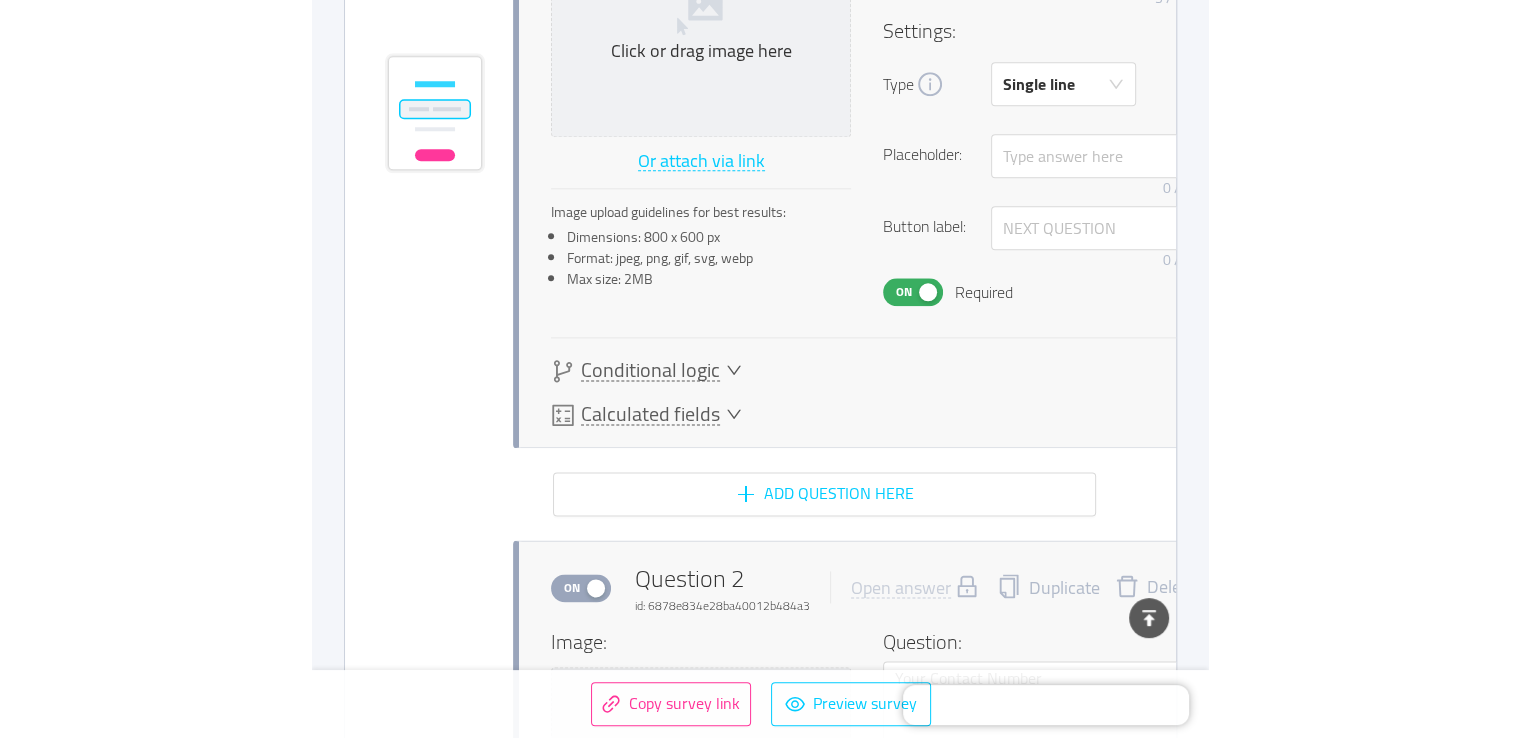 scroll, scrollTop: 1290, scrollLeft: 0, axis: vertical 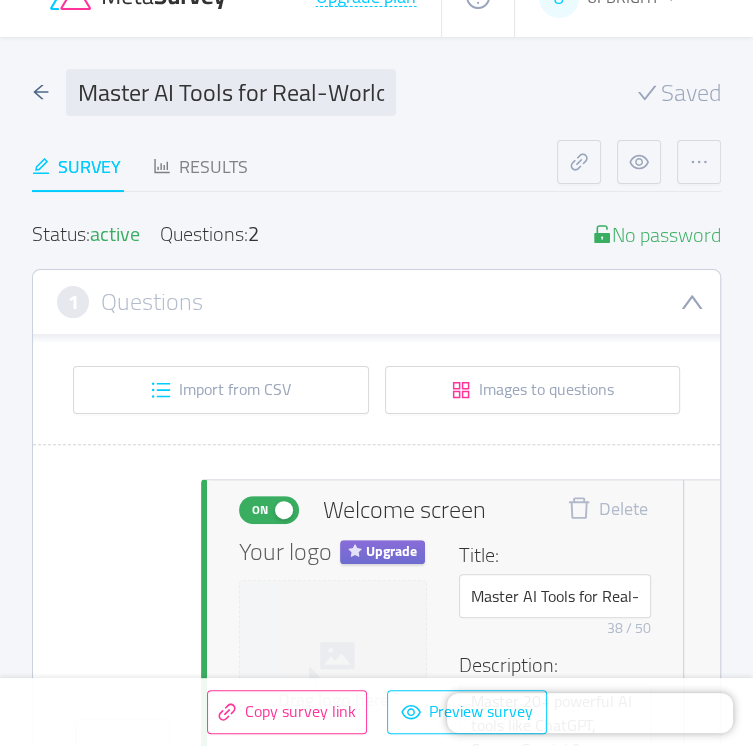 drag, startPoint x: 752, startPoint y: 317, endPoint x: 756, endPoint y: 339, distance: 22.36068 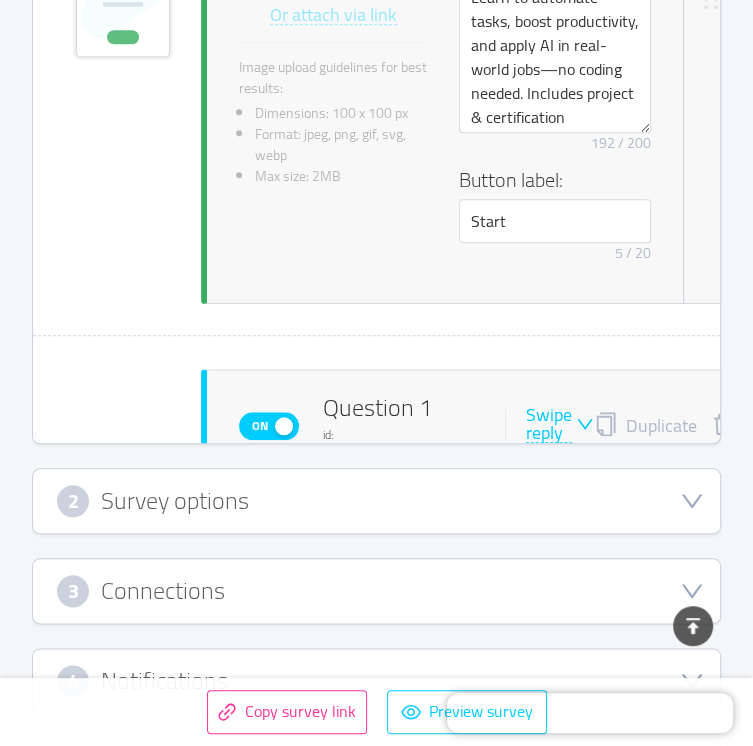 scroll, scrollTop: 890, scrollLeft: 0, axis: vertical 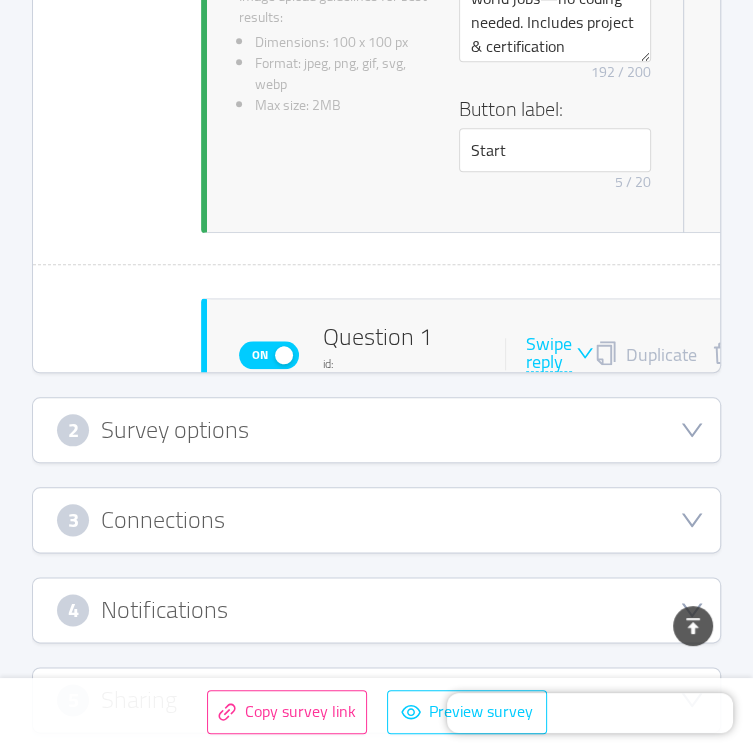 click on "Question 1  id: 6879c082e28ba40012b48706" at bounding box center (404, 355) 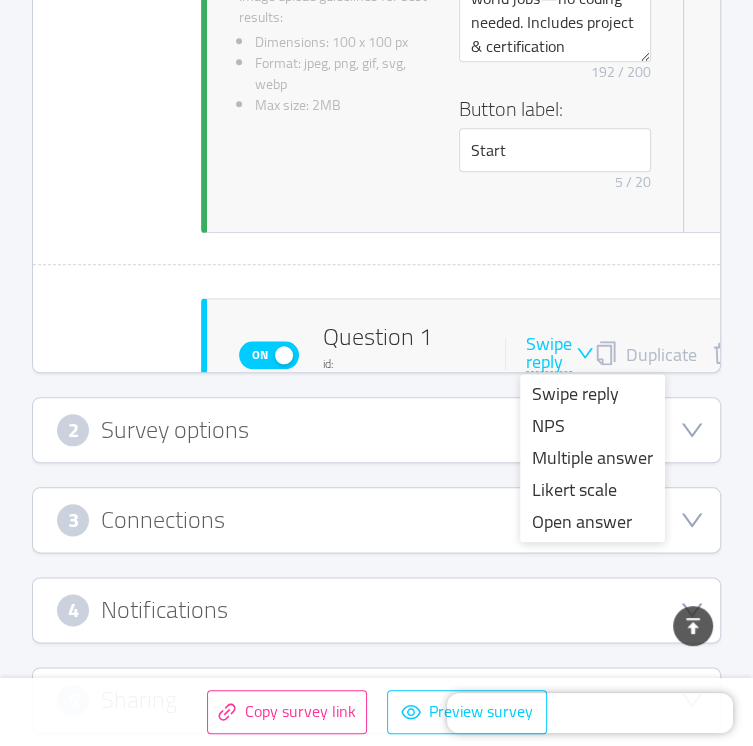 click on "On  Question 1  id: 6879c082e28ba40012b48706  Swipe reply  Duplicate Delete Image:    Click or drag image here  Or attach via link Image upload guidelines for best results: Dimensions: 800 x 600 px Format: jpeg, png, gif, svg, webp Max size: 2MB Question: Full Name  Remove character limit   10 / 100  Settings: On Required  Change button labels   Conditional logic   Calculated fields" at bounding box center (534, 657) 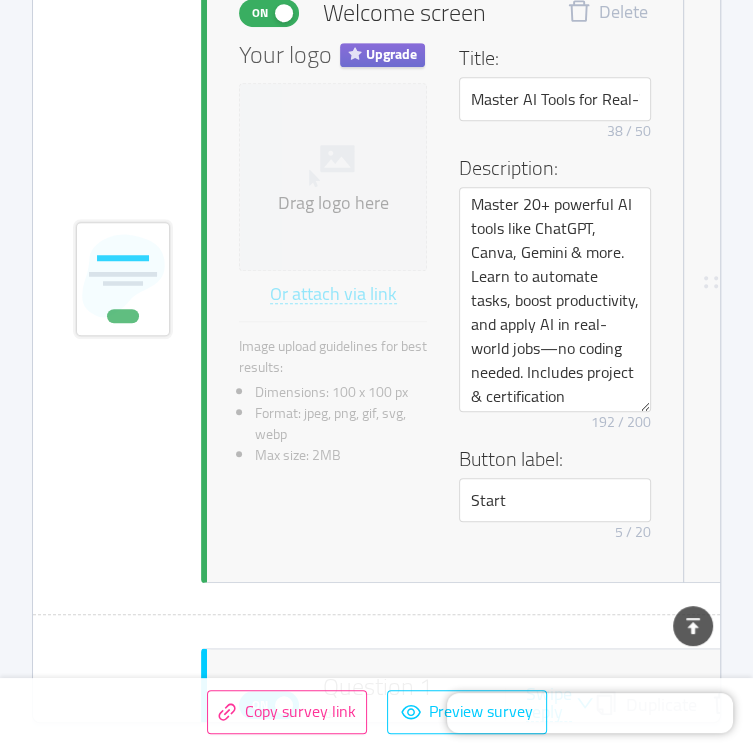 scroll, scrollTop: 559, scrollLeft: 0, axis: vertical 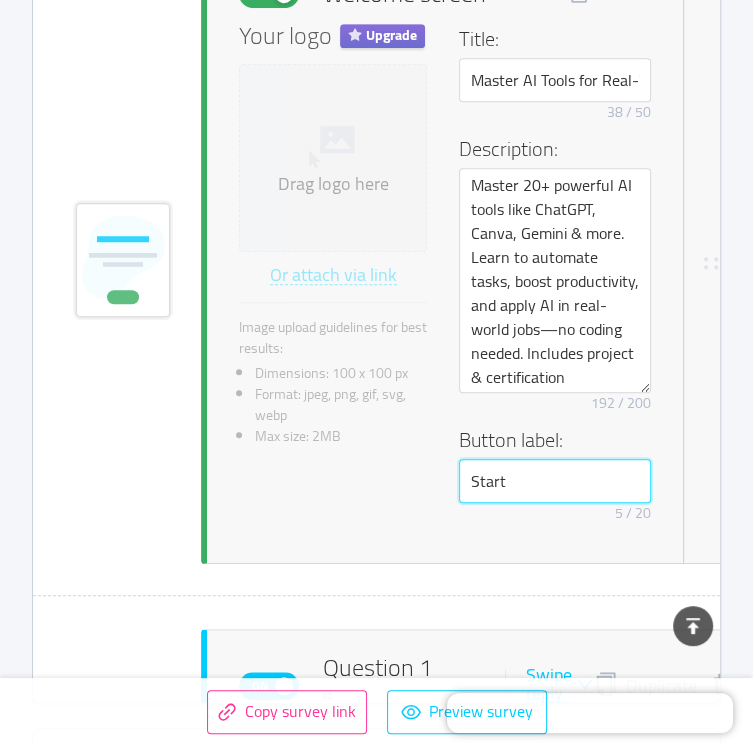 click on "Start" at bounding box center [555, 481] 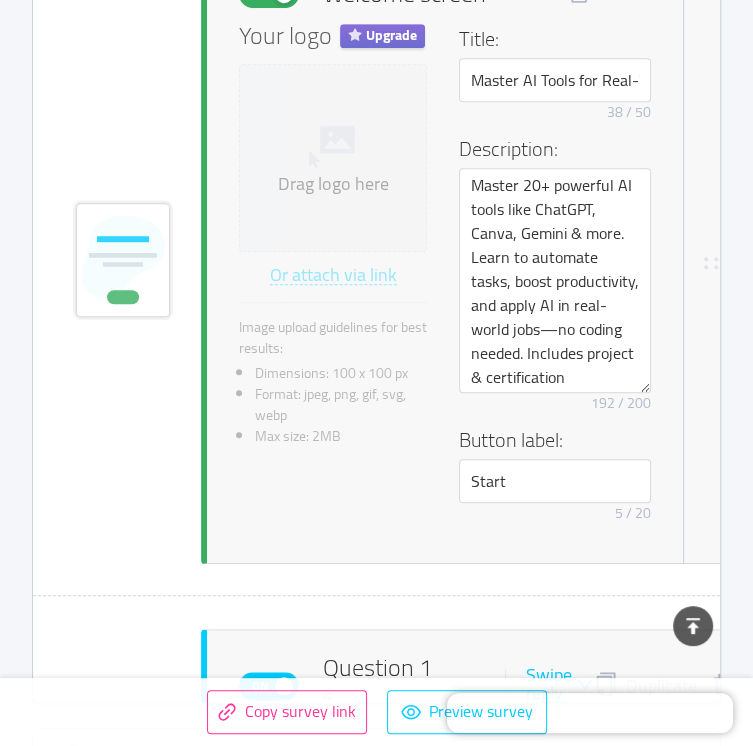 click on "On  Welcome screen  Delete Your logo  Upgrade     Drag logo here  Or attach via link Image upload guidelines for best results: Dimensions: 100 x 100 px Format: jpeg, png, gif, svg, webp Max size: 2MB Title: Master AI Tools for Real-World Success  38 / 50  Description: Master 20+ powerful AI tools like ChatGPT, Canva, Gemini & more. Learn to automate tasks, boost productivity, and apply AI in real-world jobs—no coding needed. Includes project & certification  Remove character limit   192 / 200  Button label: Start  5 / 20" at bounding box center (461, 264) 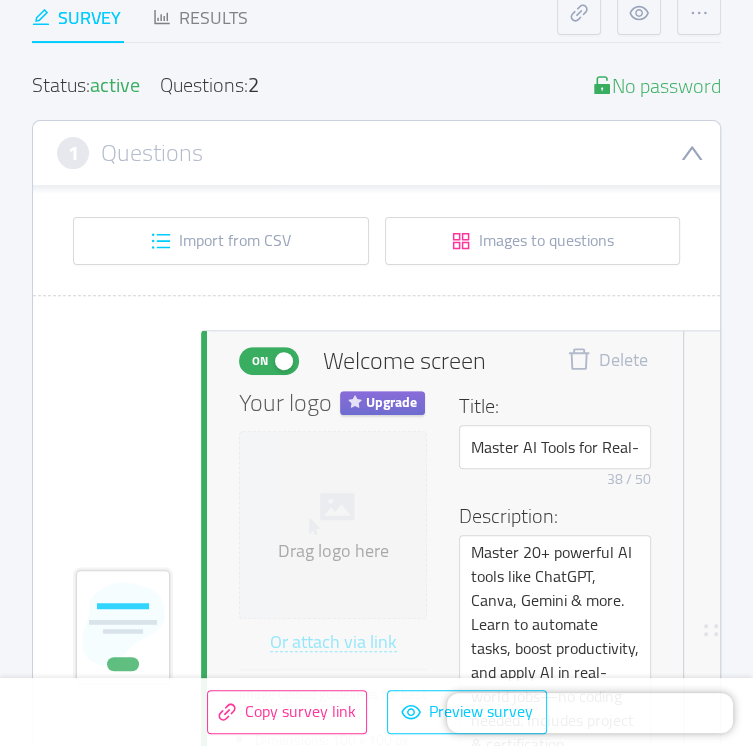 scroll, scrollTop: 160, scrollLeft: 0, axis: vertical 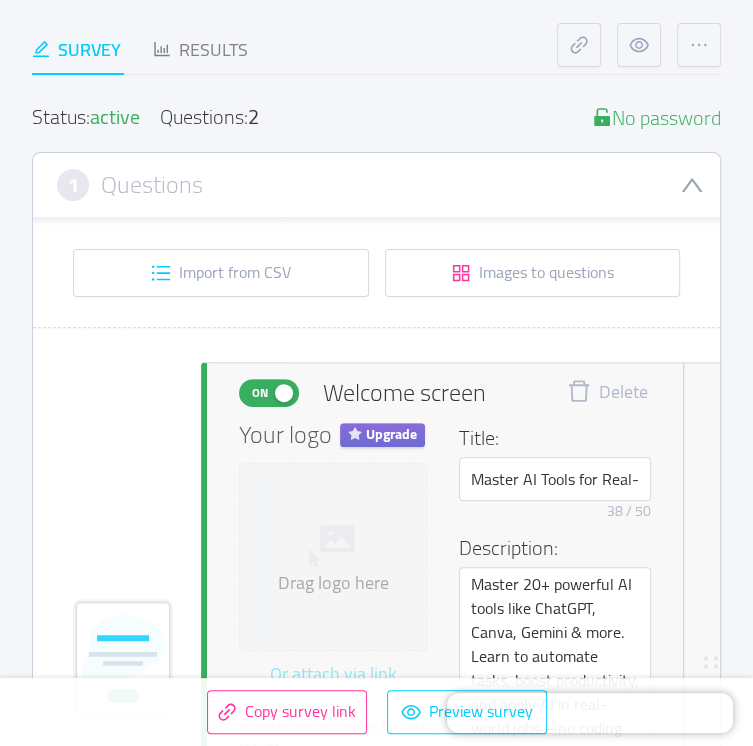click on "1  Questions" at bounding box center [376, 185] 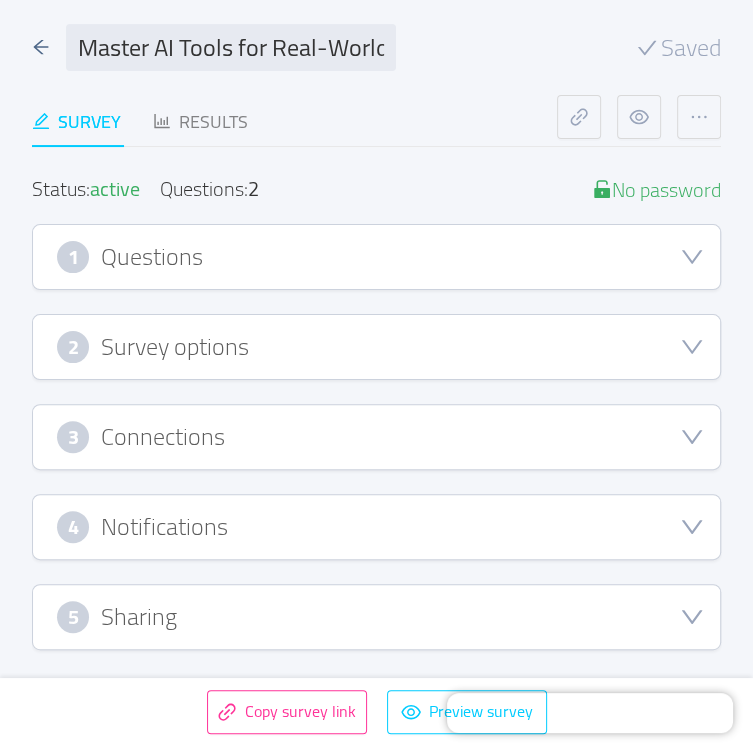 scroll, scrollTop: 84, scrollLeft: 0, axis: vertical 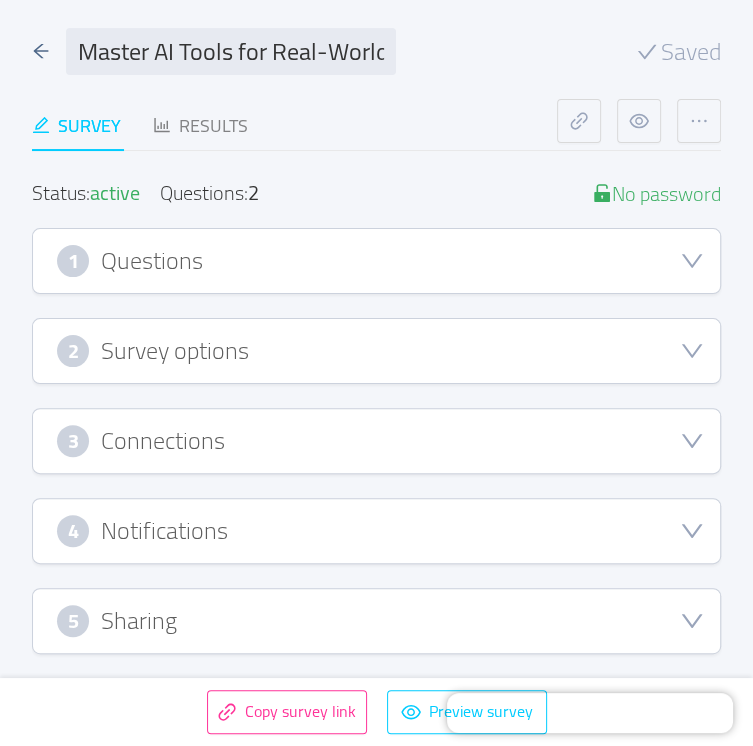 click 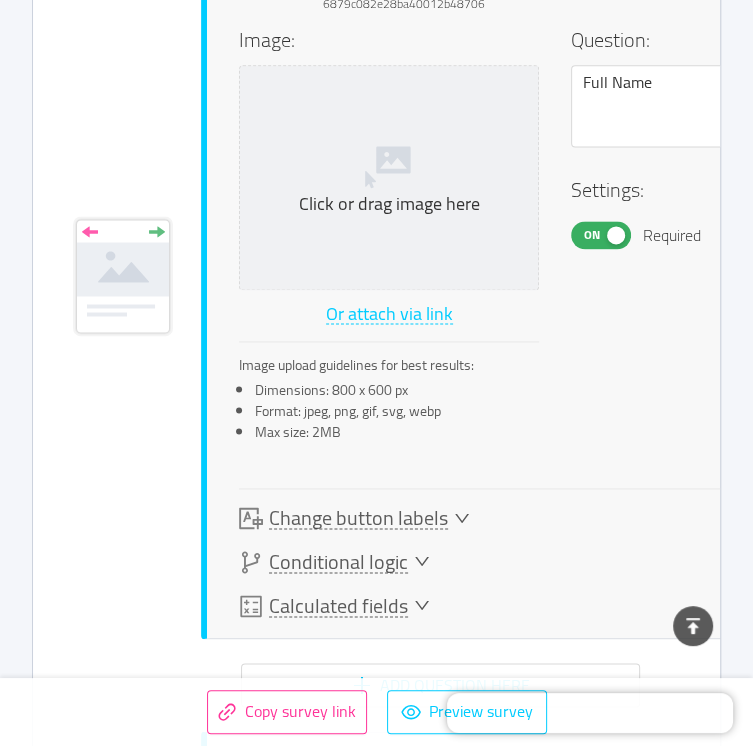 scroll, scrollTop: 1200, scrollLeft: 0, axis: vertical 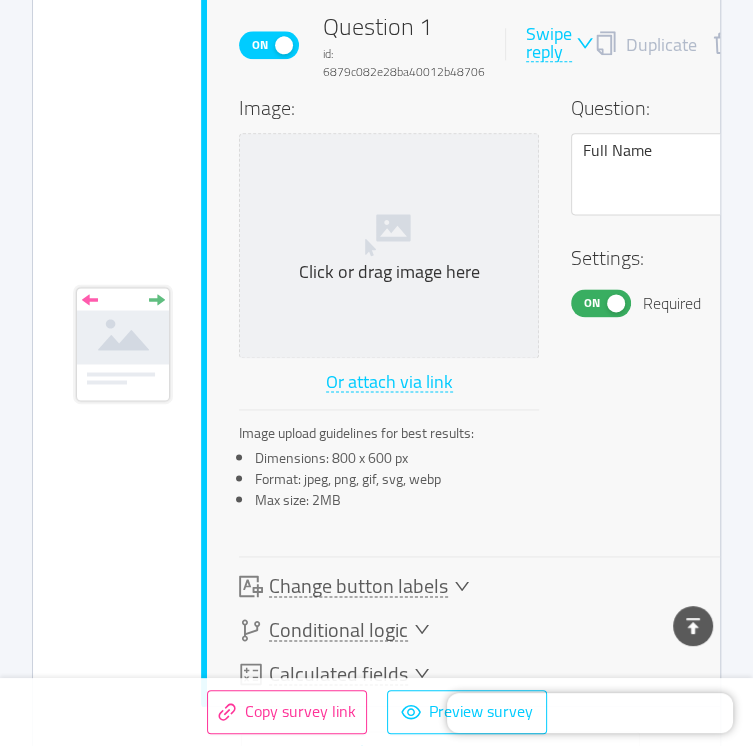 type 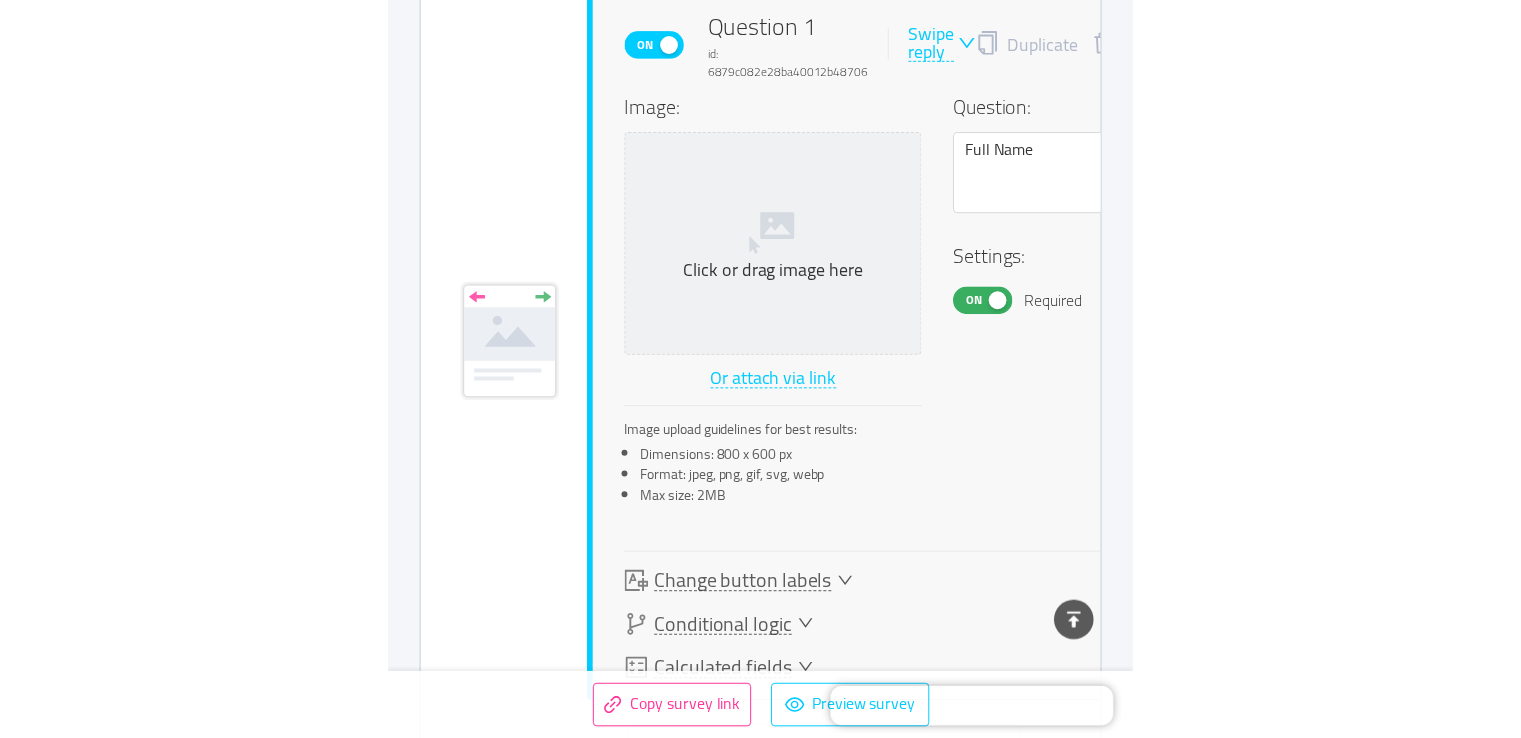 scroll, scrollTop: 1087, scrollLeft: 0, axis: vertical 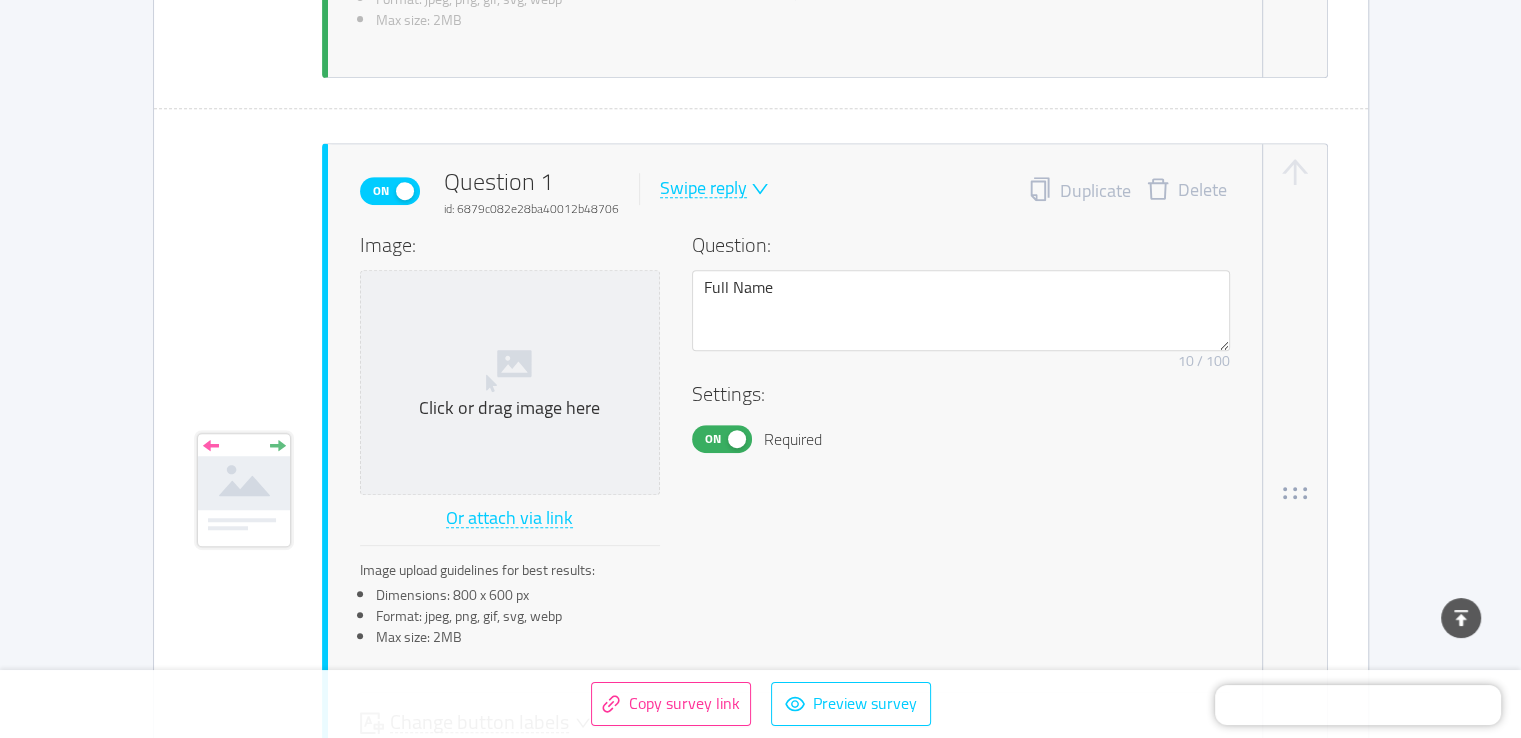 click on "Settings:" at bounding box center (961, 394) 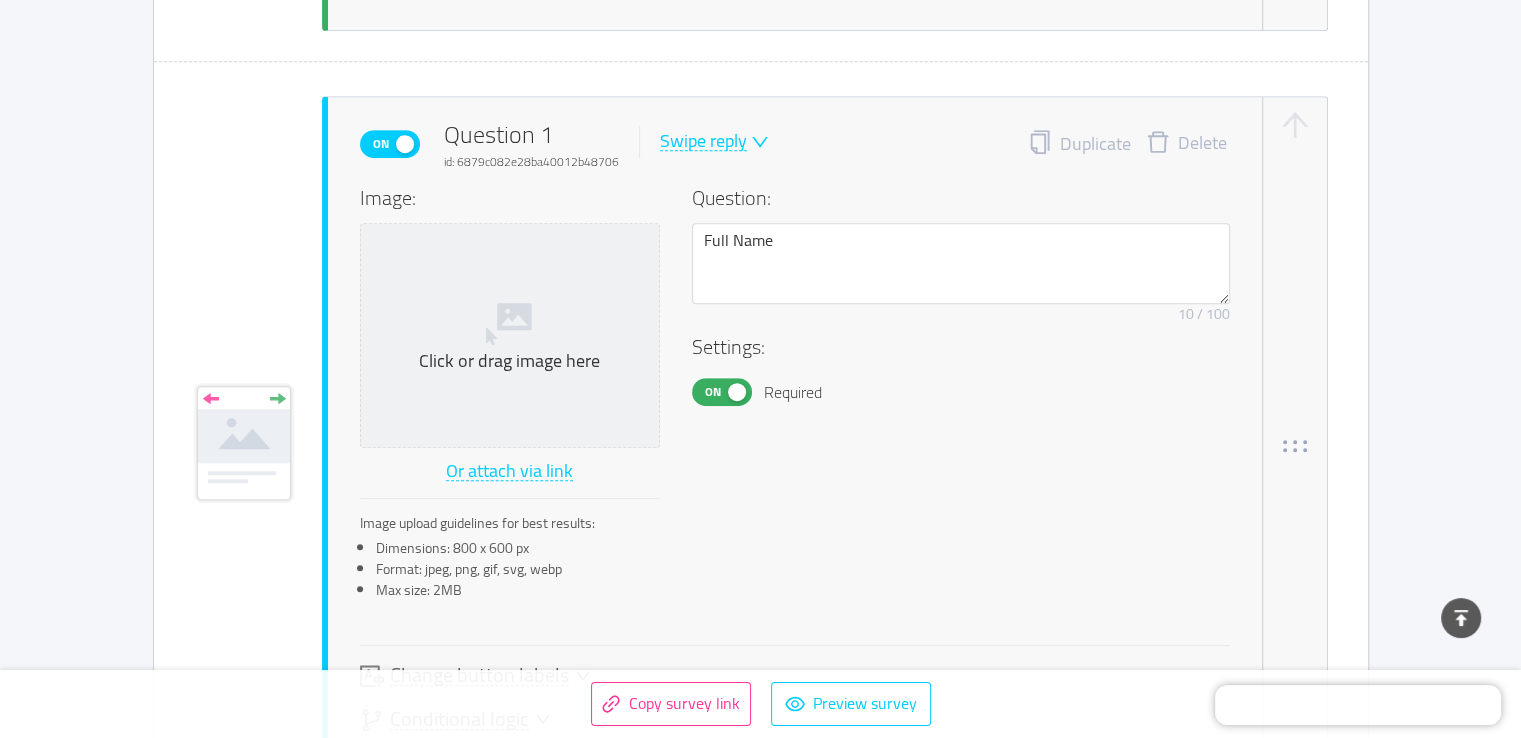 scroll, scrollTop: 964, scrollLeft: 0, axis: vertical 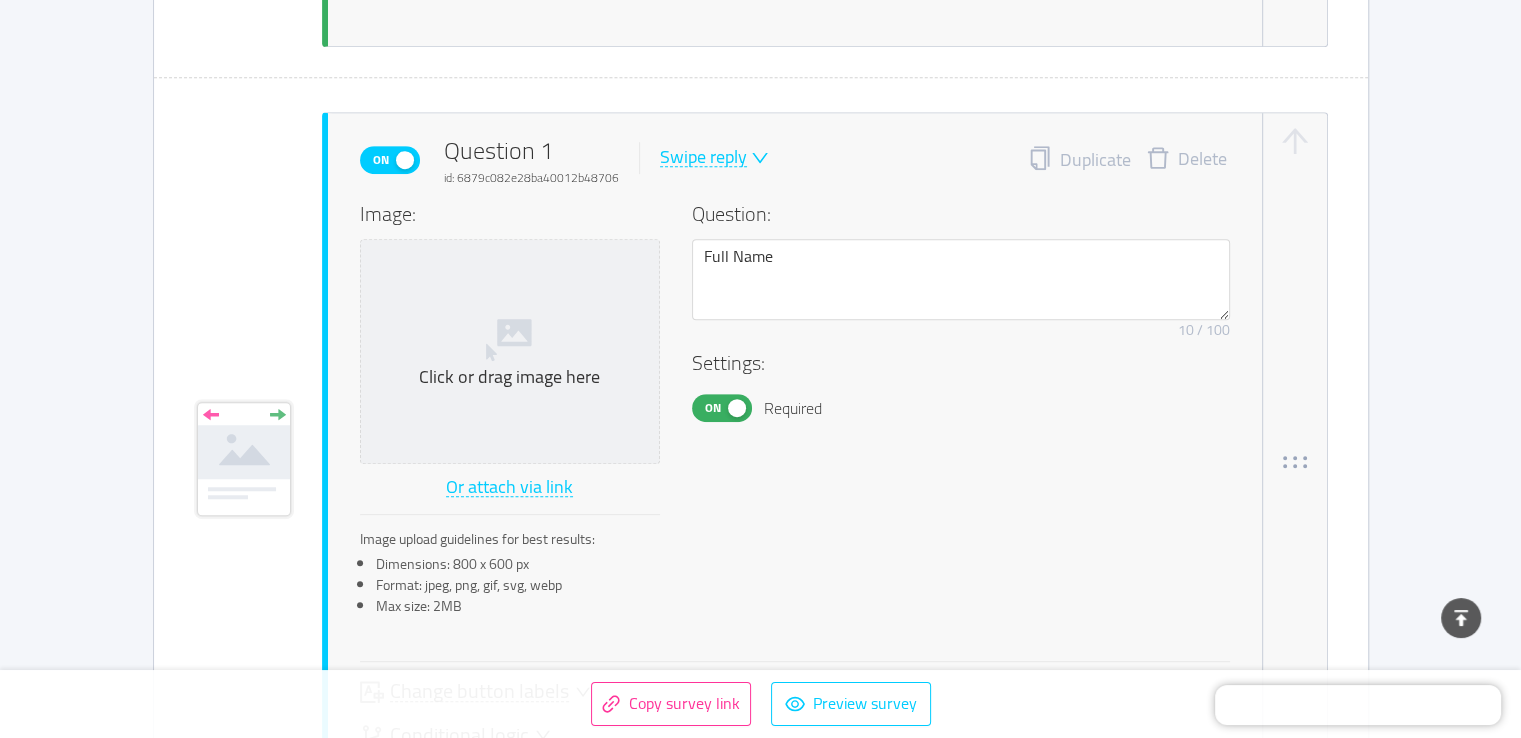 click 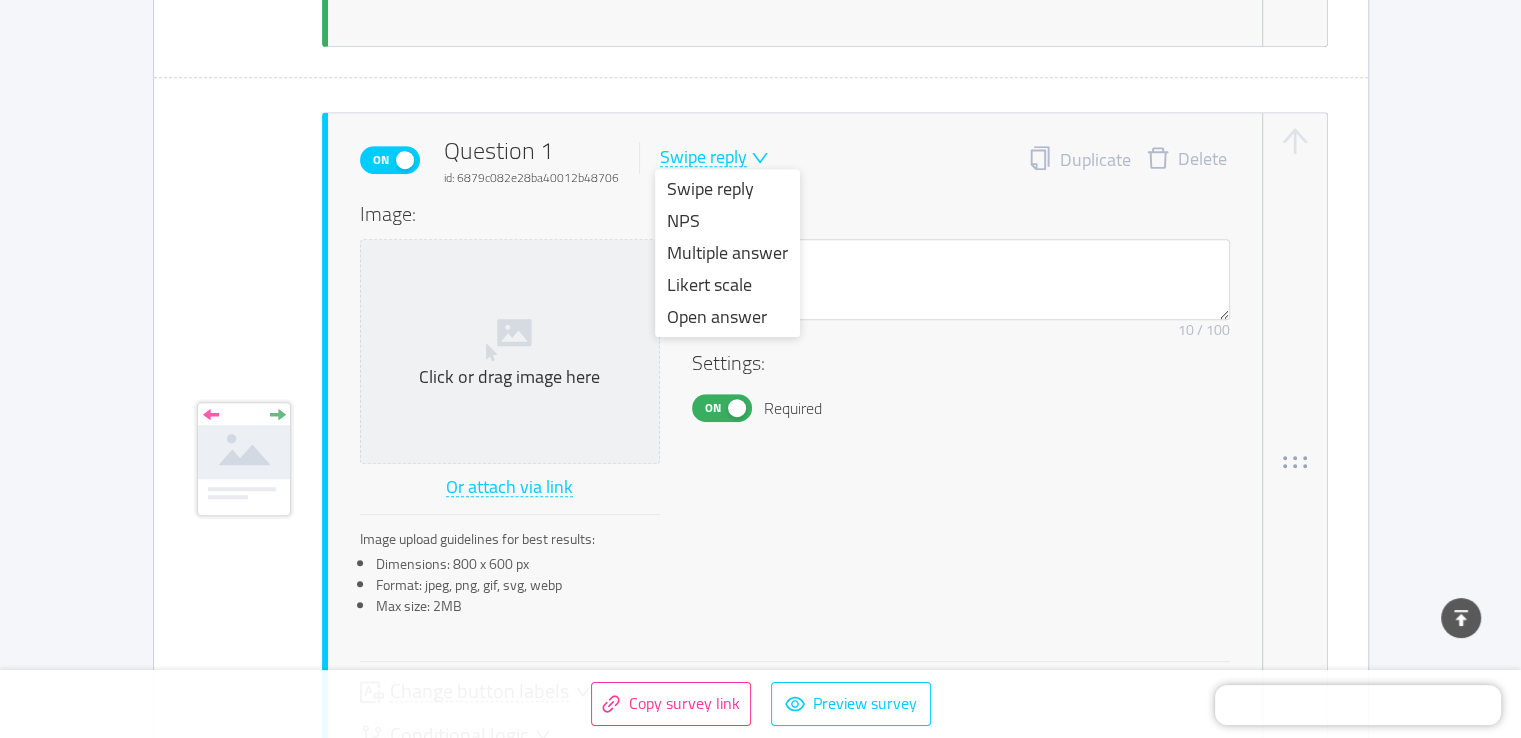 click on "Image:    Click or drag image here  Or attach via link Image upload guidelines for best results: Dimensions: 800 x 600 px Format: jpeg, png, gif, svg, webp Max size: 2MB Question: Full Name  Remove character limit   10 / 100  Settings: On Required" at bounding box center [795, 415] 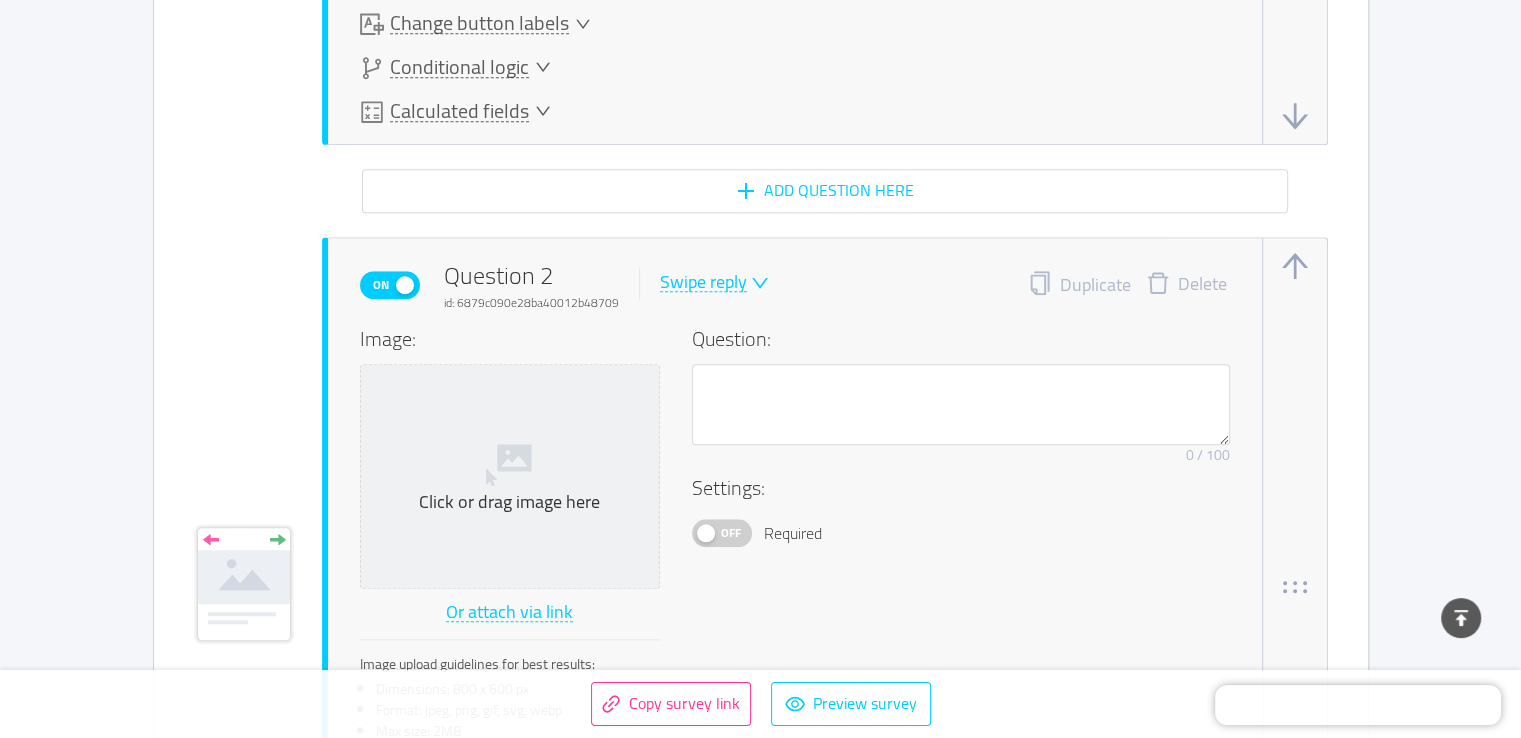 scroll, scrollTop: 1667, scrollLeft: 0, axis: vertical 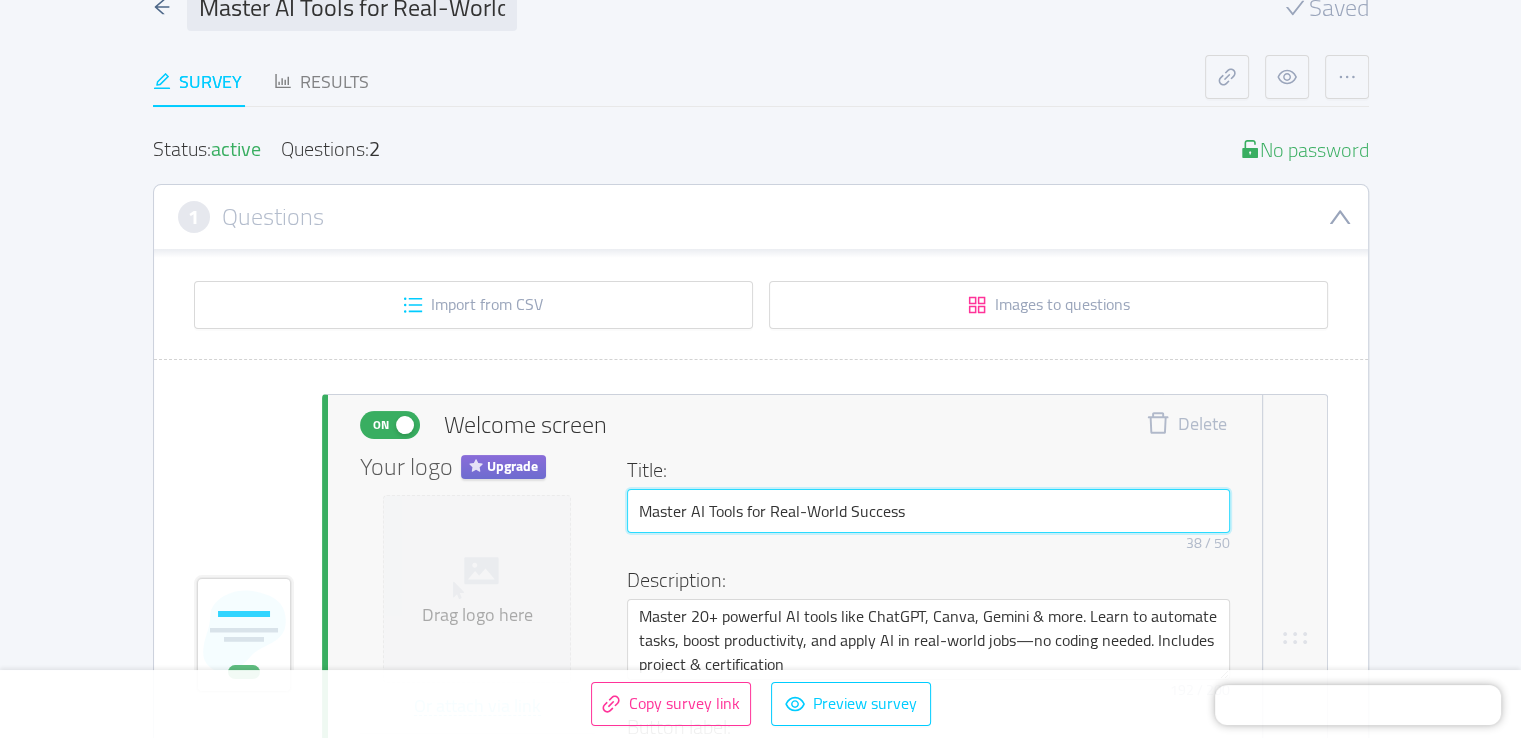 drag, startPoint x: 928, startPoint y: 500, endPoint x: 640, endPoint y: 524, distance: 288.99826 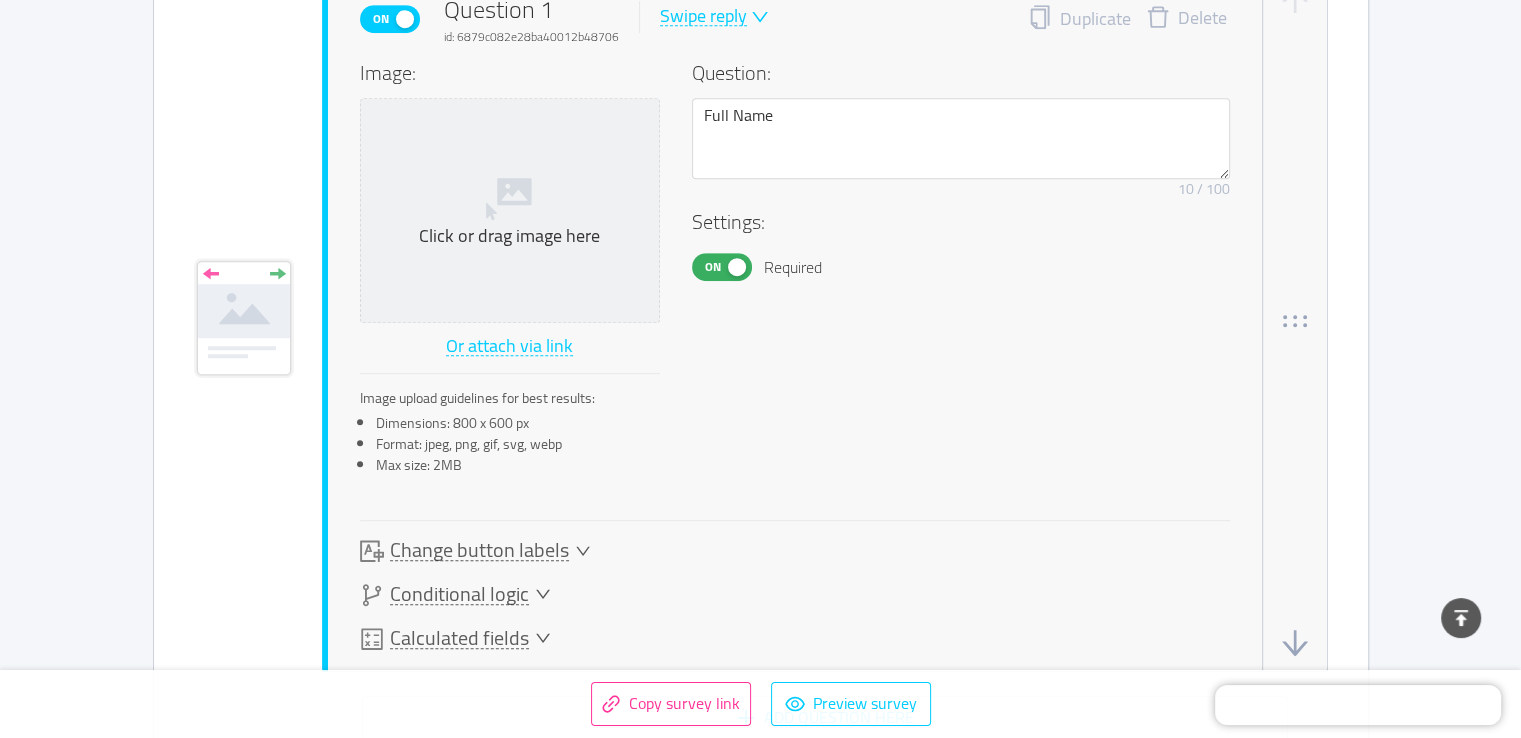 scroll, scrollTop: 1148, scrollLeft: 0, axis: vertical 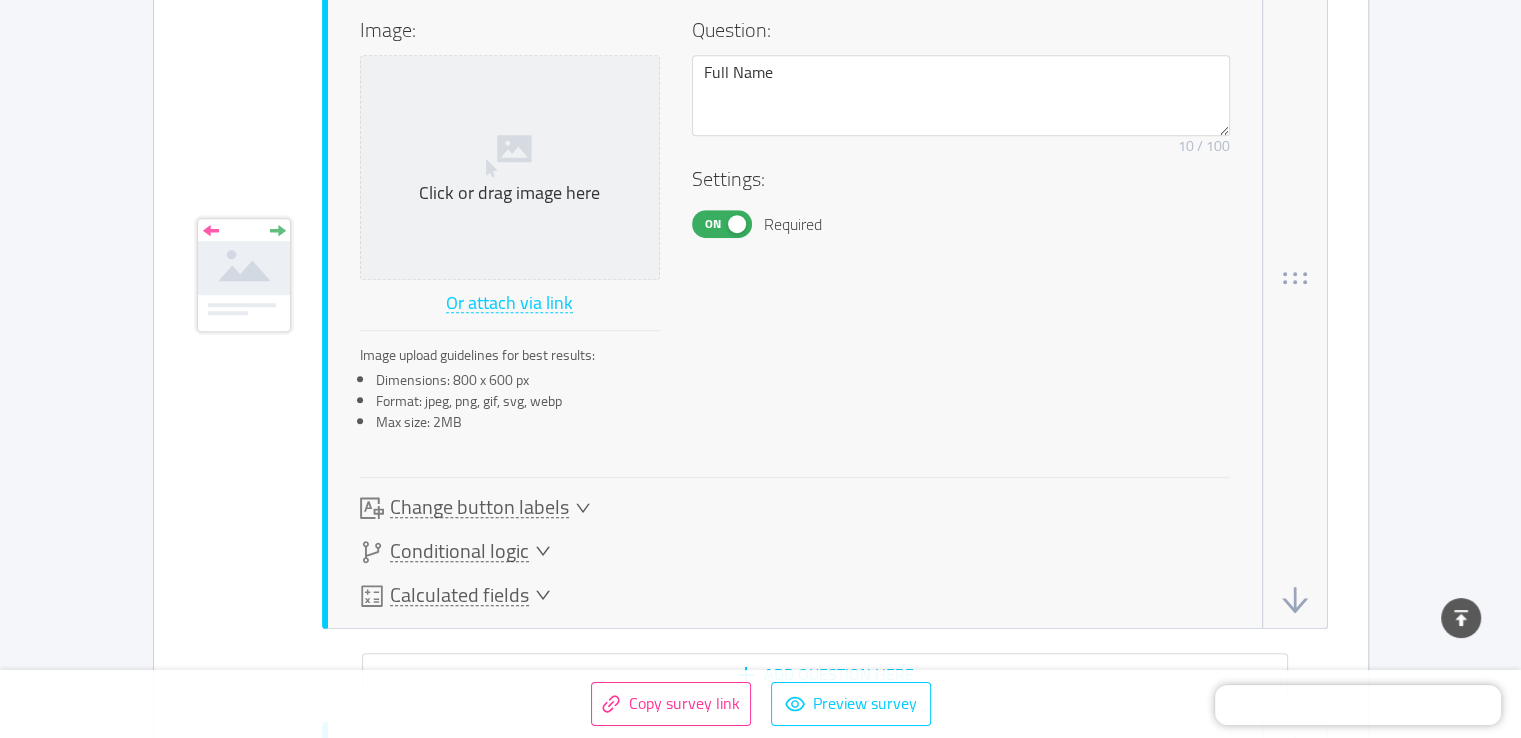 type on "Let’s Make This Course Even Better" 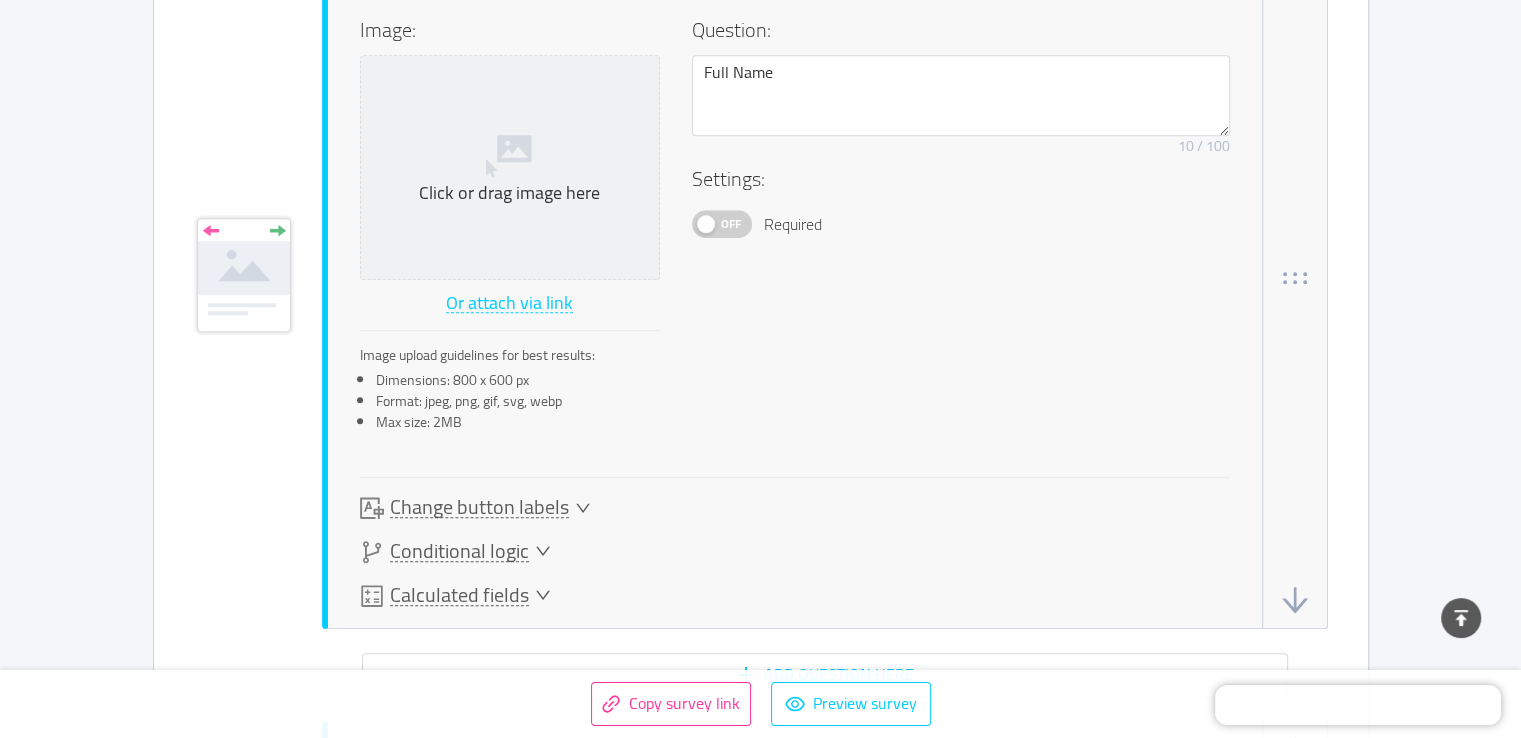 click on "Settings:" at bounding box center [961, 179] 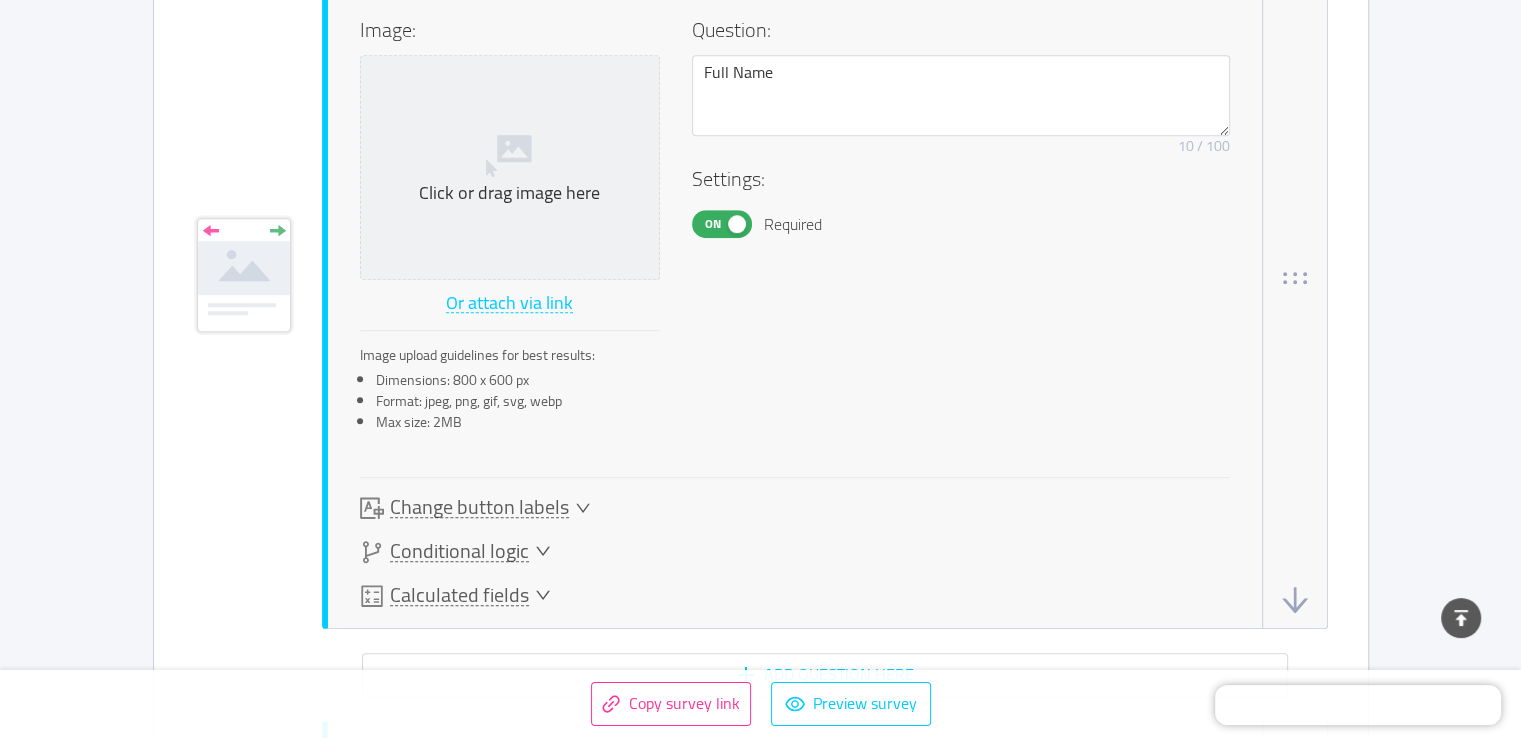 click 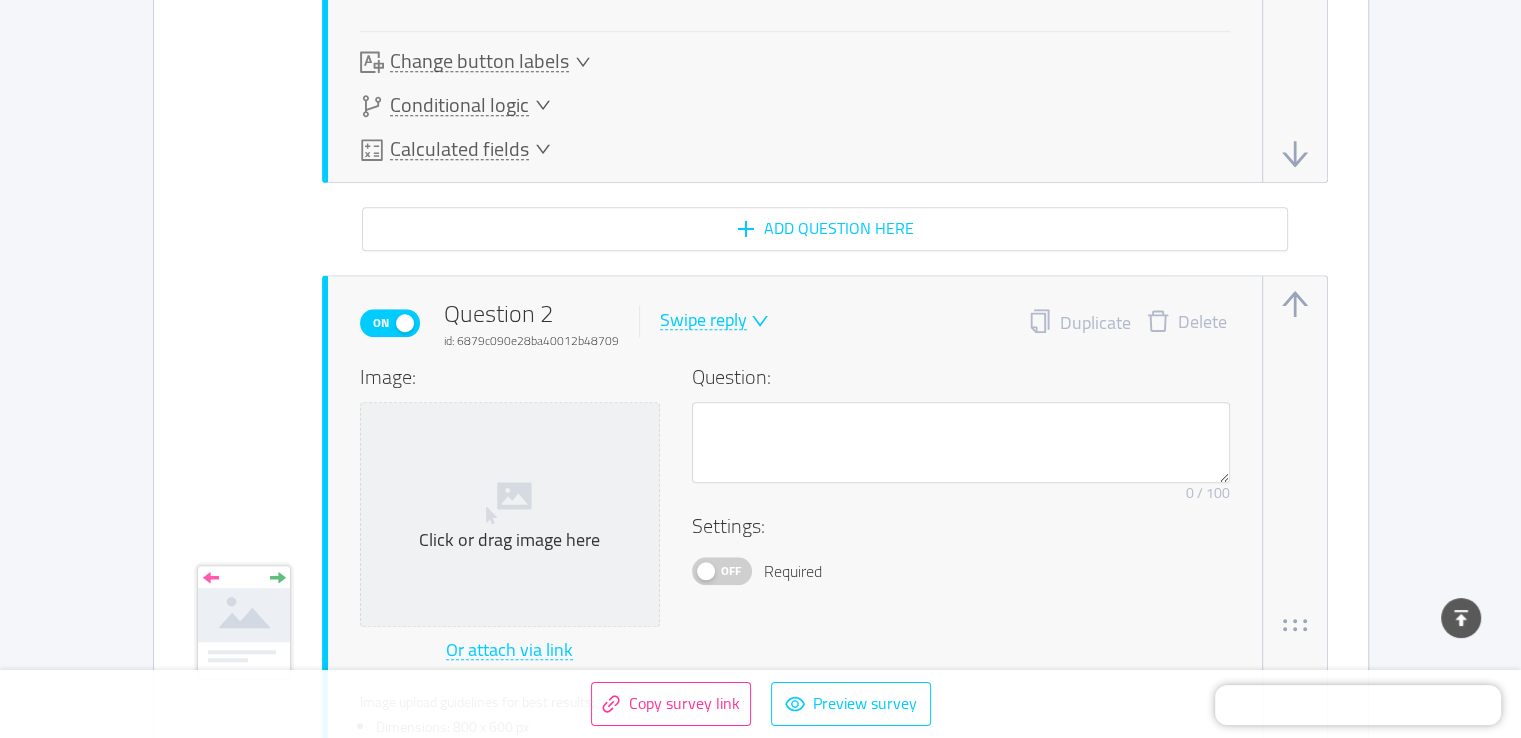 scroll, scrollTop: 1632, scrollLeft: 0, axis: vertical 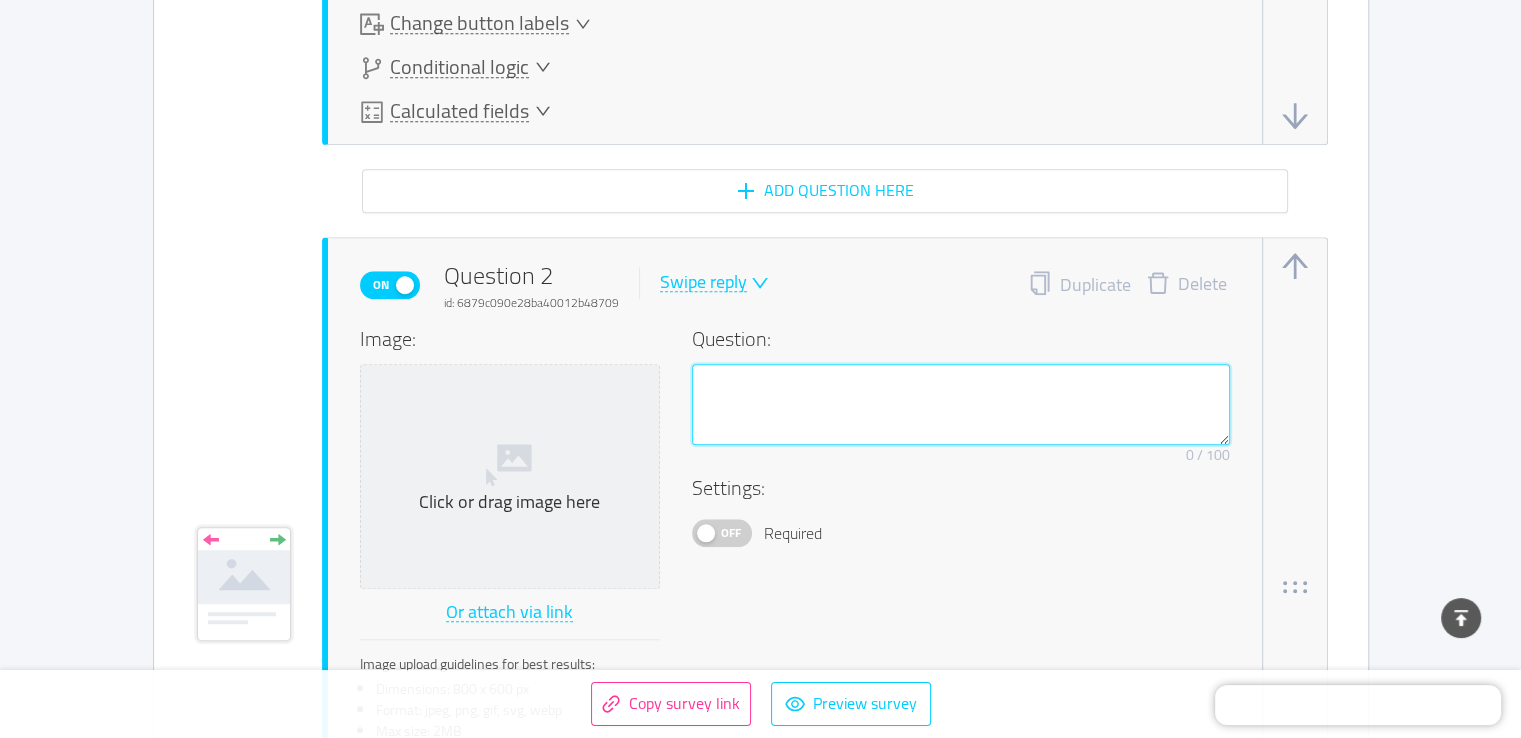 click at bounding box center [961, 405] 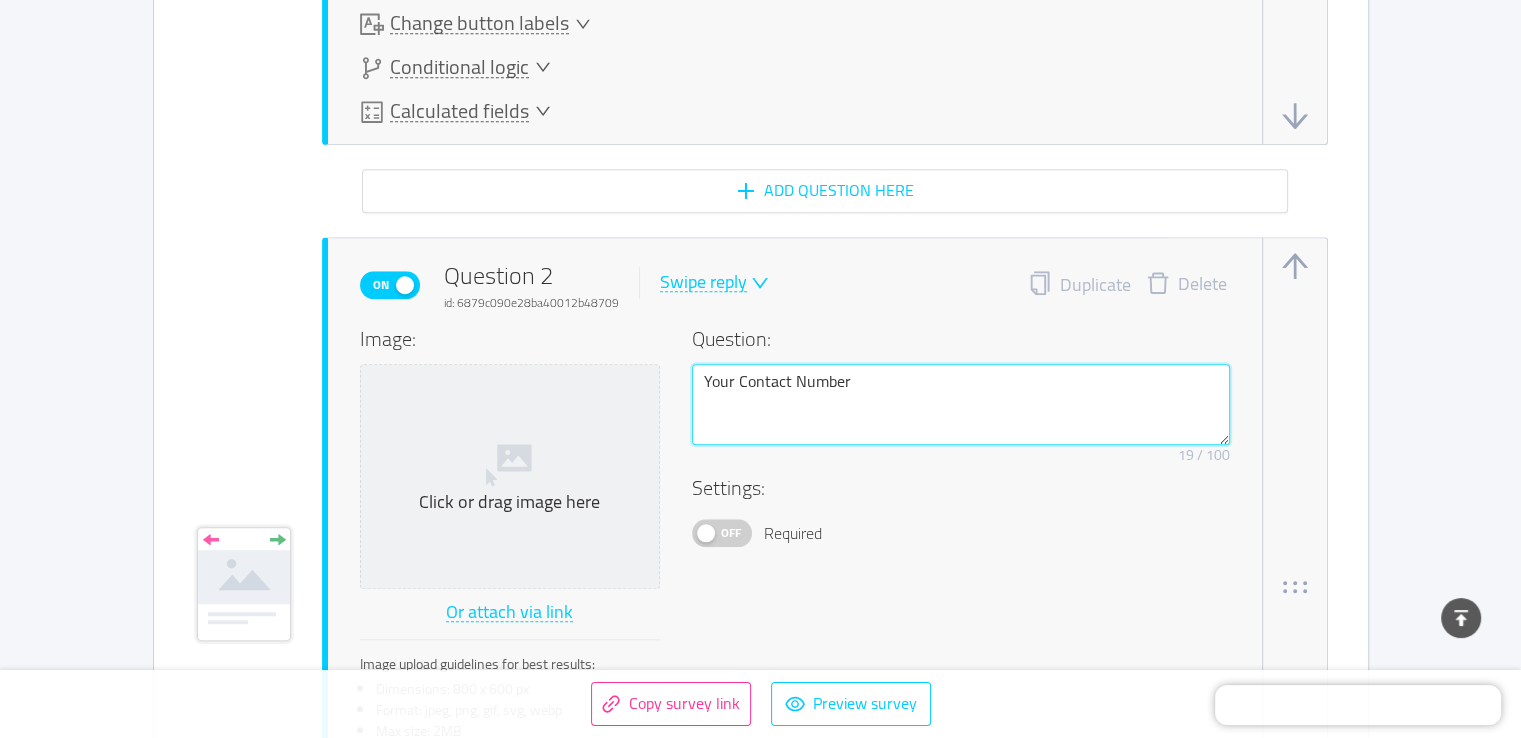type on "Your Contact Number" 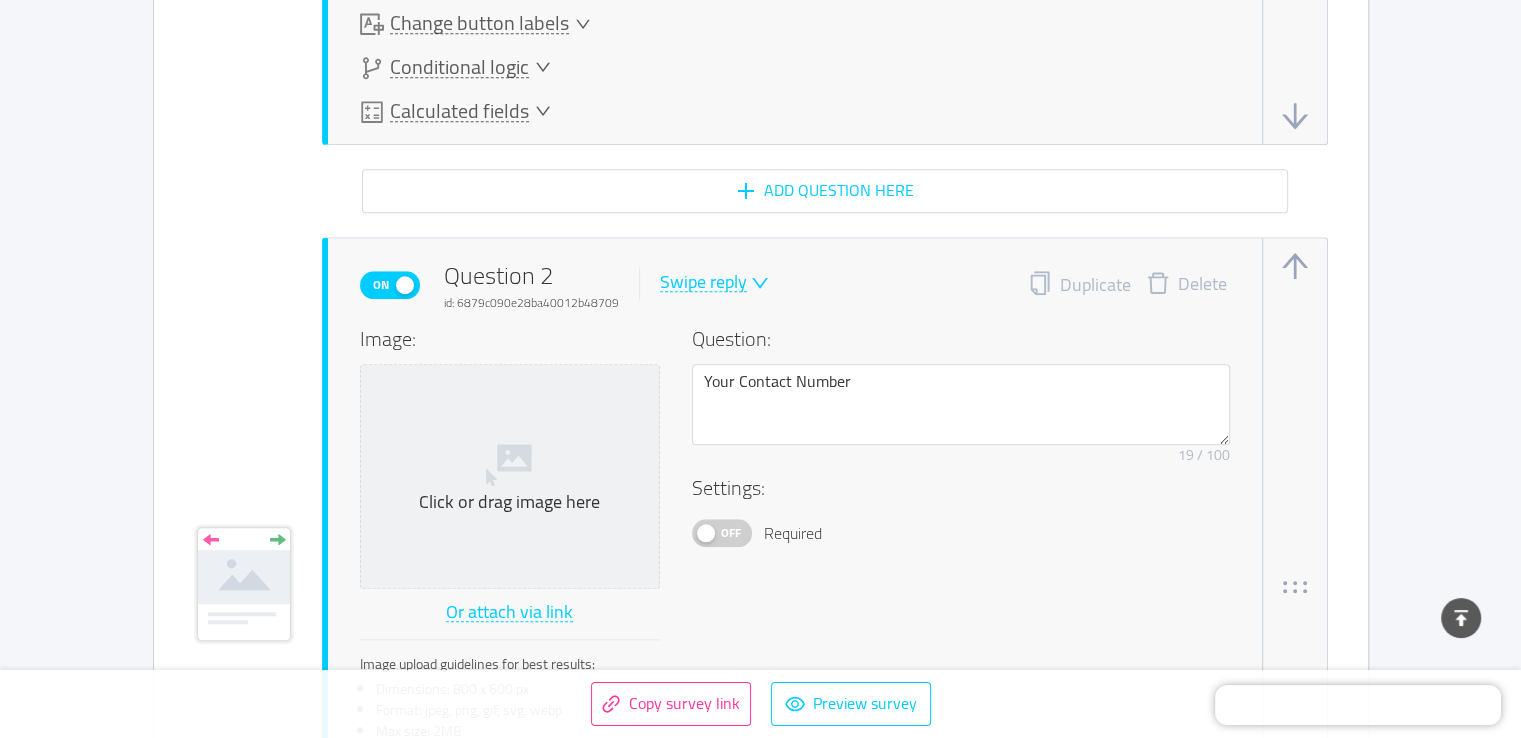 click on "Settings:" at bounding box center [961, 488] 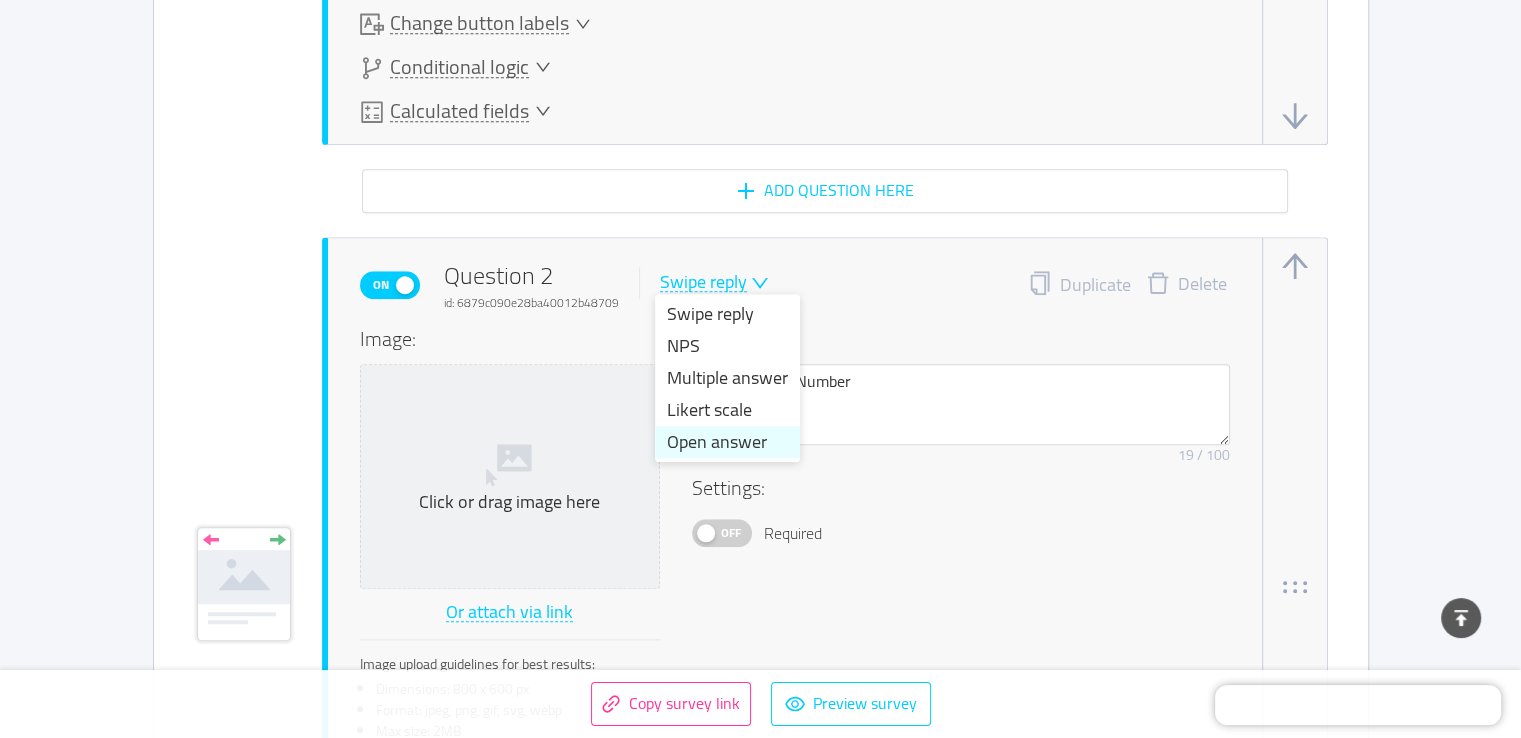 click on "Open answer" at bounding box center [727, 442] 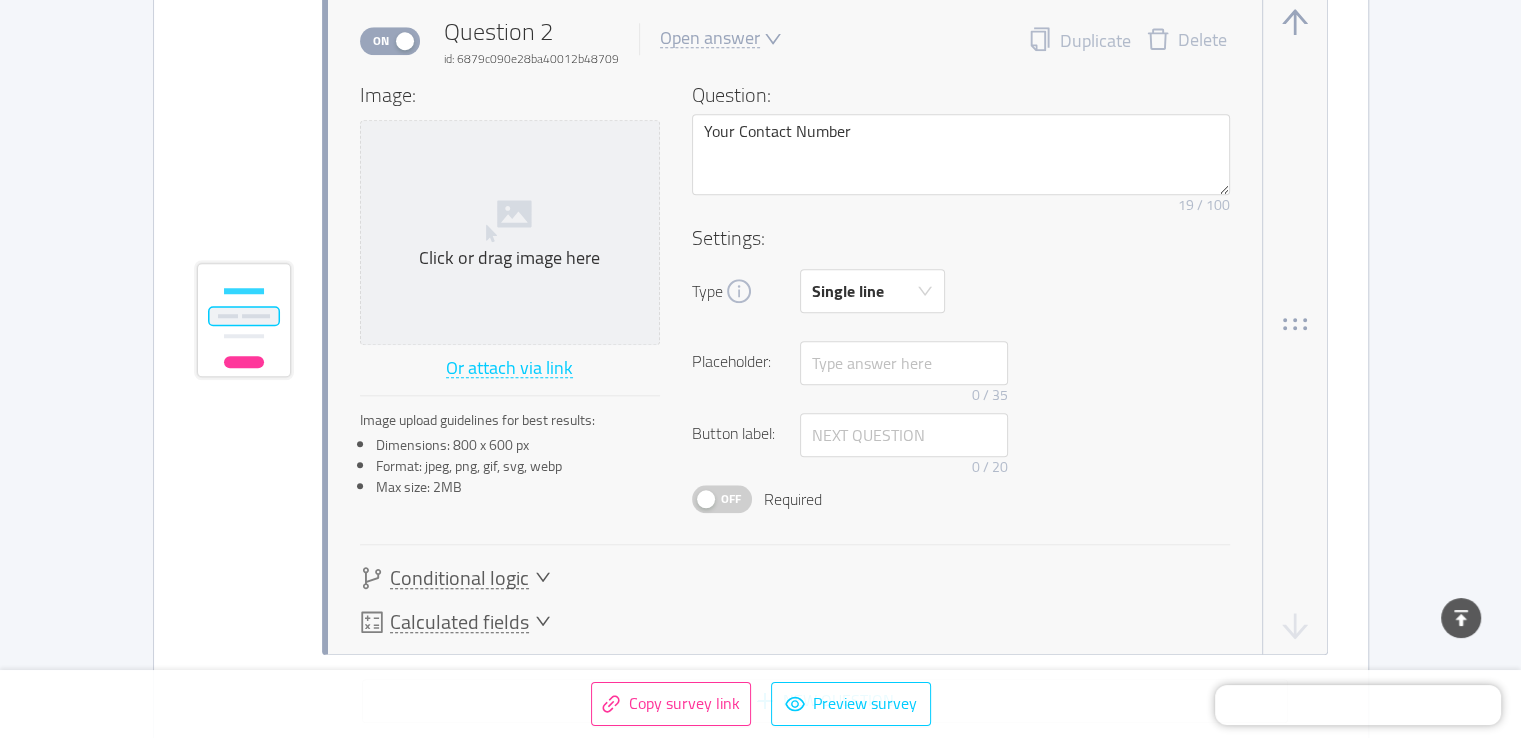 scroll, scrollTop: 1903, scrollLeft: 0, axis: vertical 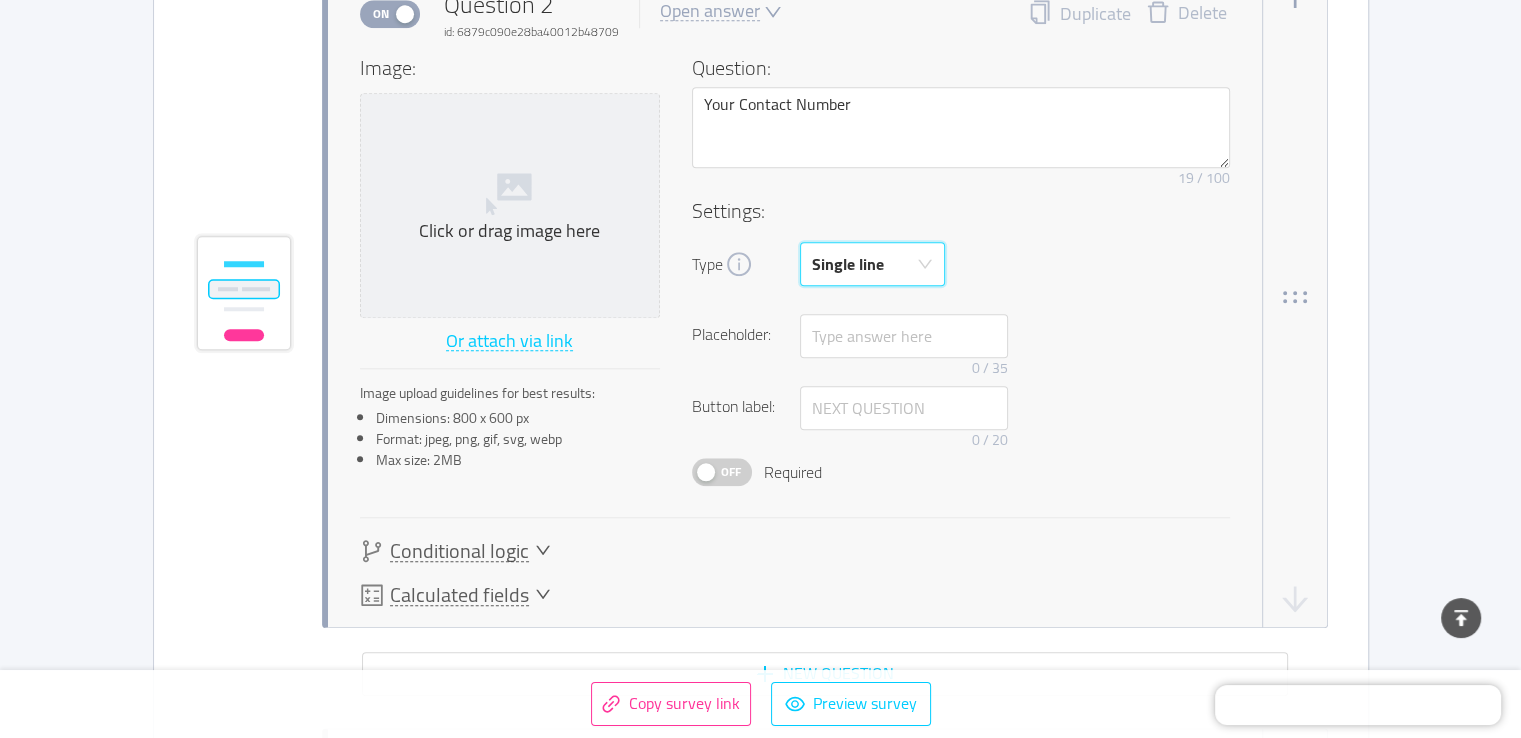 click 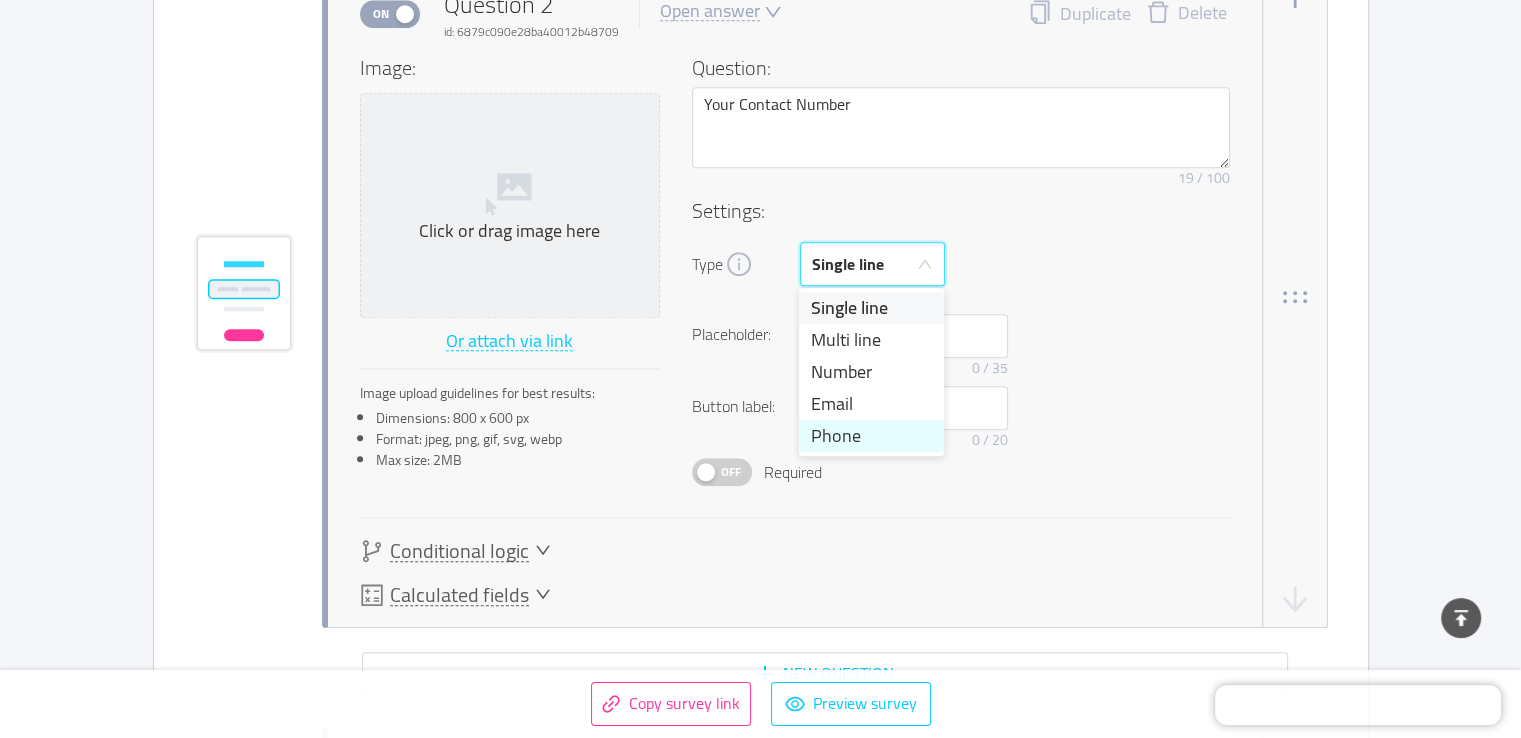 click on "Phone" at bounding box center (871, 436) 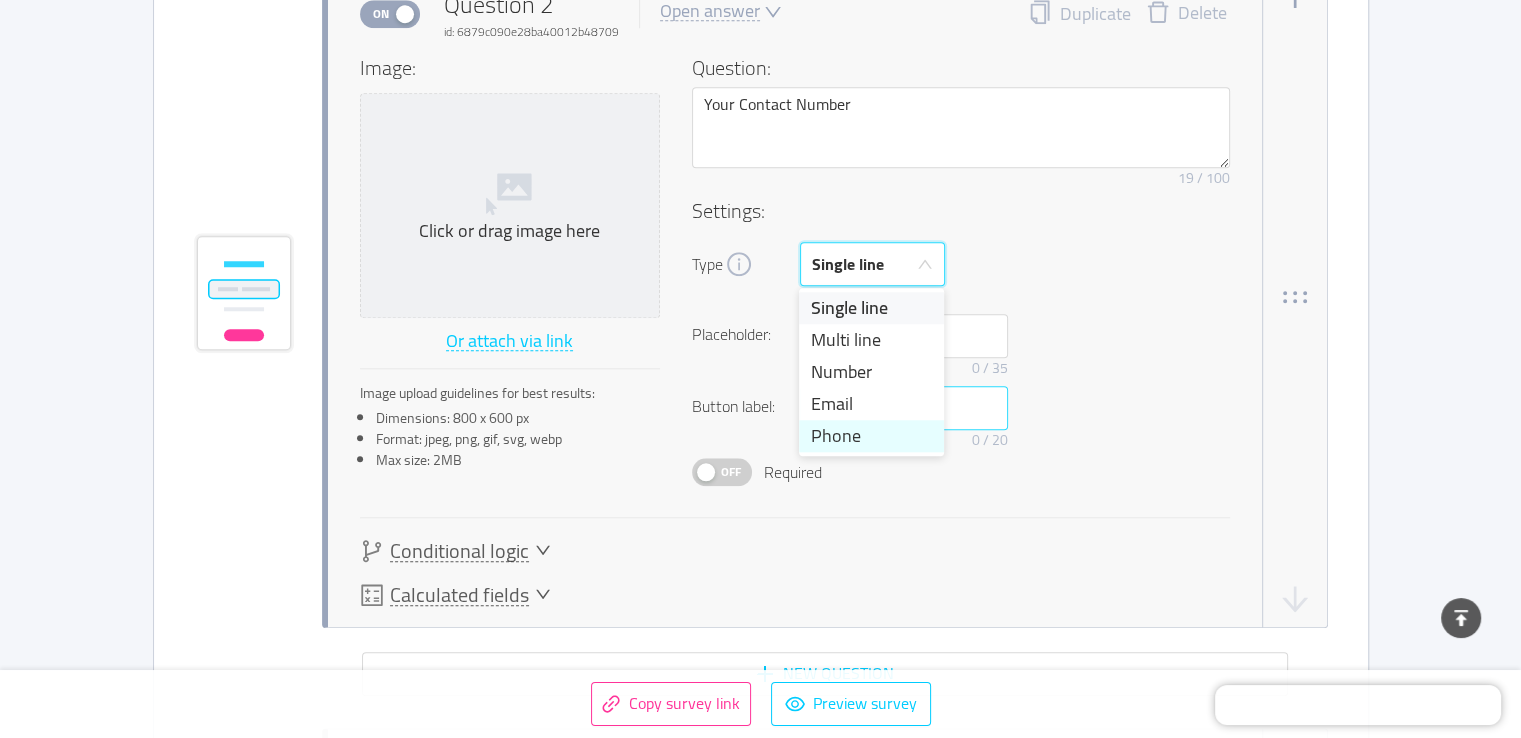 scroll, scrollTop: 1939, scrollLeft: 0, axis: vertical 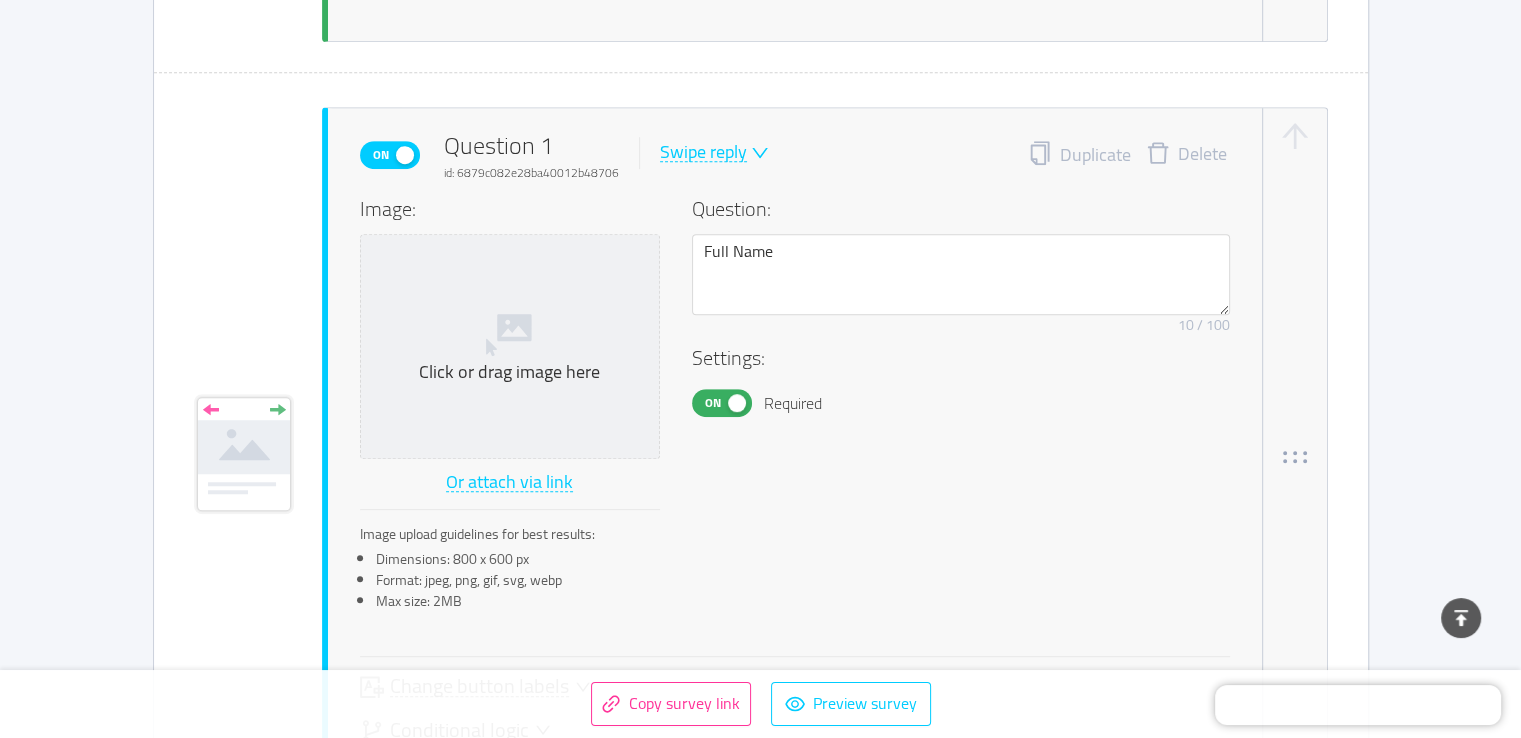 click 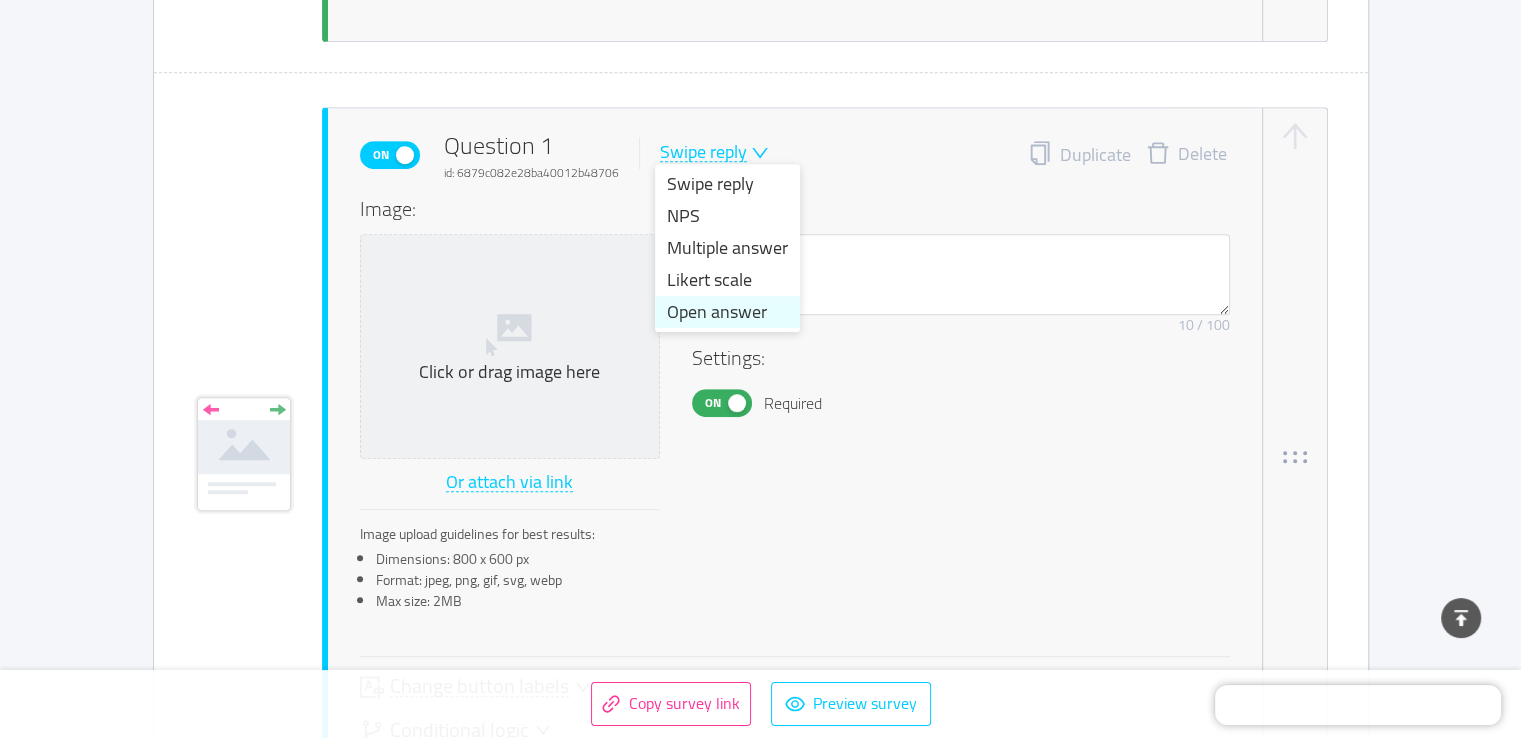 click on "Open answer" at bounding box center [727, 312] 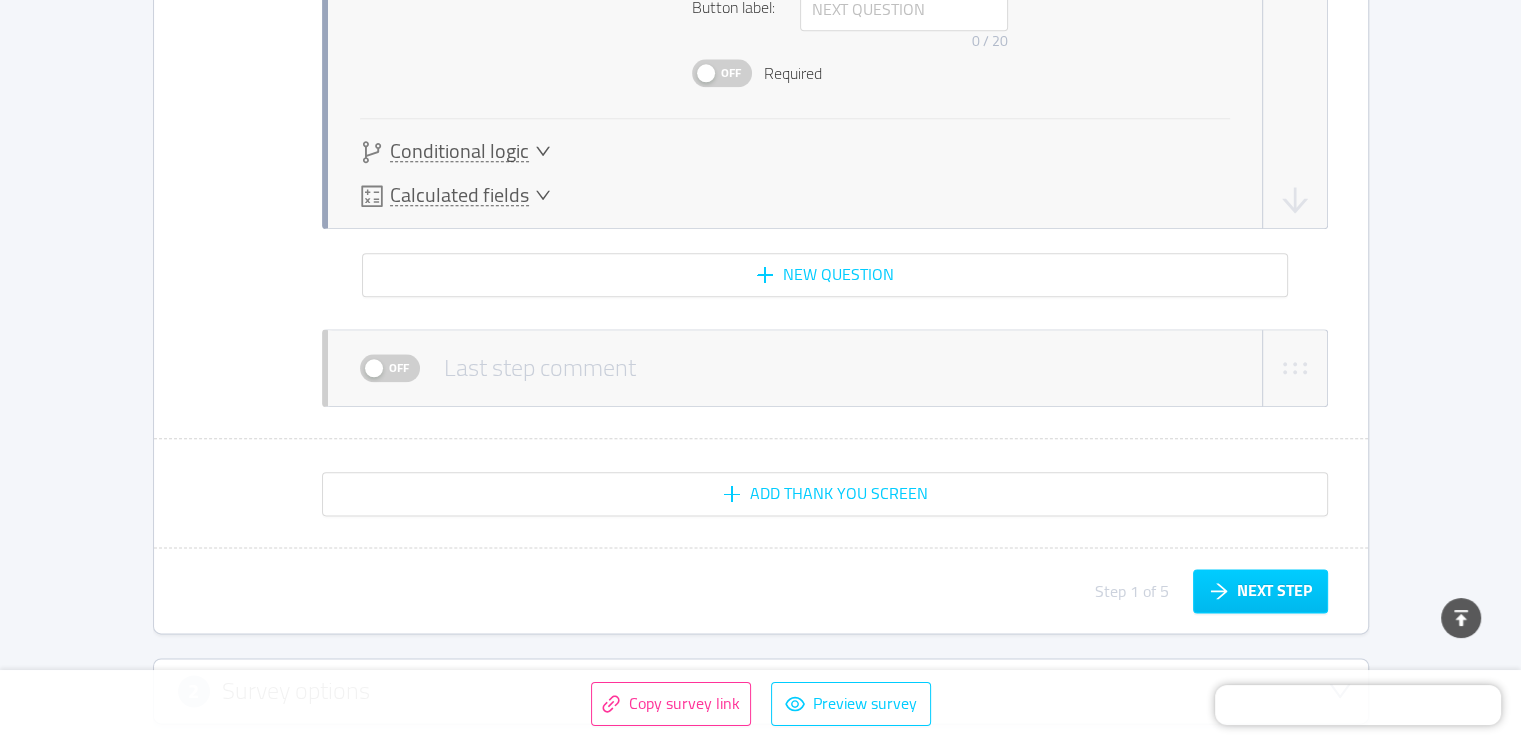 scroll, scrollTop: 2062, scrollLeft: 0, axis: vertical 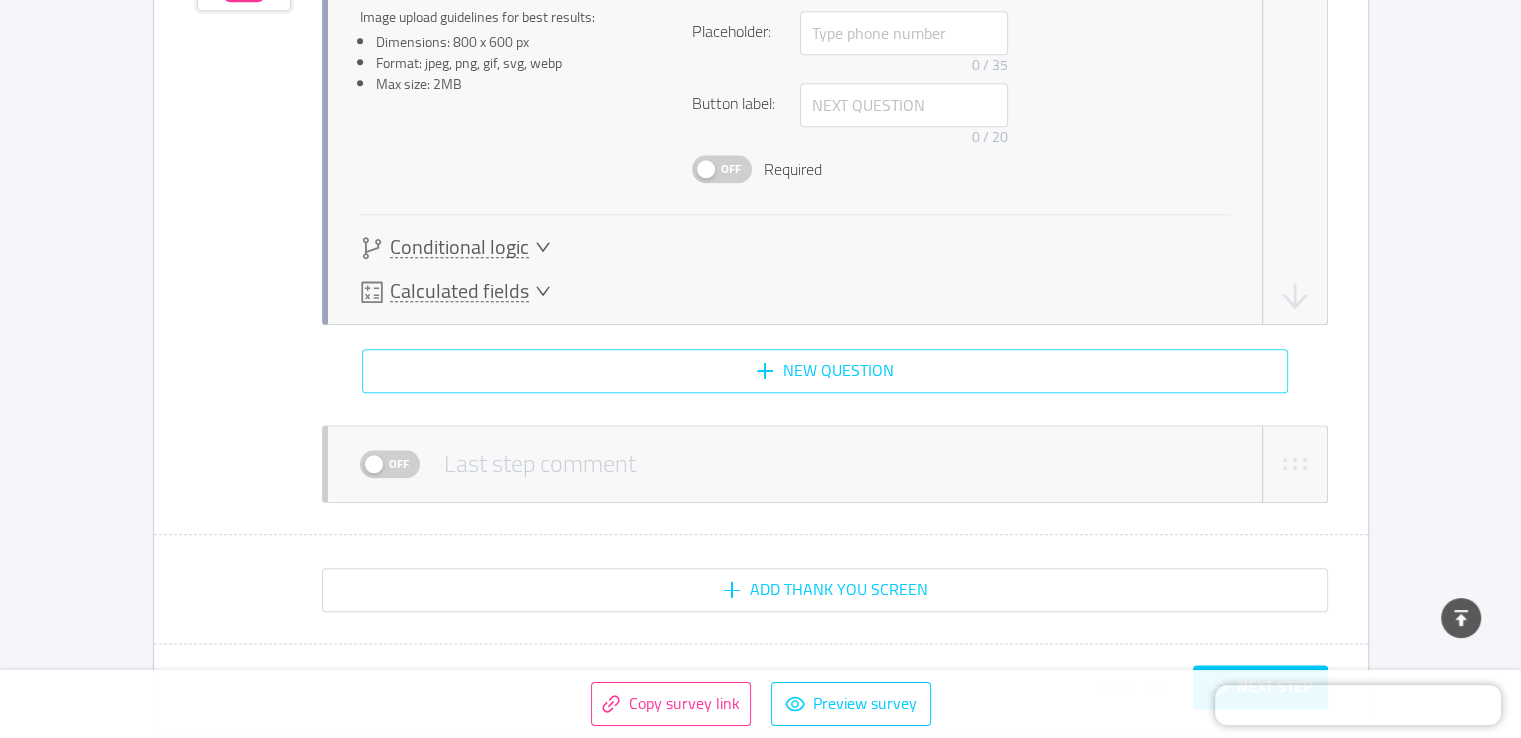 click on "New question" at bounding box center (825, 371) 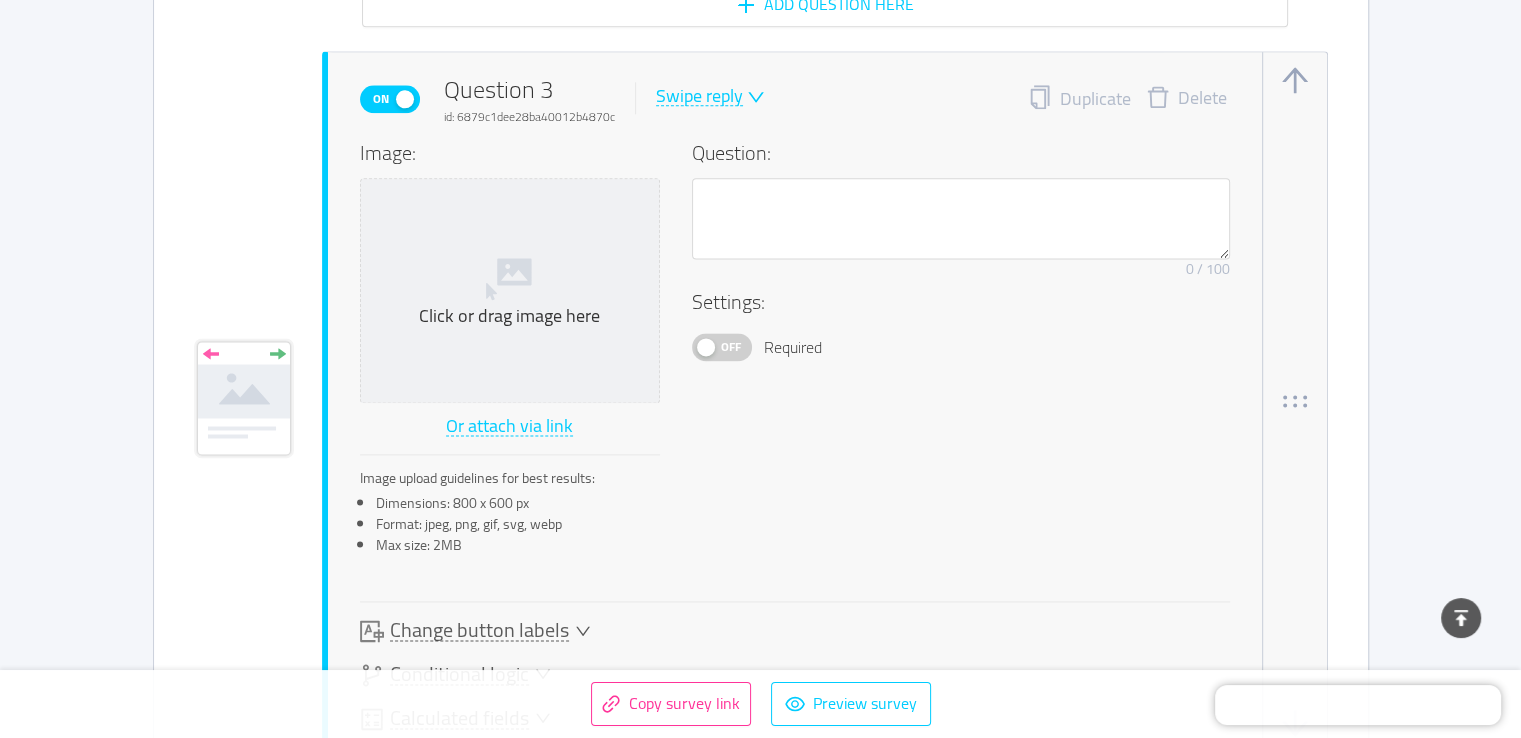 scroll, scrollTop: 2636, scrollLeft: 0, axis: vertical 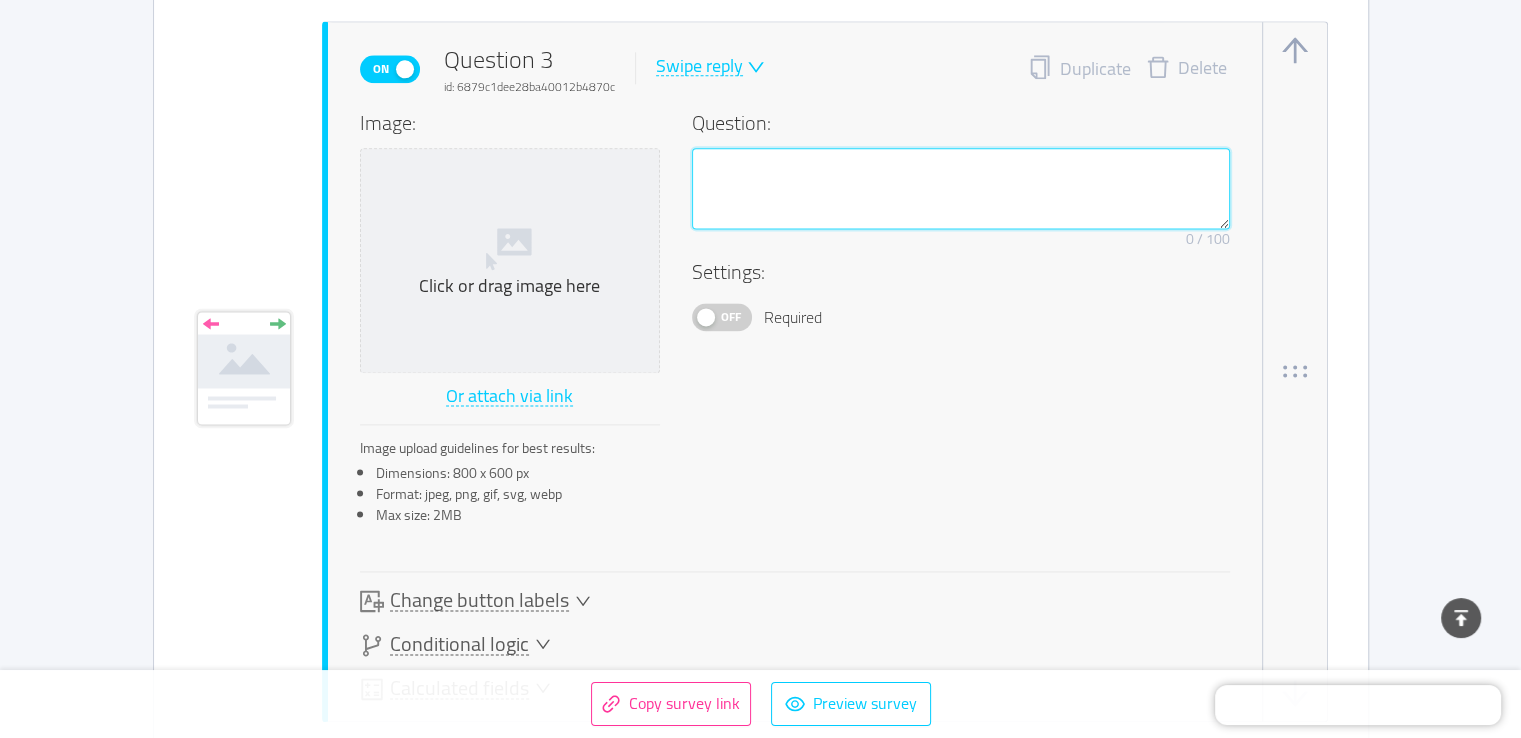 click at bounding box center (961, 189) 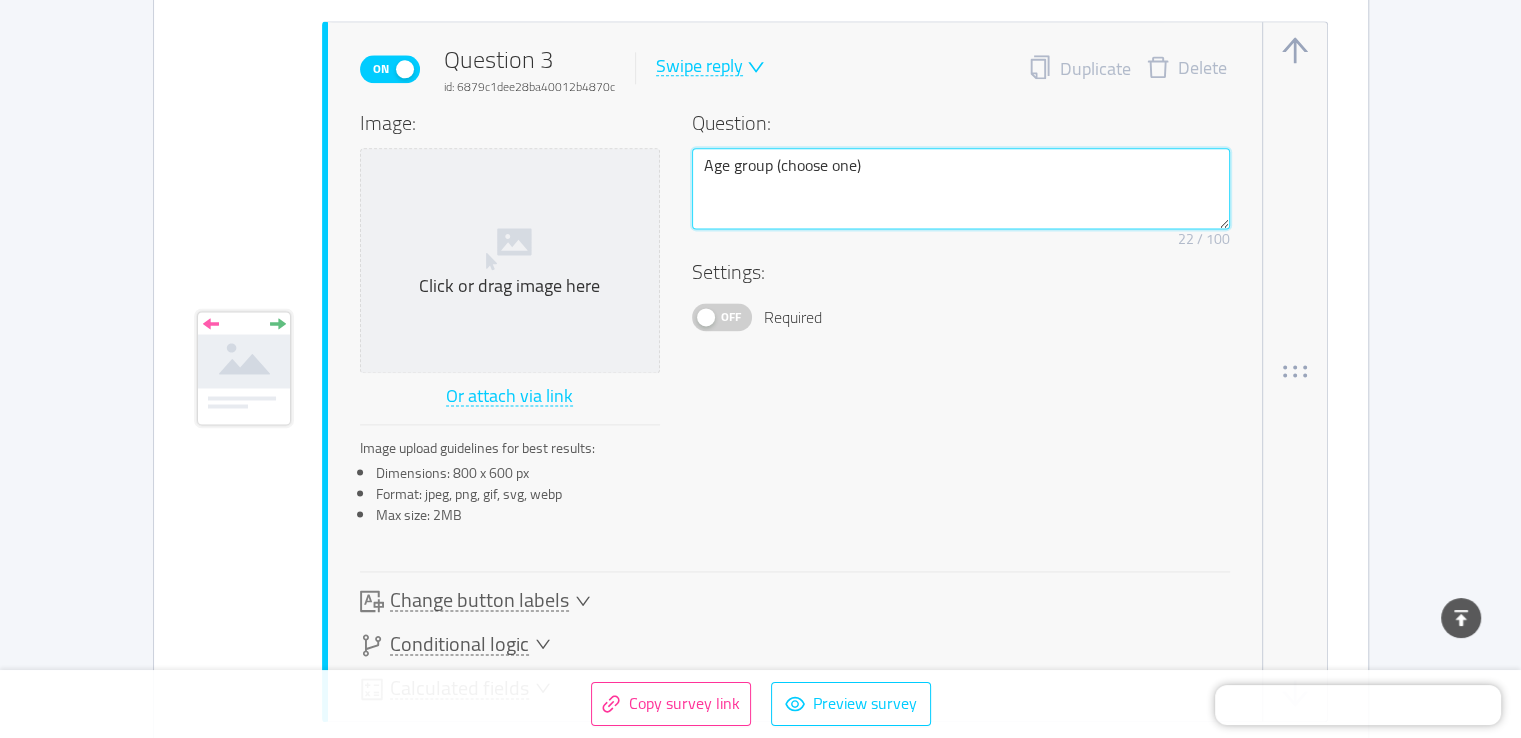 type on "Age group (choose one)" 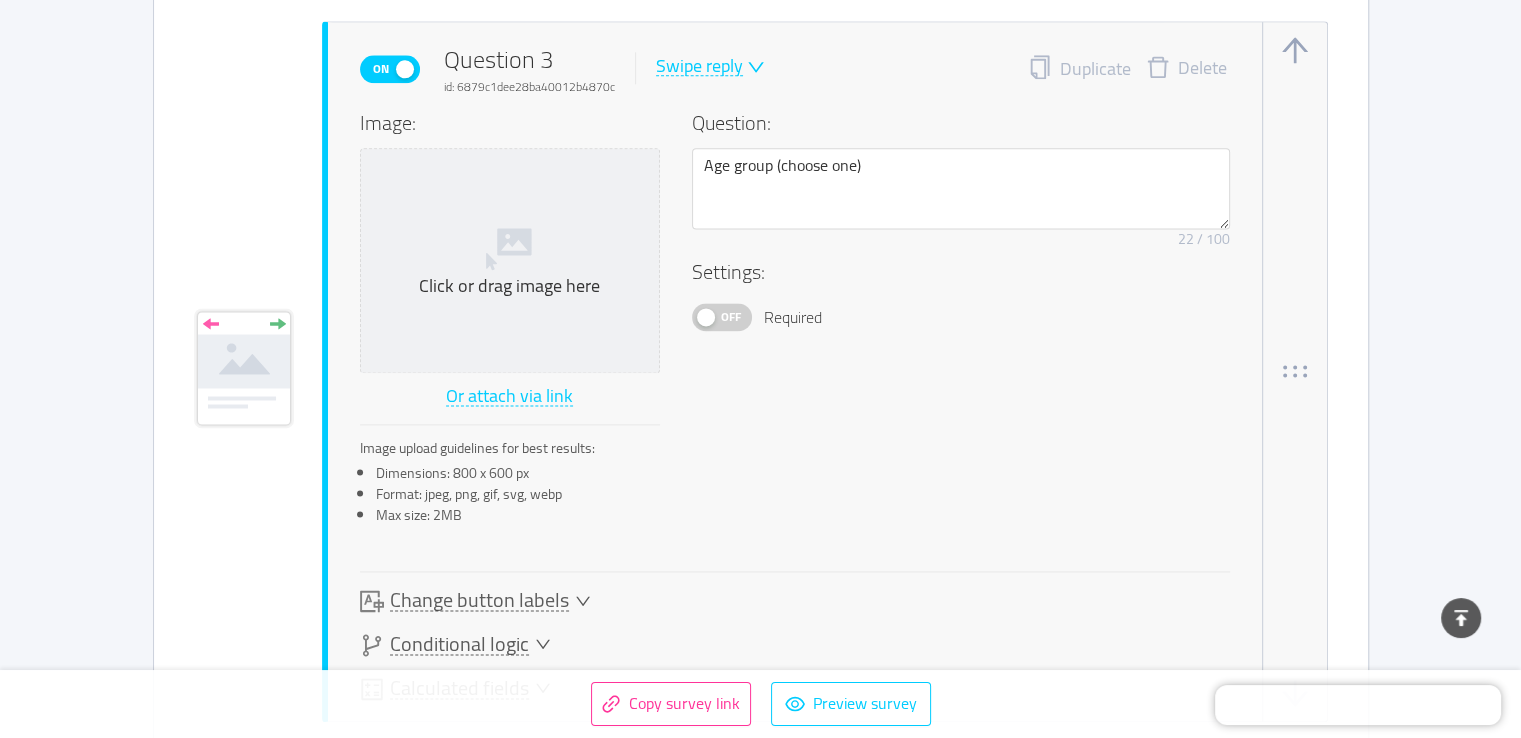 click on "Swipe reply" at bounding box center [699, 66] 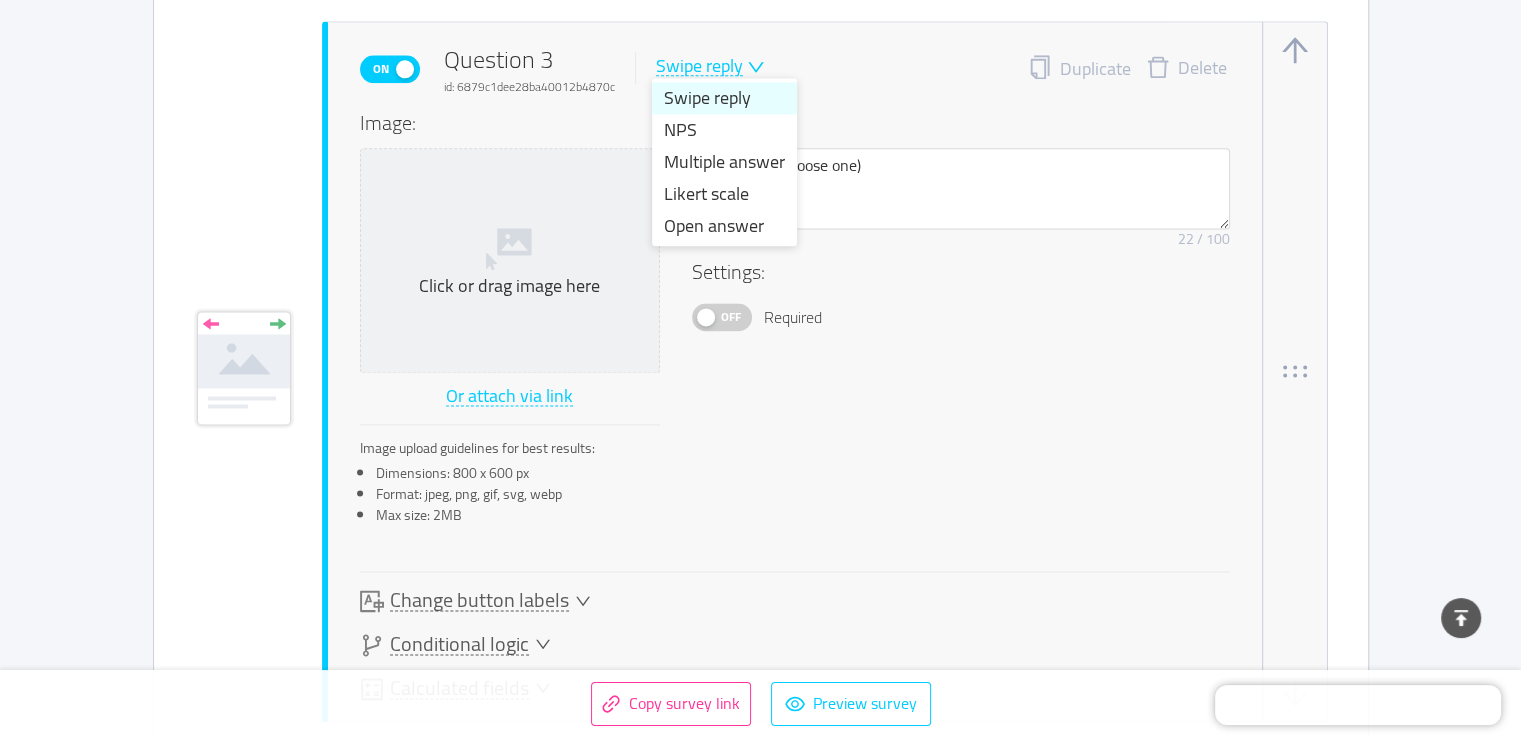 click on "Swipe reply" at bounding box center (724, 98) 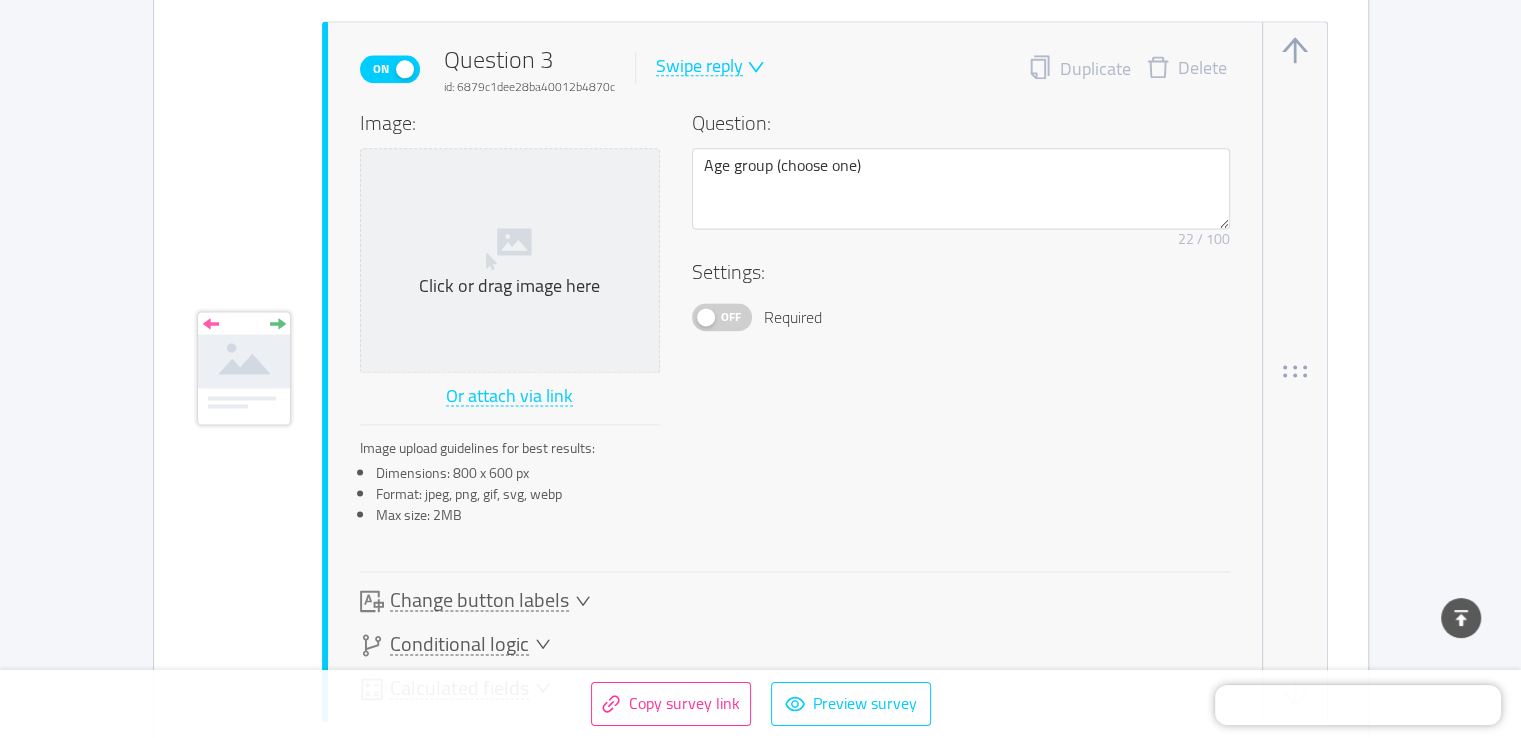 click 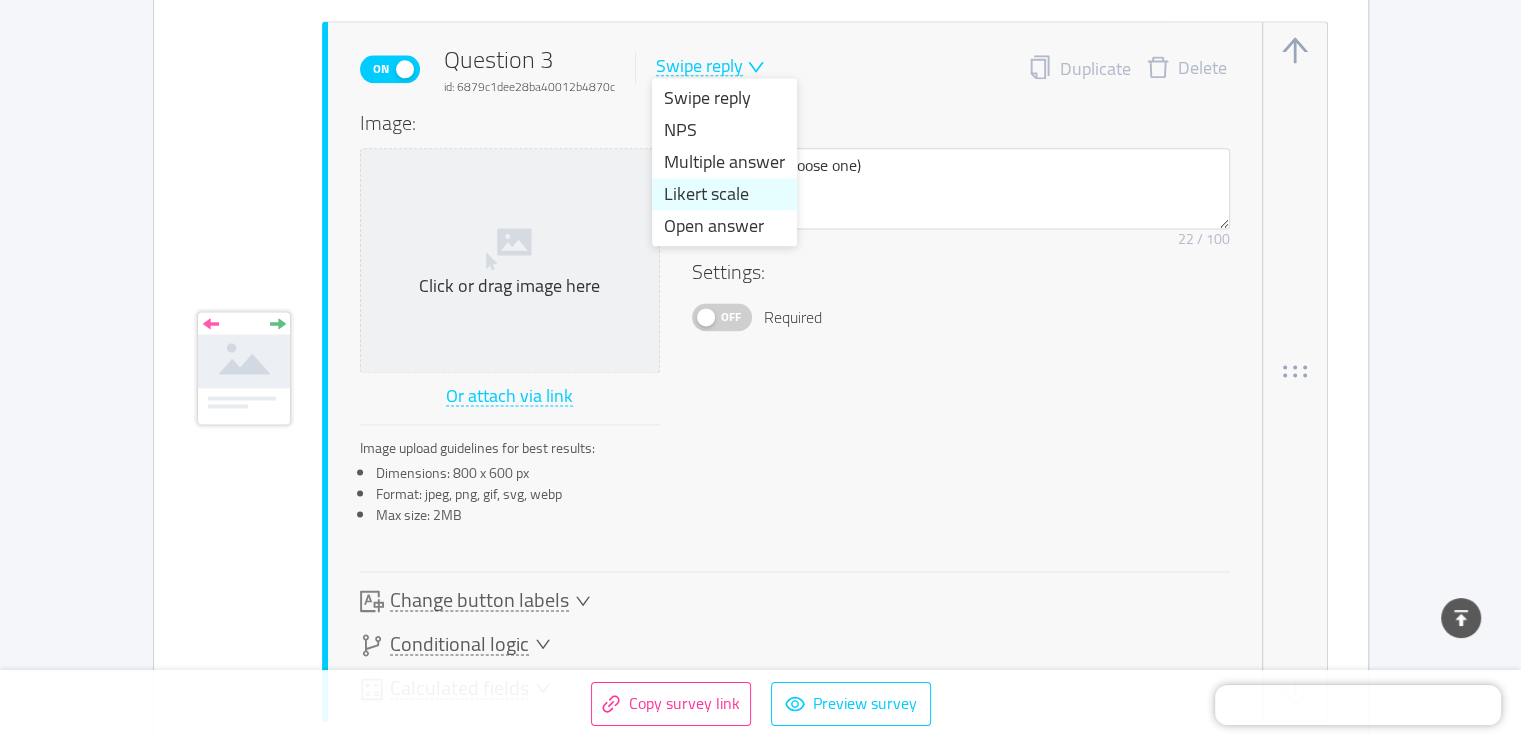 click on "Likert scale" at bounding box center (724, 194) 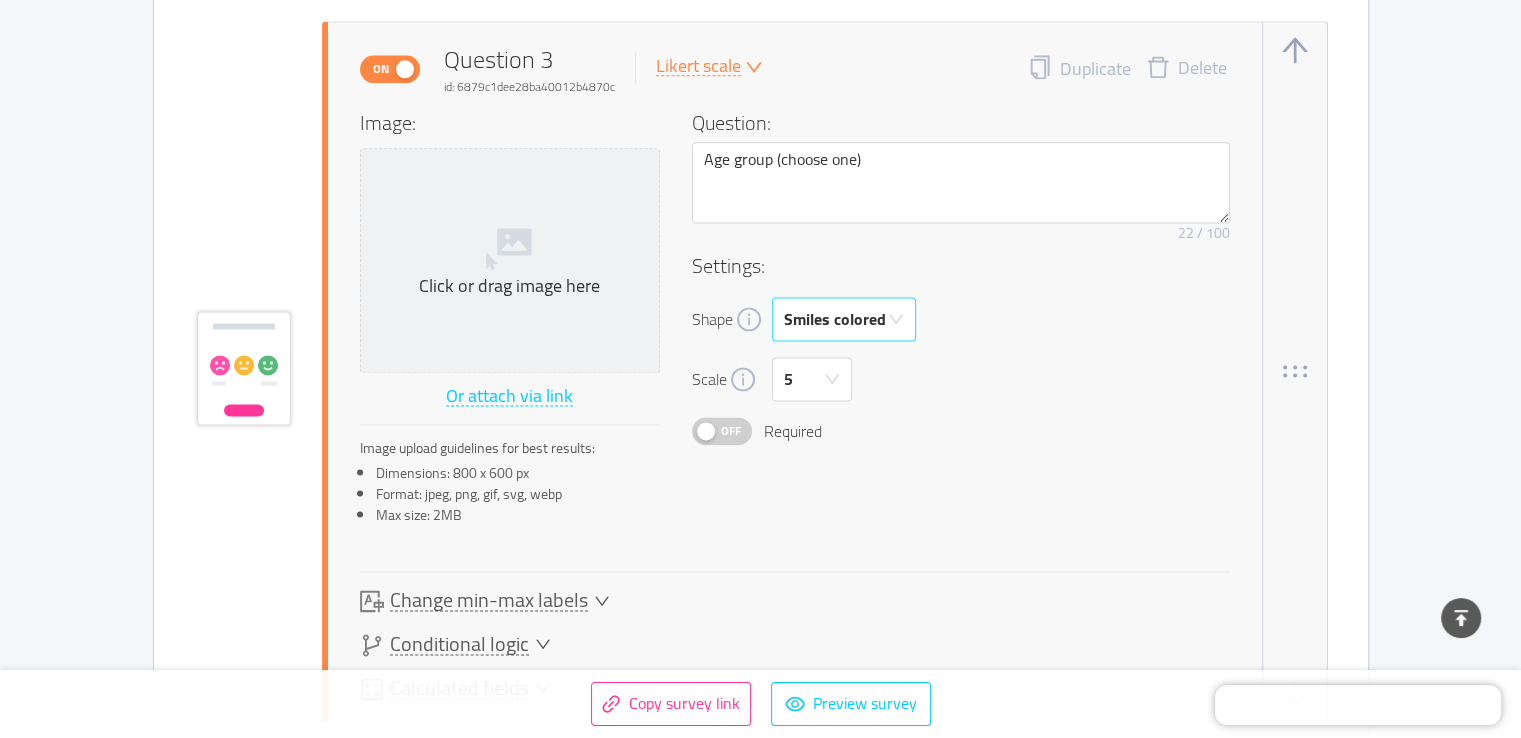 click 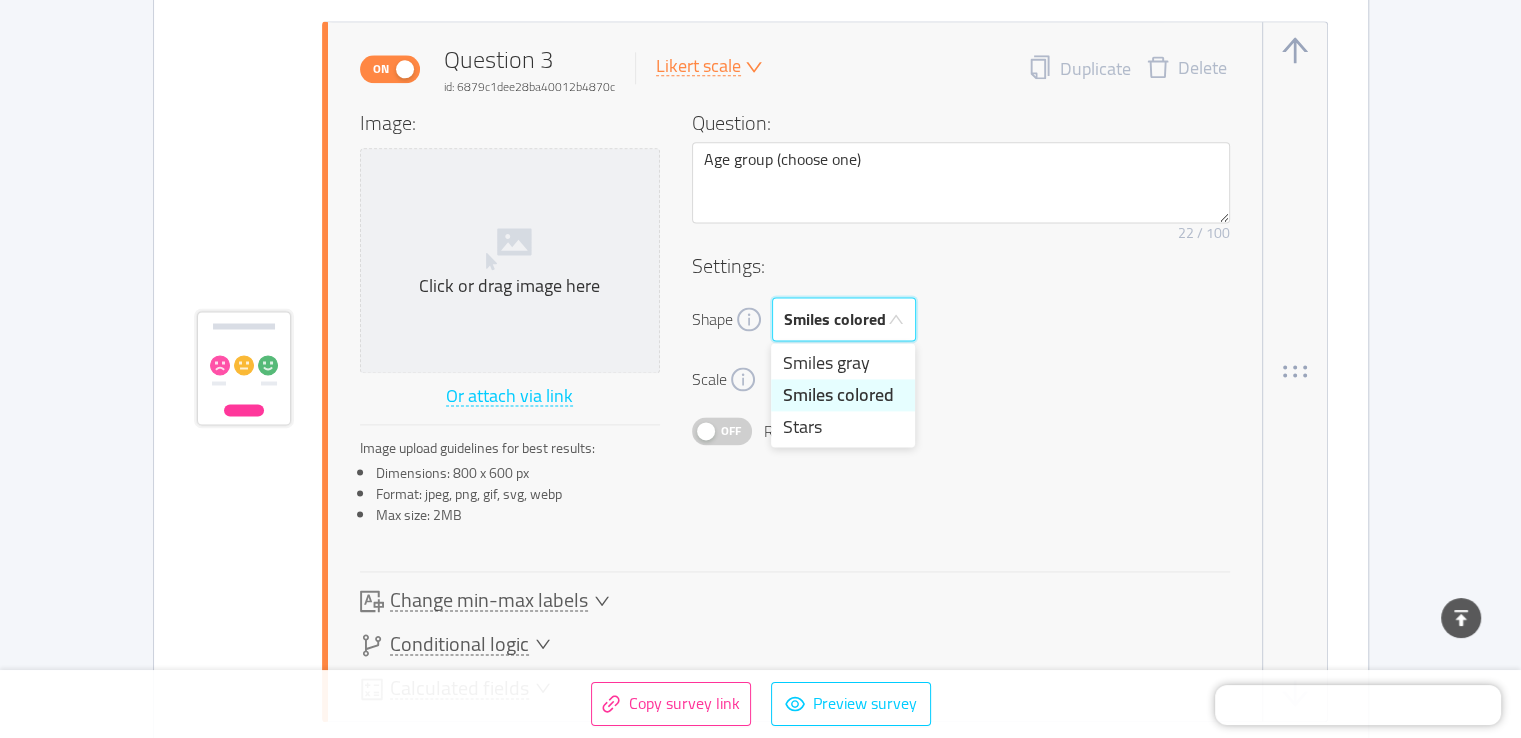 click 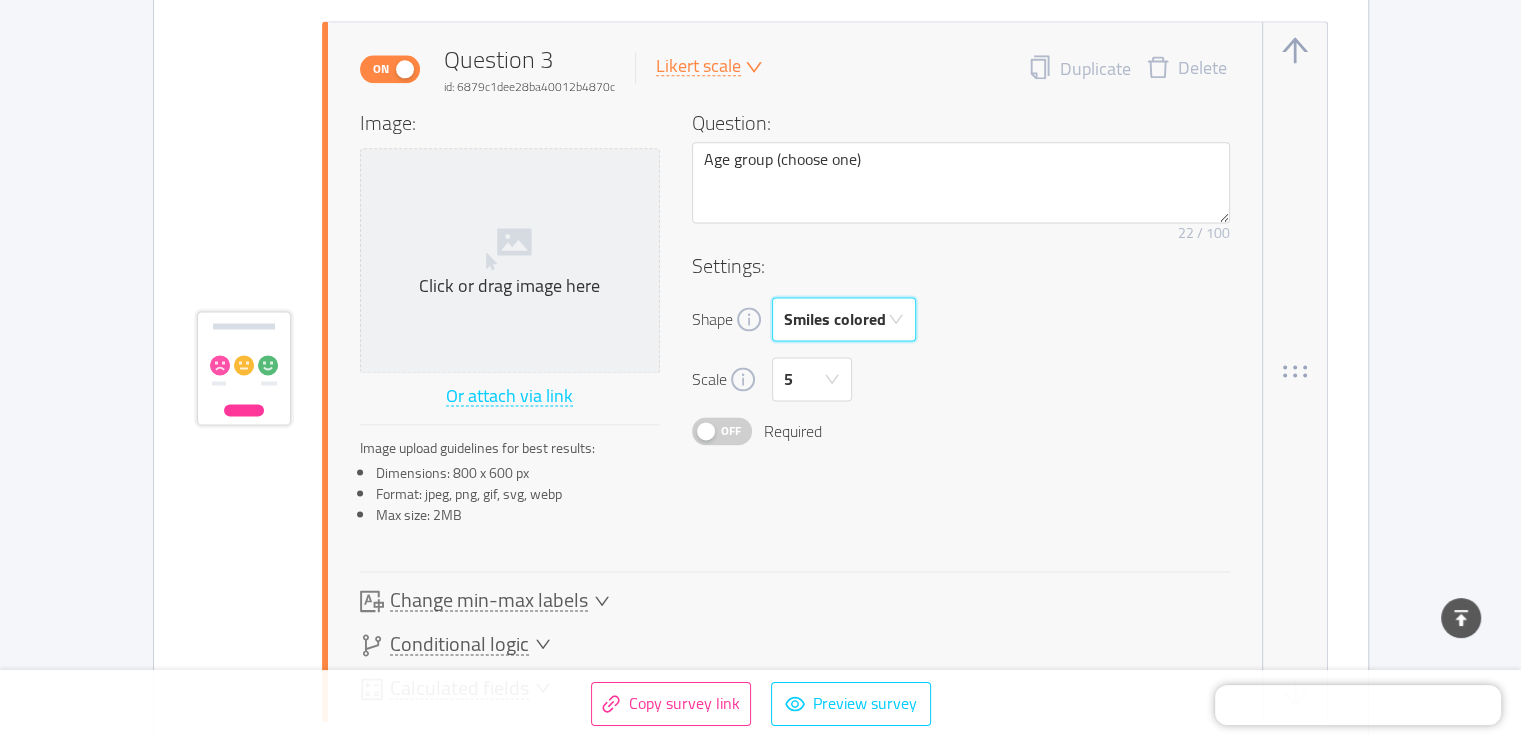 click on "Likert scale" at bounding box center [698, 66] 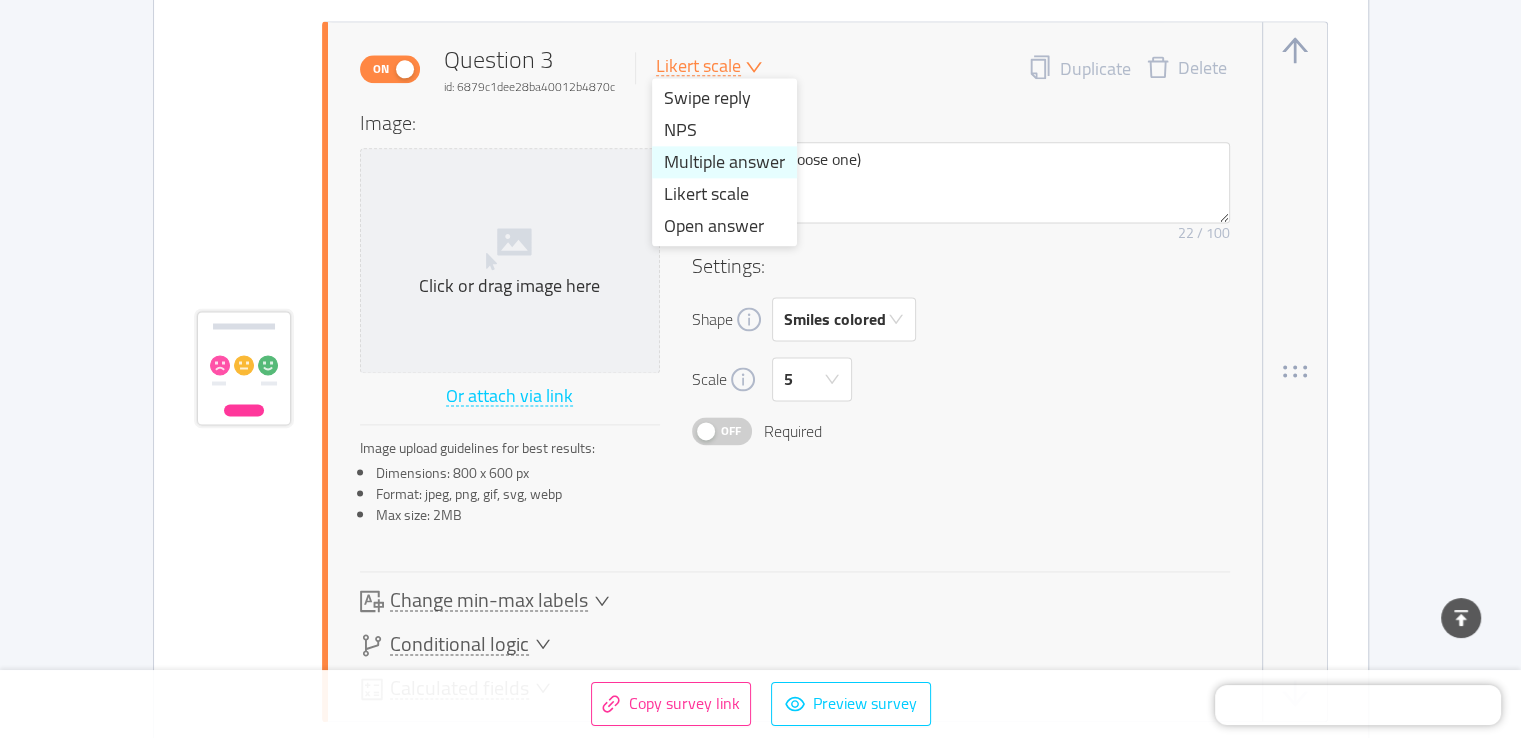 click on "Multiple answer" at bounding box center (724, 162) 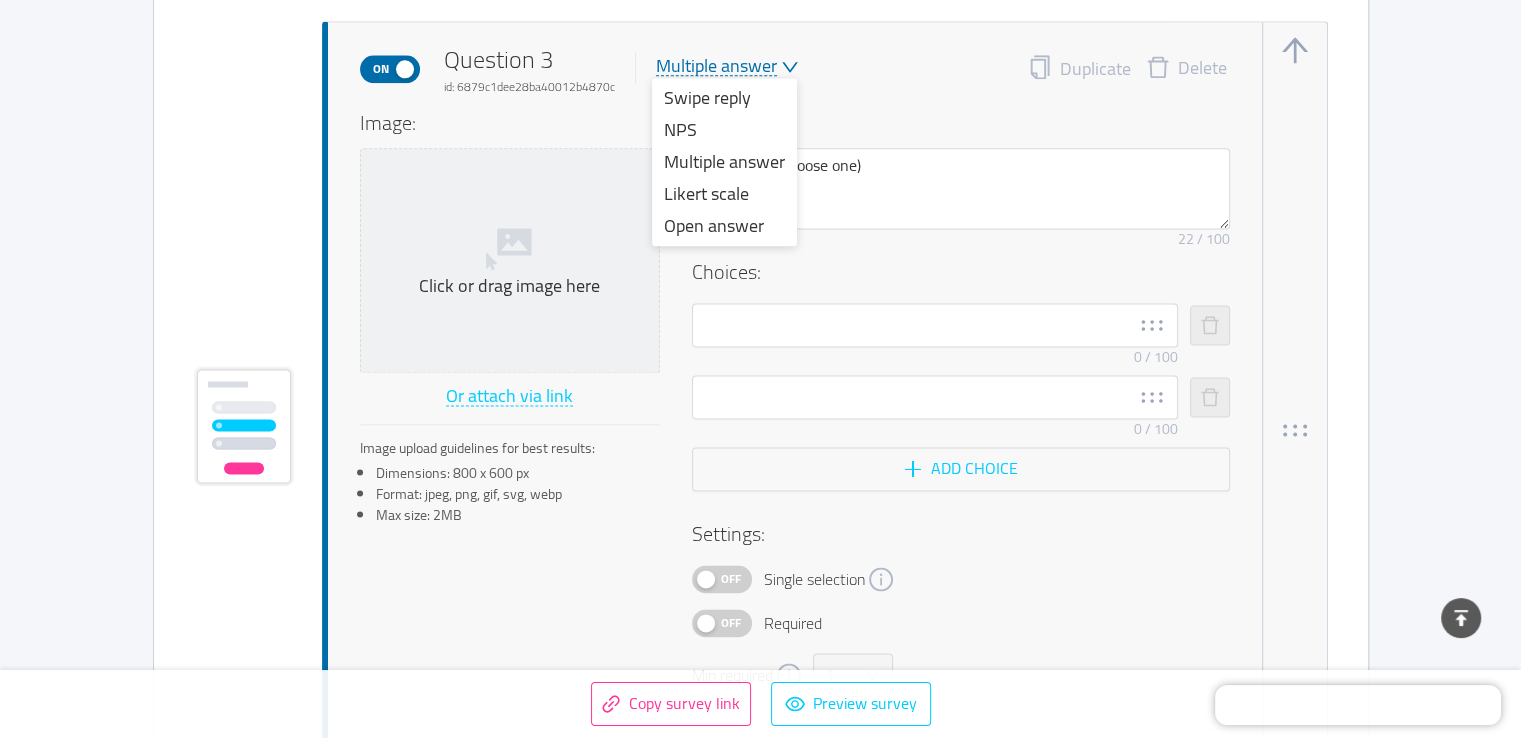 type 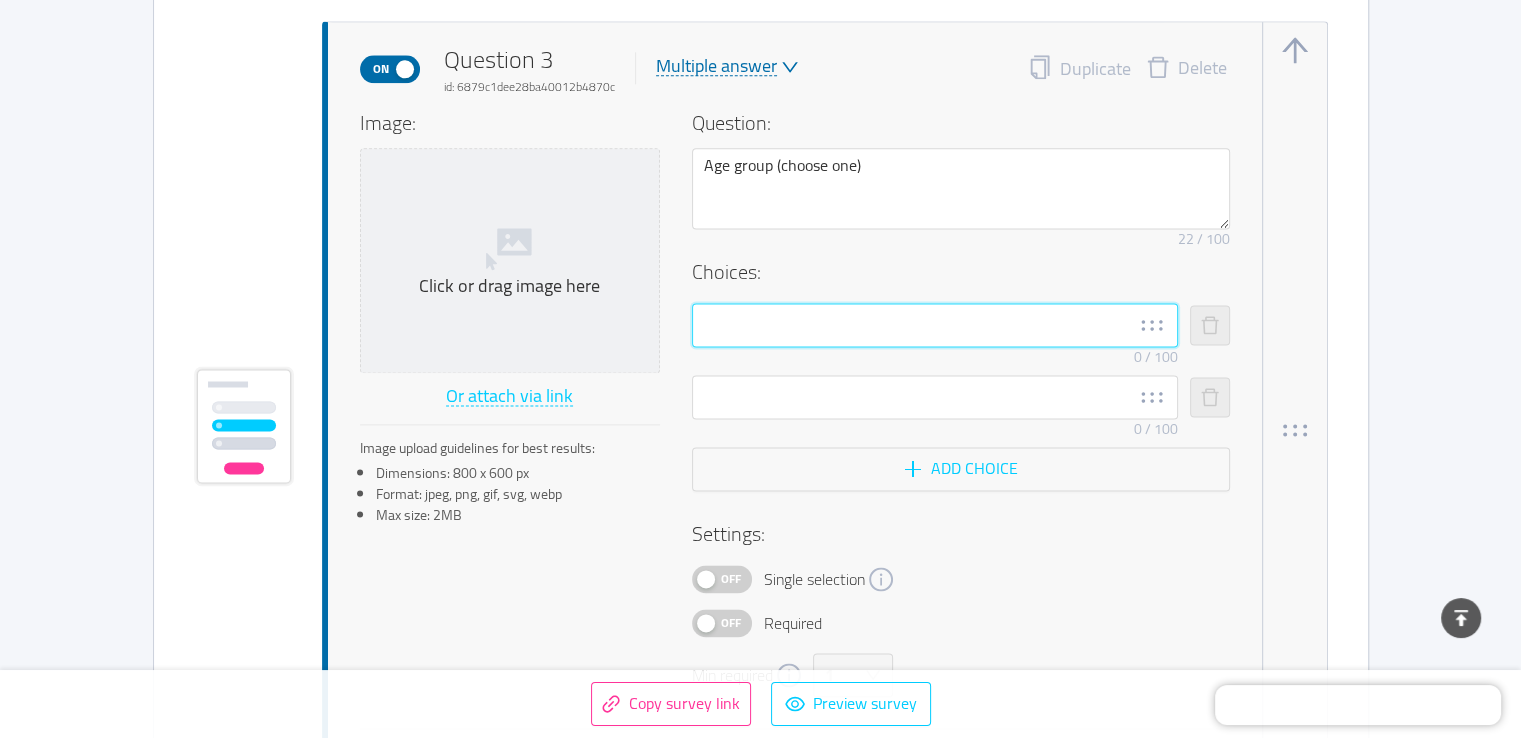 click at bounding box center [935, 325] 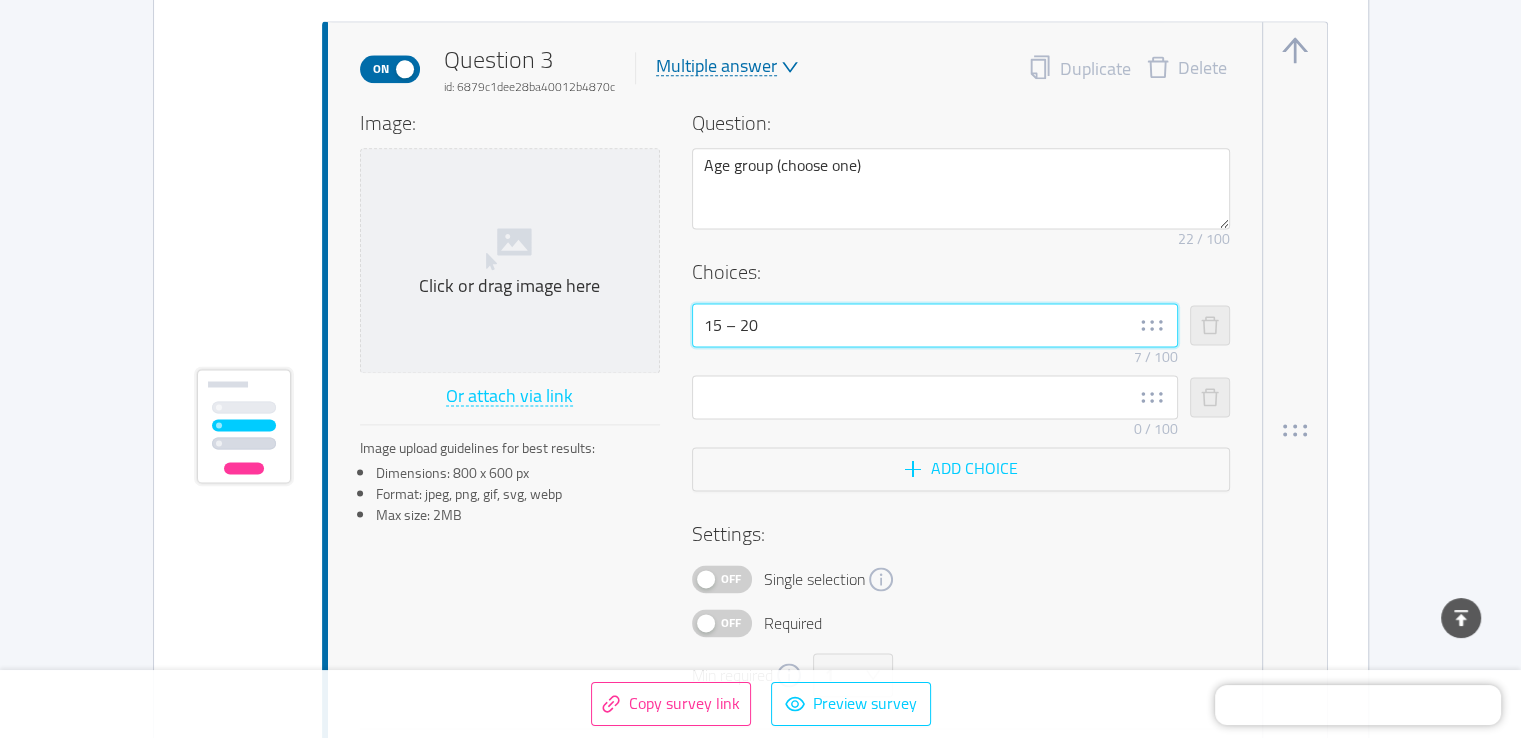 type on "15 – 20" 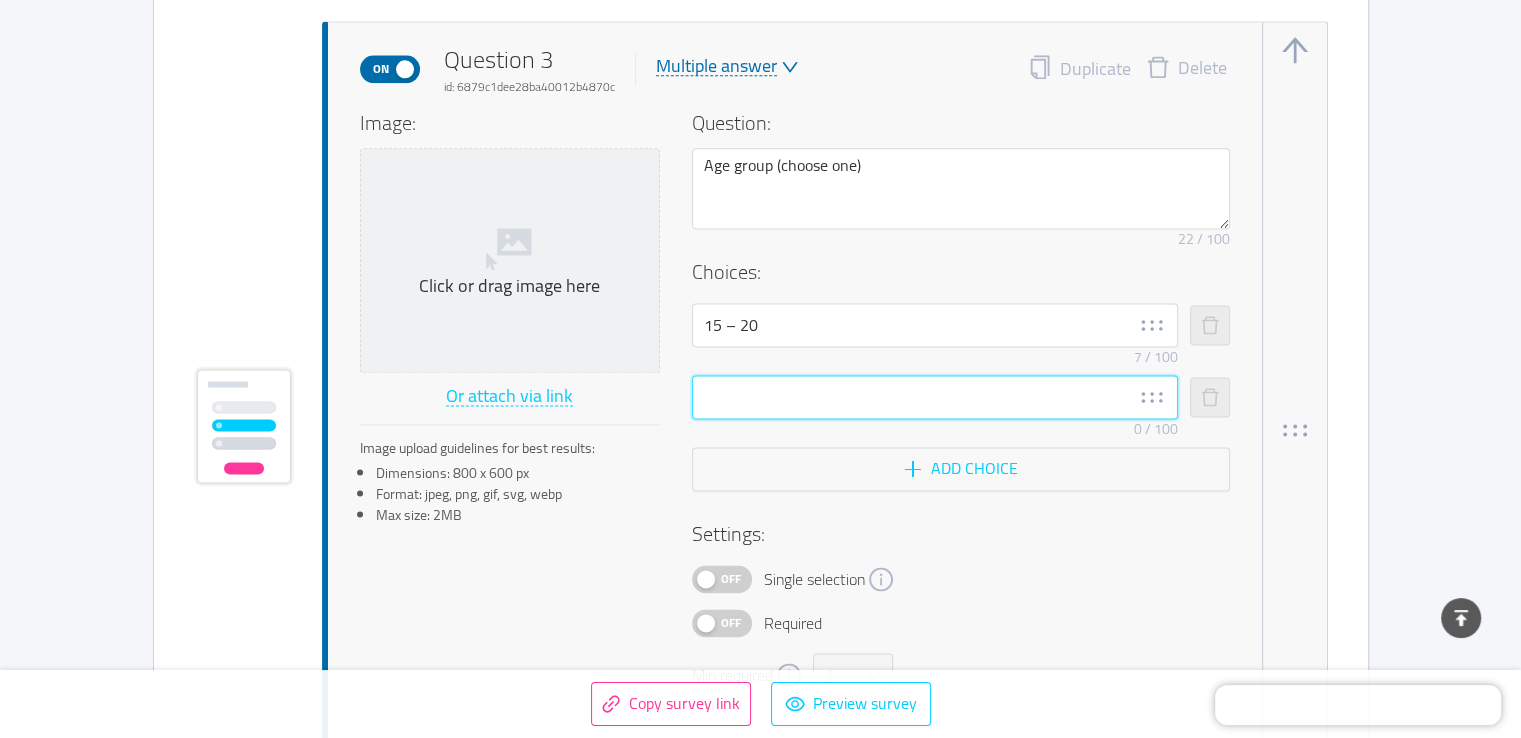click at bounding box center [935, 397] 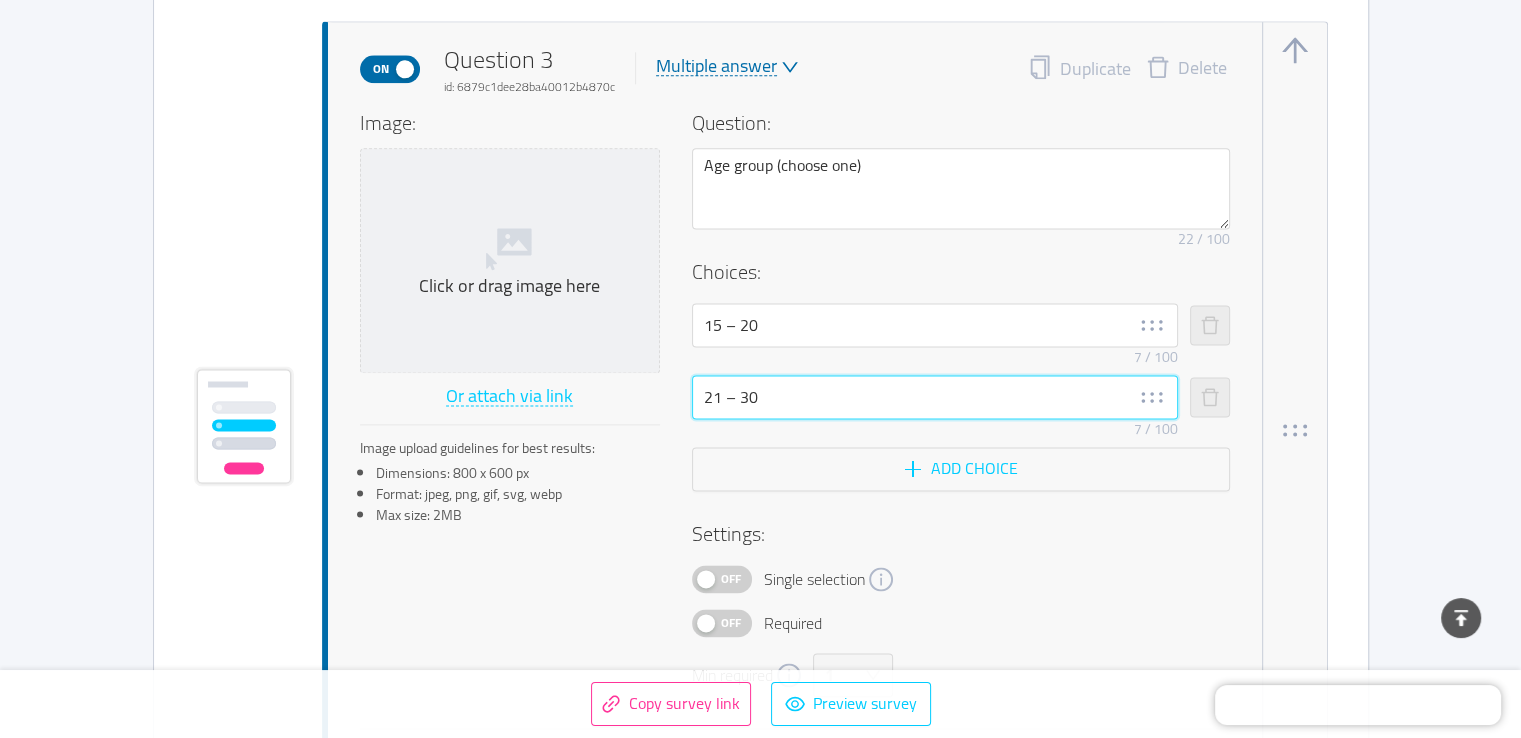 type on "21 – 30" 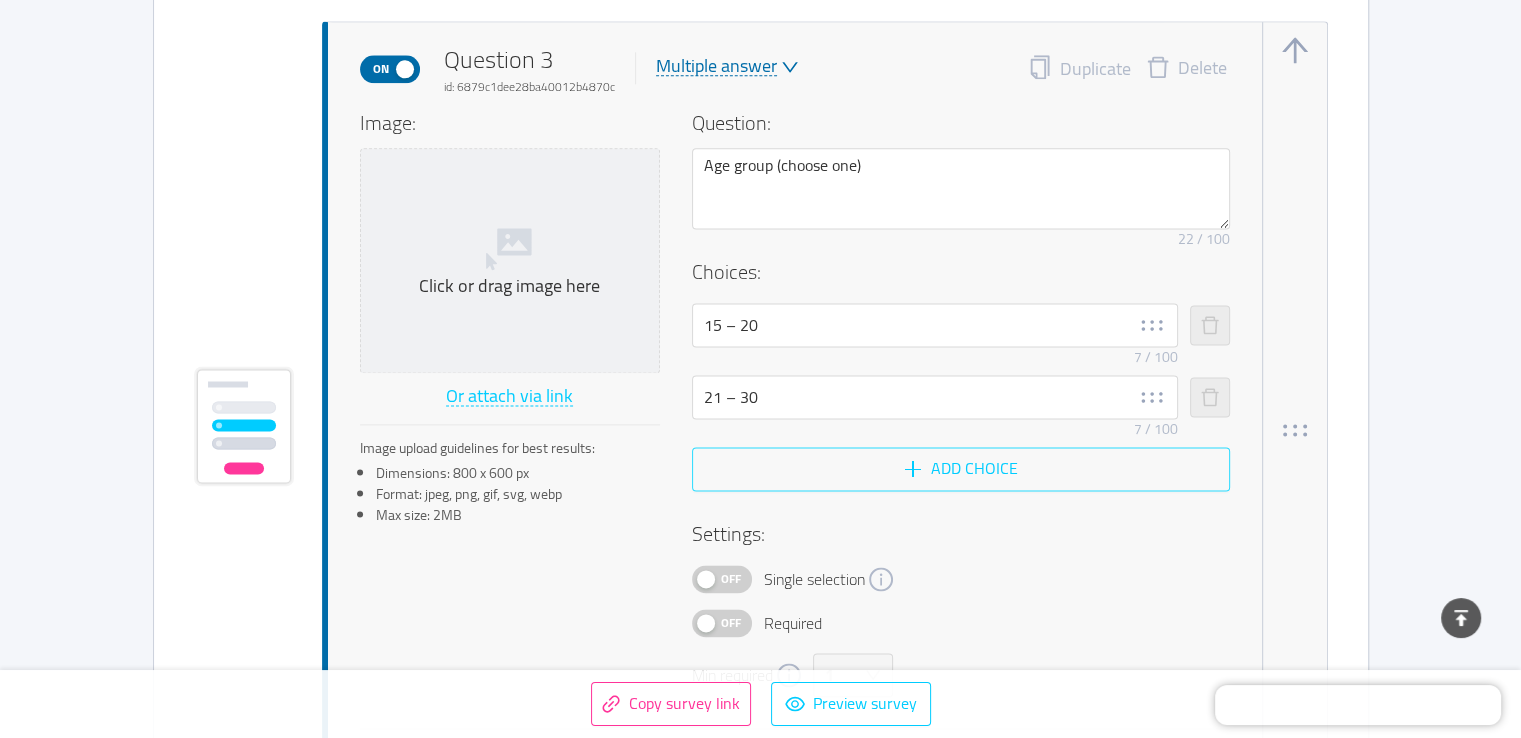click on "Add choice" at bounding box center (961, 469) 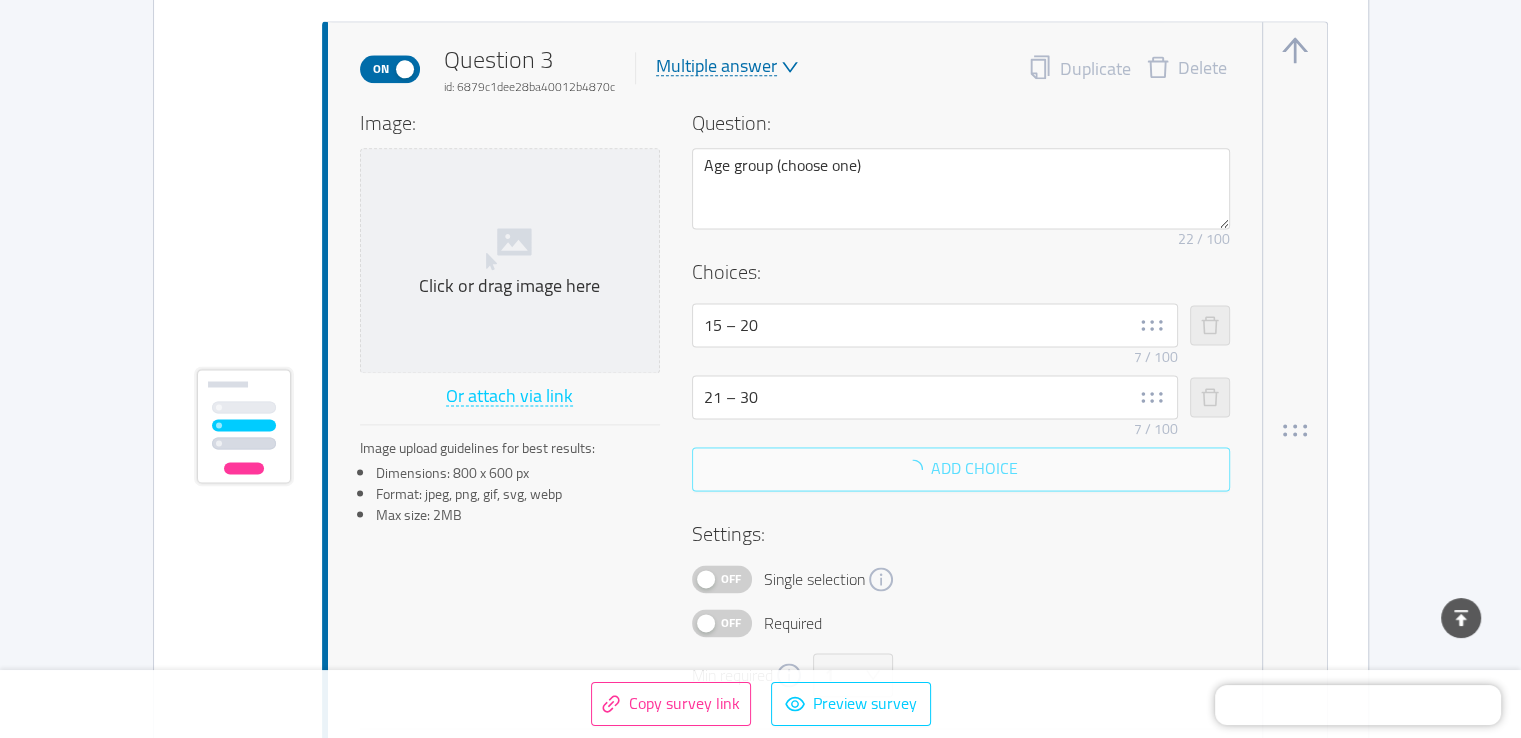 scroll, scrollTop: 2672, scrollLeft: 0, axis: vertical 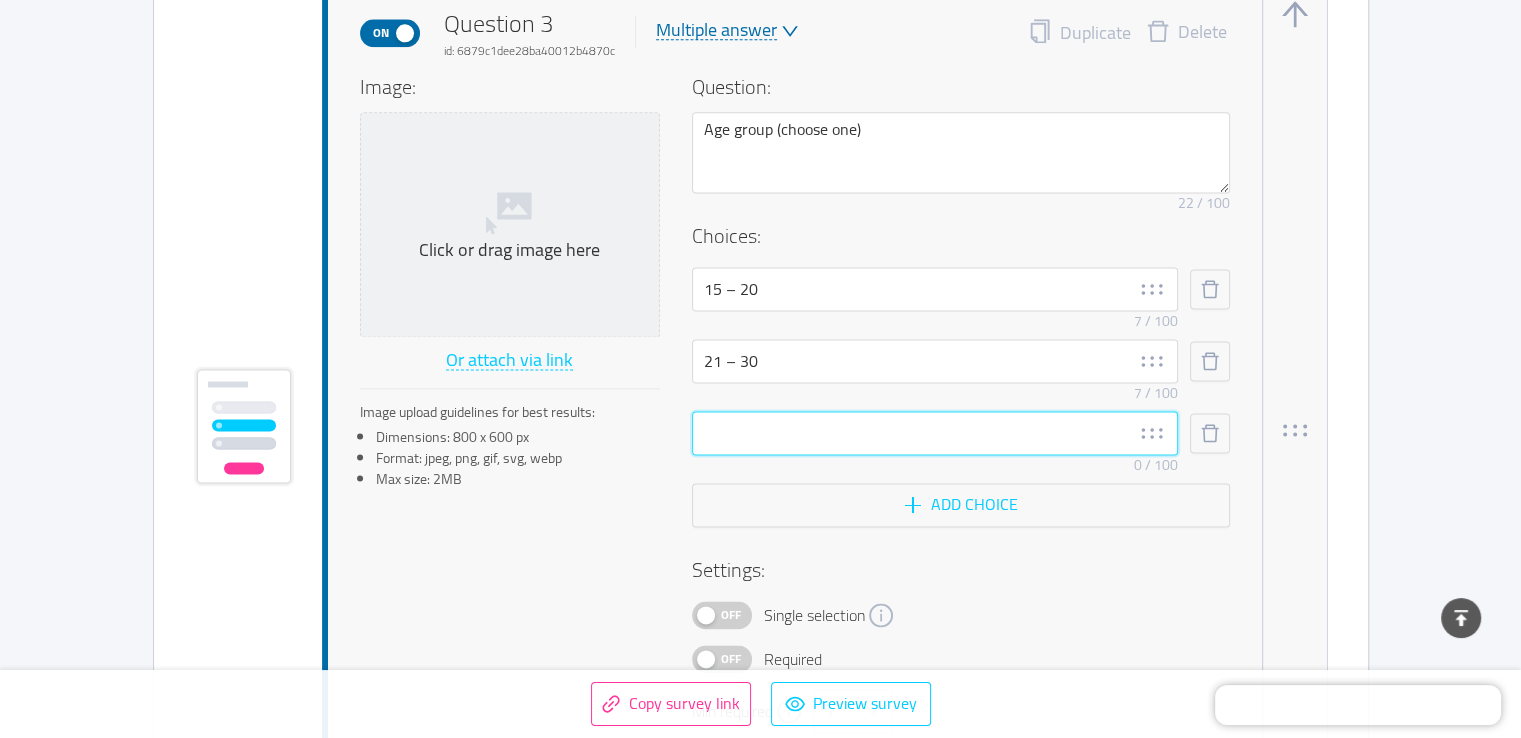 click at bounding box center [935, 433] 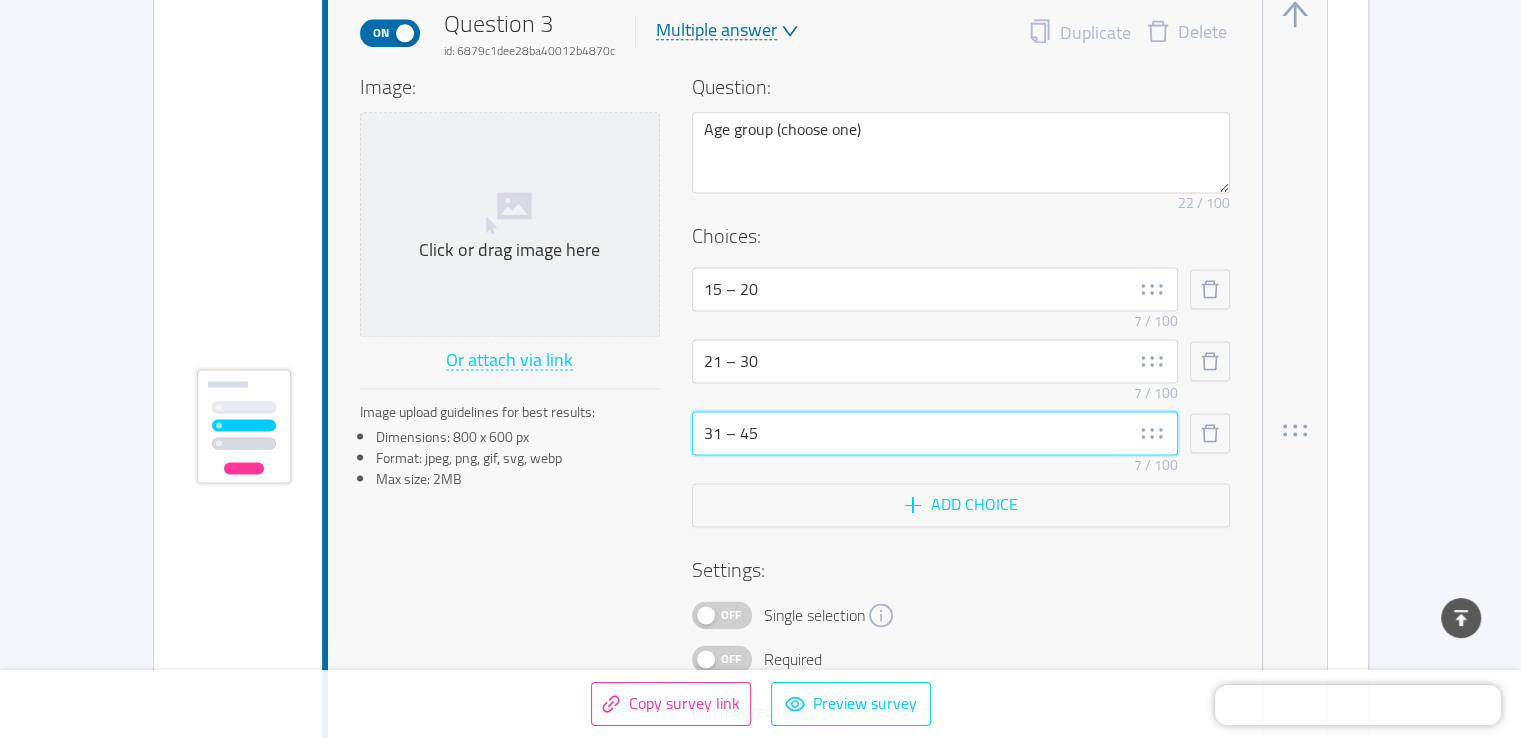 type on "31 – 45" 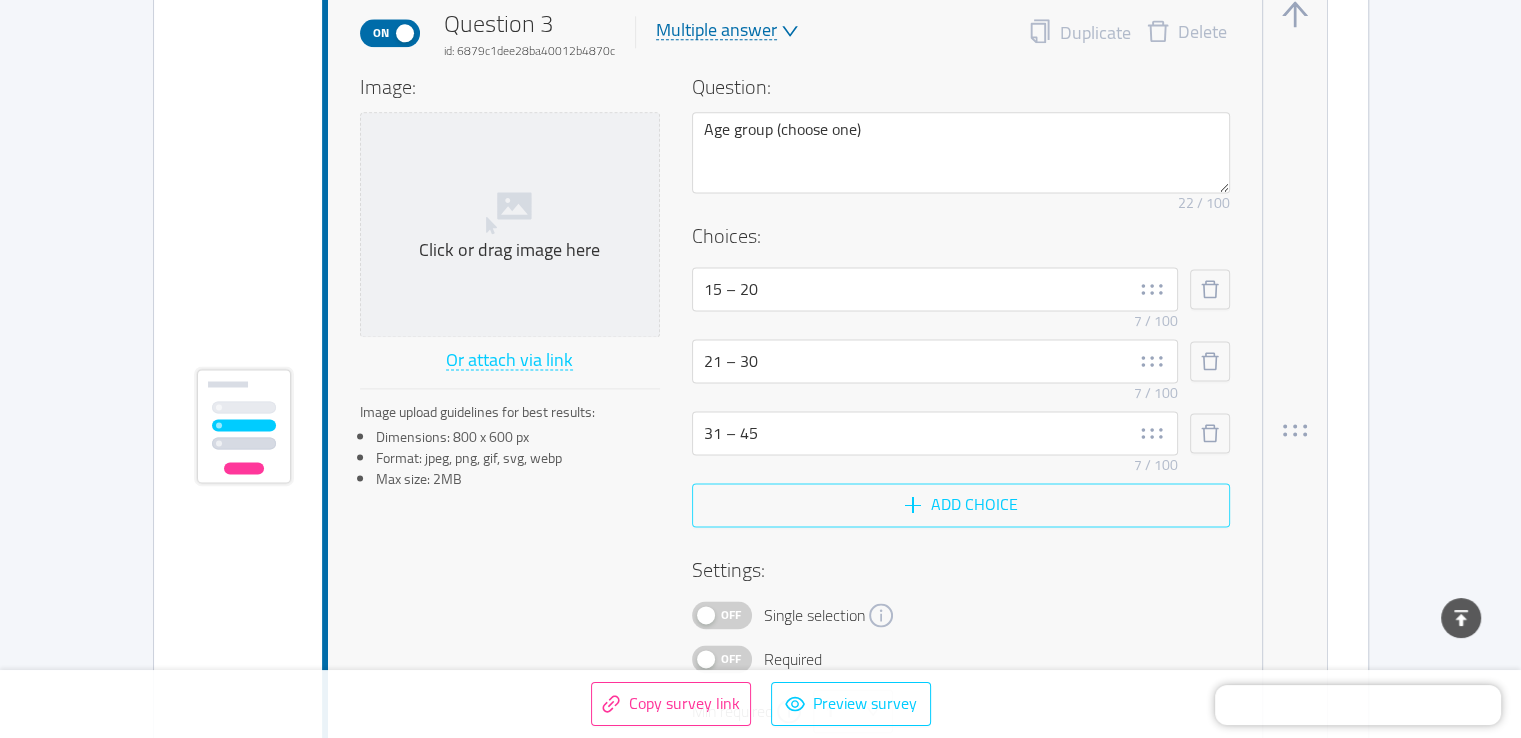 click on "Add choice" at bounding box center [961, 505] 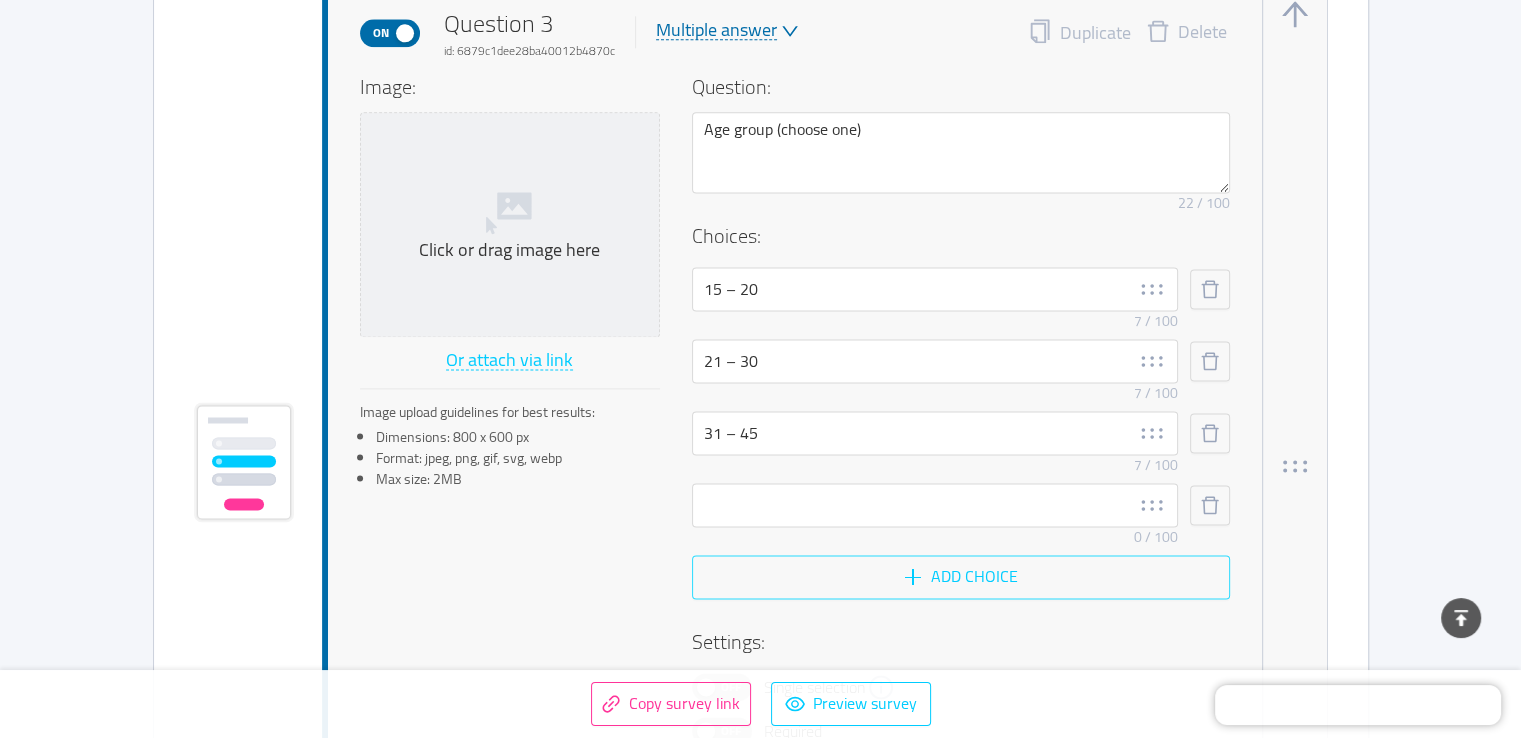 scroll, scrollTop: 2708, scrollLeft: 0, axis: vertical 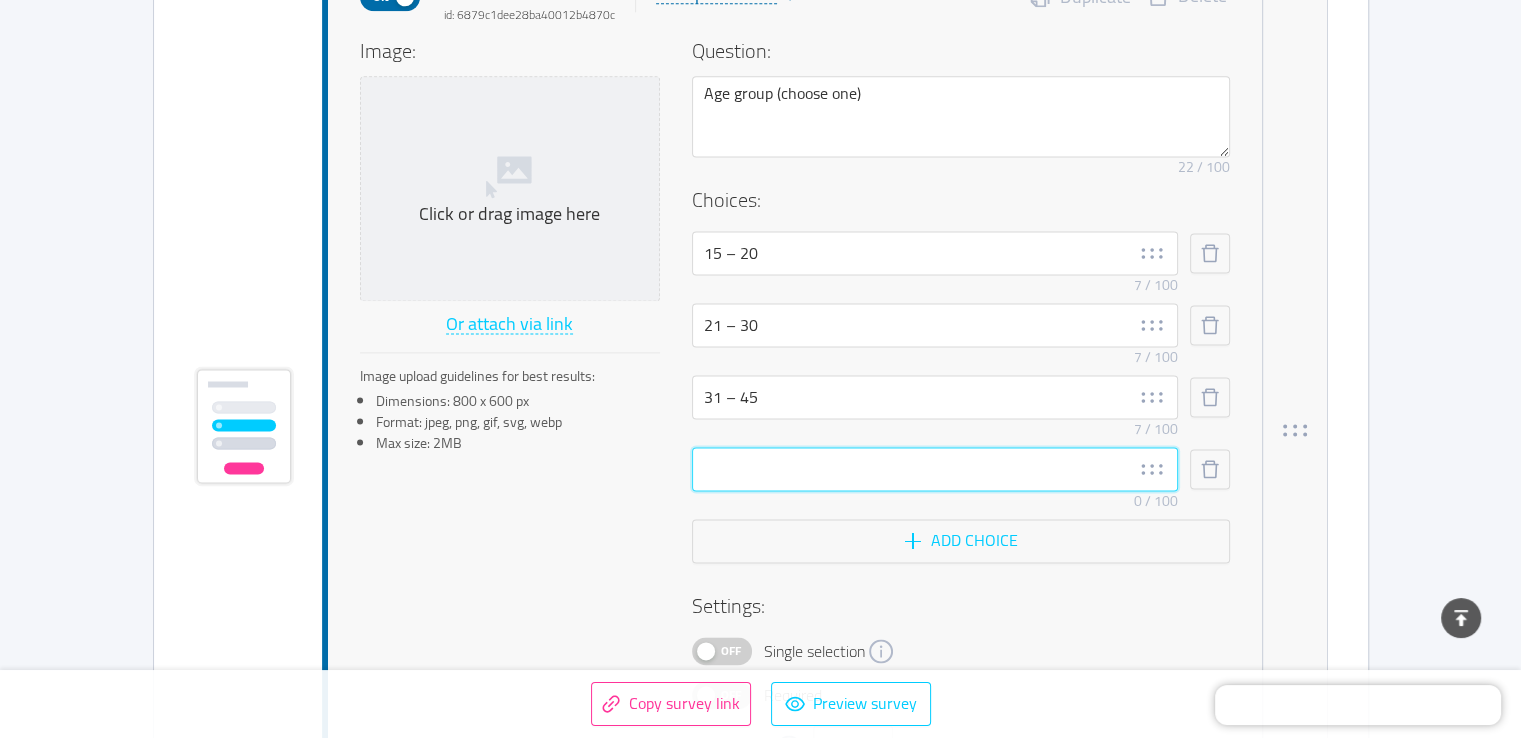 click at bounding box center [935, 469] 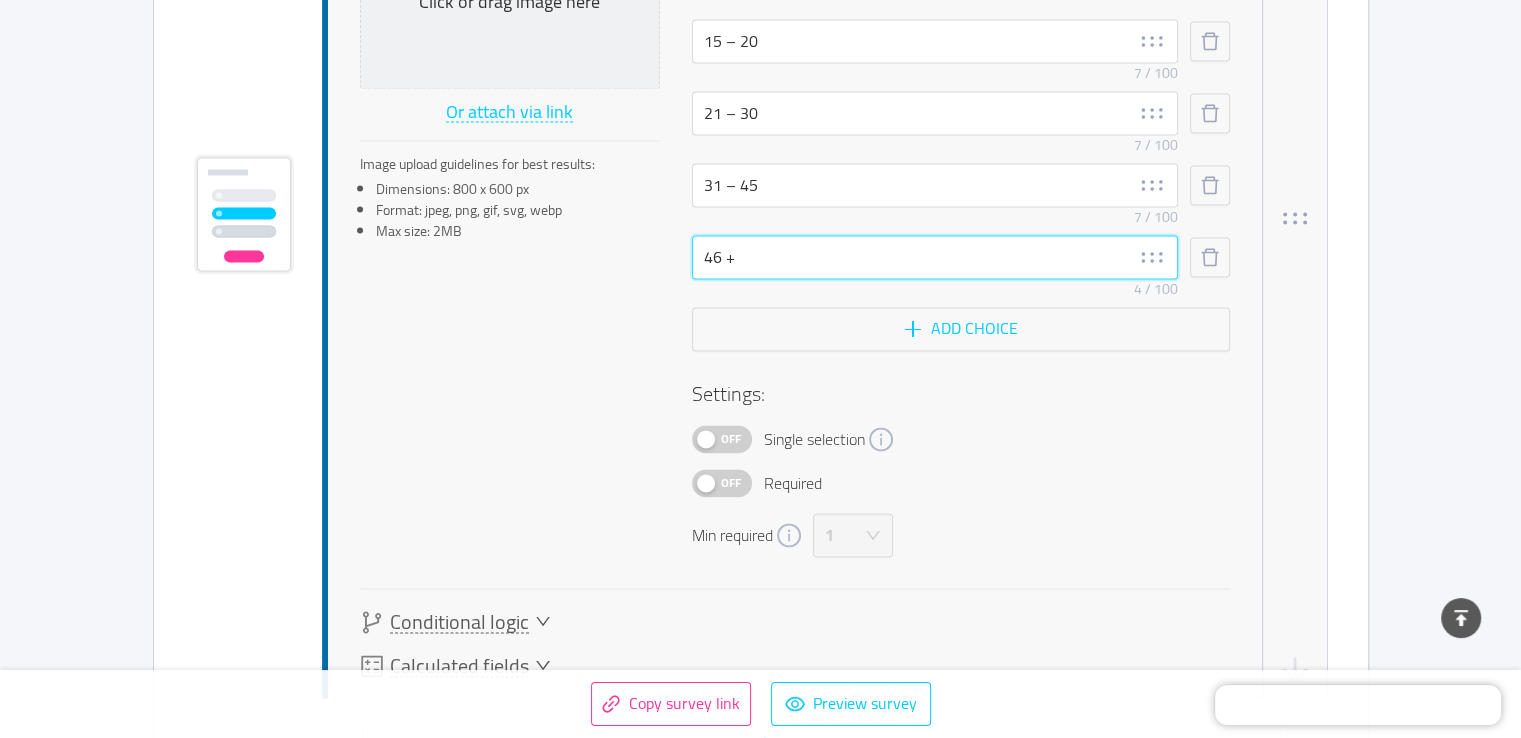 scroll, scrollTop: 2931, scrollLeft: 0, axis: vertical 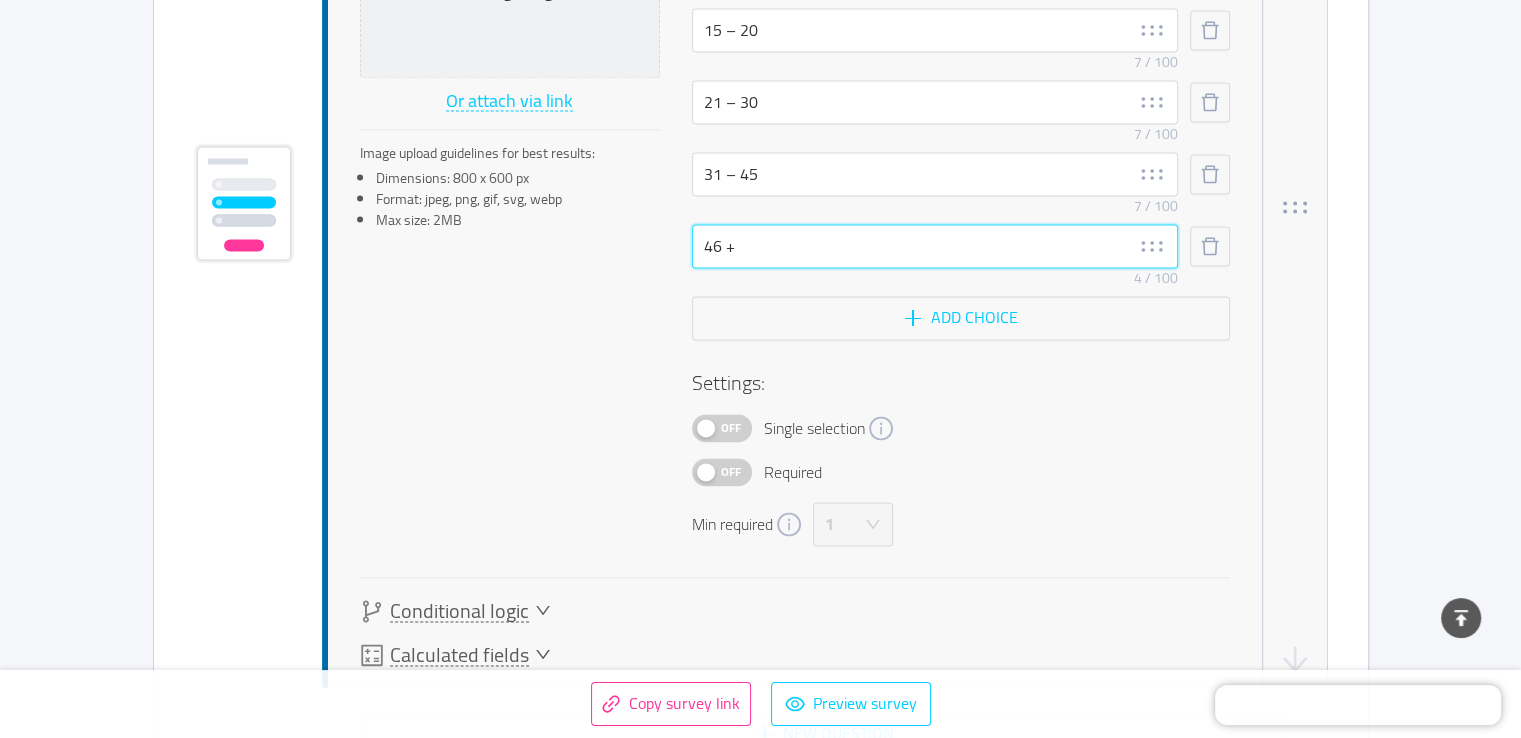 type on "46 +" 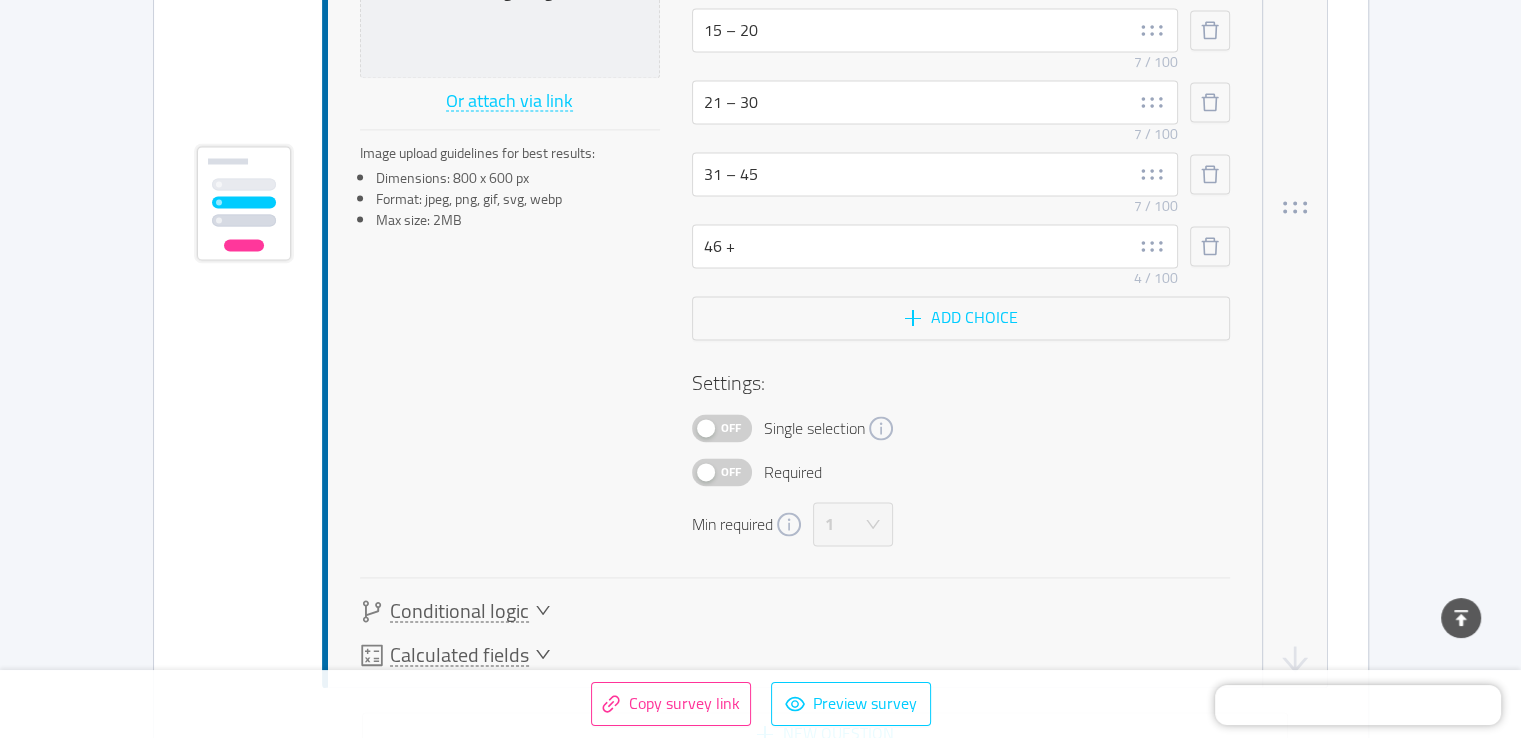 click on "Off" at bounding box center (722, 428) 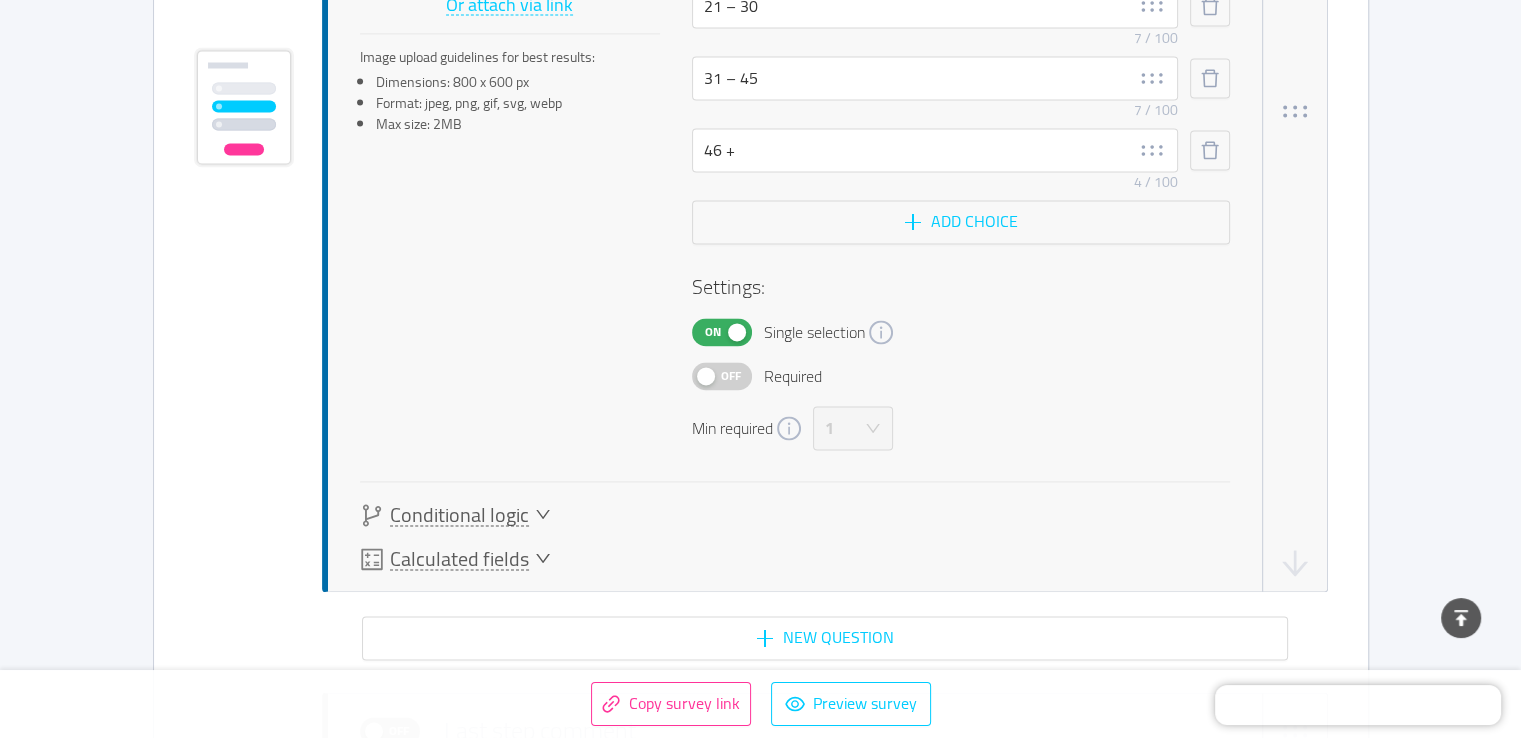 scroll, scrollTop: 3093, scrollLeft: 0, axis: vertical 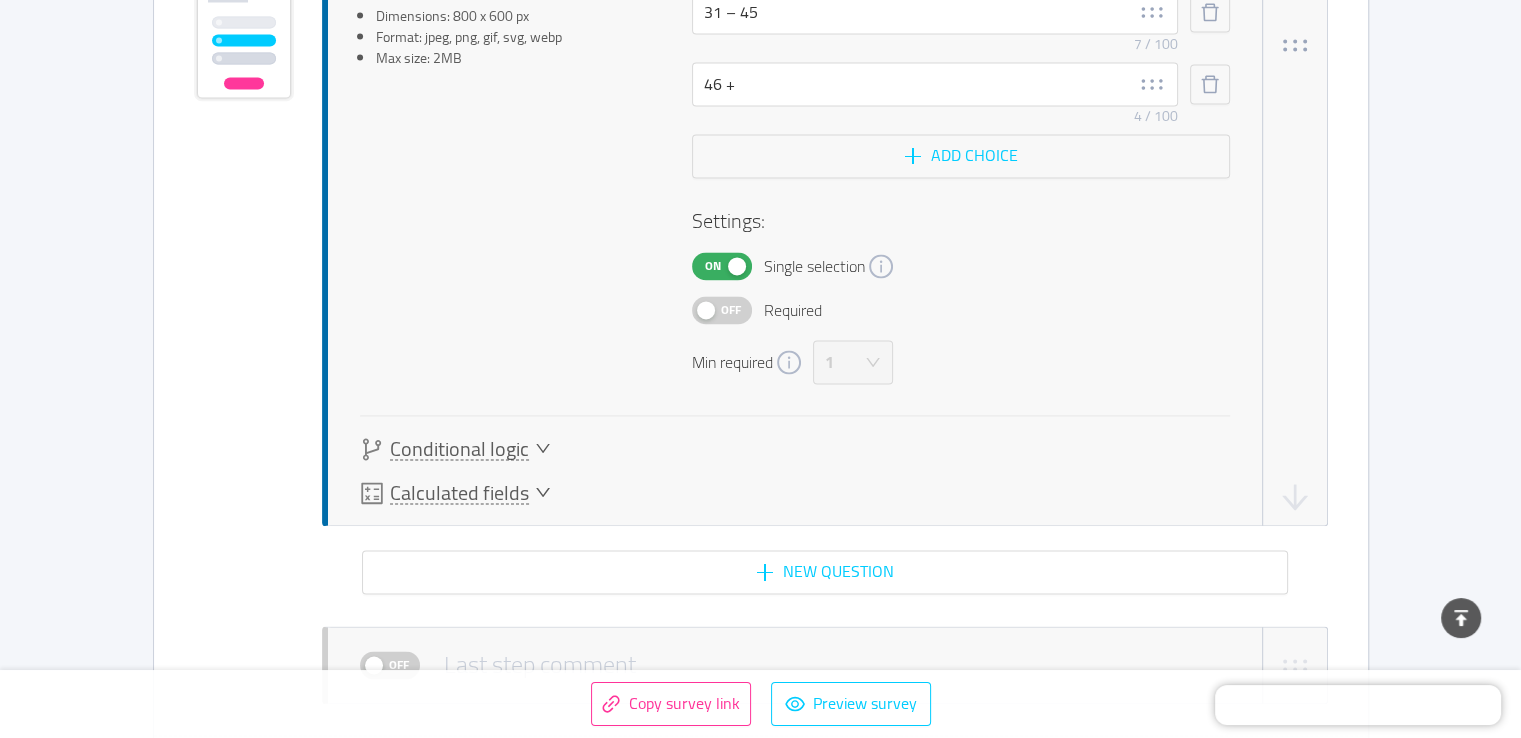 click on "Off" at bounding box center [731, 310] 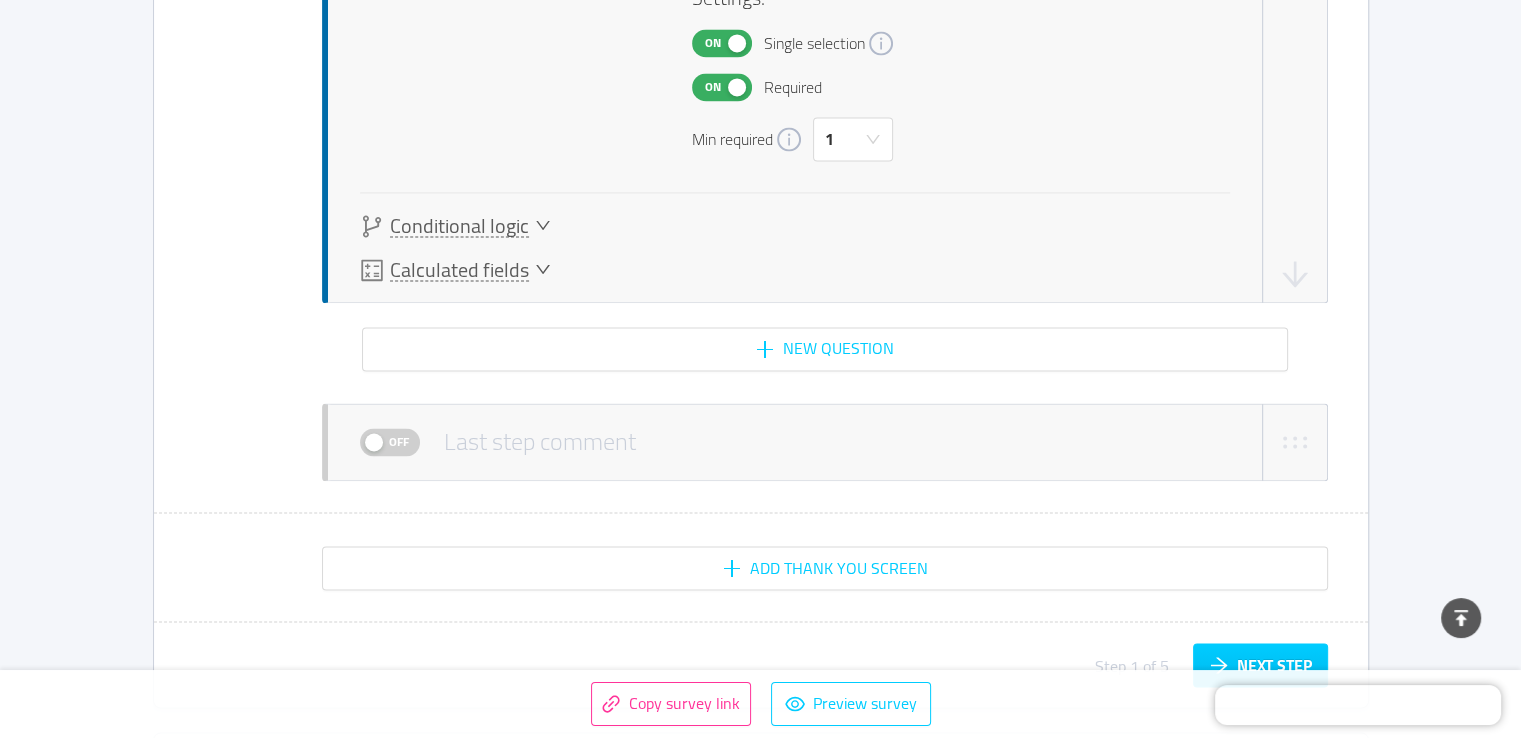 scroll, scrollTop: 3383, scrollLeft: 0, axis: vertical 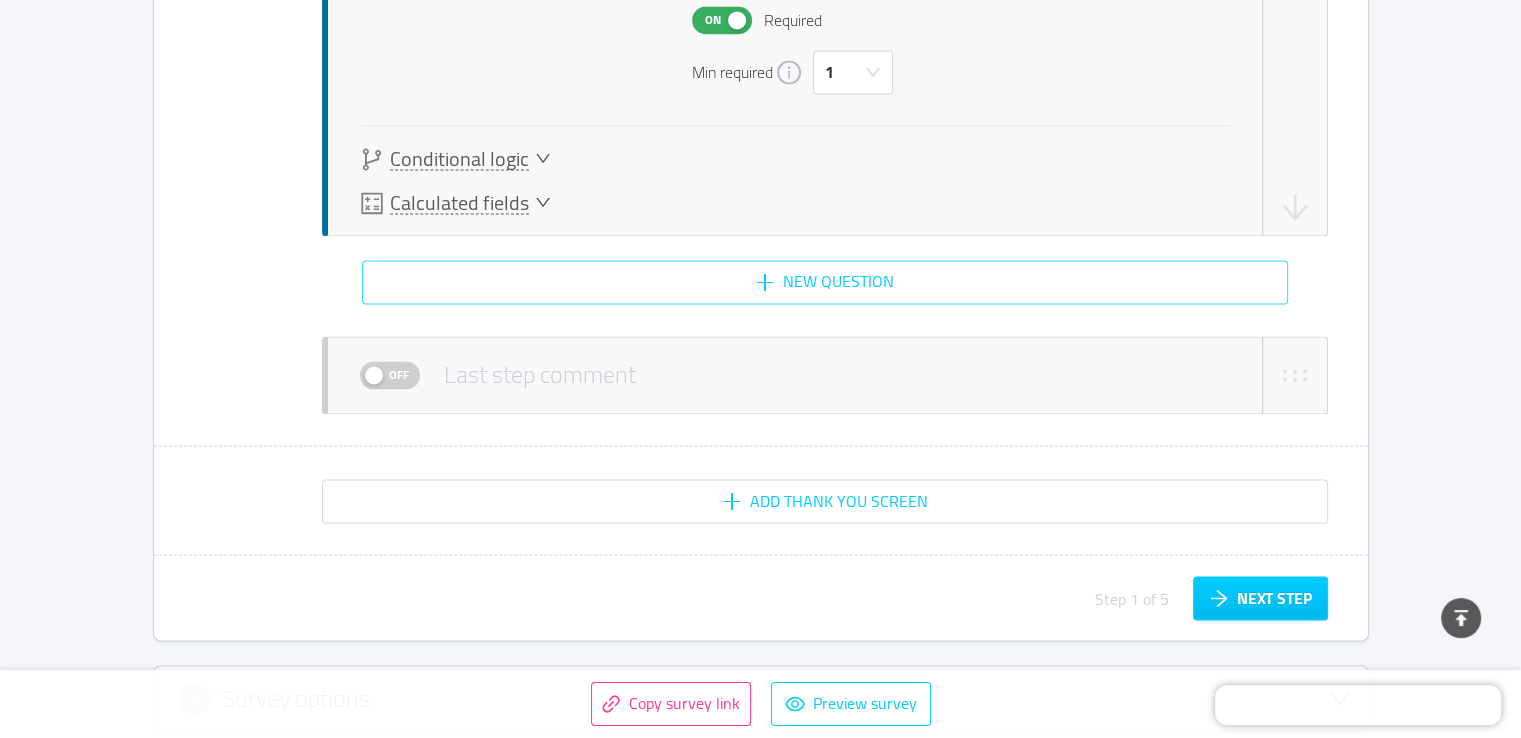 click on "New question" at bounding box center [825, 282] 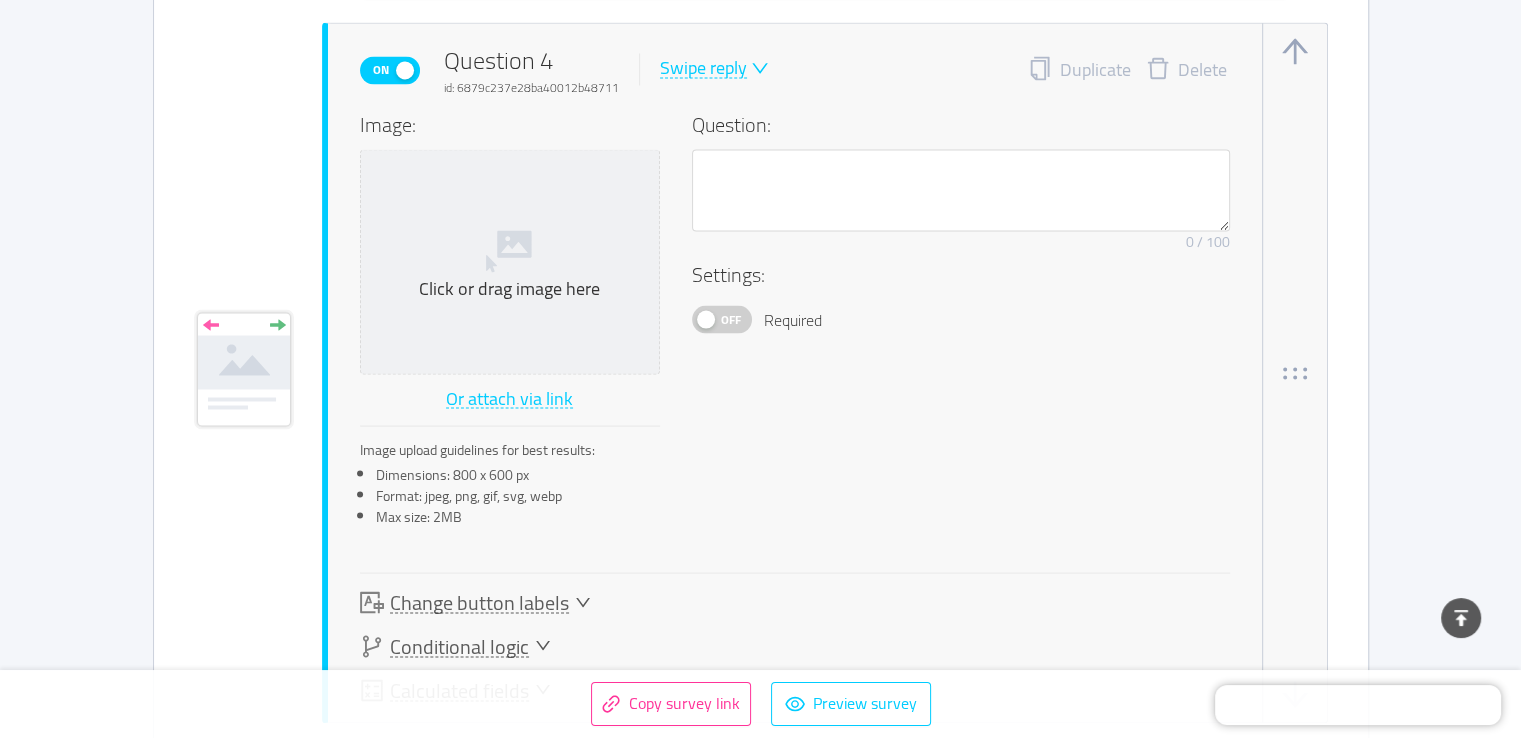 scroll, scrollTop: 3690, scrollLeft: 0, axis: vertical 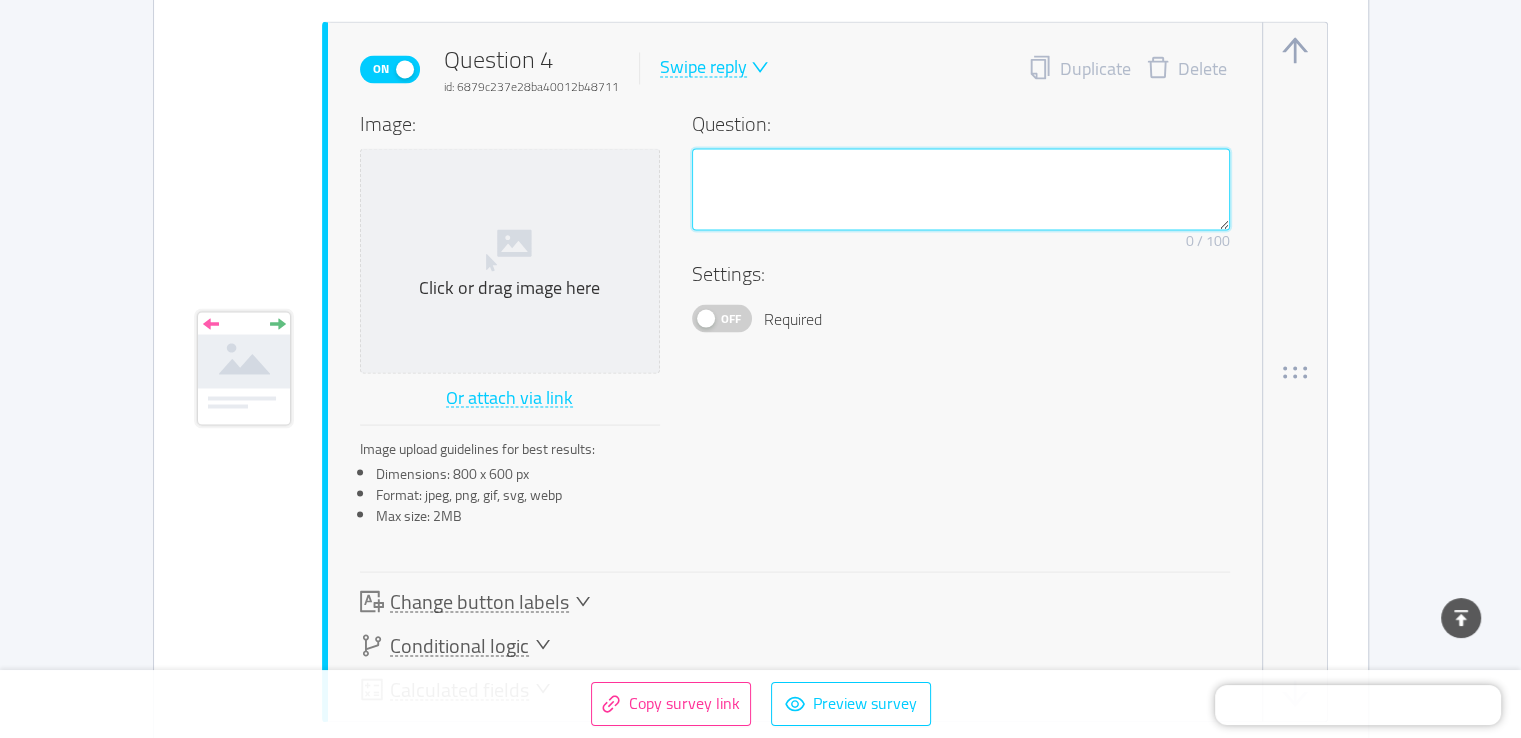 click at bounding box center [961, 189] 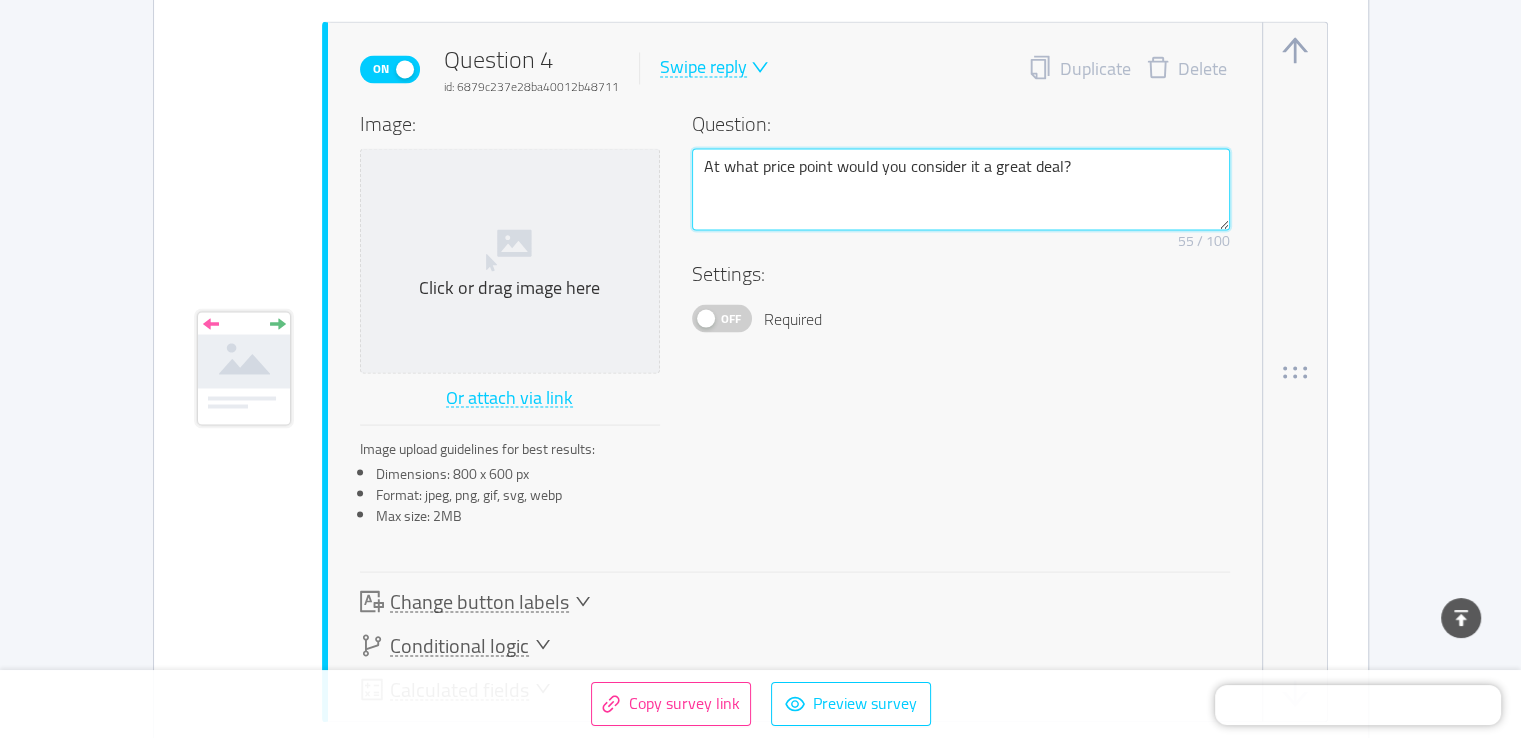type on "At what price point would you consider it a great deal?" 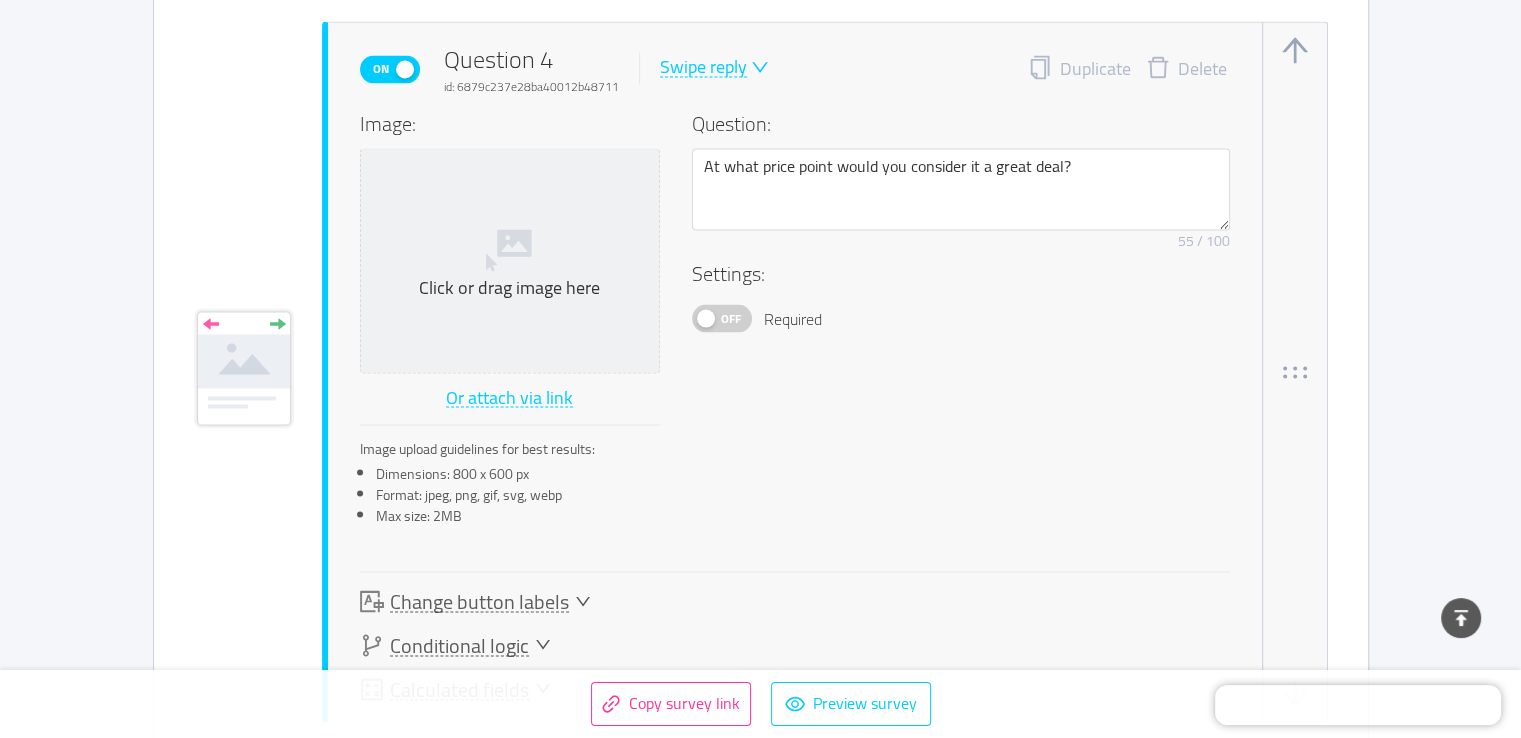 click on "Swipe reply" at bounding box center (703, 67) 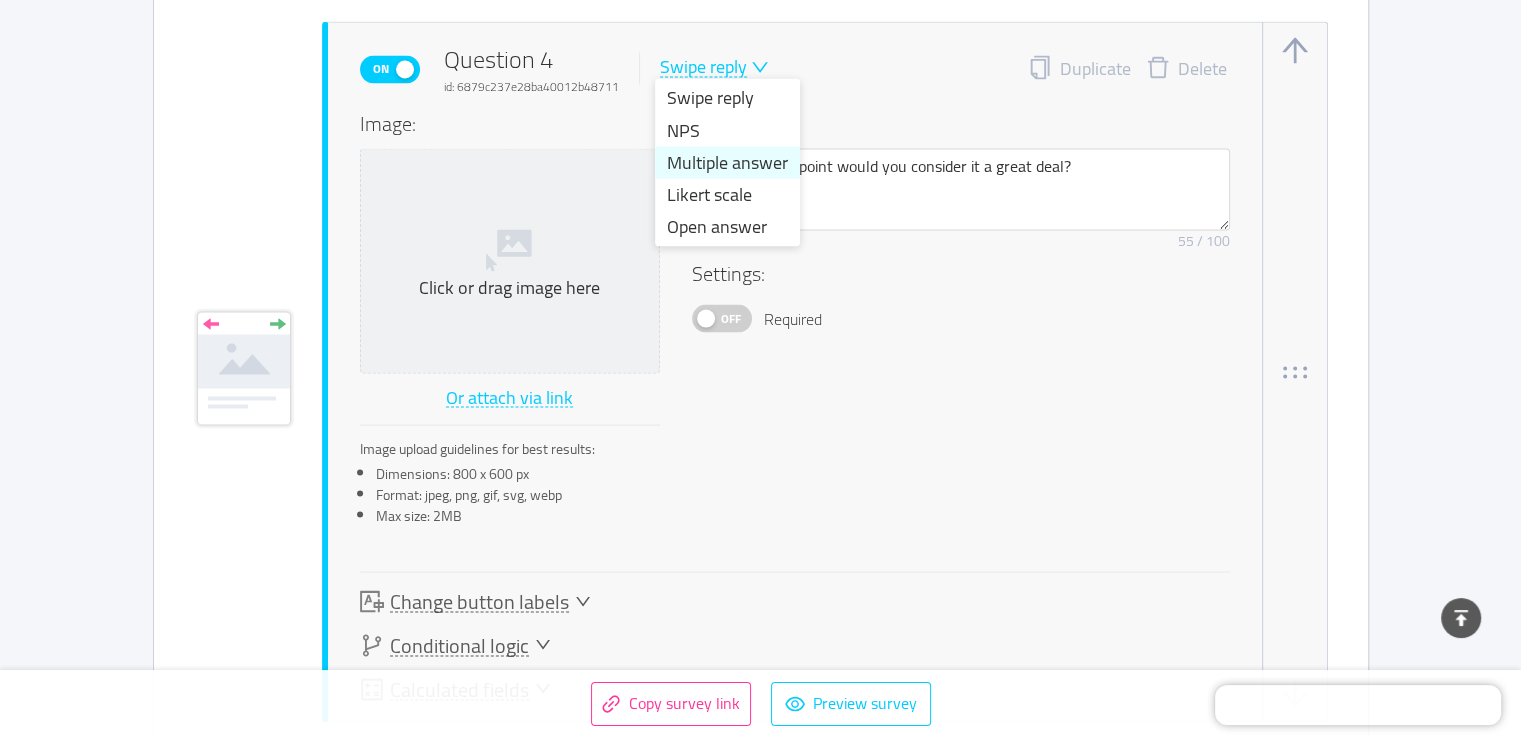 click on "Multiple answer" at bounding box center [727, 162] 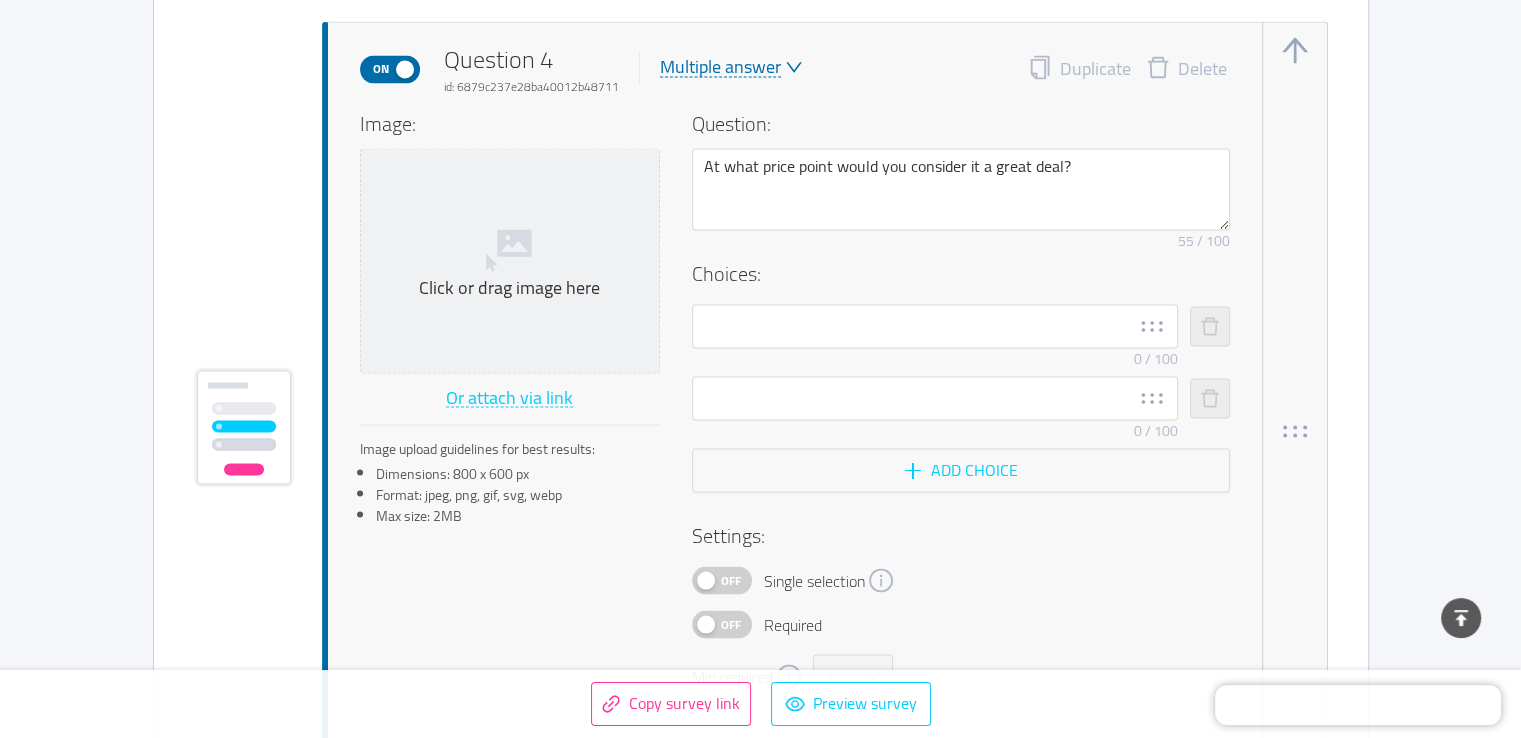 type 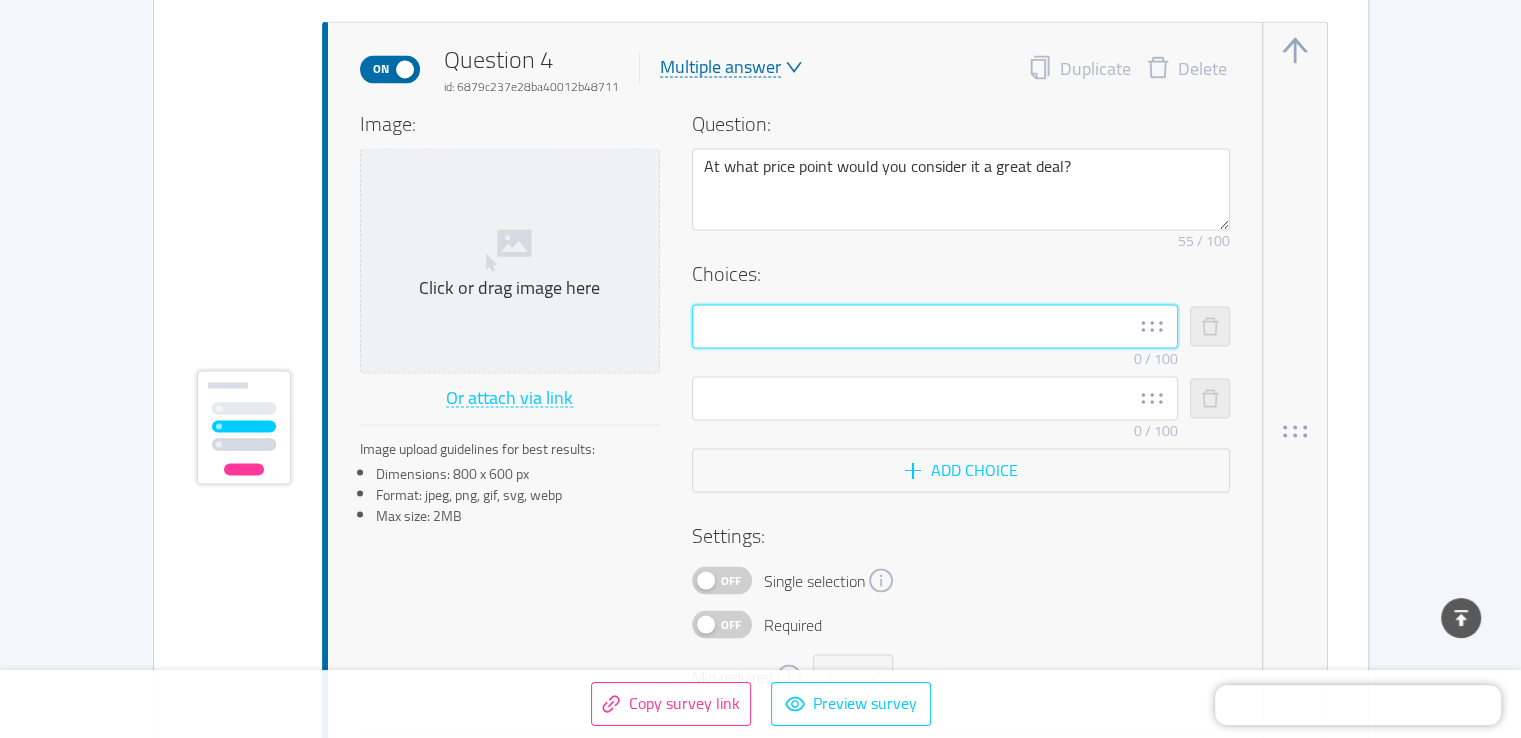 click at bounding box center (935, 326) 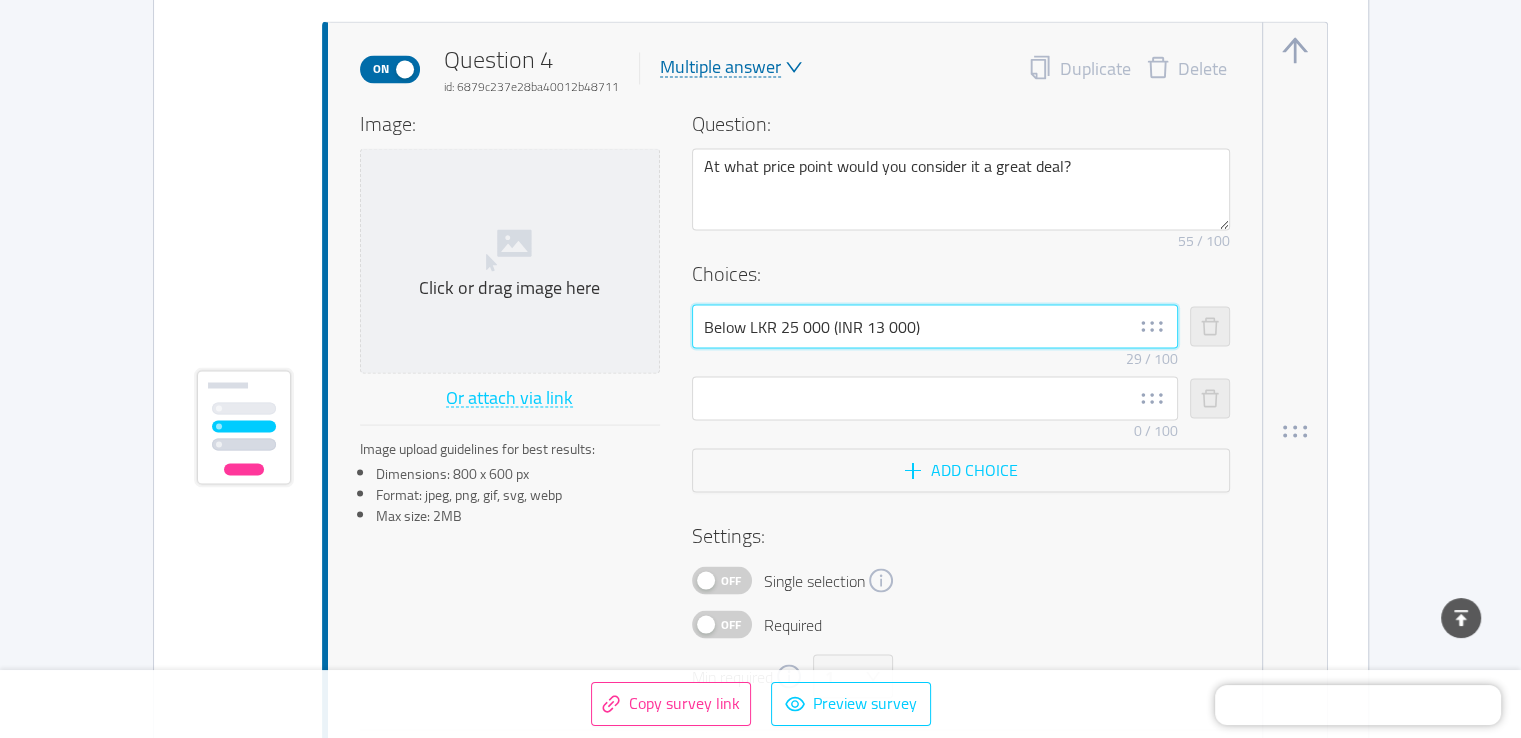 type on "Below LKR 25 000 (INR 13 000)" 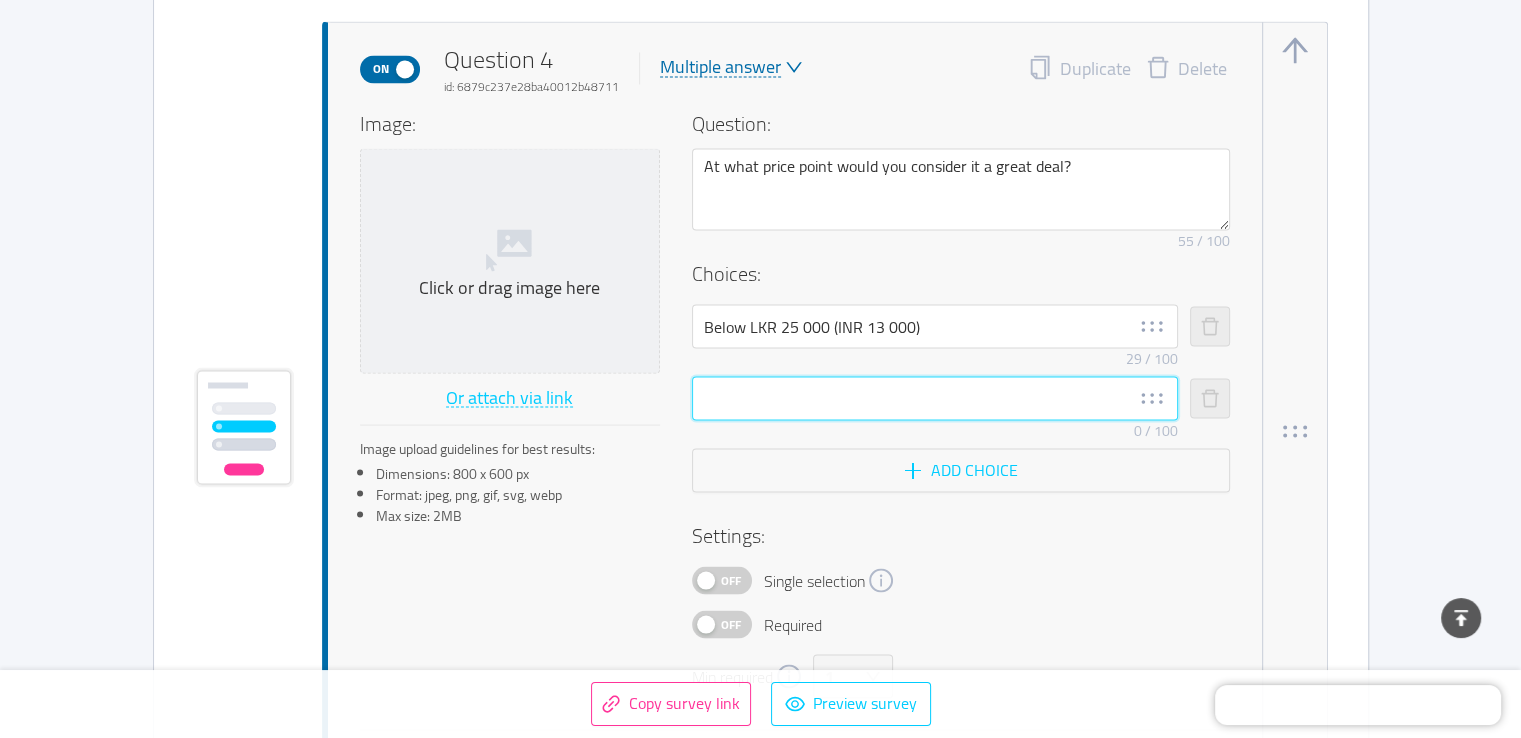 click at bounding box center [935, 398] 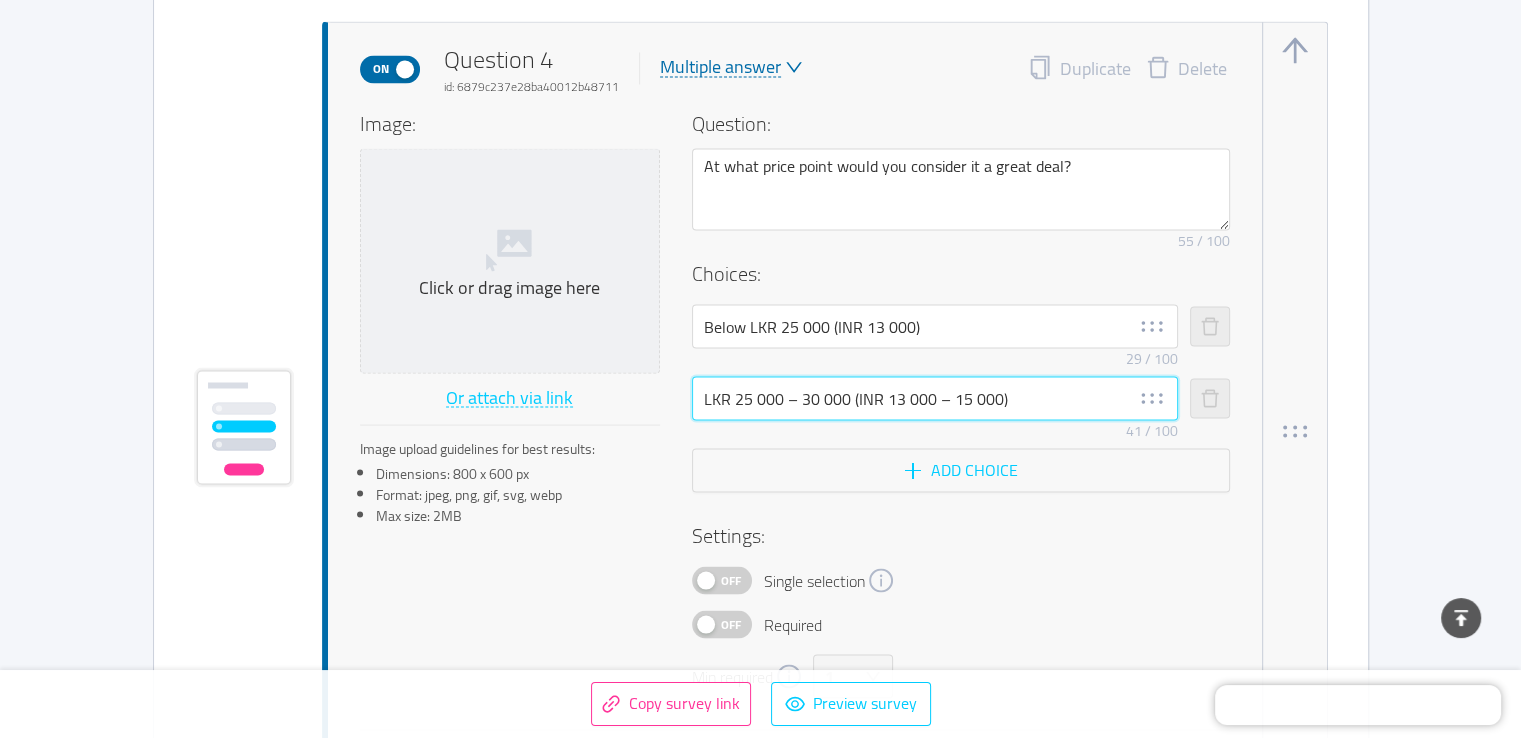 type on "LKR 25 000 – 30 000 (INR 13 000 – 15 000)" 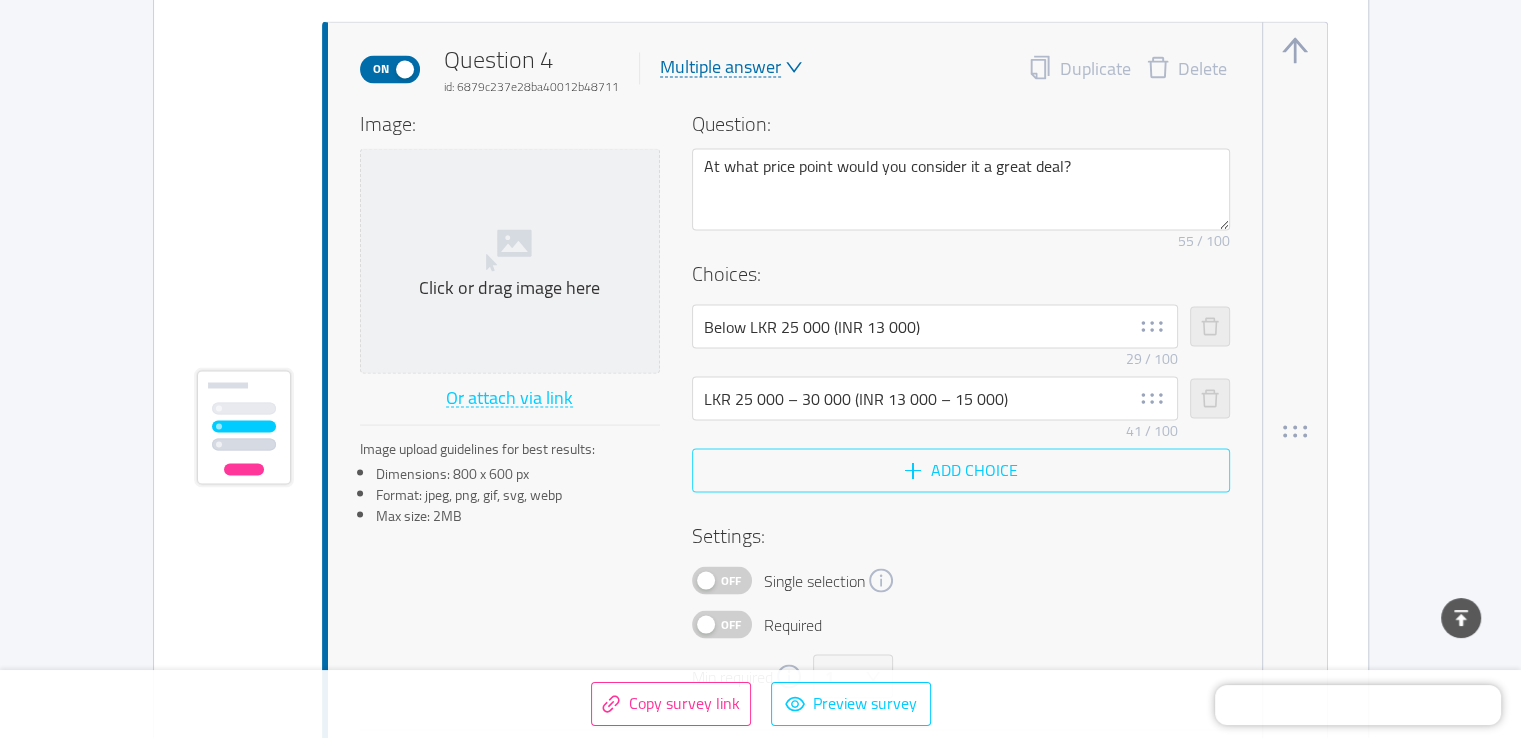 click on "Add choice" at bounding box center [961, 470] 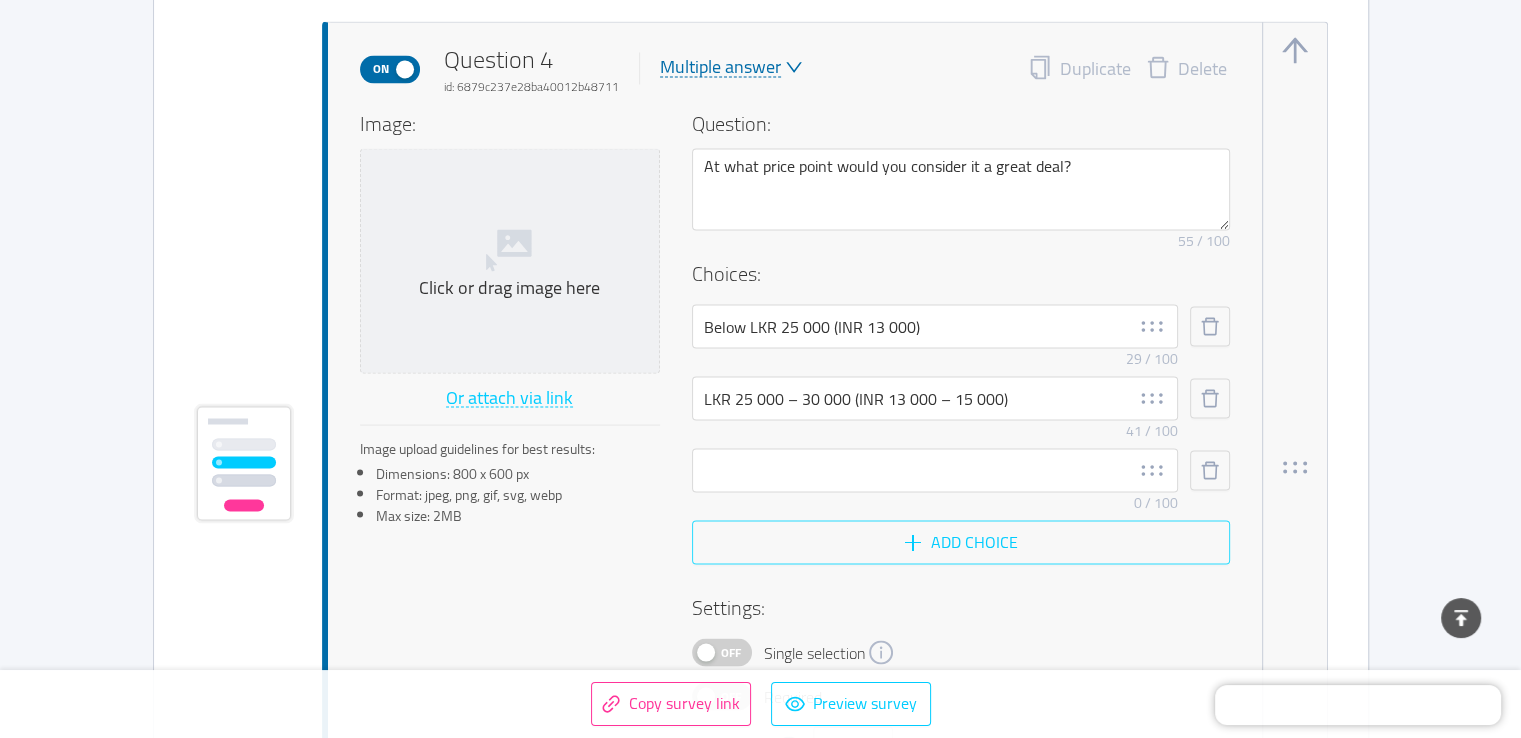 scroll, scrollTop: 3726, scrollLeft: 0, axis: vertical 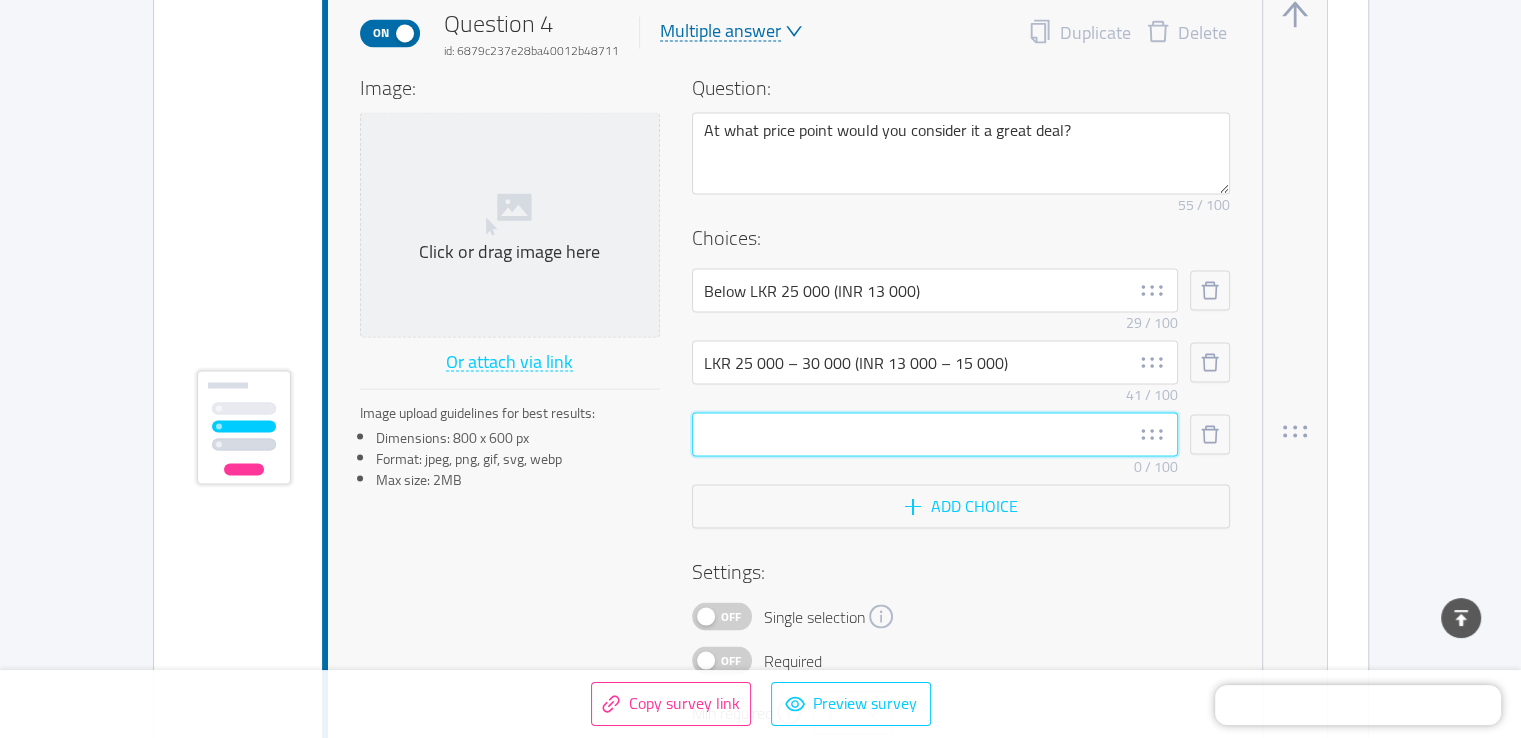 click at bounding box center [935, 434] 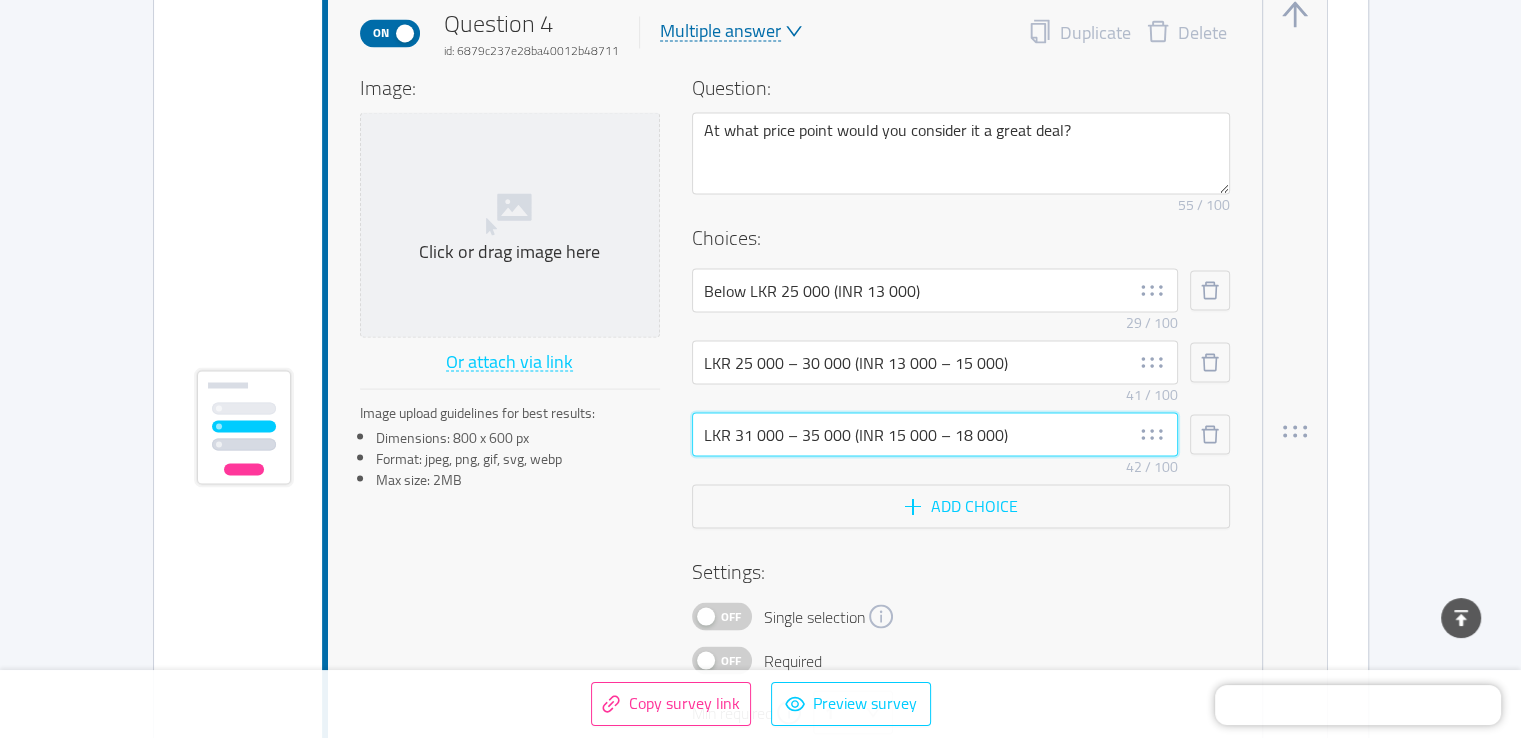 type on "LKR 31 000 – 35 000 (INR 15 000 – 18 000)" 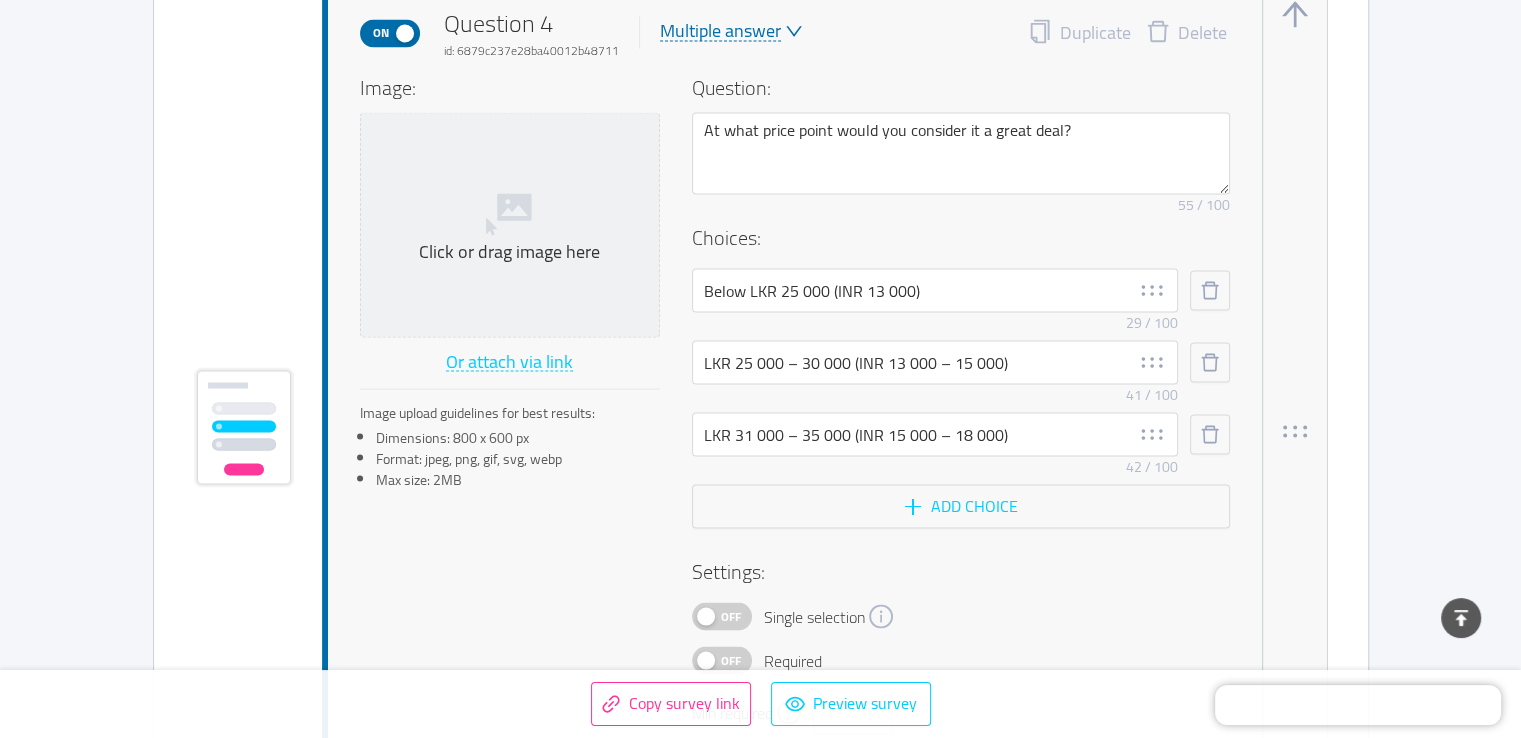 click on "Off" at bounding box center [731, 616] 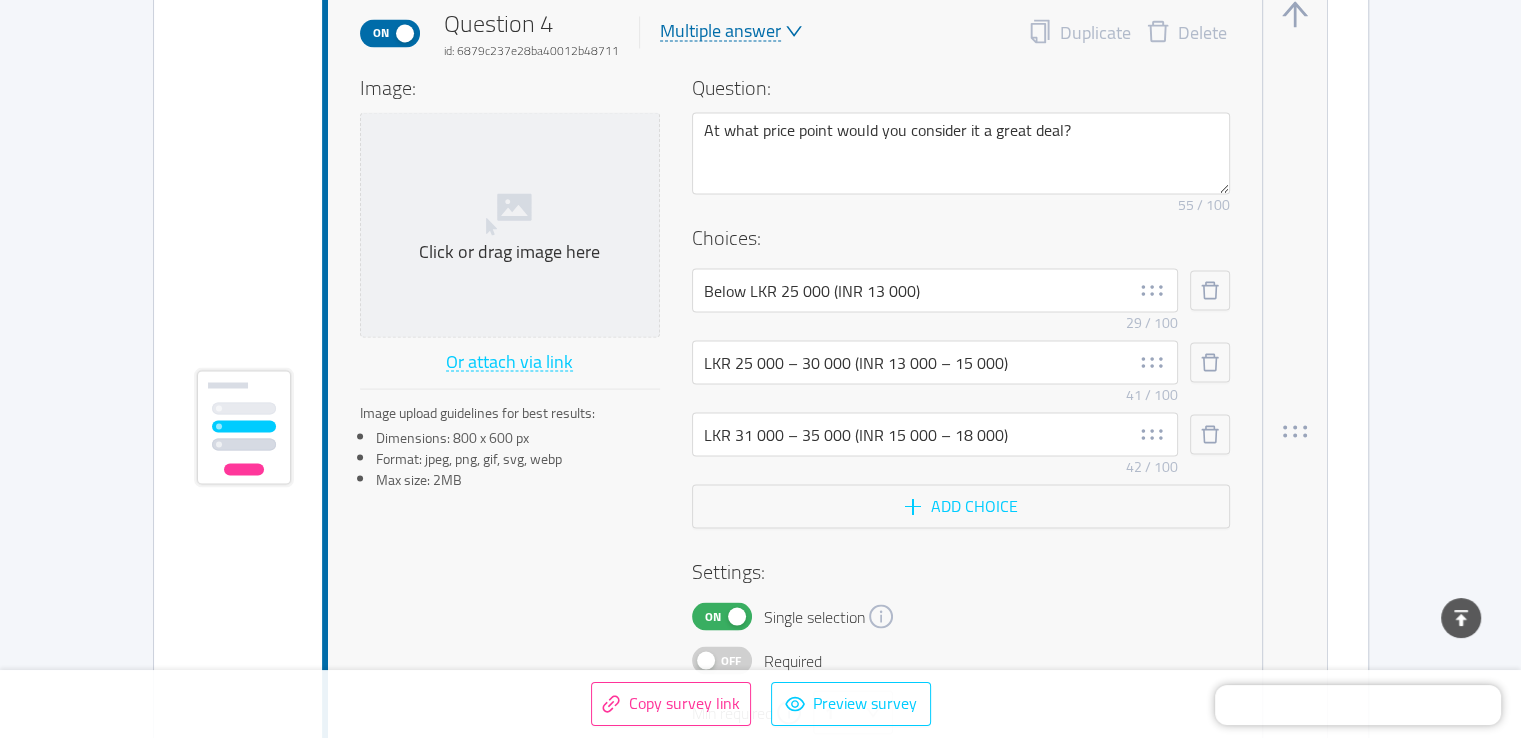 click on "Off" at bounding box center [722, 660] 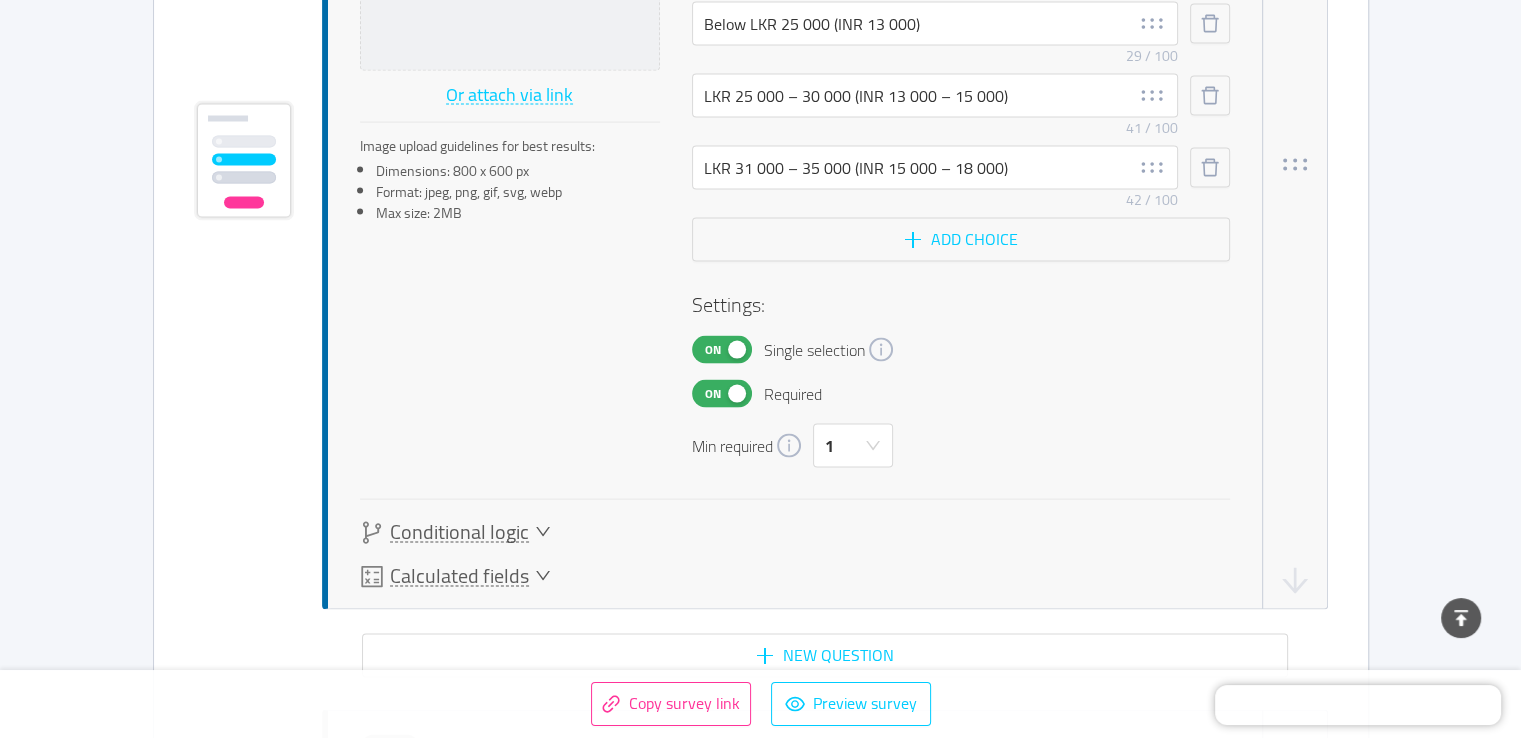 scroll, scrollTop: 4085, scrollLeft: 0, axis: vertical 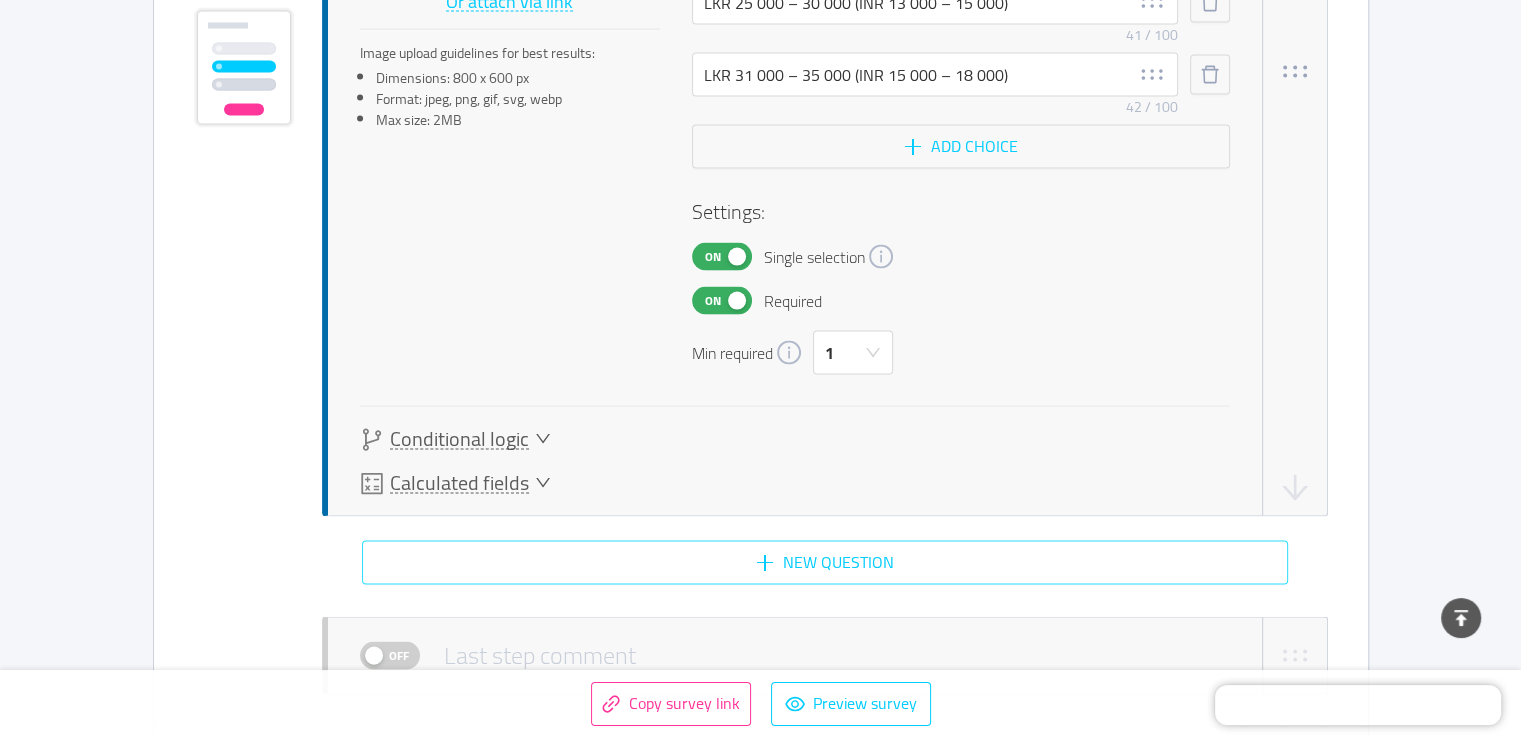 click on "New question" at bounding box center (825, 563) 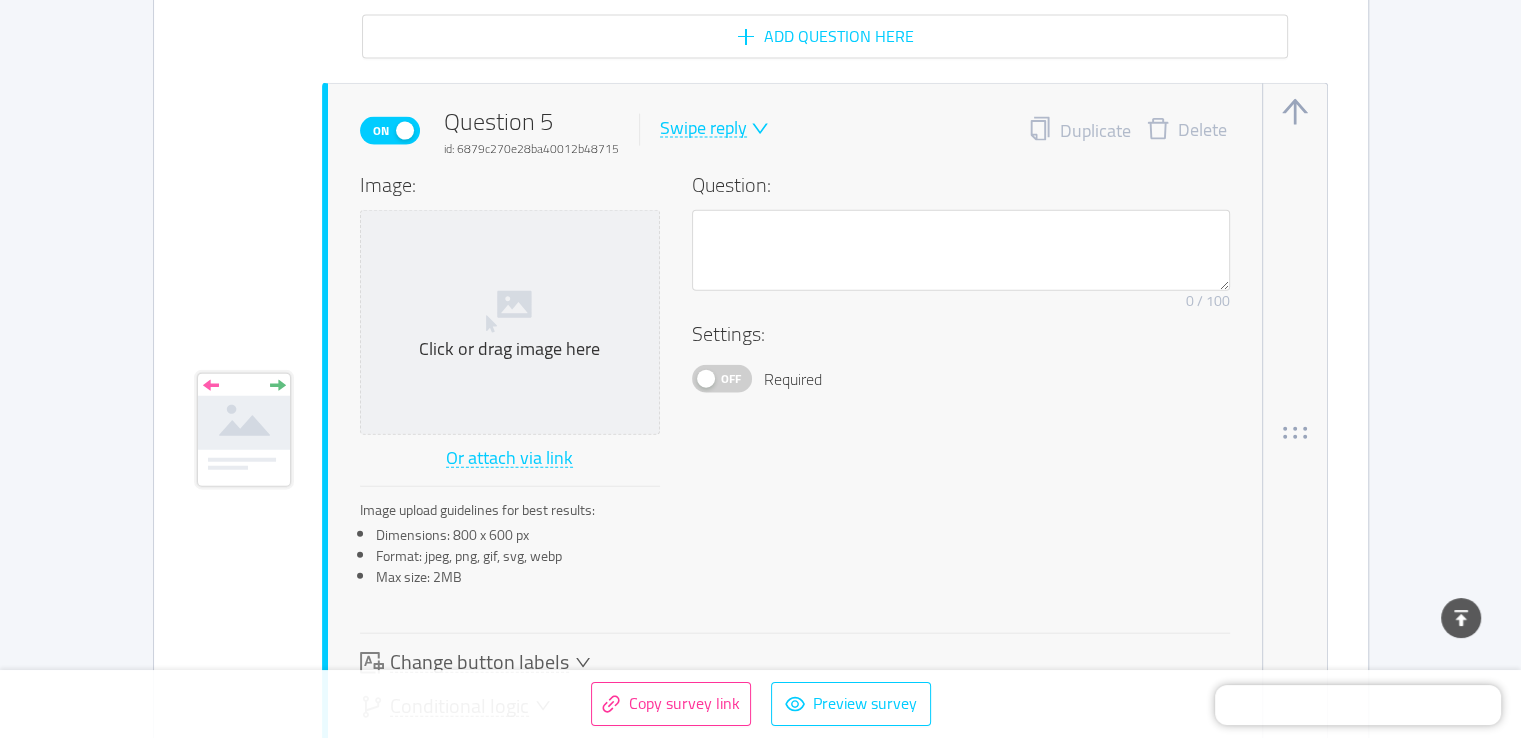scroll, scrollTop: 4672, scrollLeft: 0, axis: vertical 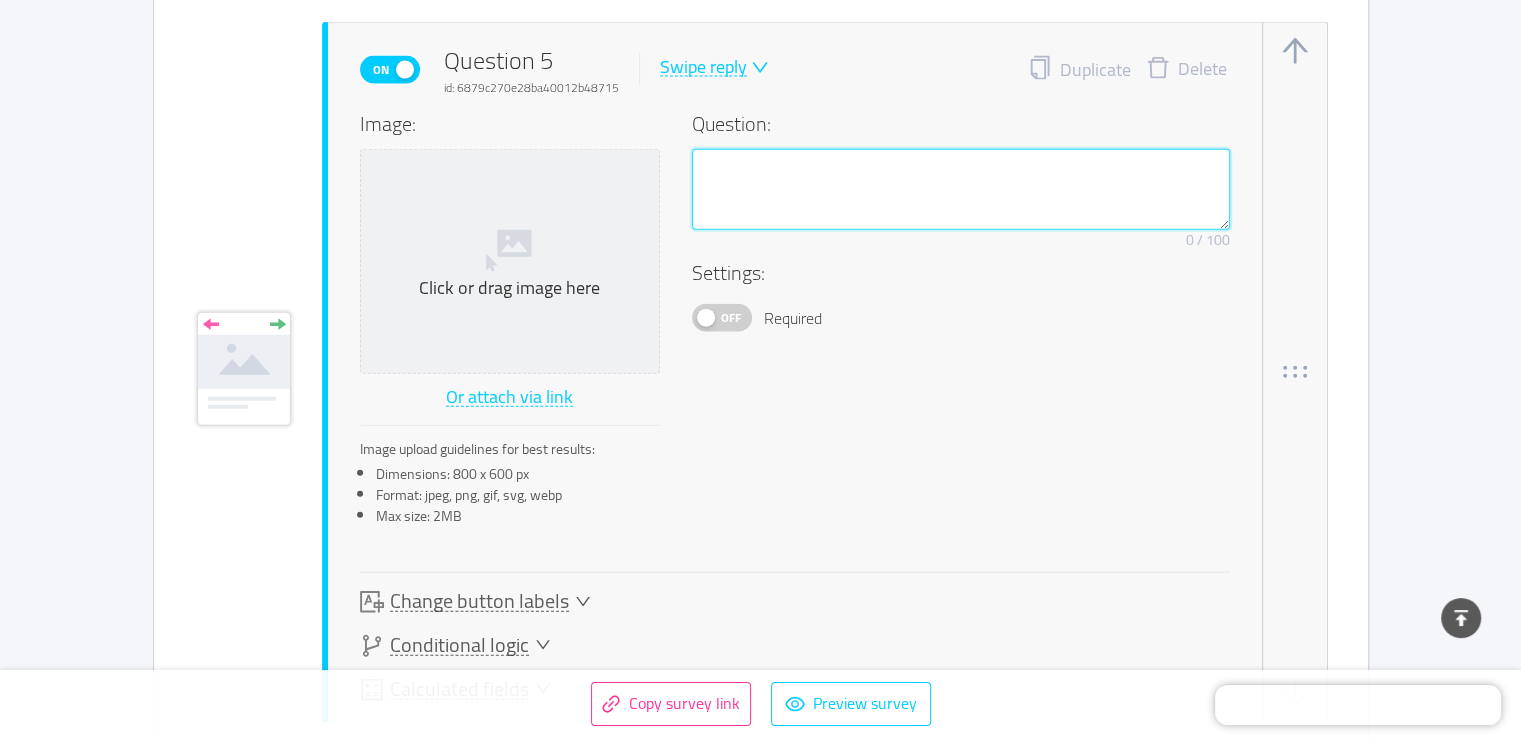 click at bounding box center (961, 190) 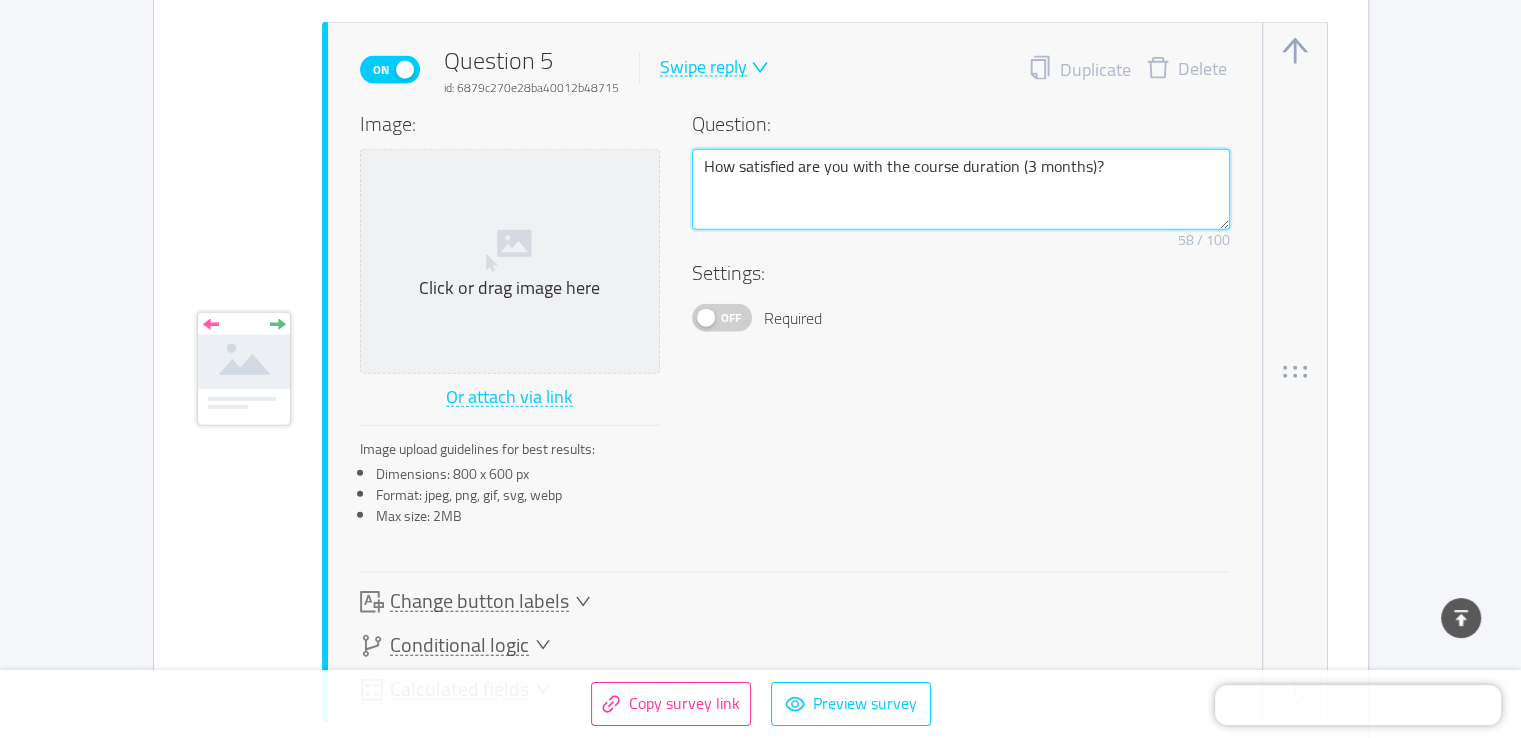 type on "How satisfied are you with the course duration (3 months)?" 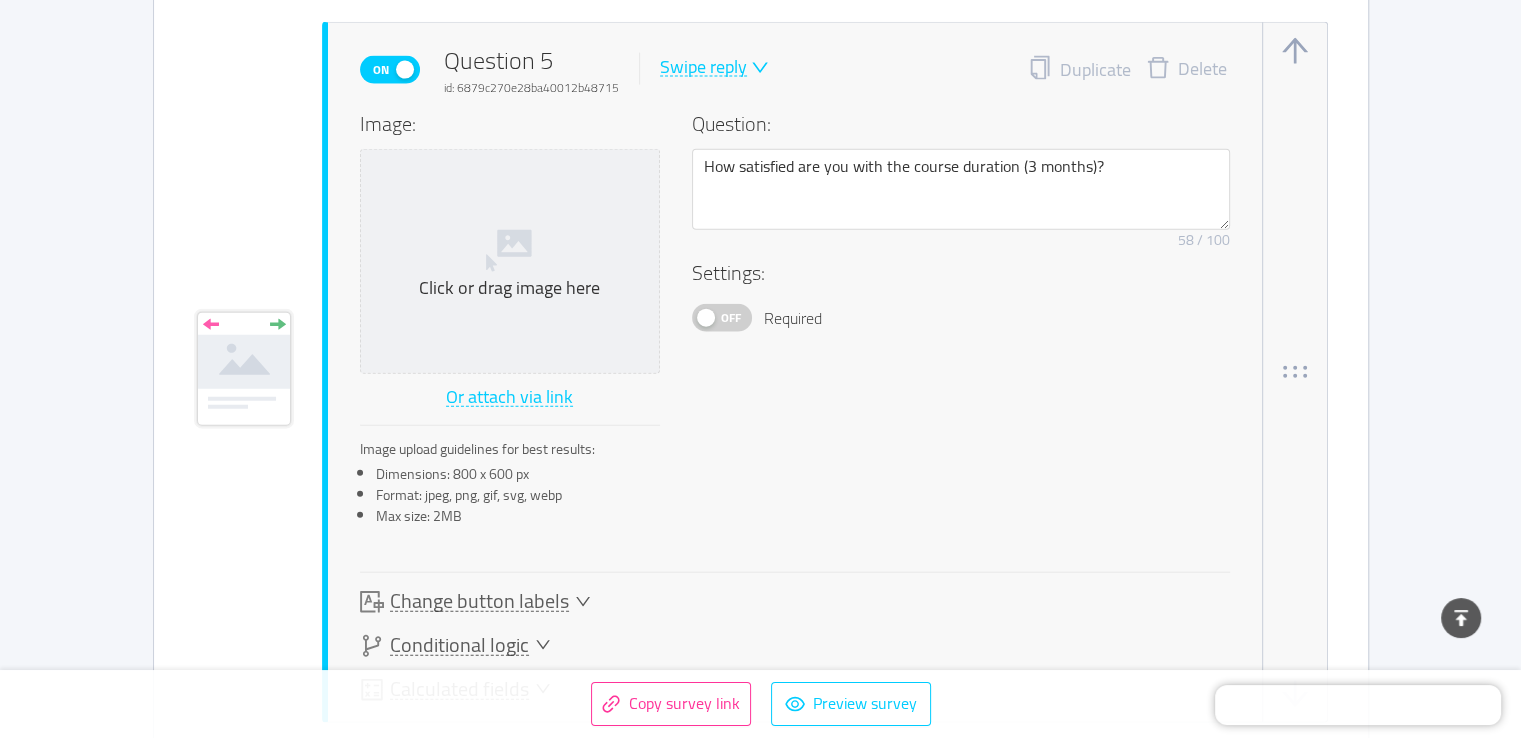 click on "Swipe reply" at bounding box center [703, 67] 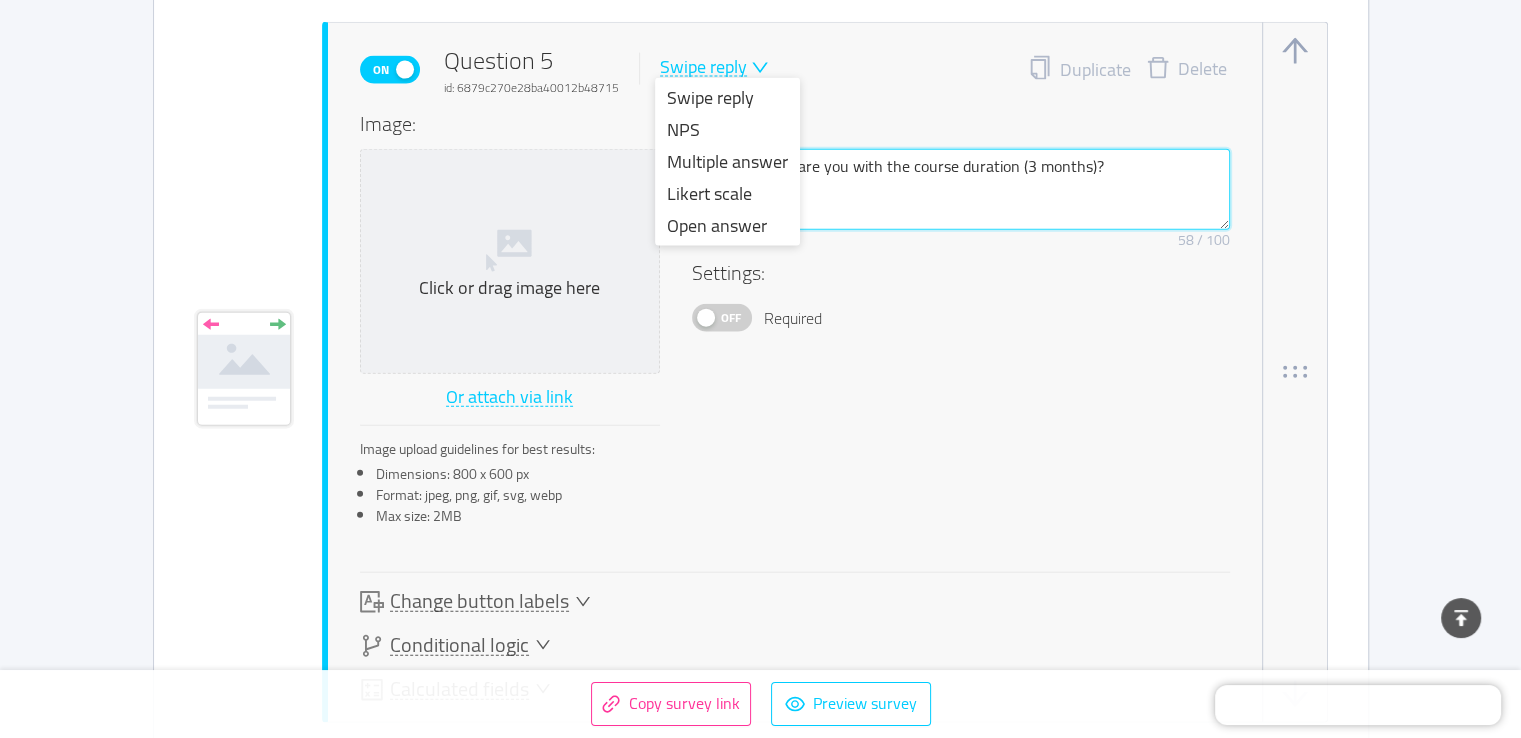 click on "How satisfied are you with the course duration (3 months)?" at bounding box center (961, 190) 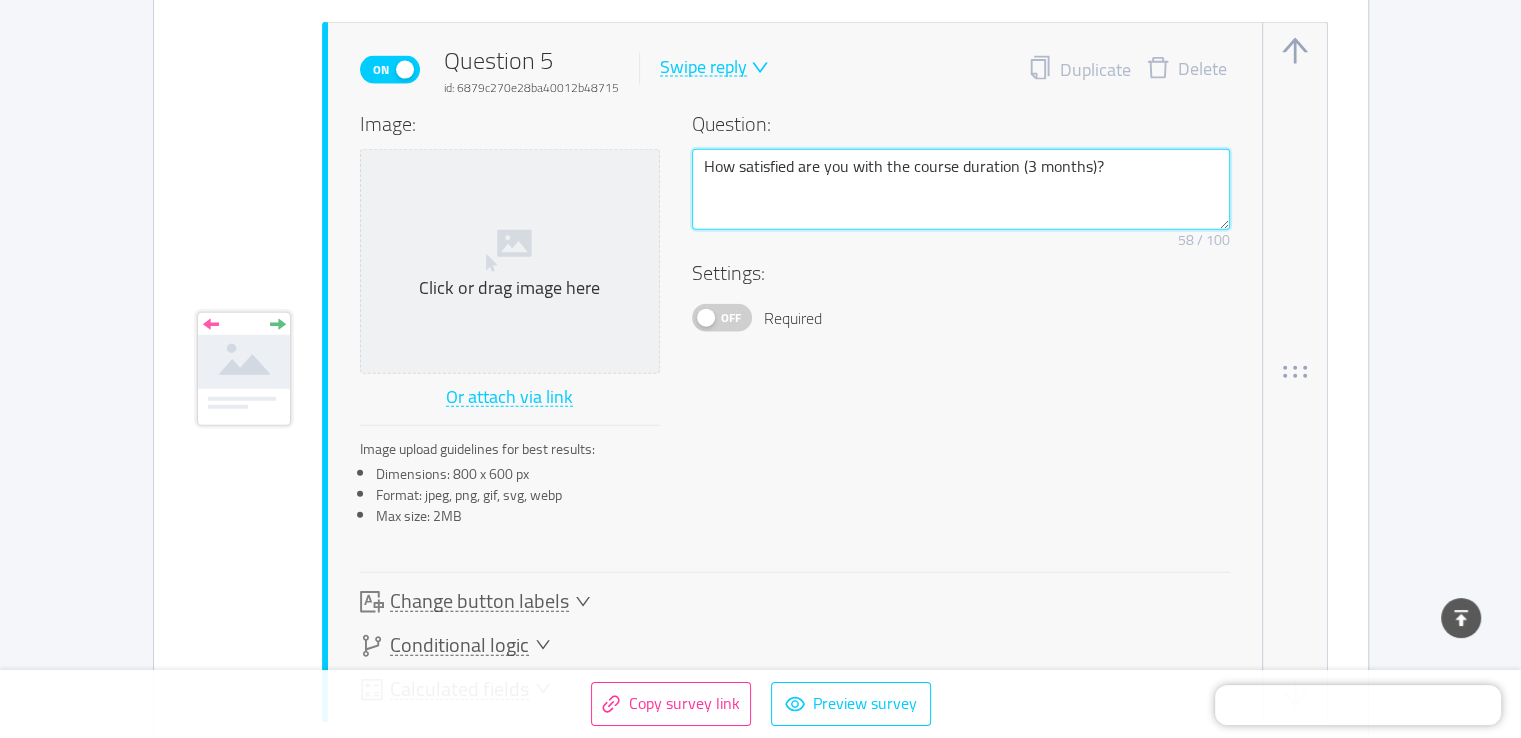 type 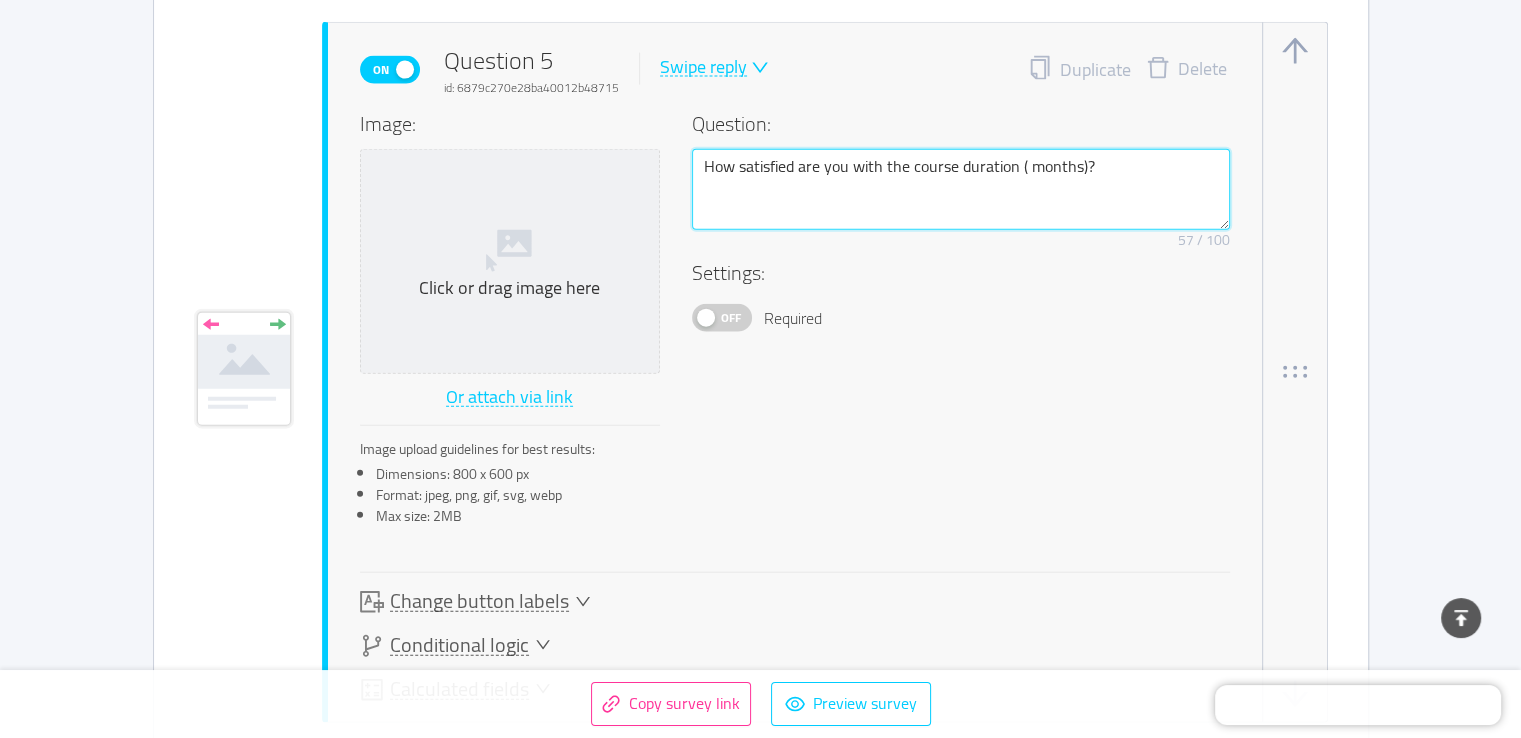 type 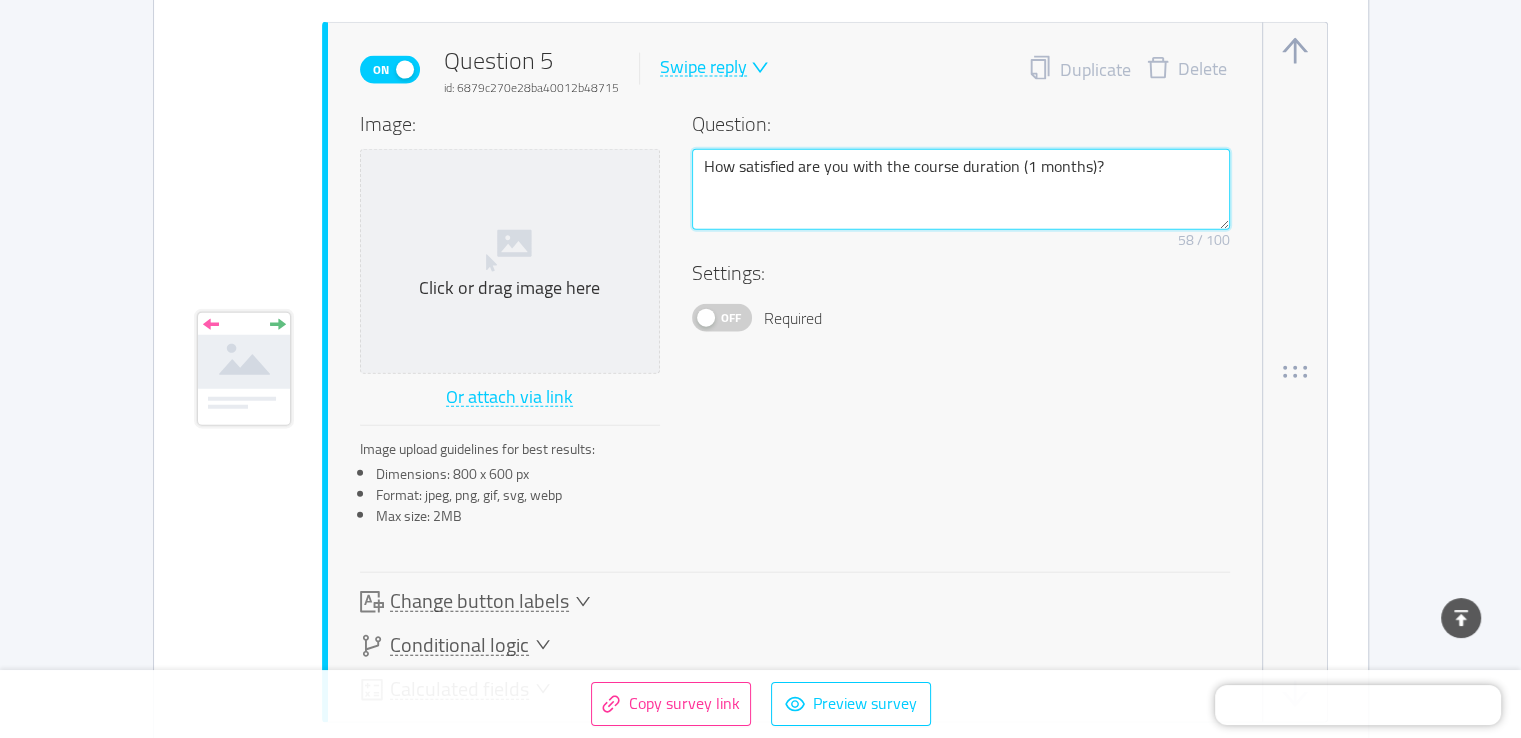 type on "How satisfied are you with the course duration (1 months)?" 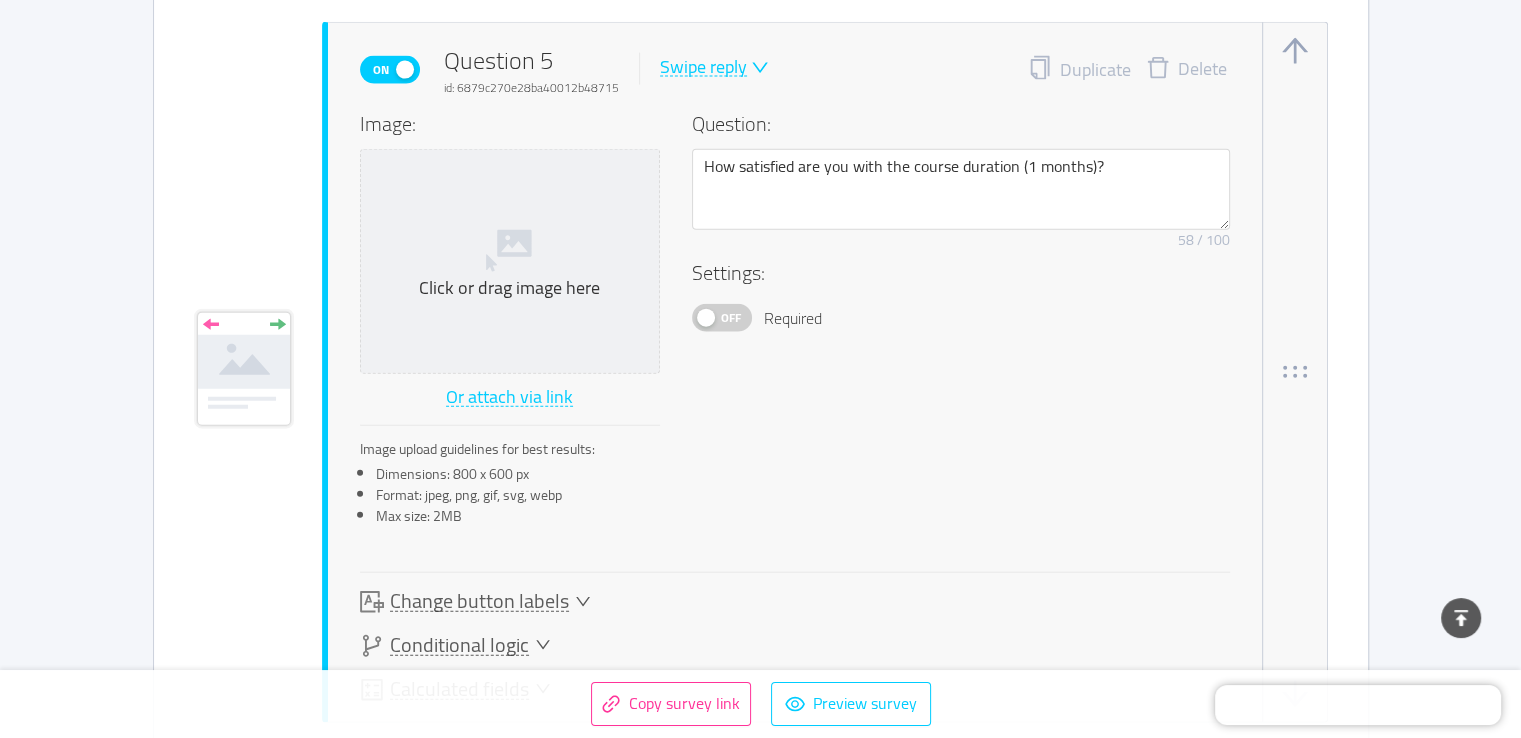 click on "Swipe reply" at bounding box center (703, 67) 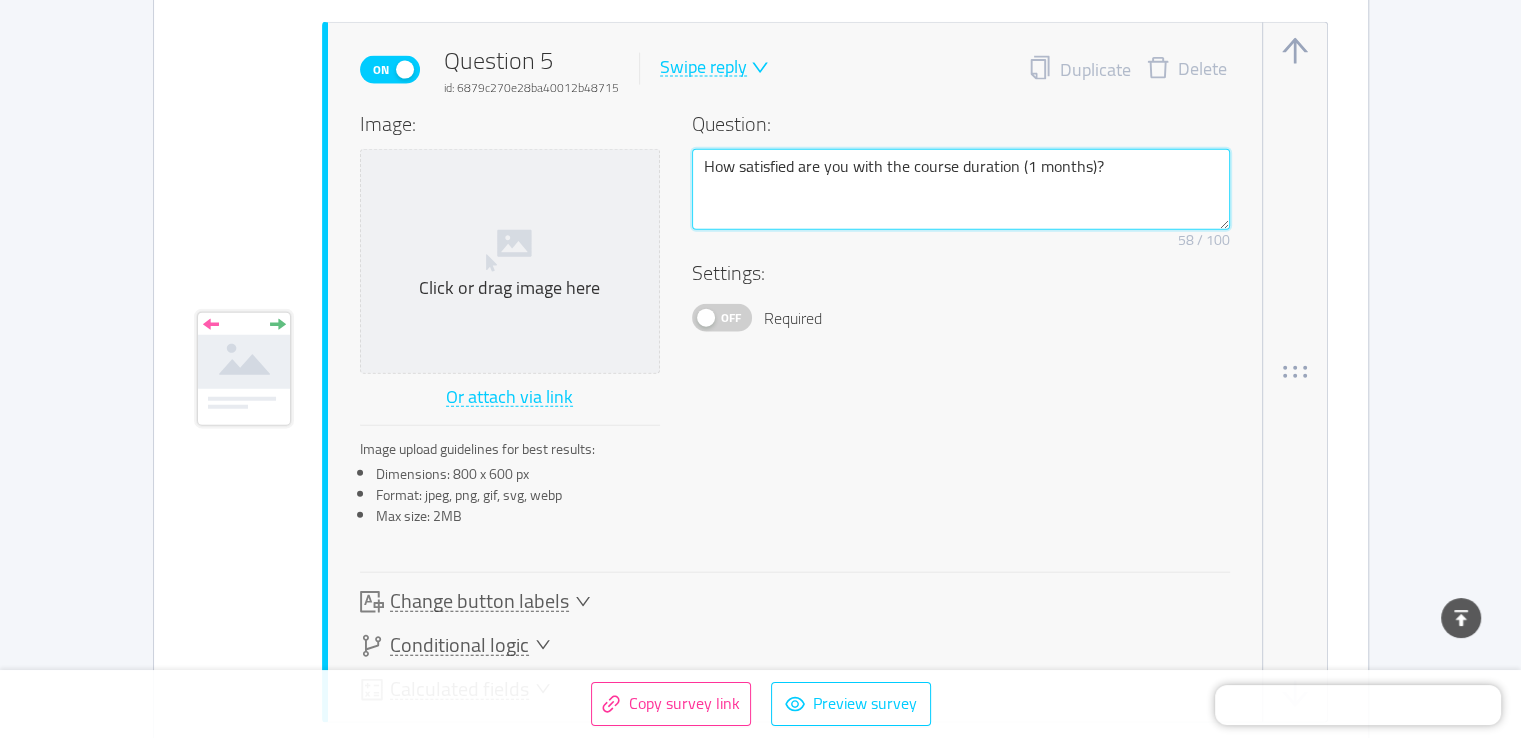 click on "How satisfied are you with the course duration (1 months)?" at bounding box center [961, 190] 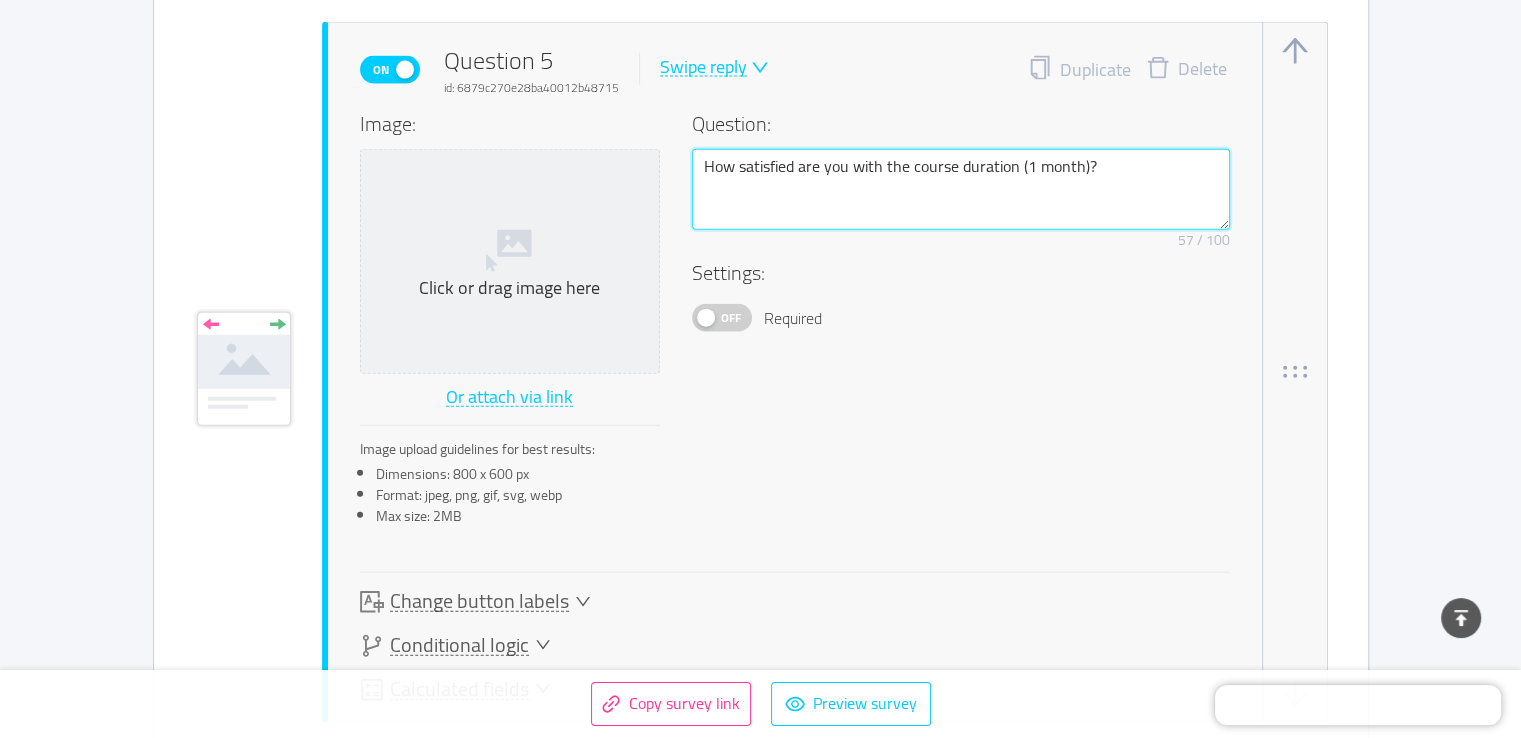 type on "How satisfied are you with the course duration (1 month)?" 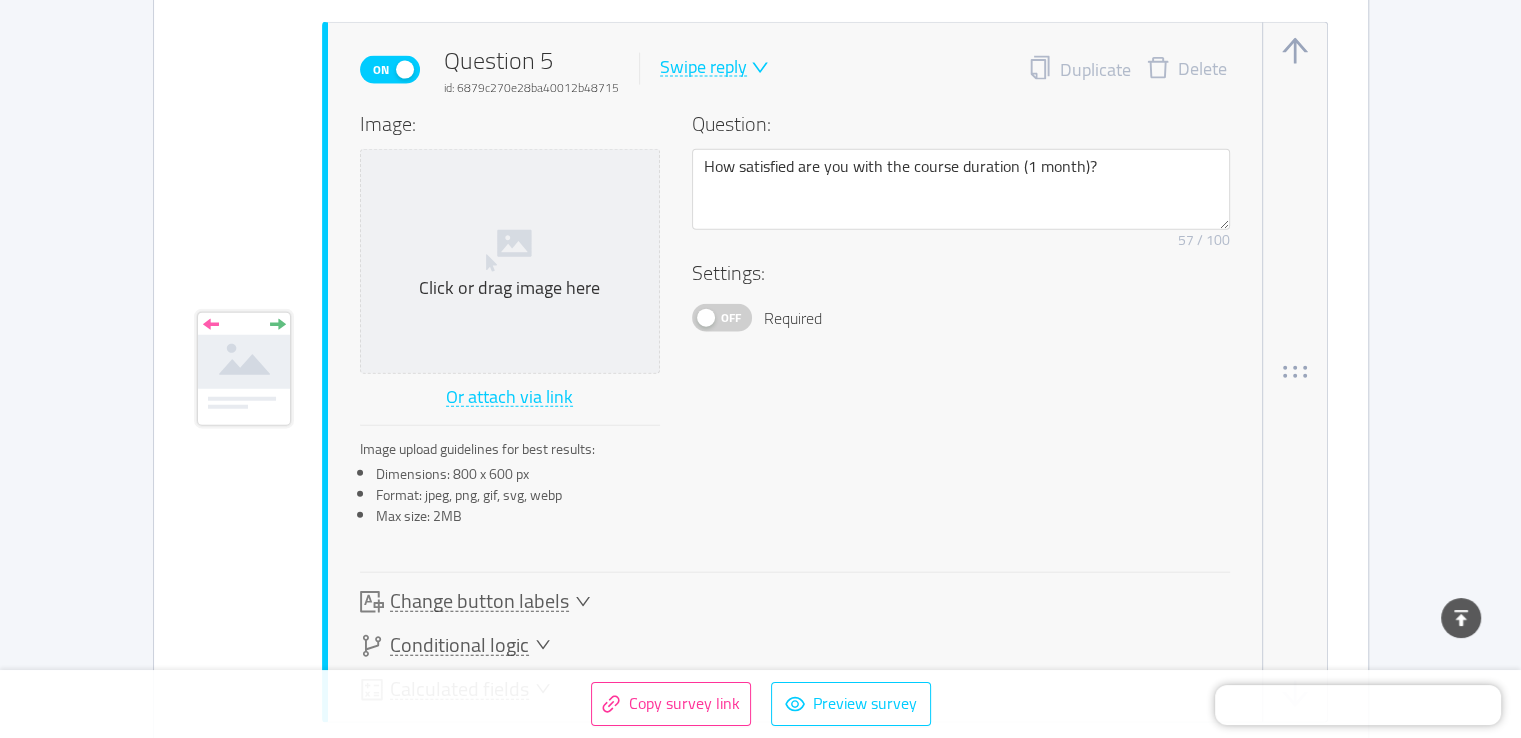 click on "Swipe reply" at bounding box center [703, 67] 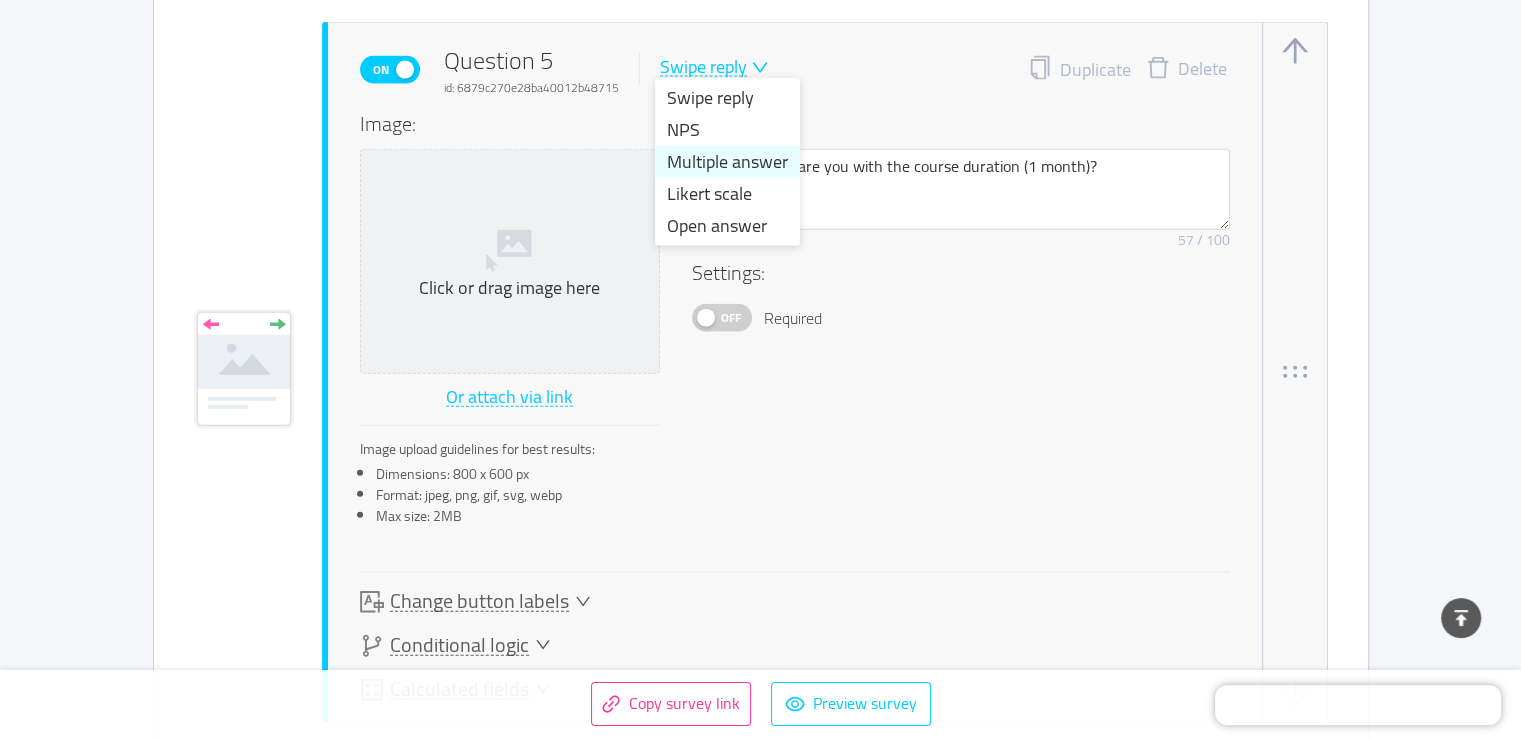 click on "Multiple answer" at bounding box center (727, 162) 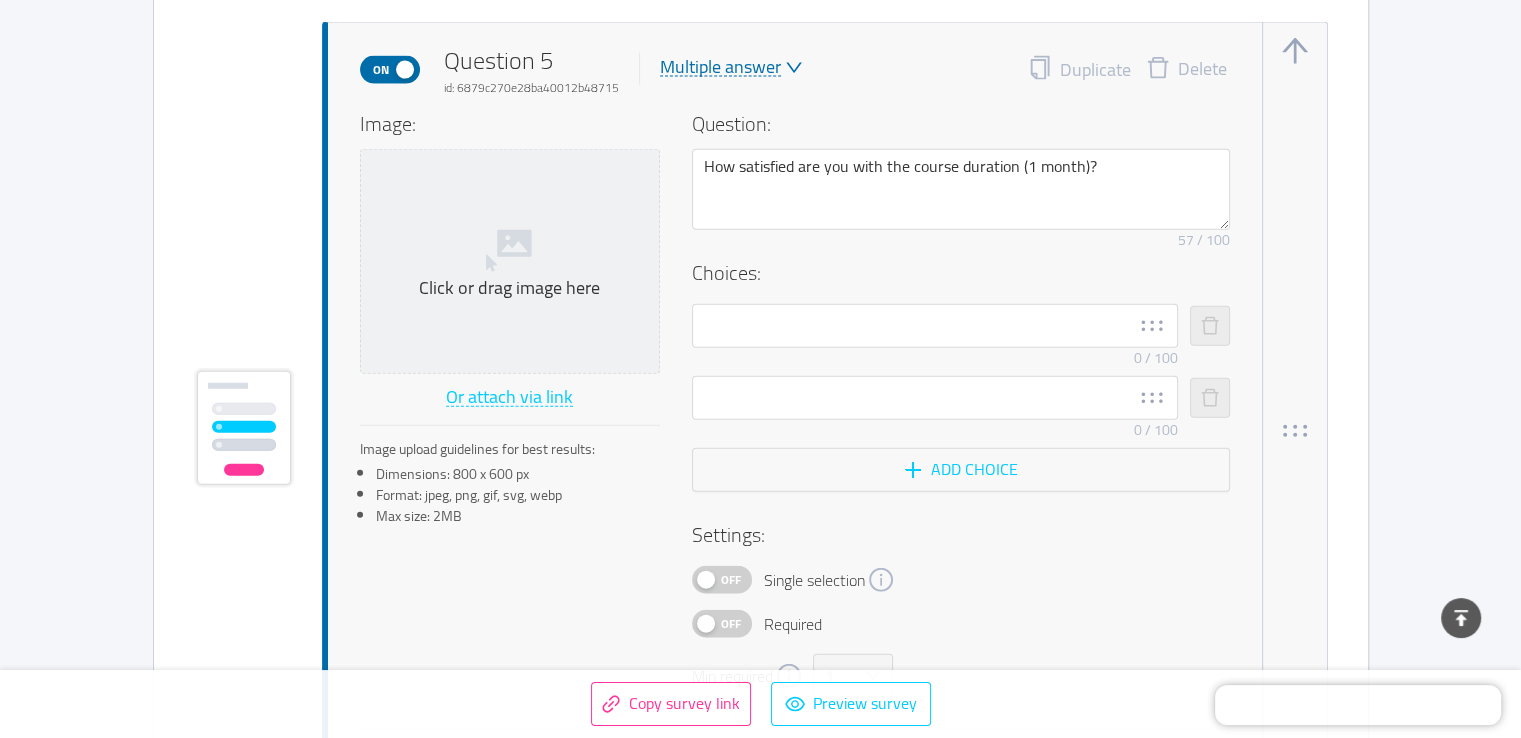 type 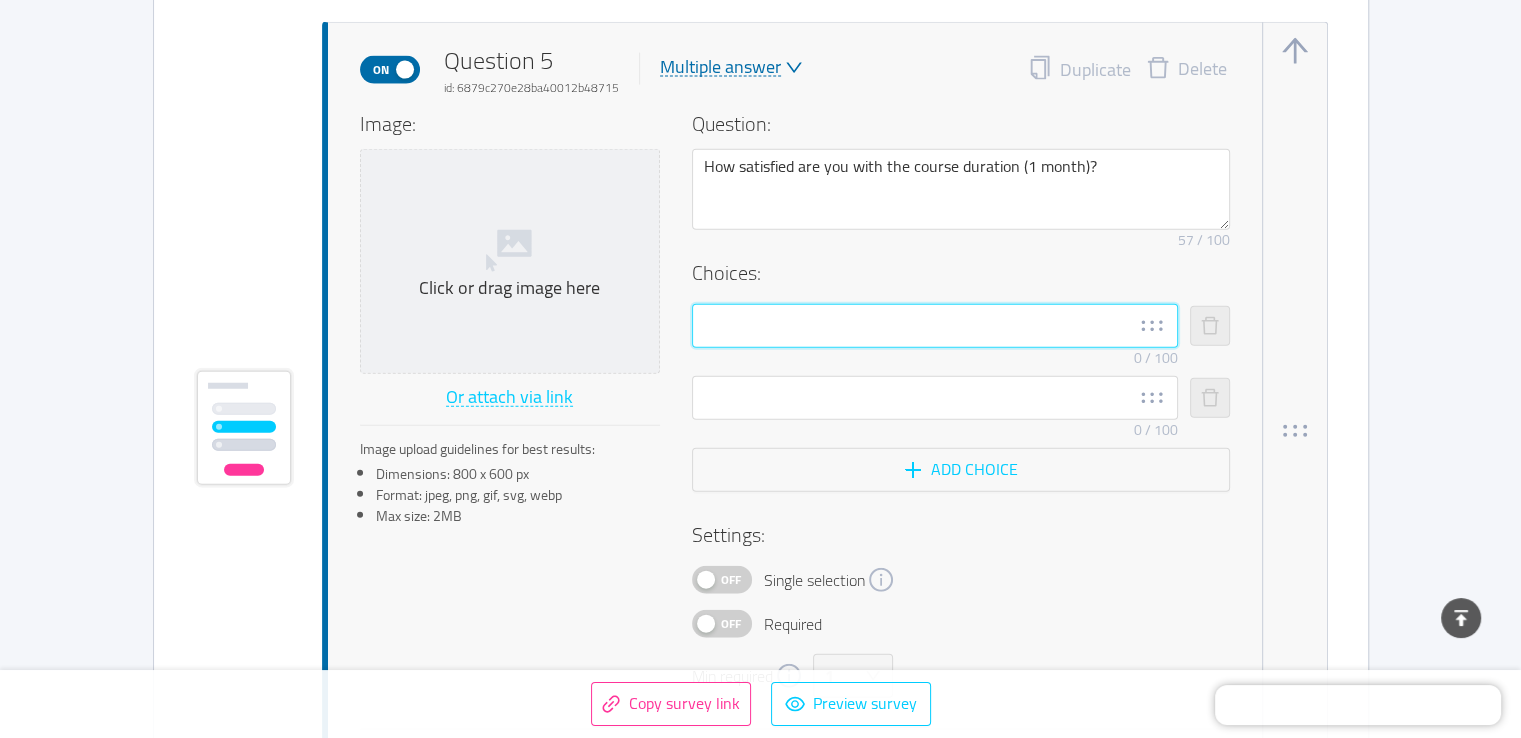 click at bounding box center (935, 326) 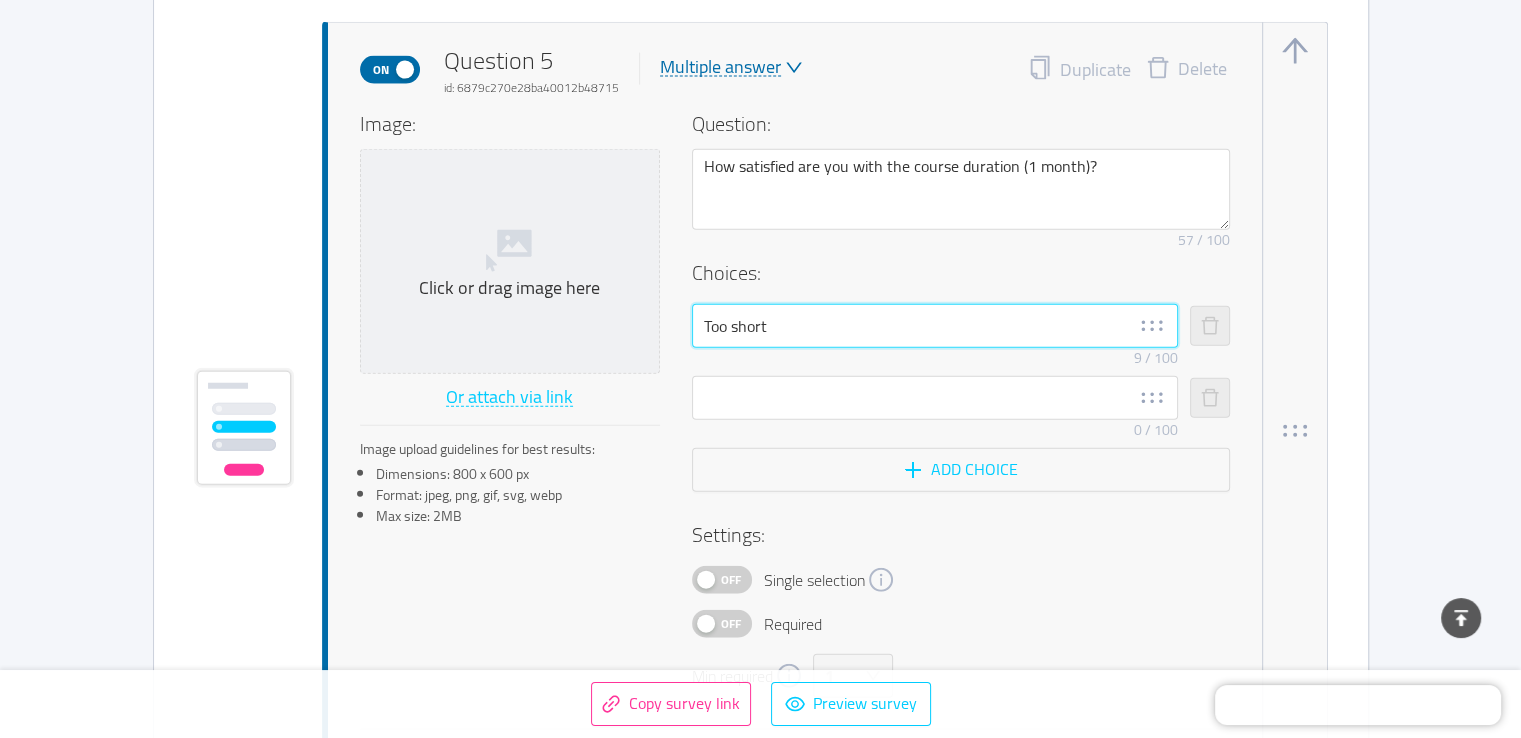 type on "Too short" 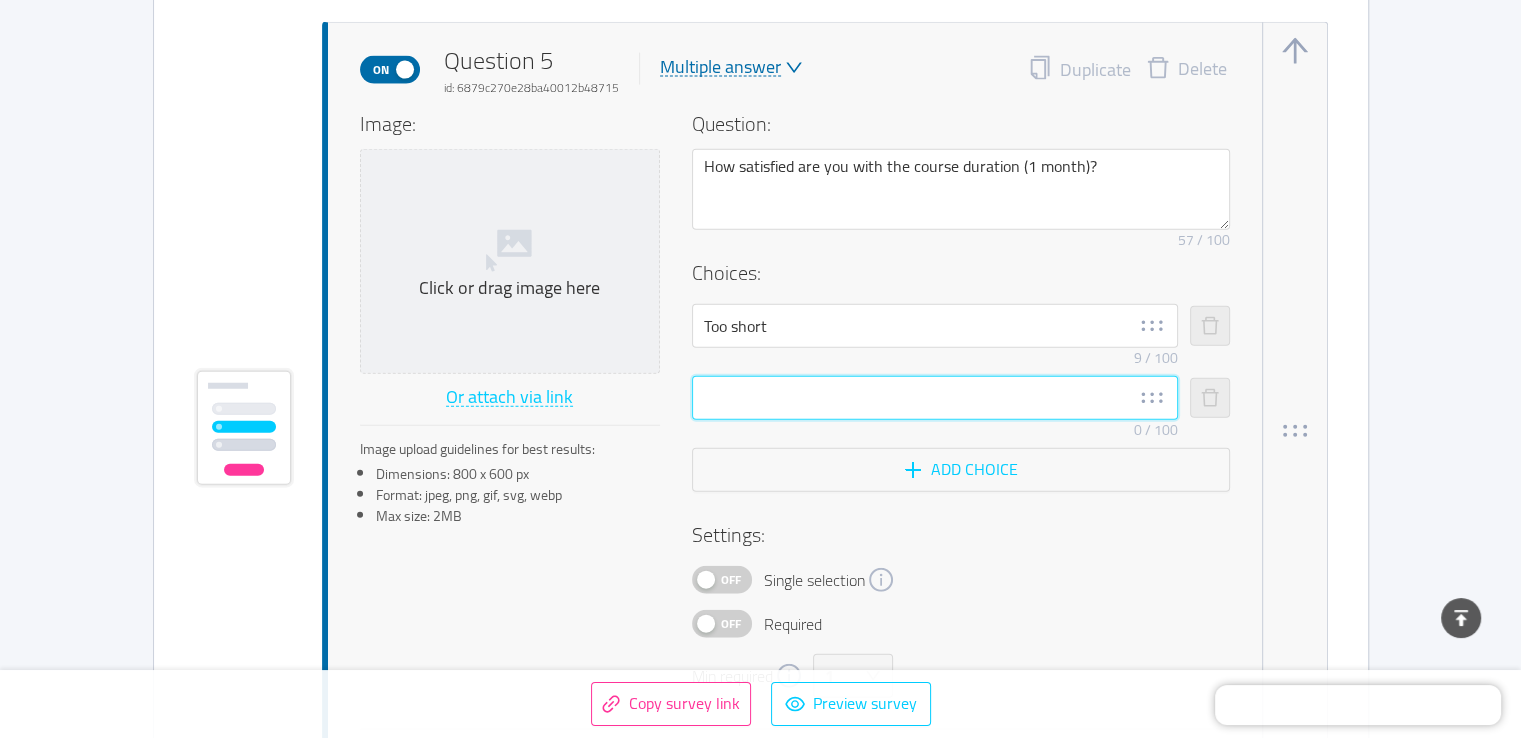 click at bounding box center (935, 398) 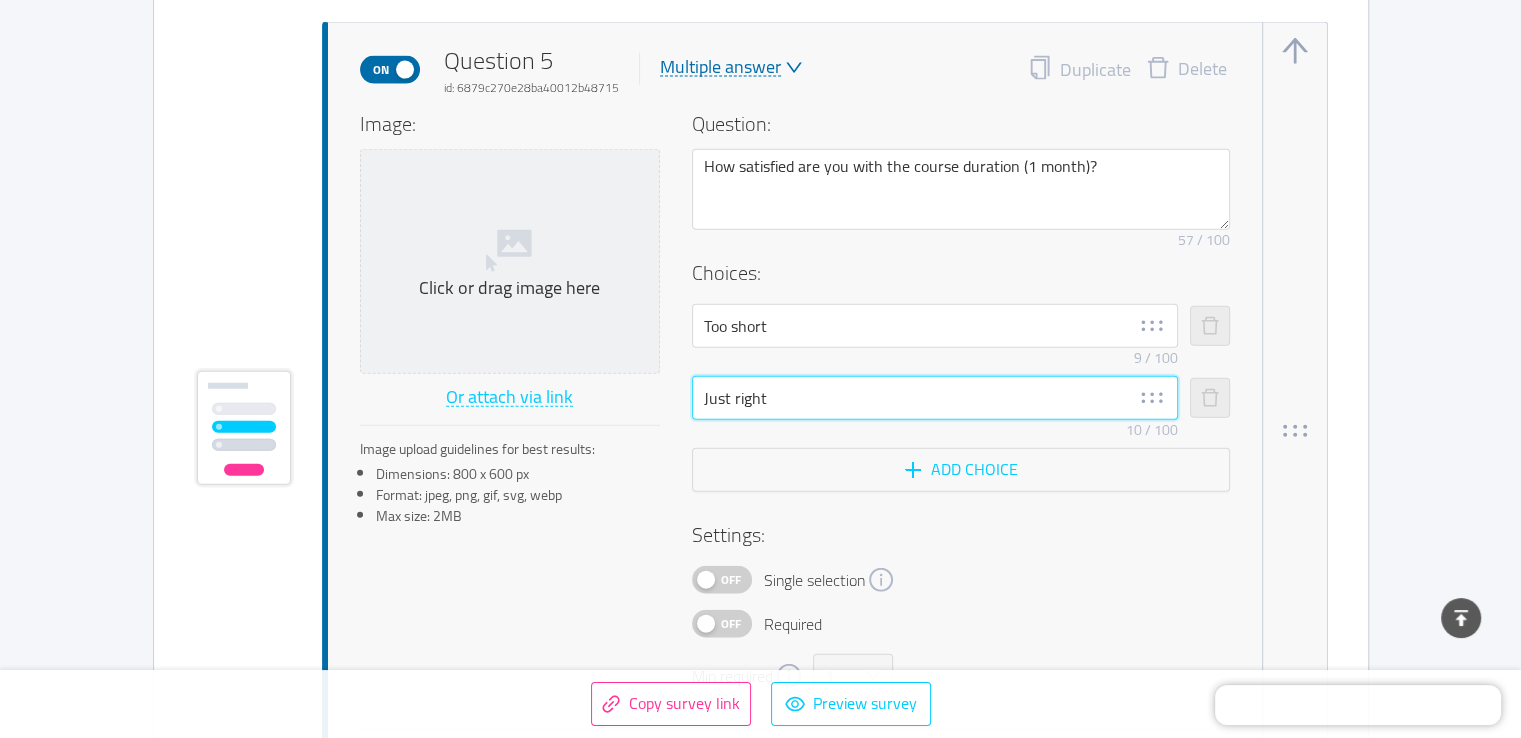 type on "Just right" 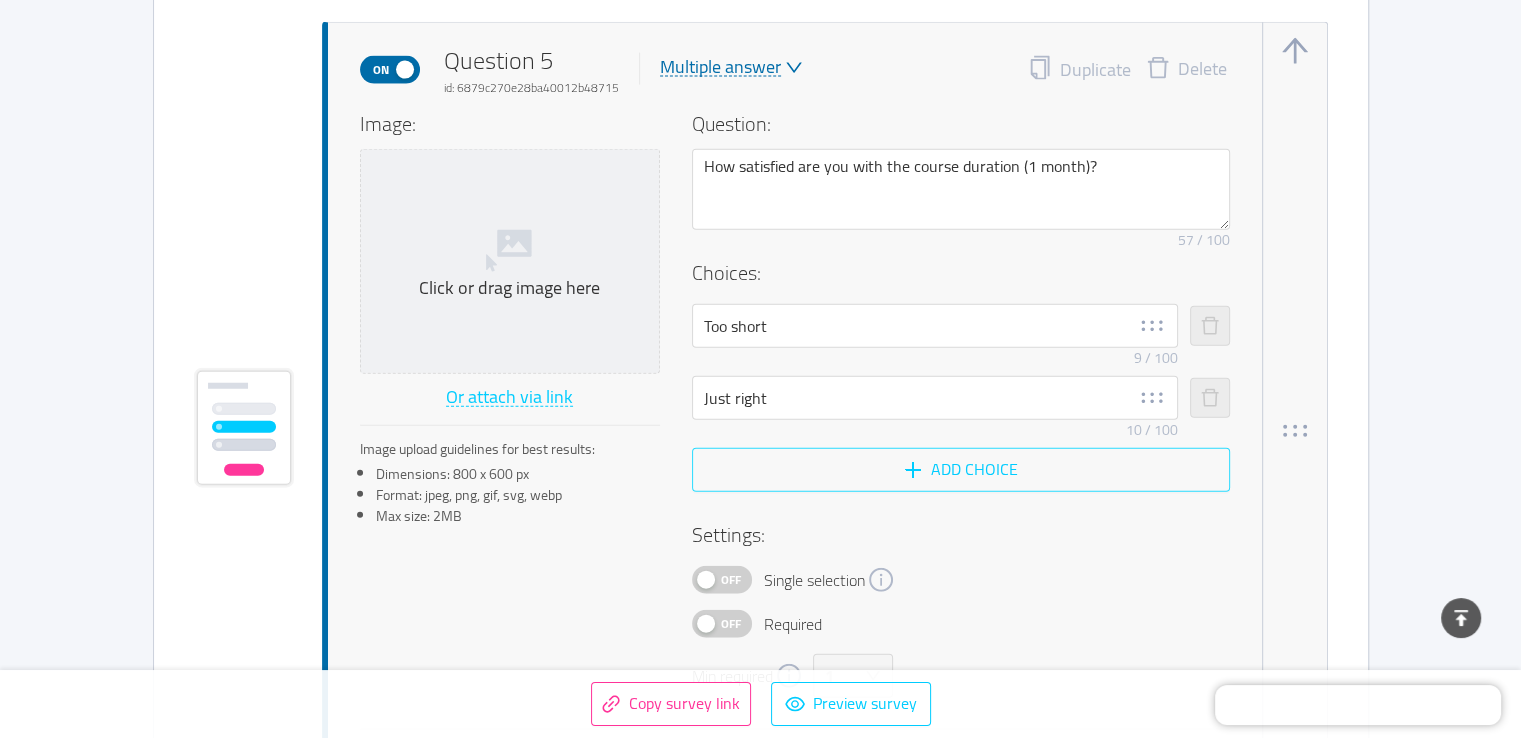 click on "Add choice" at bounding box center [961, 470] 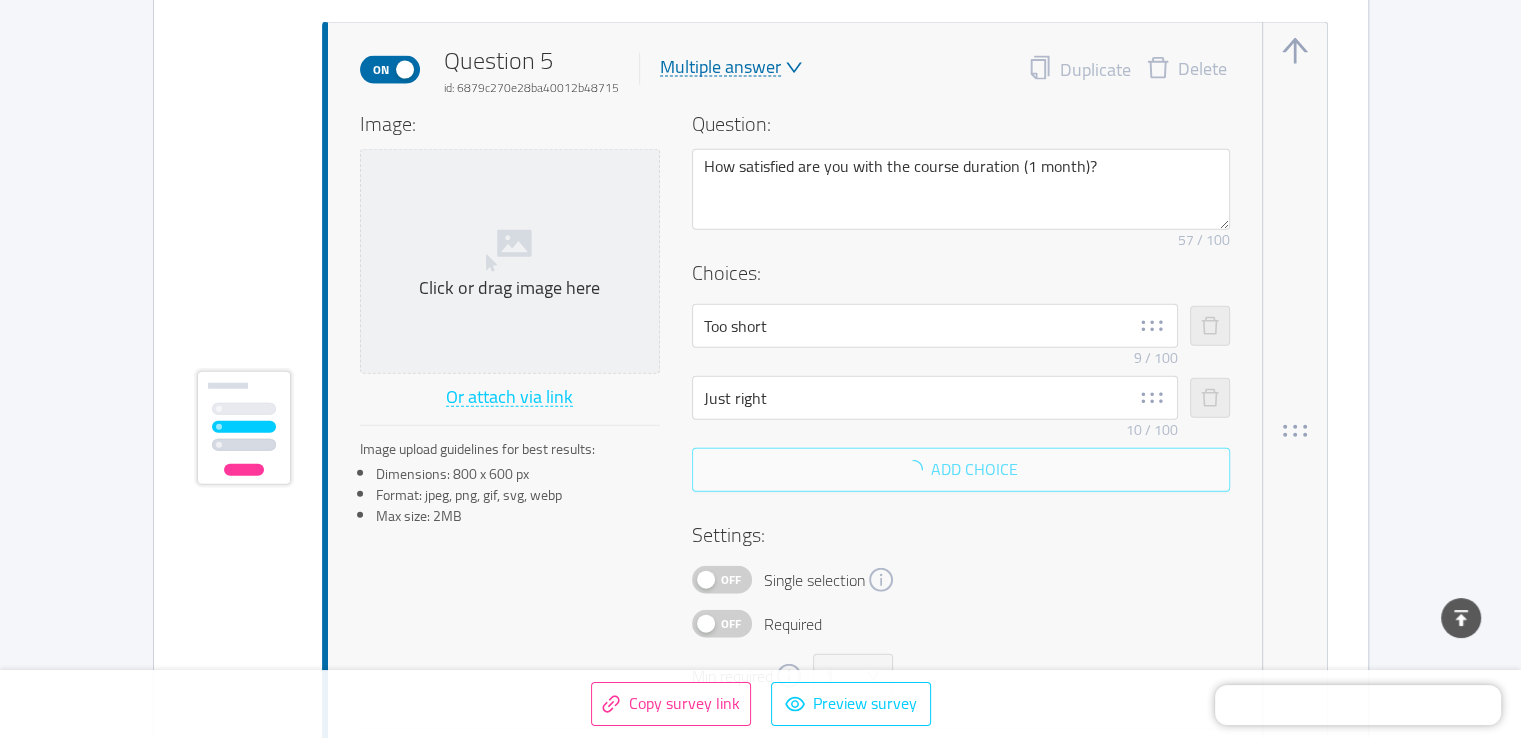 scroll, scrollTop: 4708, scrollLeft: 0, axis: vertical 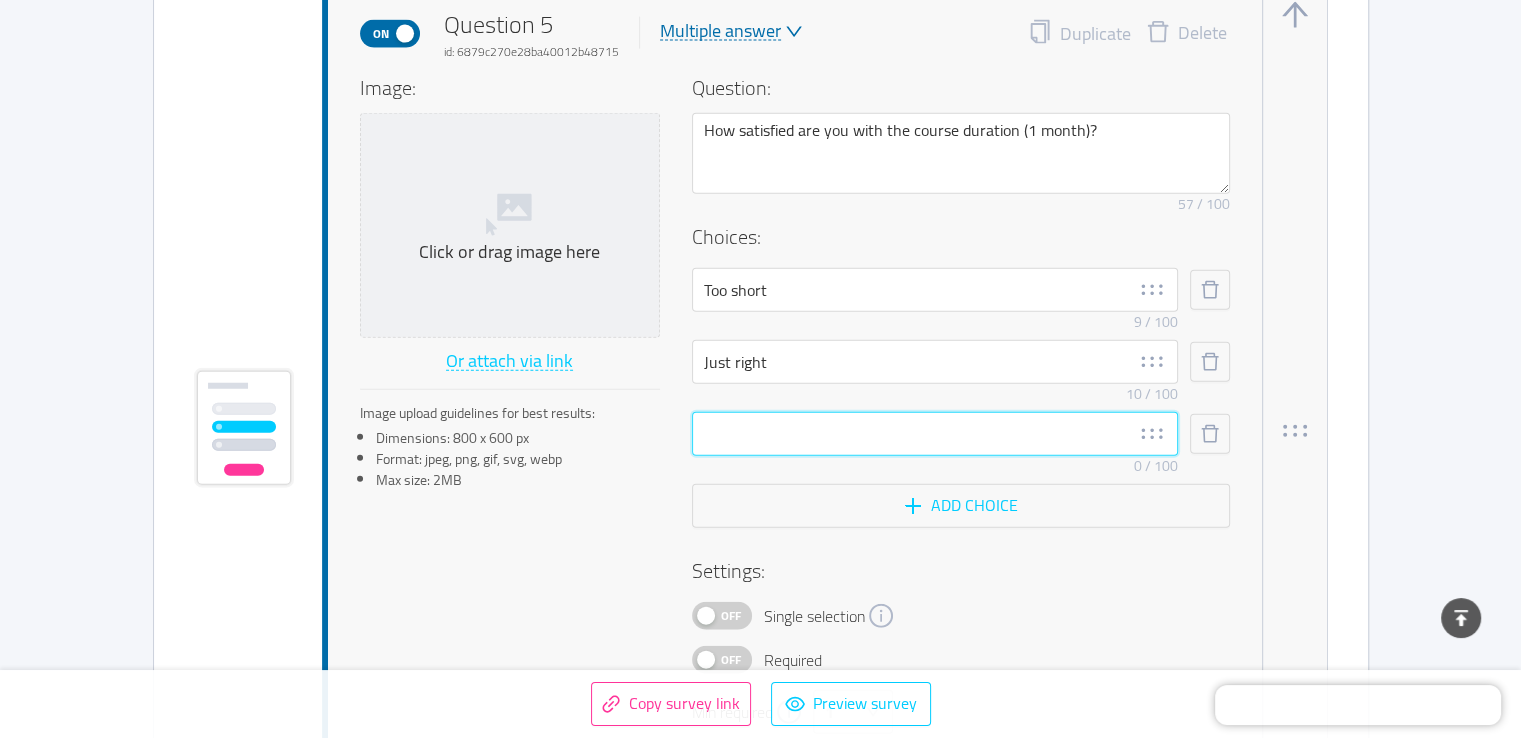 click at bounding box center (935, 434) 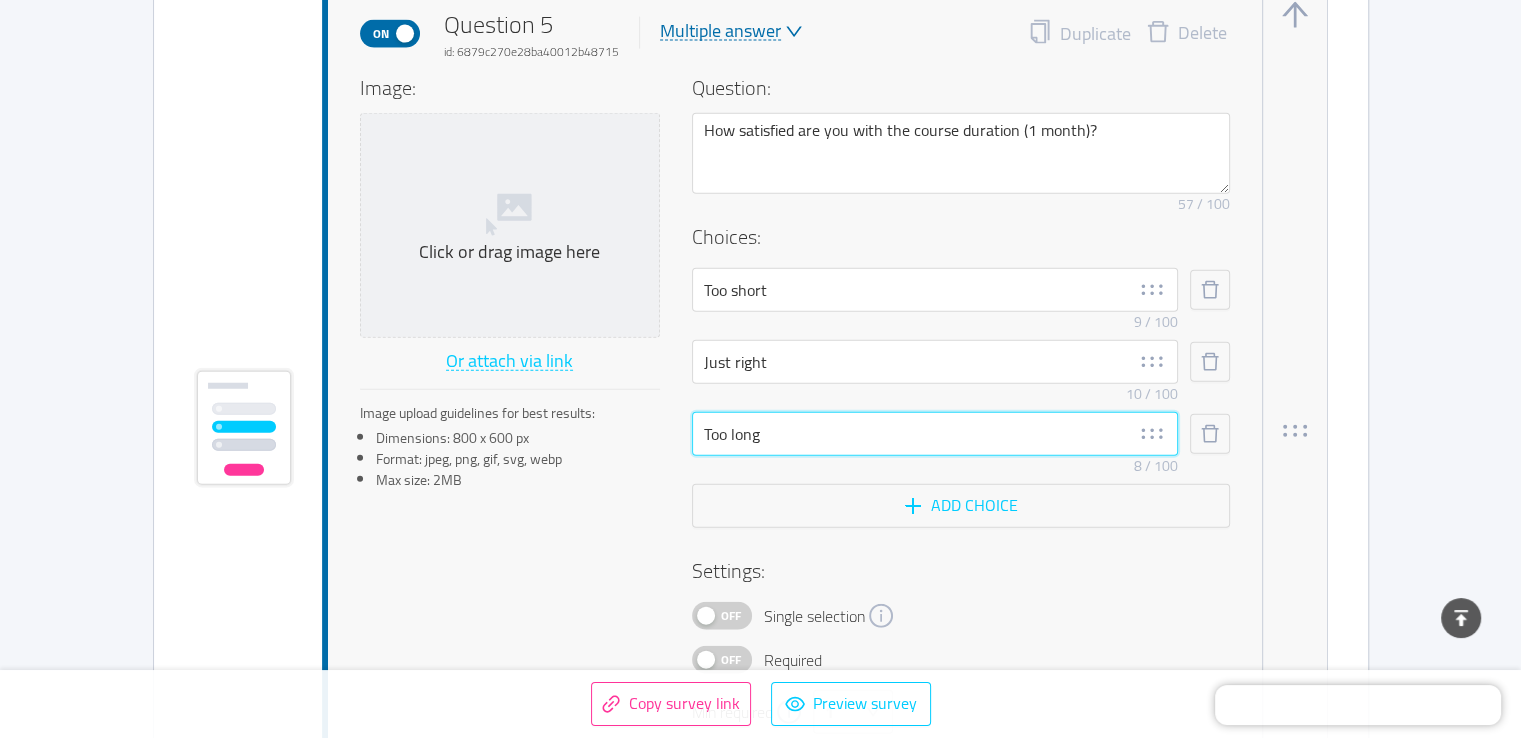 scroll, scrollTop: 4816, scrollLeft: 0, axis: vertical 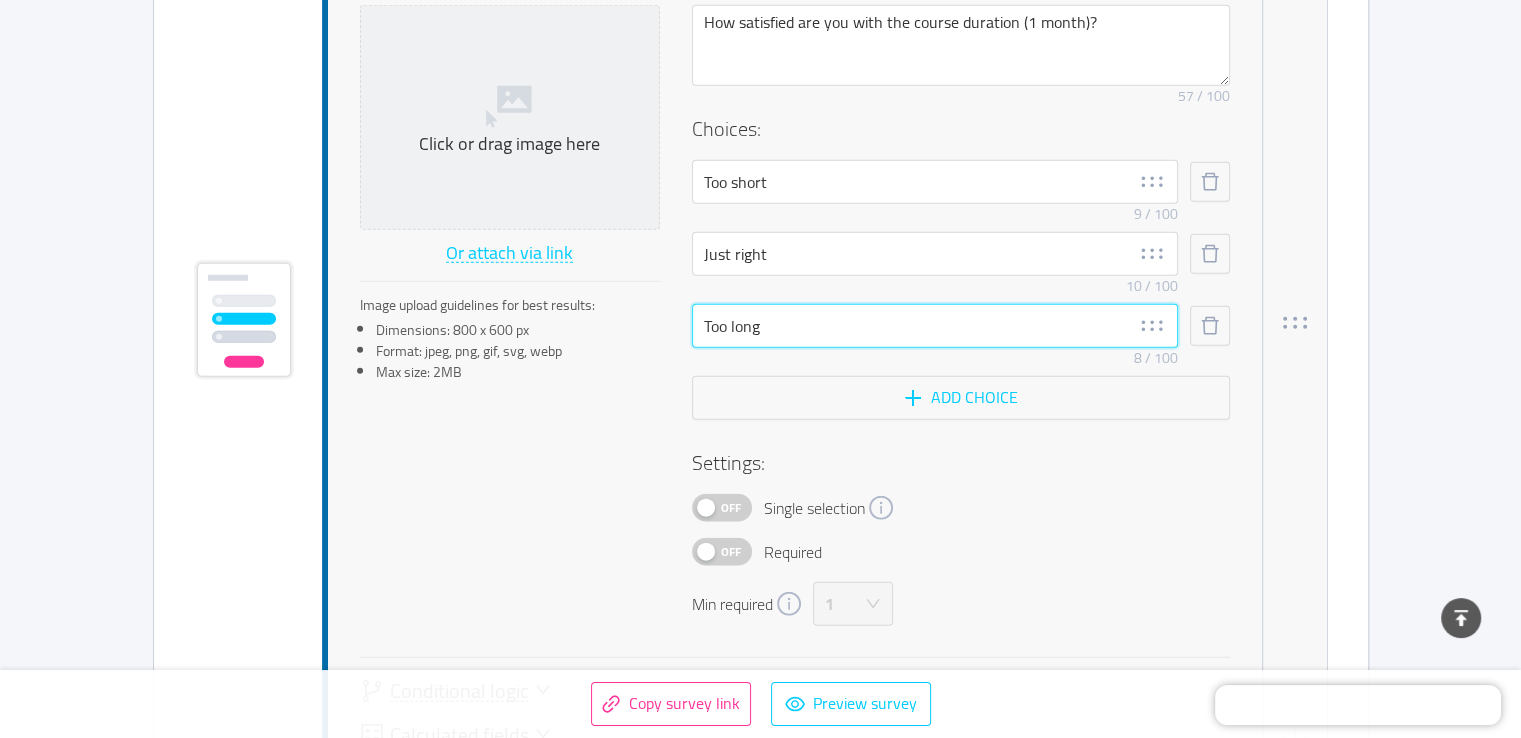 type on "Too long" 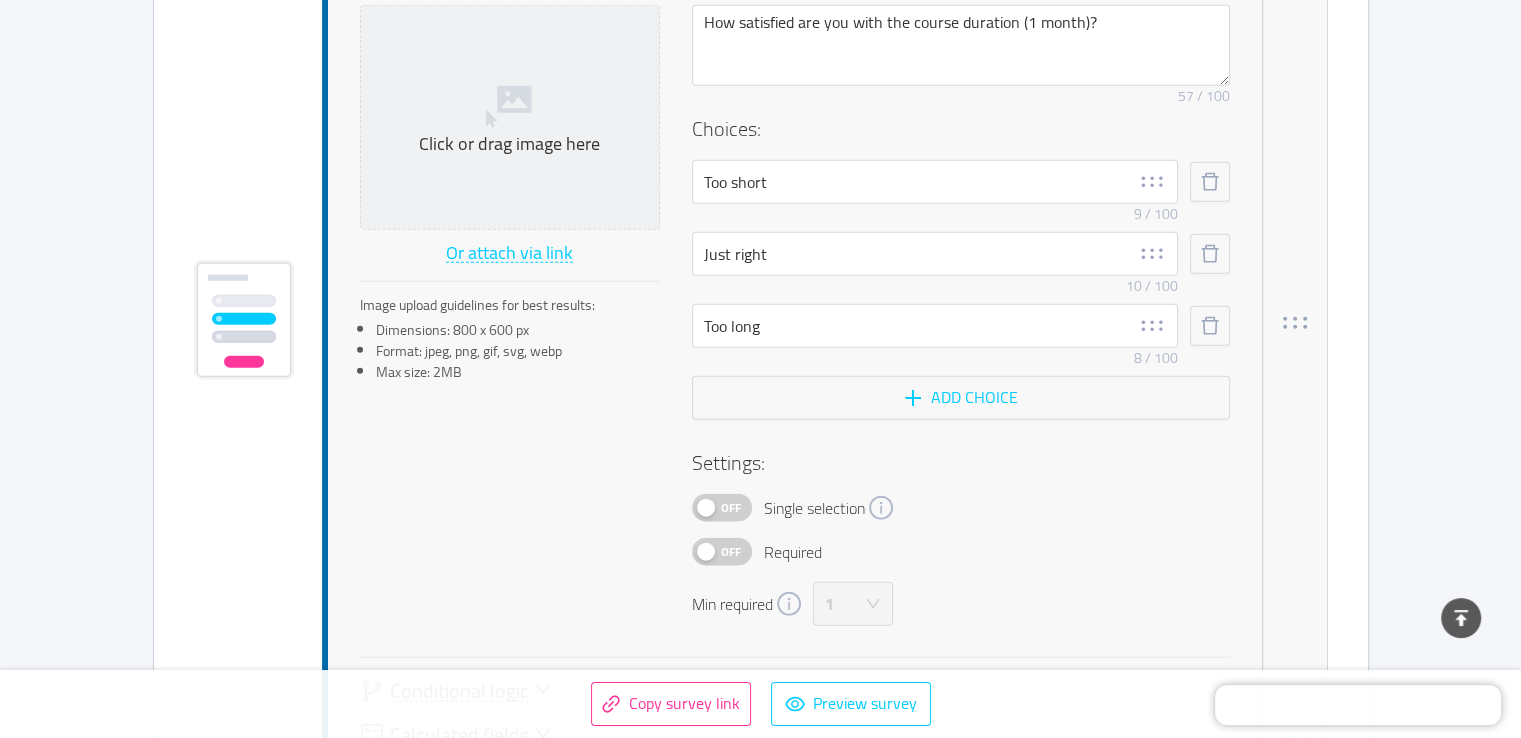 click on "Off" at bounding box center (731, 508) 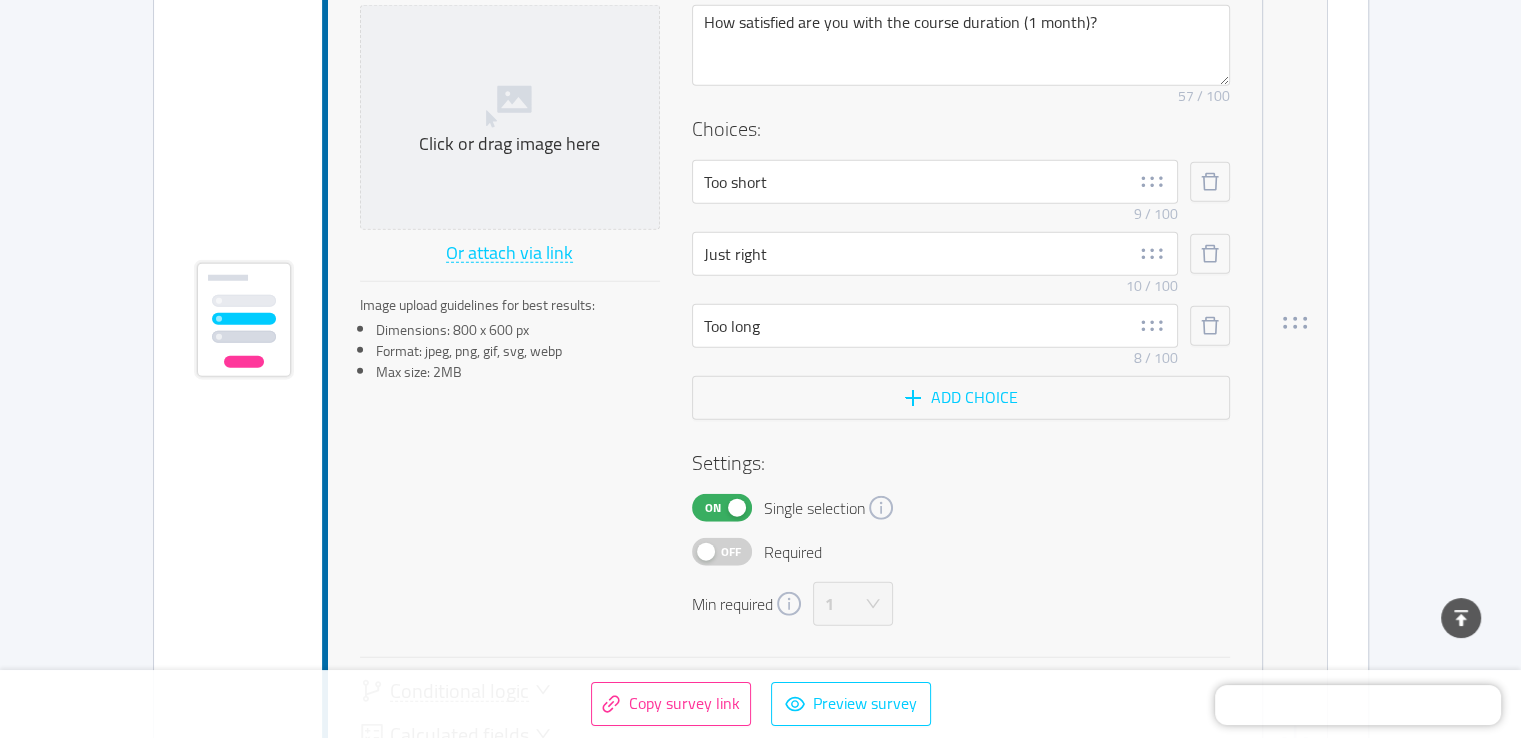 click on "Off" at bounding box center [731, 552] 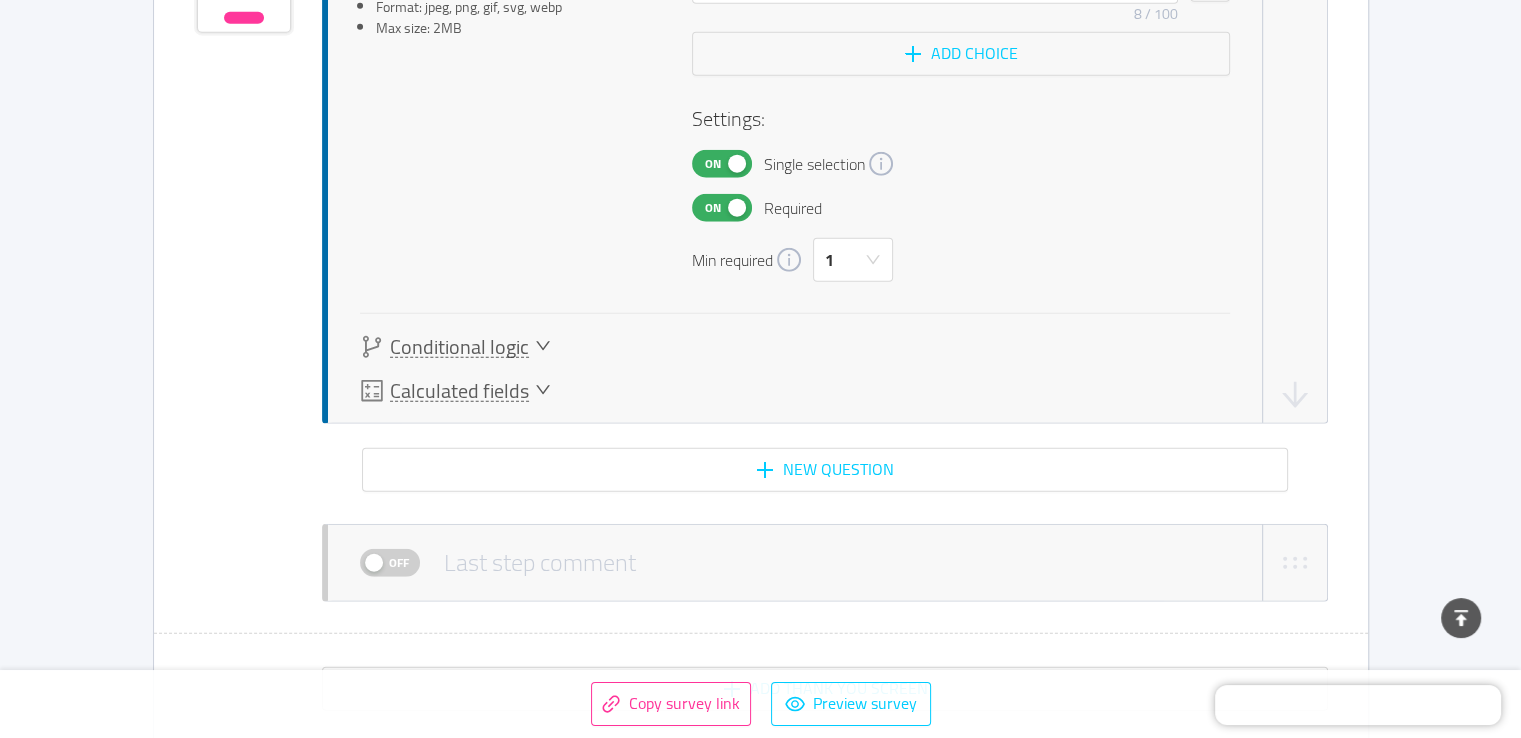 scroll, scrollTop: 5321, scrollLeft: 0, axis: vertical 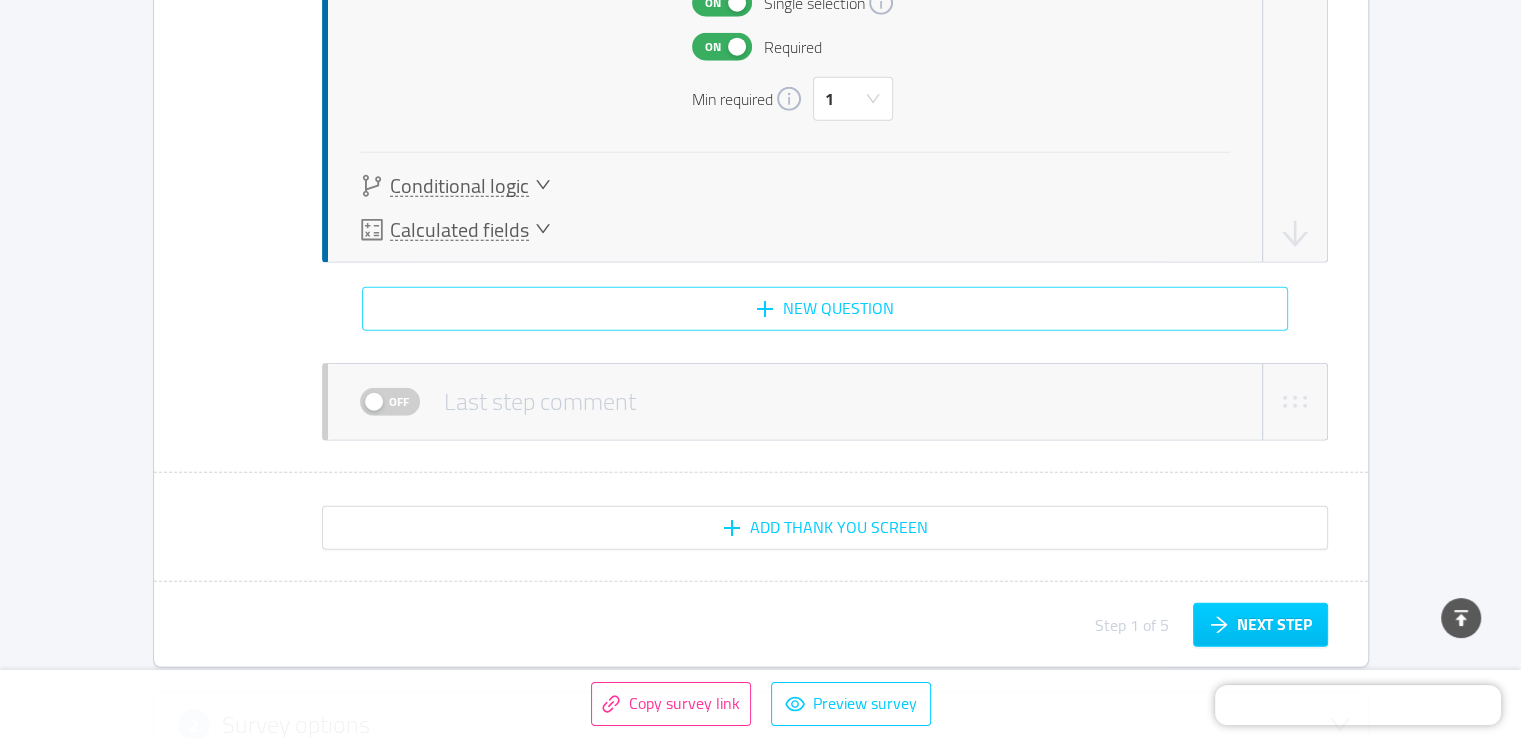 click on "New question" at bounding box center (825, 309) 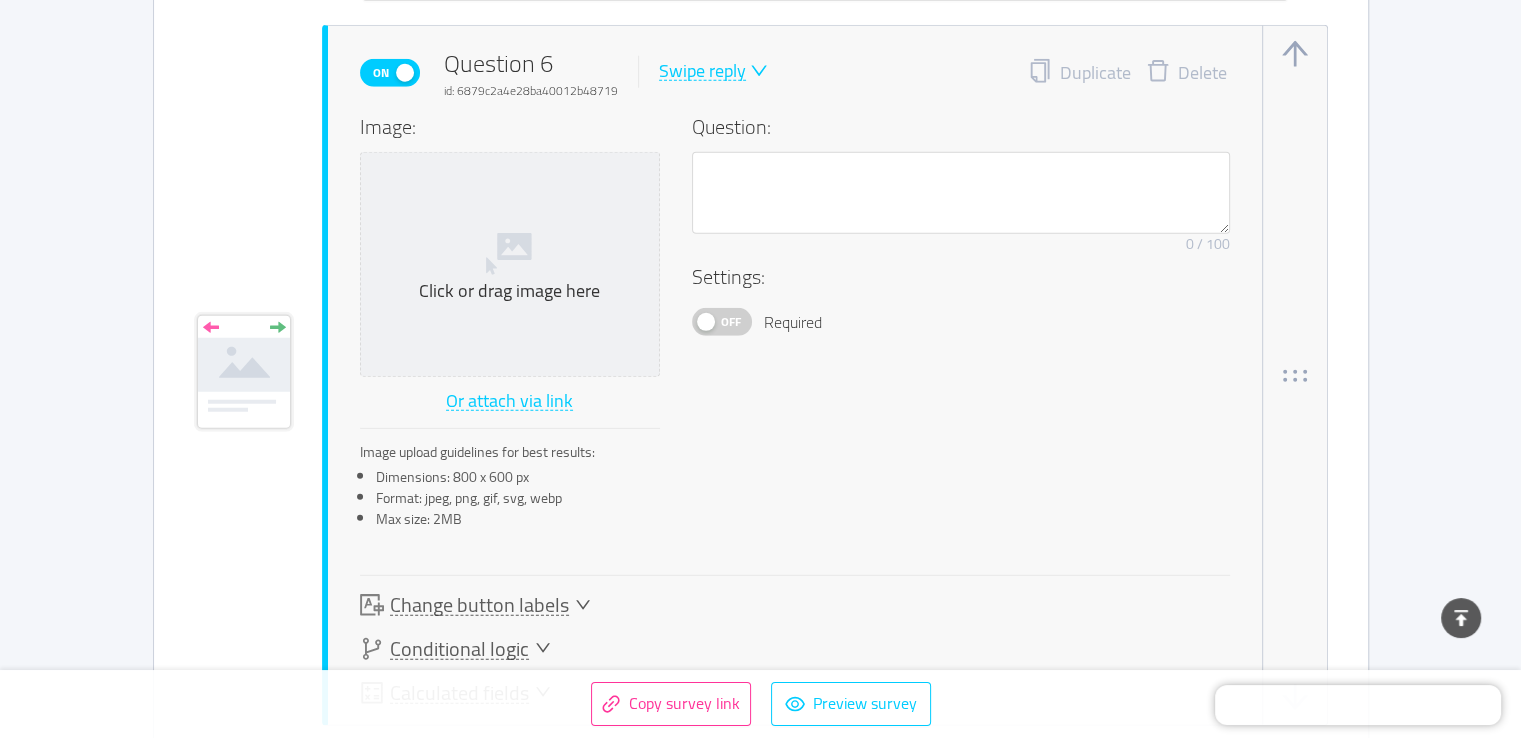 scroll, scrollTop: 5654, scrollLeft: 0, axis: vertical 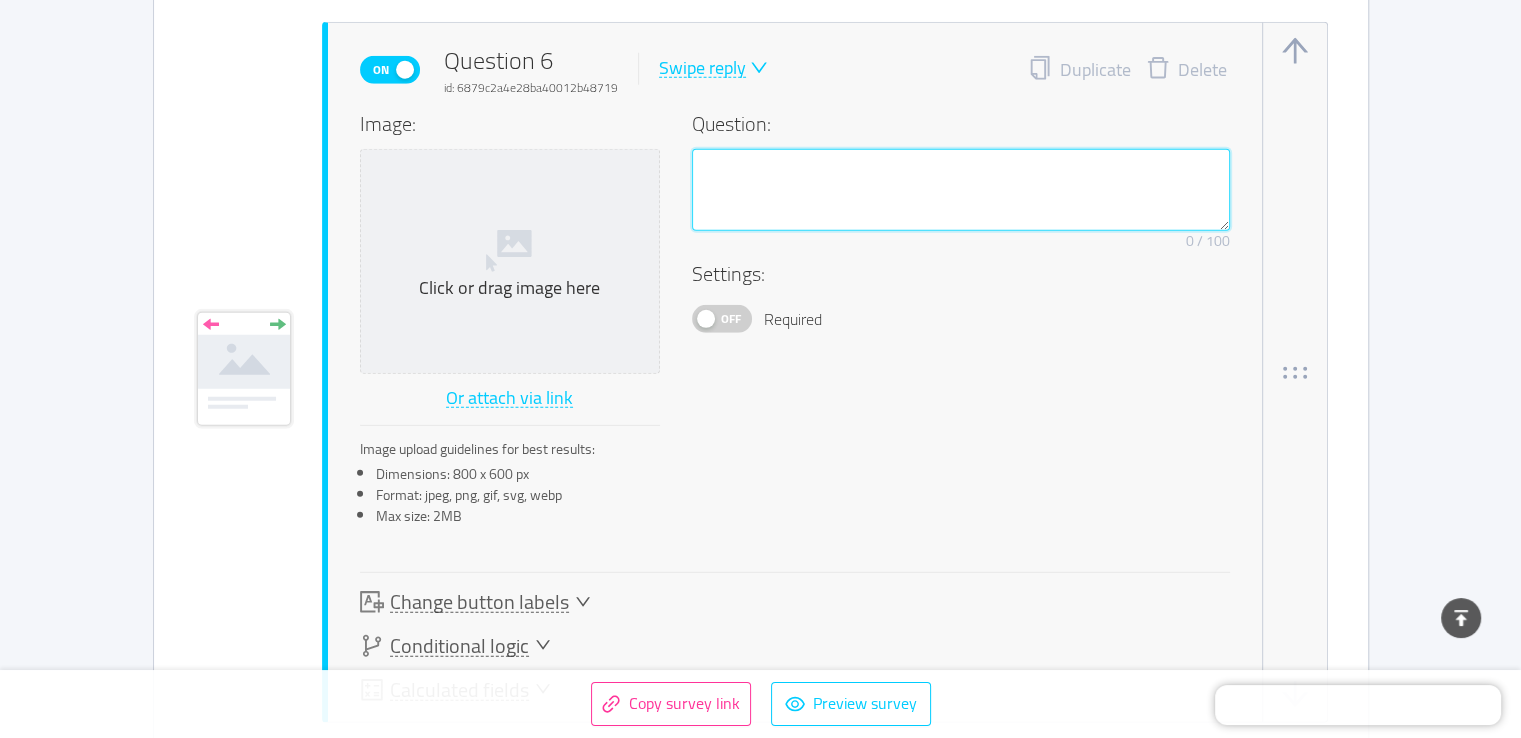 click at bounding box center [961, 190] 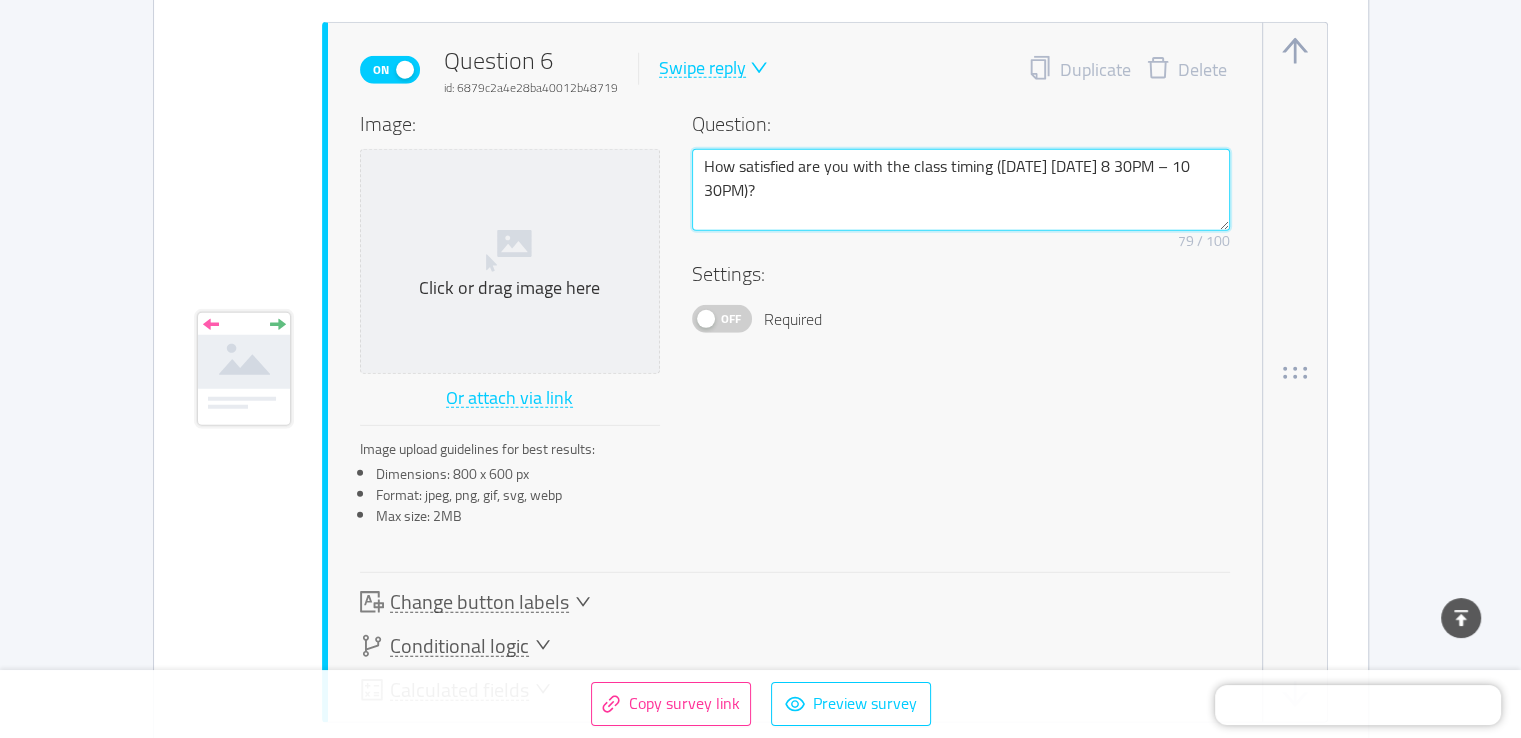 click on "How satisfied are you with the class timing ([DATE] [DATE] 8 30PM – 10 30PM)?" at bounding box center (961, 190) 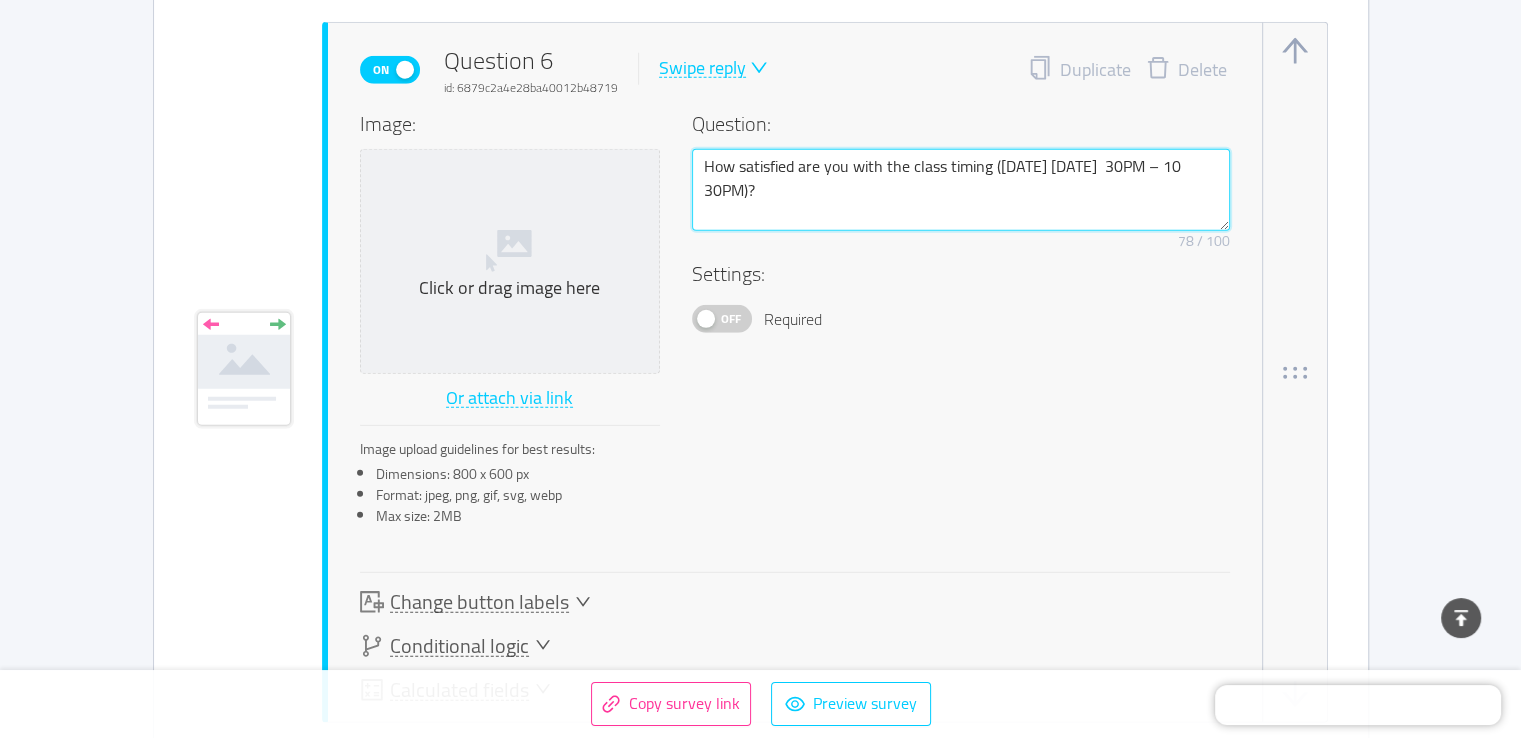 type 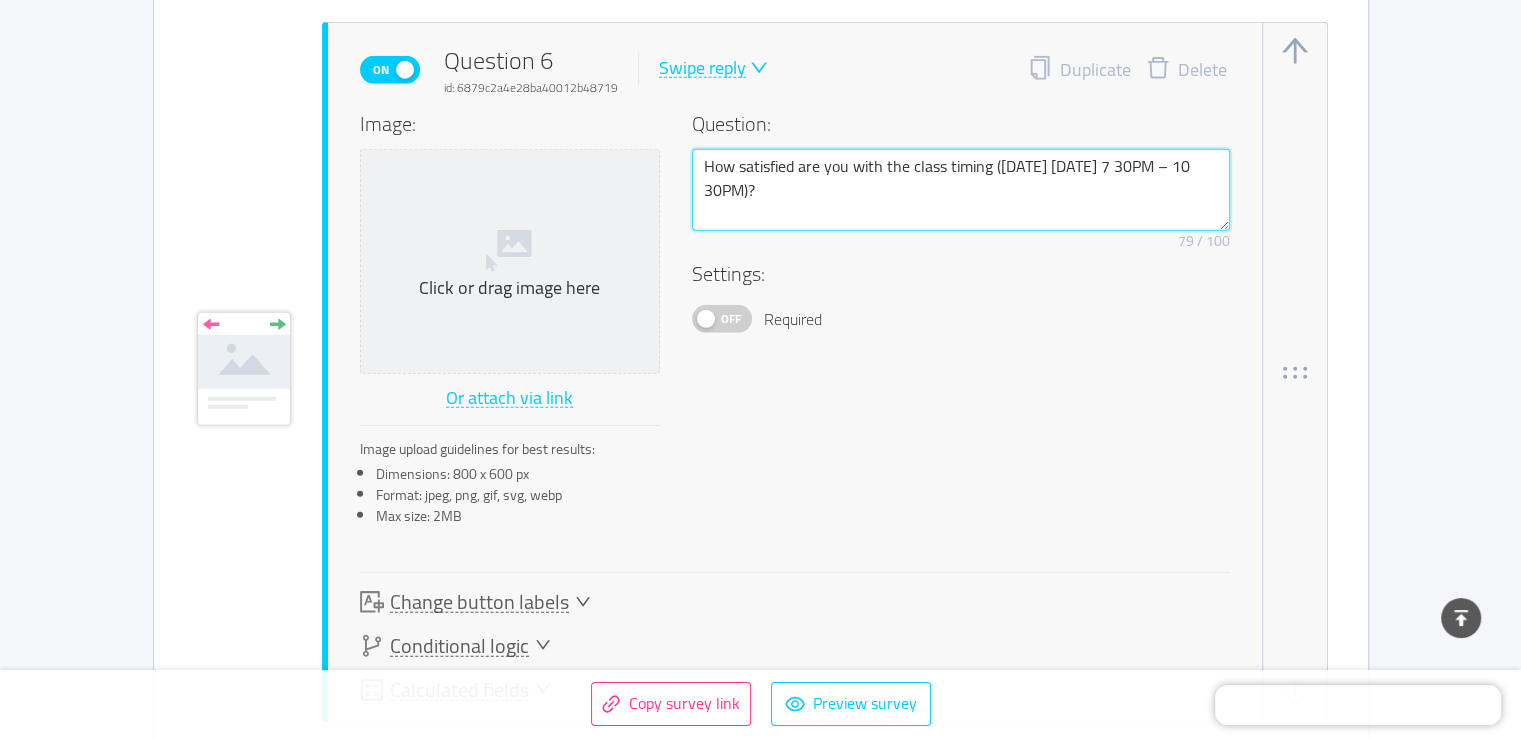 type 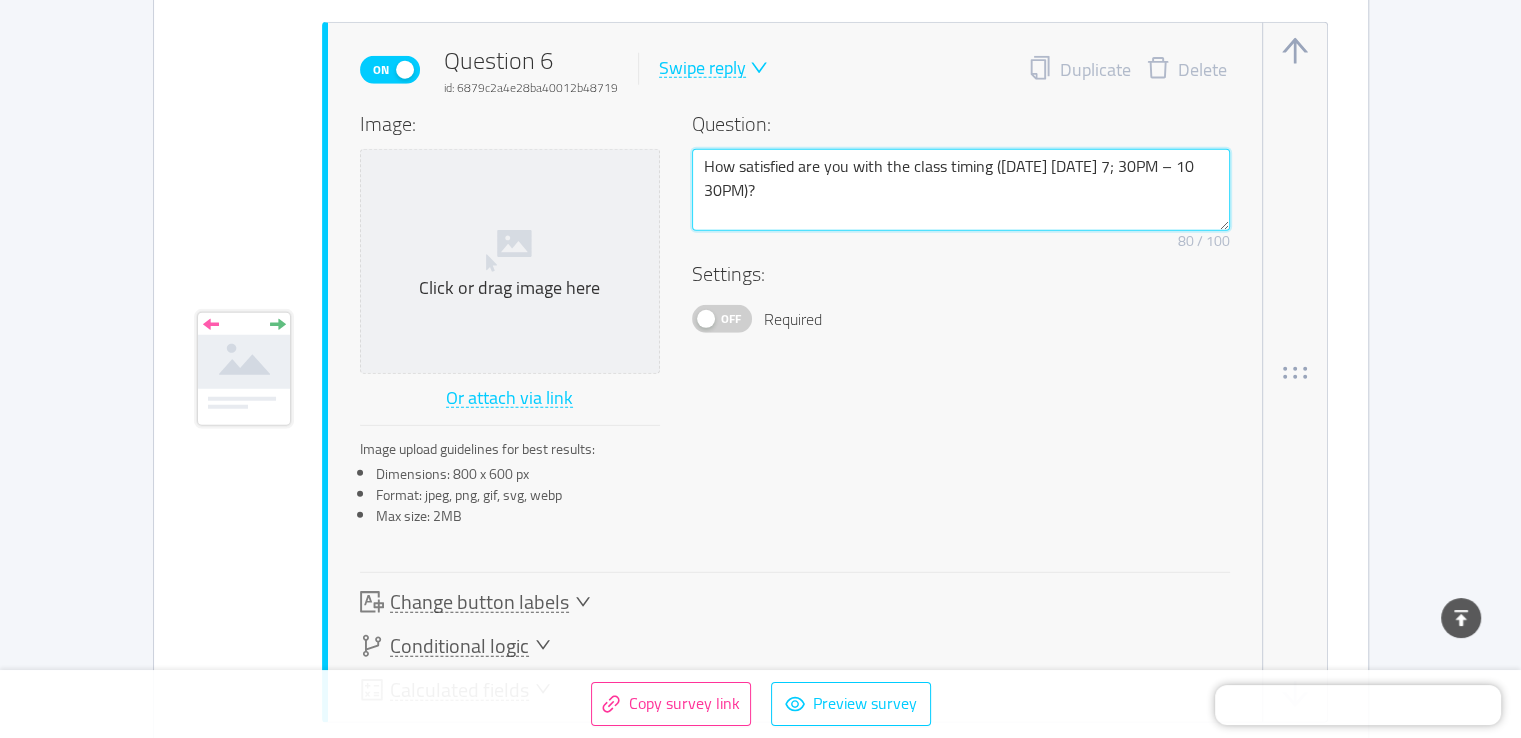 type 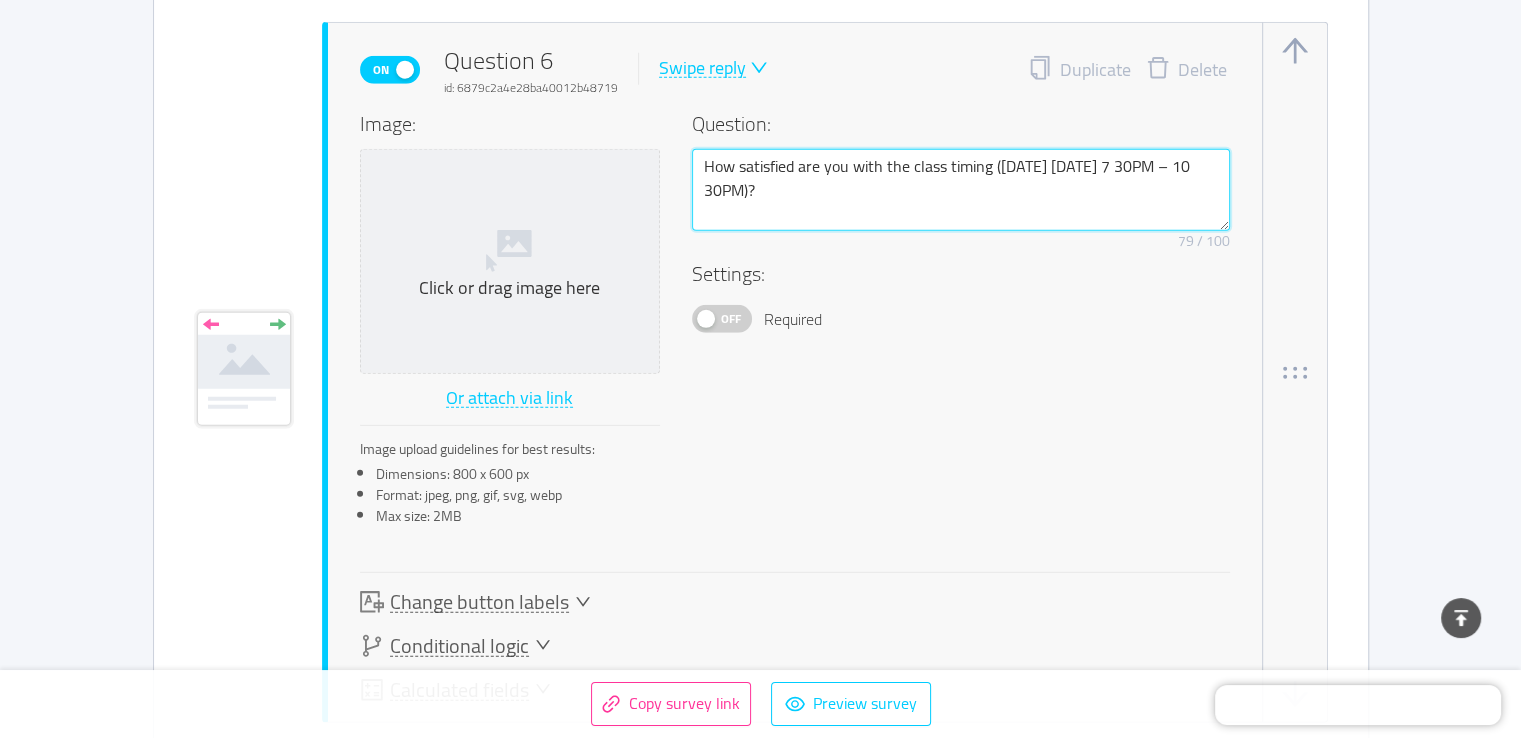 type 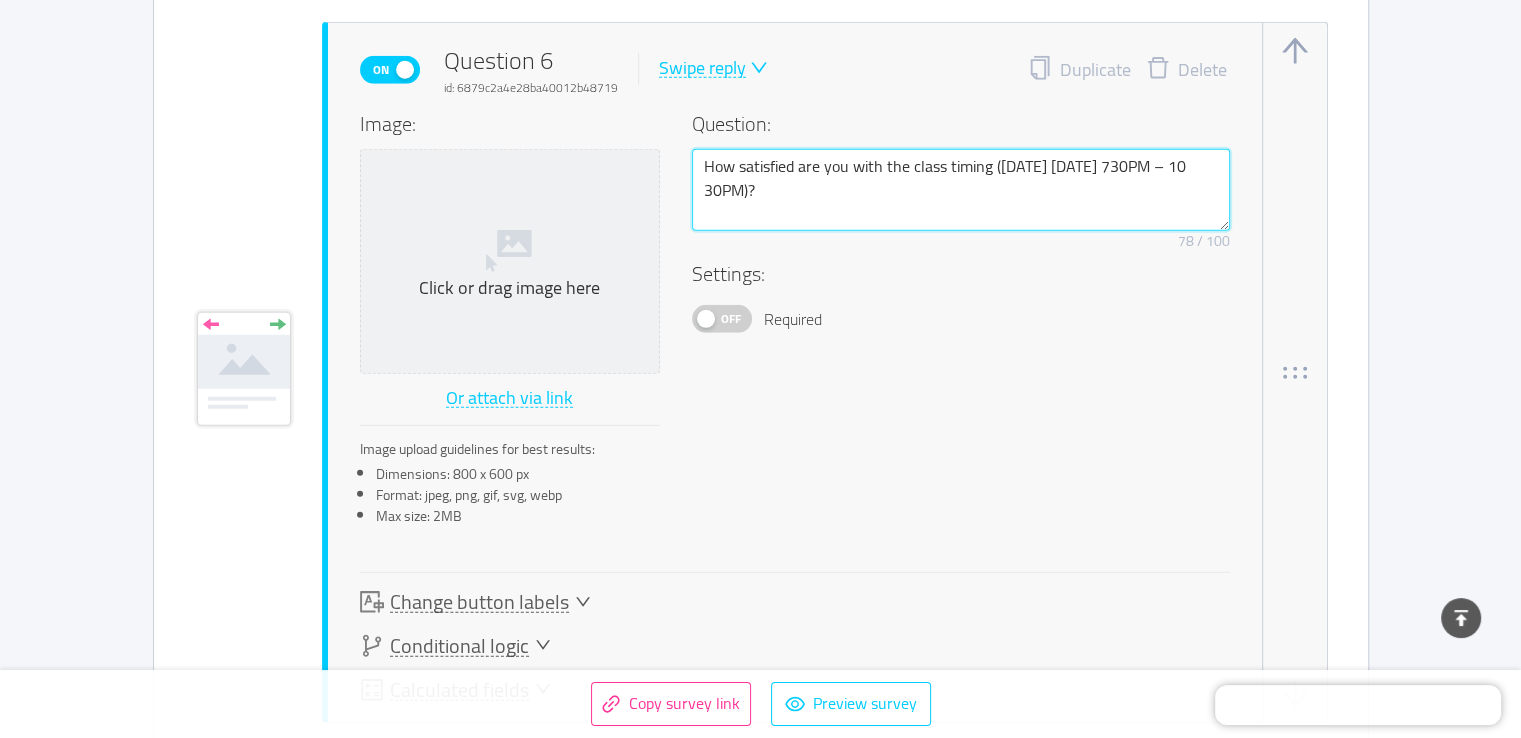 type 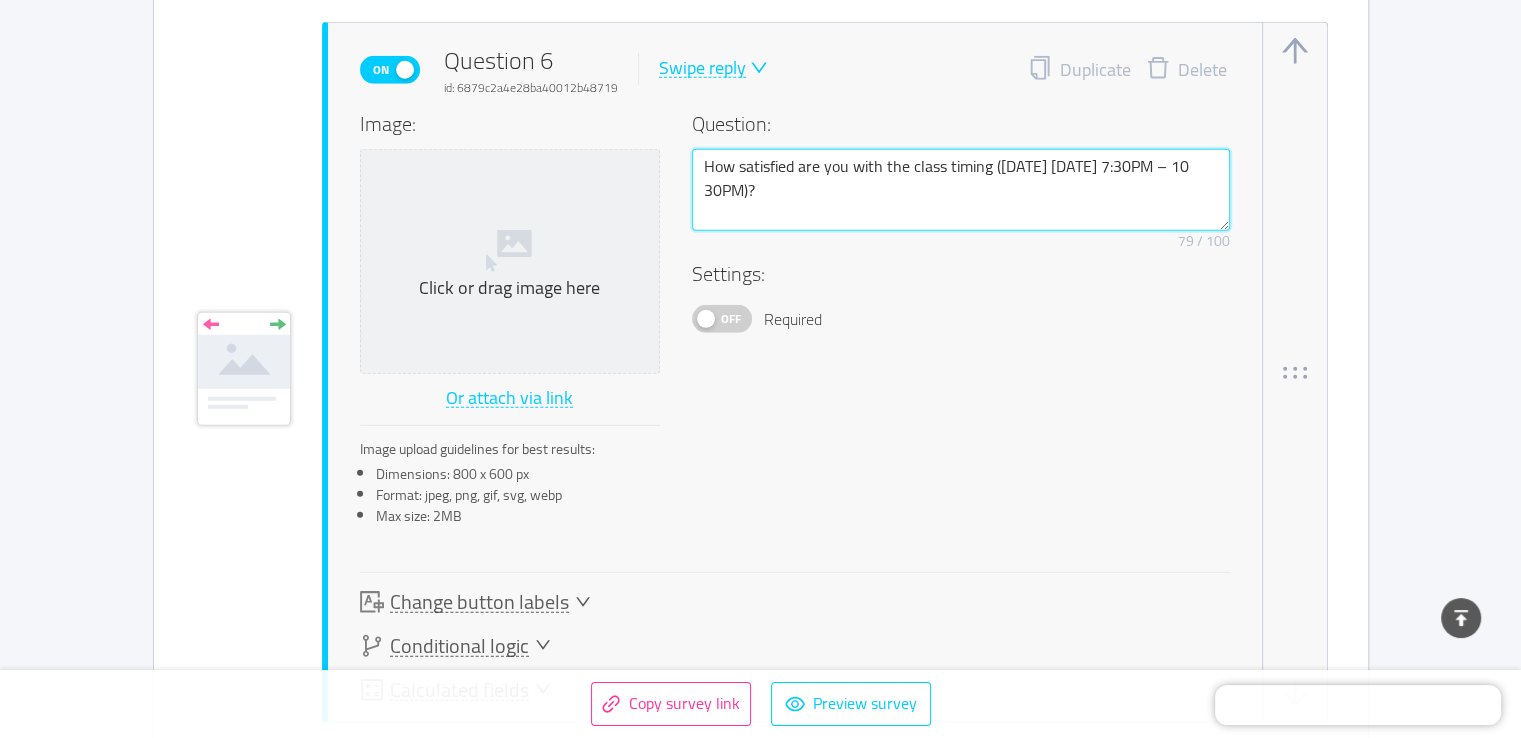 type 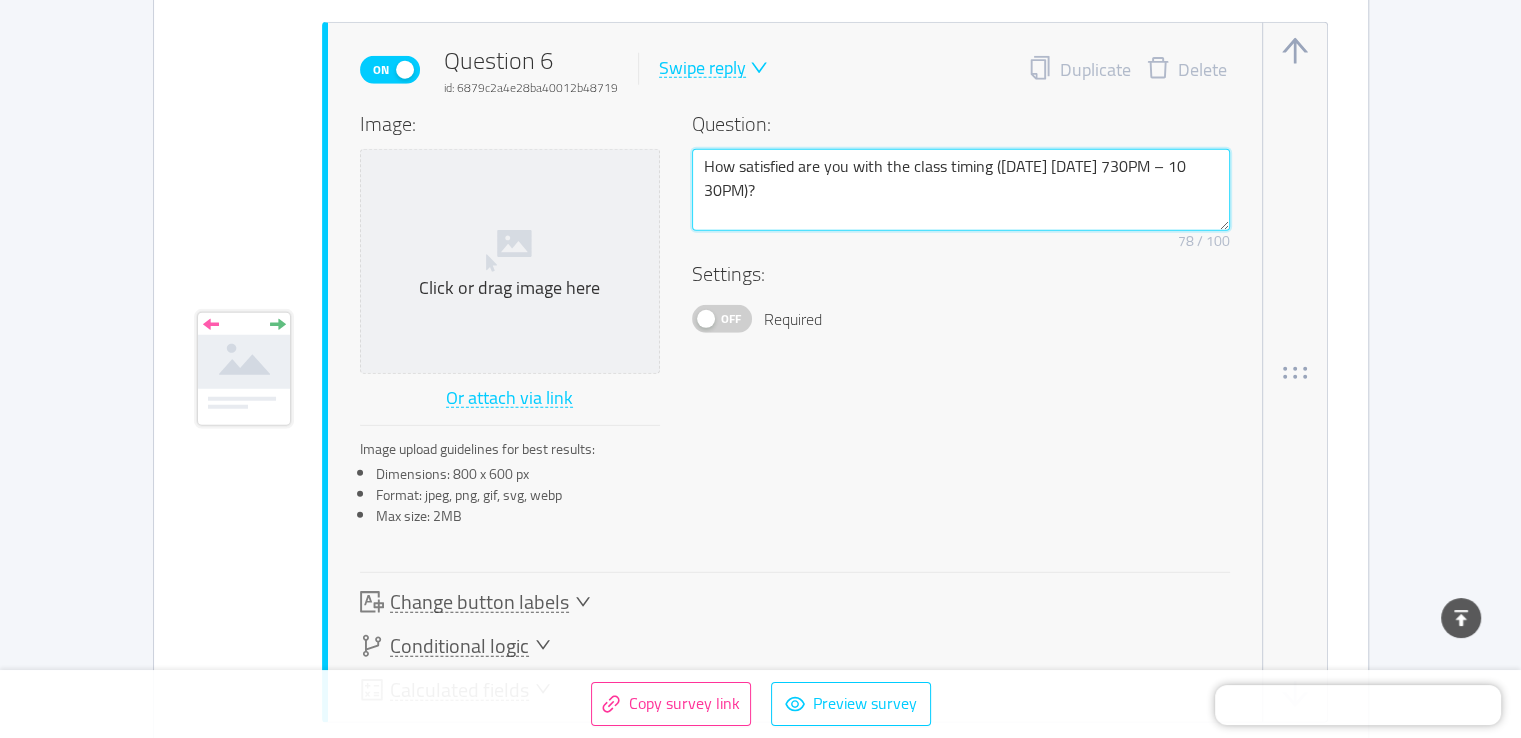 type 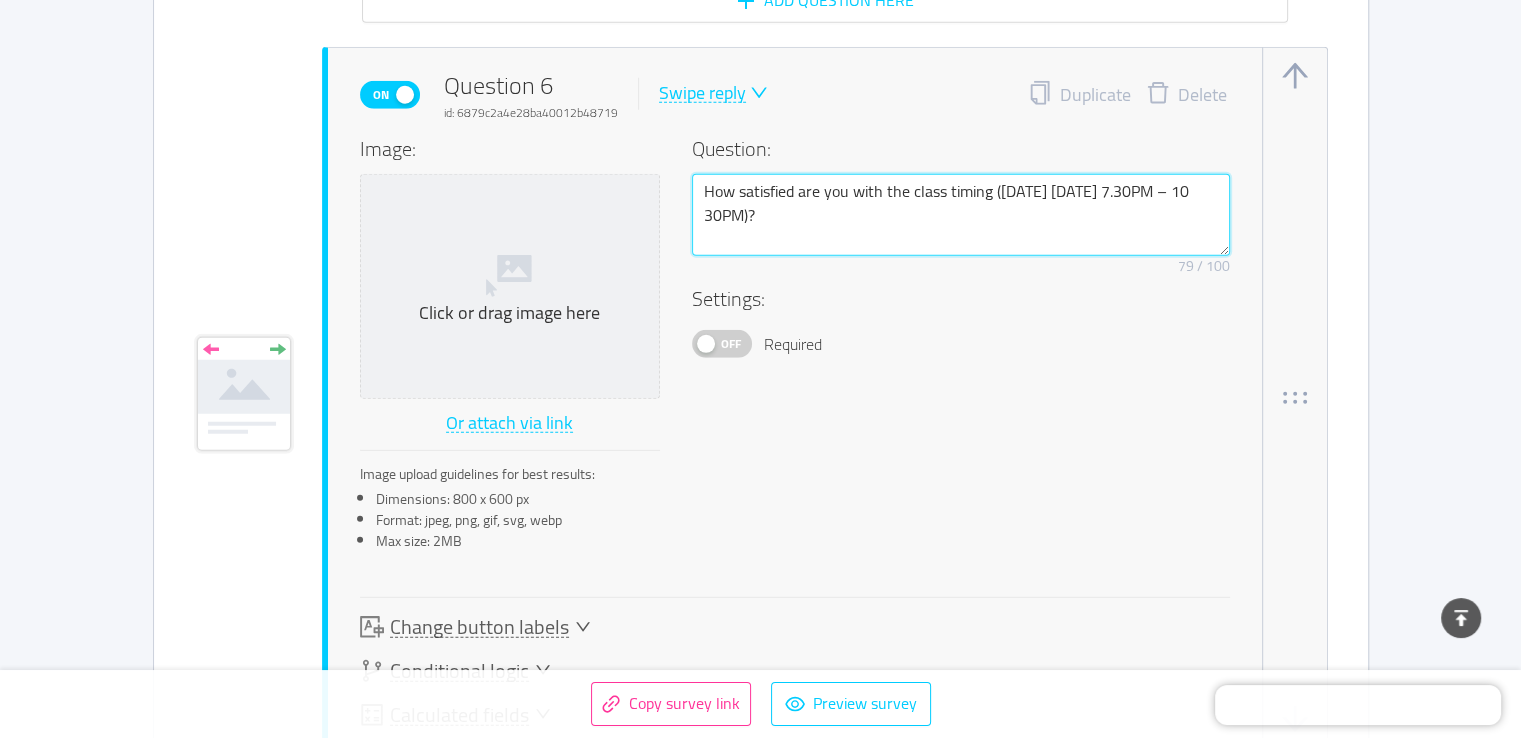 scroll, scrollTop: 5654, scrollLeft: 0, axis: vertical 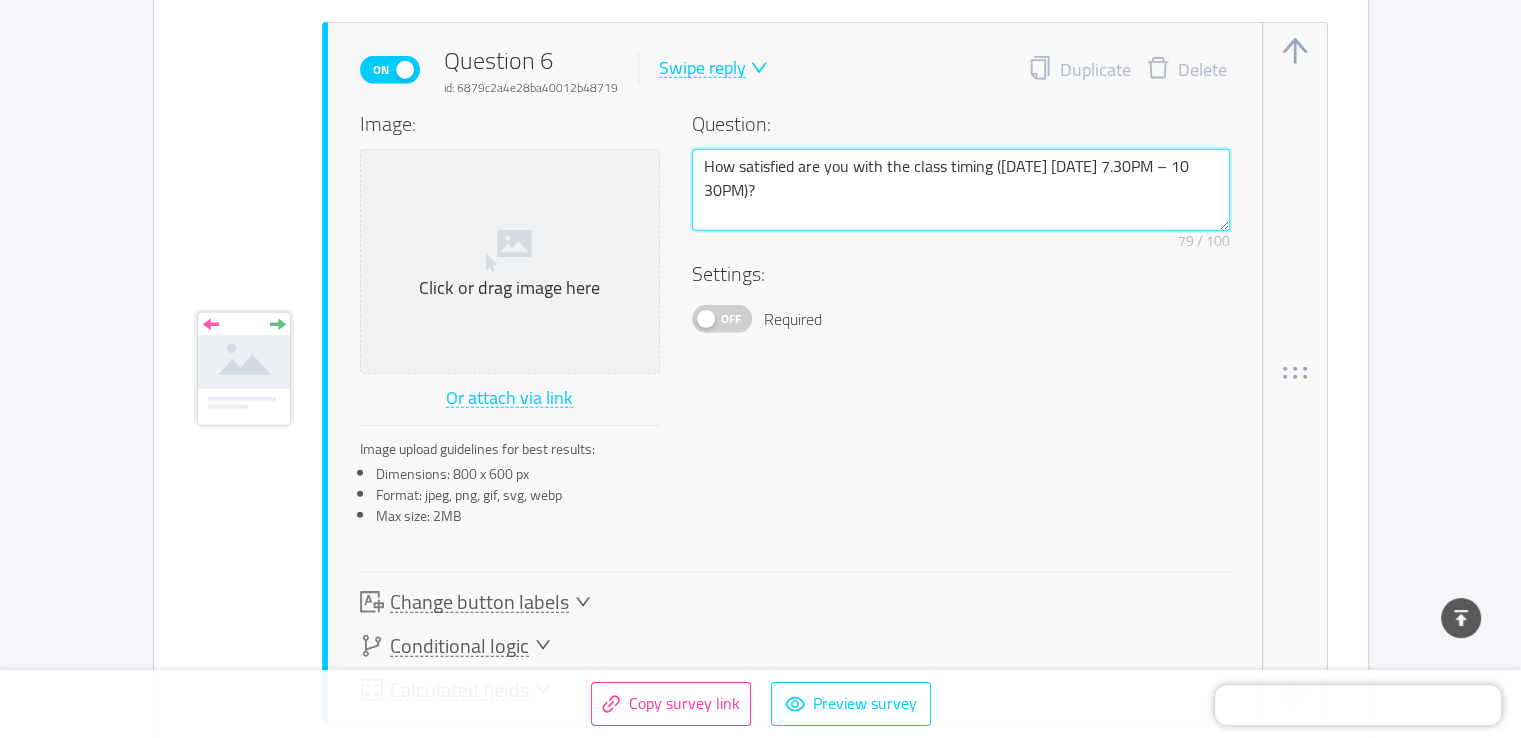 click on "How satisfied are you with the class timing (Saturday Sunday 7.30PM – 10 30PM)?" at bounding box center [961, 190] 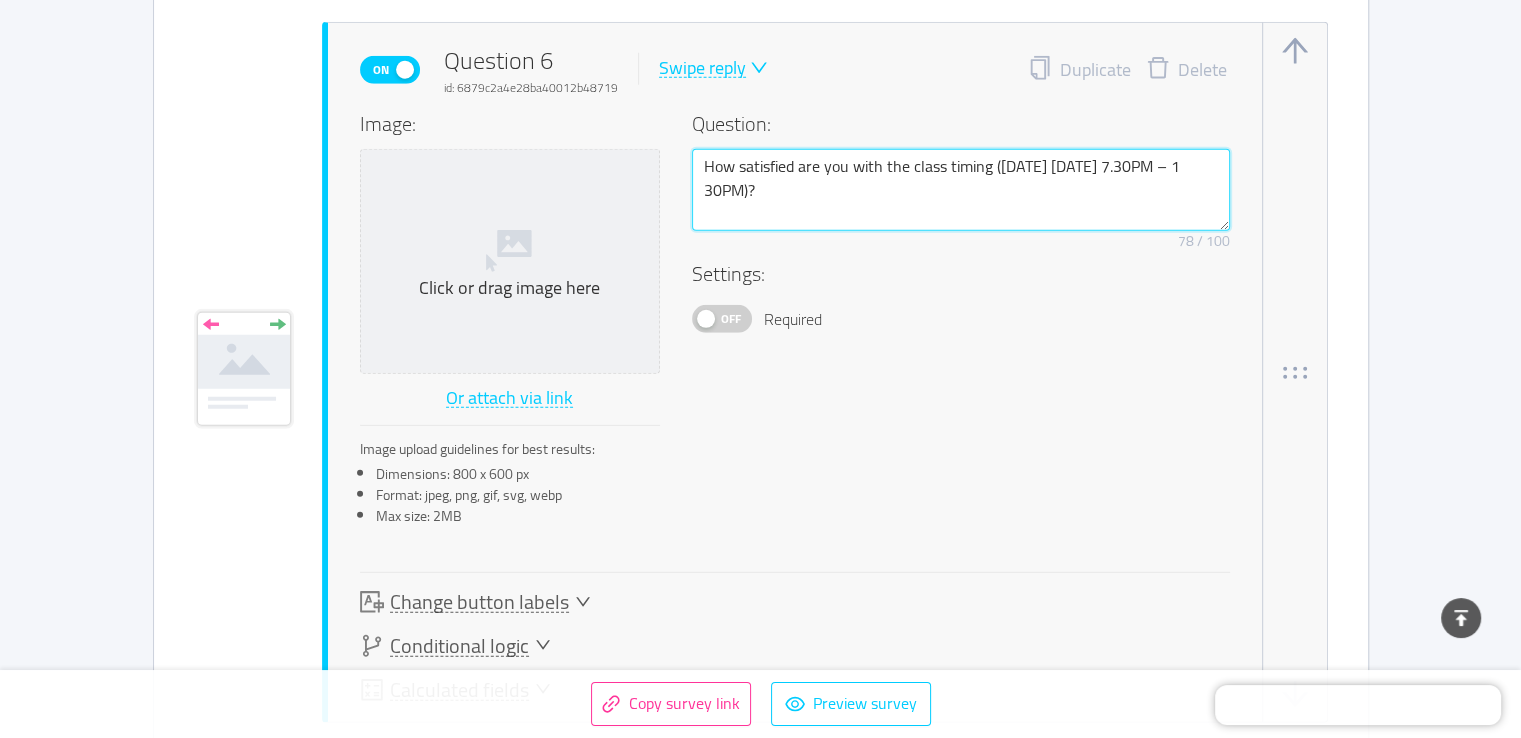 type 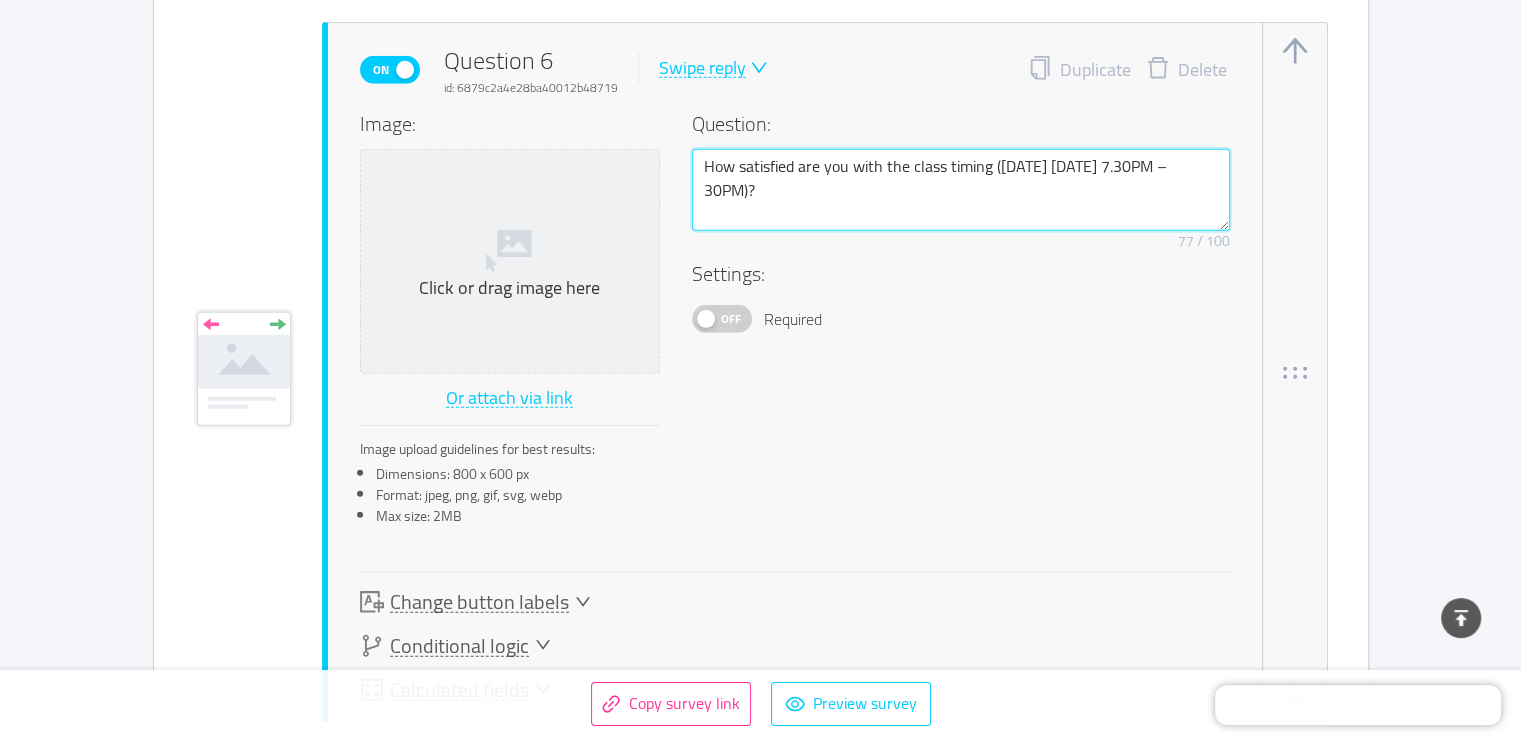 type 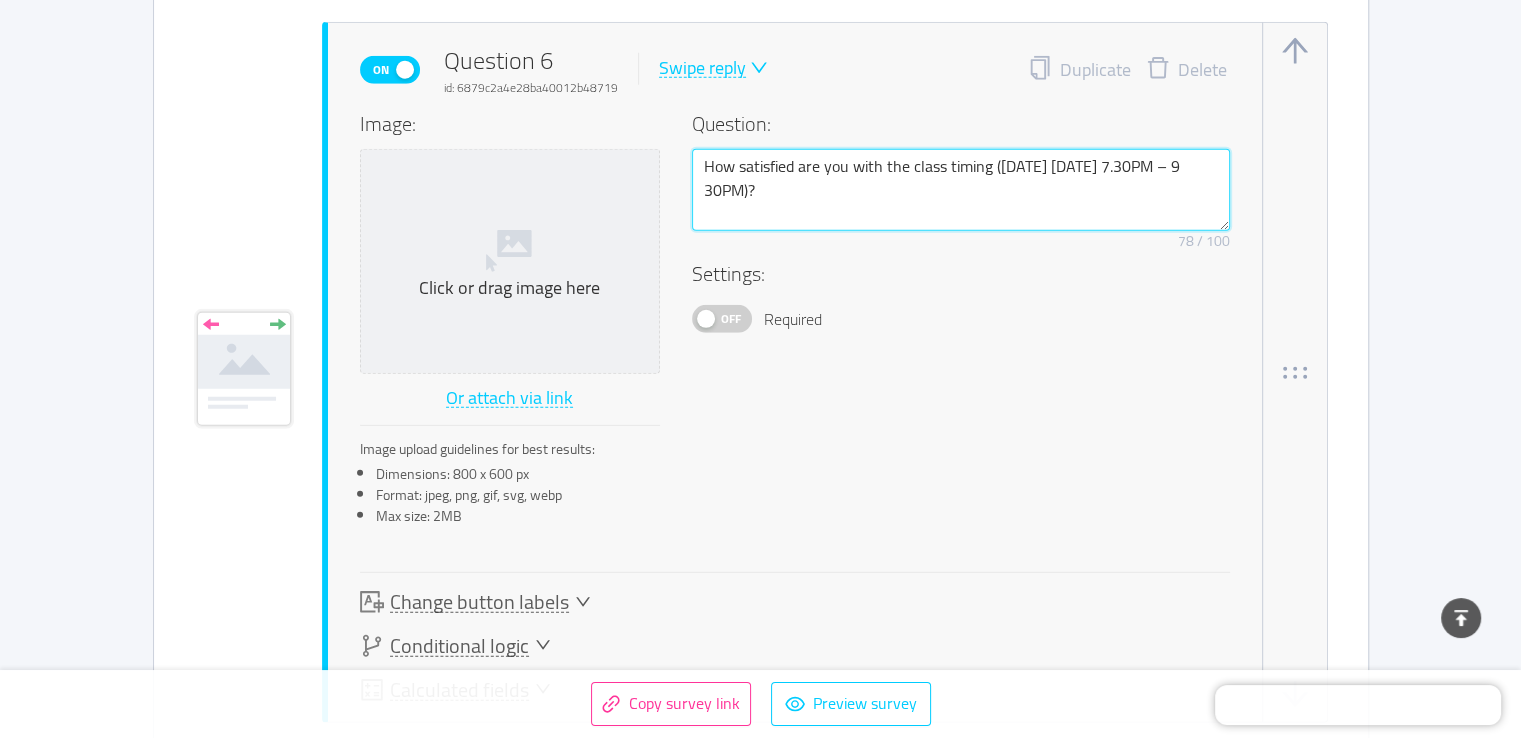 click on "How satisfied are you with the class timing (Saturday Sunday 7.30PM – 9 30PM)?" at bounding box center (961, 190) 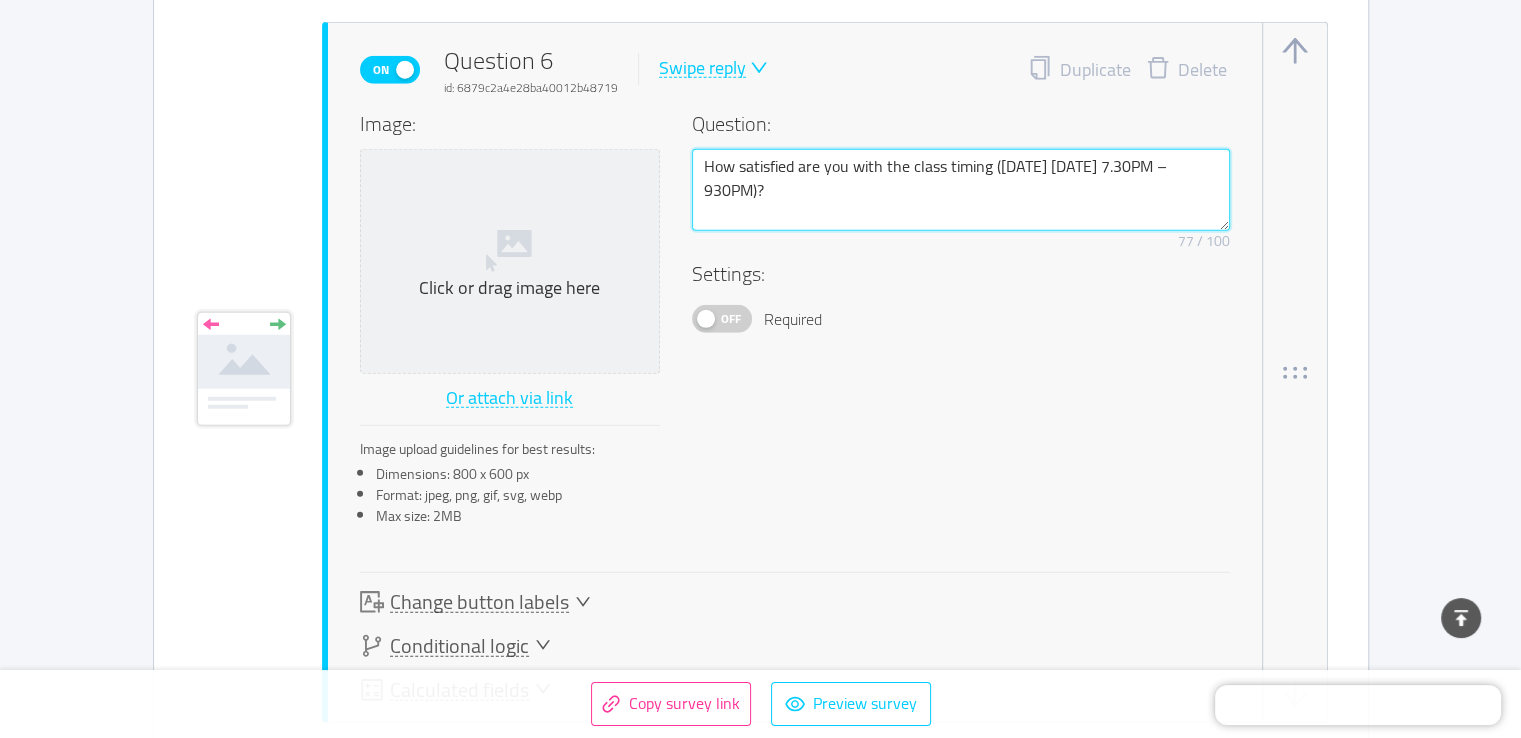 type 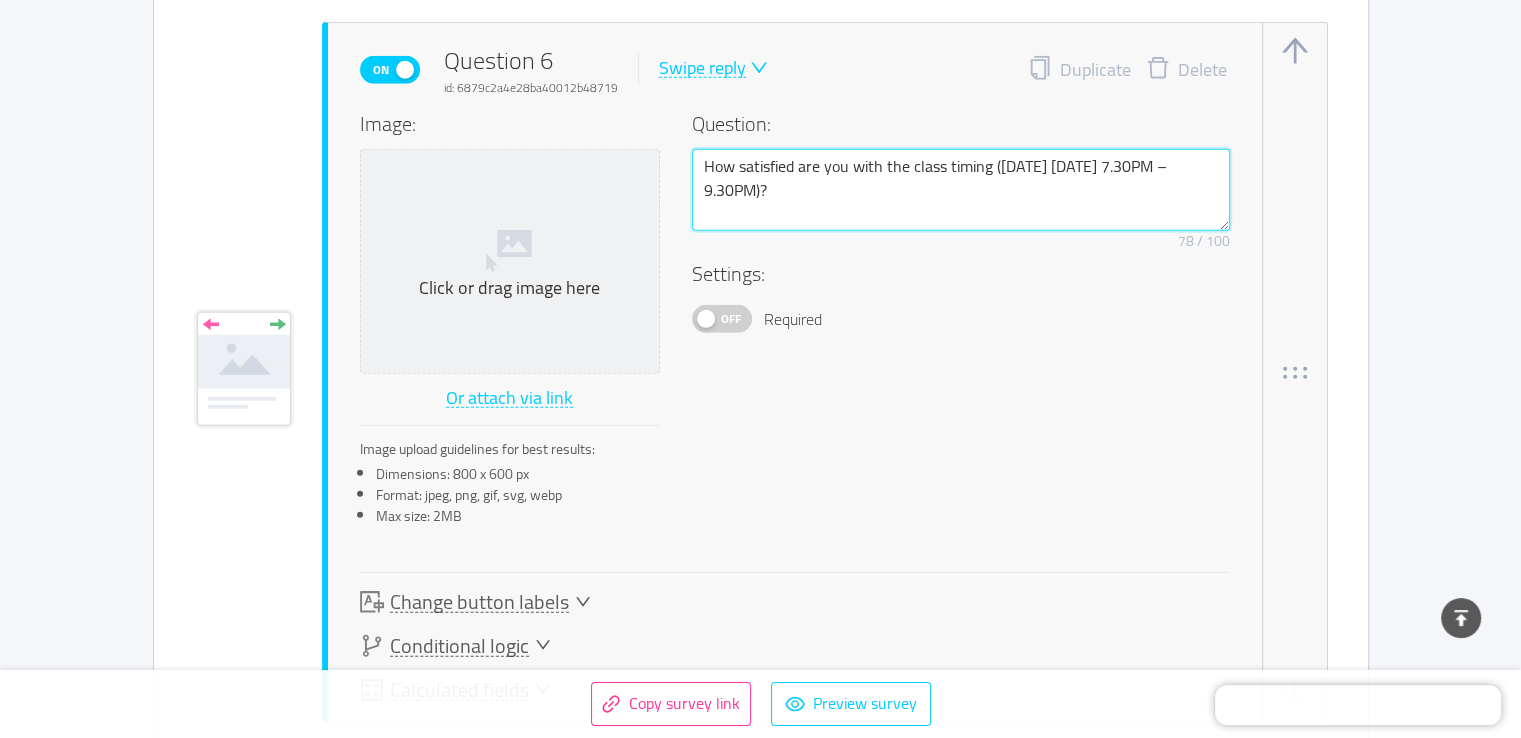 type on "How satisfied are you with the class timing (Saturday Sunday 7.30PM – 9.30PM)?" 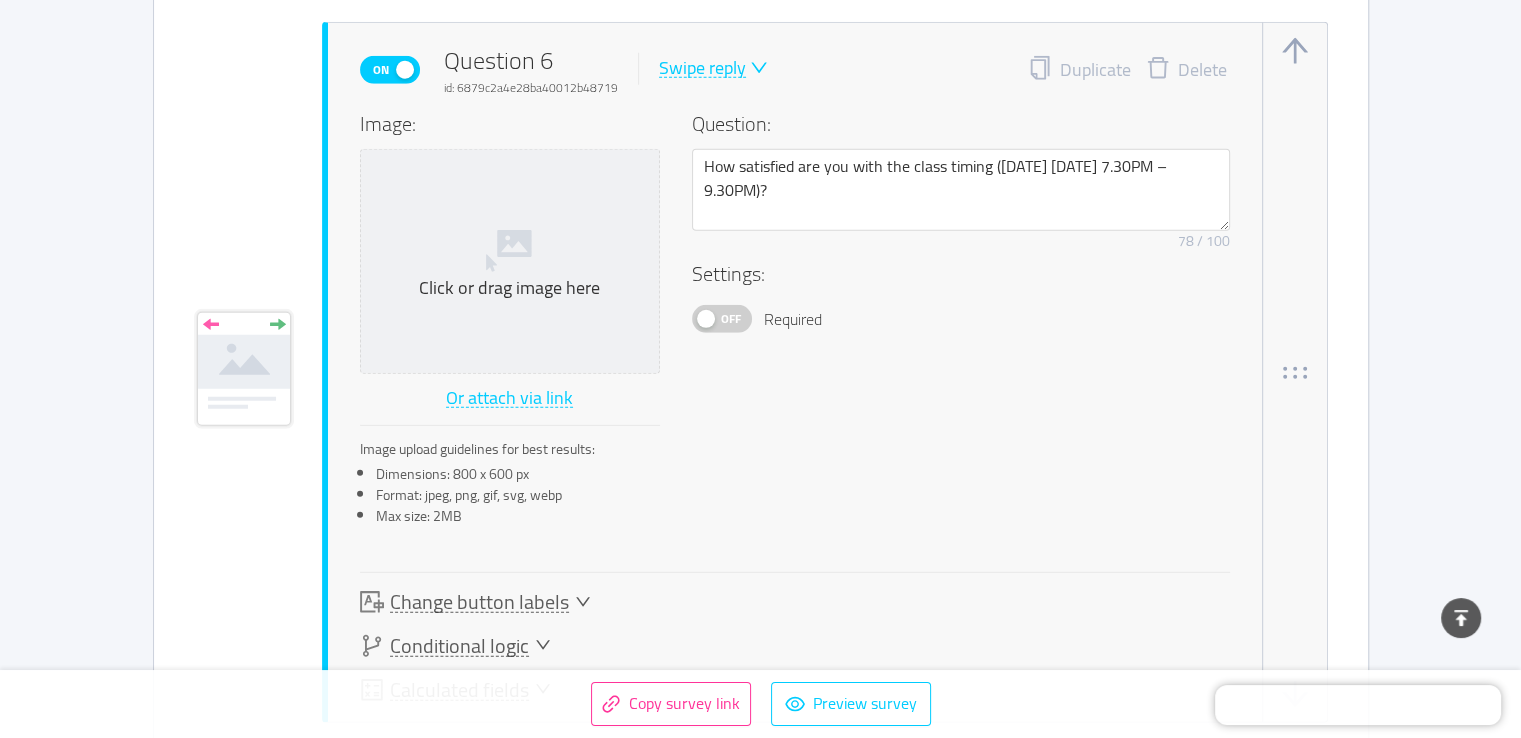 click on "Swipe reply" at bounding box center [702, 68] 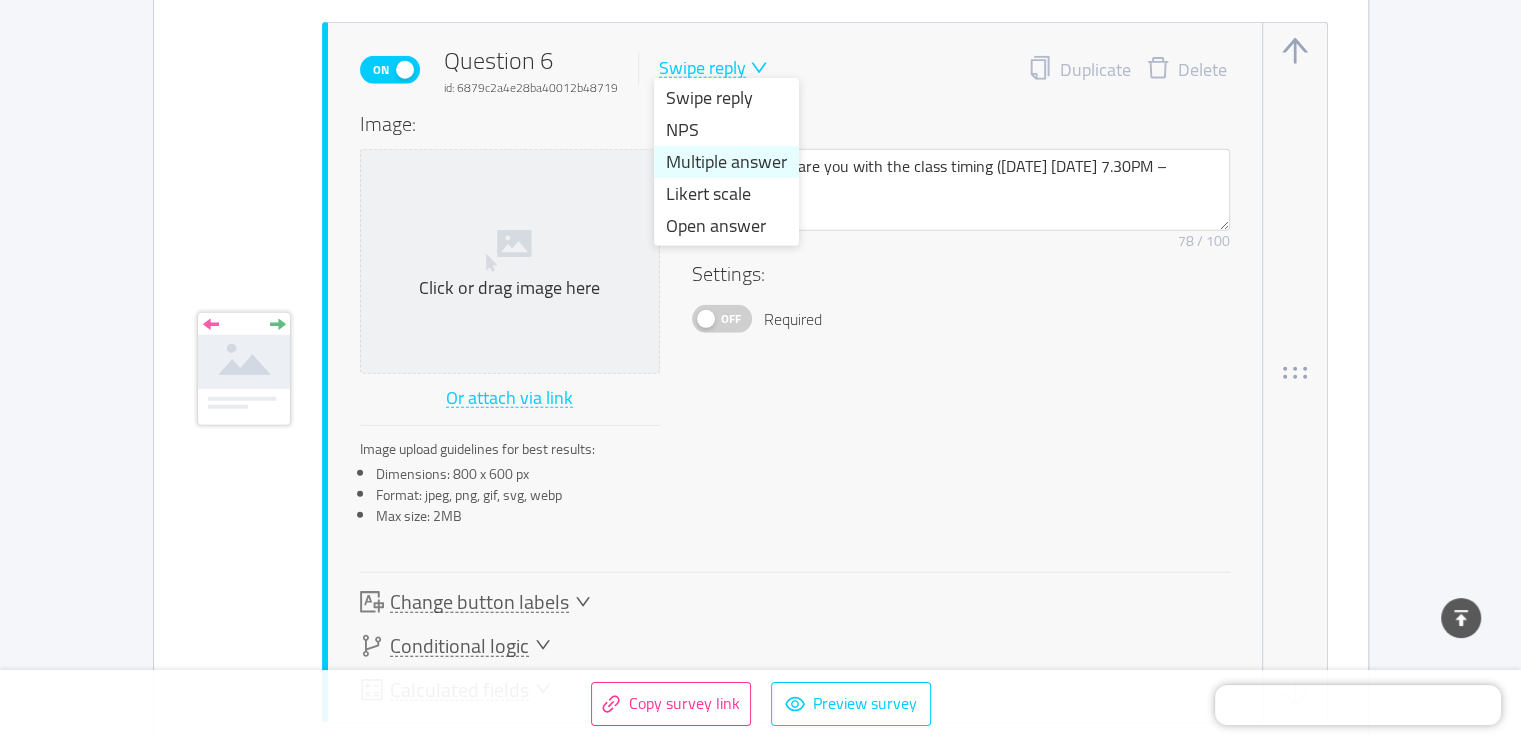 click on "Multiple answer" at bounding box center (726, 162) 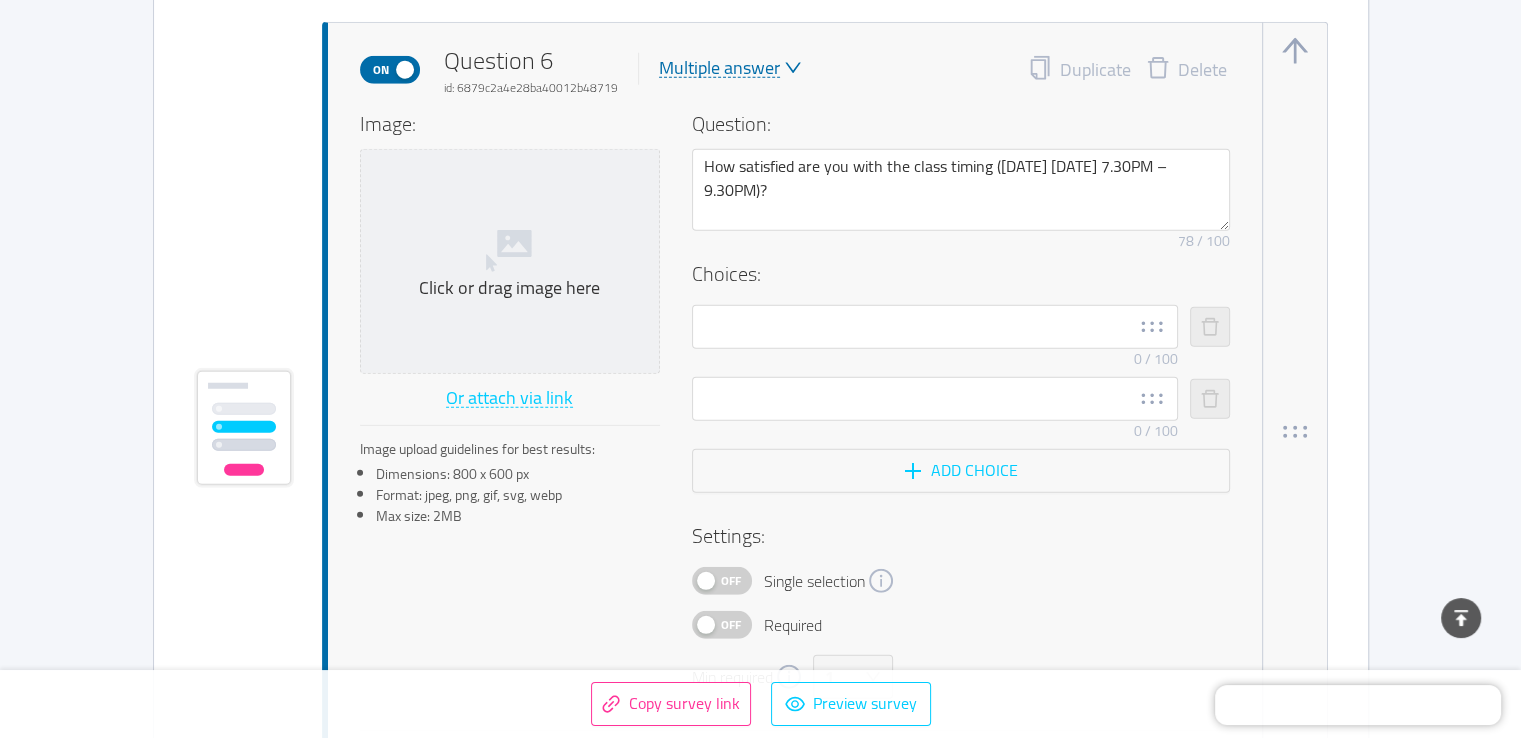 type 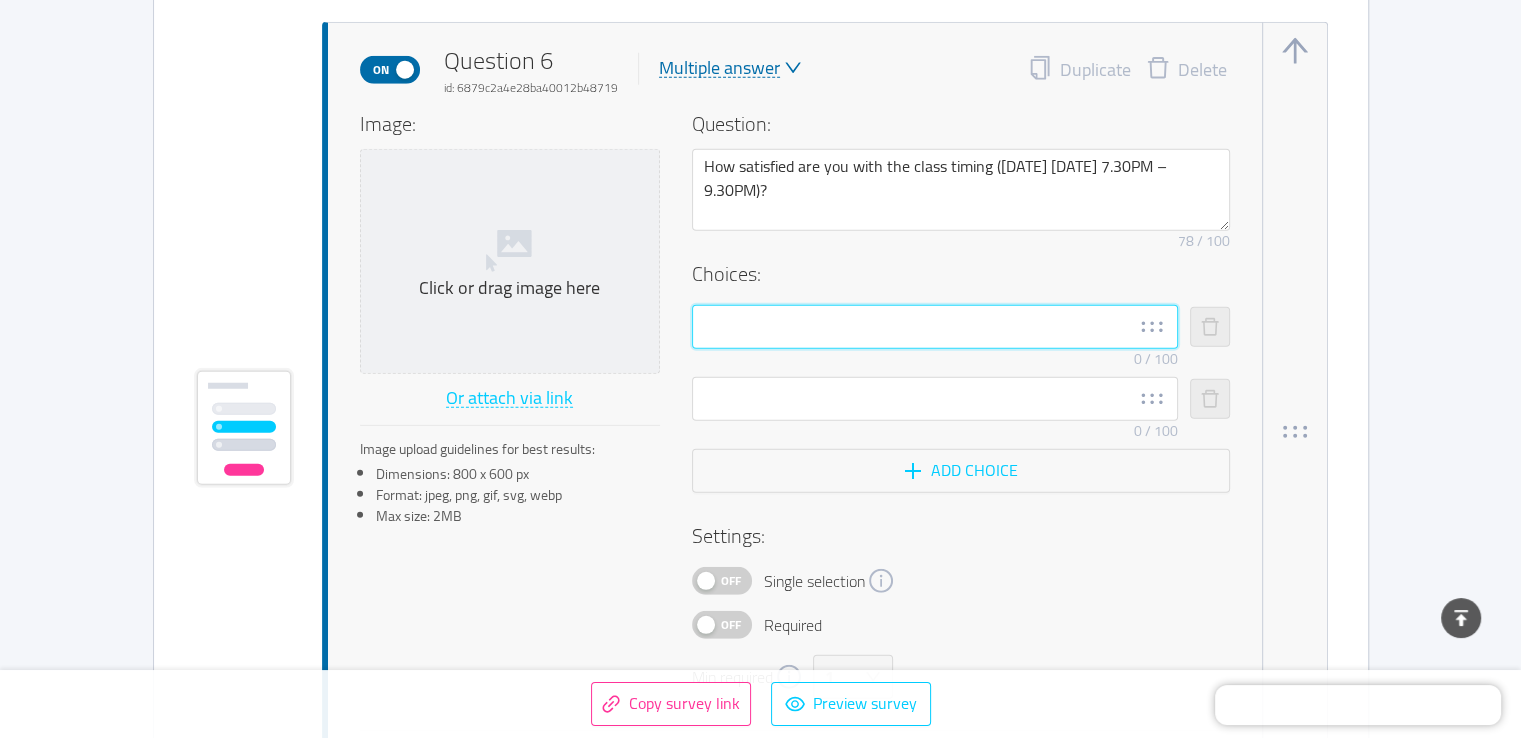 click at bounding box center (935, 327) 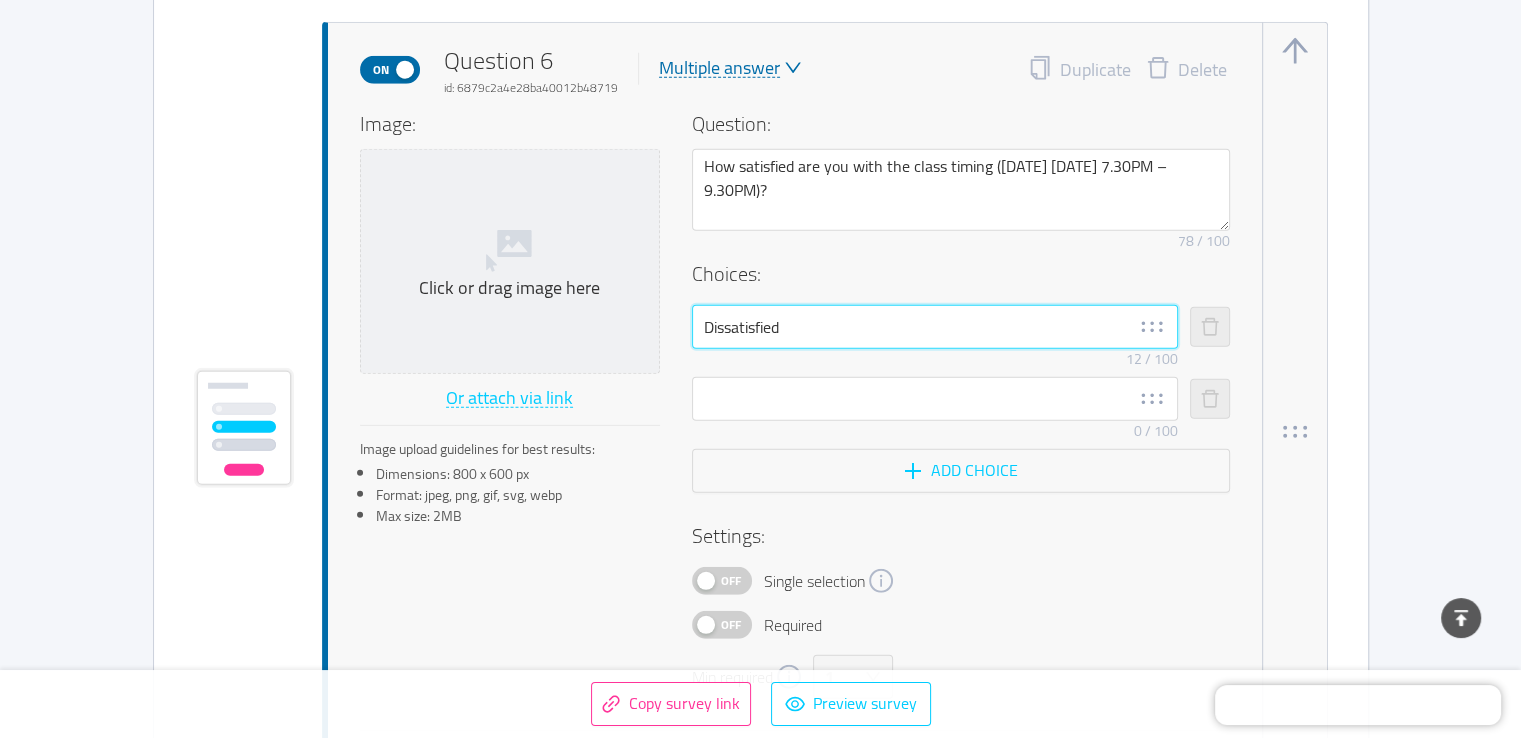 type on "Dissatisfied" 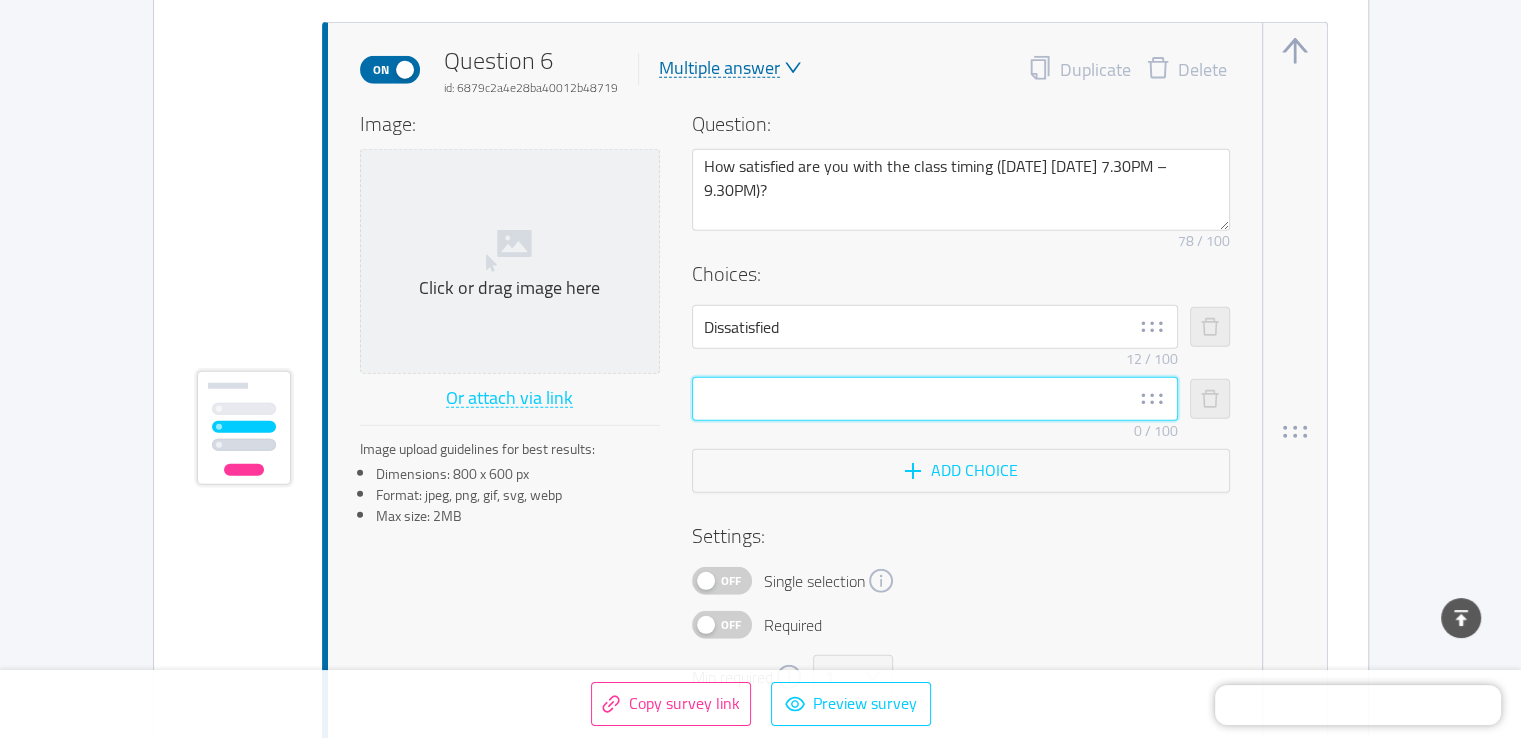 click at bounding box center [935, 399] 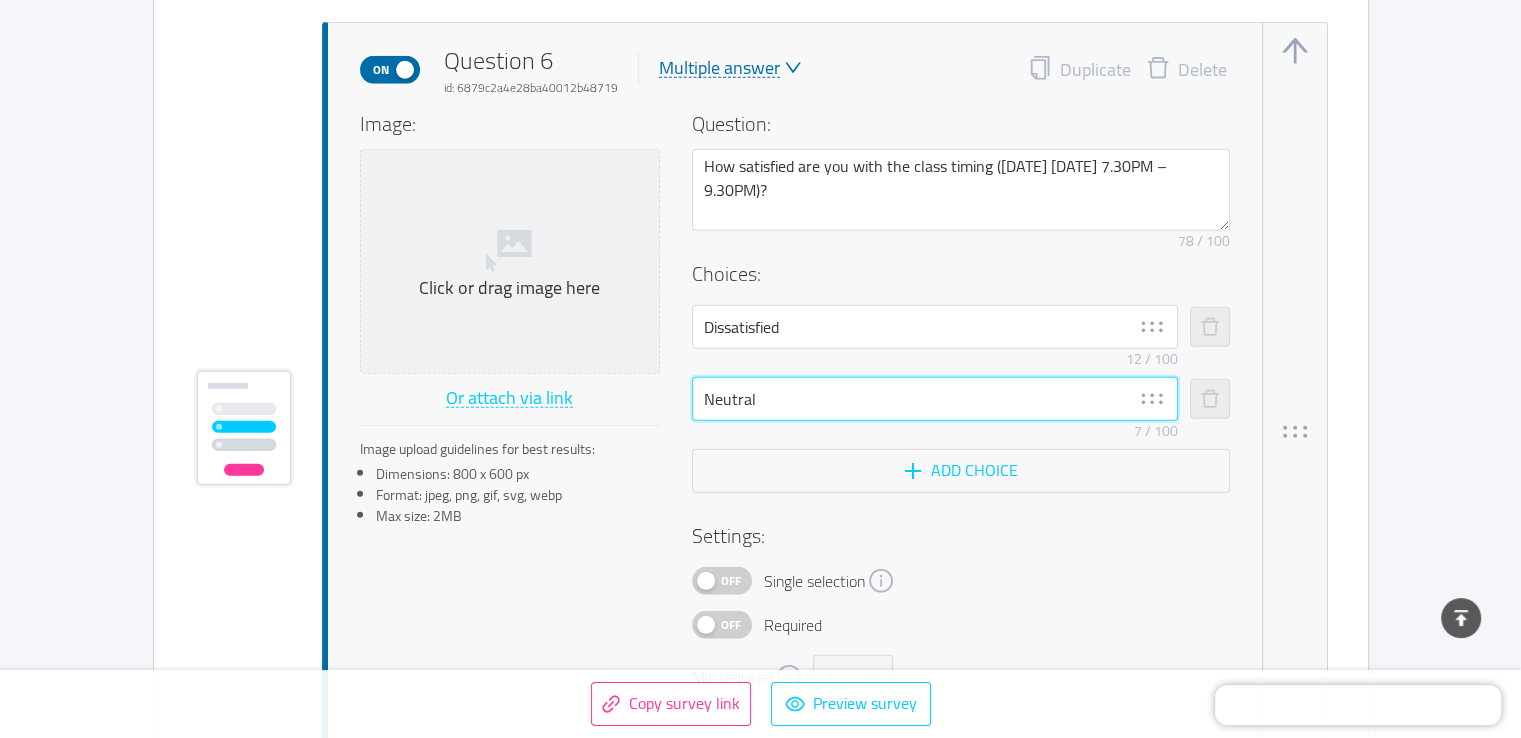type on "Neutral" 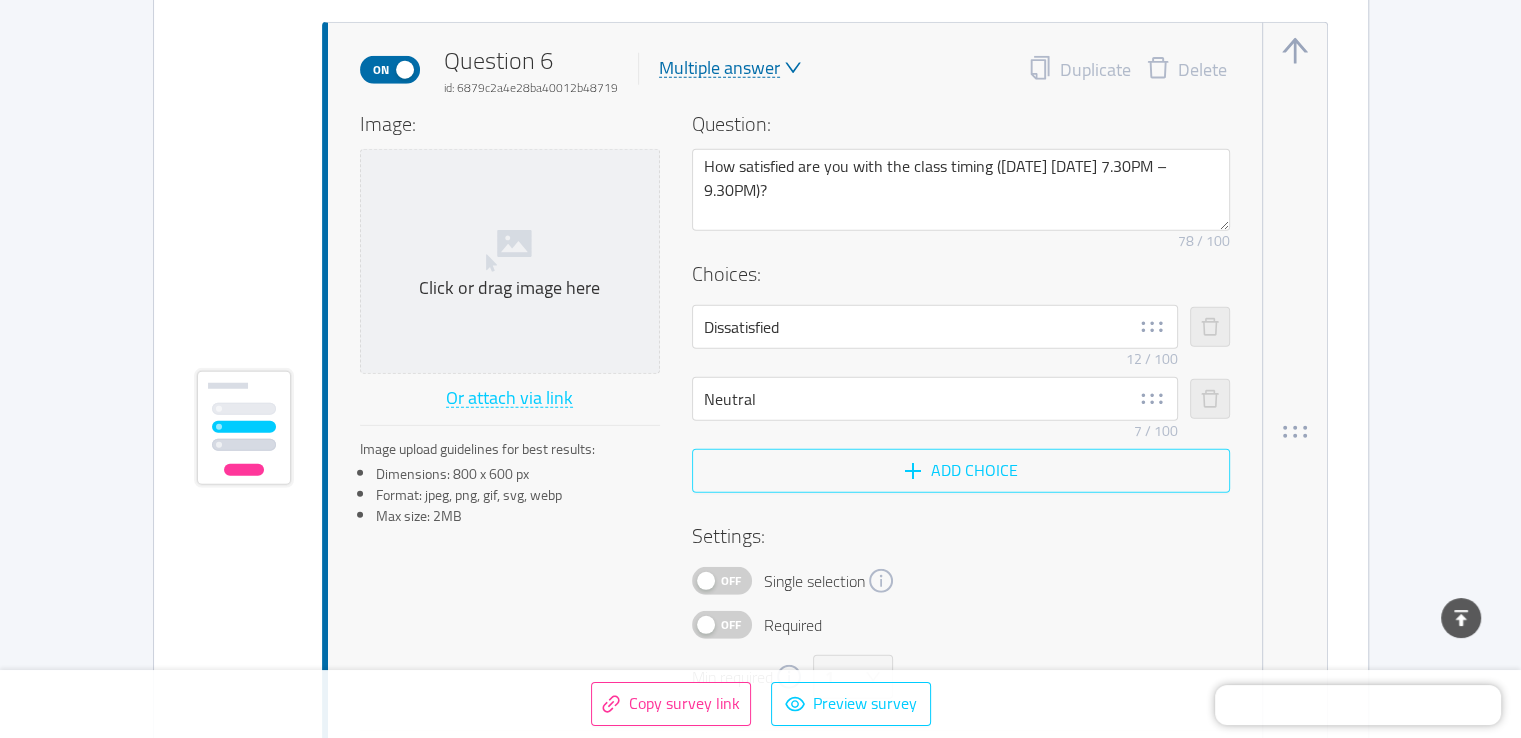 click on "Add choice" at bounding box center (961, 471) 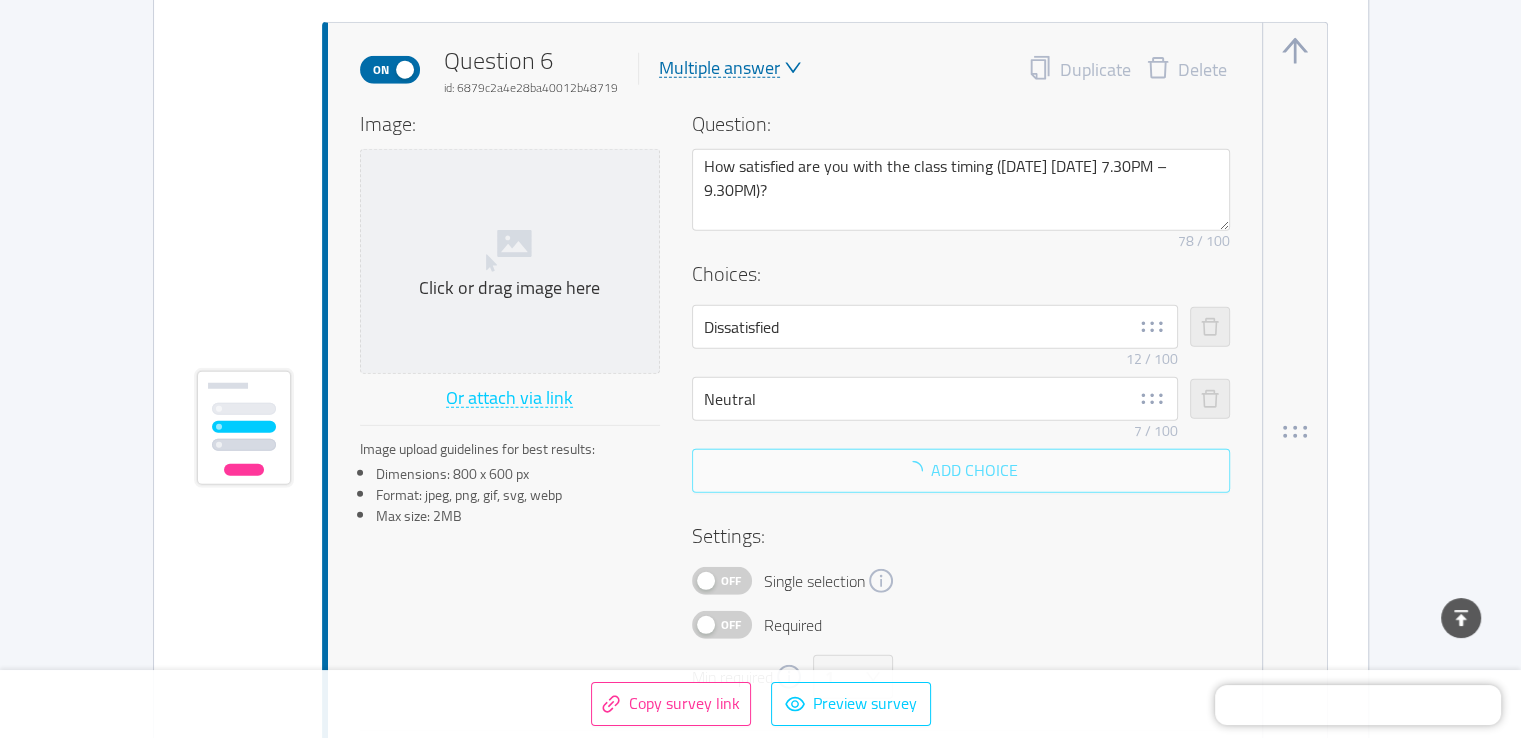 scroll, scrollTop: 5690, scrollLeft: 0, axis: vertical 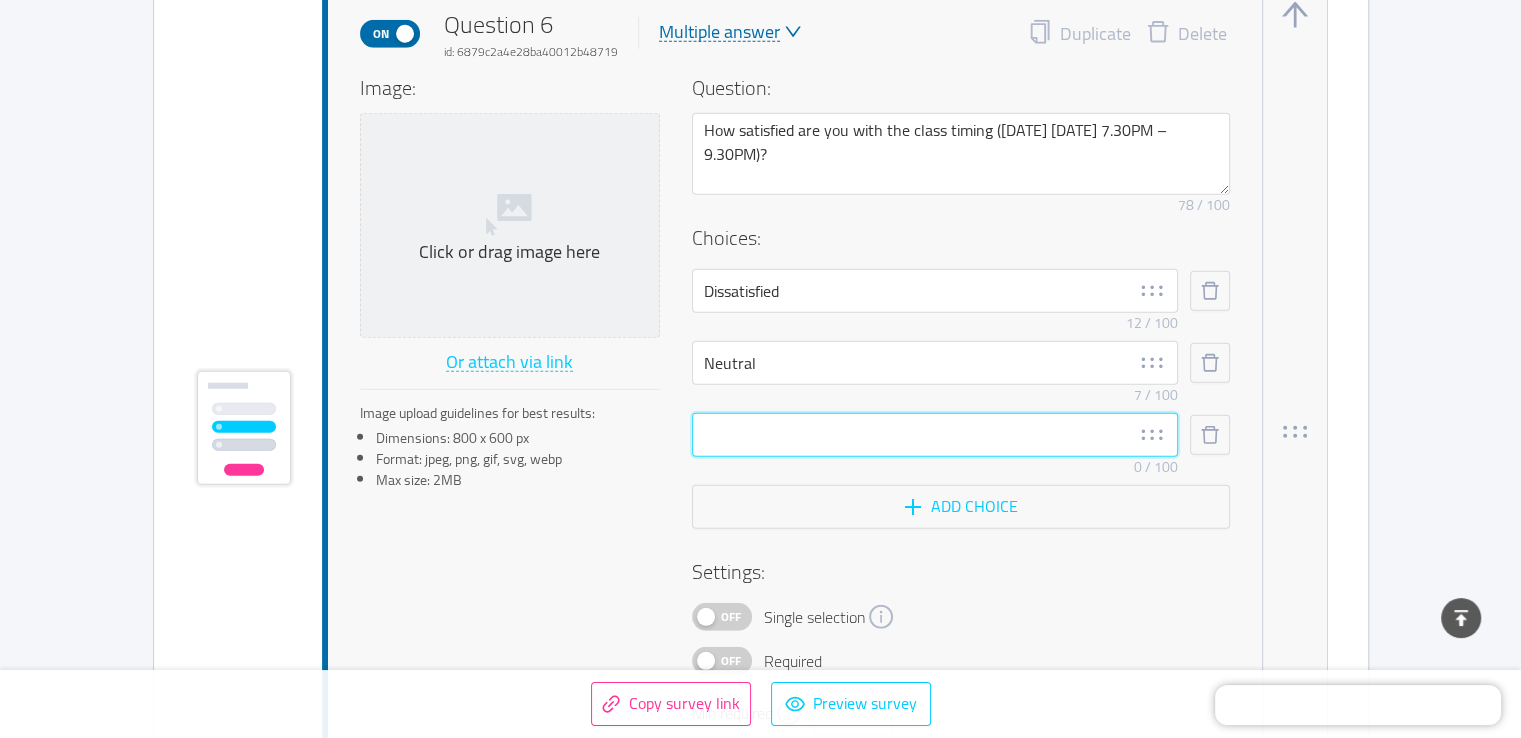 click at bounding box center (935, 435) 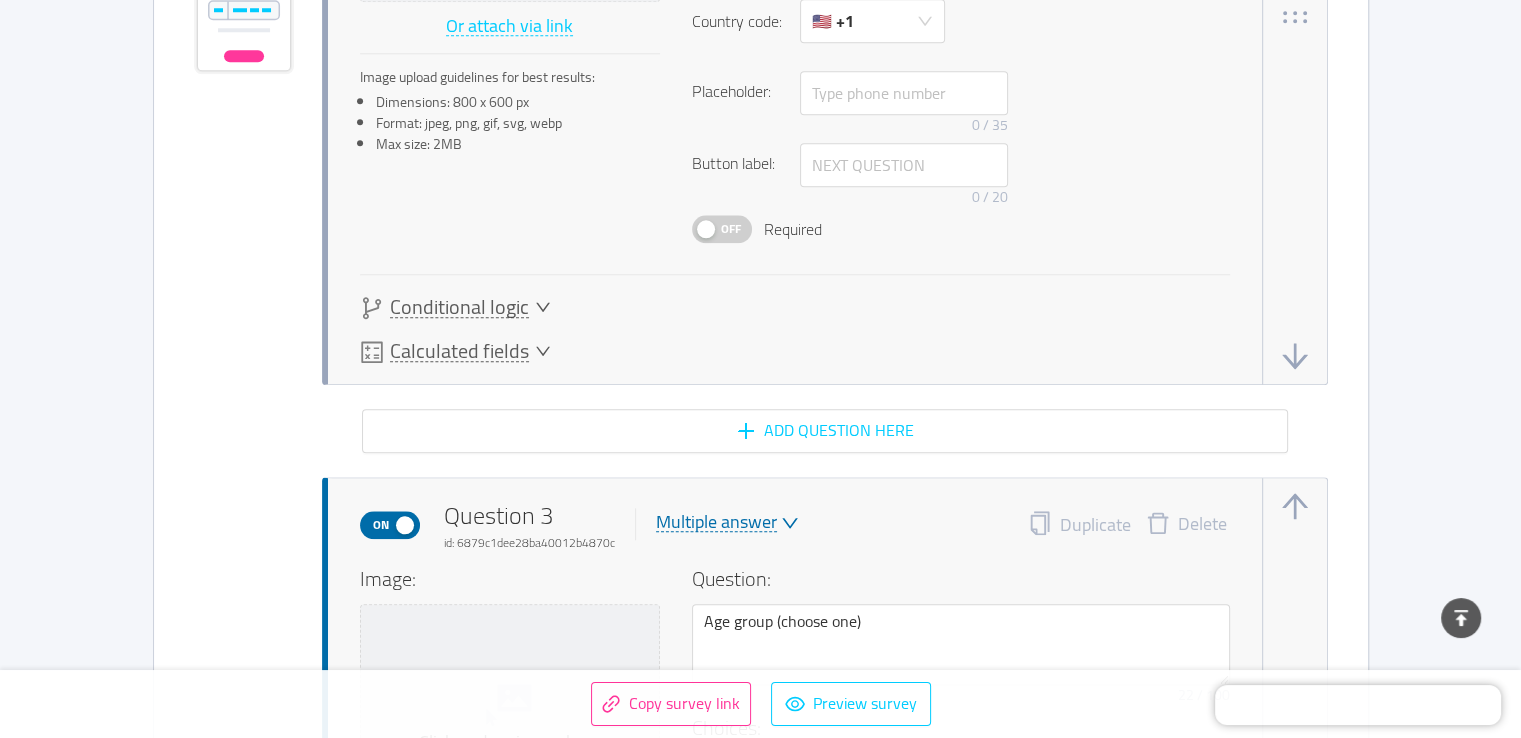 scroll, scrollTop: 2223, scrollLeft: 0, axis: vertical 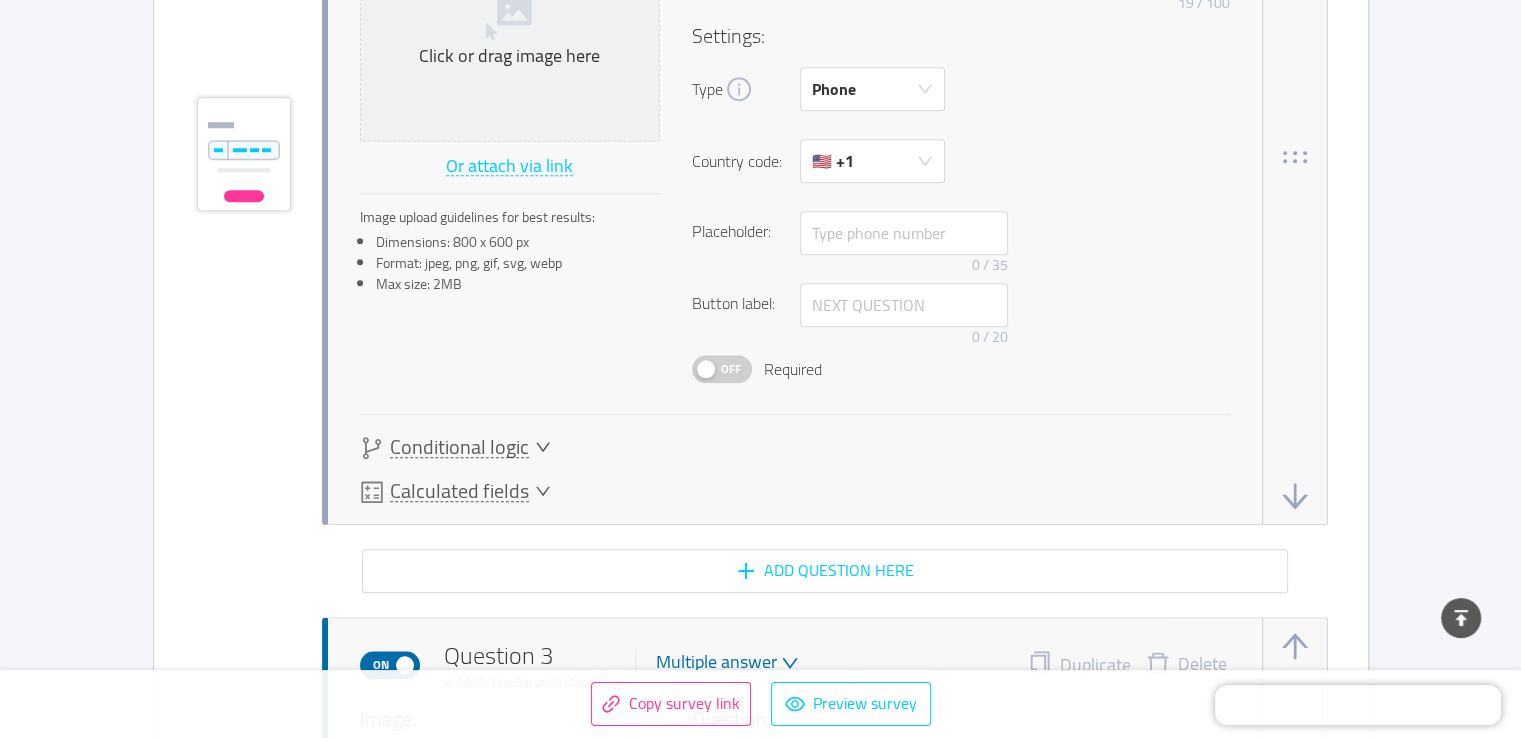 type on "Satisfied" 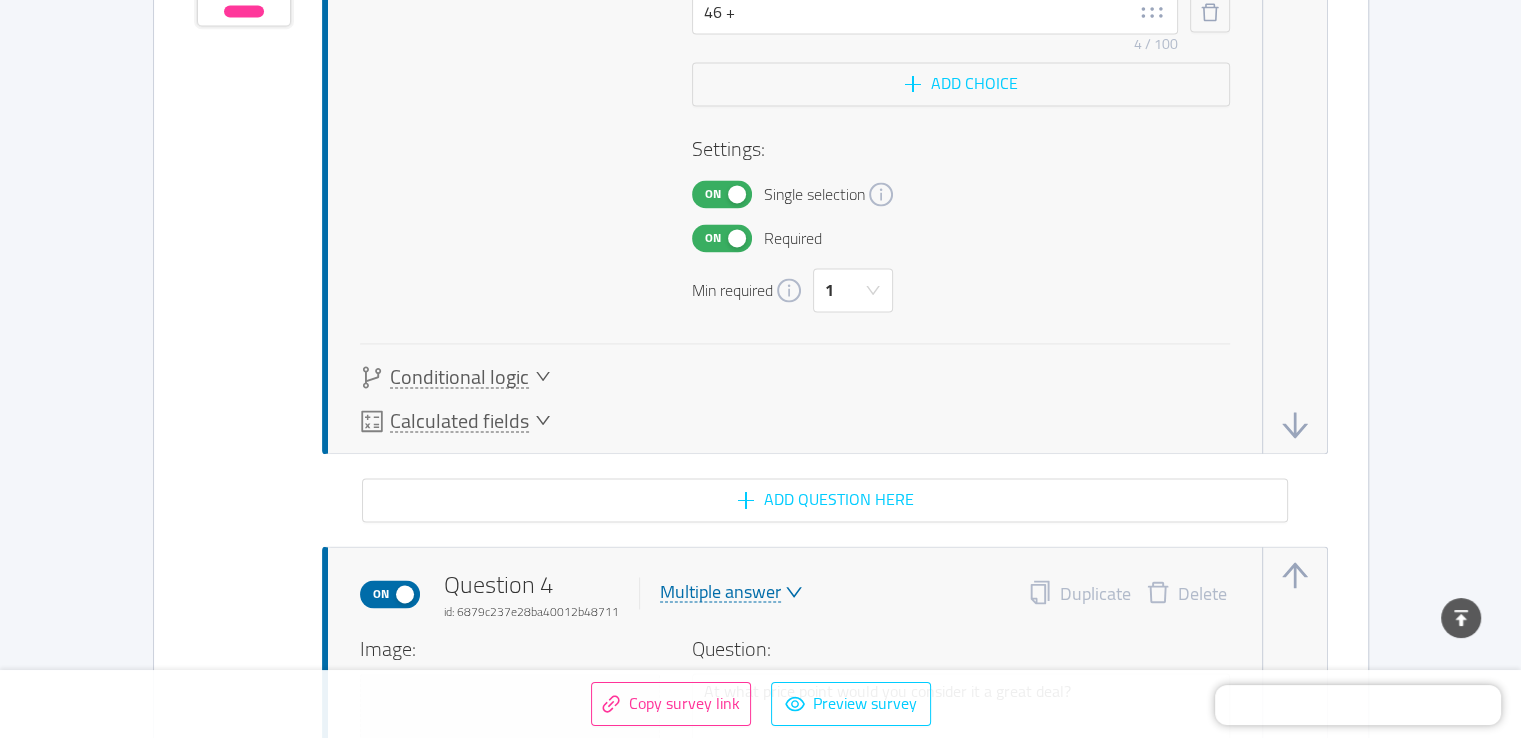 scroll, scrollTop: 3115, scrollLeft: 0, axis: vertical 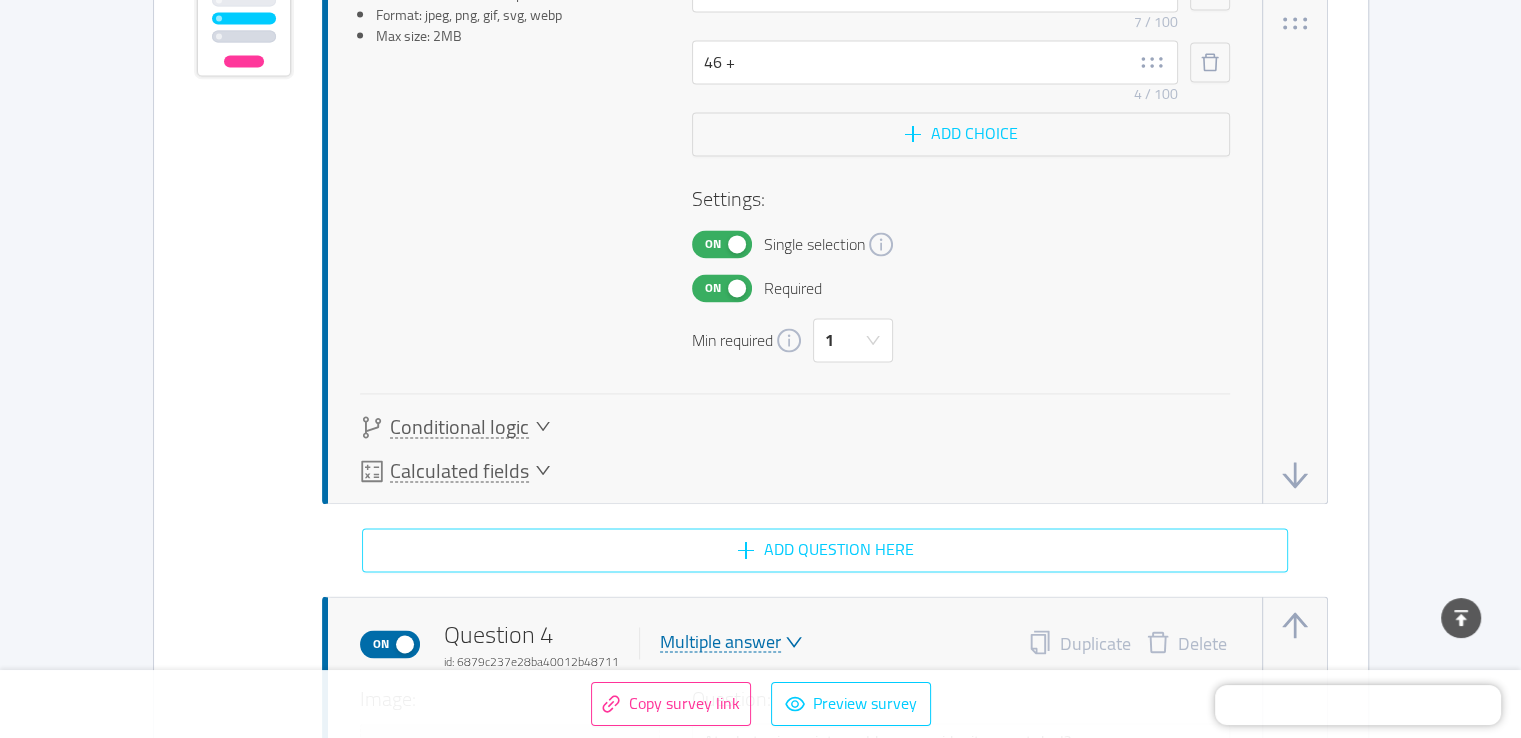 click on "Add question here" at bounding box center (825, 550) 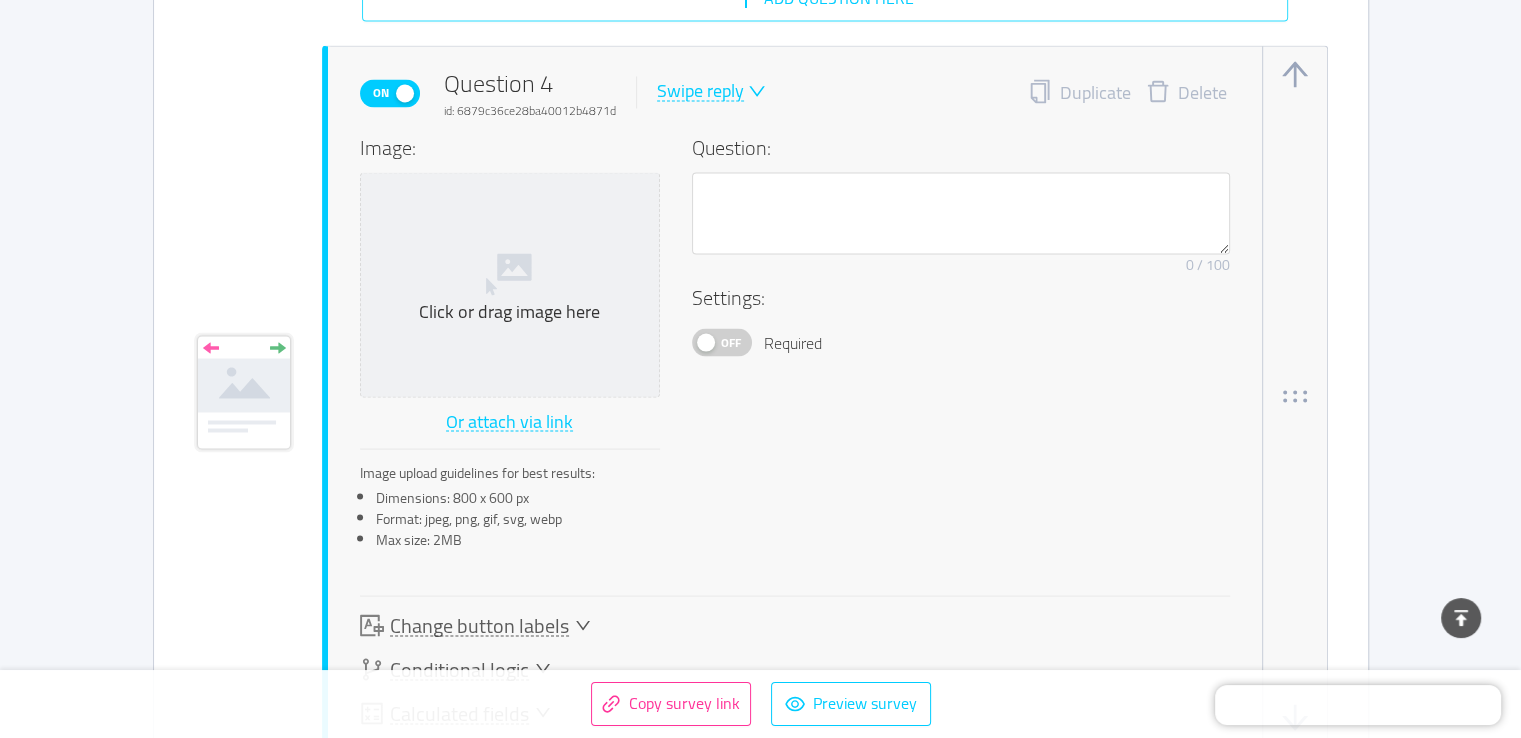 scroll, scrollTop: 3690, scrollLeft: 0, axis: vertical 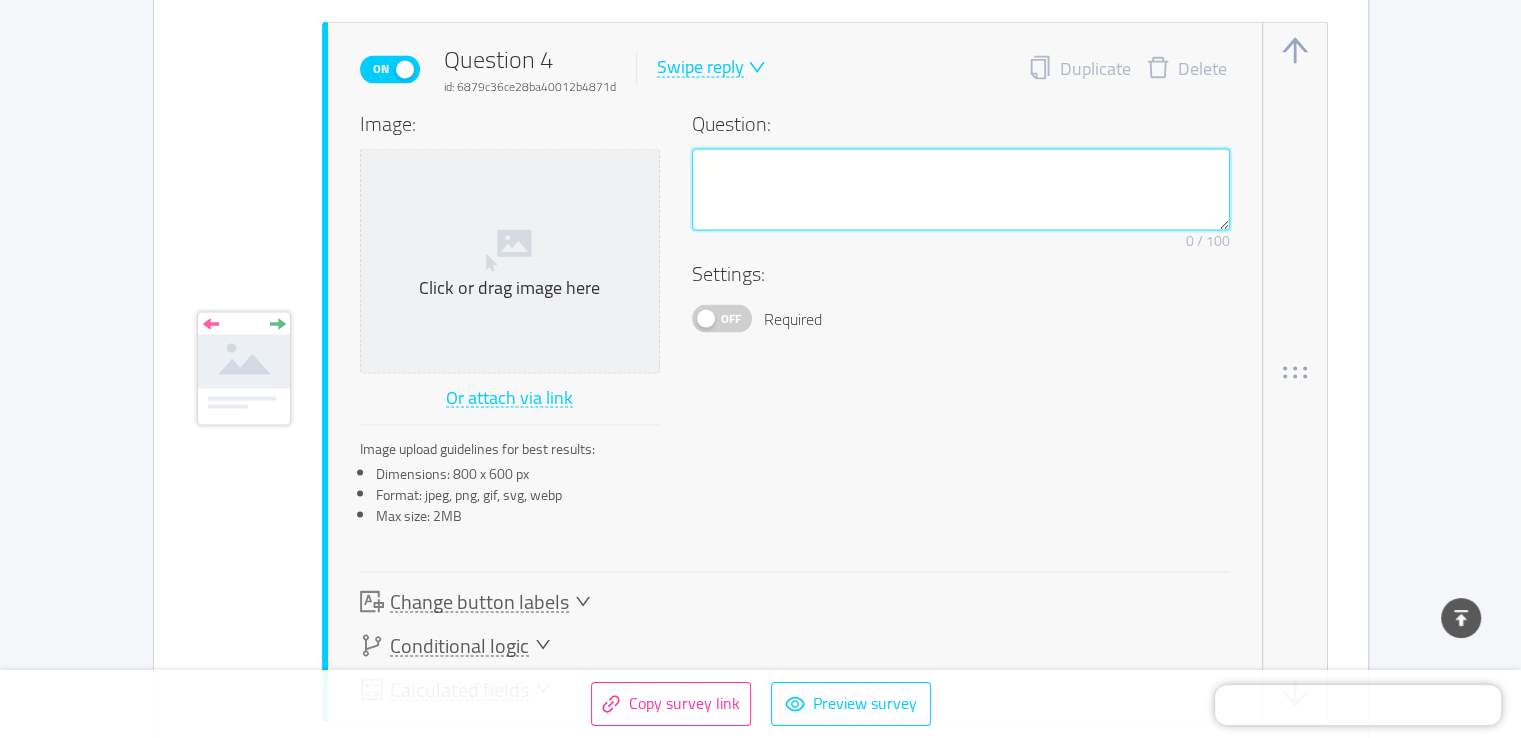 click at bounding box center (961, 189) 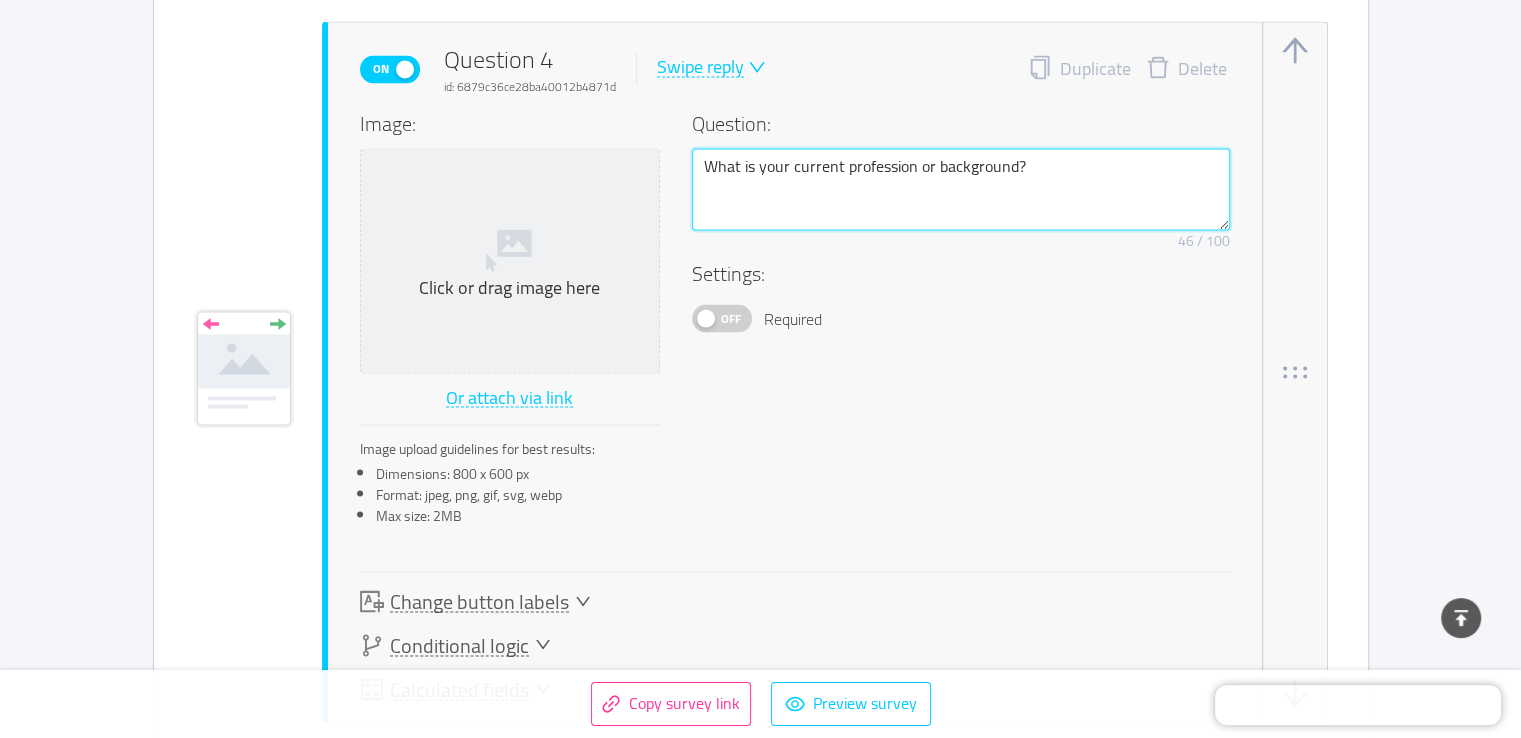 type on "What is your current profession or background?" 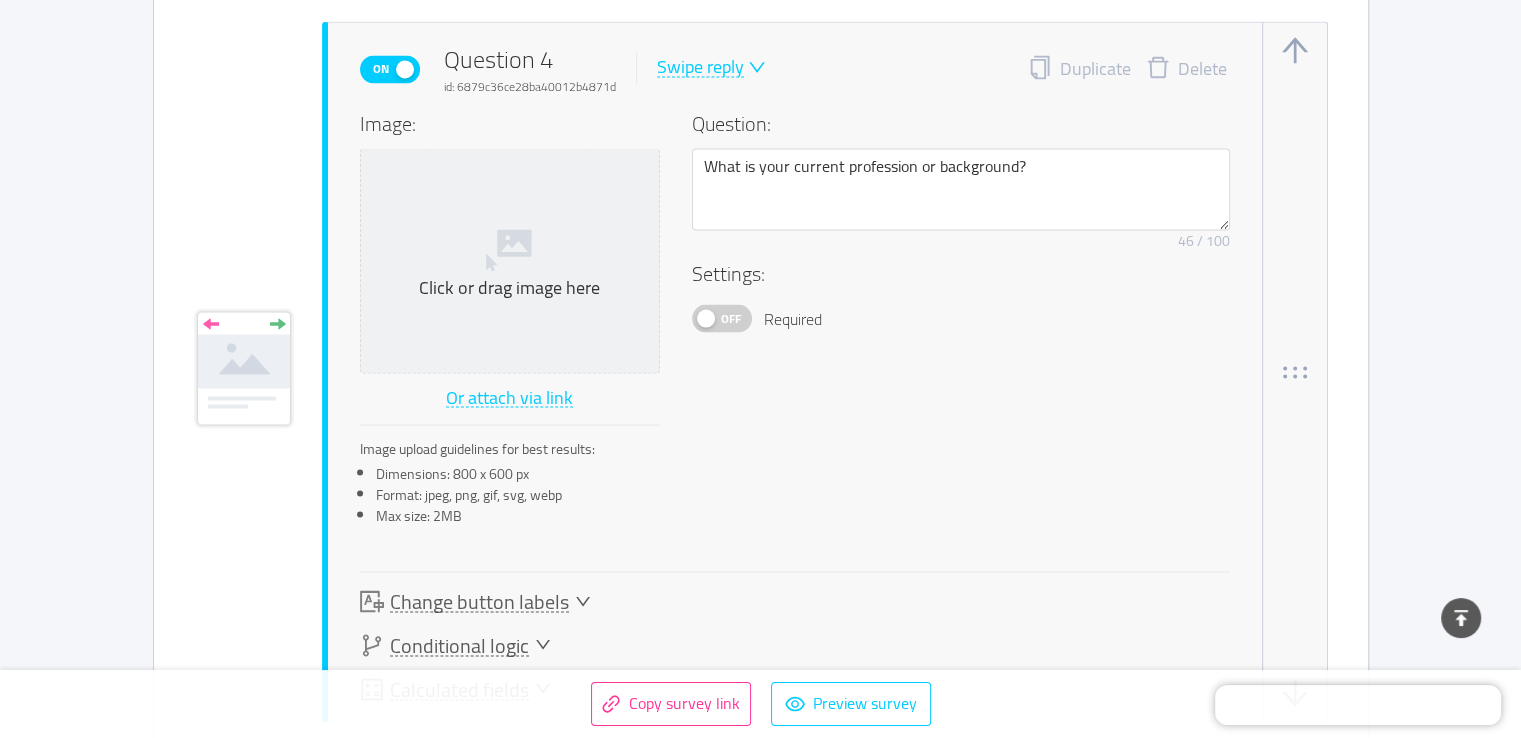click on "Swipe reply" at bounding box center (700, 67) 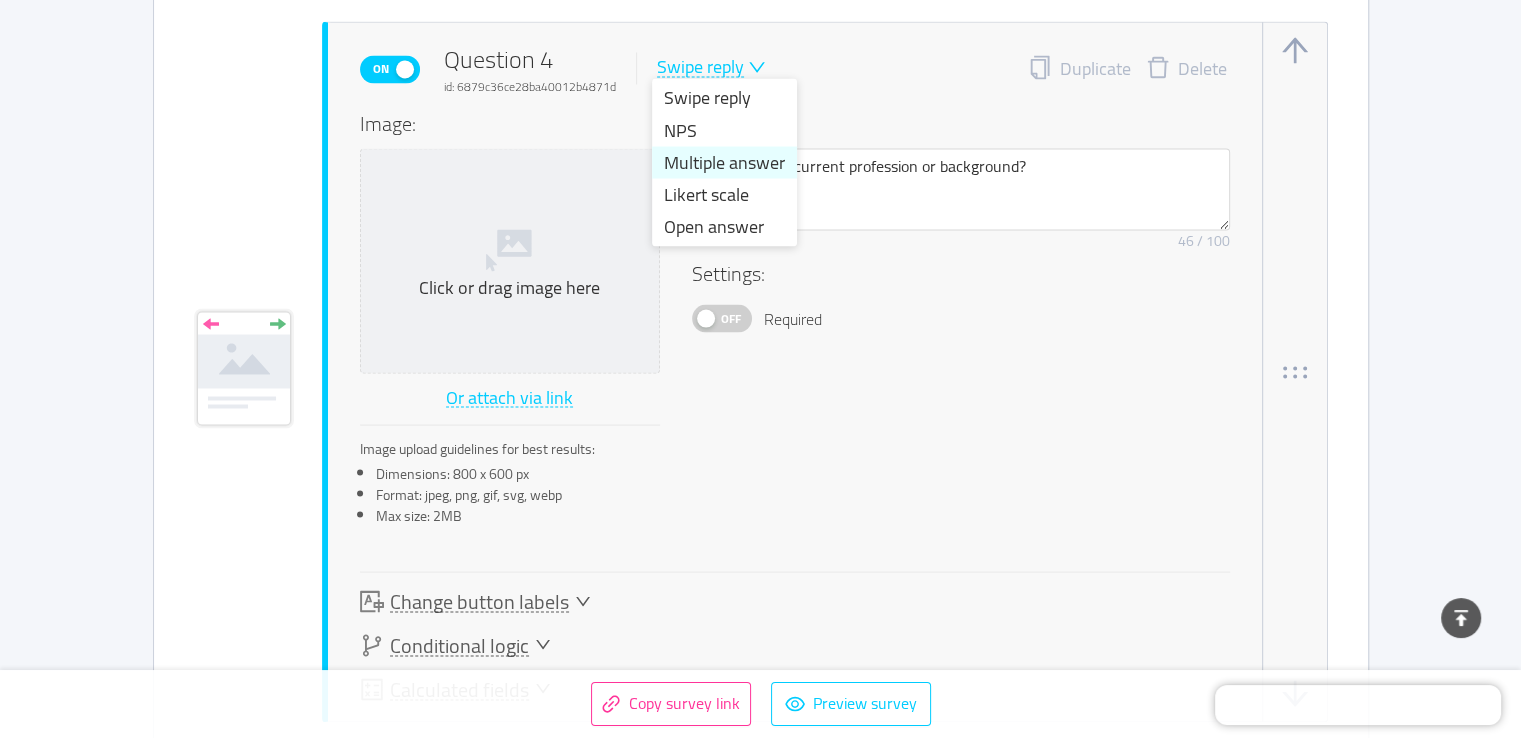 click on "Multiple answer" at bounding box center [724, 162] 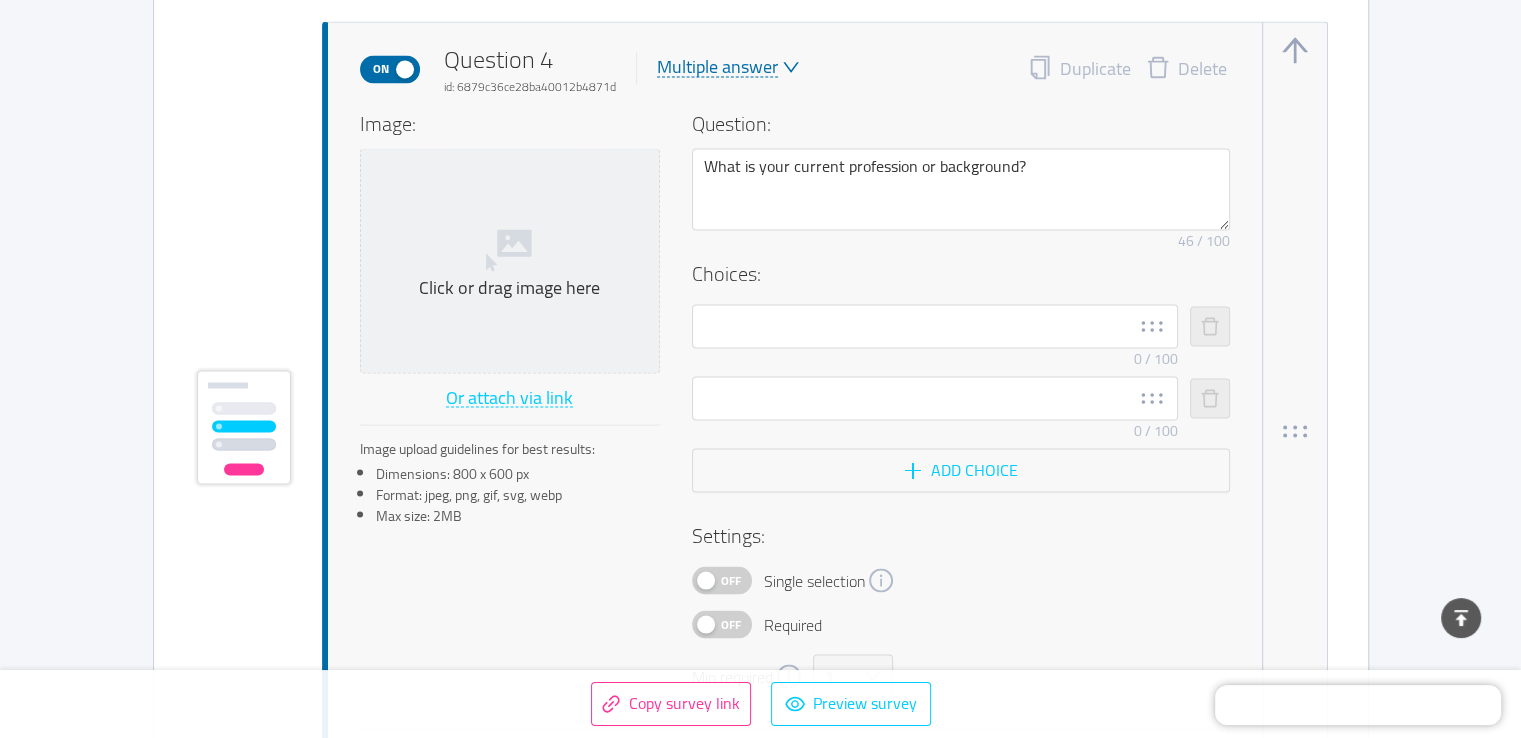 type 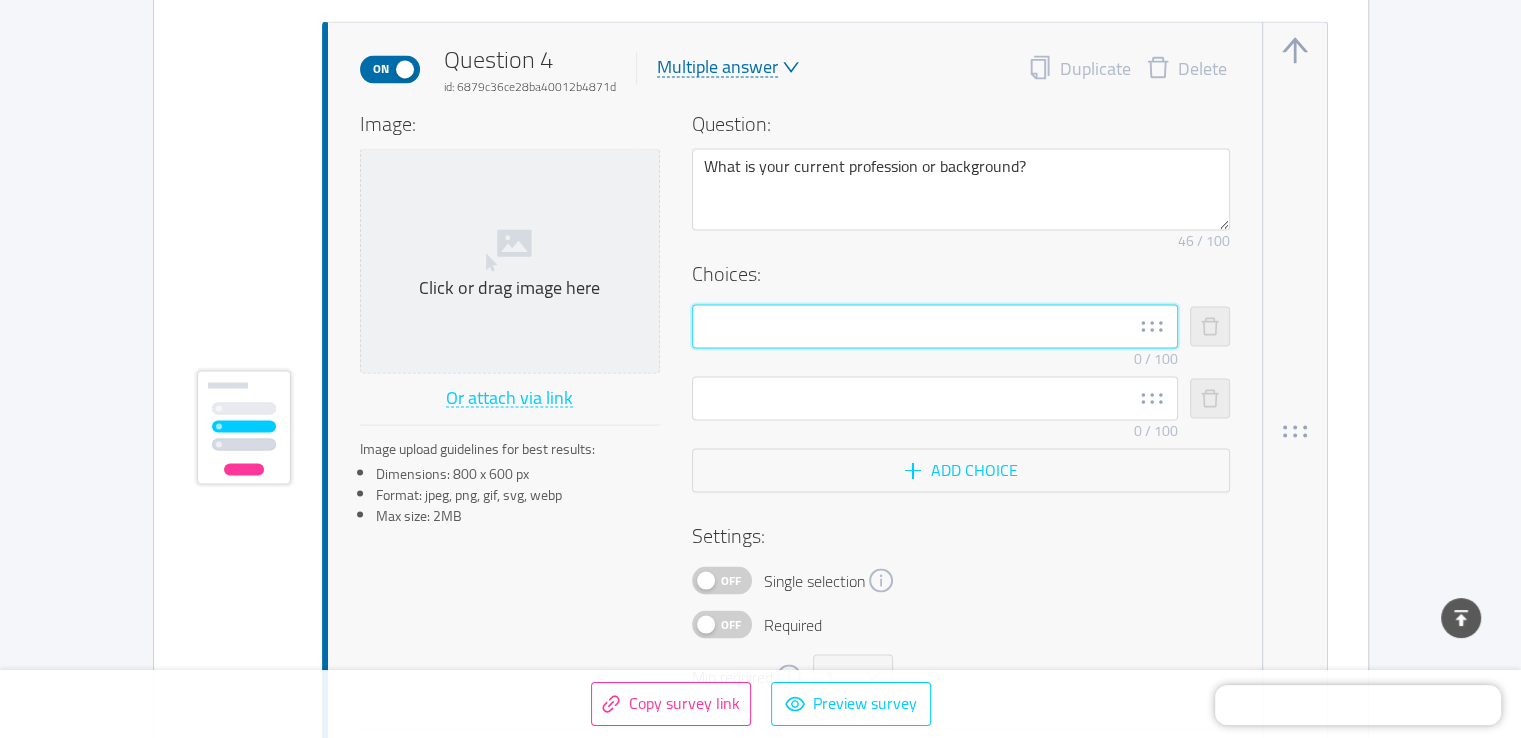 click at bounding box center (935, 326) 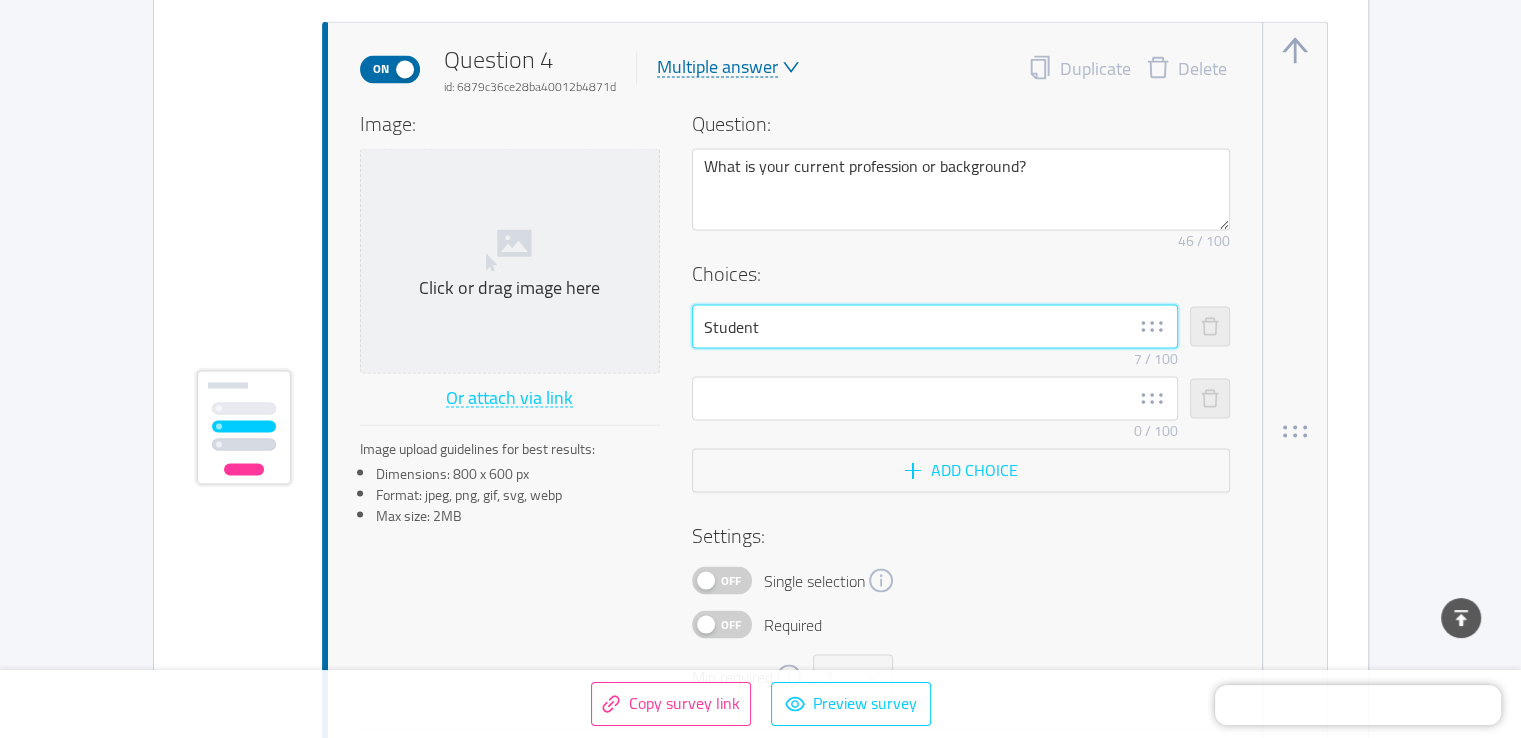 type on "Student" 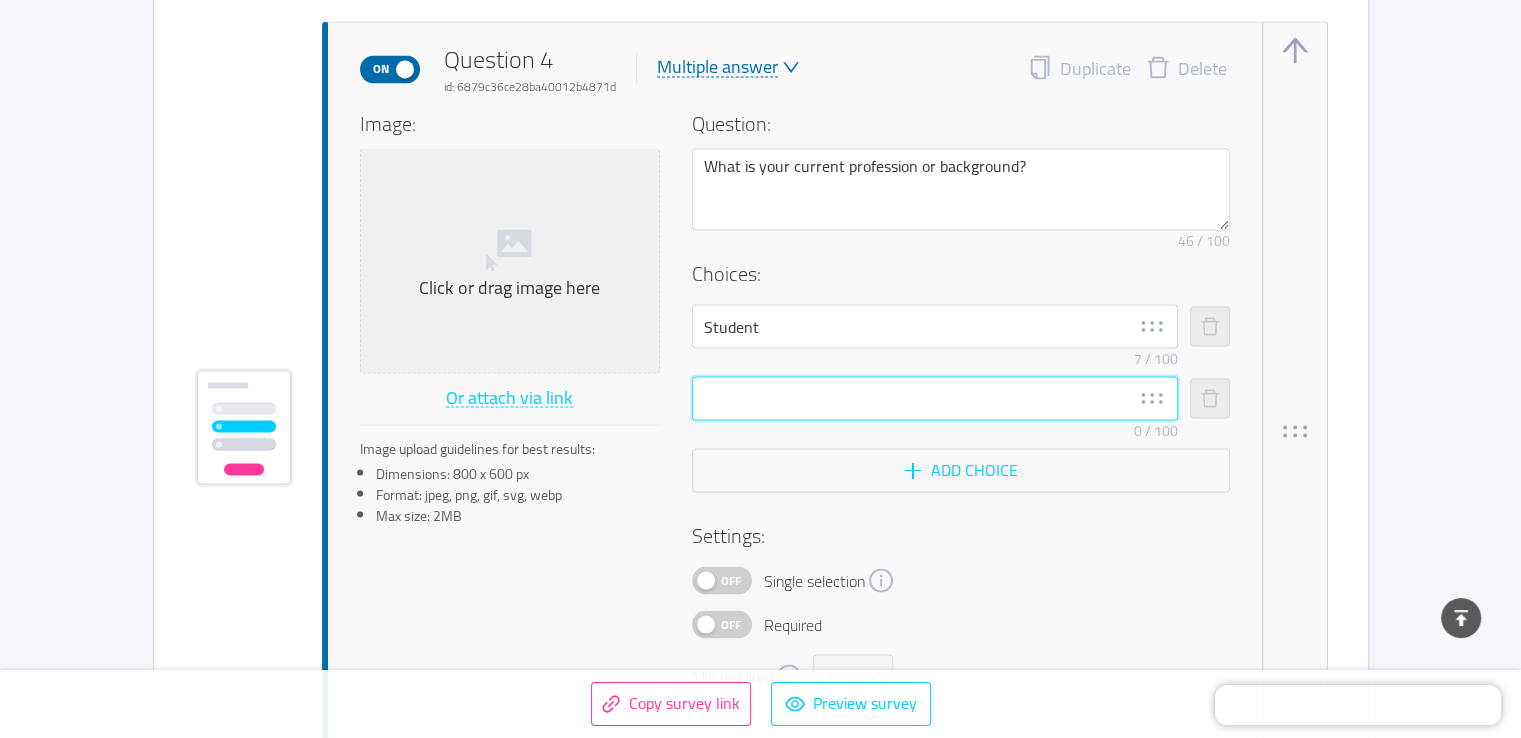 click at bounding box center [935, 398] 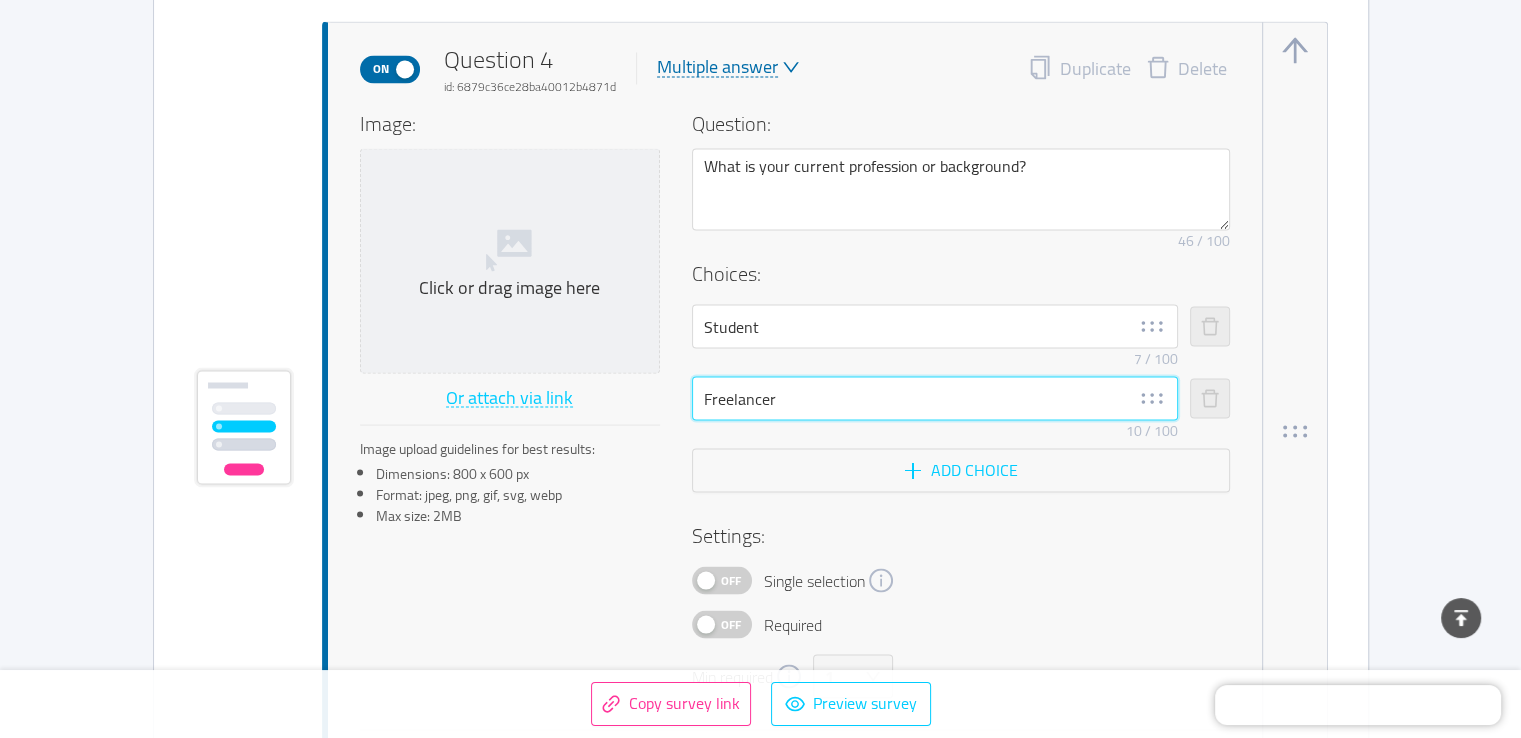 type on "Freelancer" 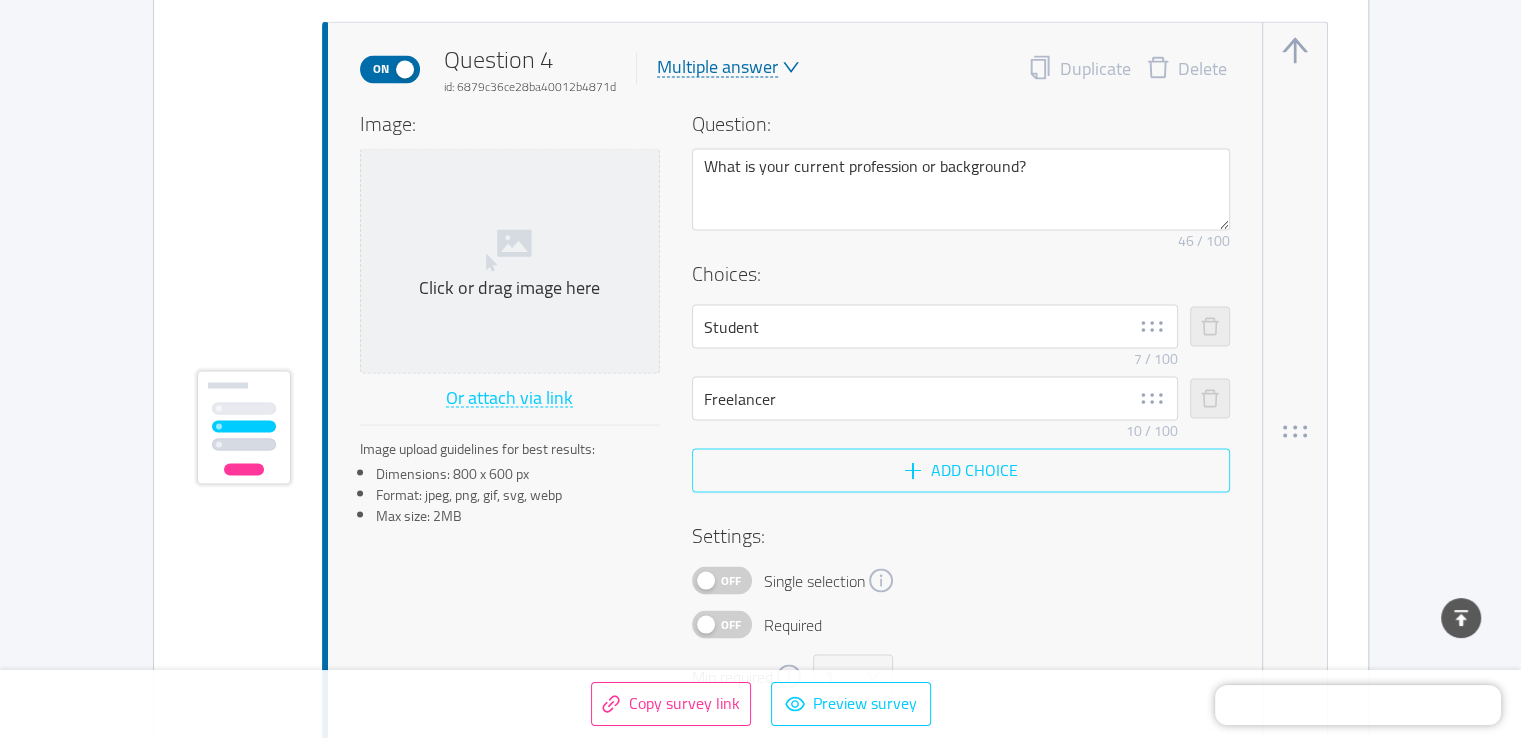 click on "Add choice" at bounding box center [961, 470] 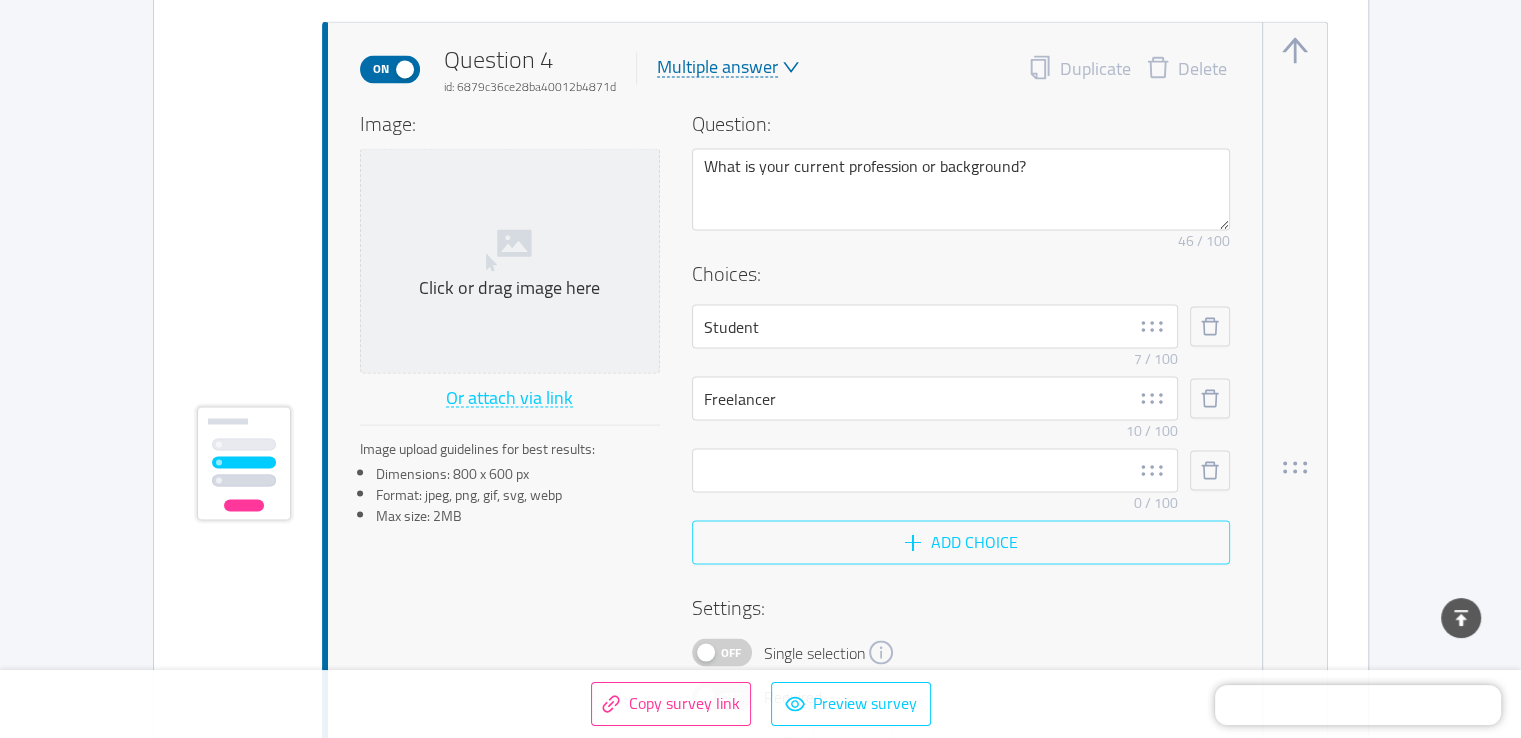 scroll, scrollTop: 3726, scrollLeft: 0, axis: vertical 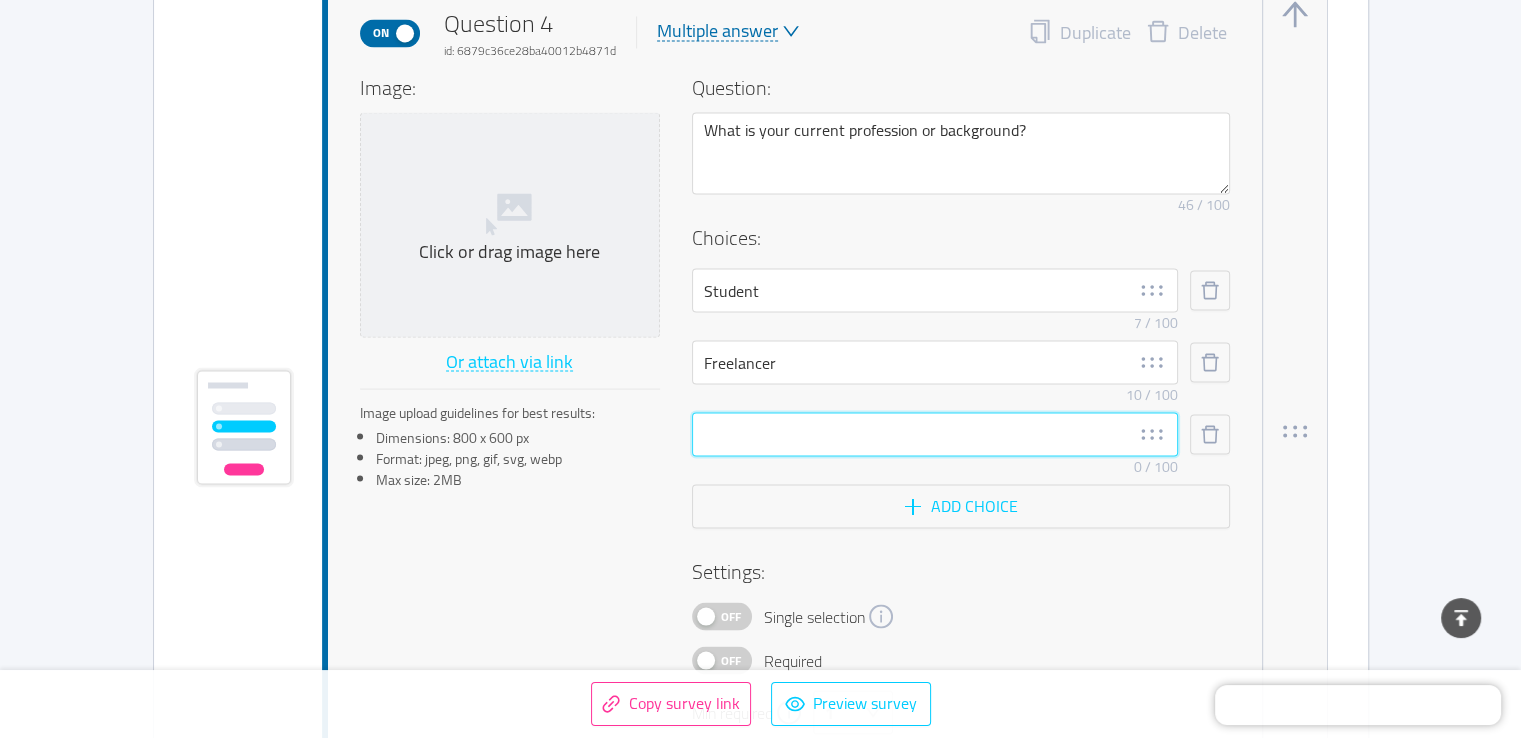 click at bounding box center (935, 434) 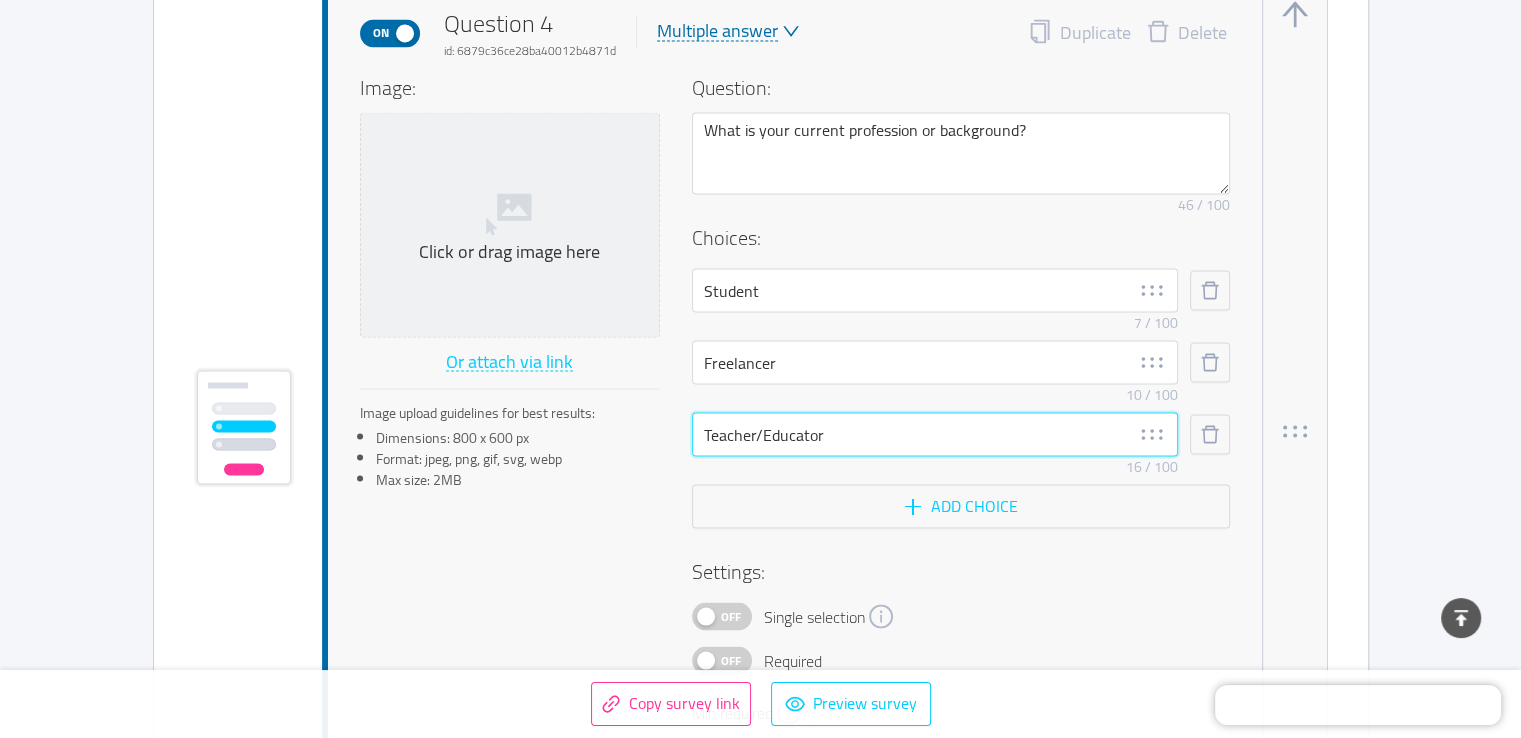 type on "Teacher/Educator" 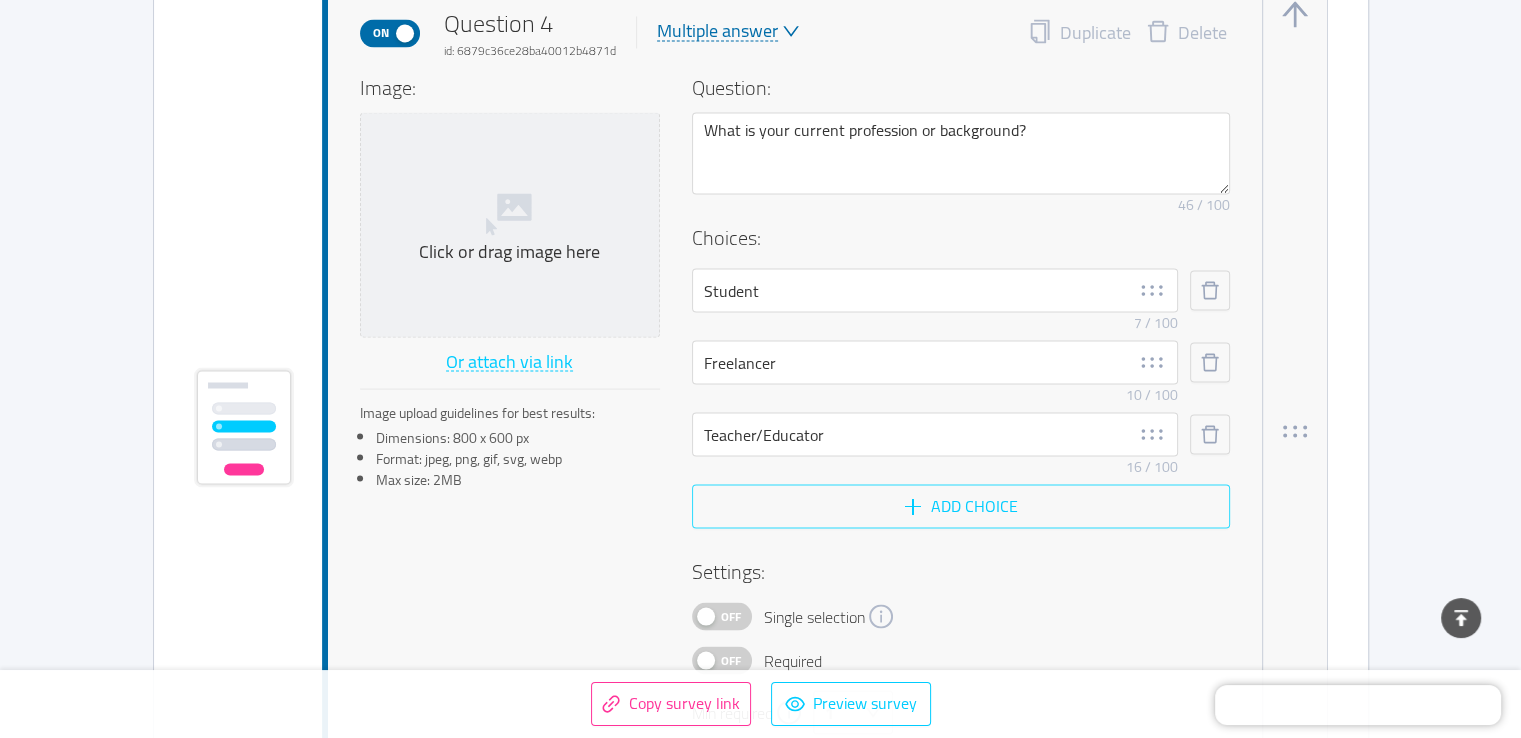 click on "Add choice" at bounding box center [961, 506] 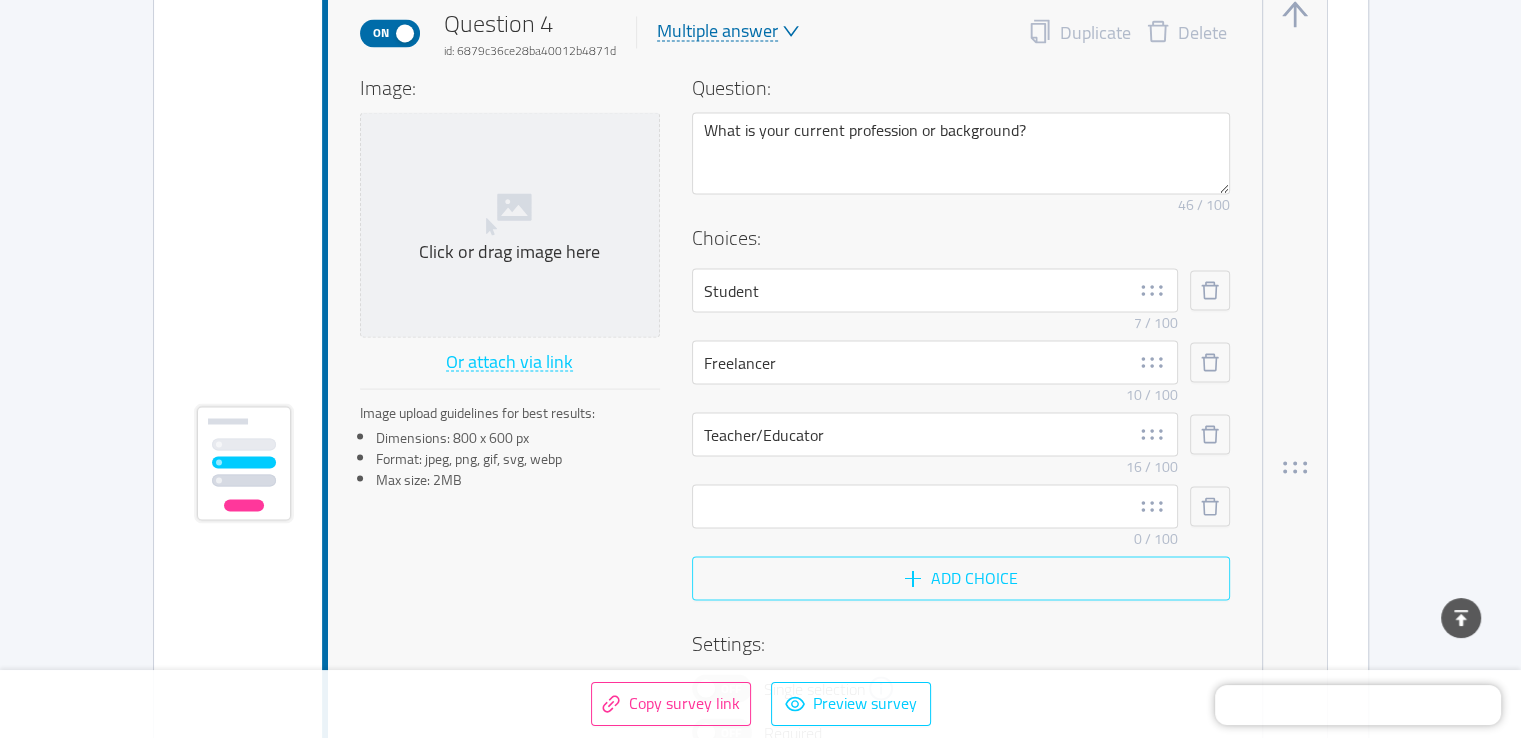 scroll, scrollTop: 3762, scrollLeft: 0, axis: vertical 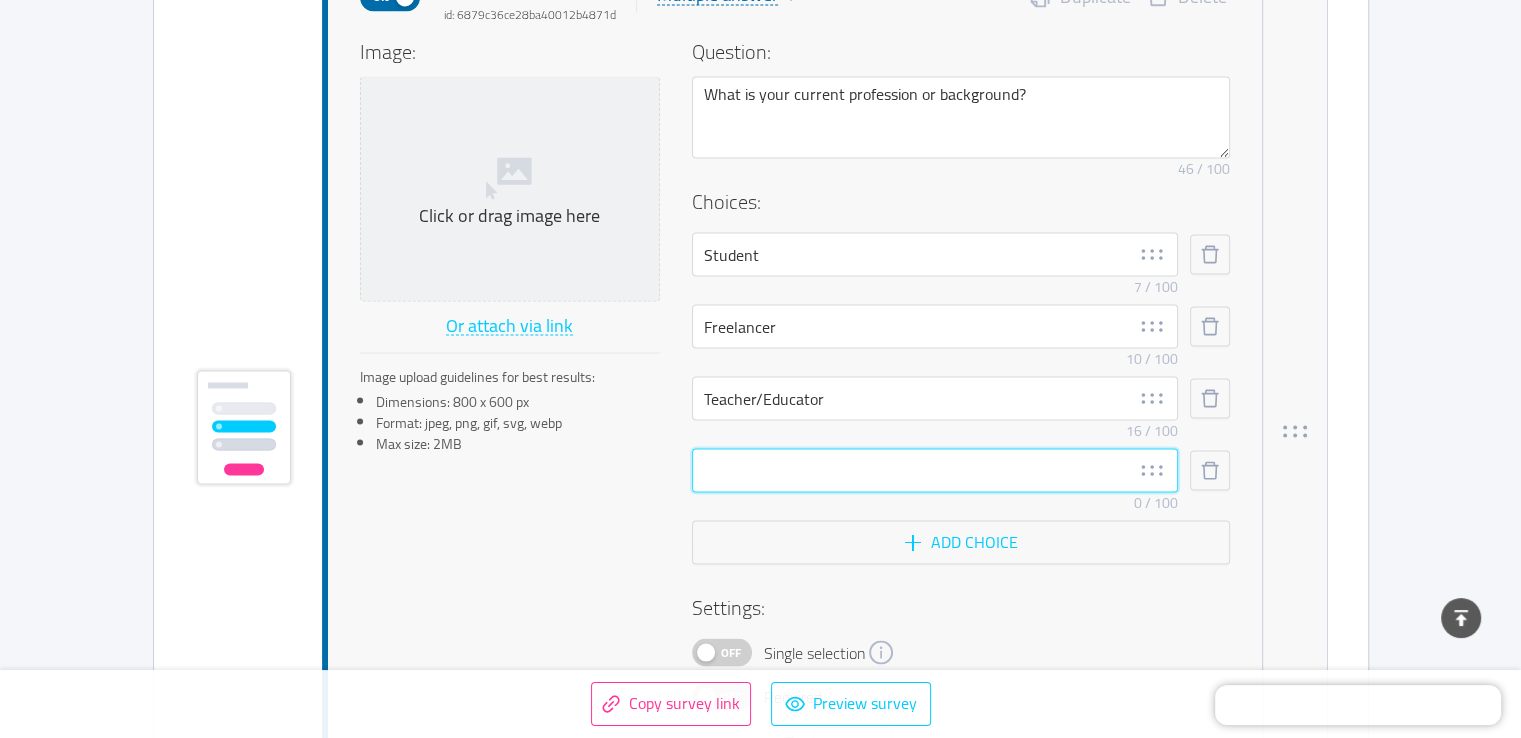 click at bounding box center [935, 470] 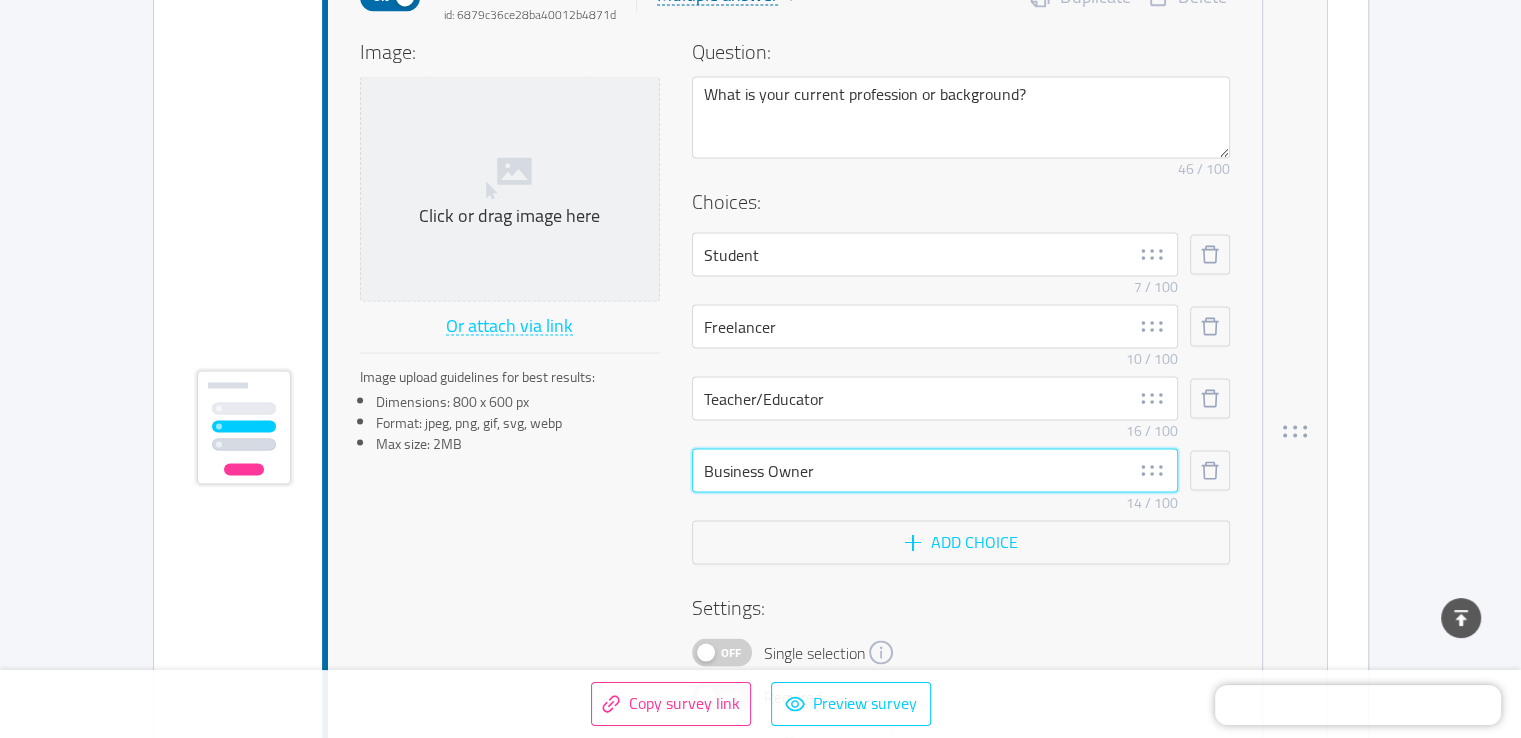 type on "Business Owner" 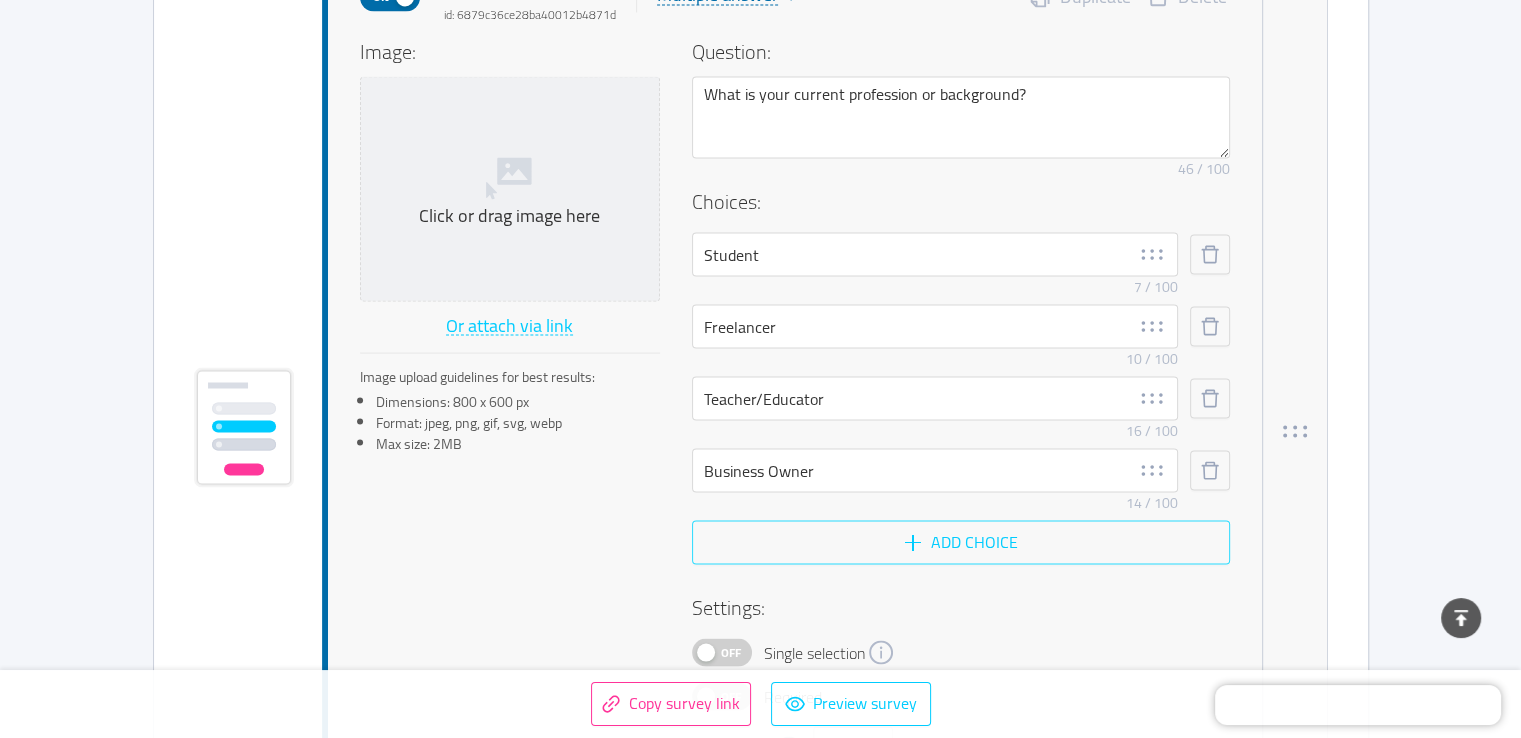 click on "Add choice" at bounding box center [961, 542] 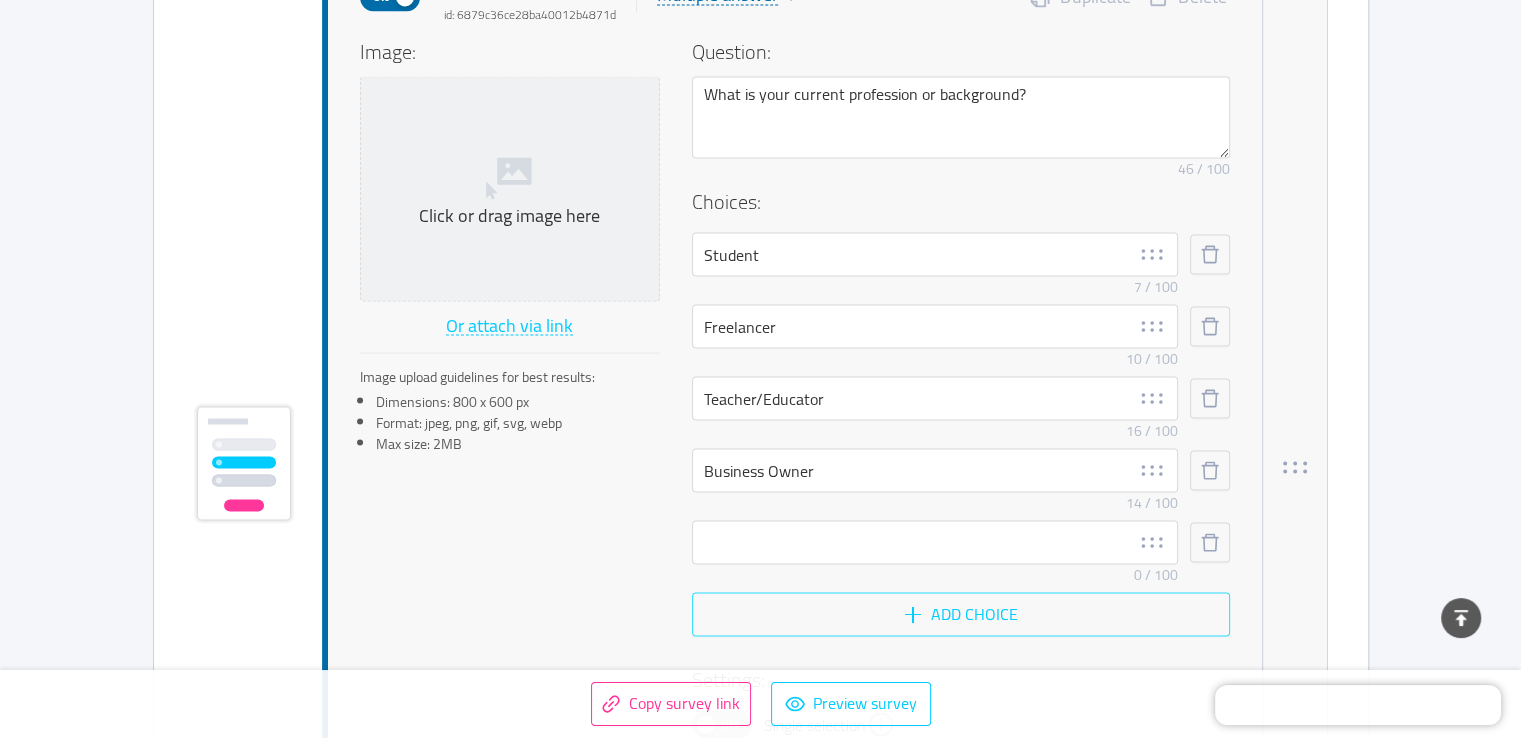 scroll, scrollTop: 3798, scrollLeft: 0, axis: vertical 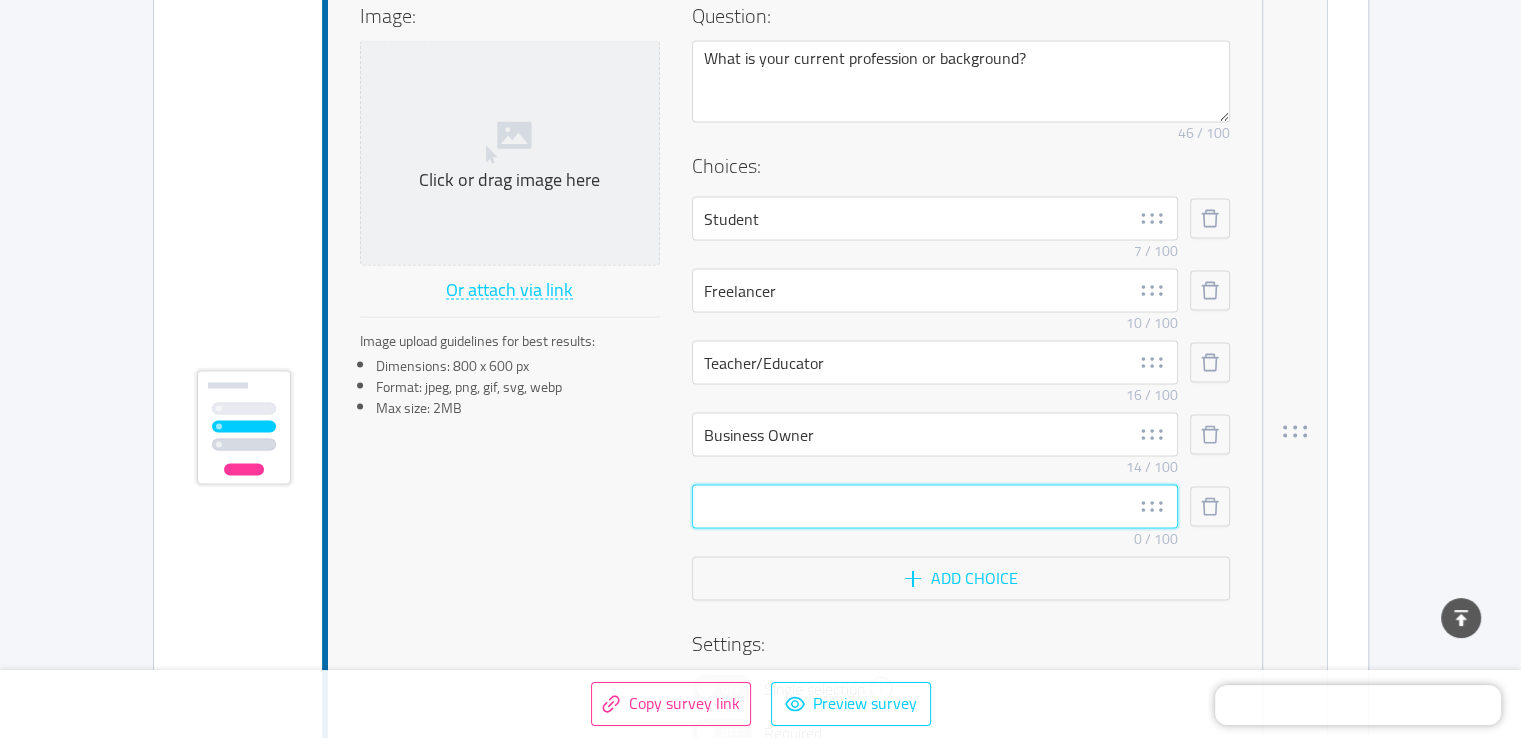 click at bounding box center (935, 506) 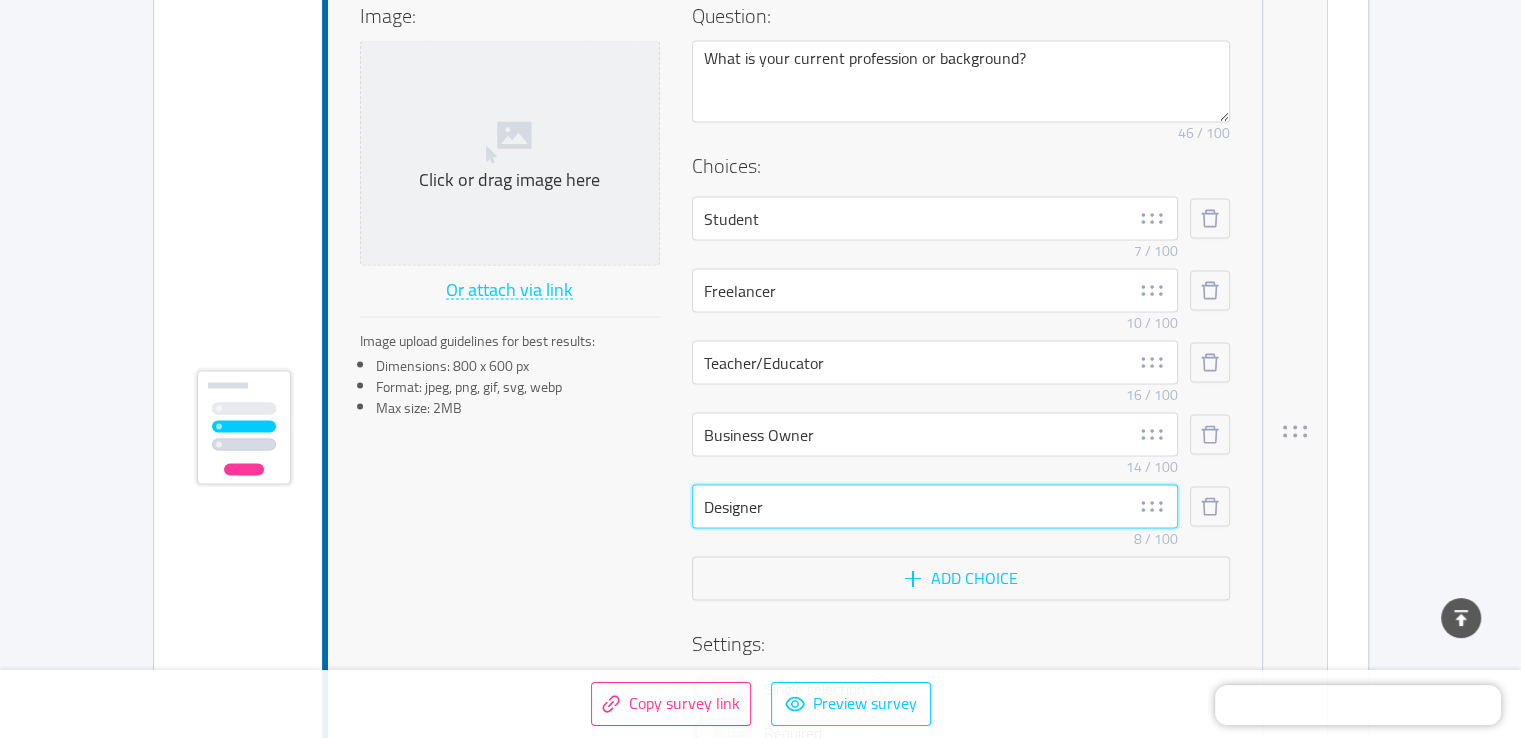 type on "Designer" 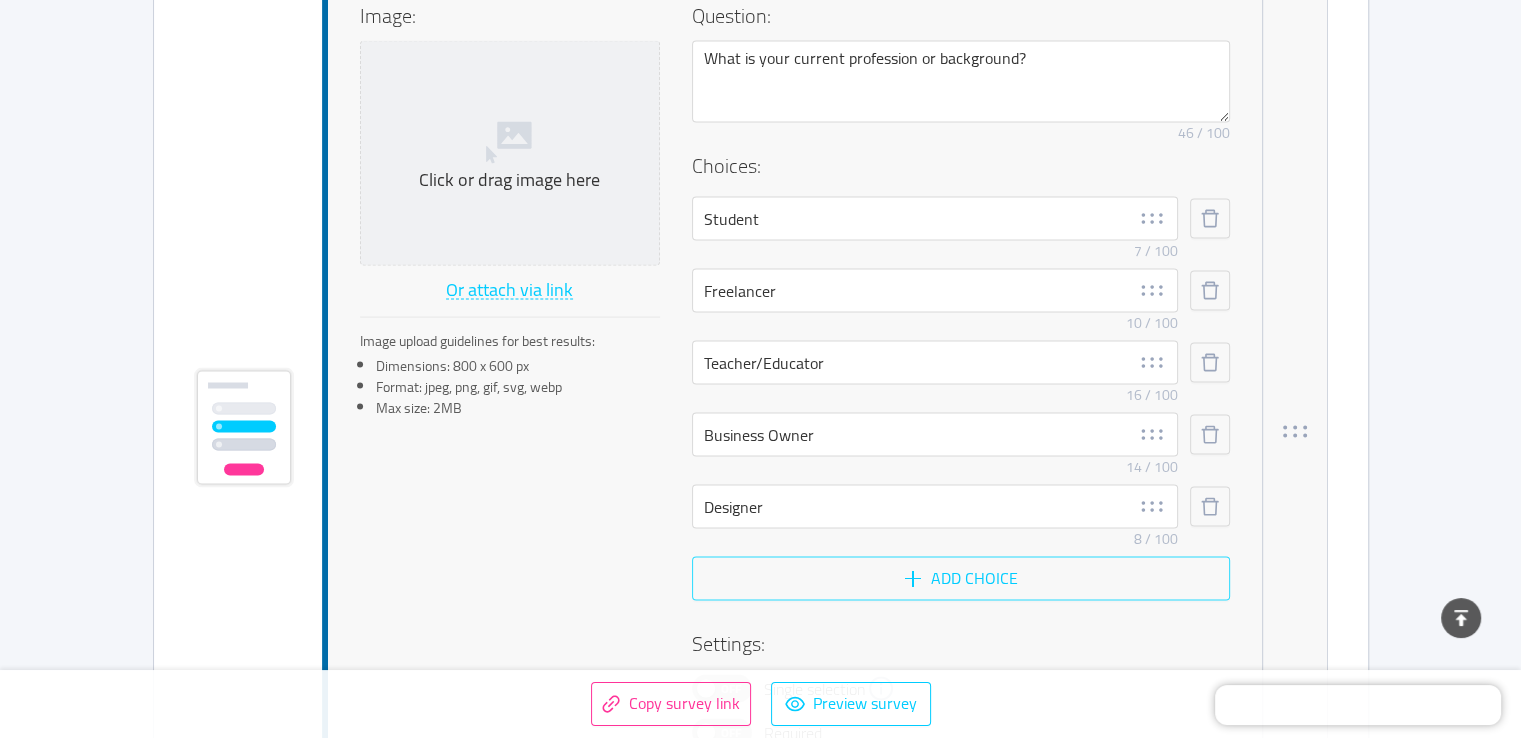 click on "Add choice" at bounding box center (961, 578) 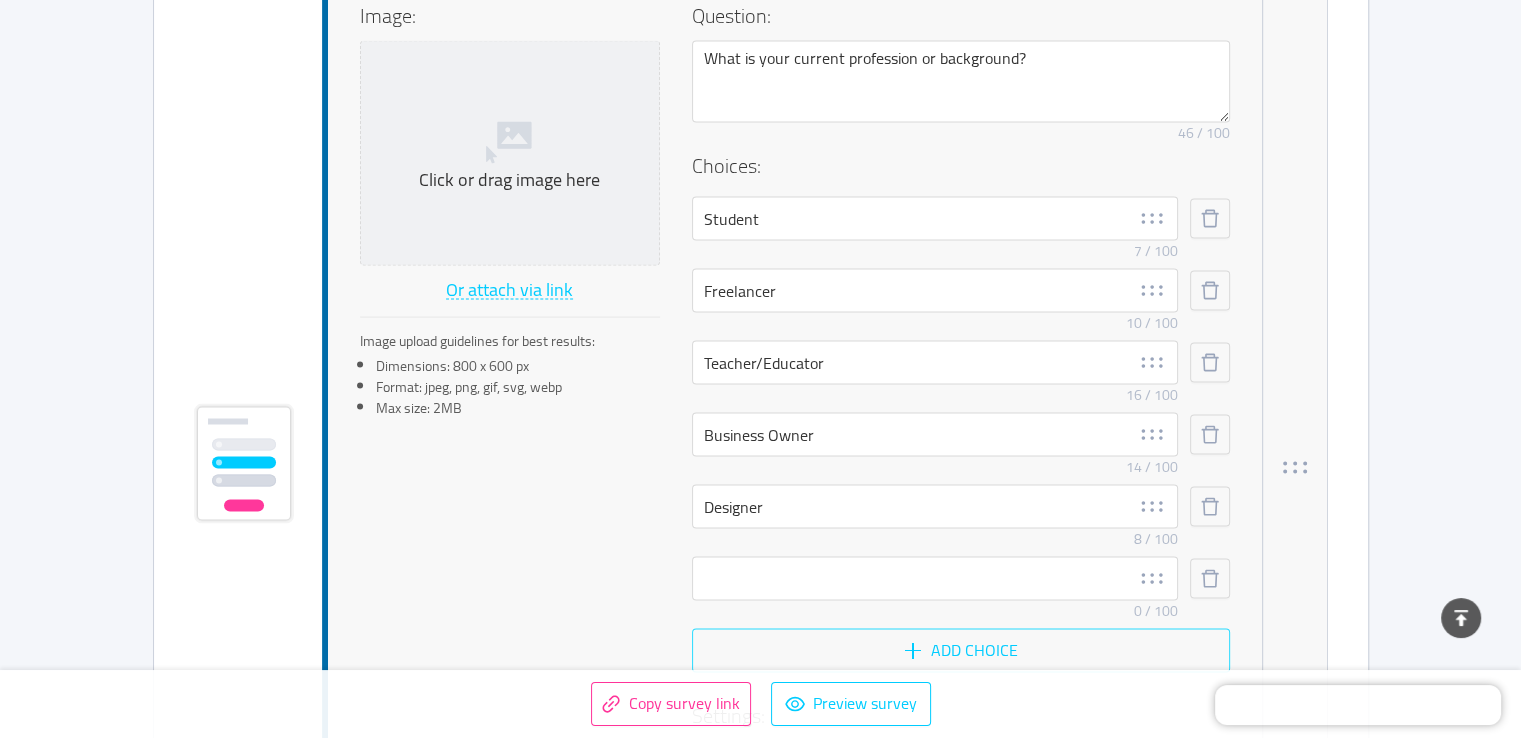 scroll, scrollTop: 3834, scrollLeft: 0, axis: vertical 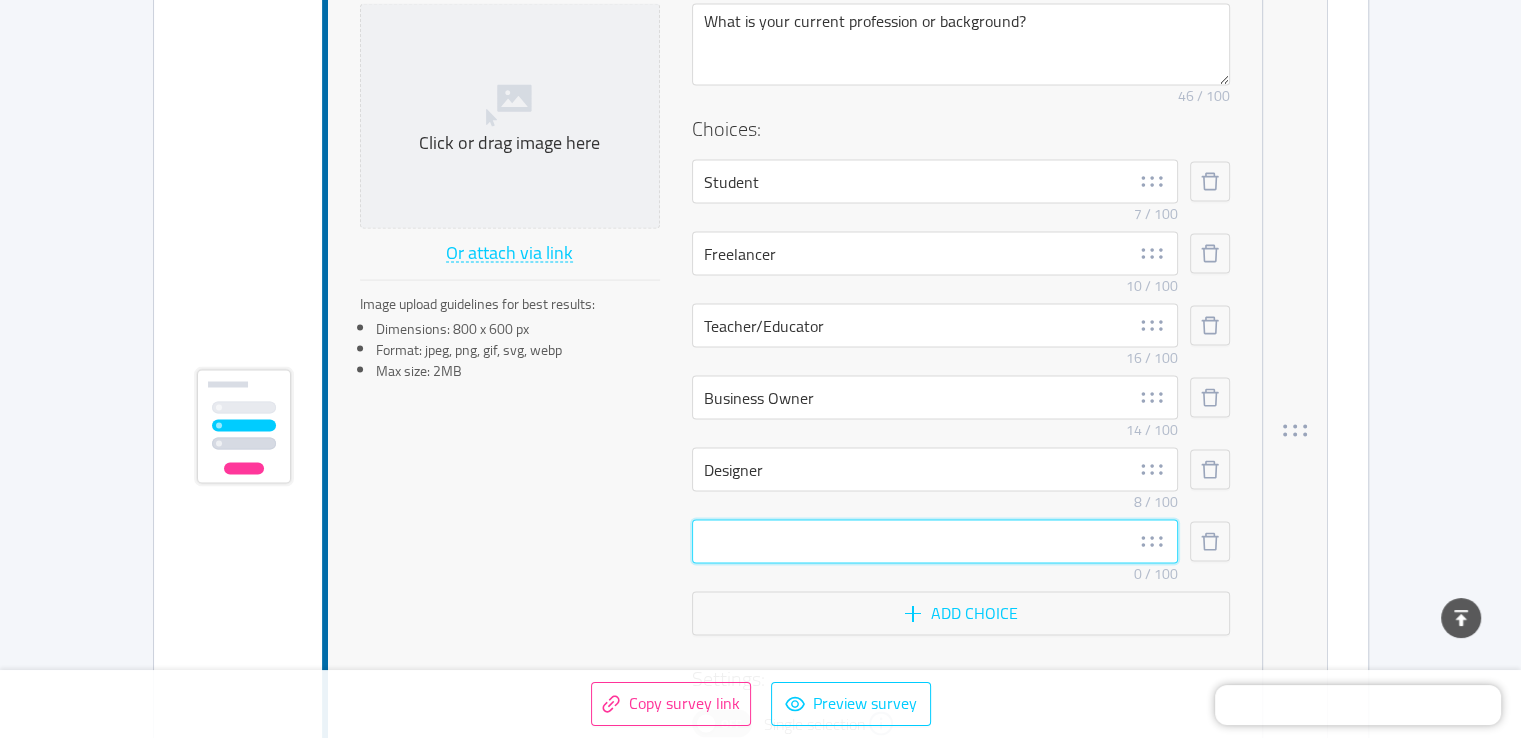click at bounding box center [935, 542] 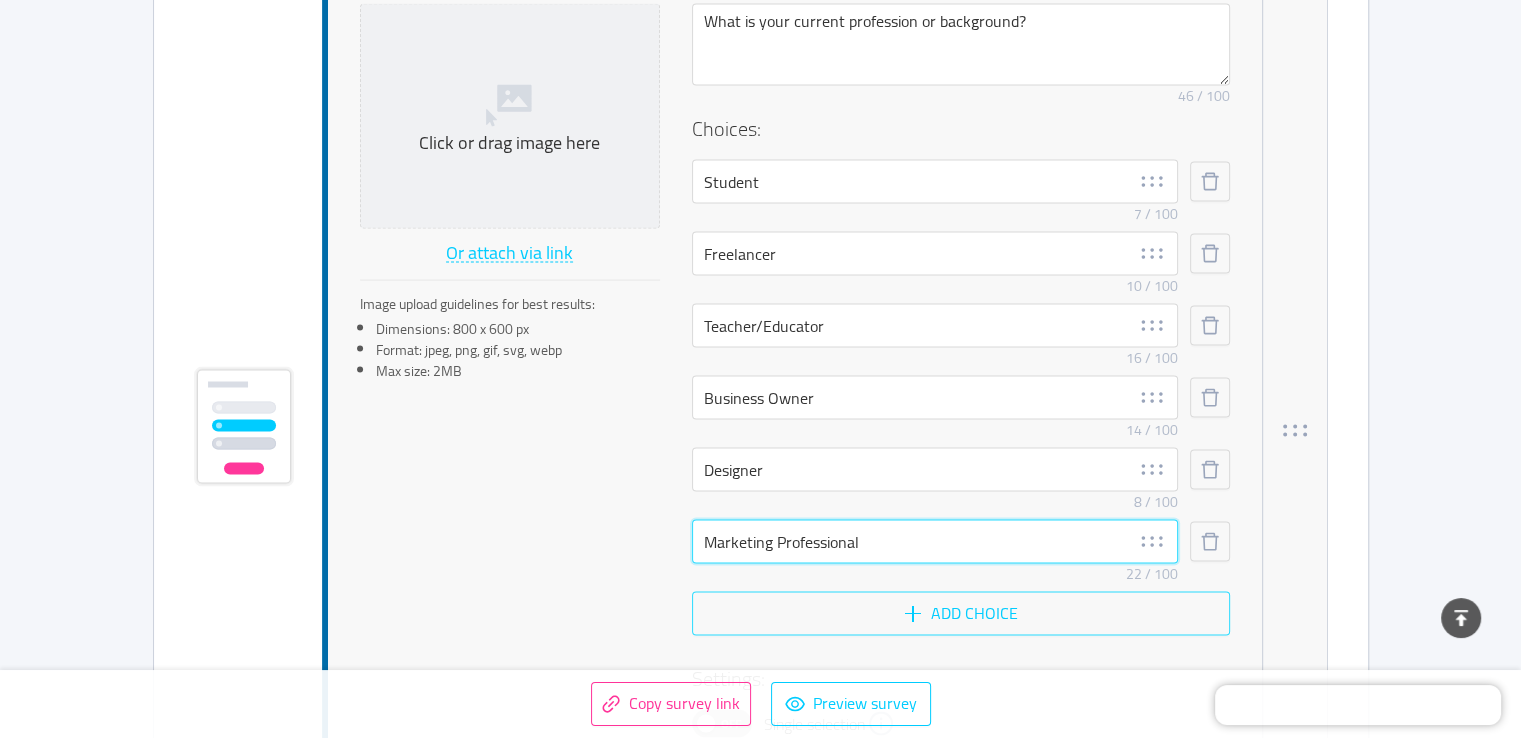 type on "Marketing Professional" 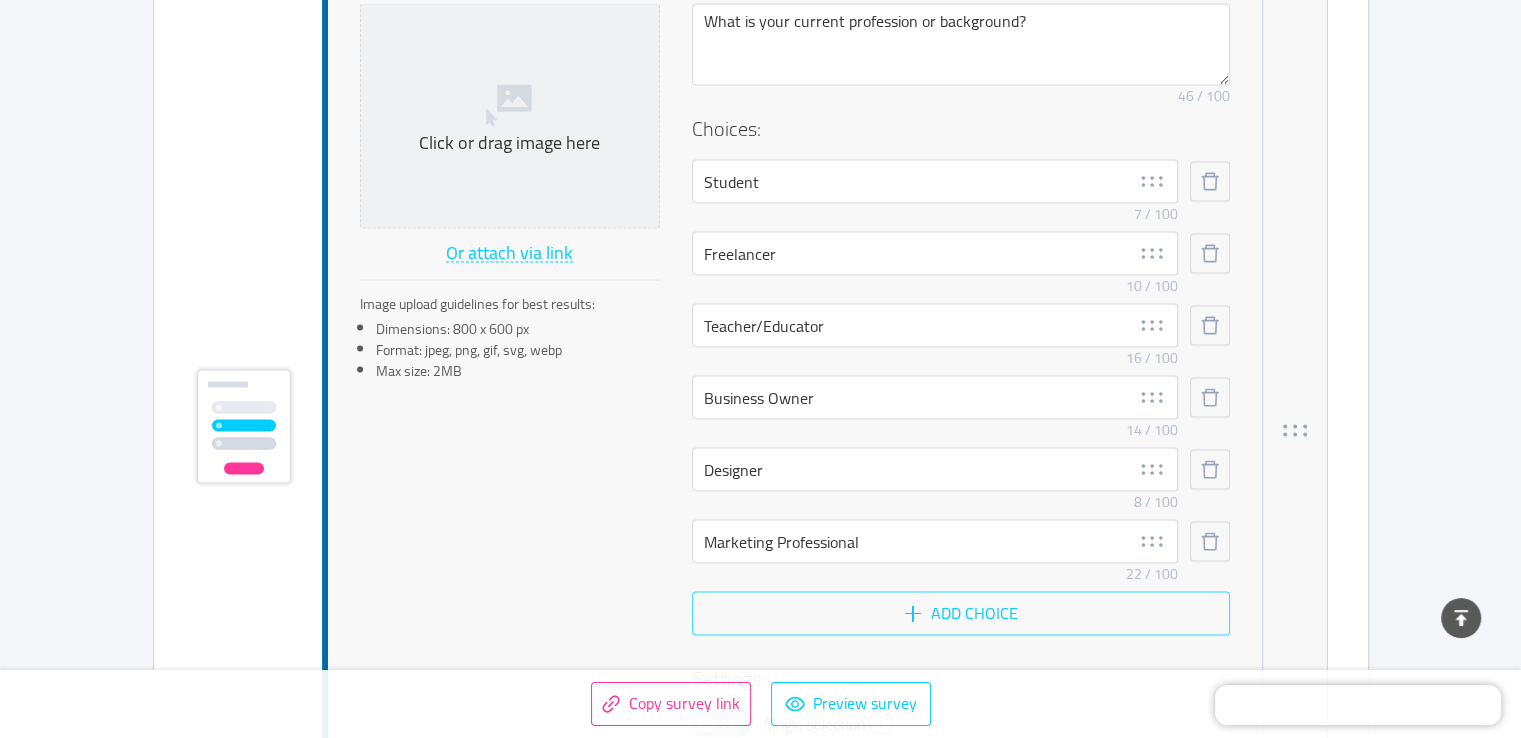 click on "Add choice" at bounding box center [961, 614] 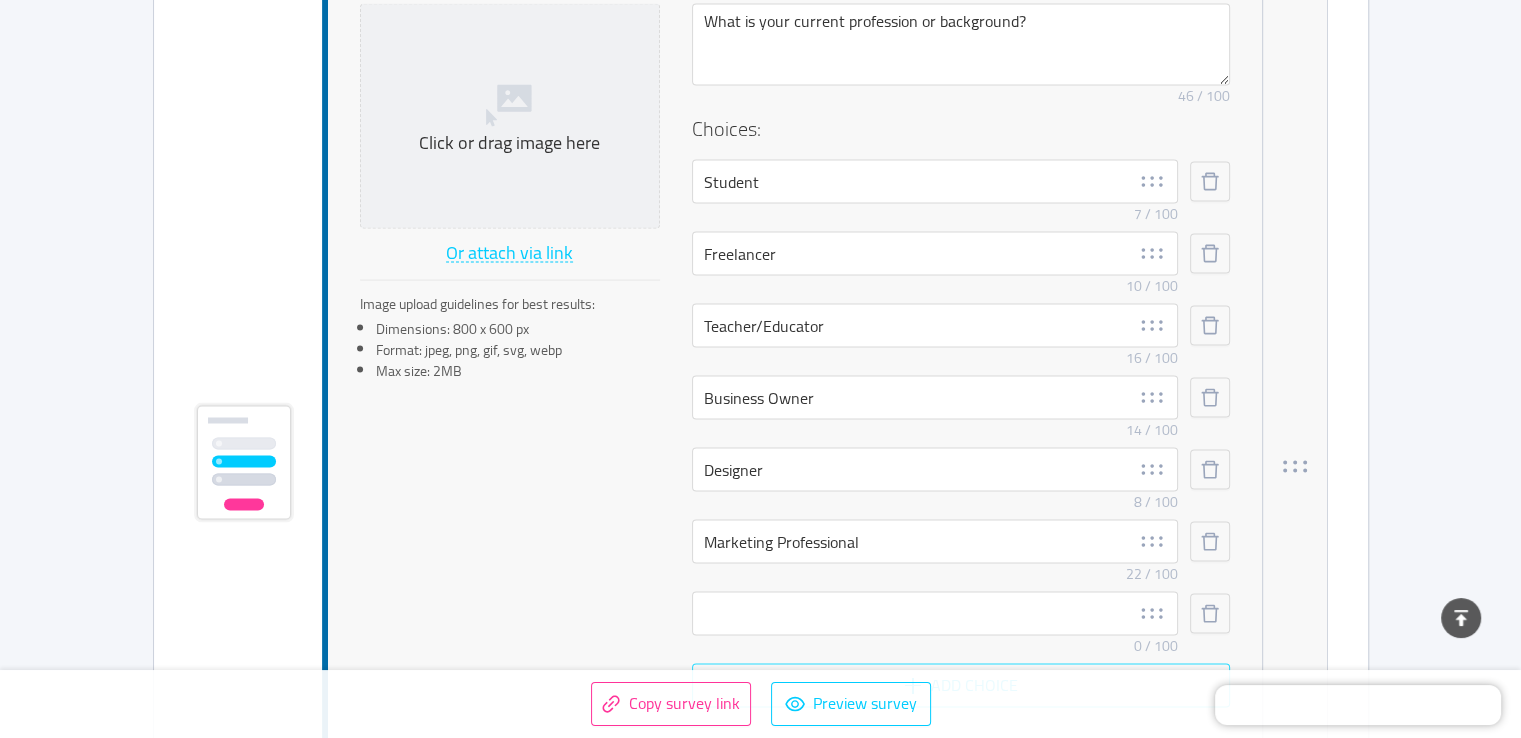 scroll, scrollTop: 3870, scrollLeft: 0, axis: vertical 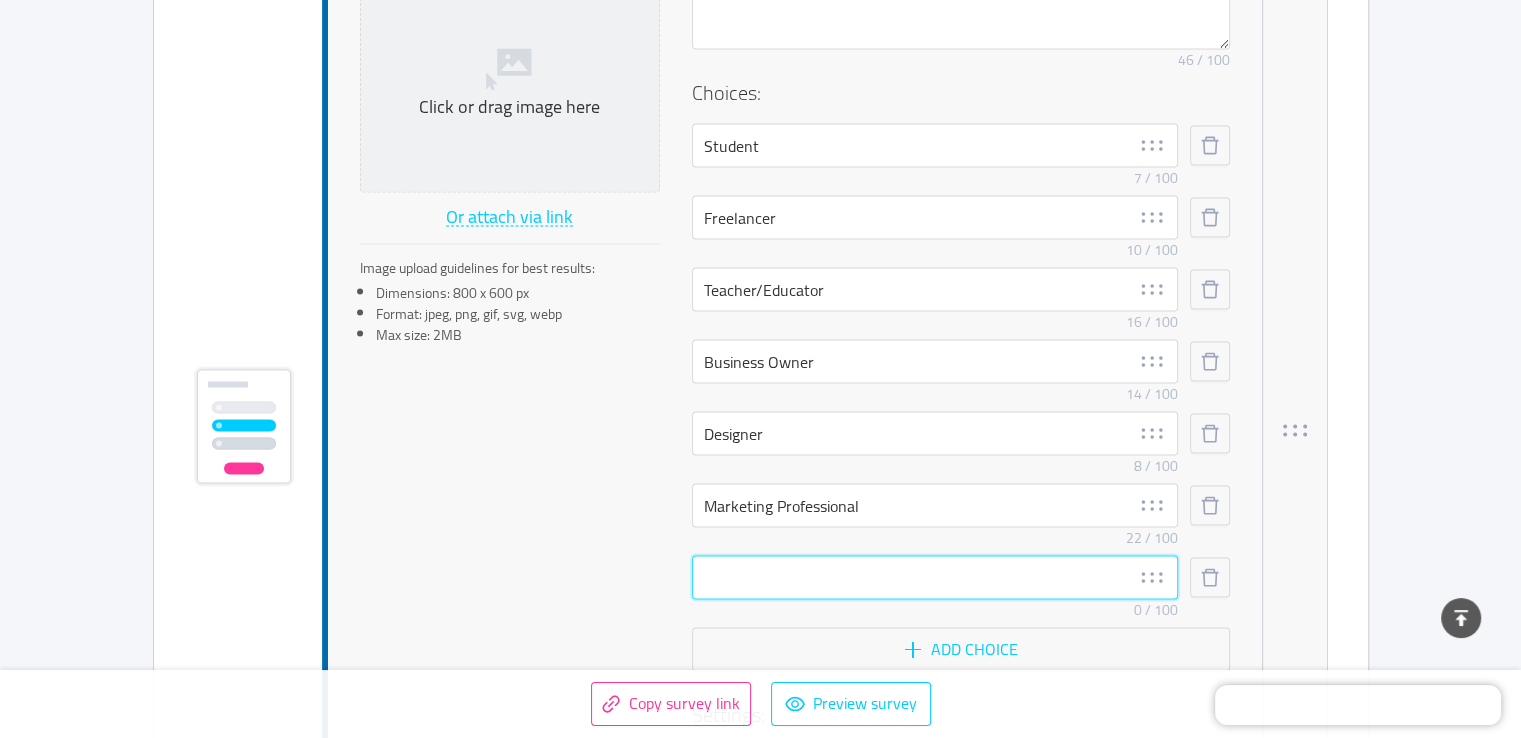 click at bounding box center [935, 578] 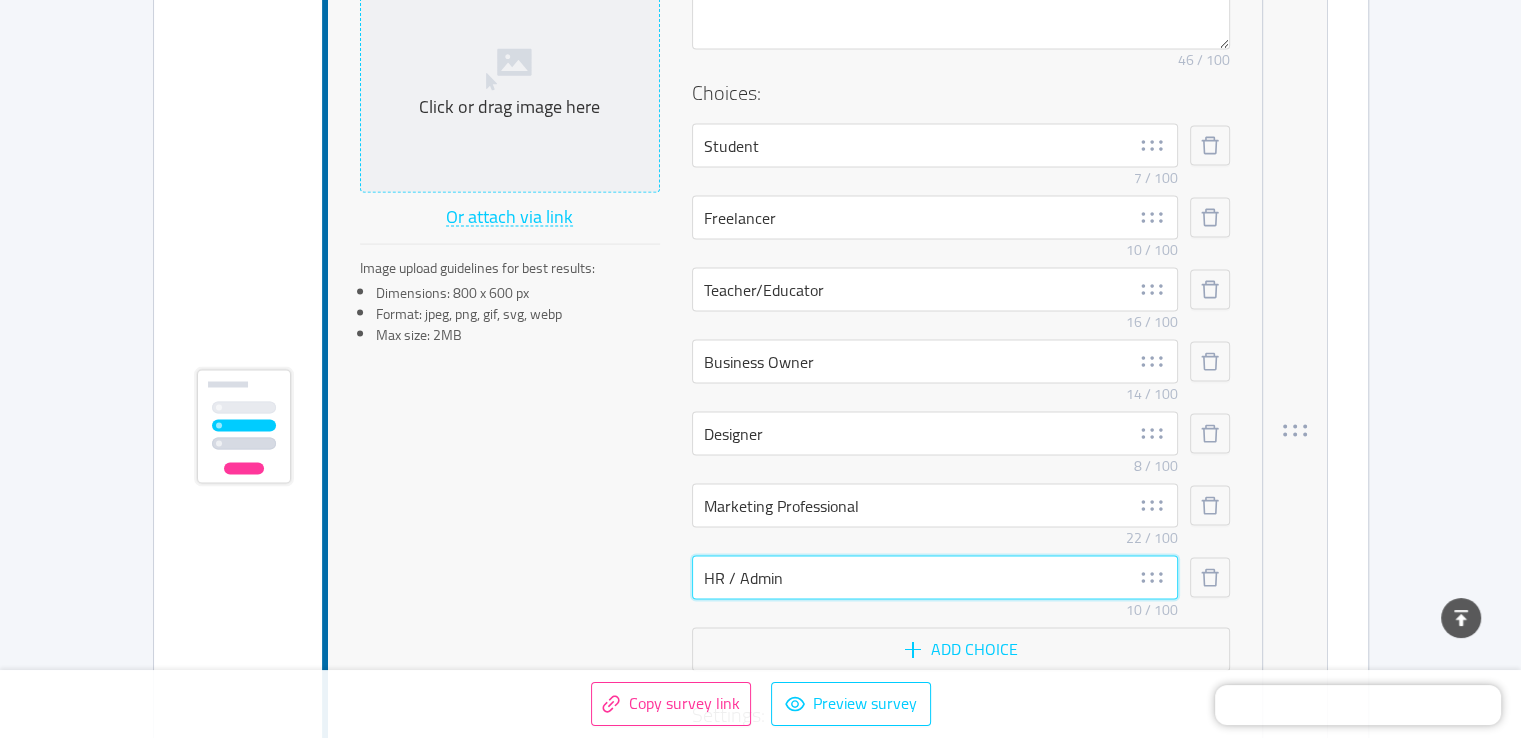 type on "HR / Admin" 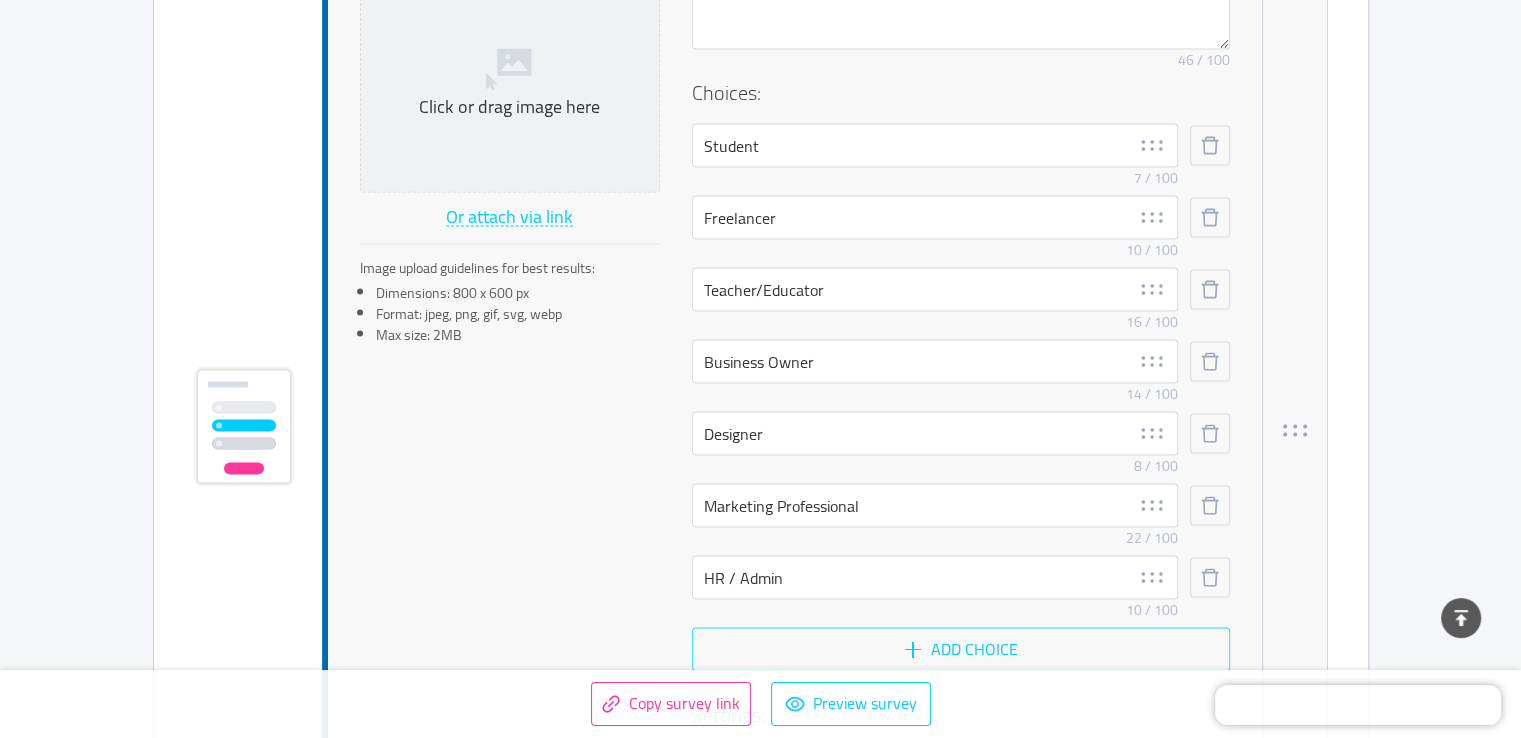 click on "Add choice" at bounding box center (961, 650) 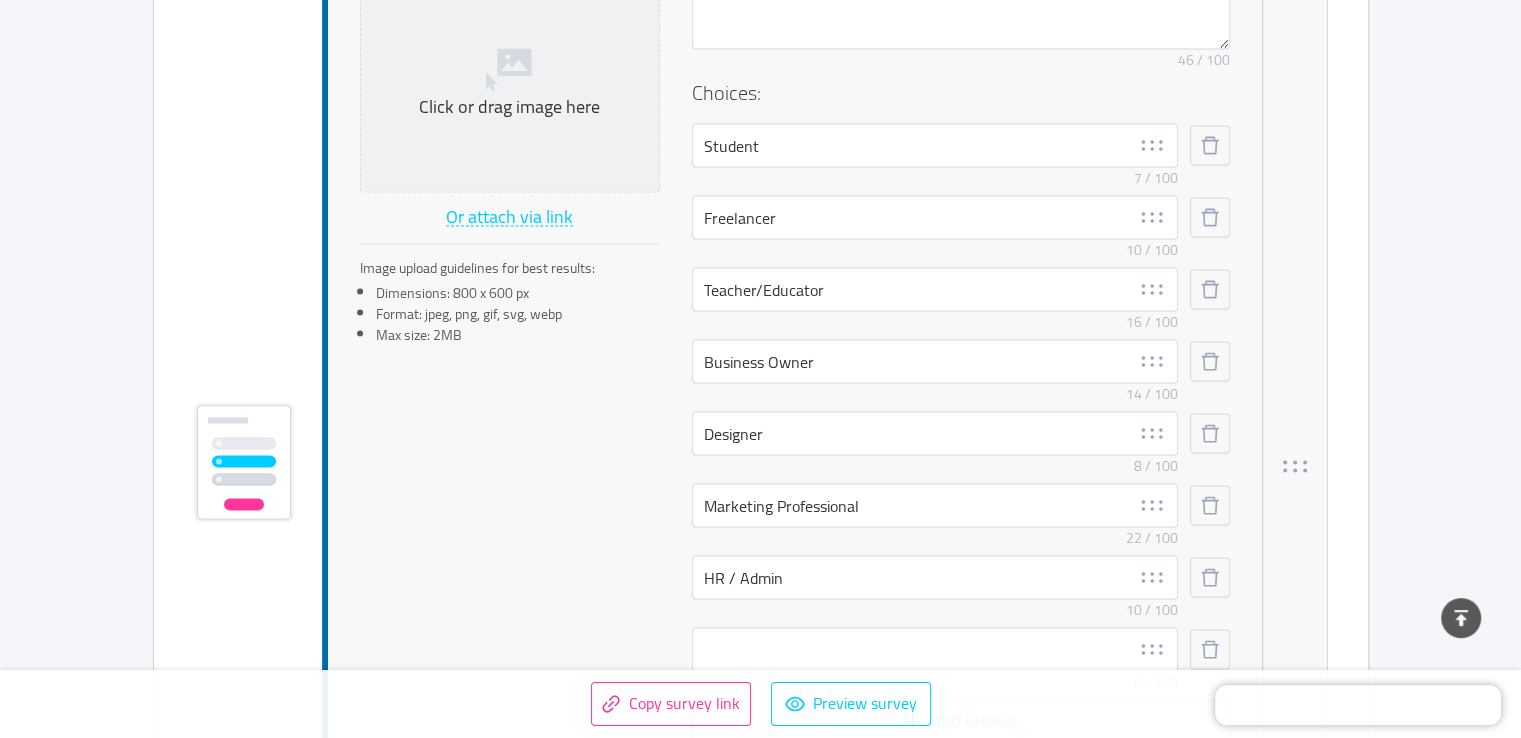 scroll, scrollTop: 3906, scrollLeft: 0, axis: vertical 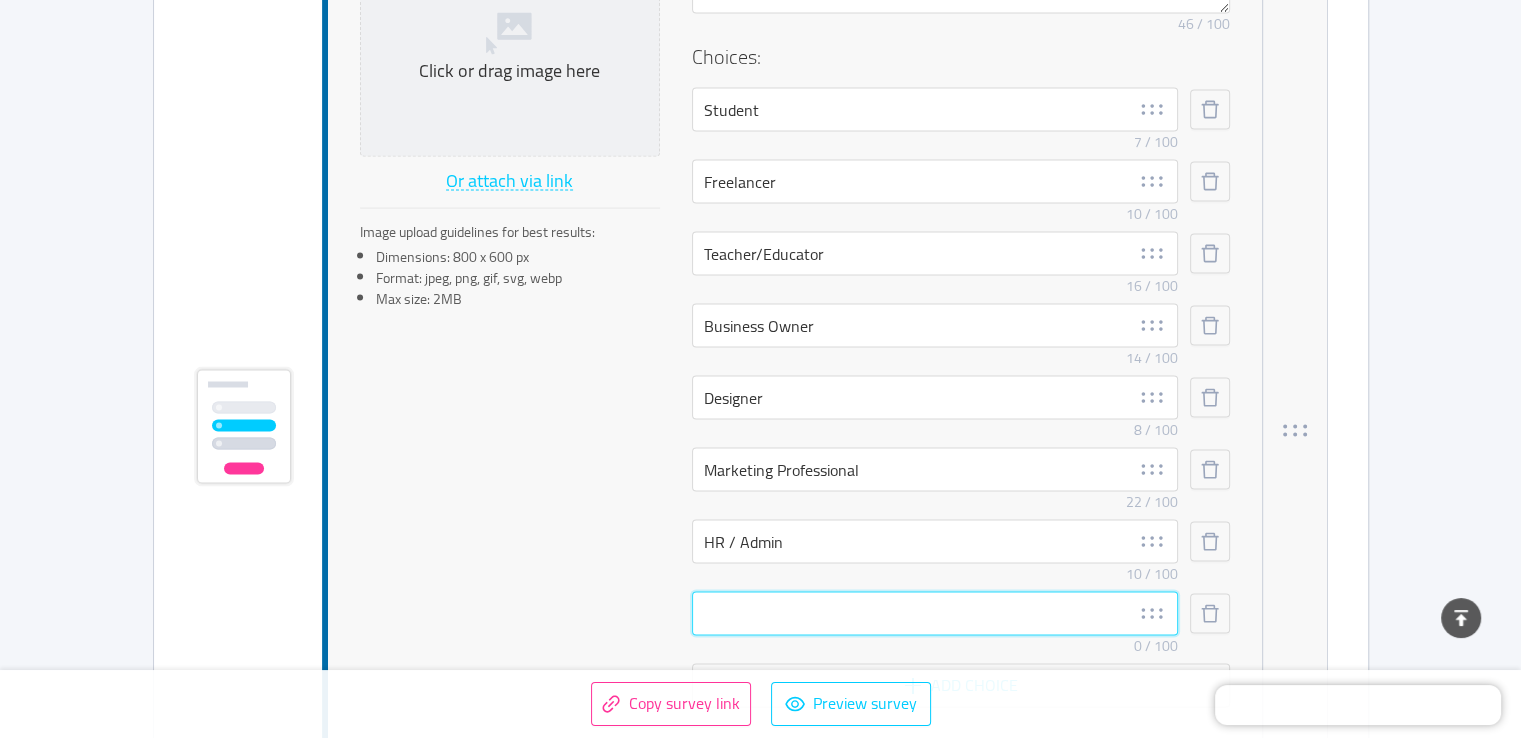 click at bounding box center [935, 614] 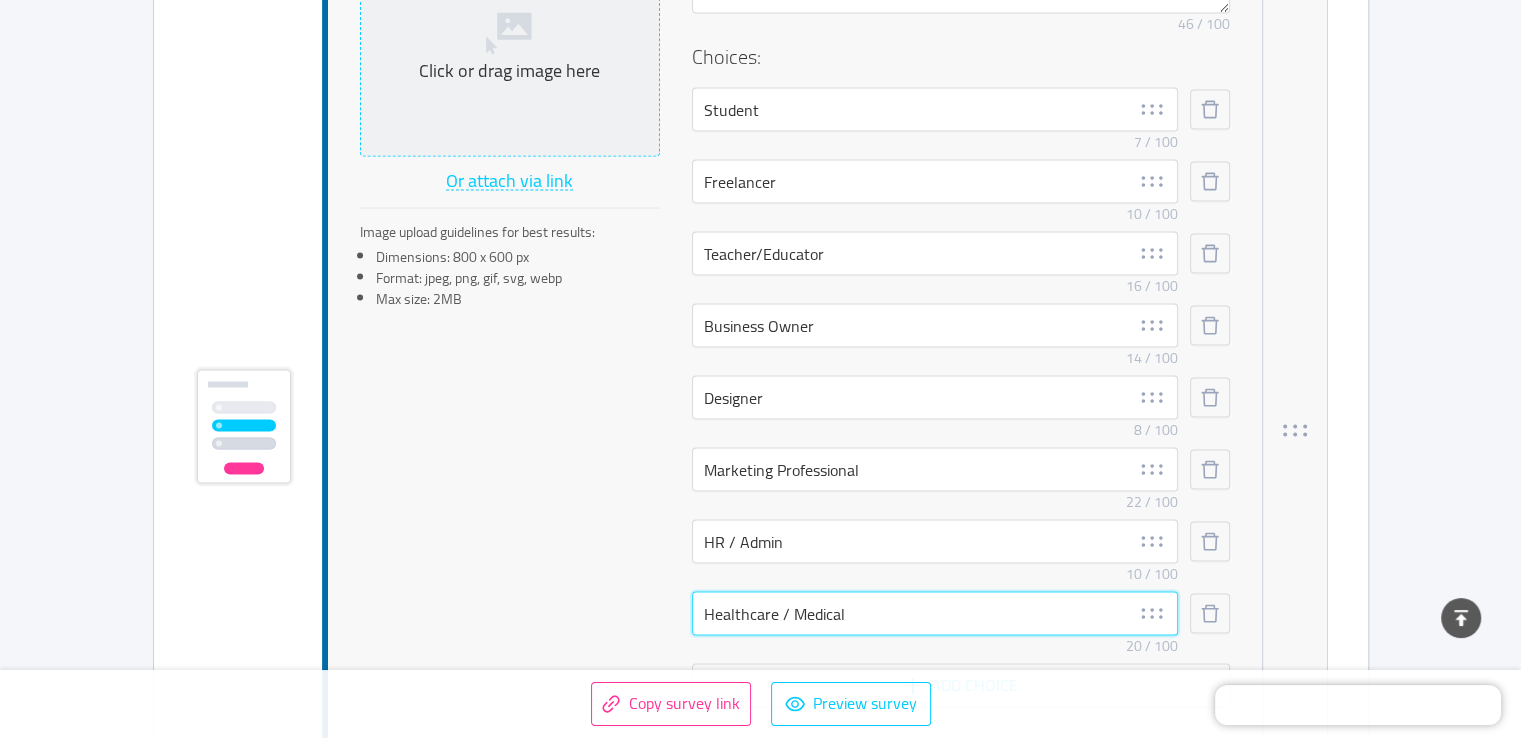 type on "Healthcare / Medical" 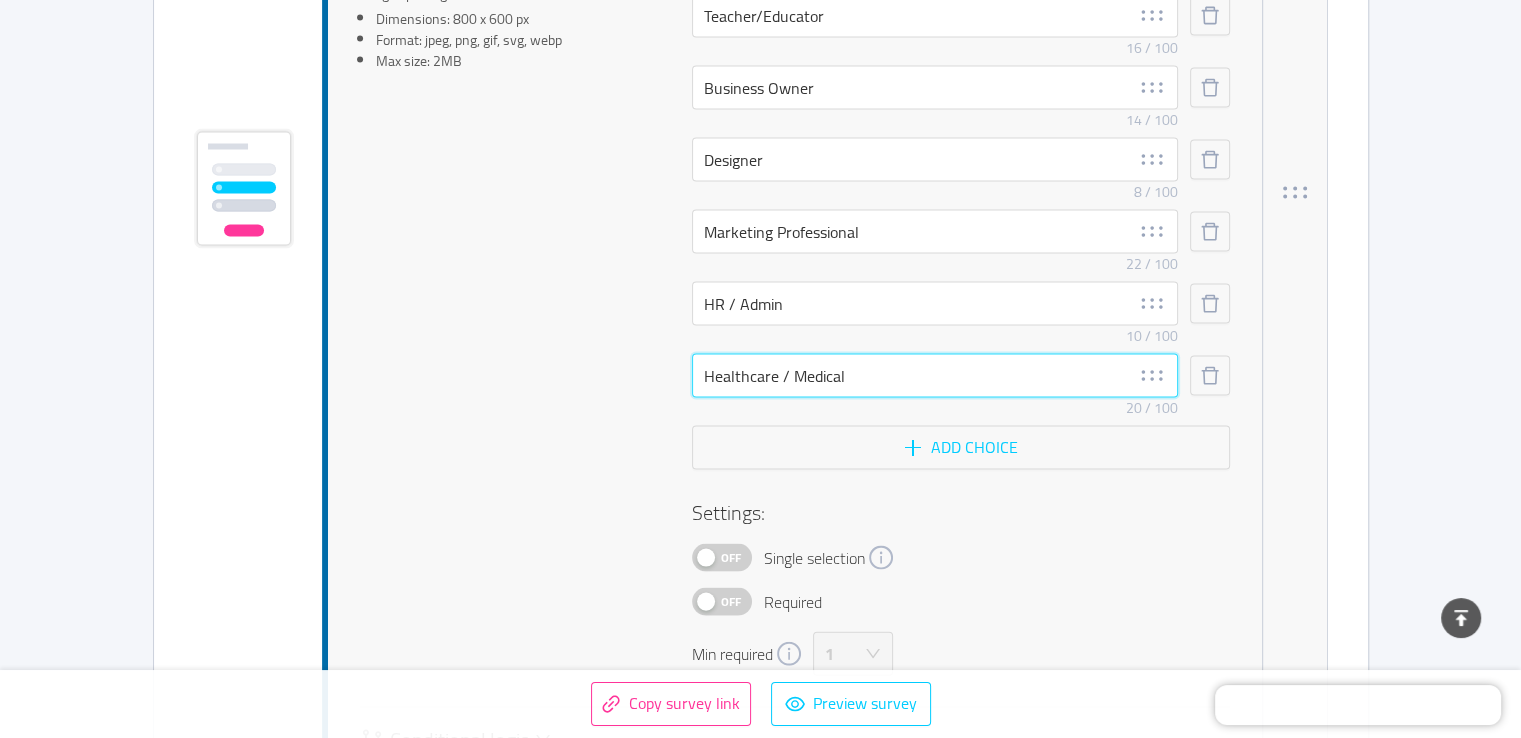 scroll, scrollTop: 4244, scrollLeft: 0, axis: vertical 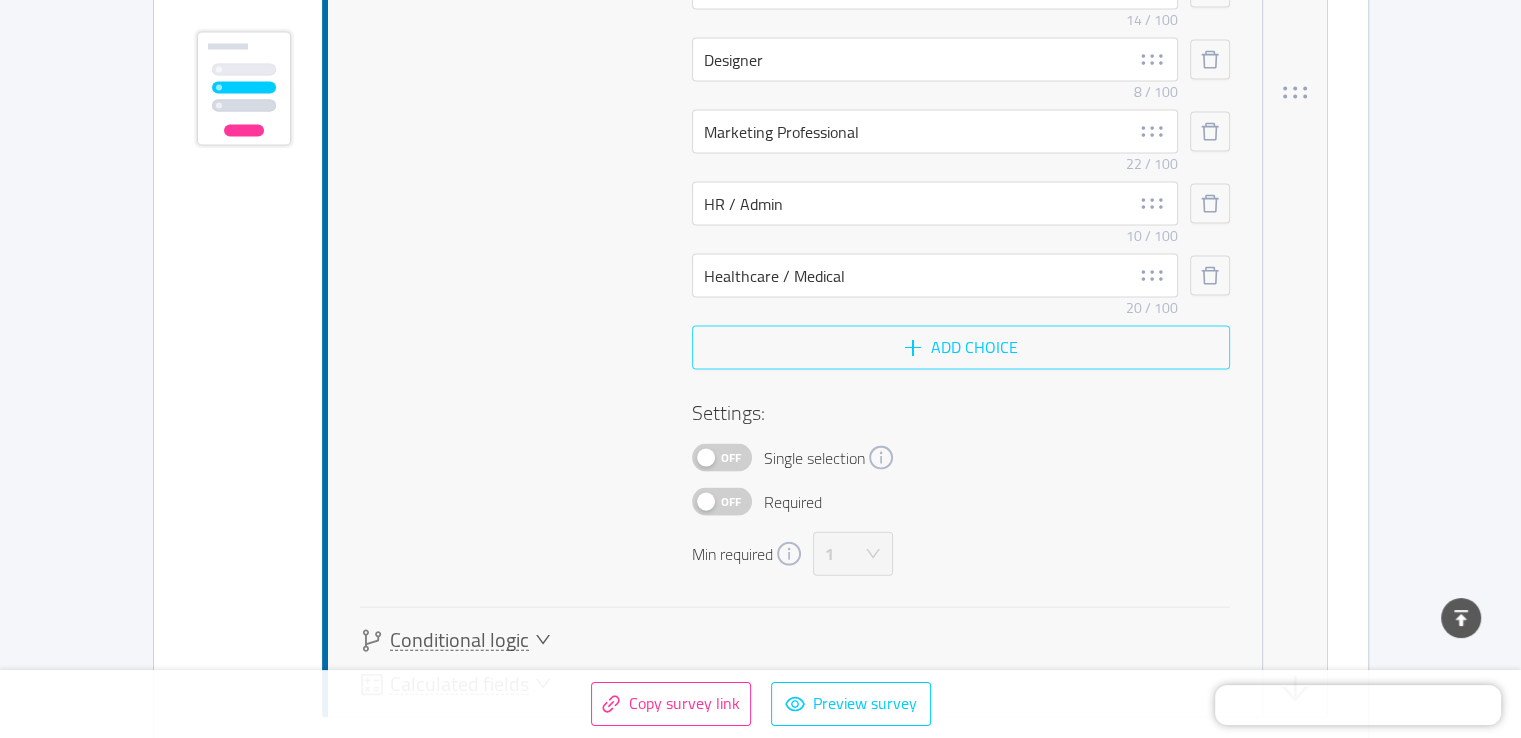 click on "Add choice" at bounding box center [961, 348] 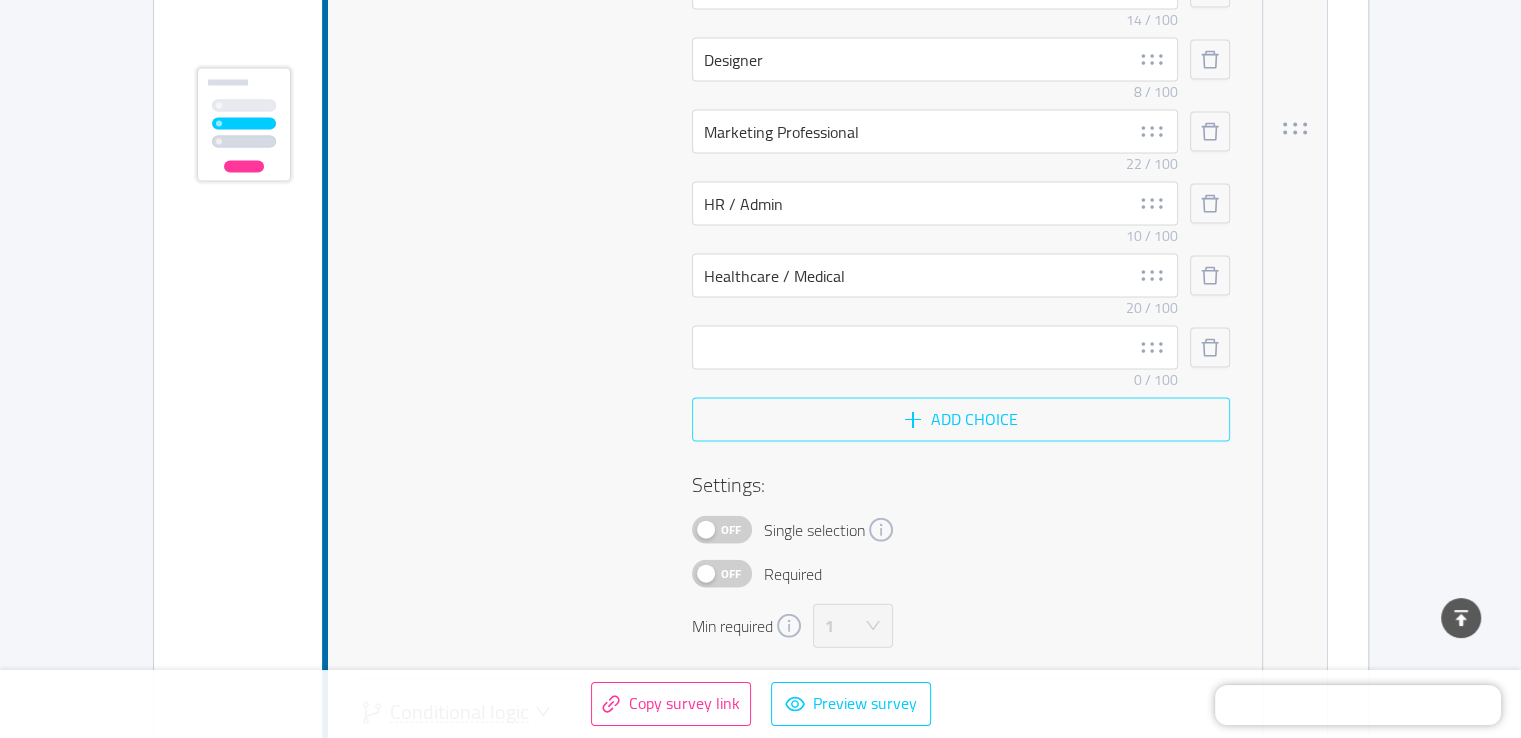 scroll, scrollTop: 4280, scrollLeft: 0, axis: vertical 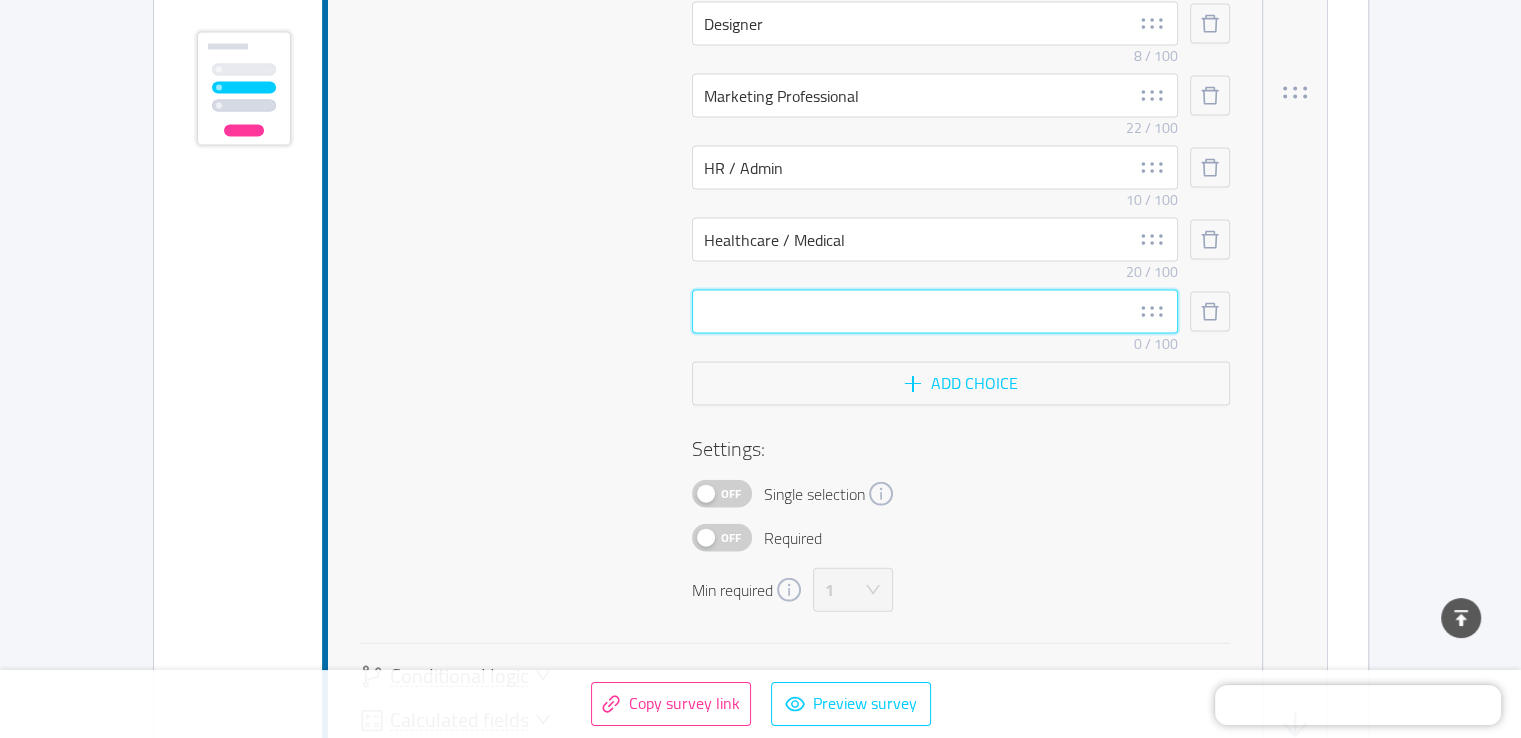 click at bounding box center (935, 312) 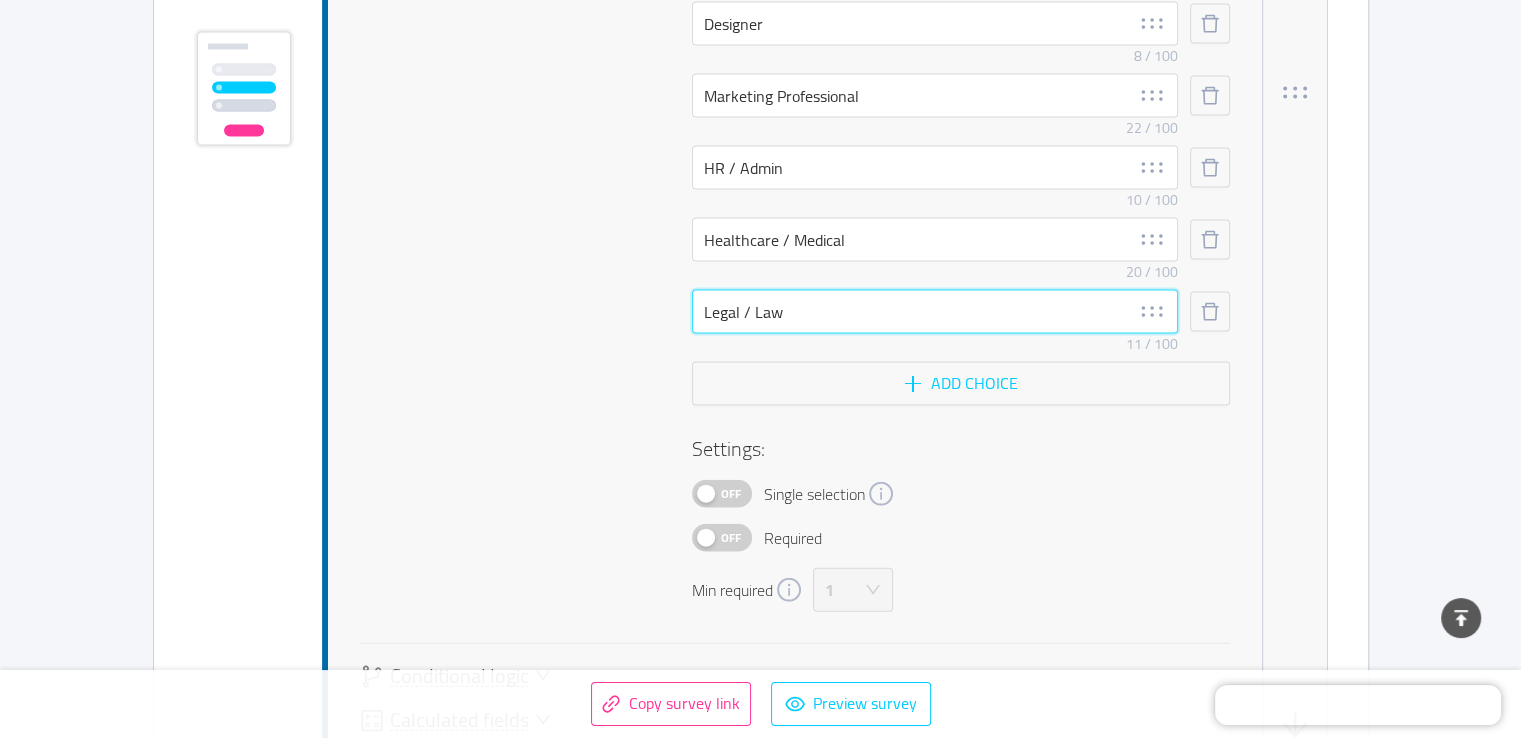 type on "Legal / Law" 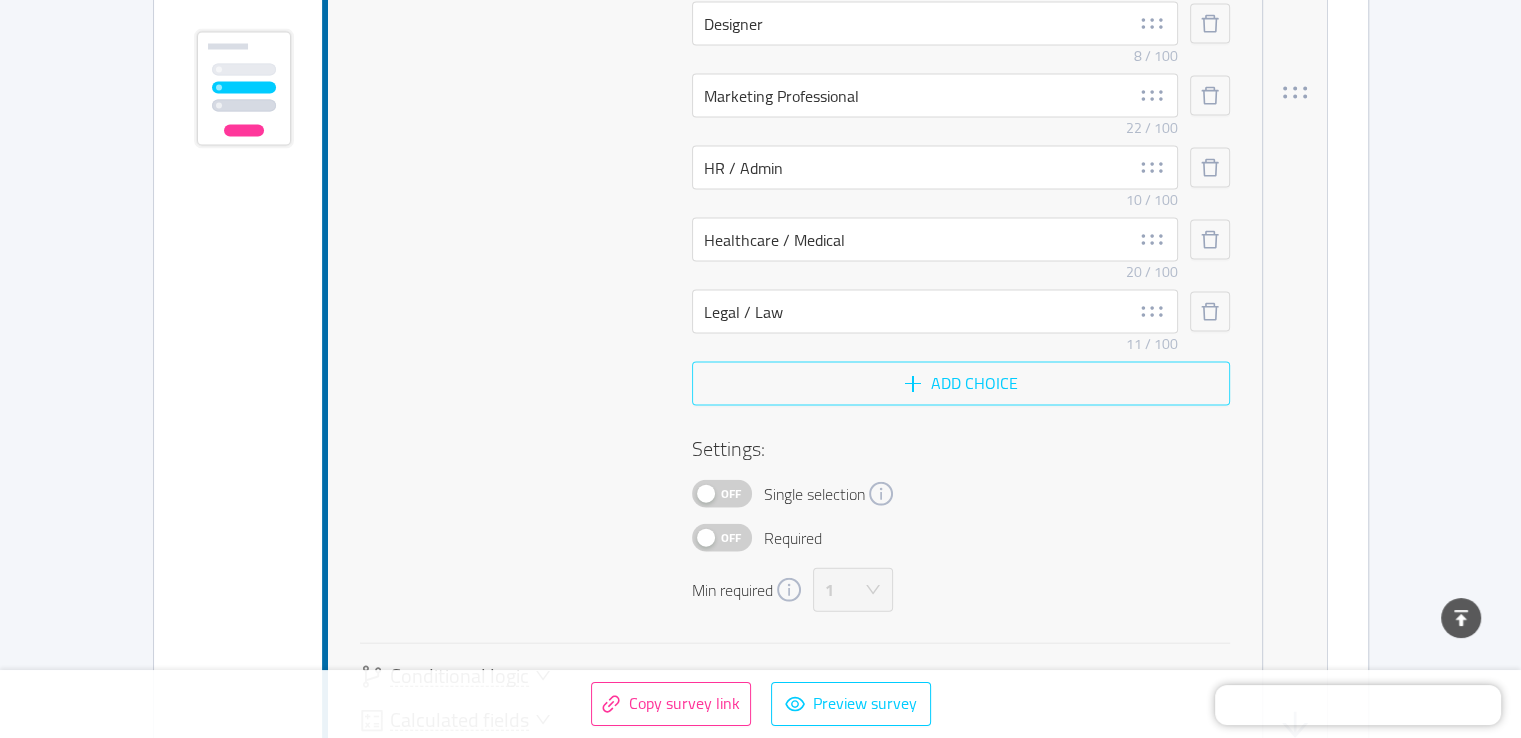 click on "Add choice" at bounding box center [961, 384] 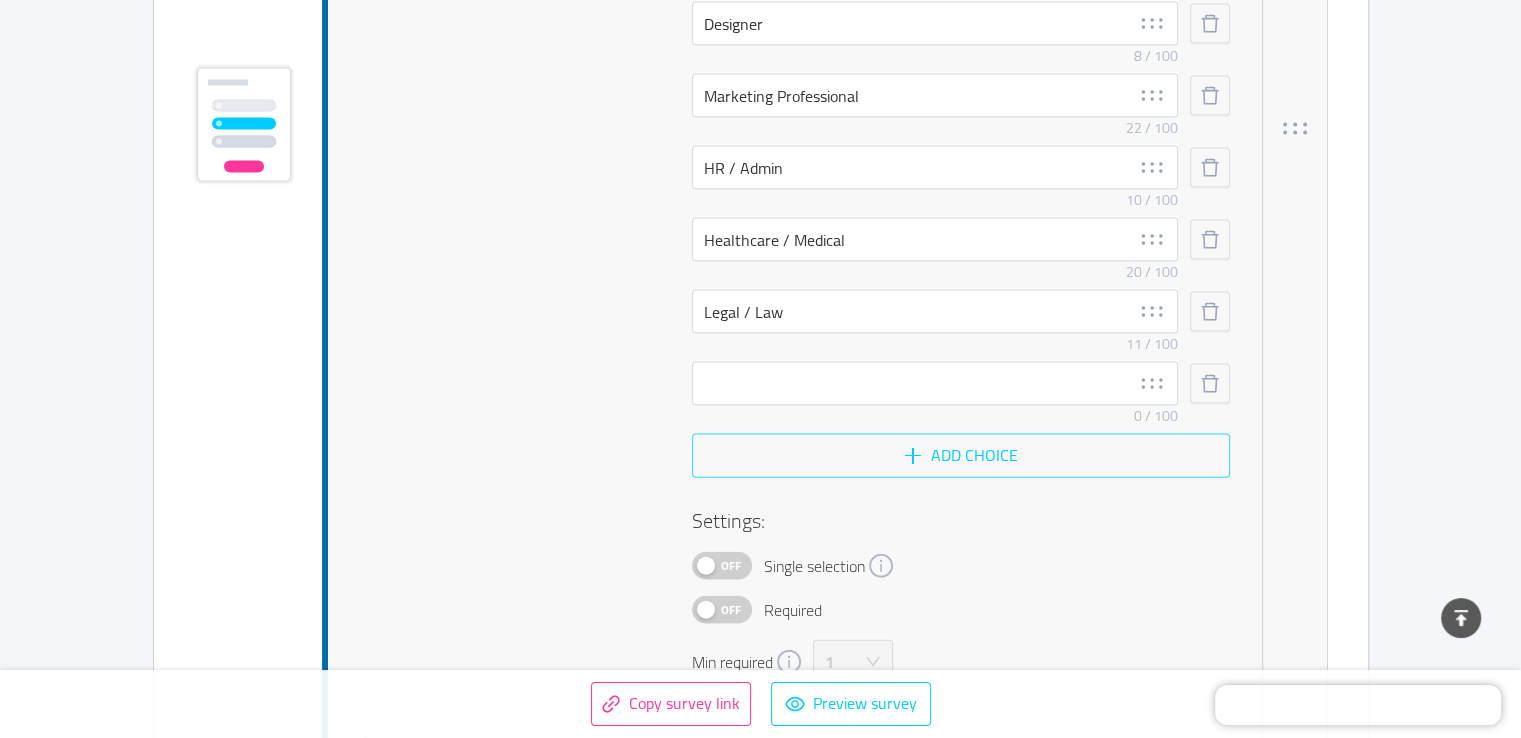 scroll, scrollTop: 4316, scrollLeft: 0, axis: vertical 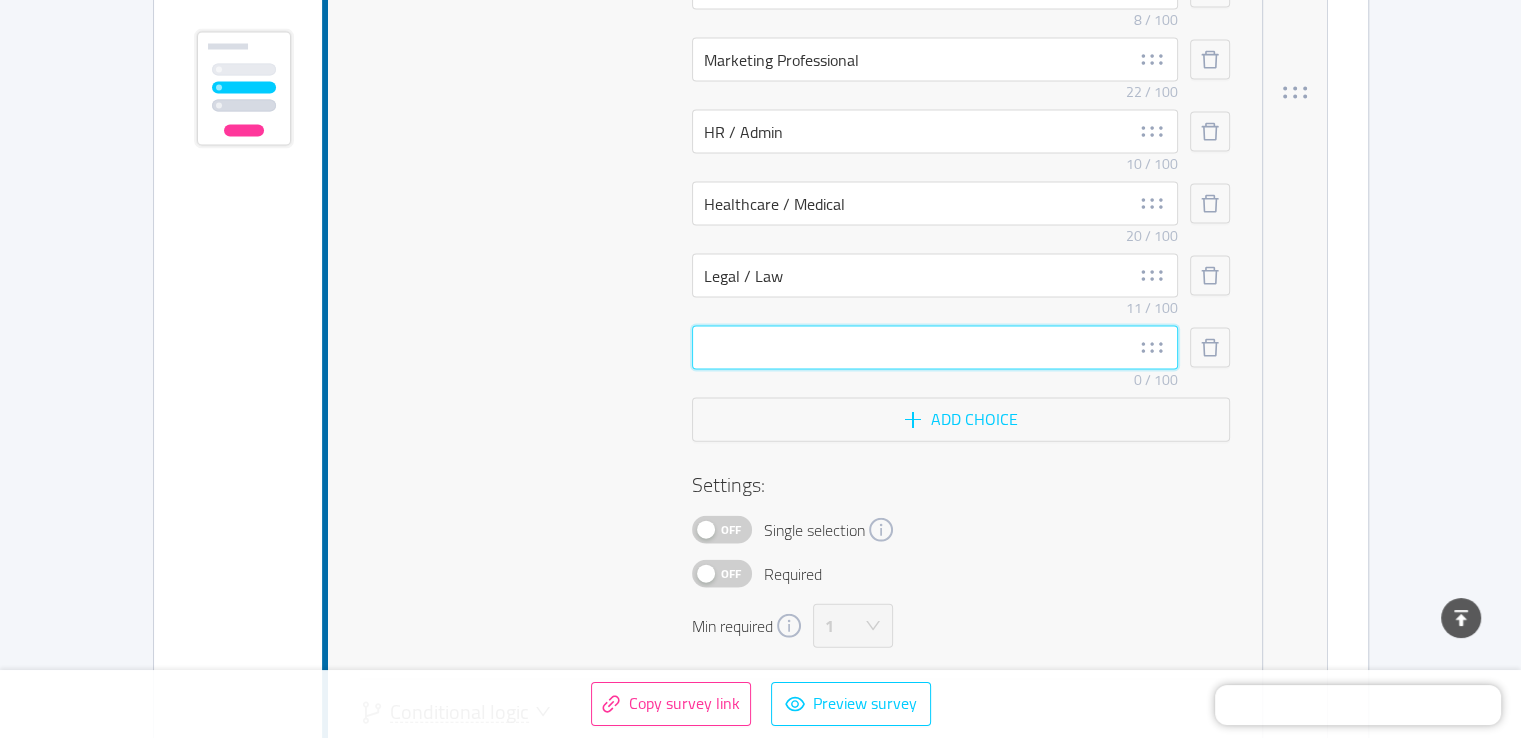 click at bounding box center [935, 348] 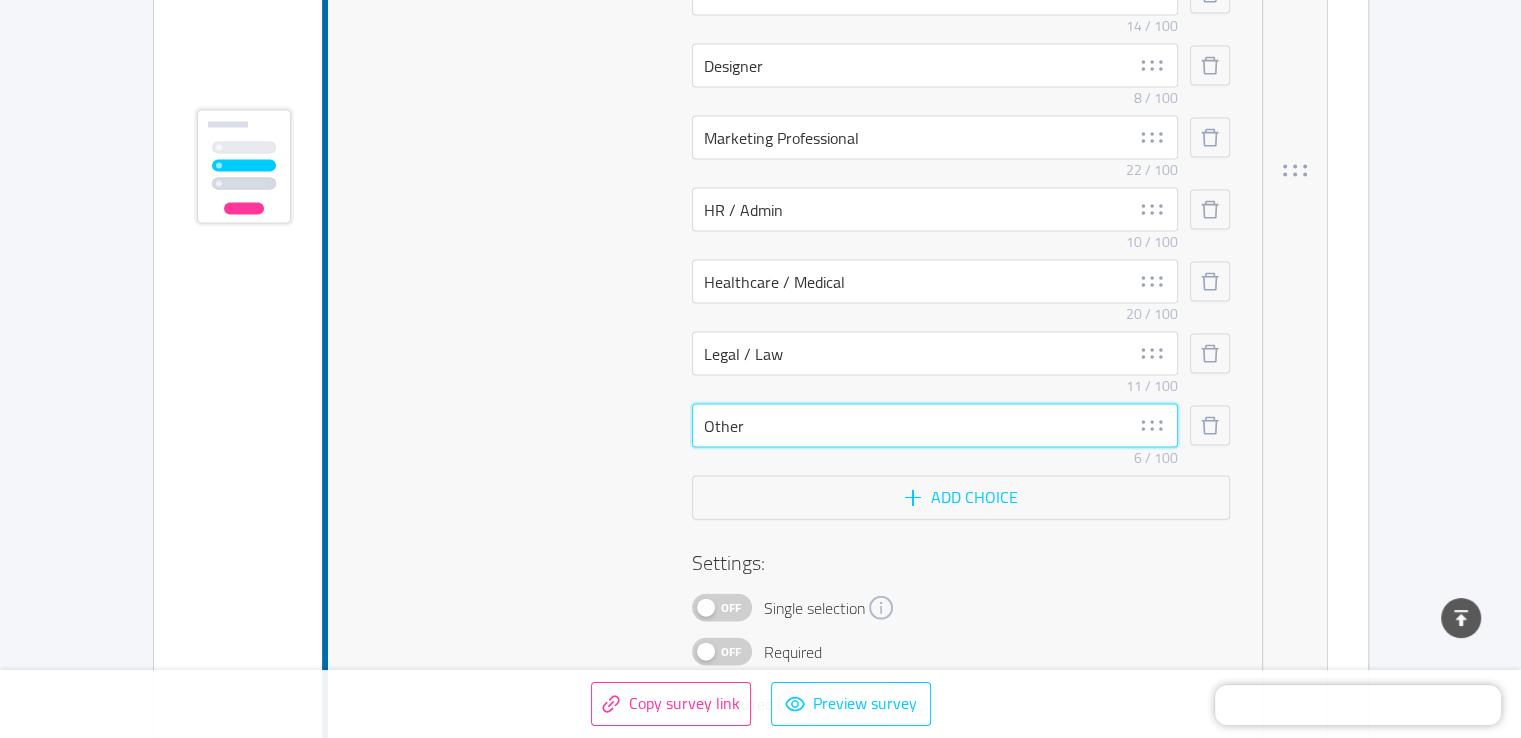 scroll, scrollTop: 4216, scrollLeft: 0, axis: vertical 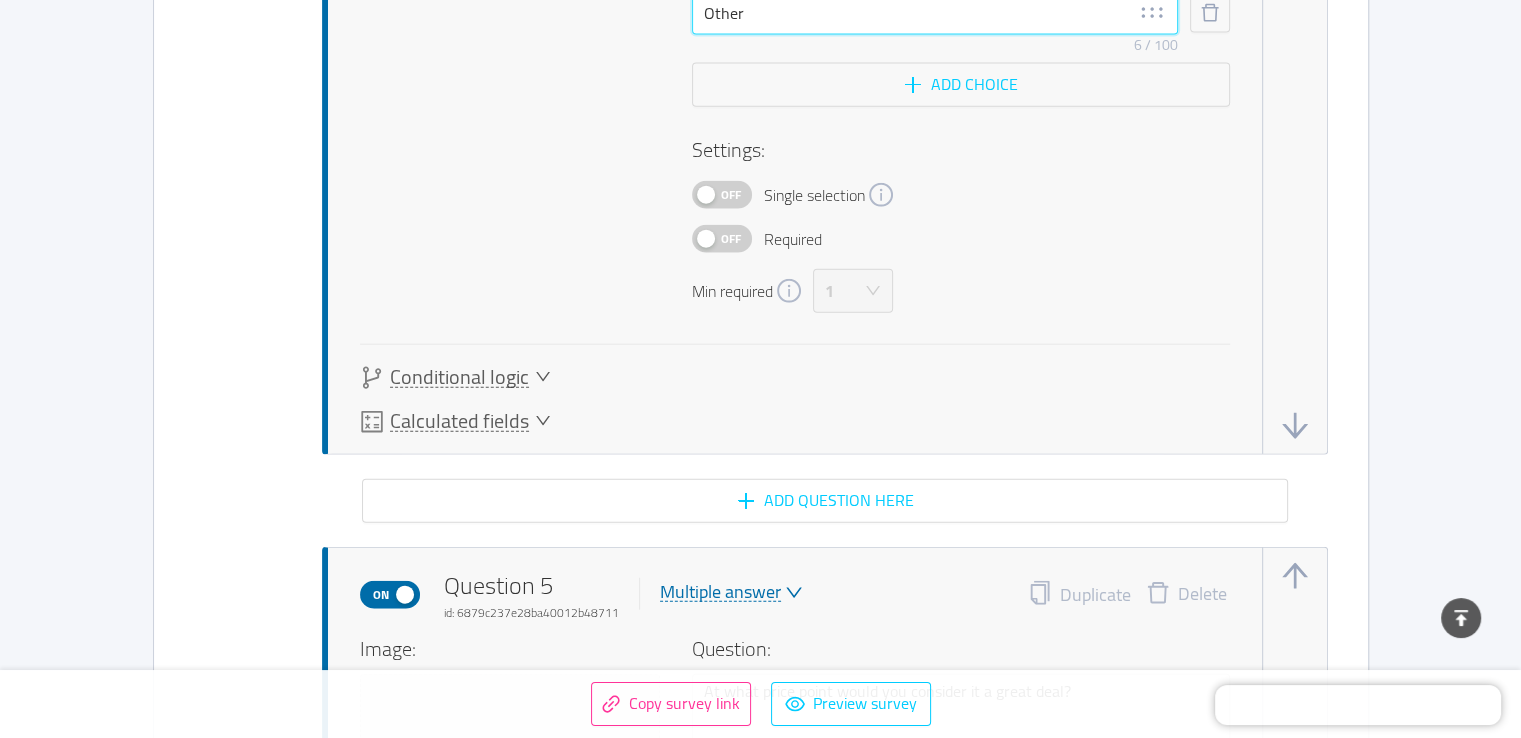 type on "Other" 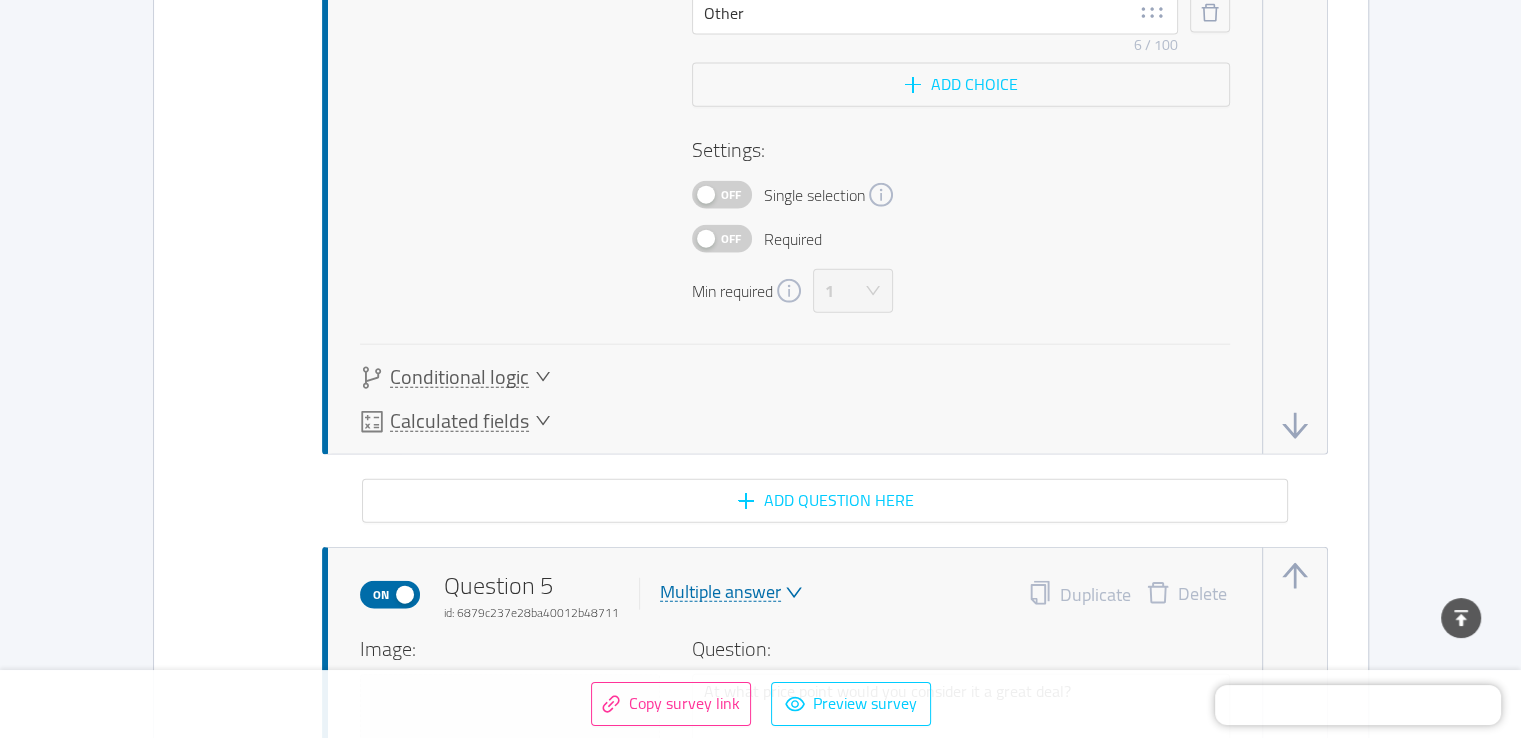 click on "Conditional logic" at bounding box center (459, 377) 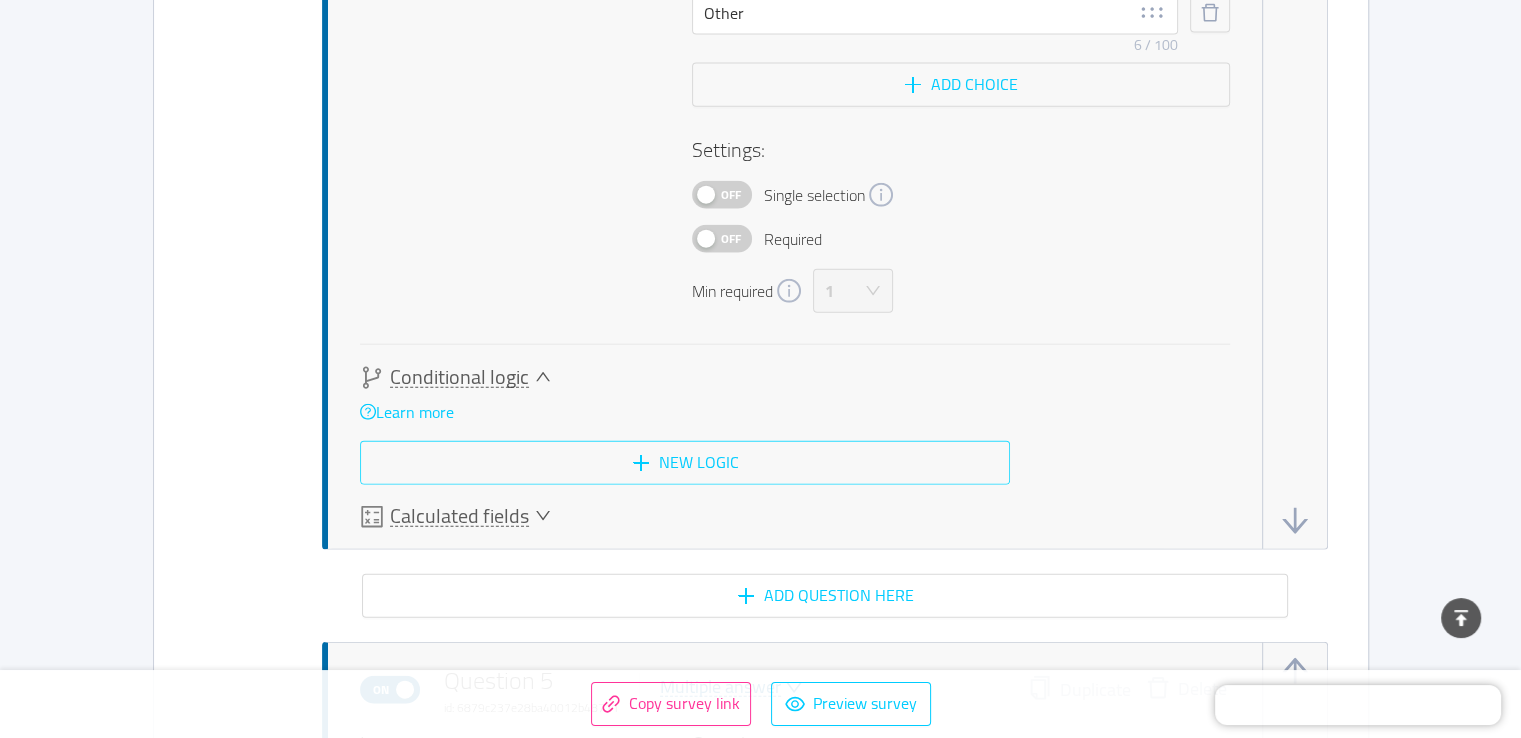click on "New logic" at bounding box center (685, 463) 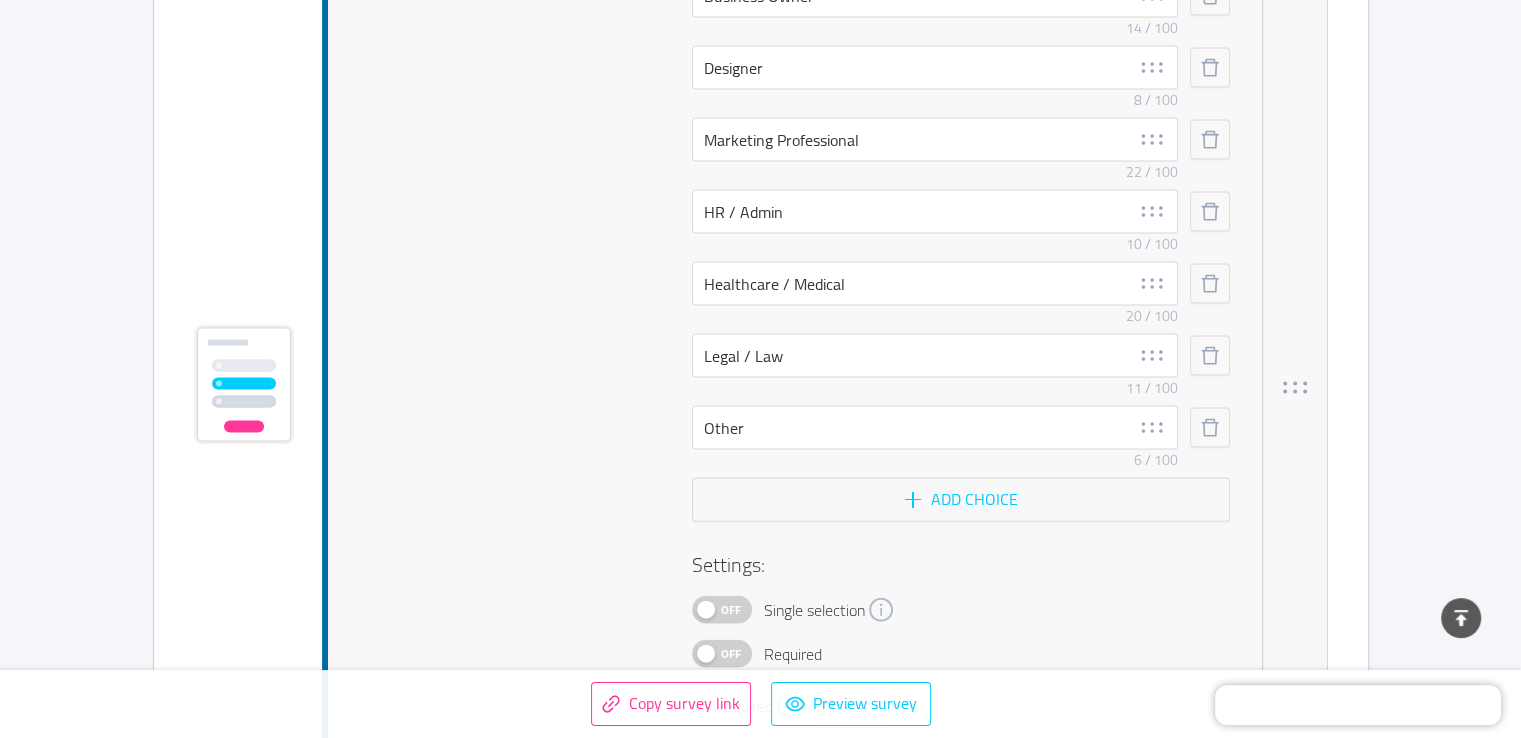 scroll, scrollTop: 4151, scrollLeft: 0, axis: vertical 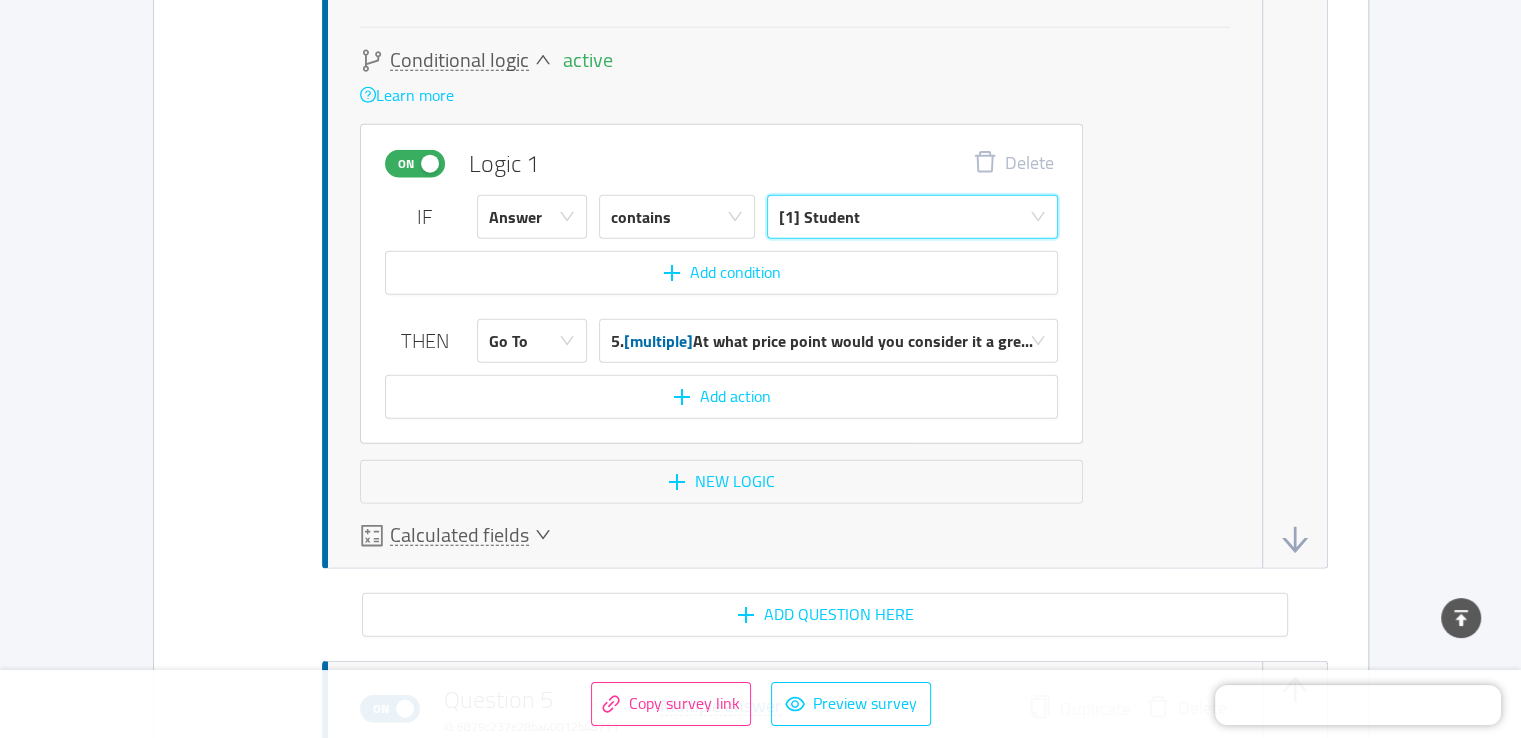click on "[1] Student" at bounding box center (906, 217) 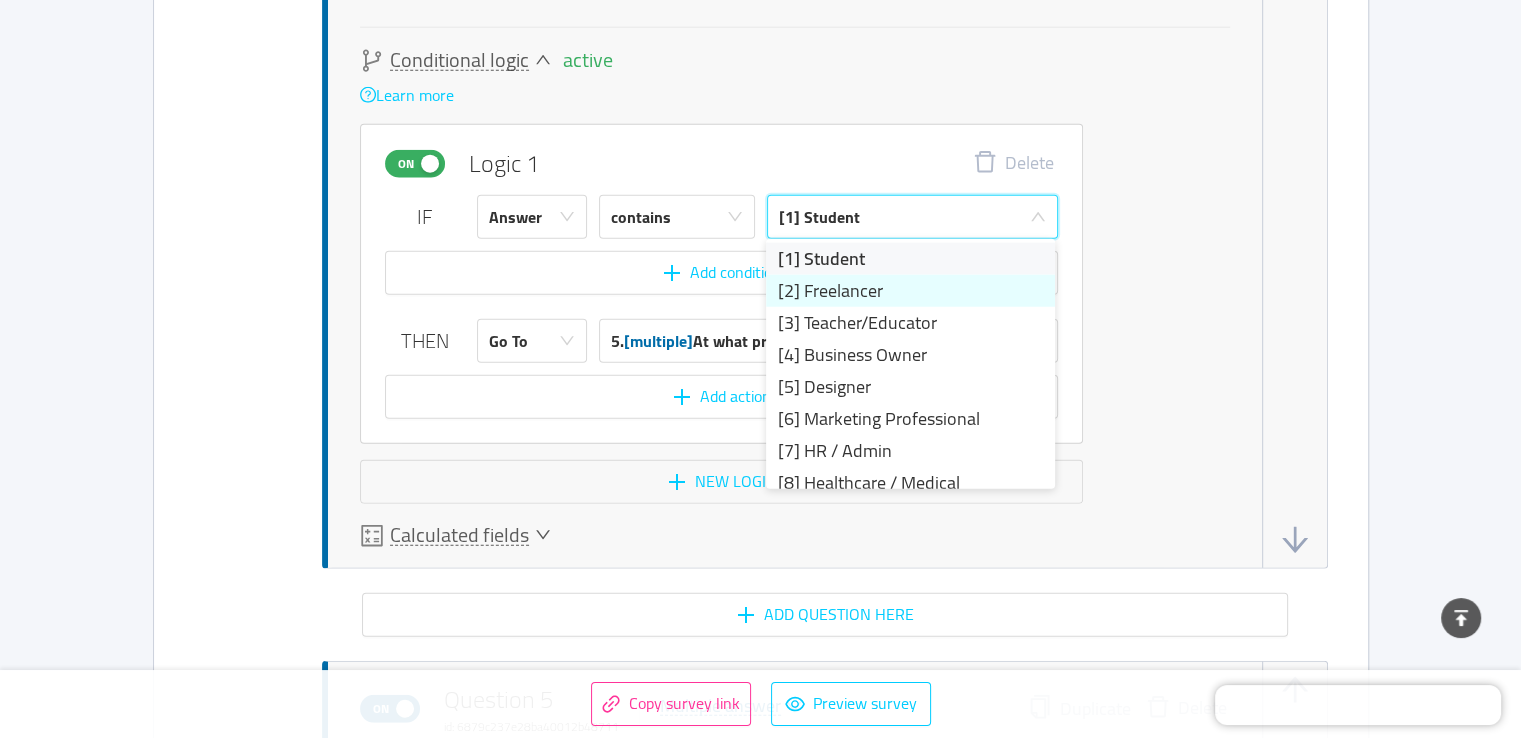 scroll, scrollTop: 5068, scrollLeft: 0, axis: vertical 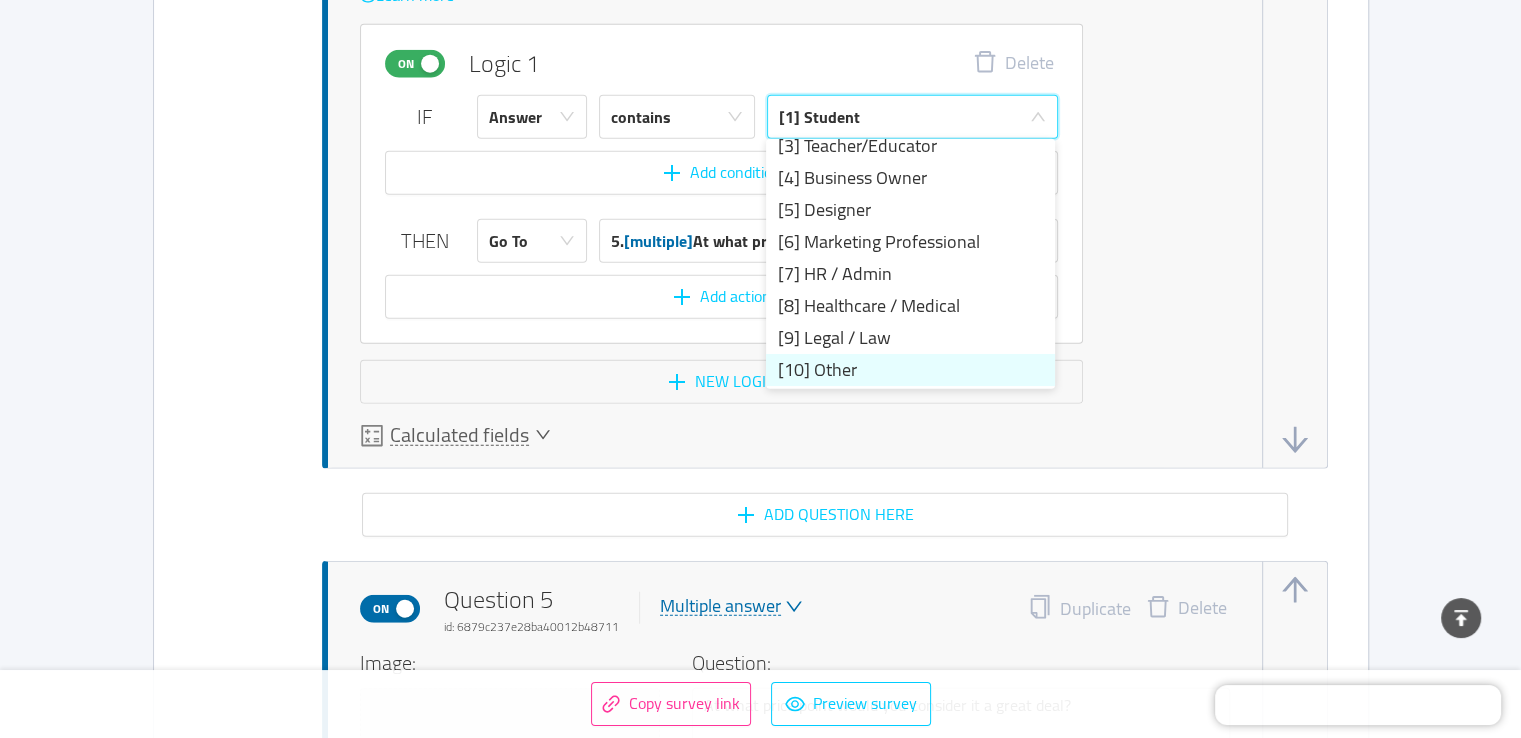 click on "[10] Other" at bounding box center [910, 370] 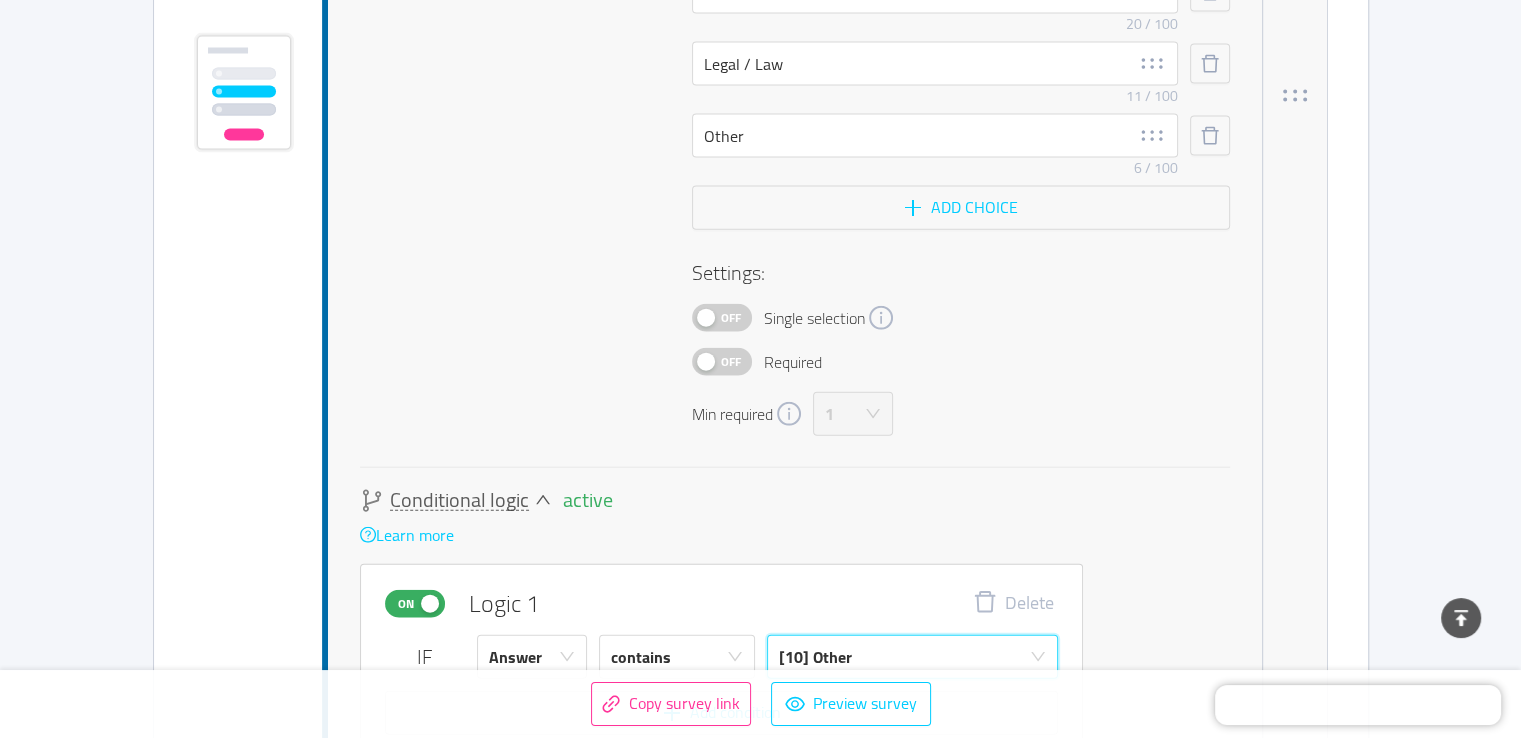 scroll, scrollTop: 4468, scrollLeft: 0, axis: vertical 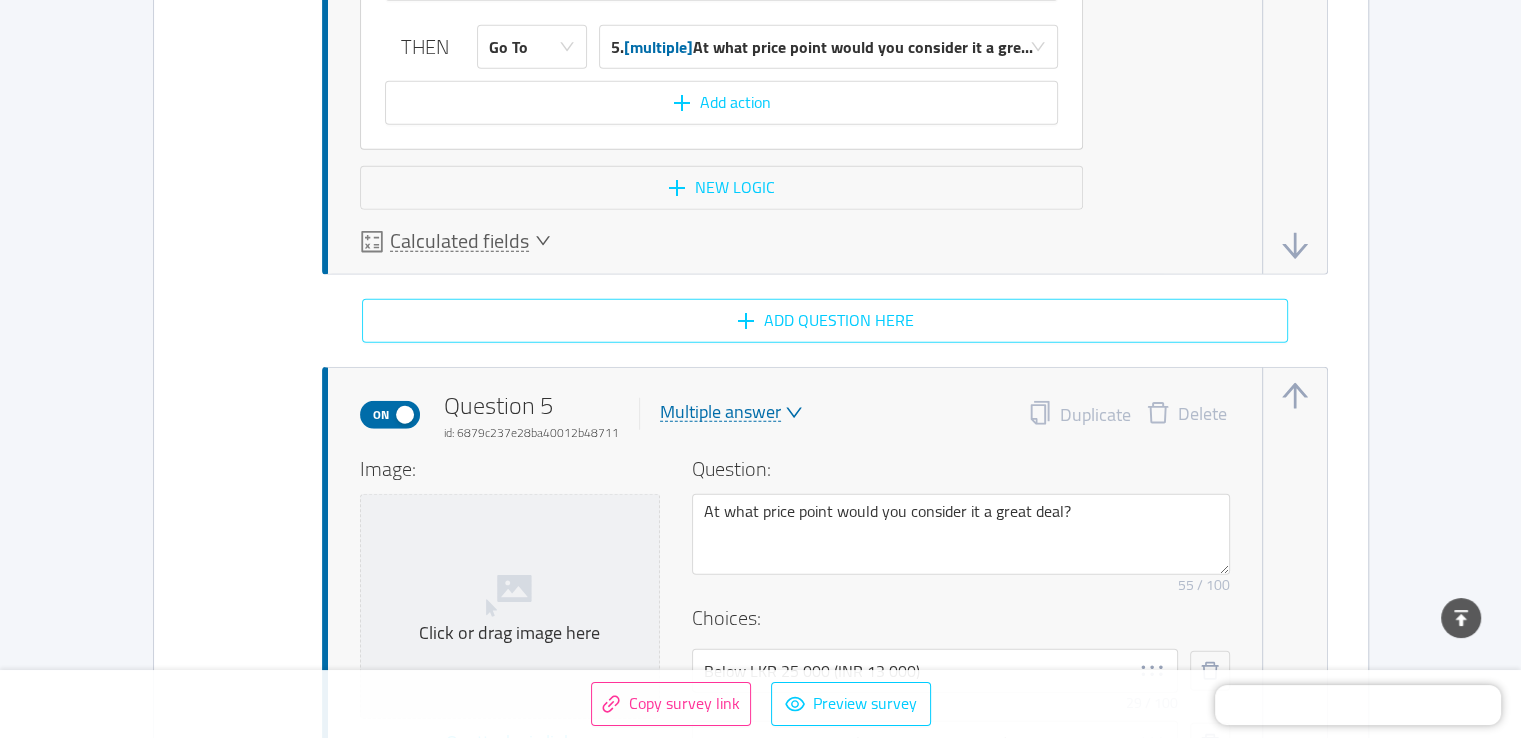 click on "Add question here" at bounding box center (825, 321) 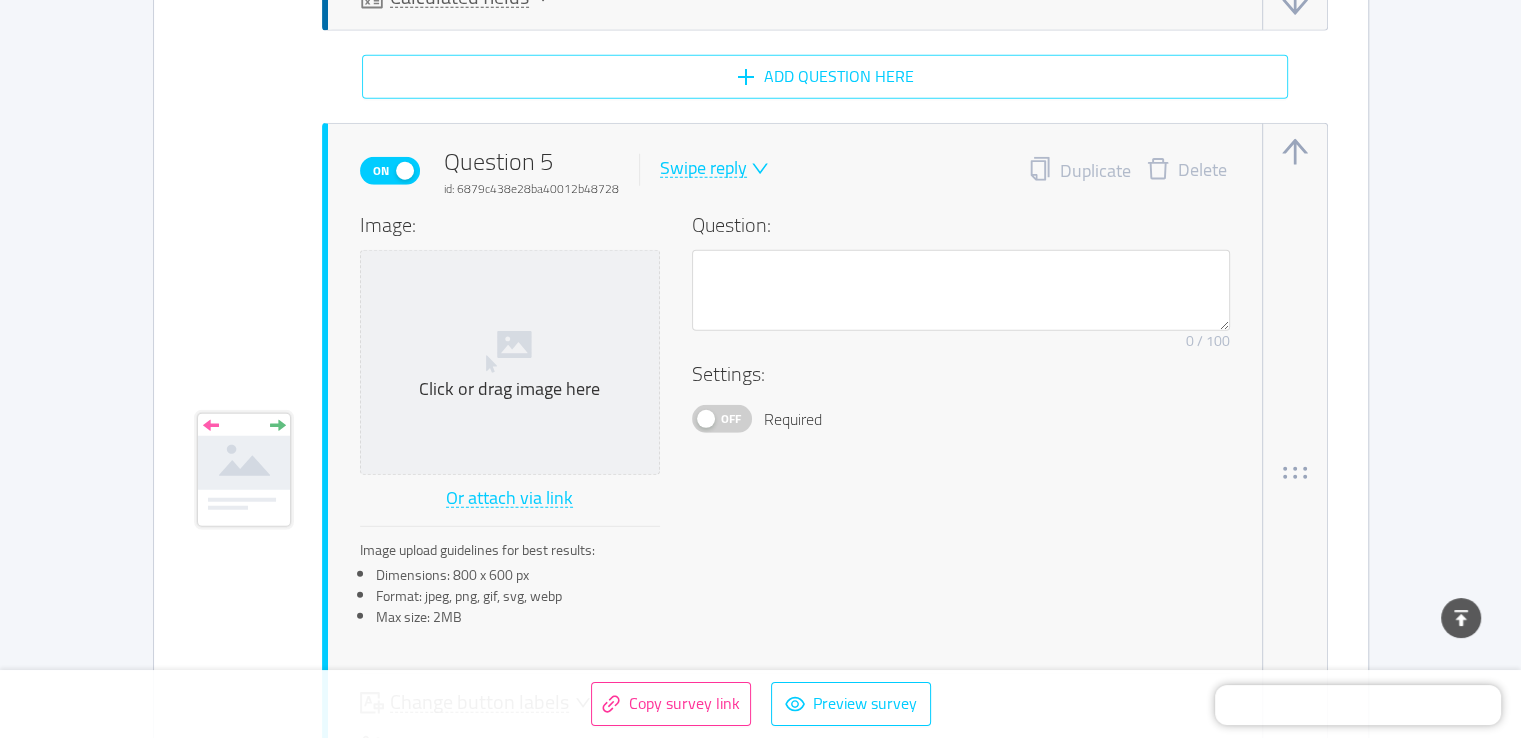 scroll, scrollTop: 5605, scrollLeft: 0, axis: vertical 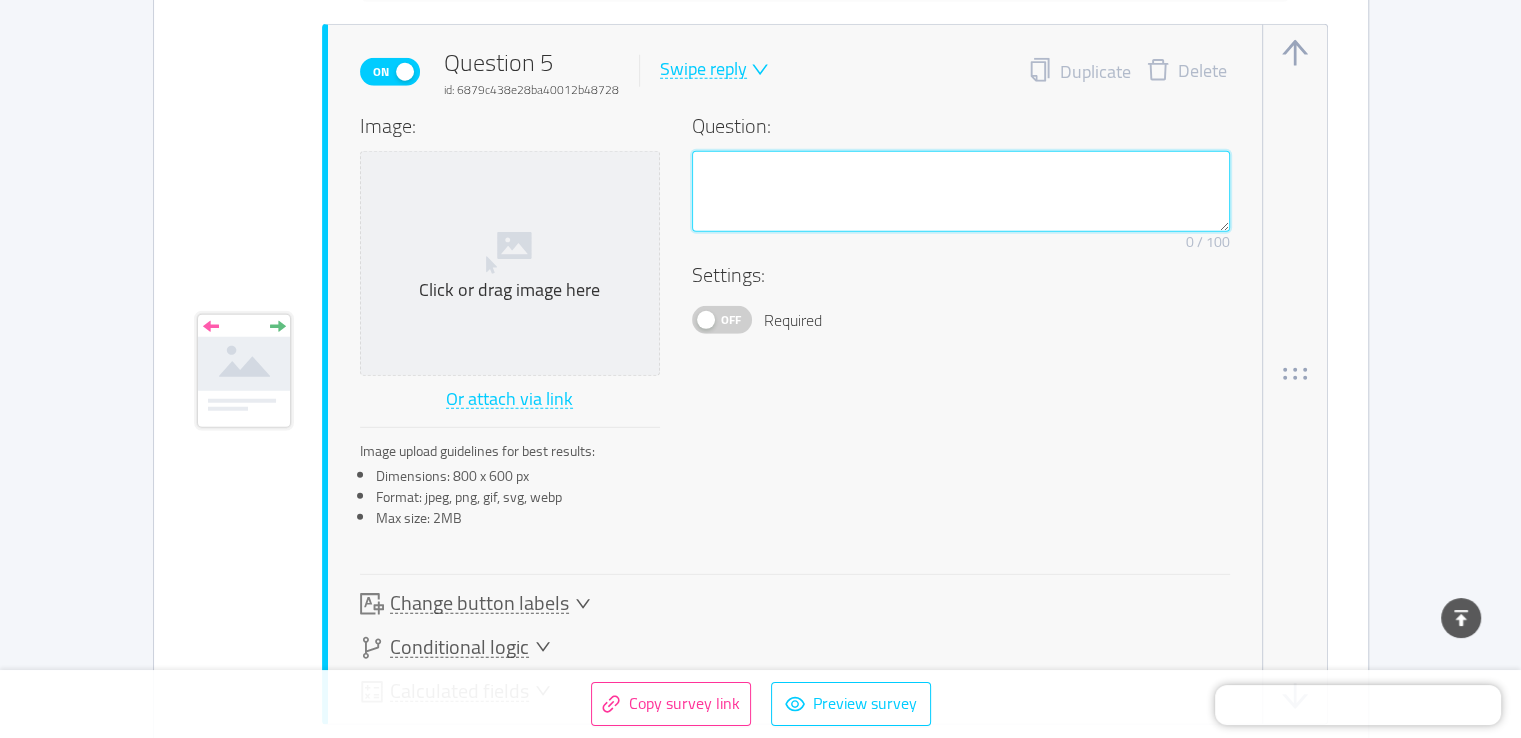 click at bounding box center (961, 192) 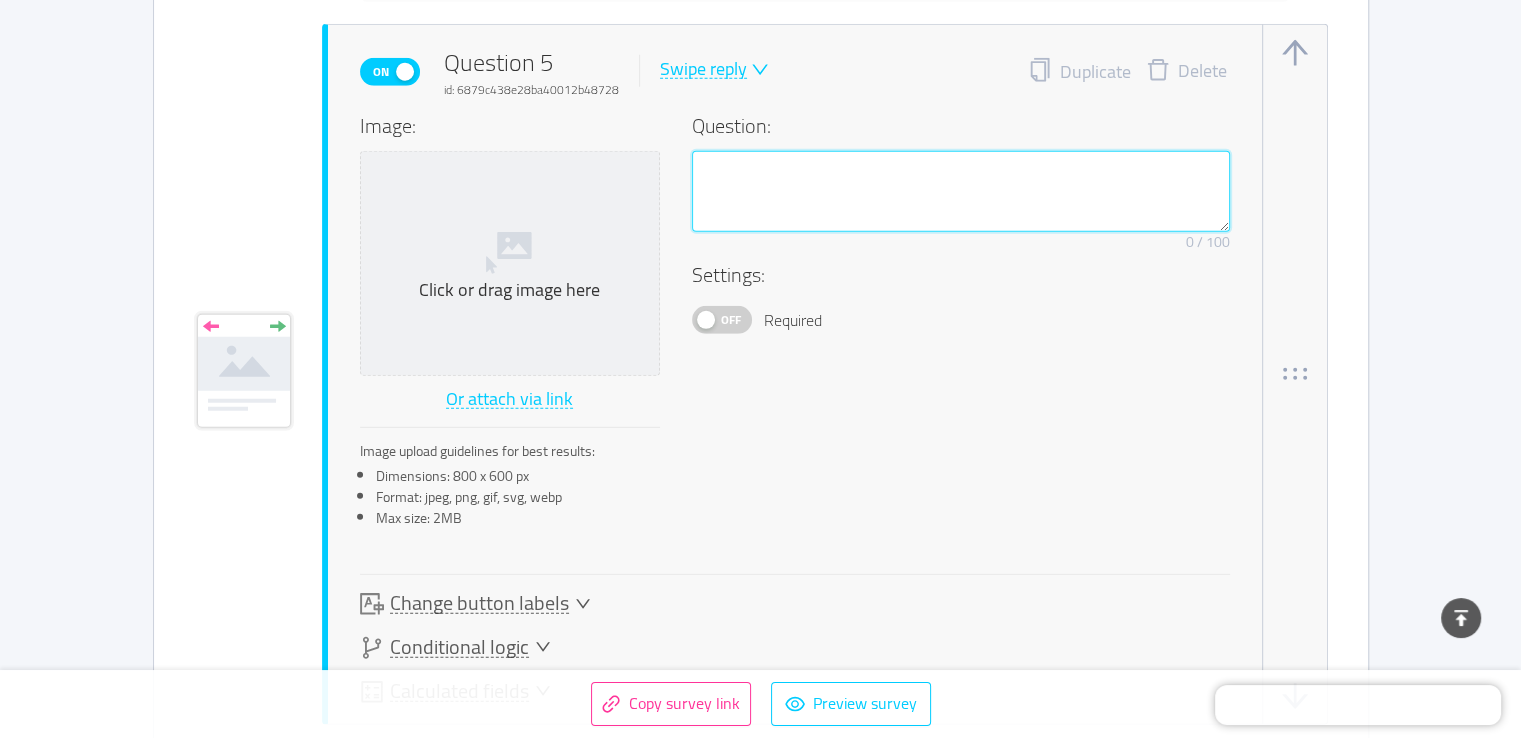 type 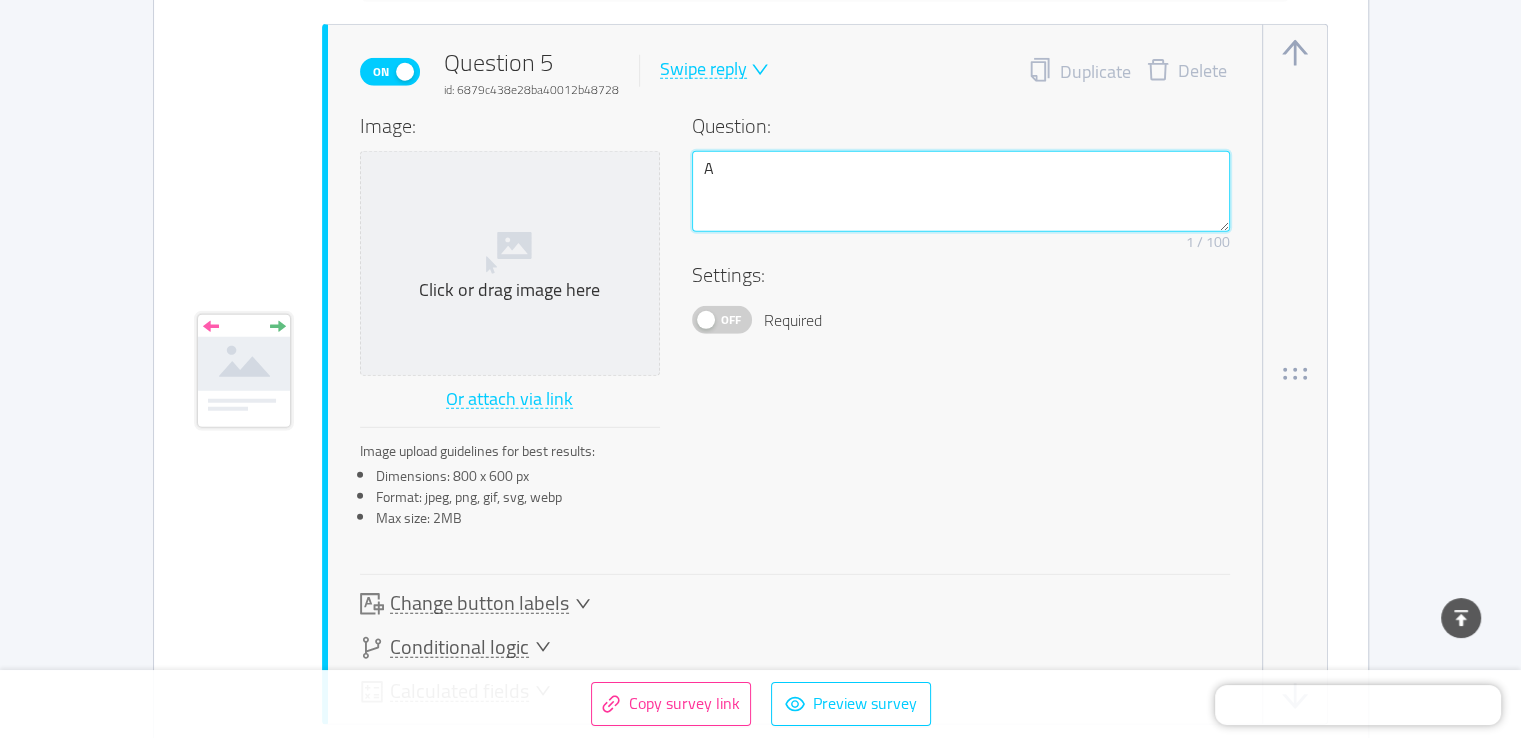 type 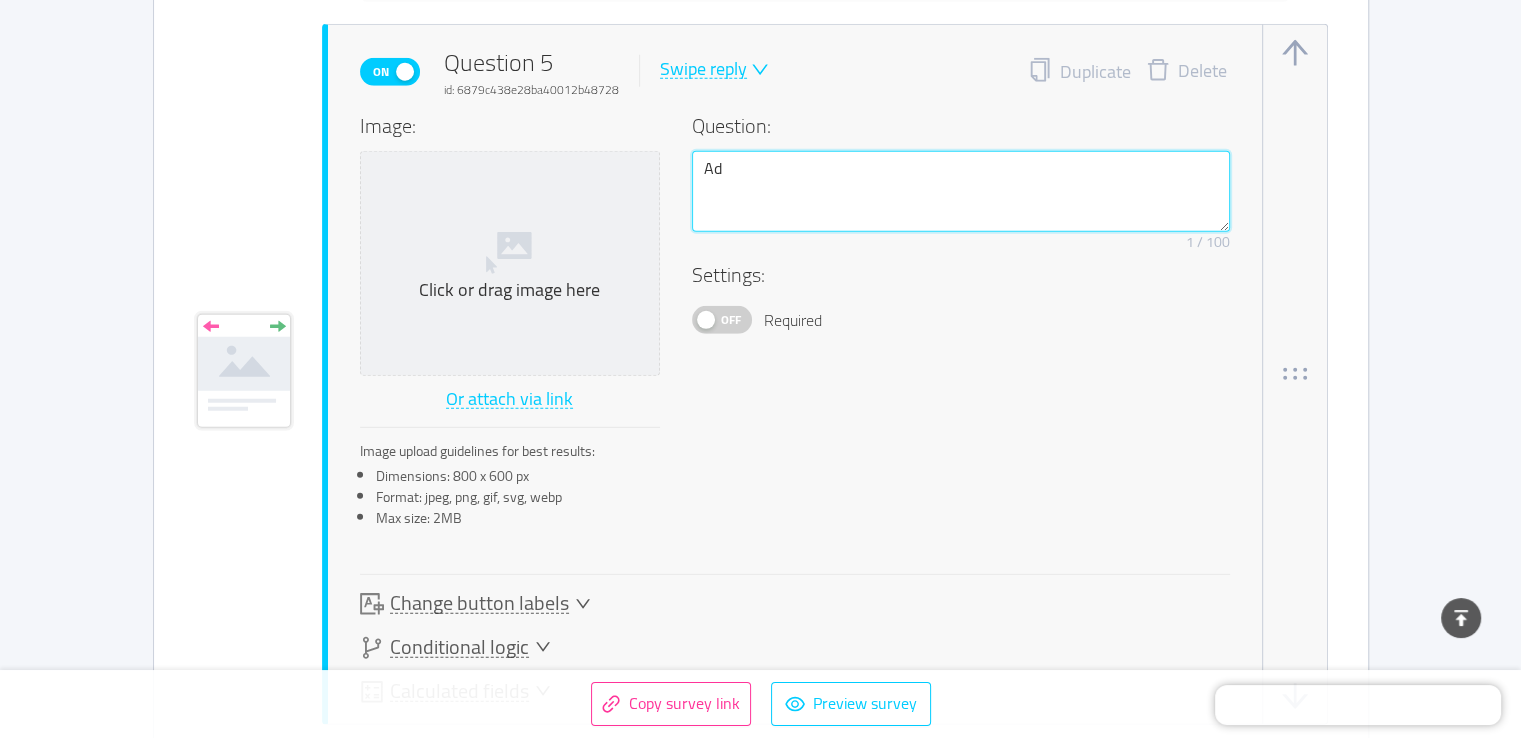 type 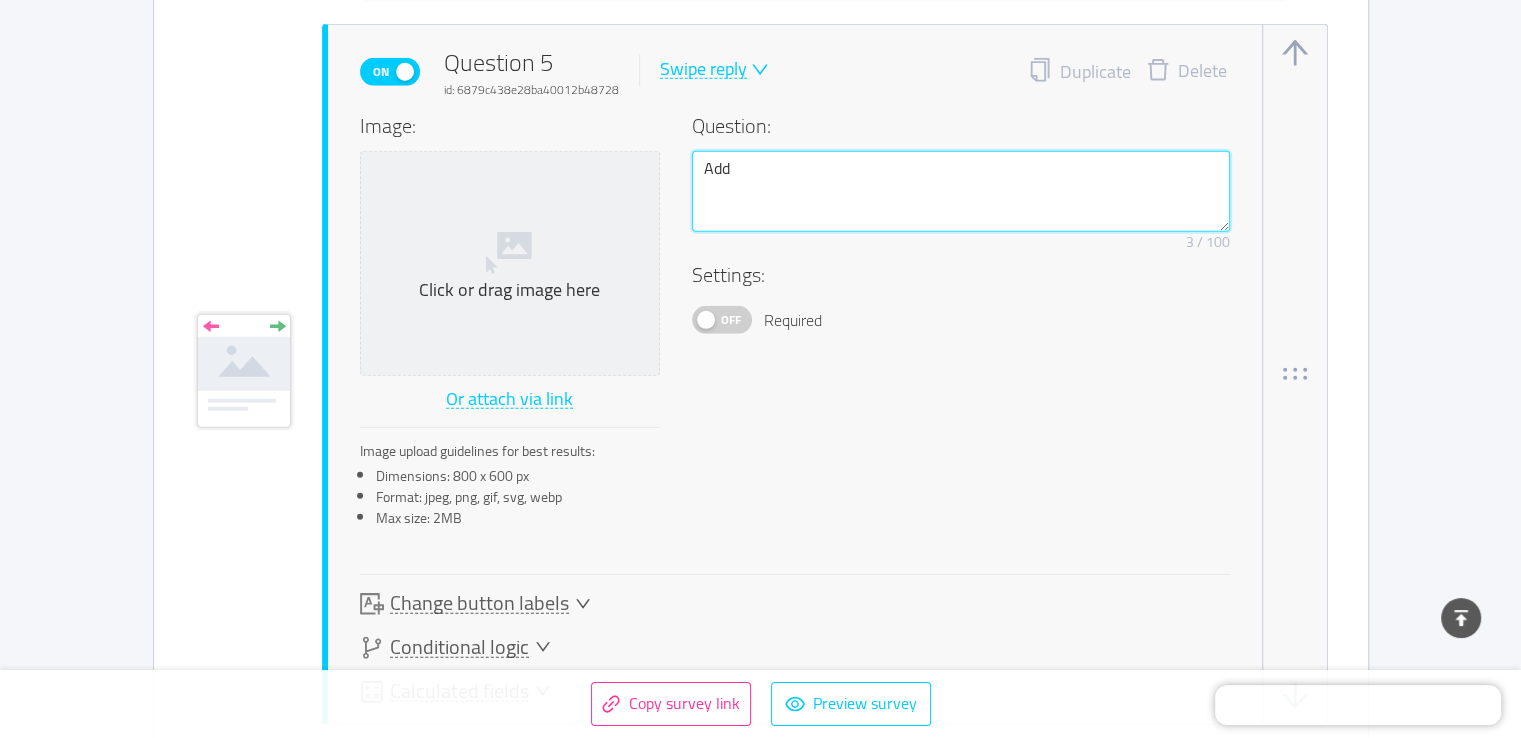 type 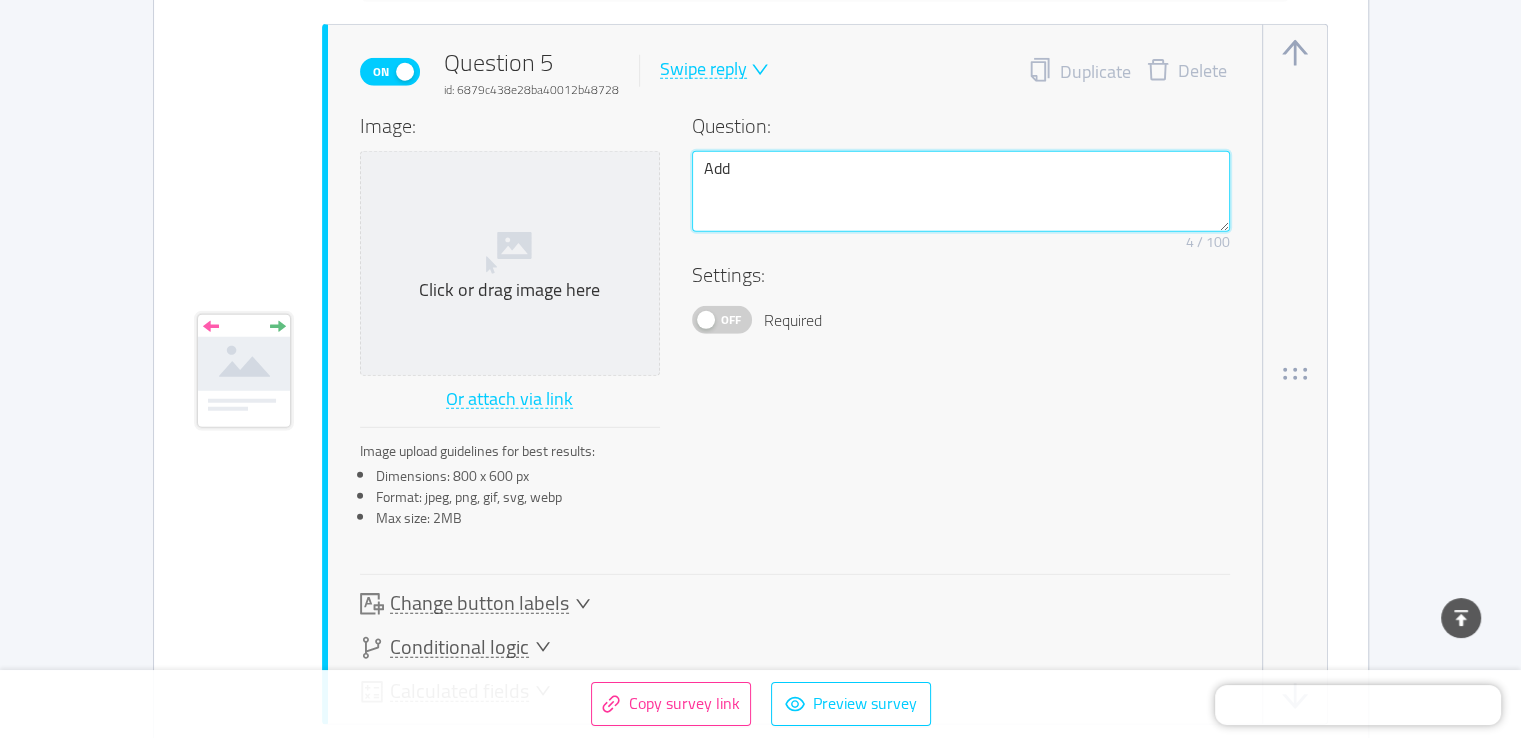 type 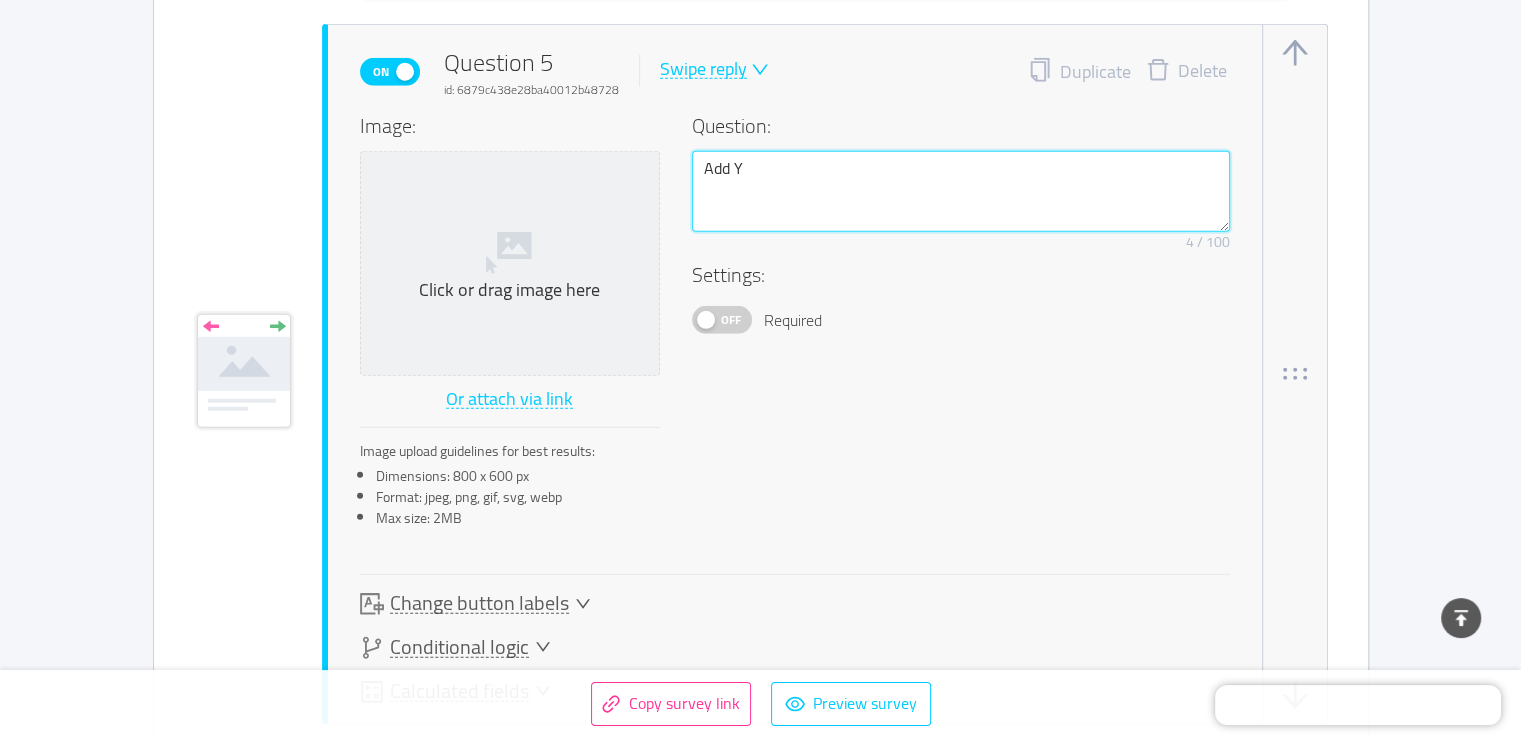 type 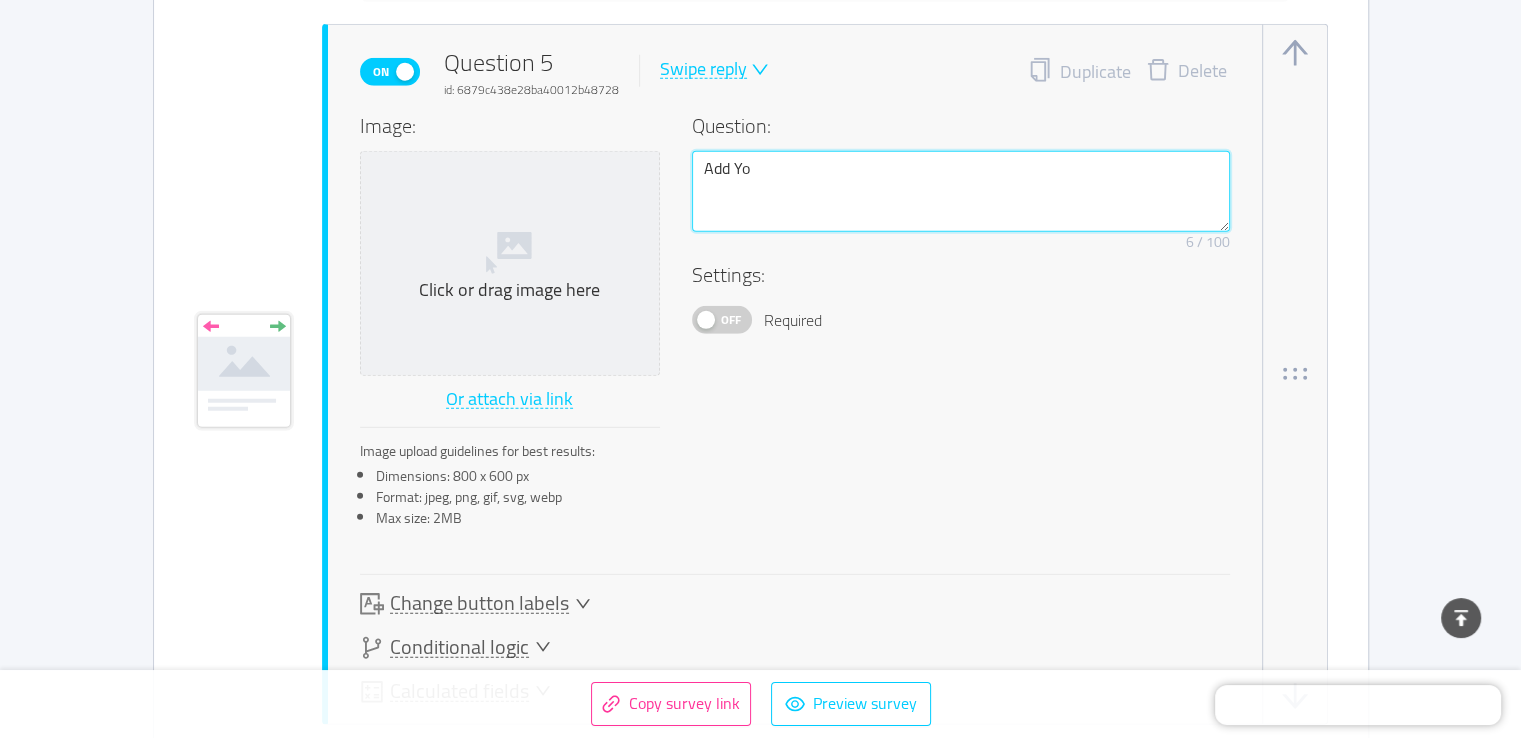 type 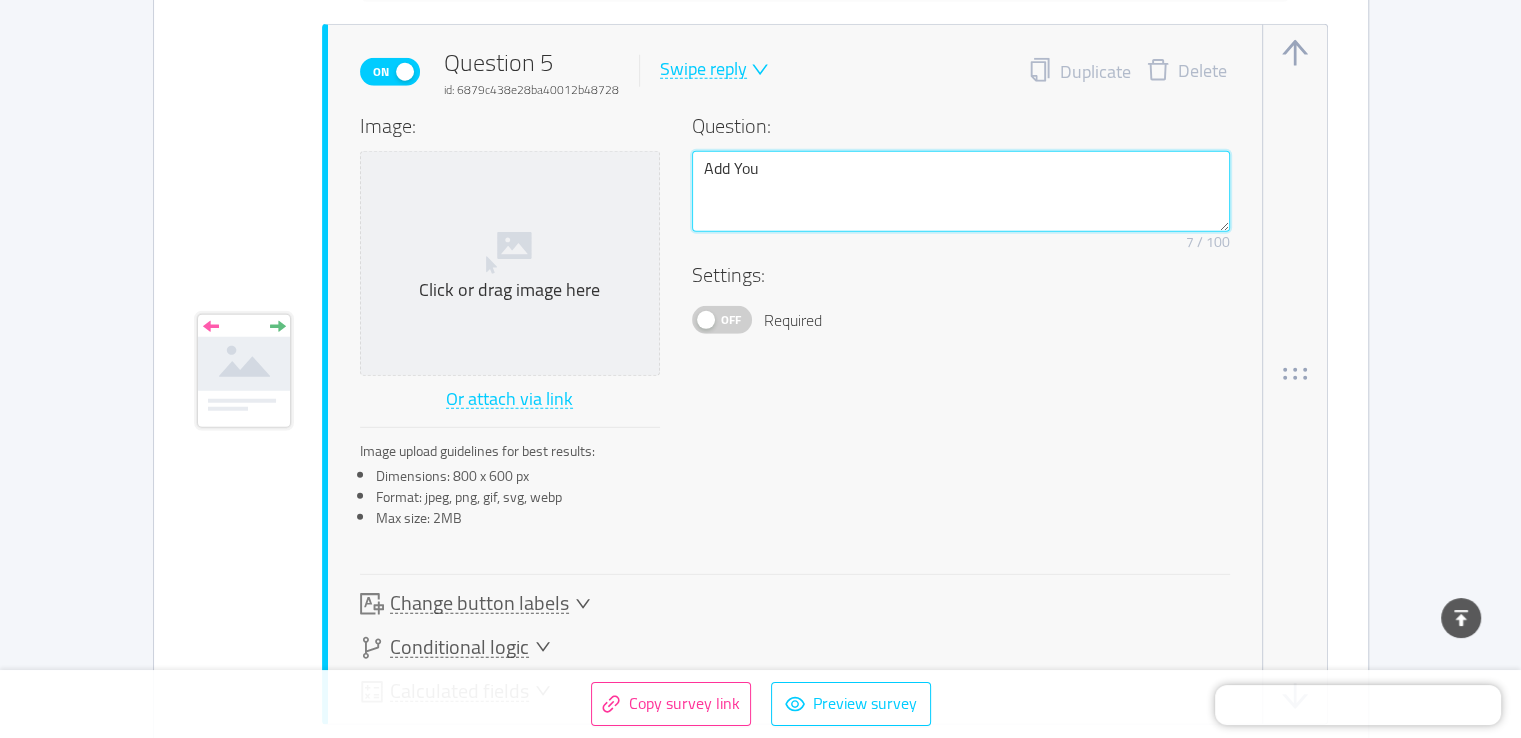 type 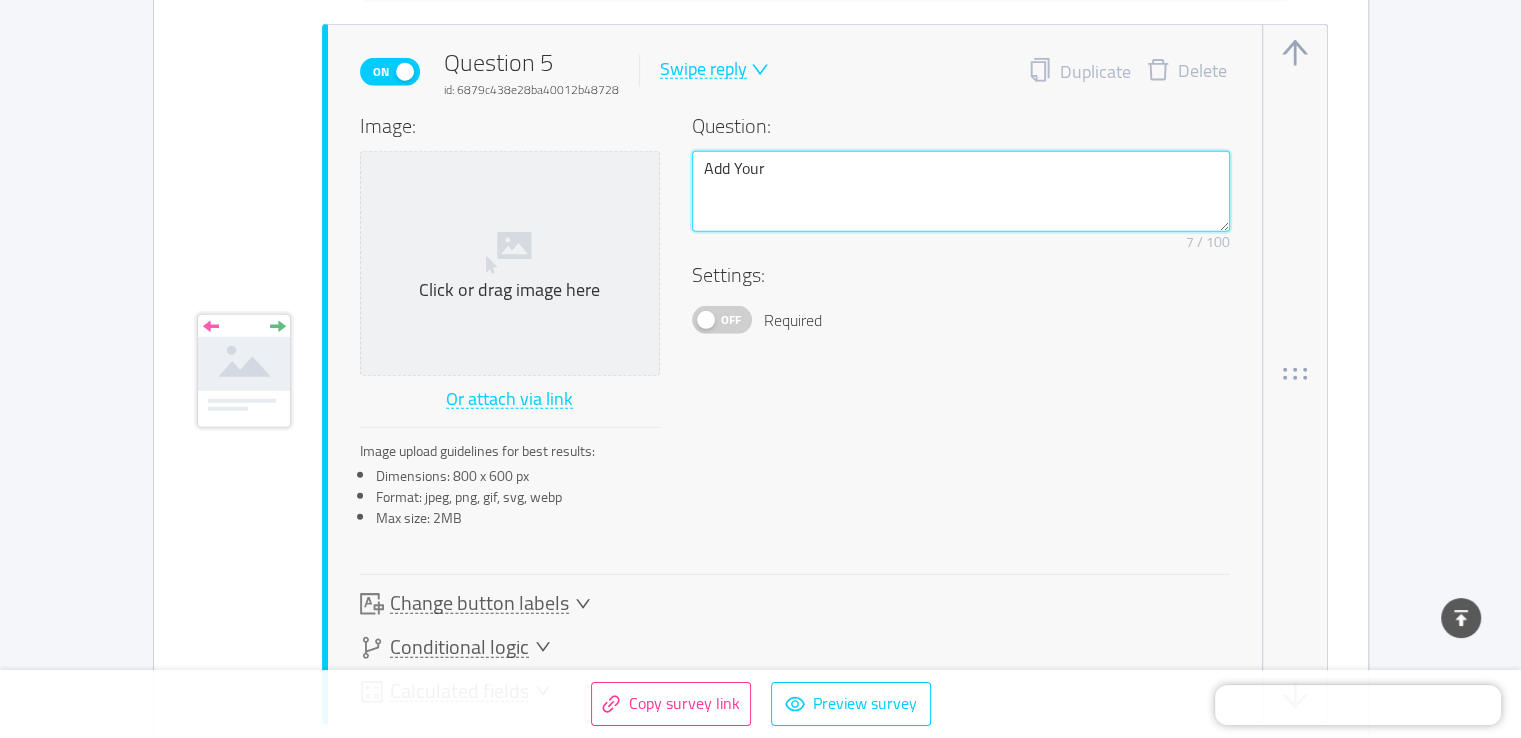 type 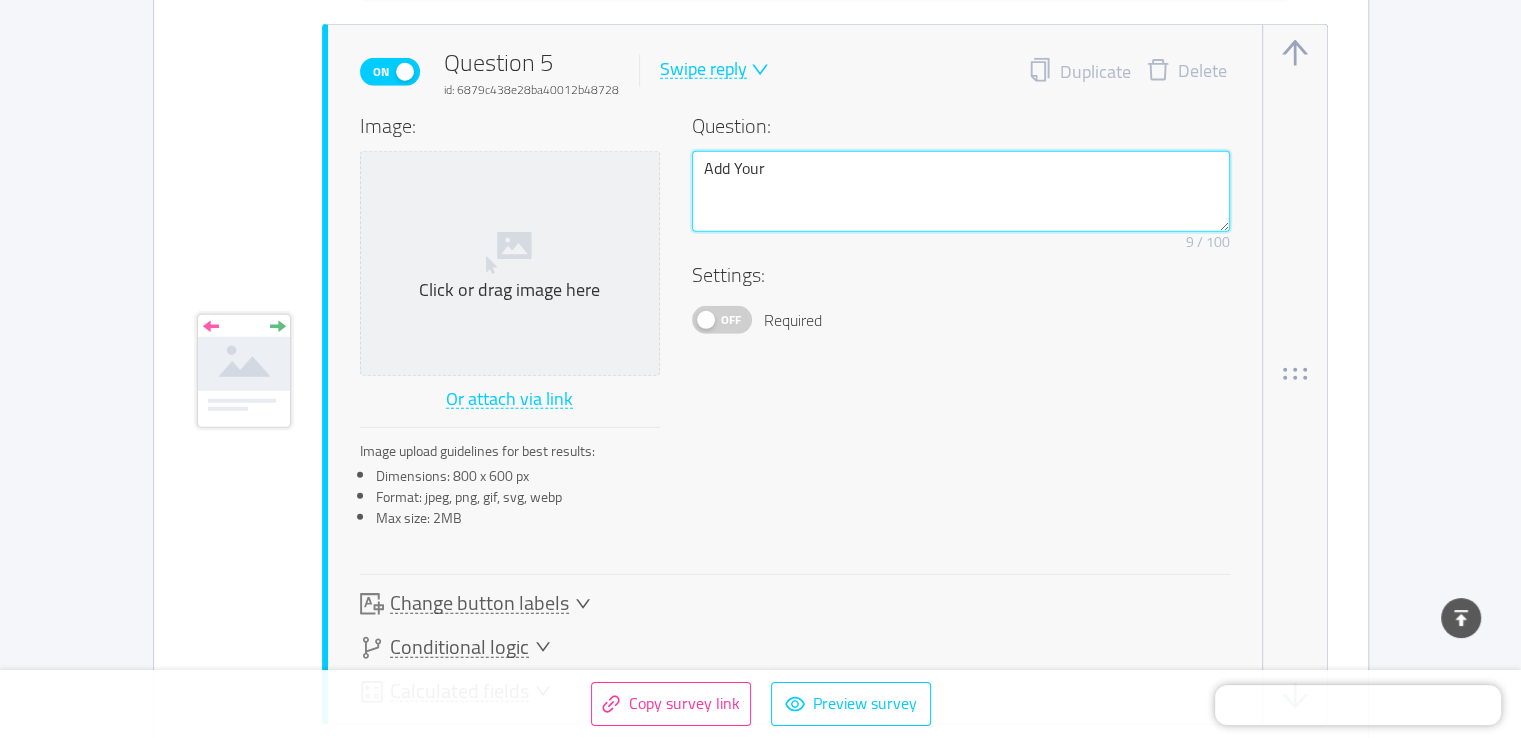 type 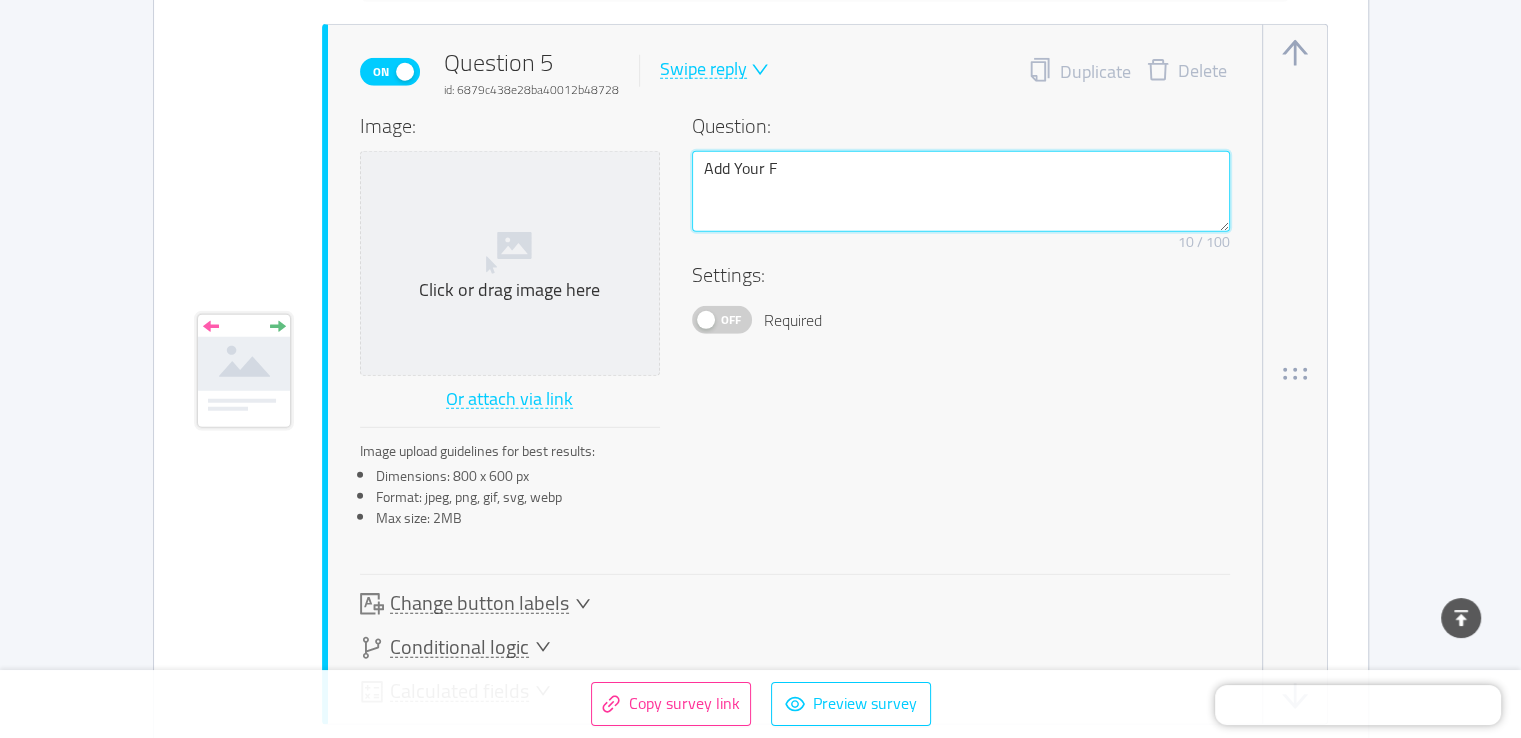 type 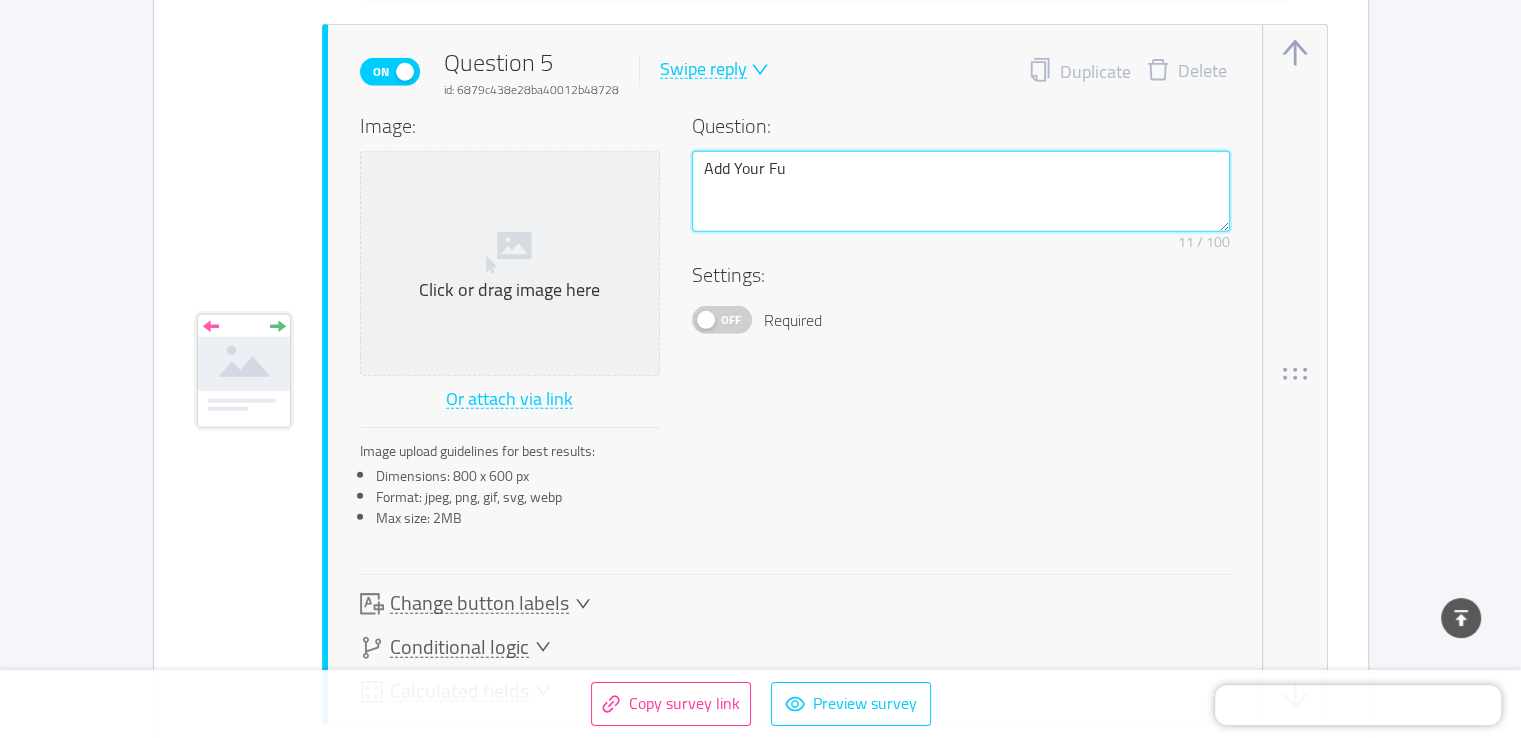 type 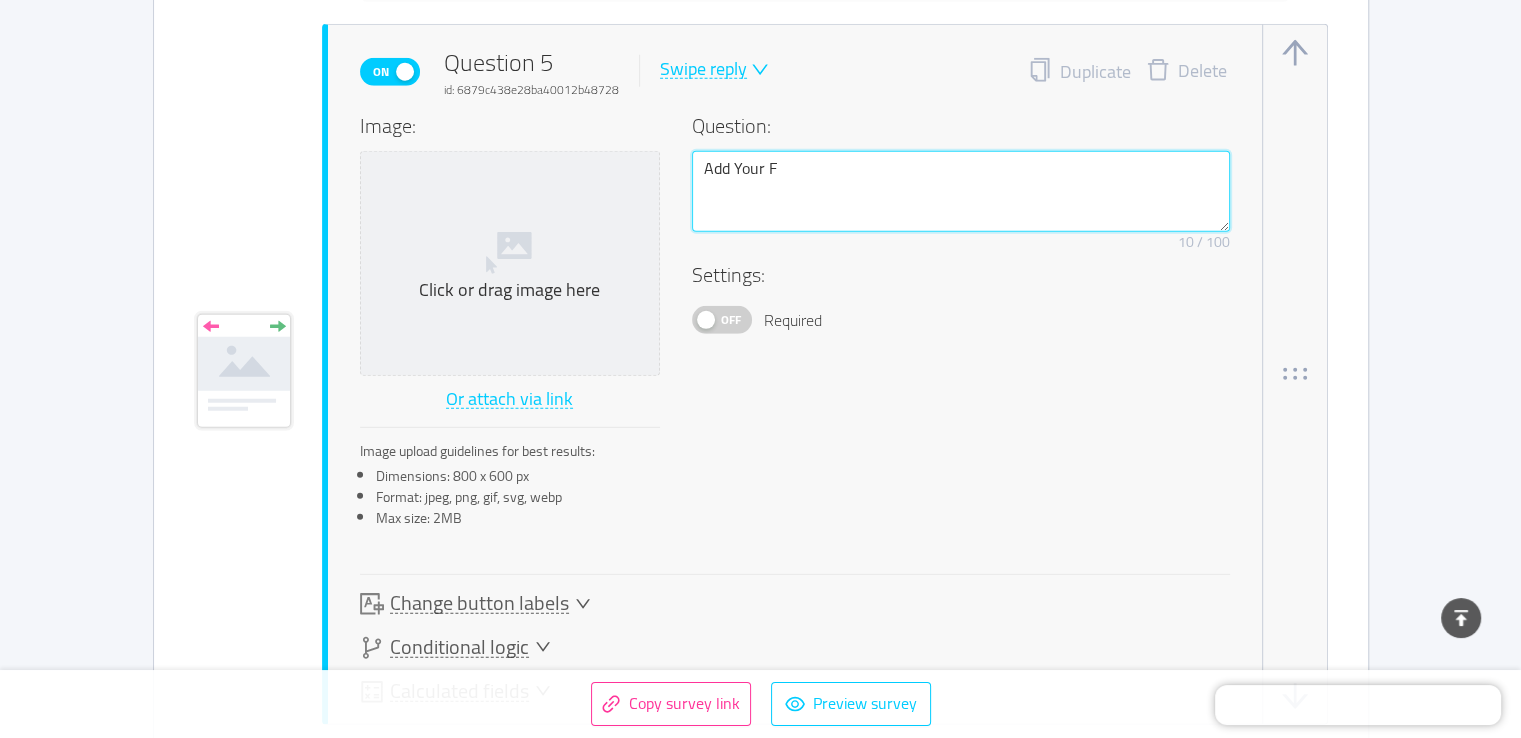 type 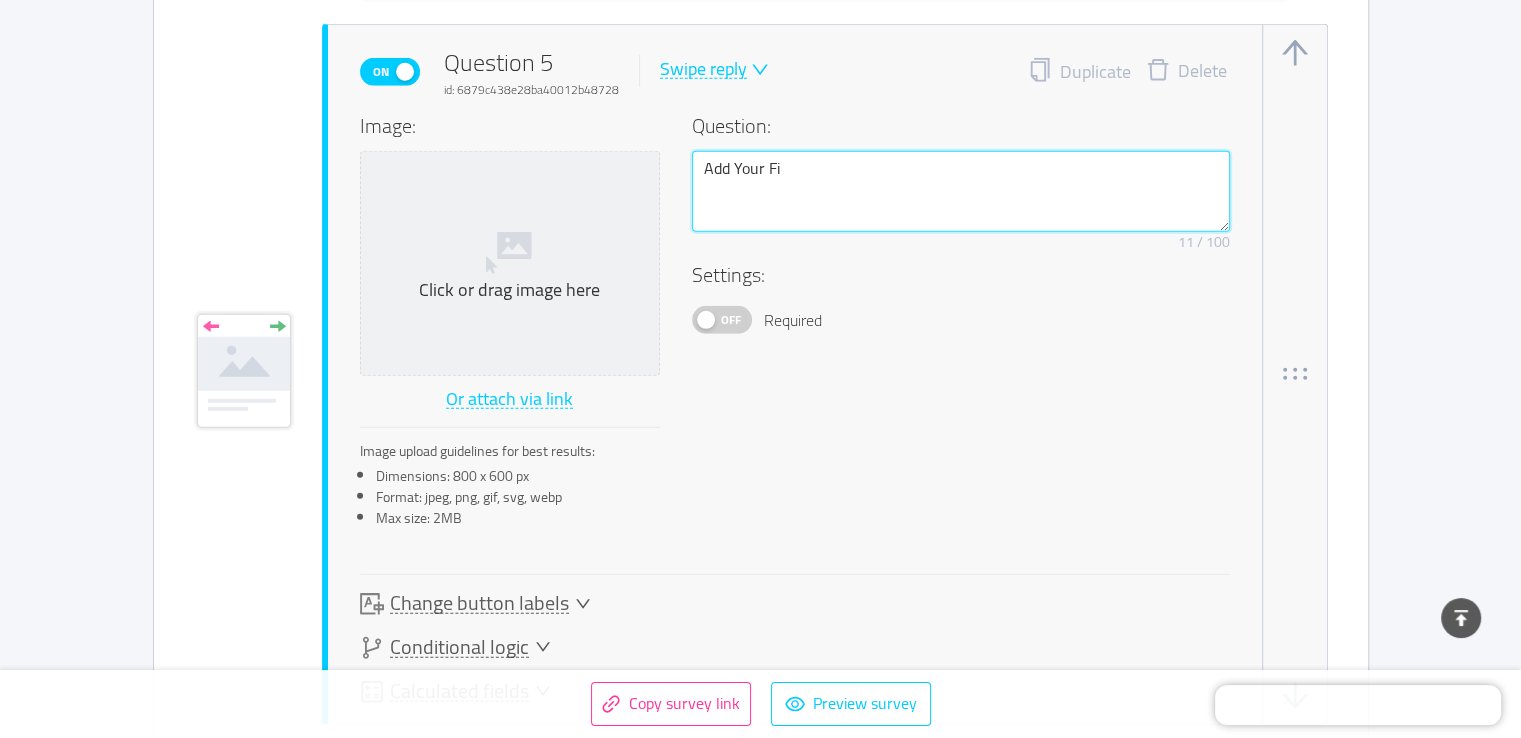 type 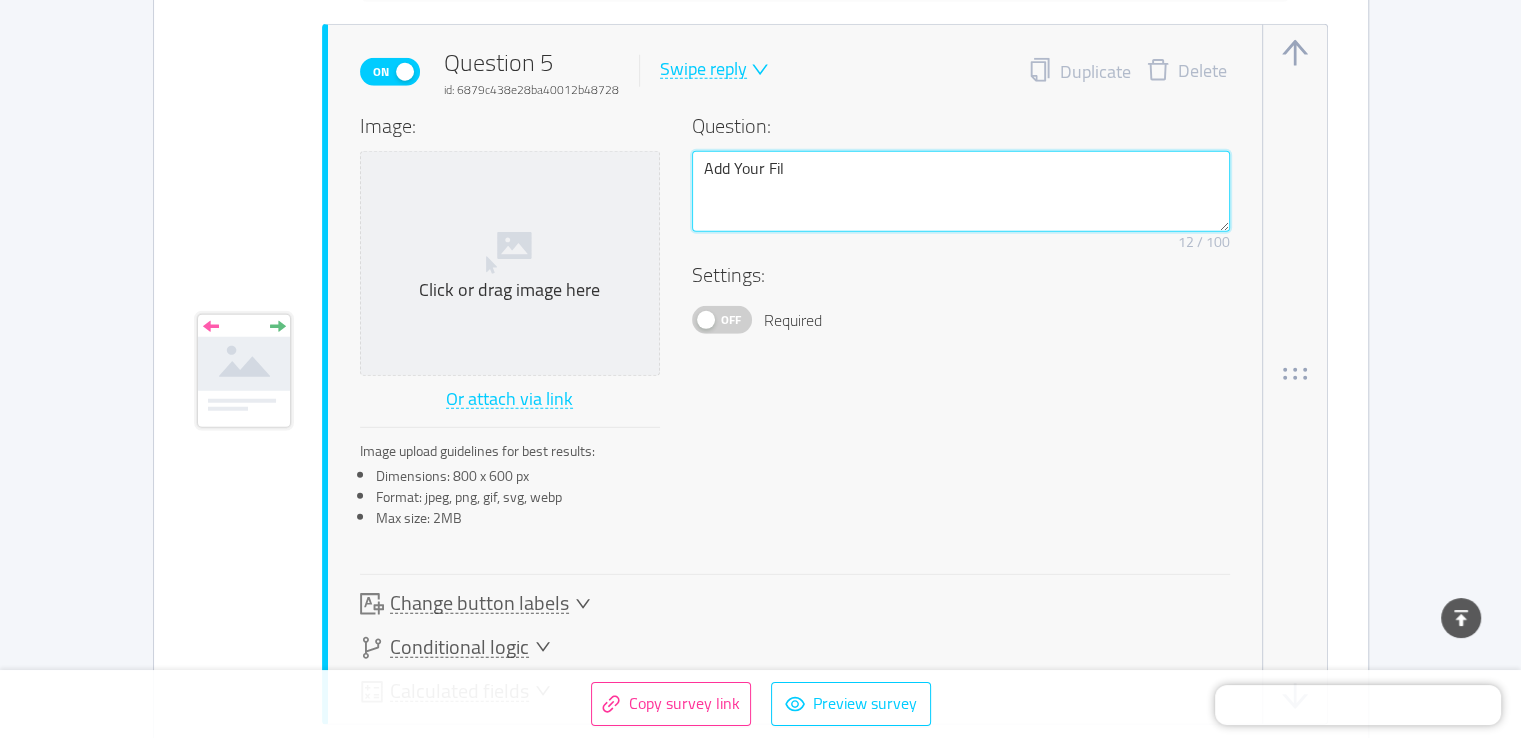 type 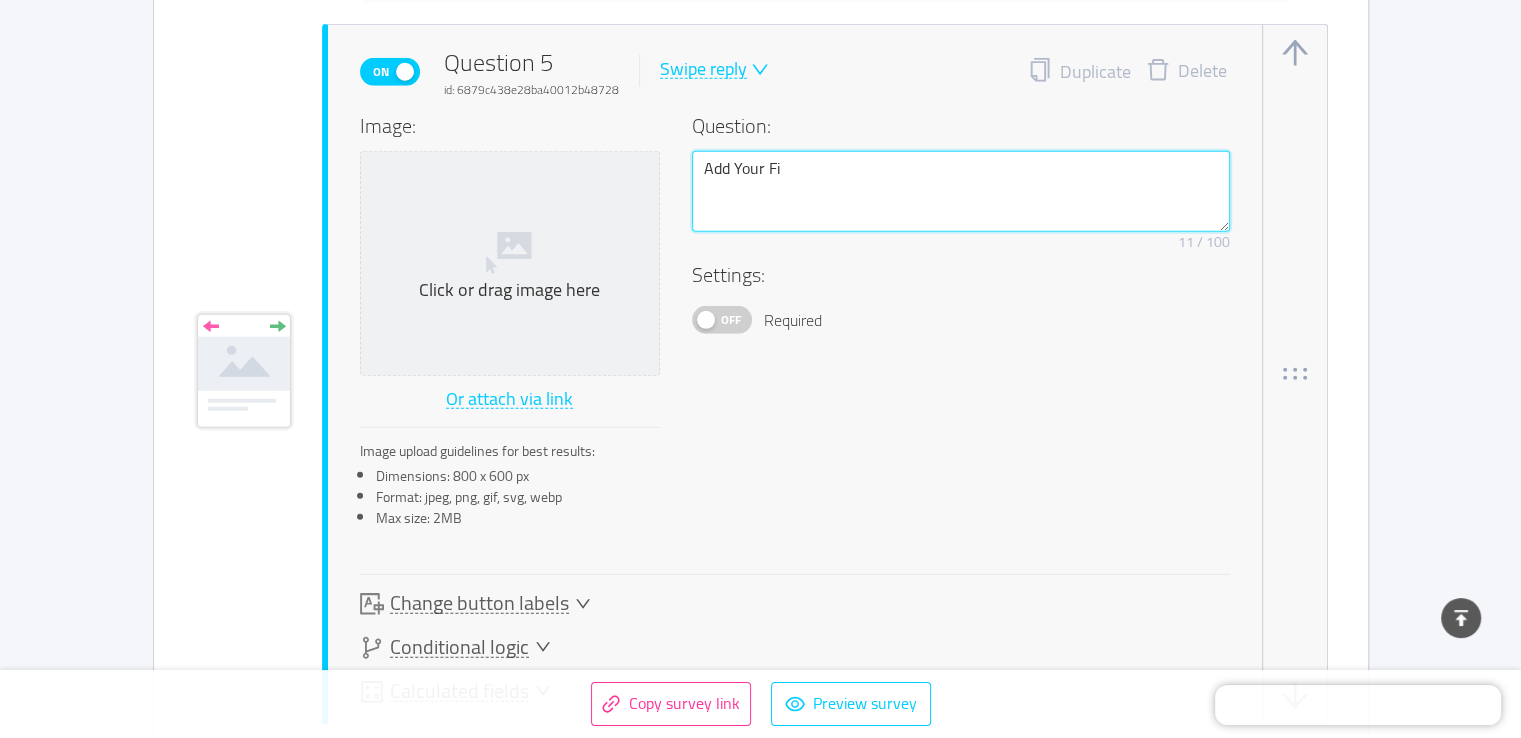 type 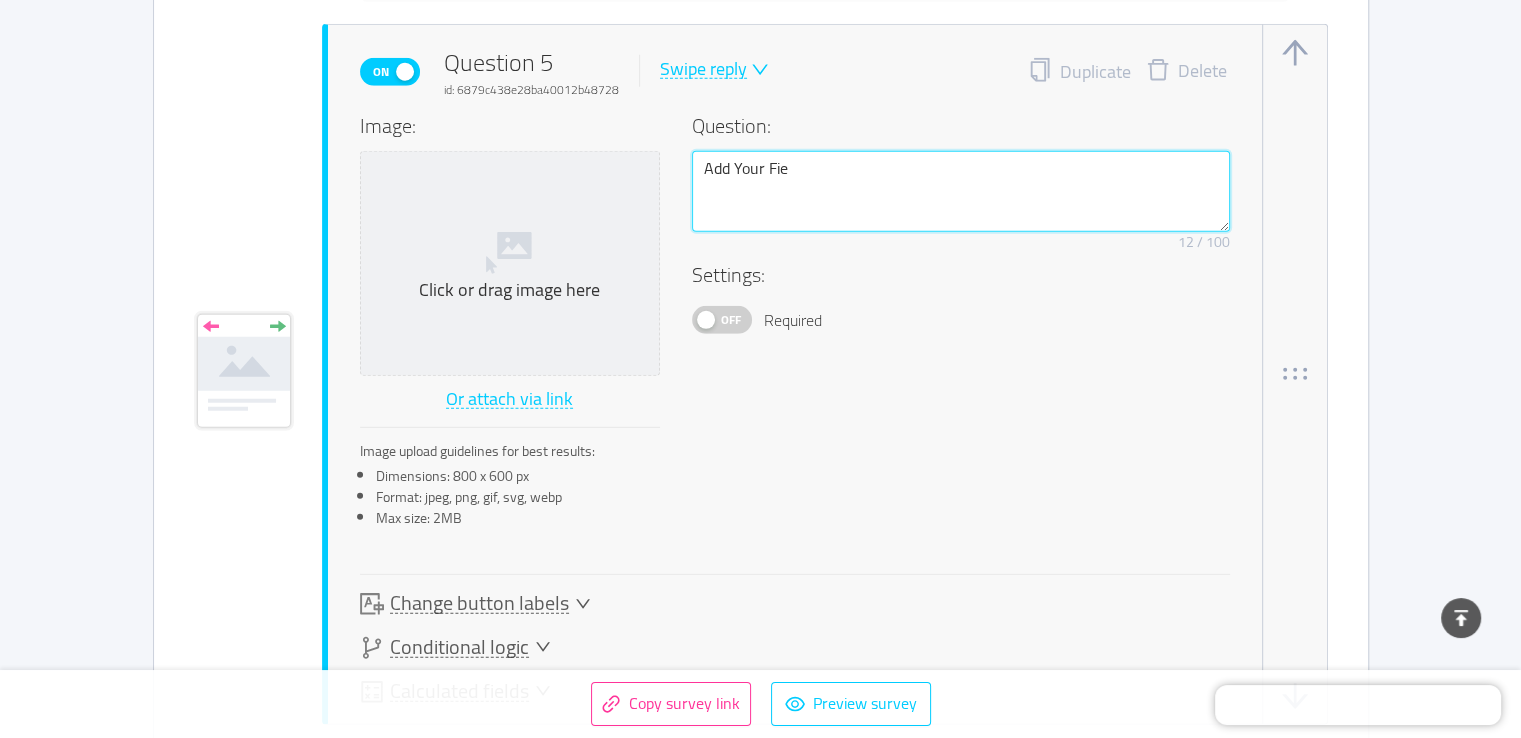 type 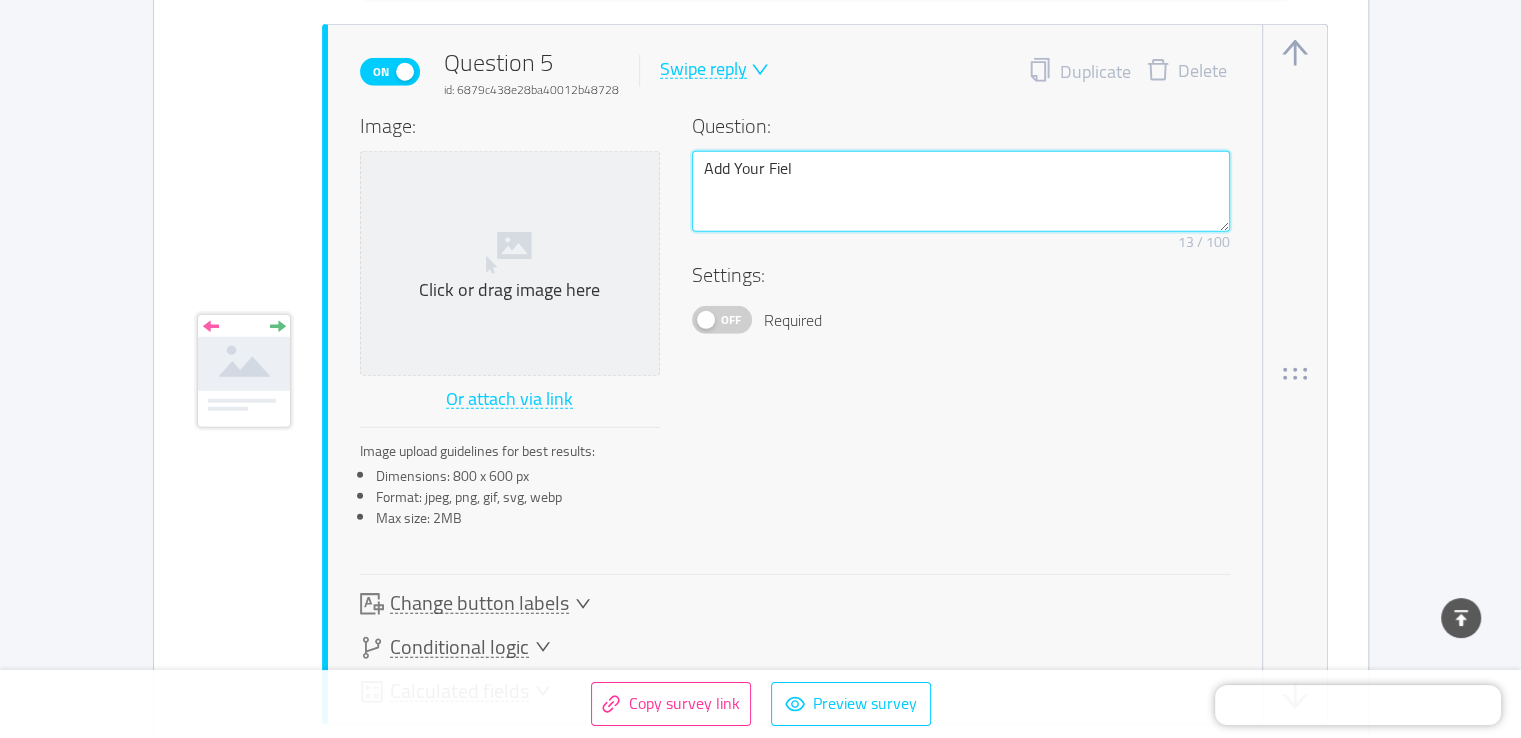 type 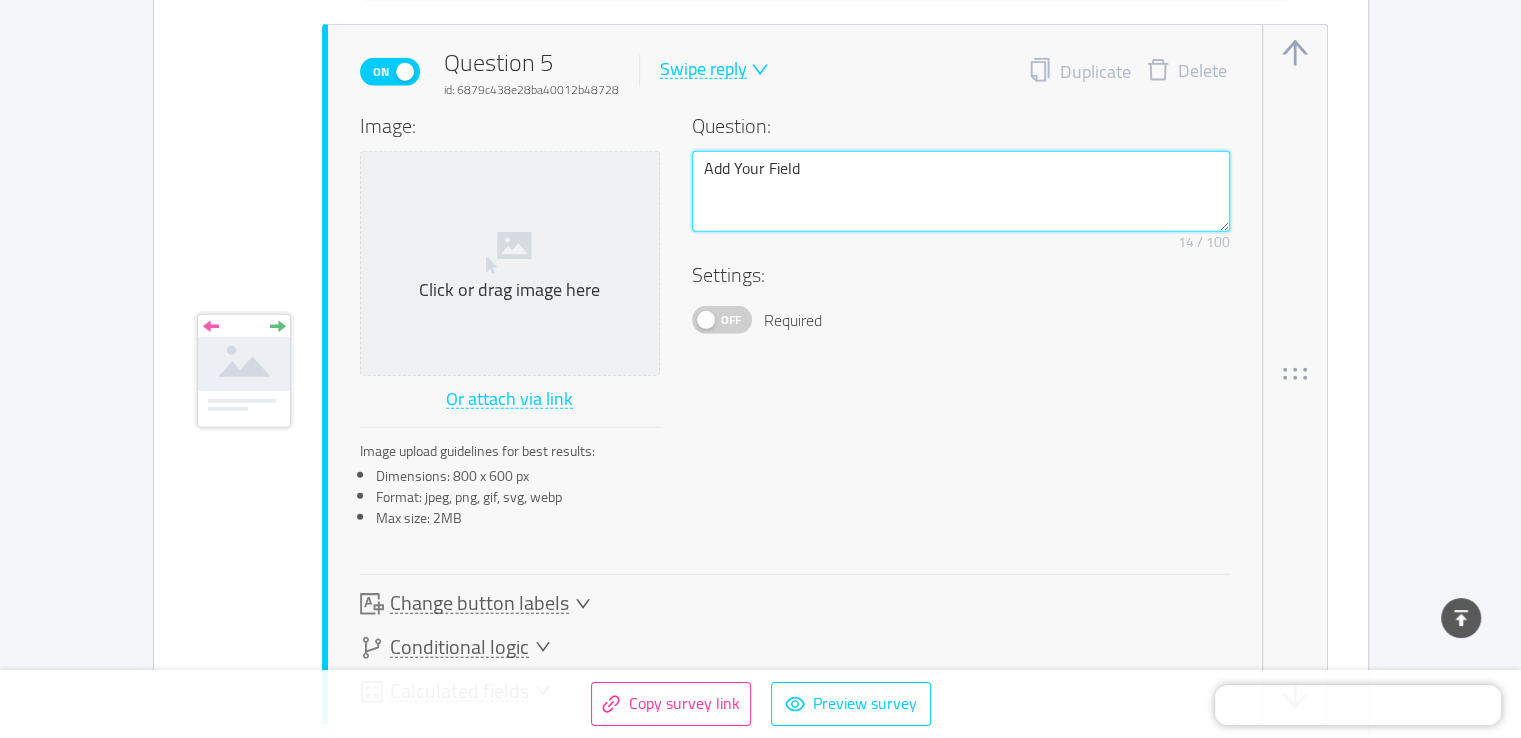 type 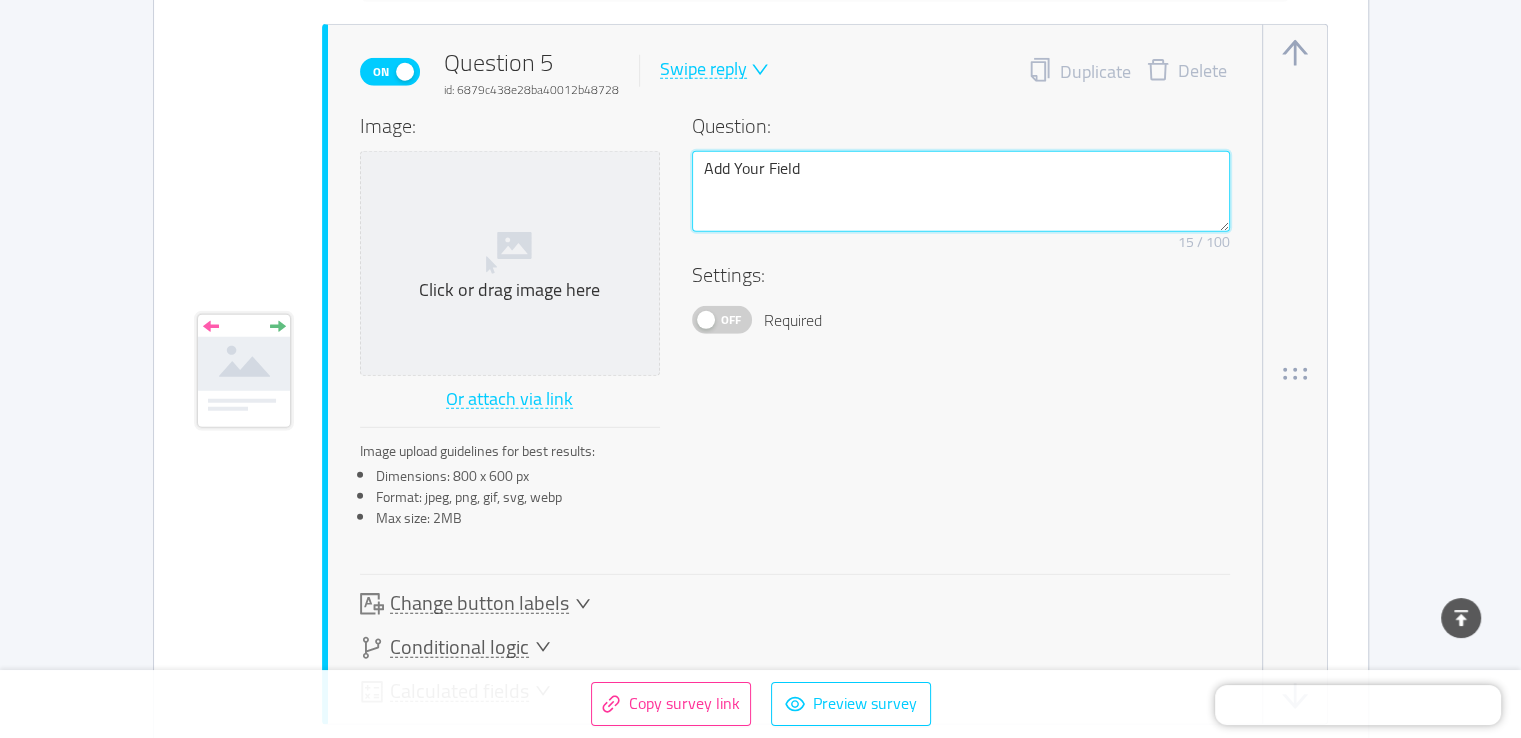 type 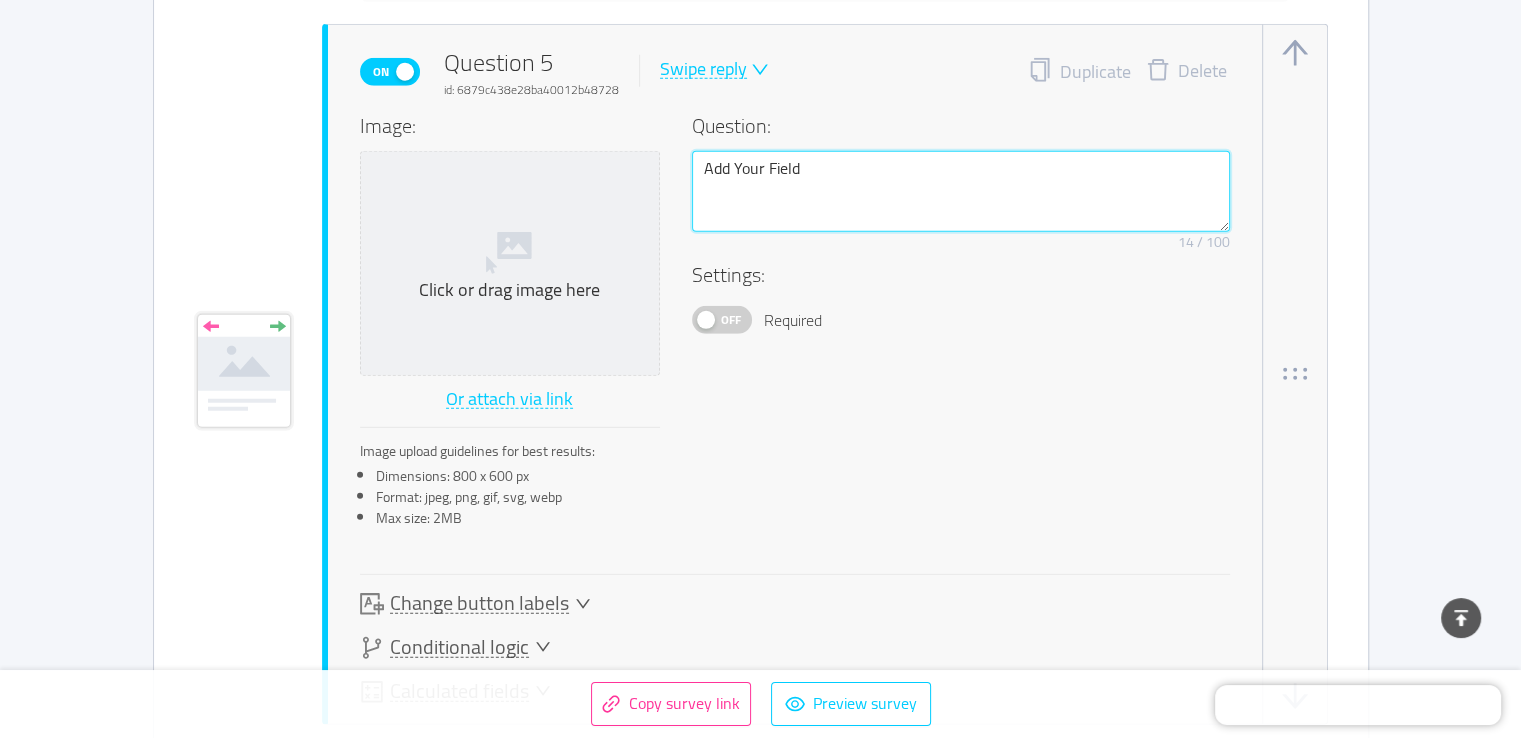 type 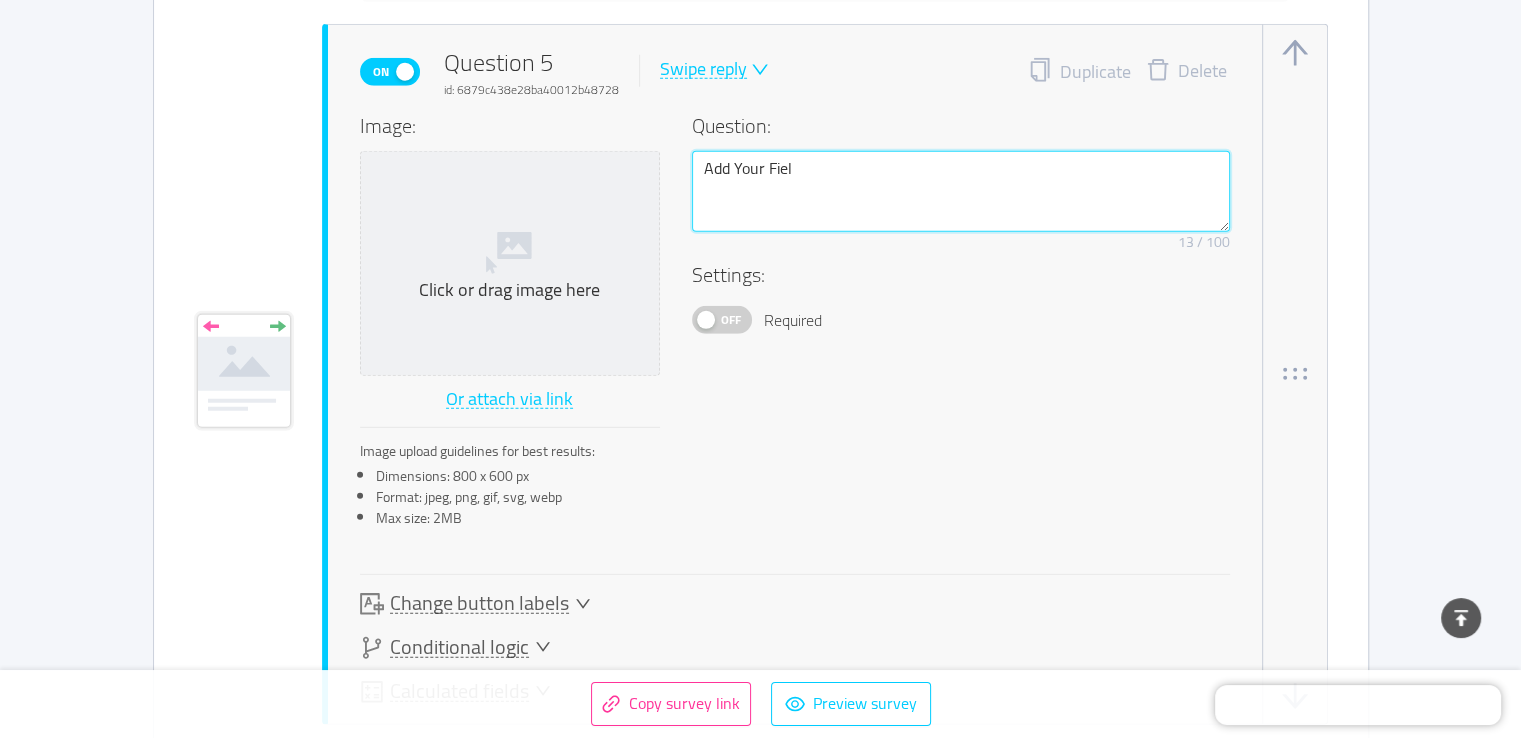 type 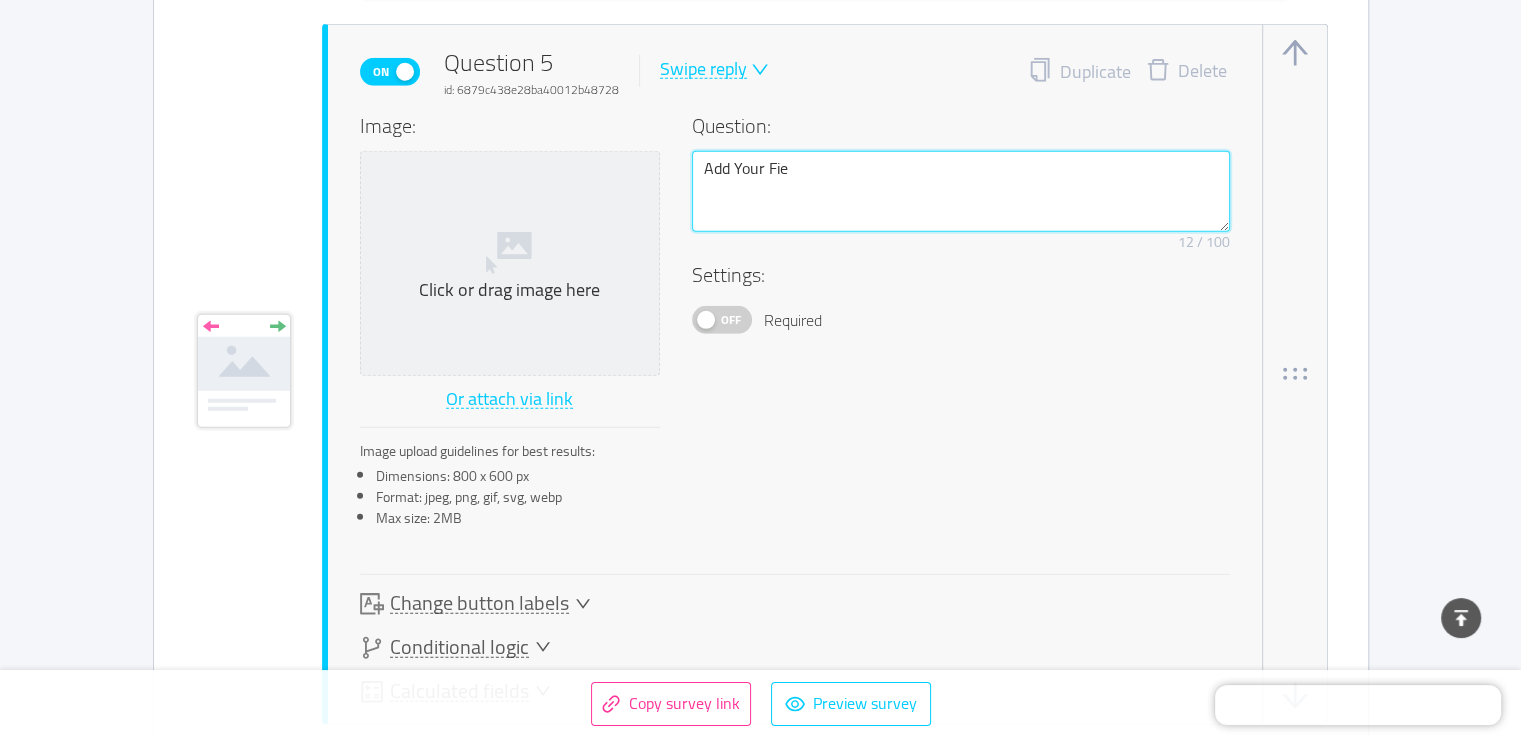 type 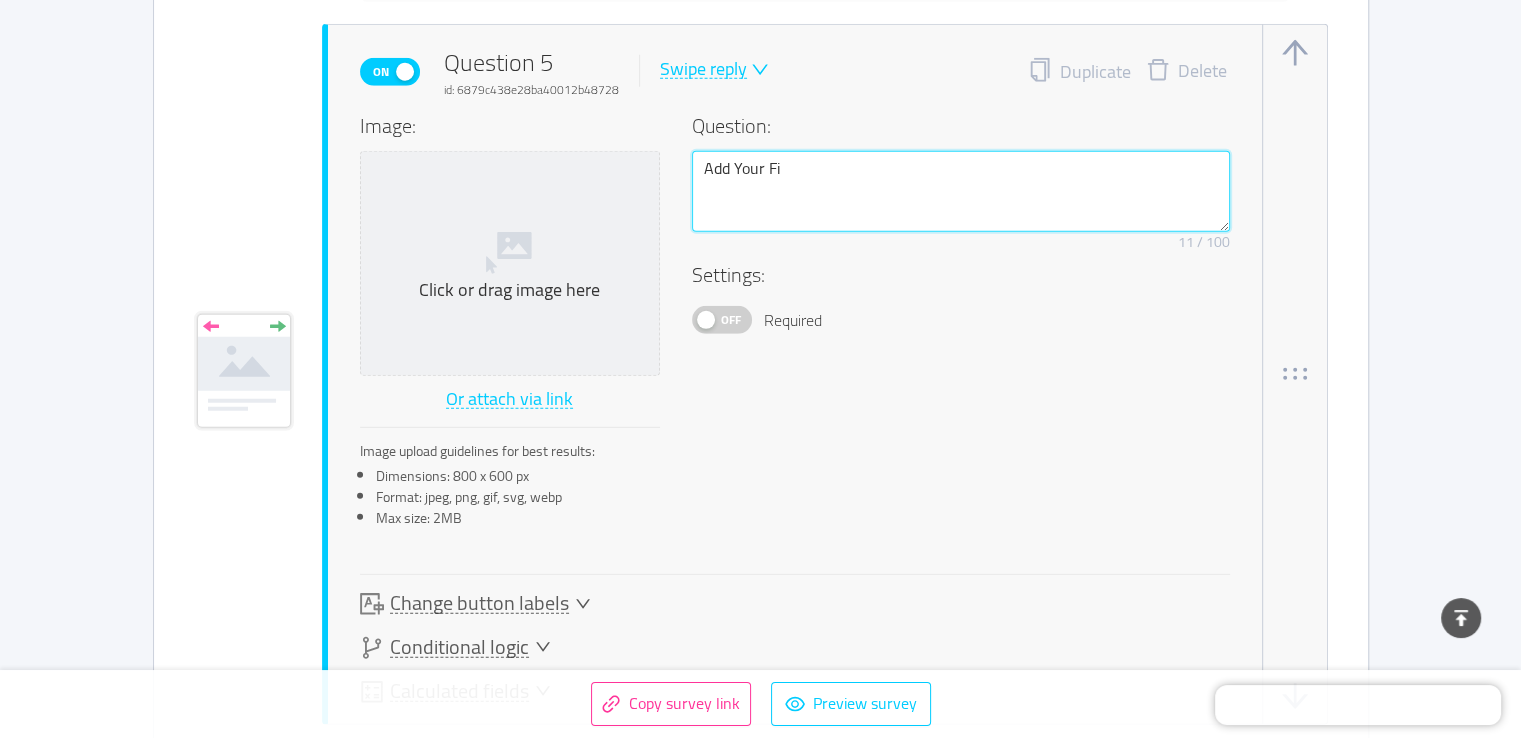type 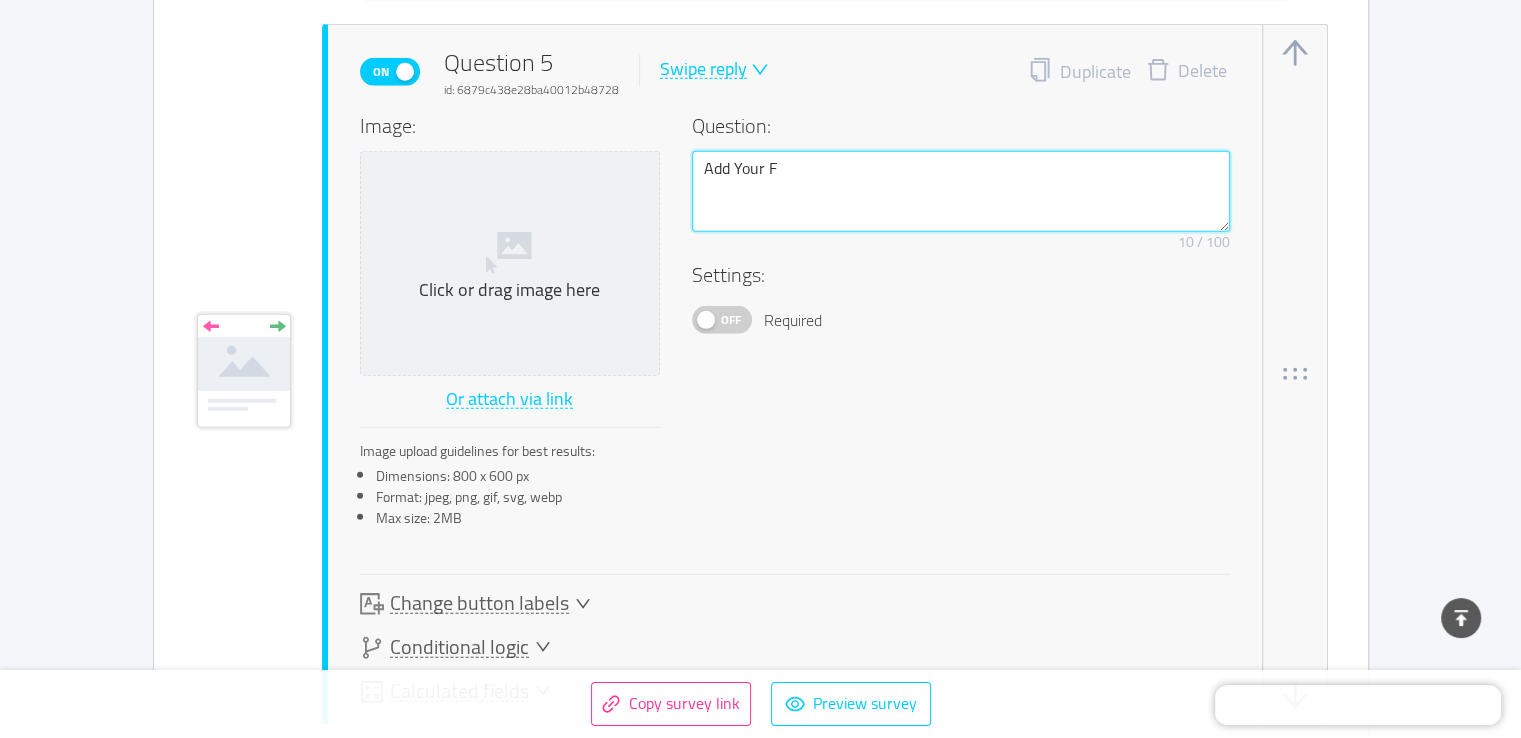 type 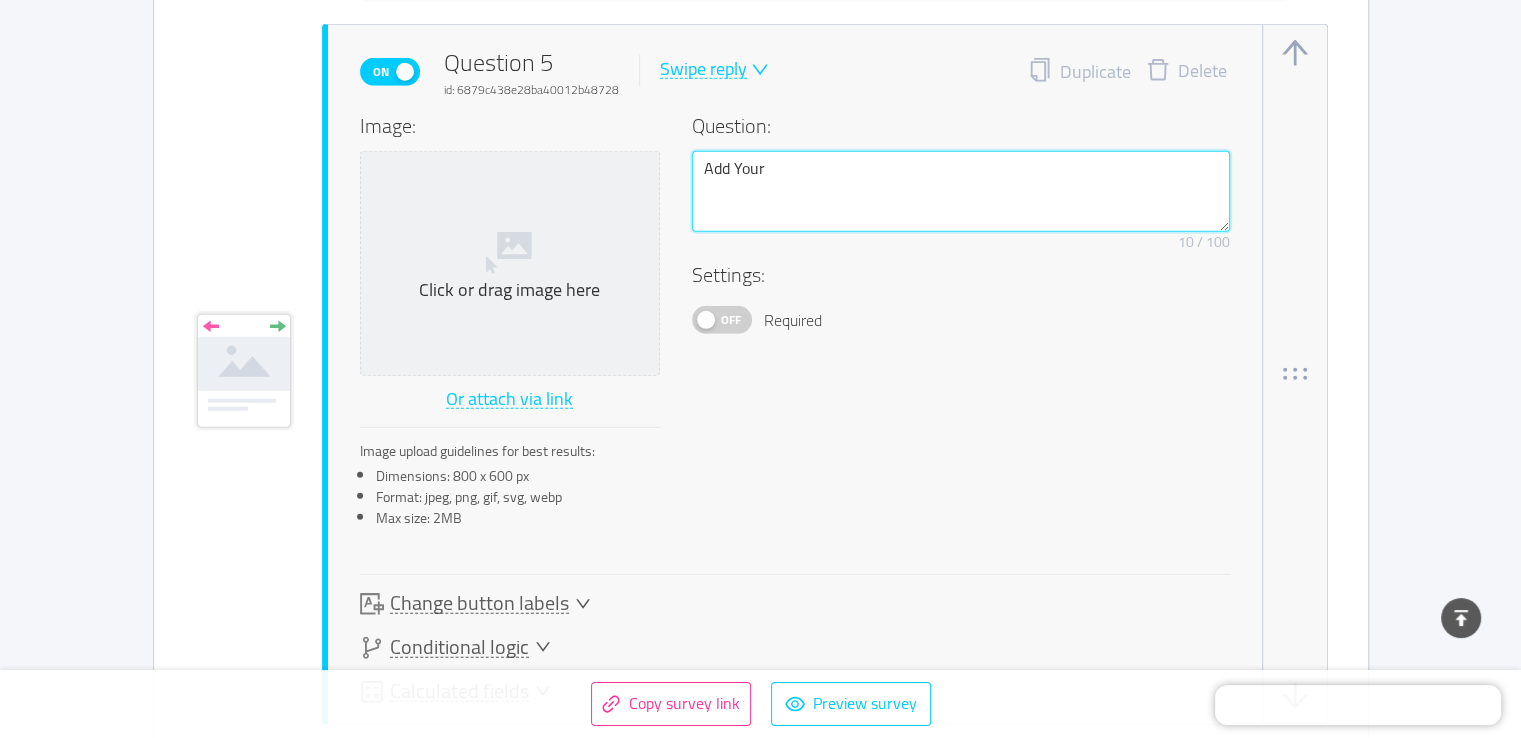 type 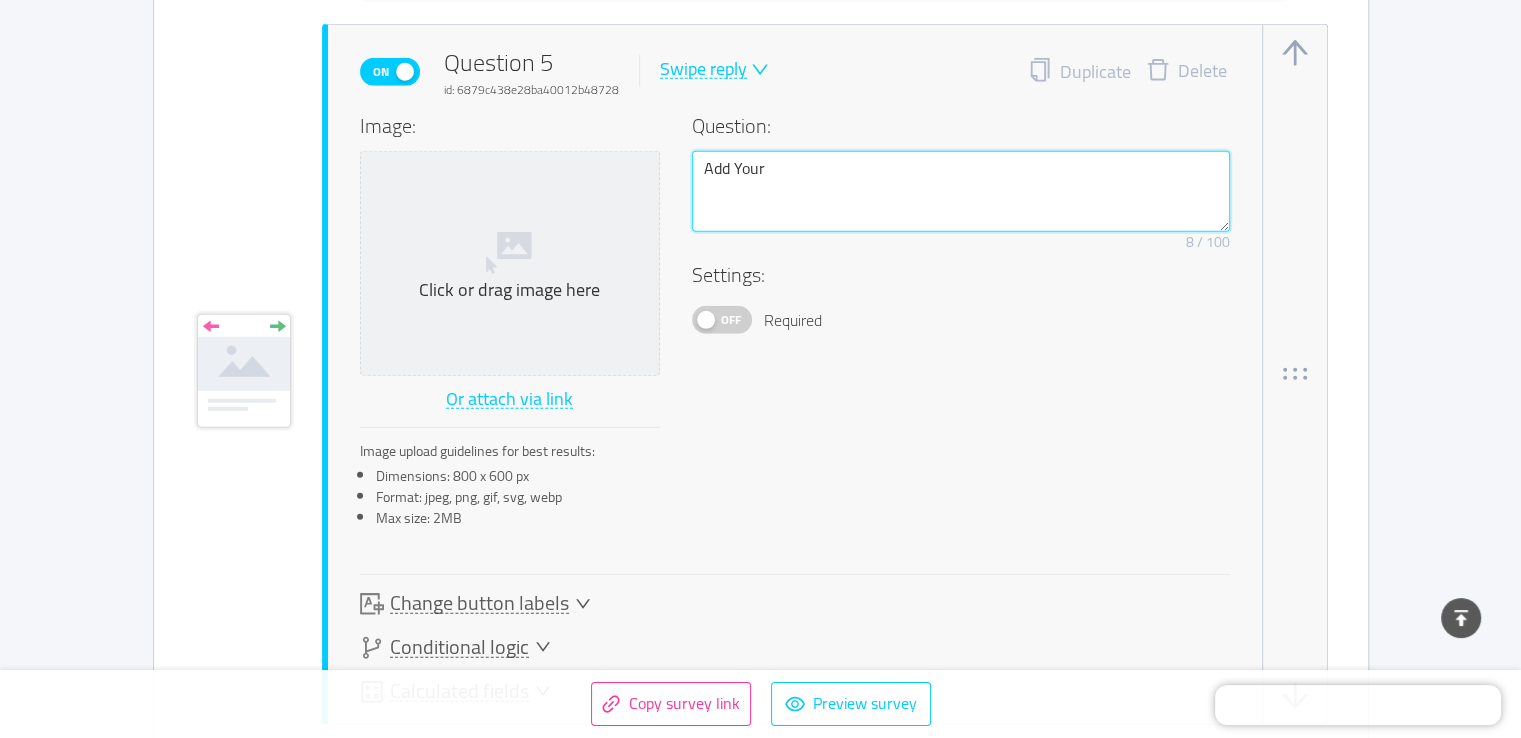 type 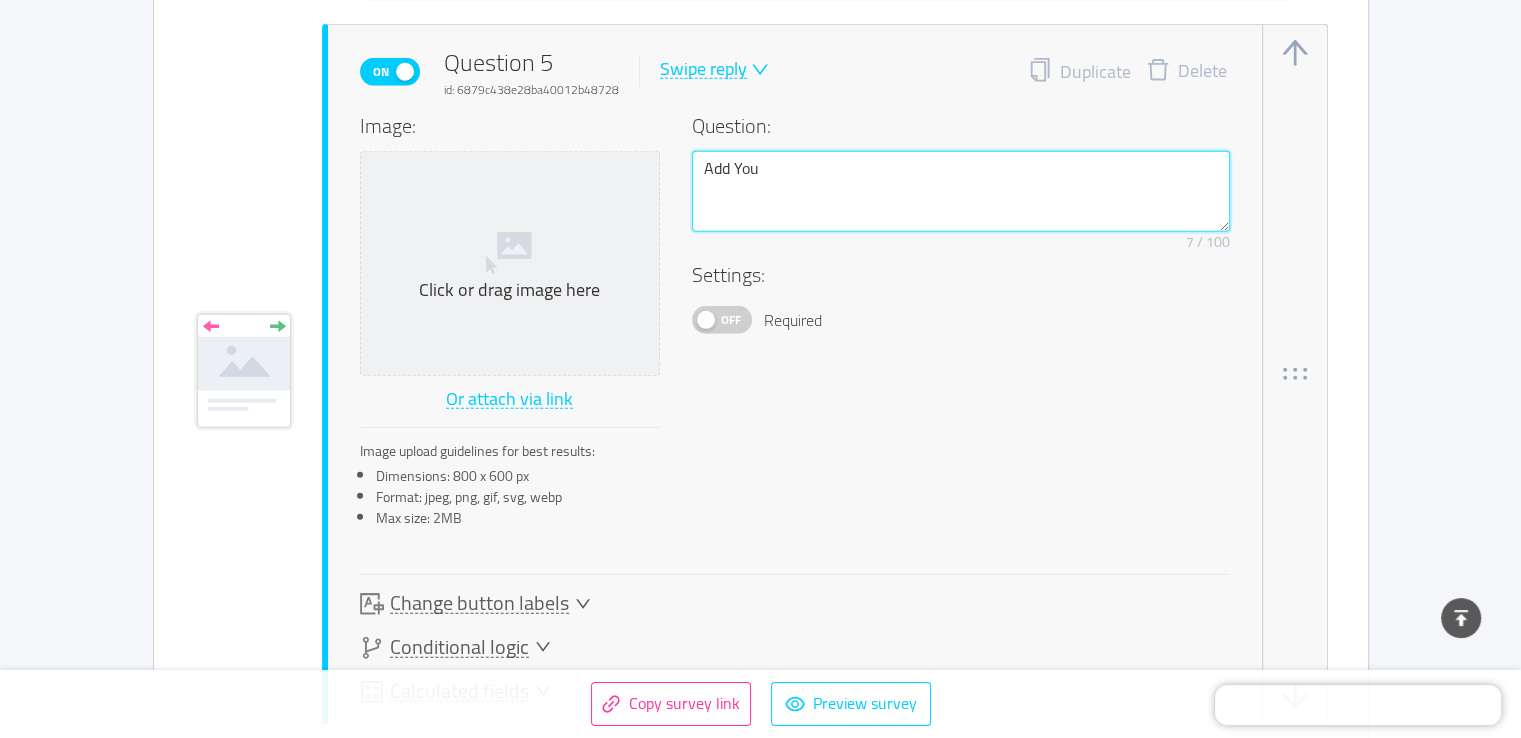 type on "Add Yo" 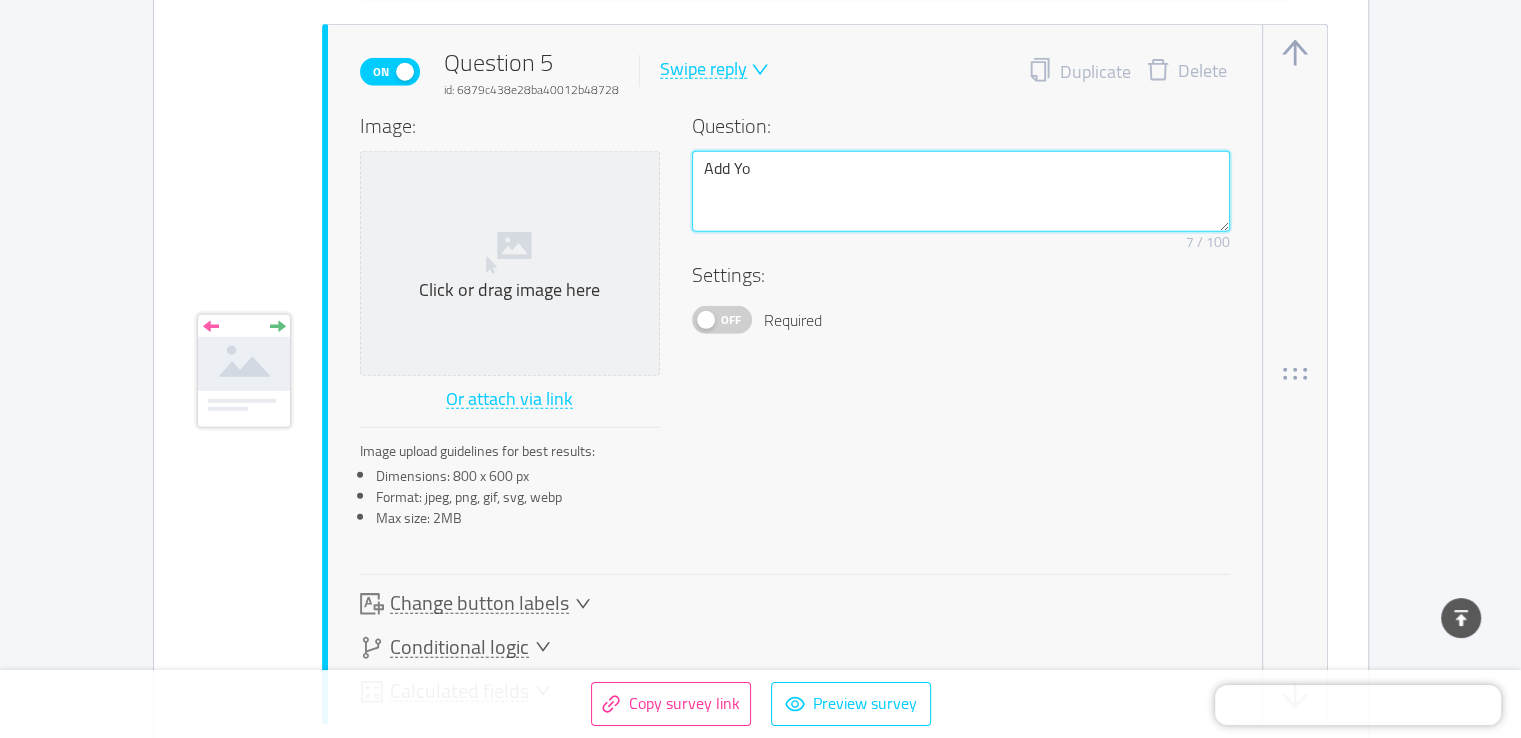 type 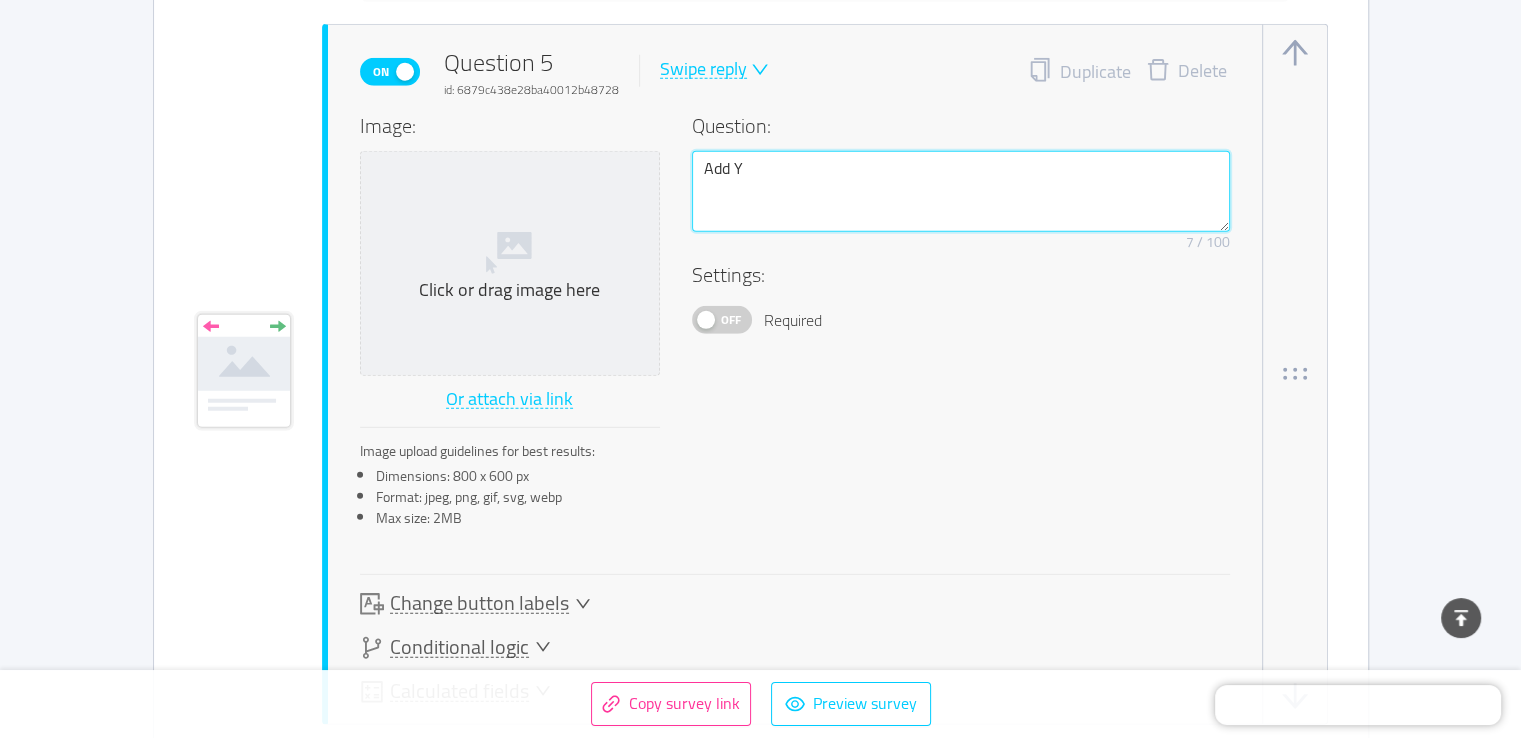 type 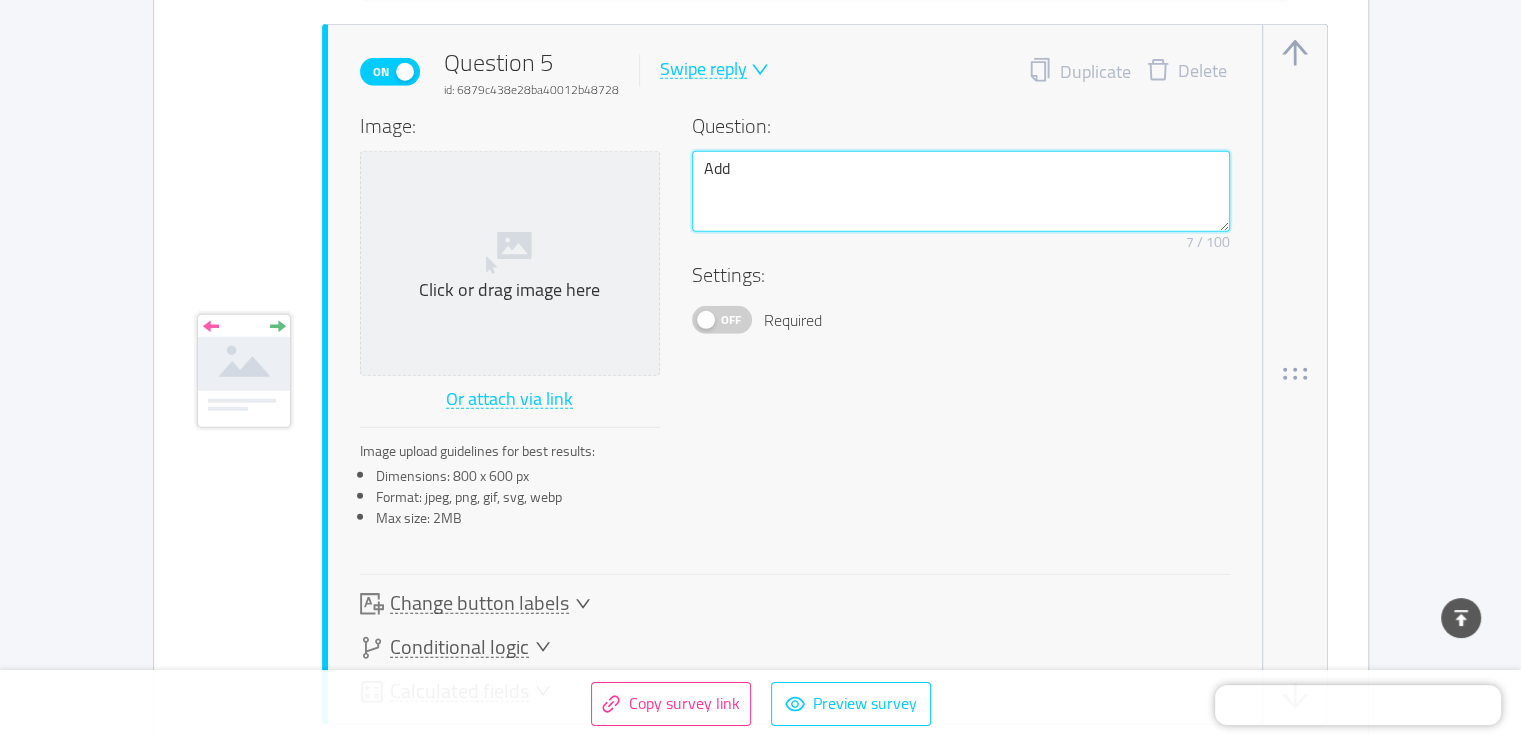 type 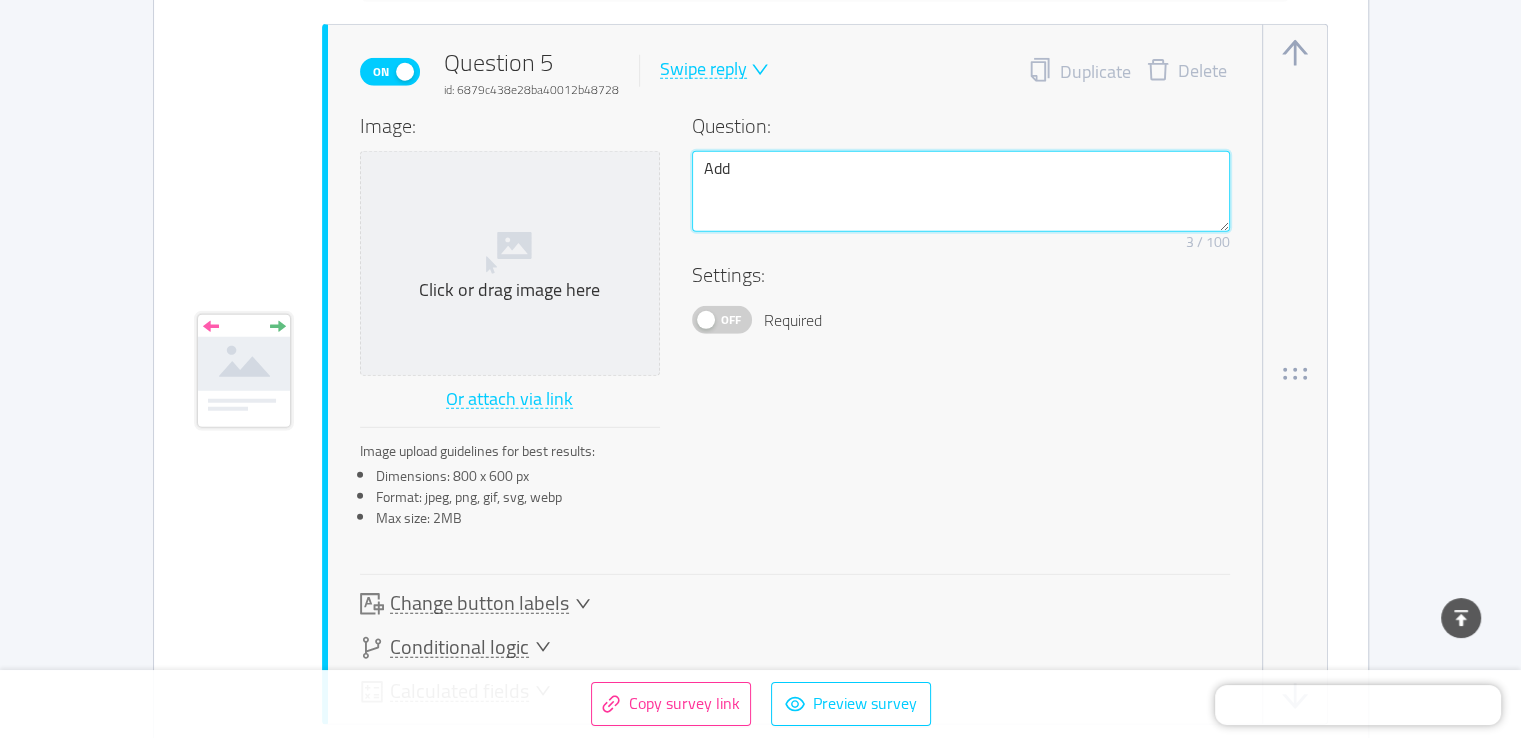 type 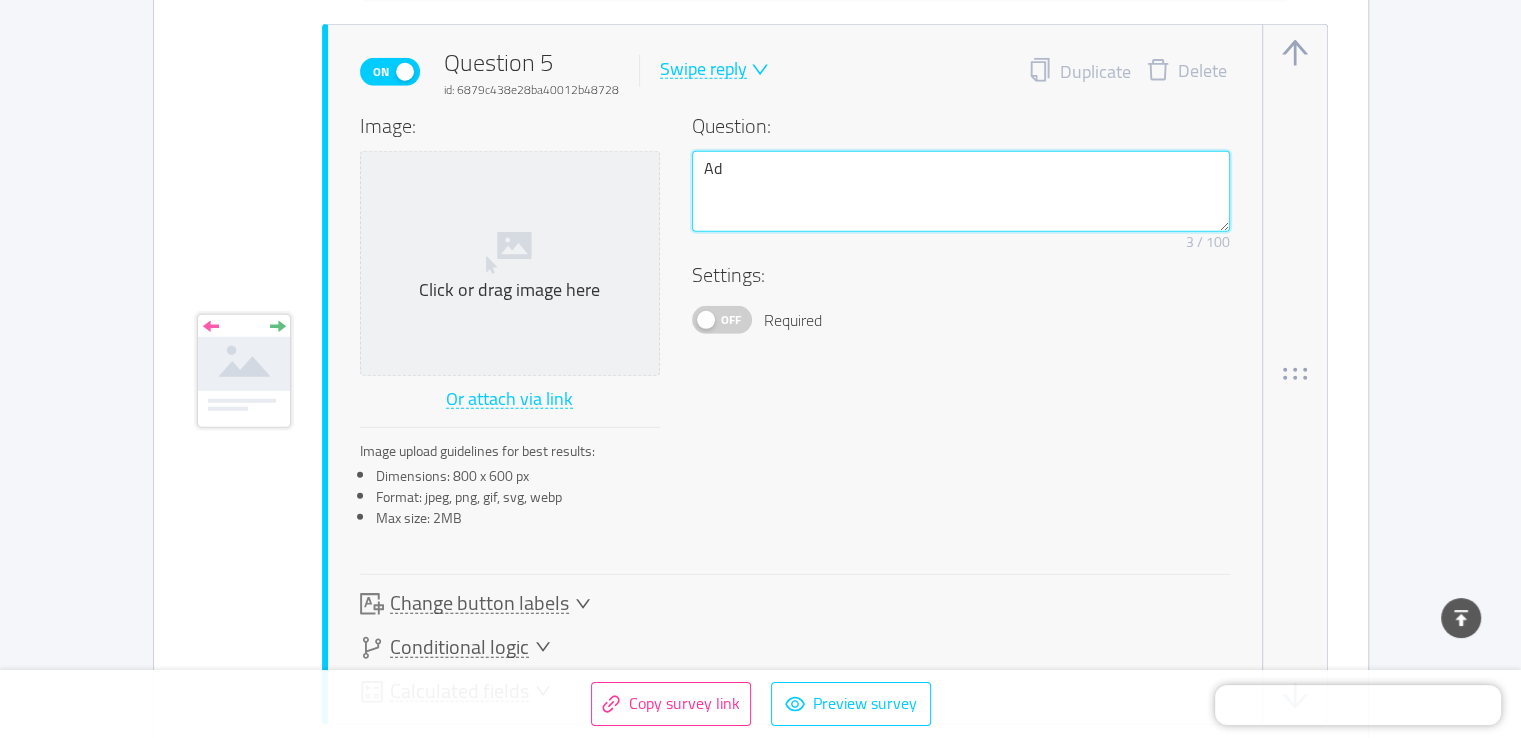 type 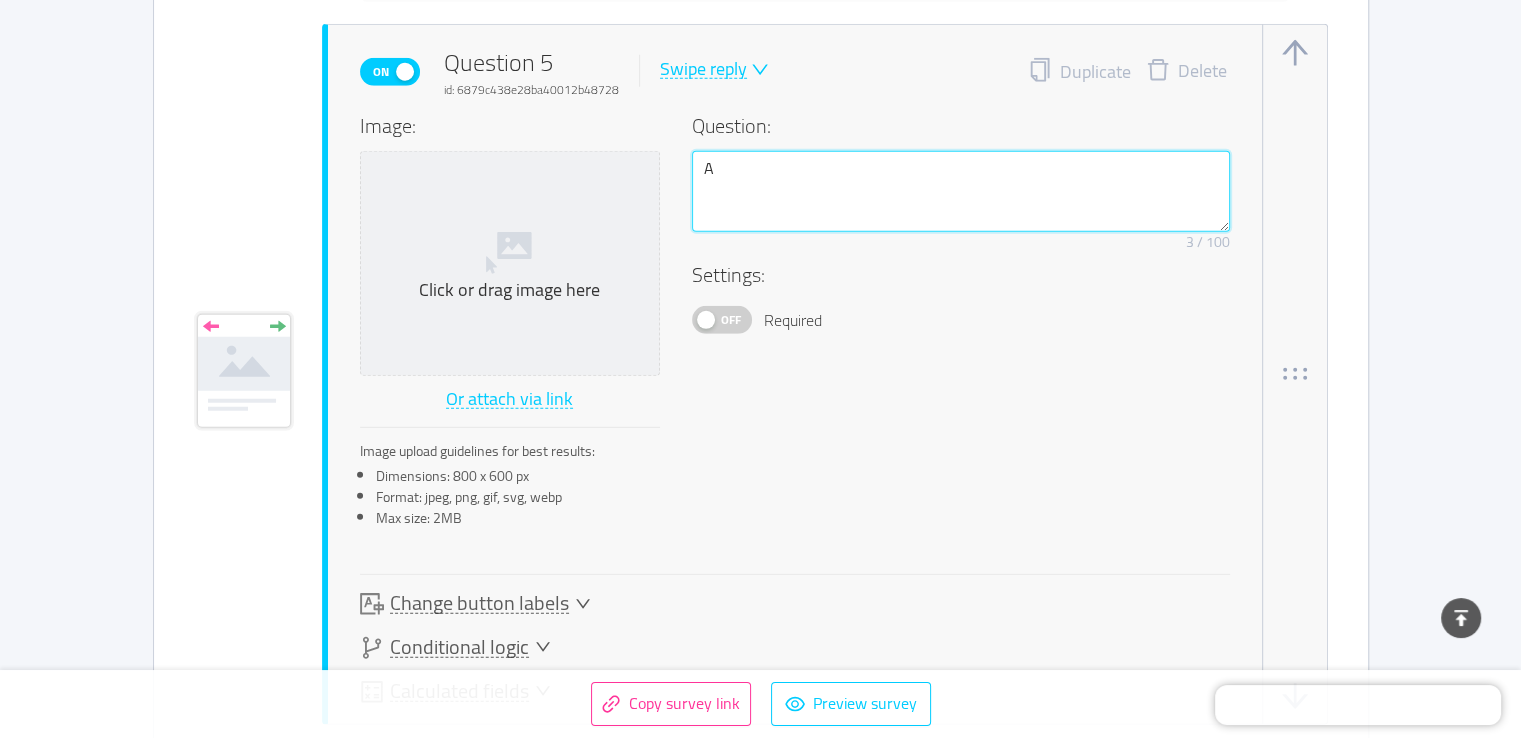 type 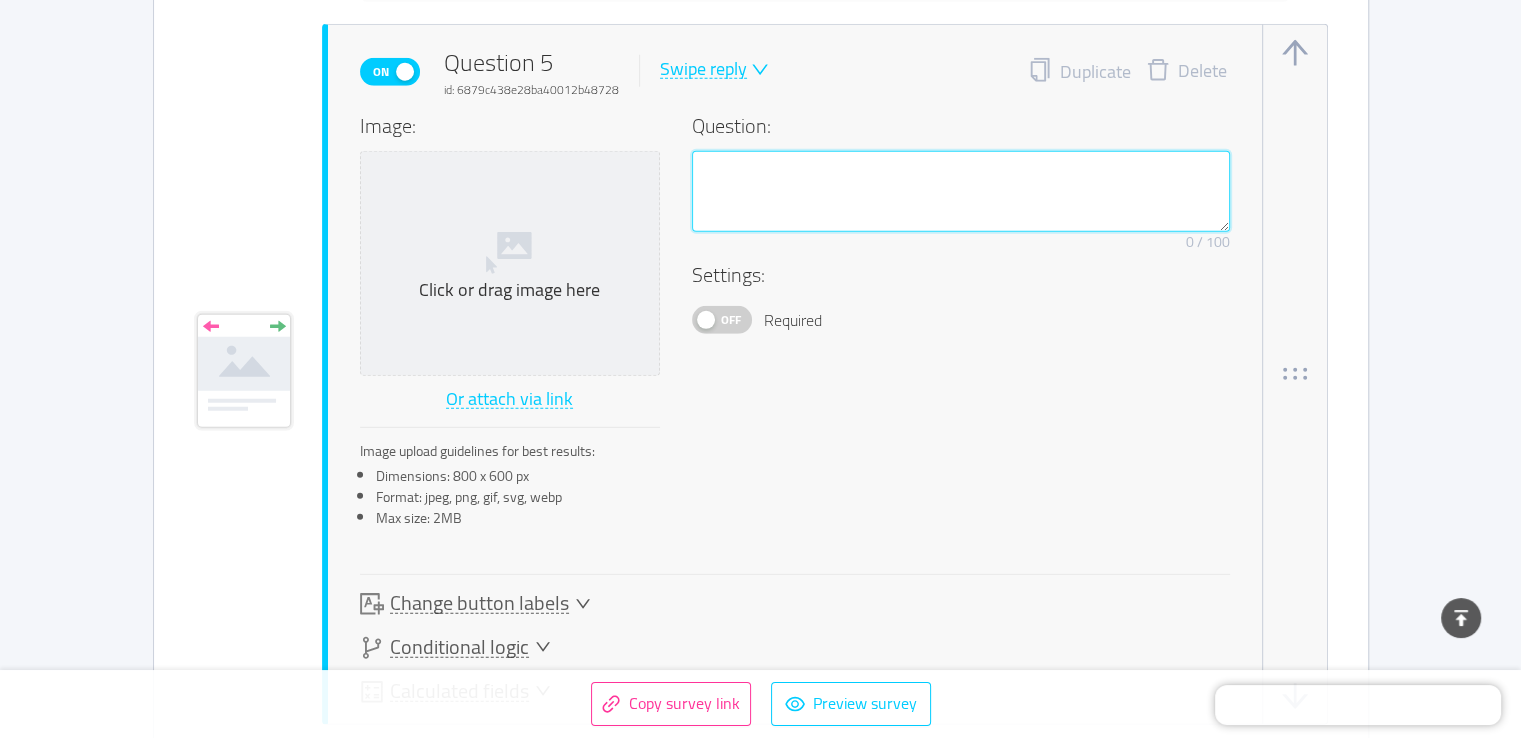 scroll, scrollTop: 5705, scrollLeft: 0, axis: vertical 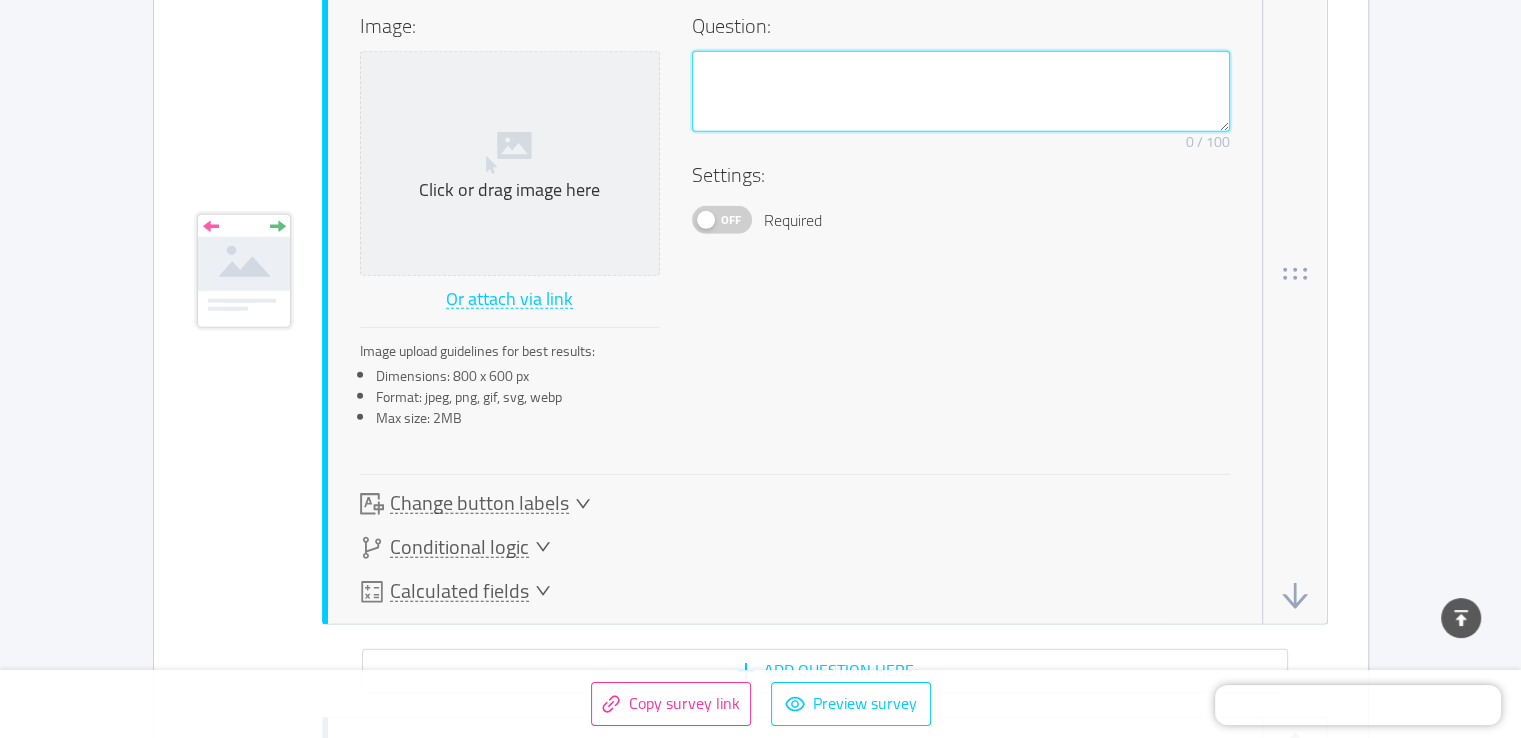 type on "A" 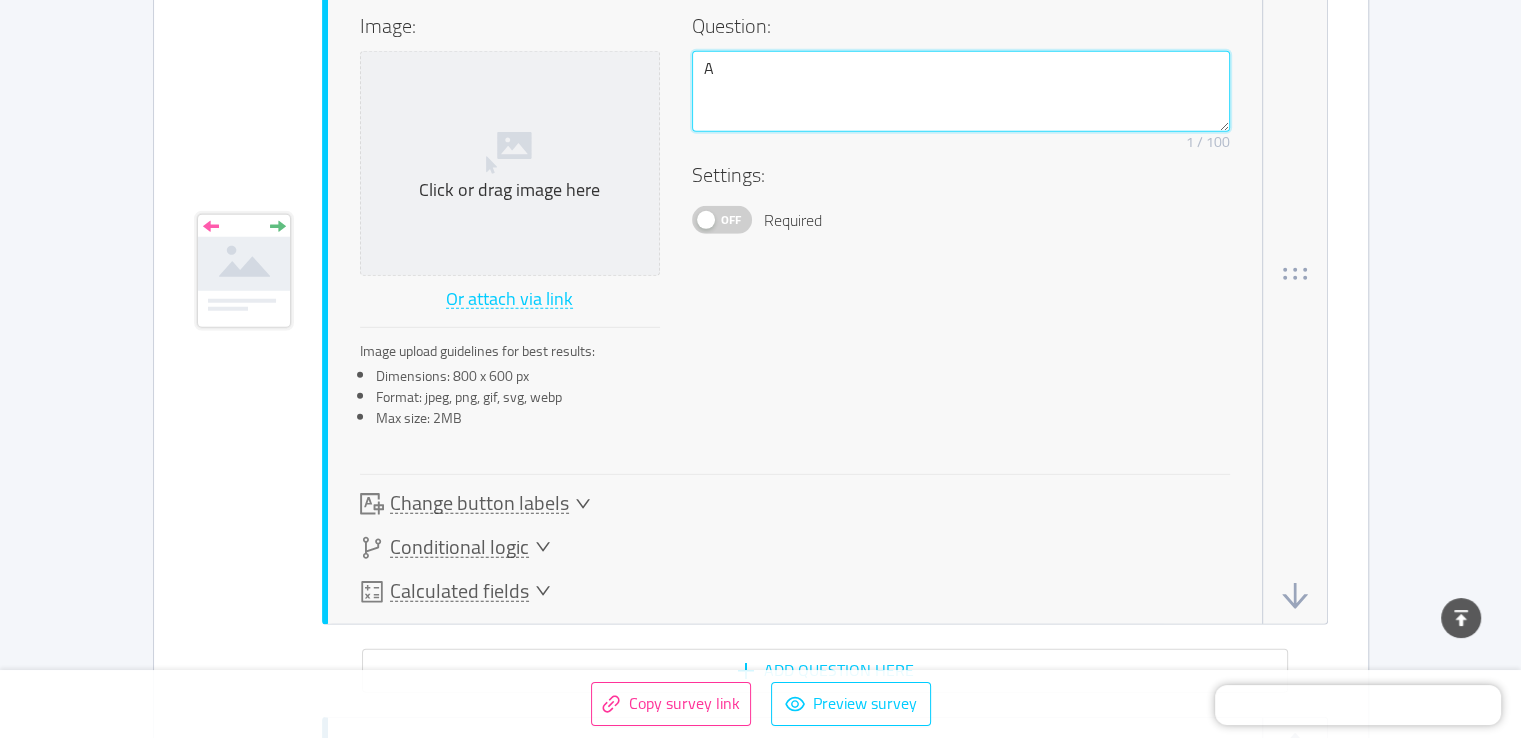 type 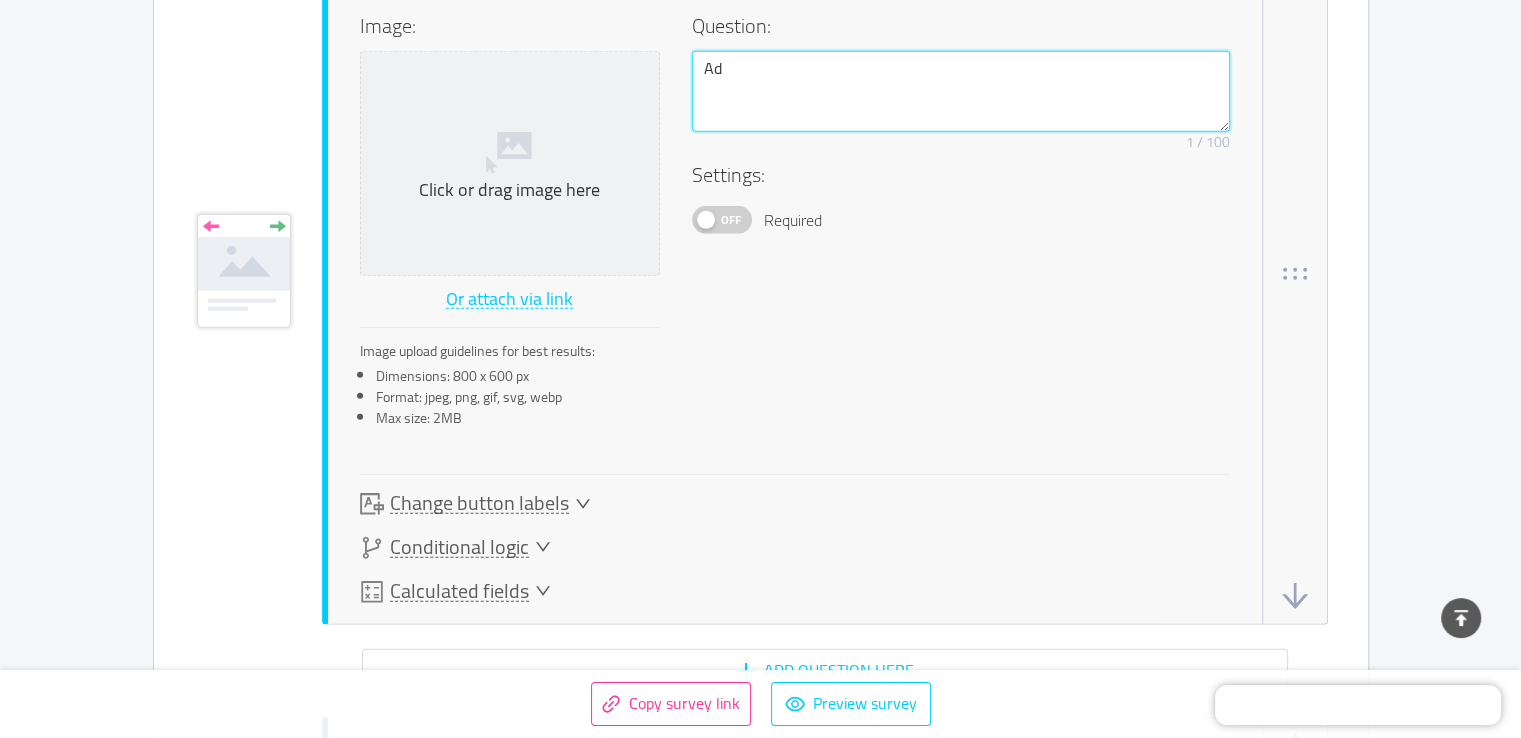 type 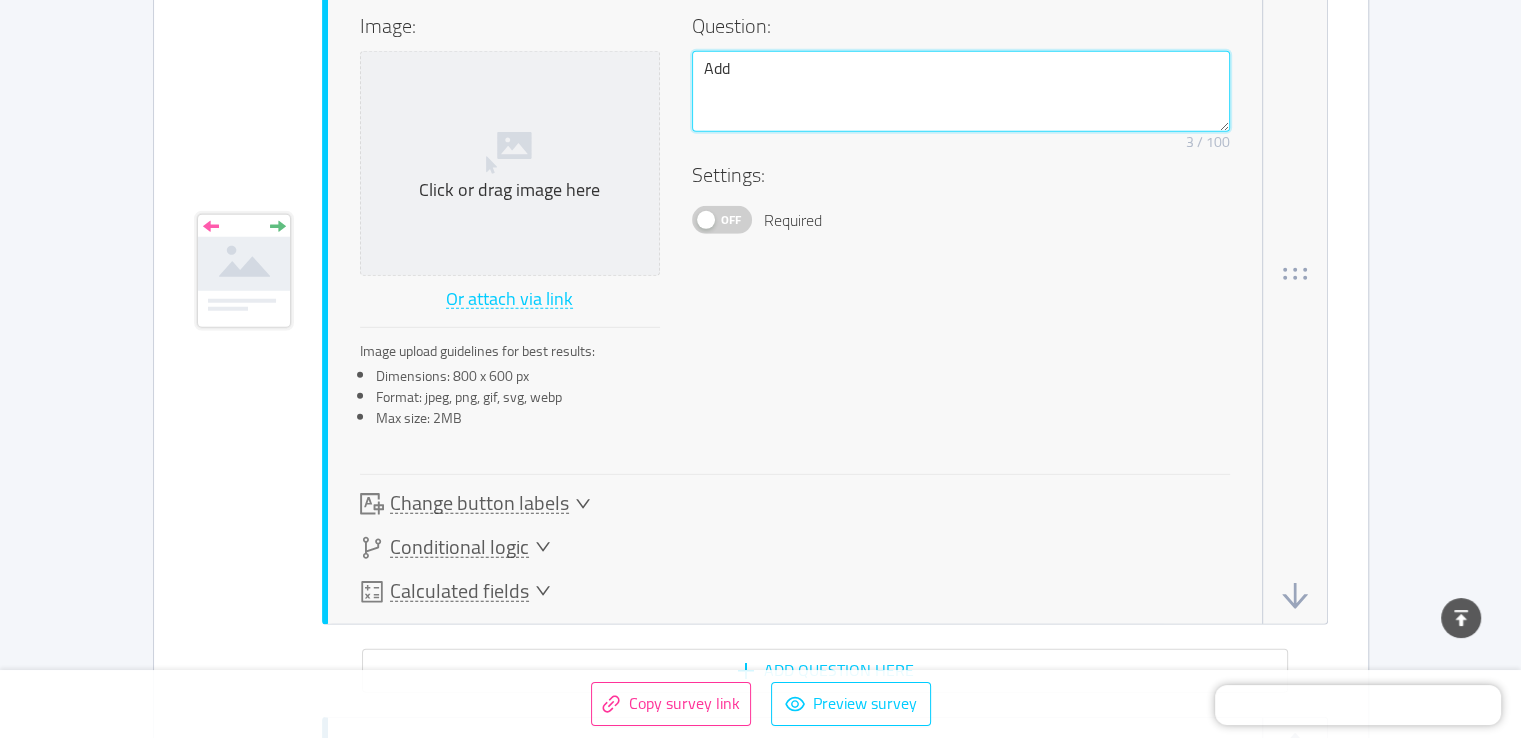 type 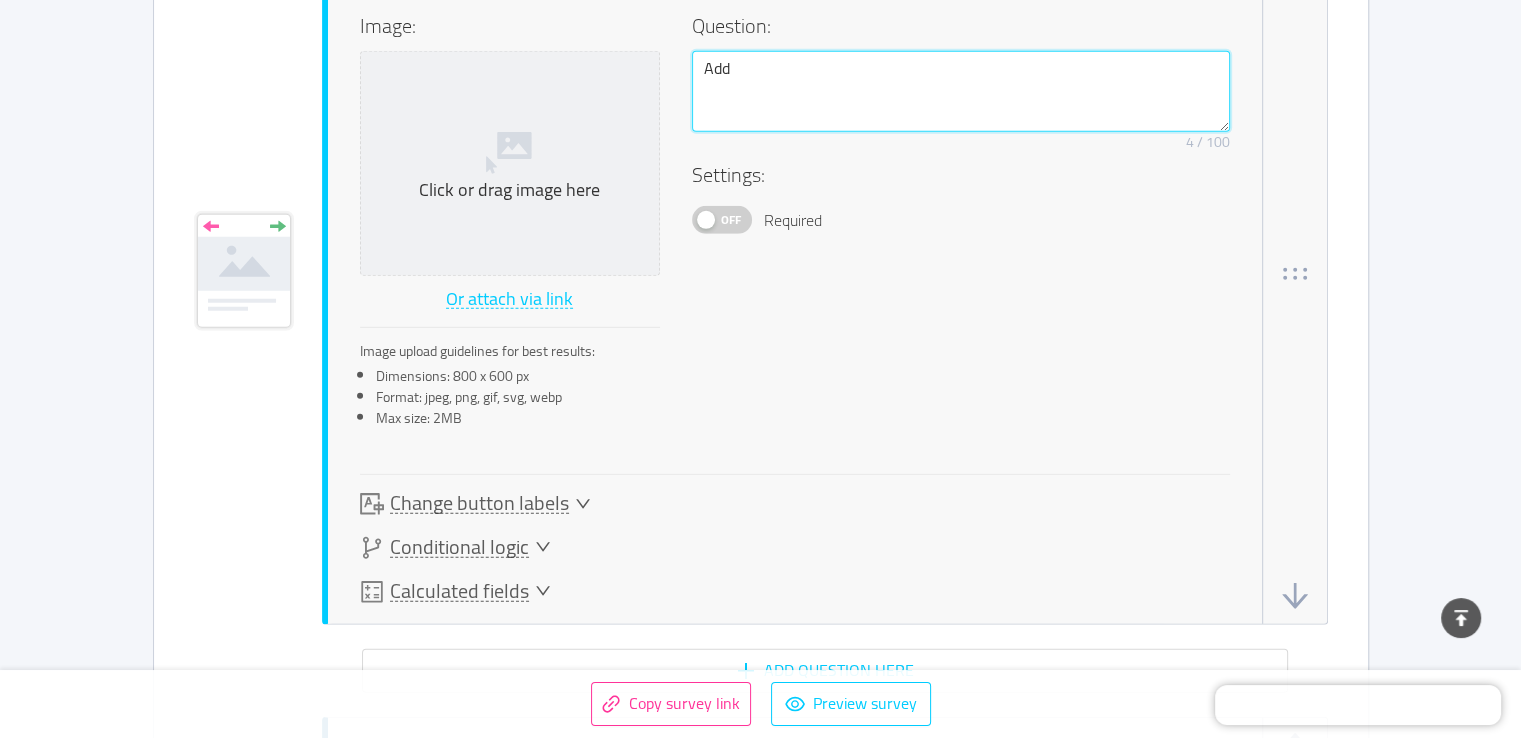 type 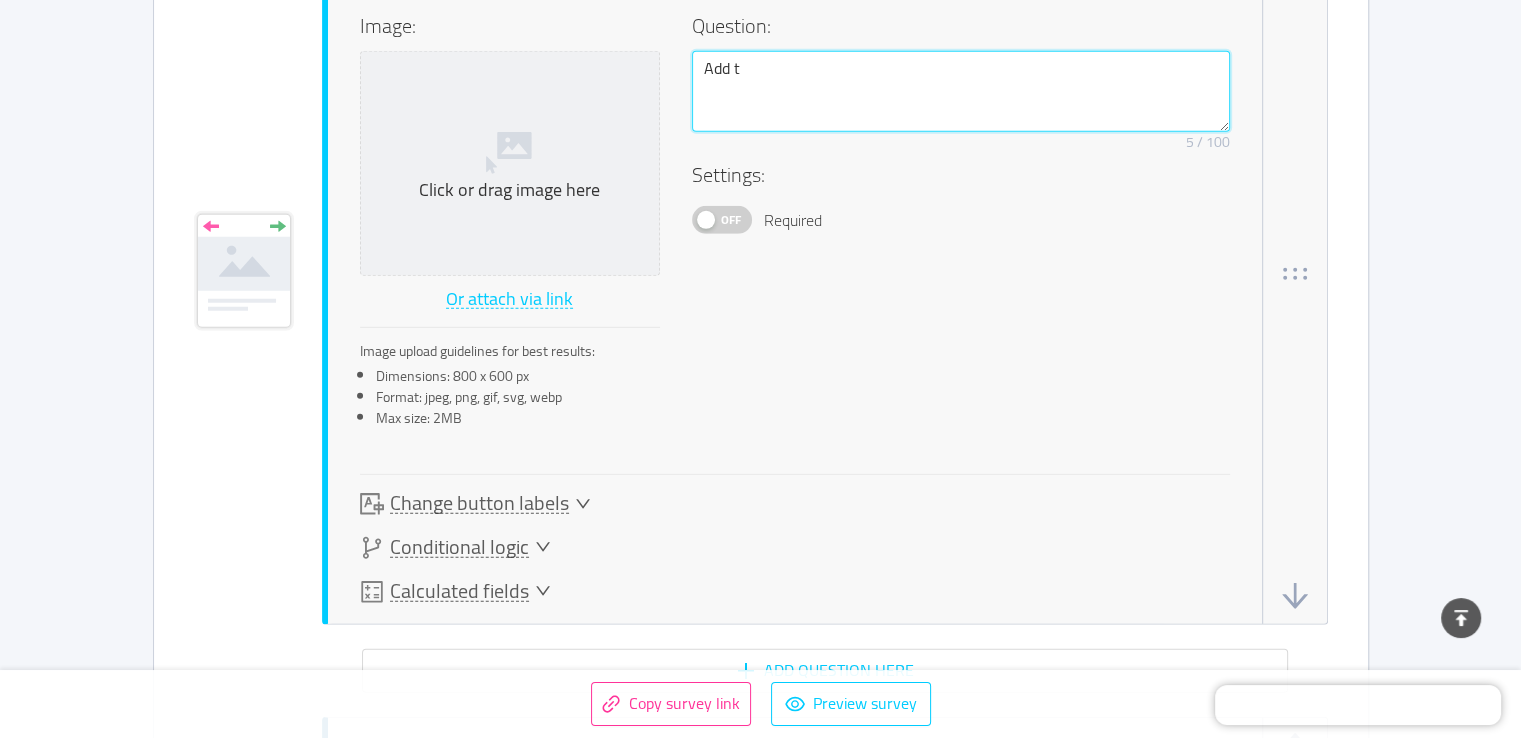 type 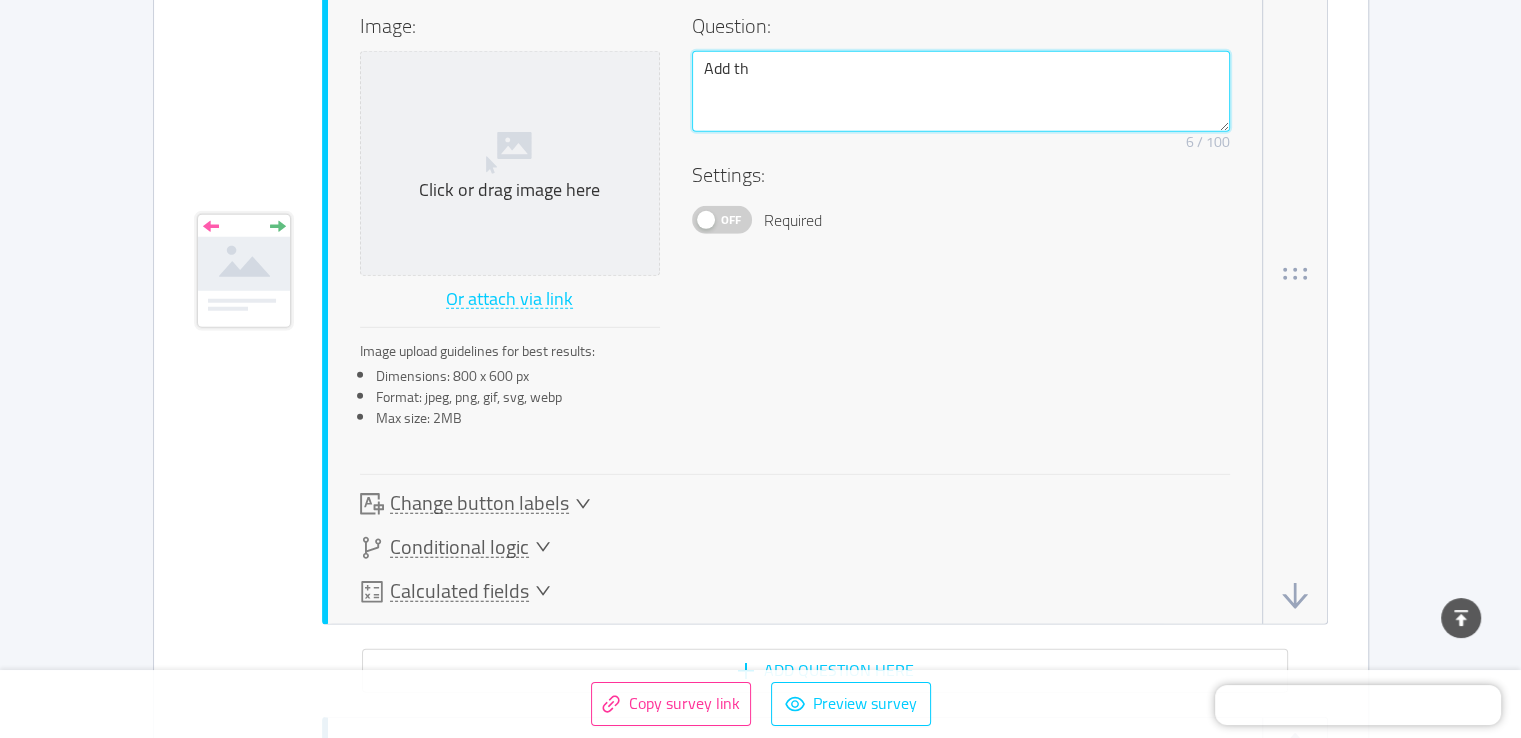 type 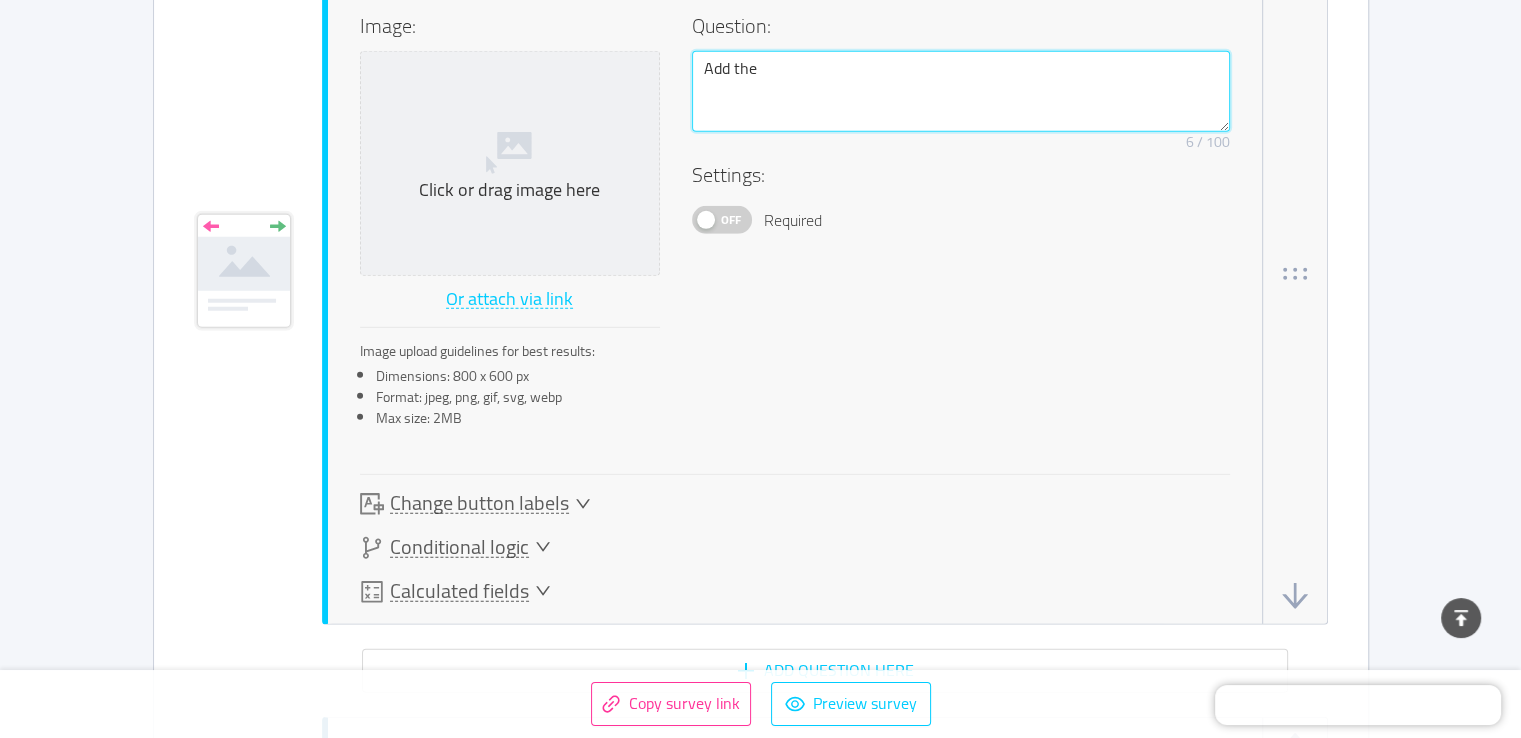 type 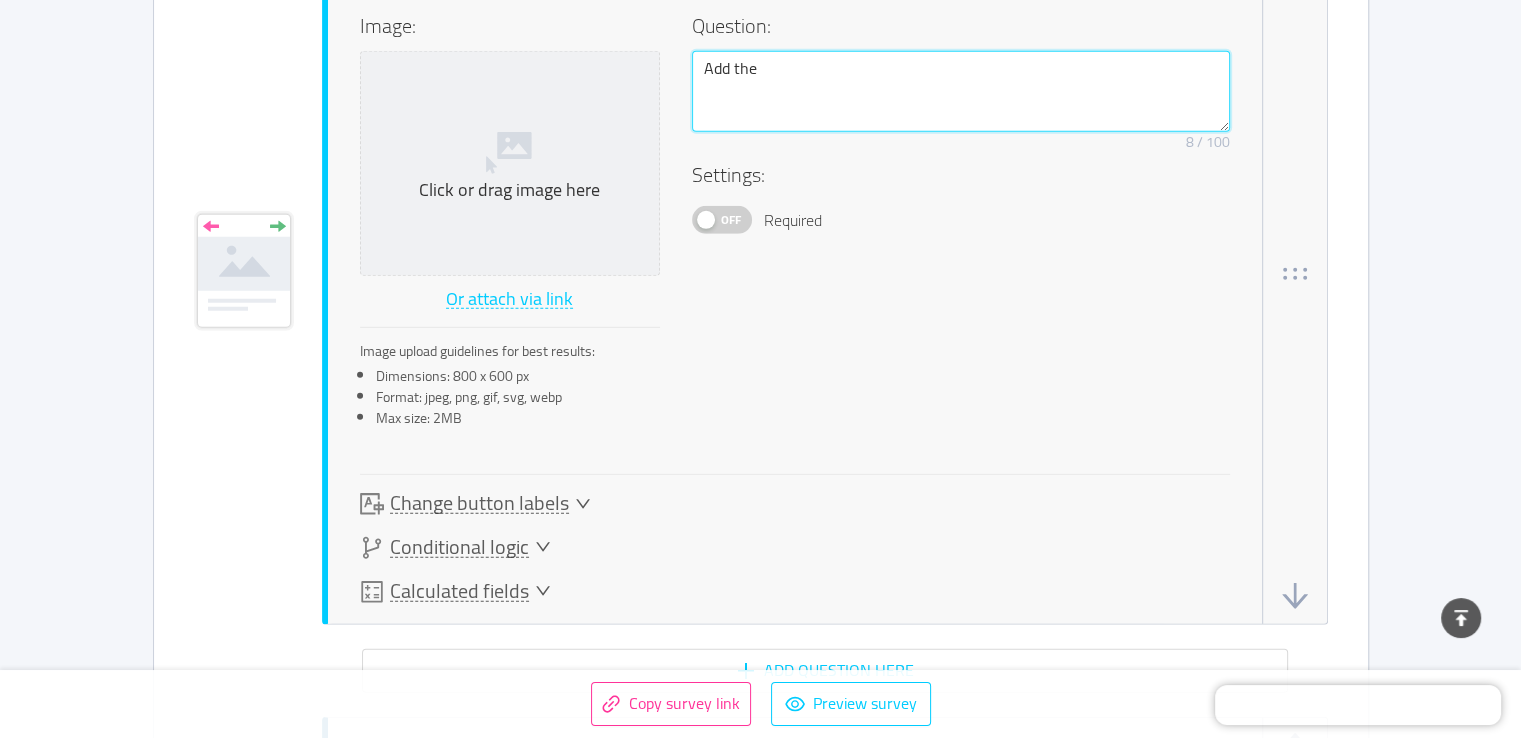 type 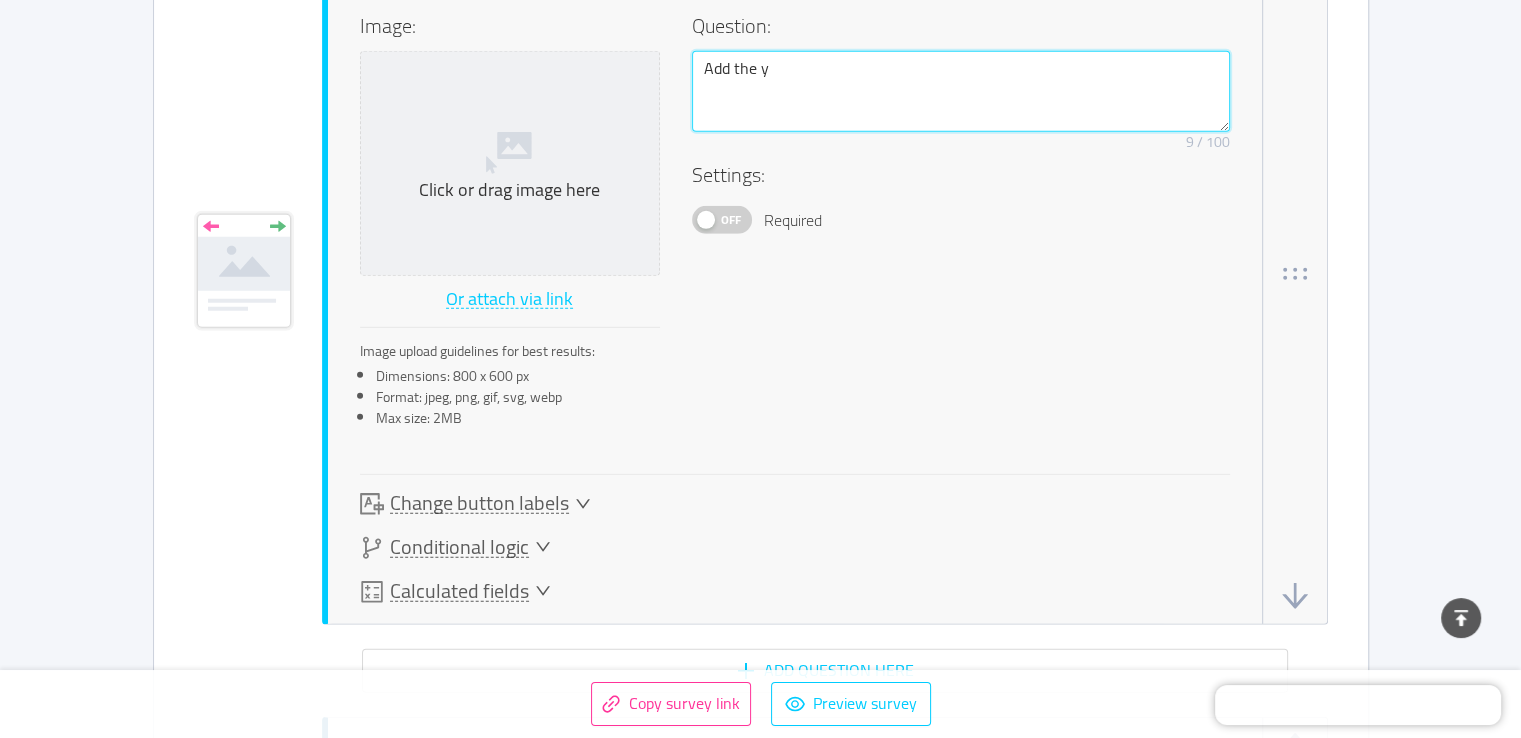 type 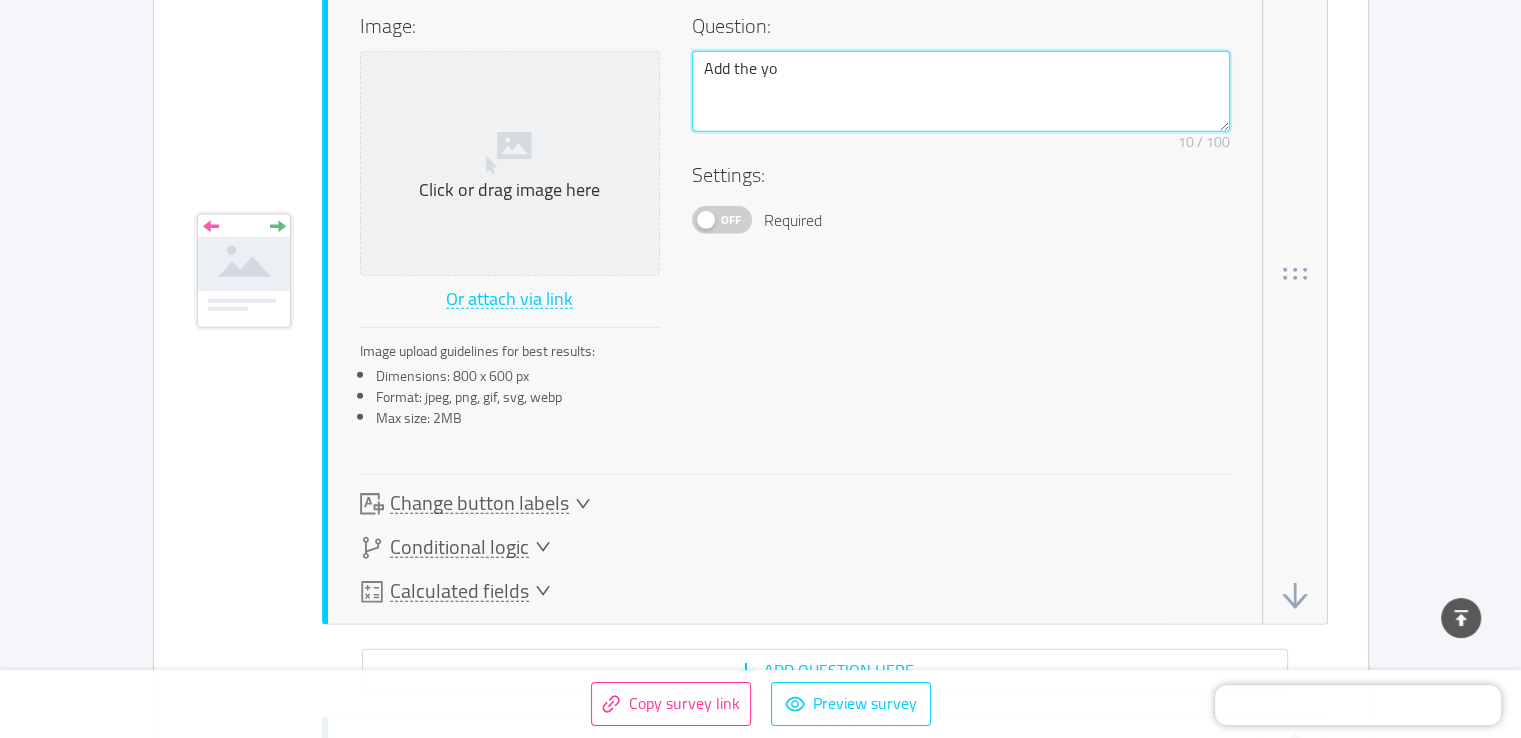 type 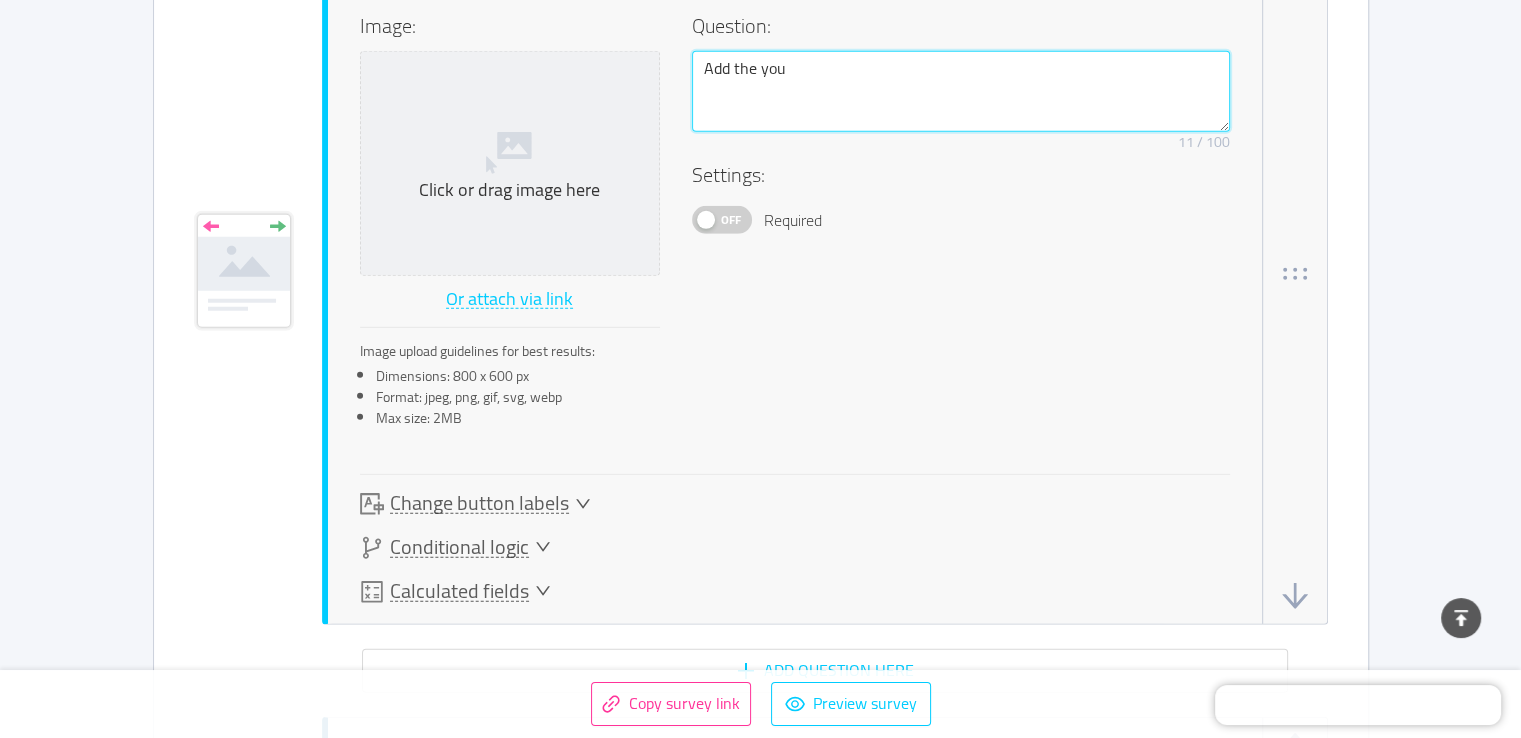 type 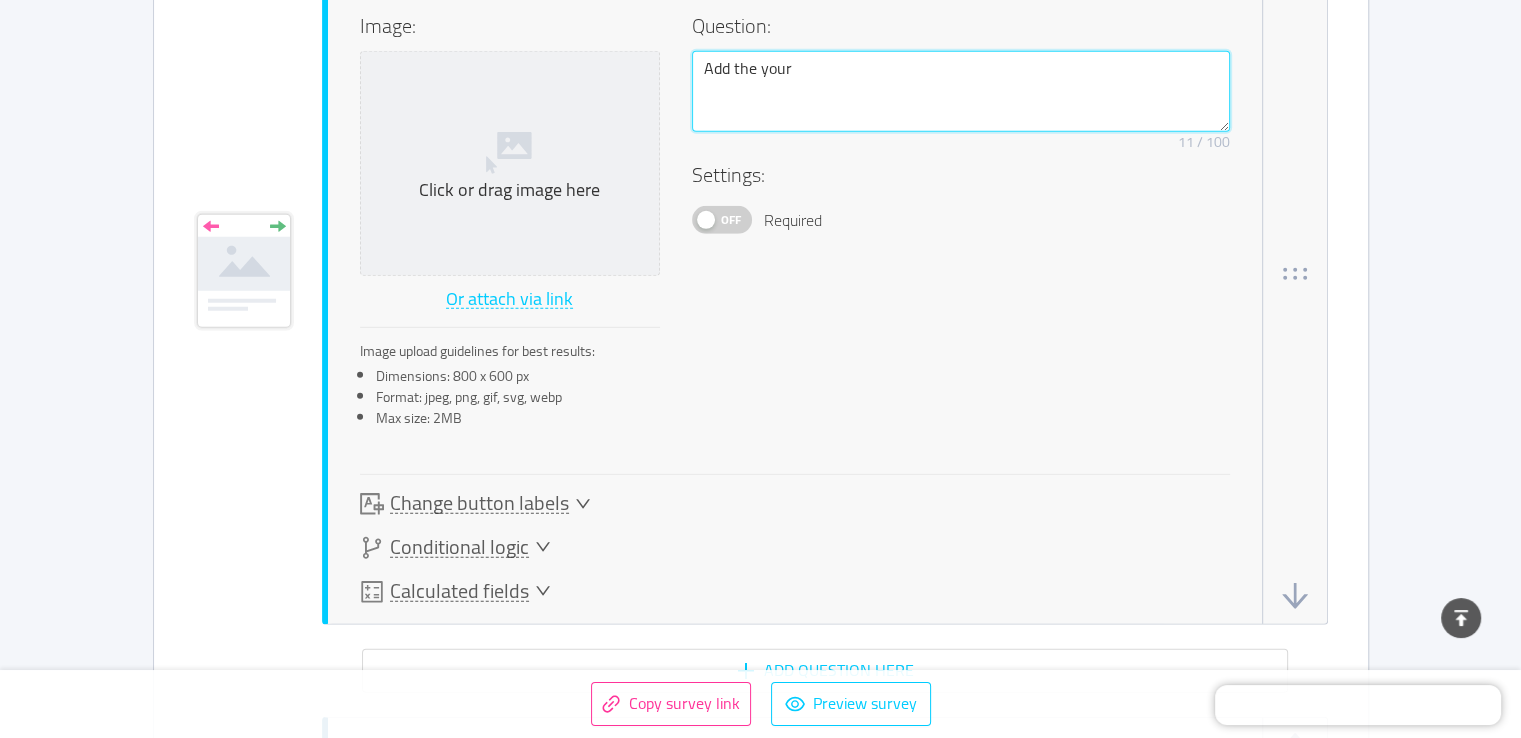 type 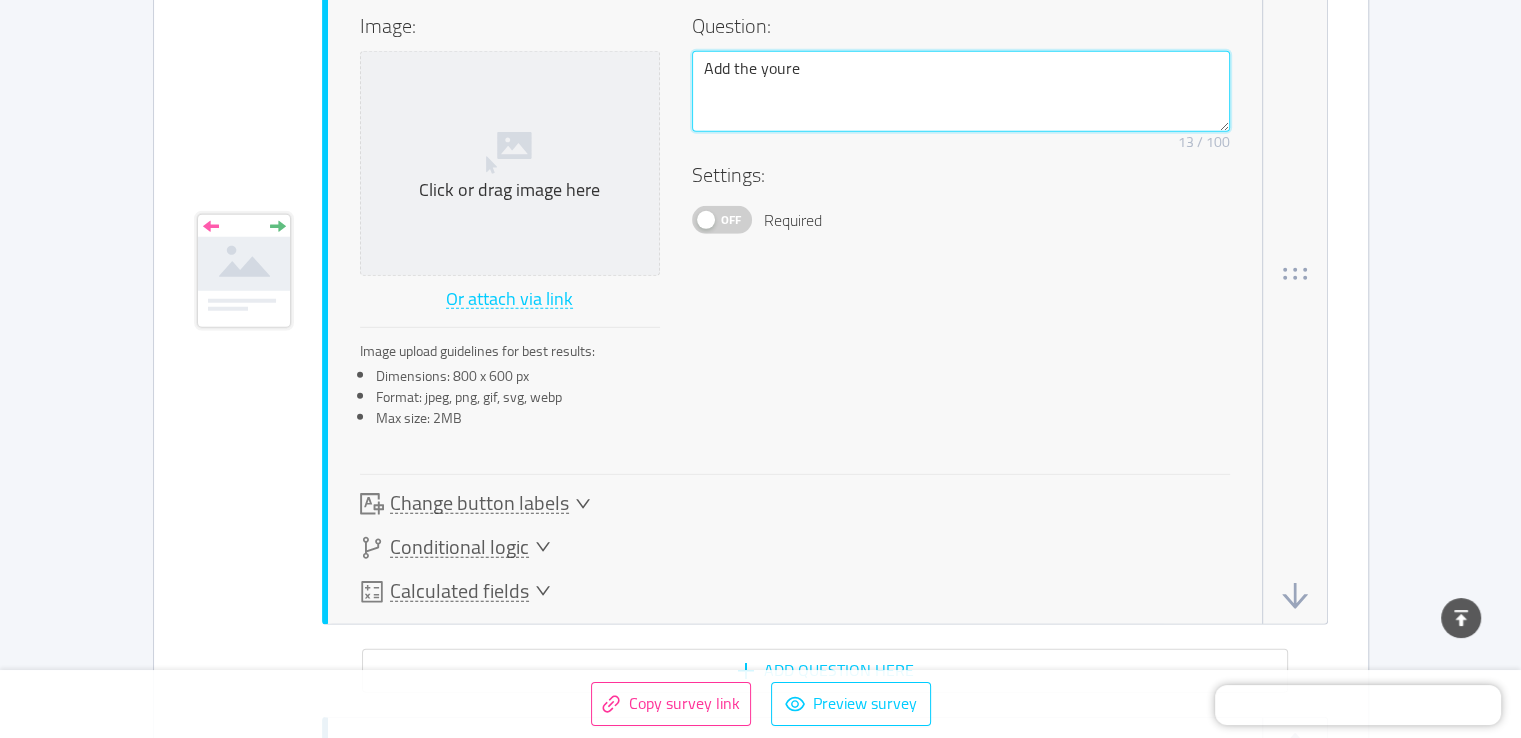 type 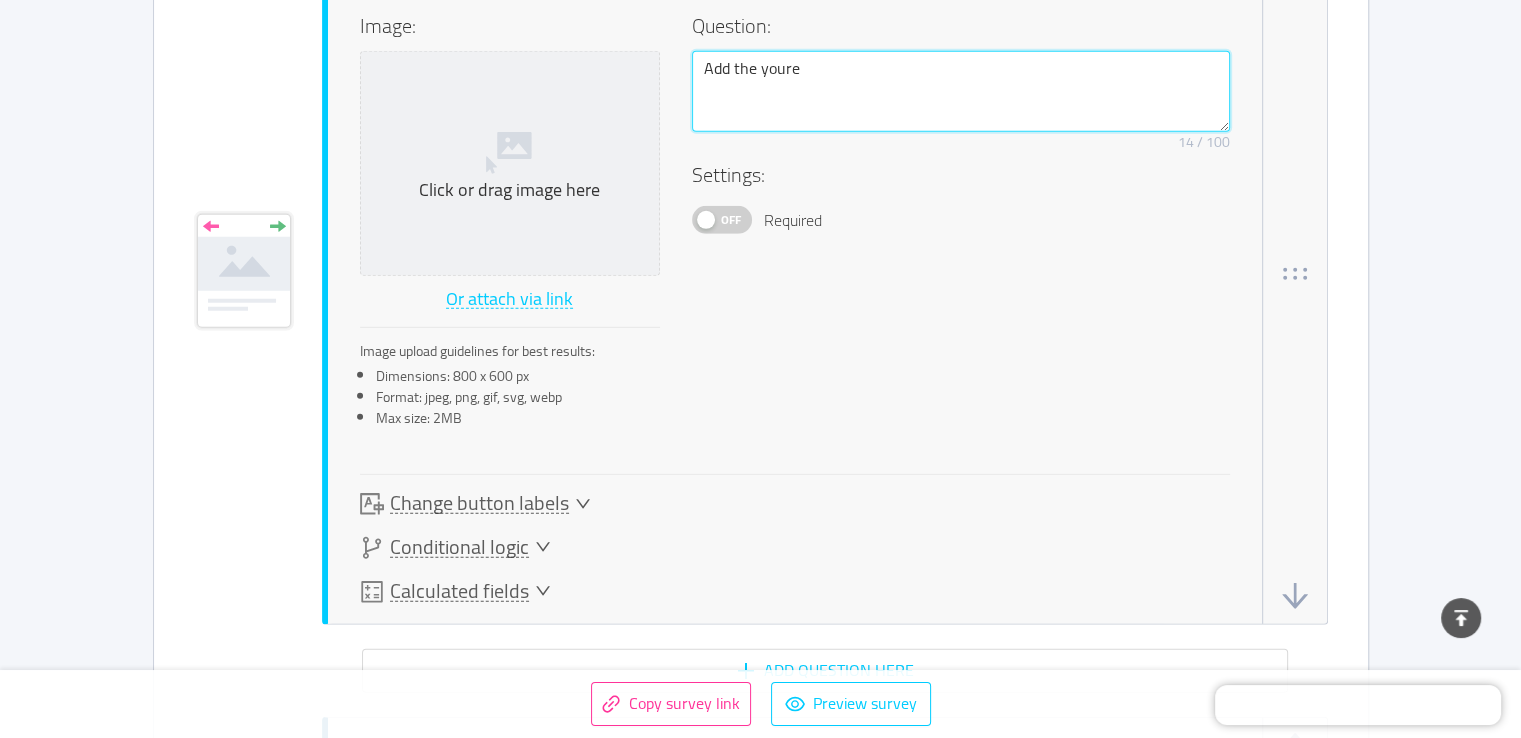 type 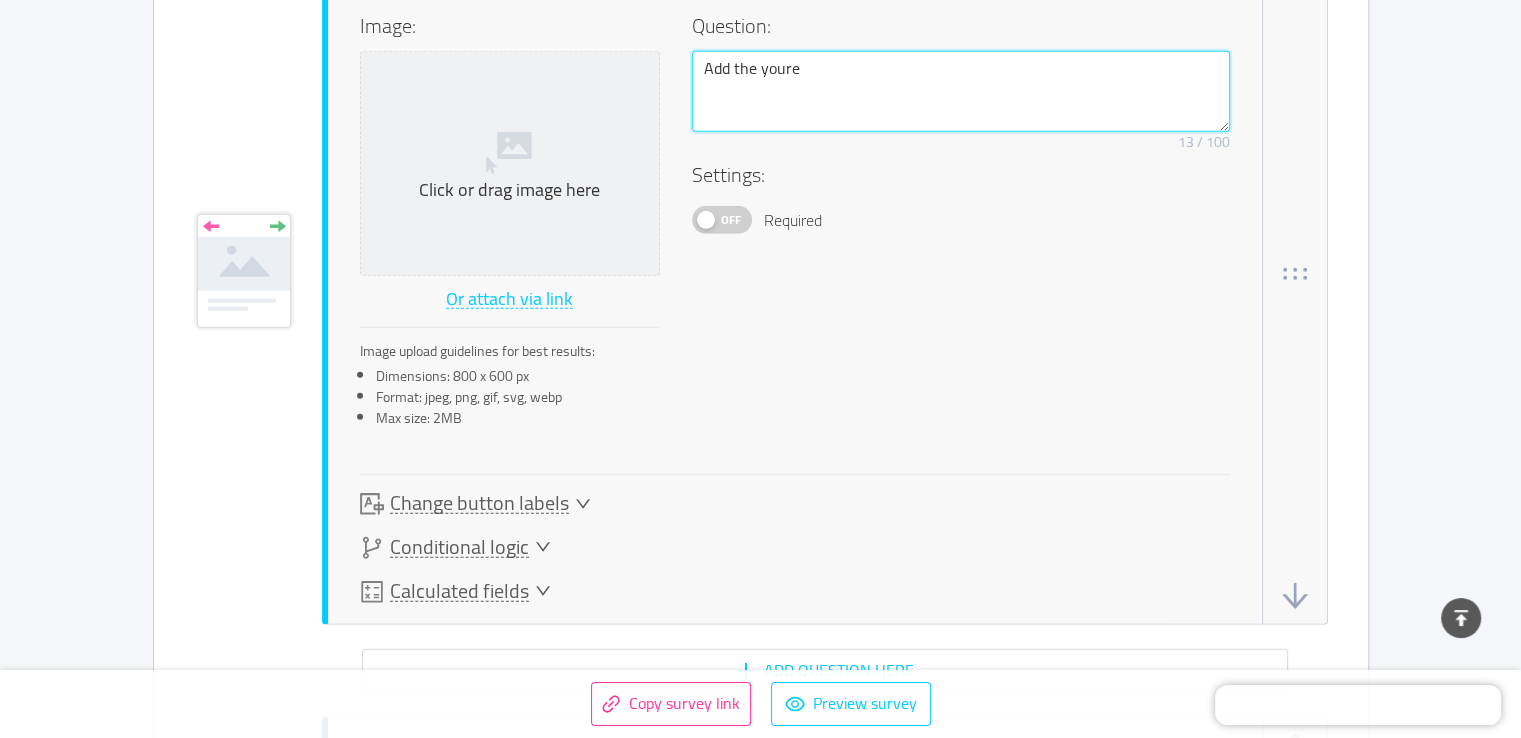type 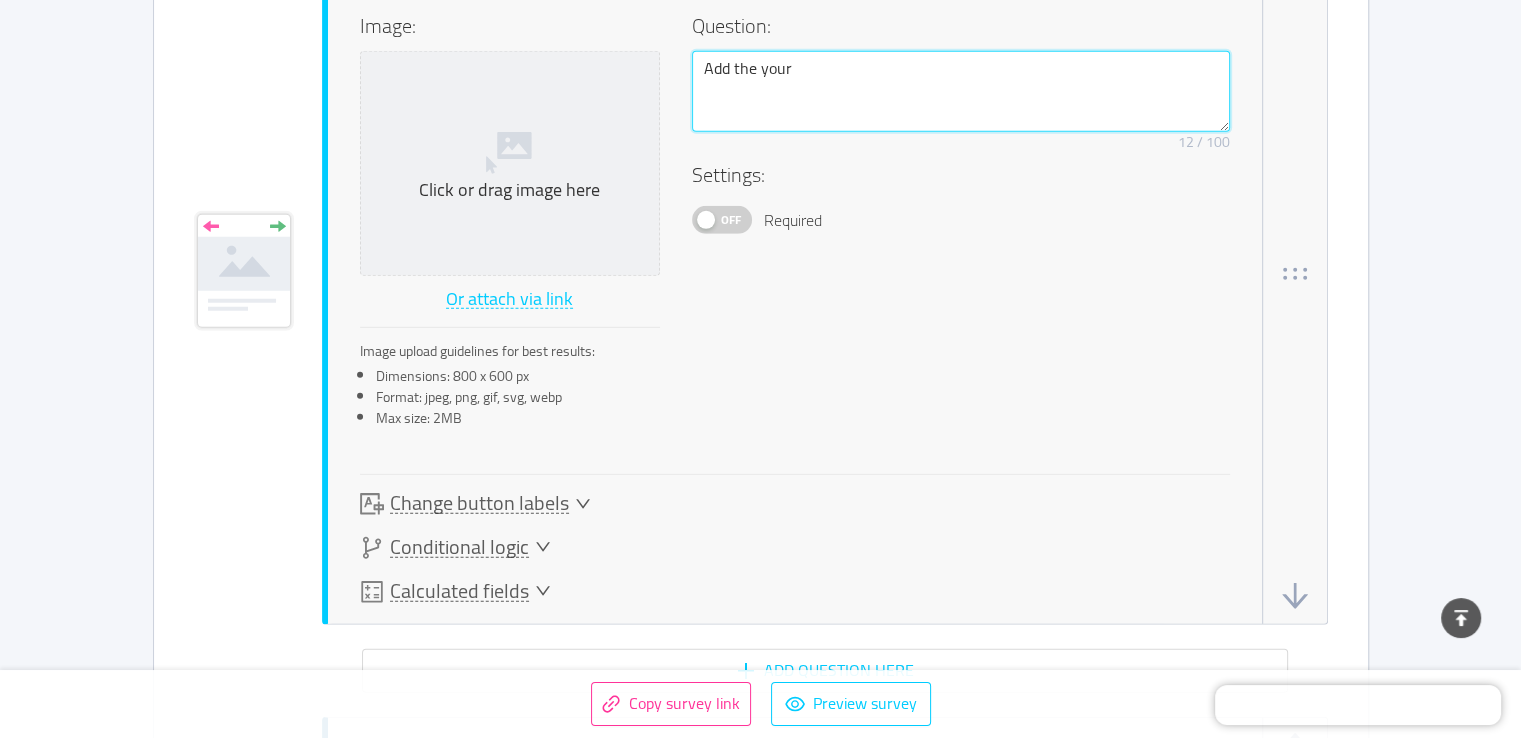 type 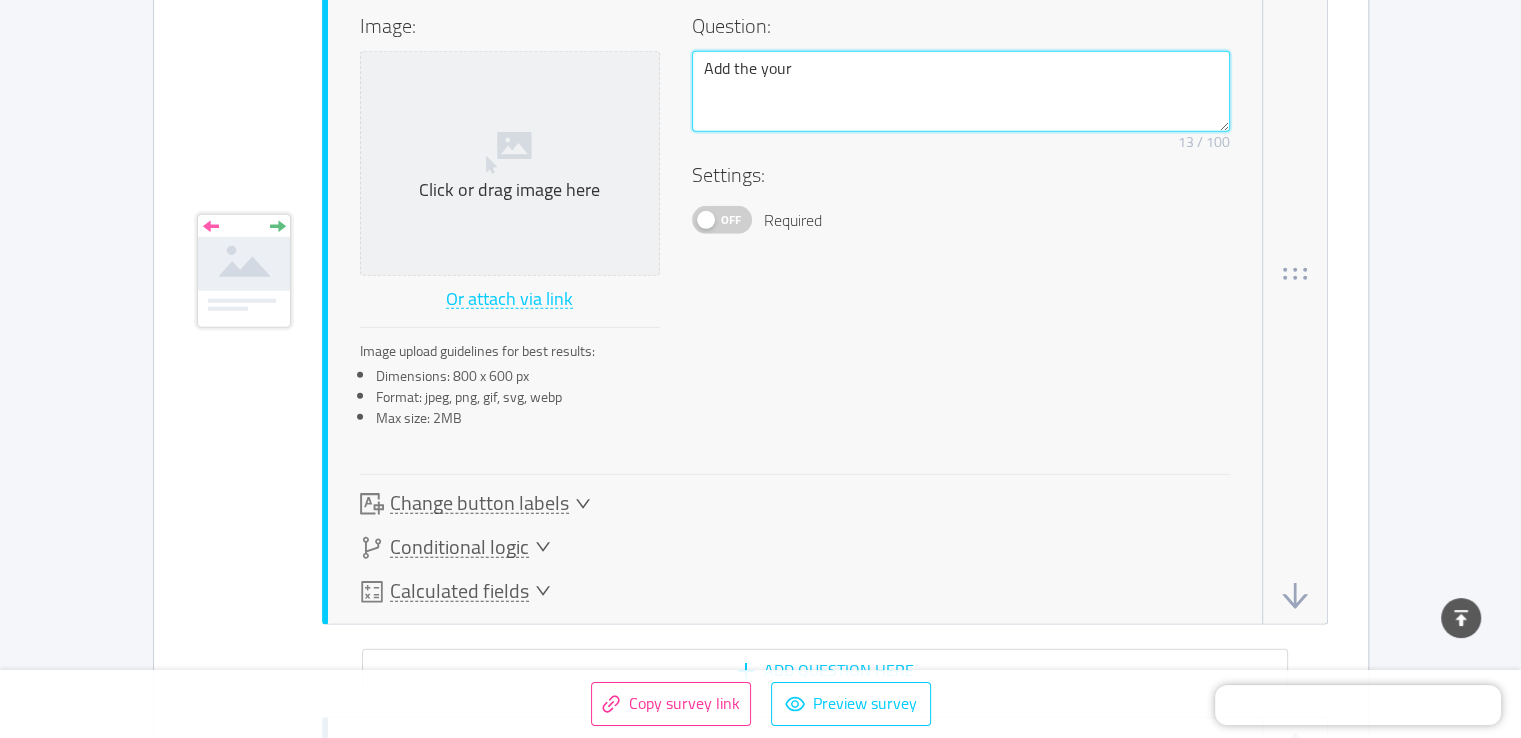 type 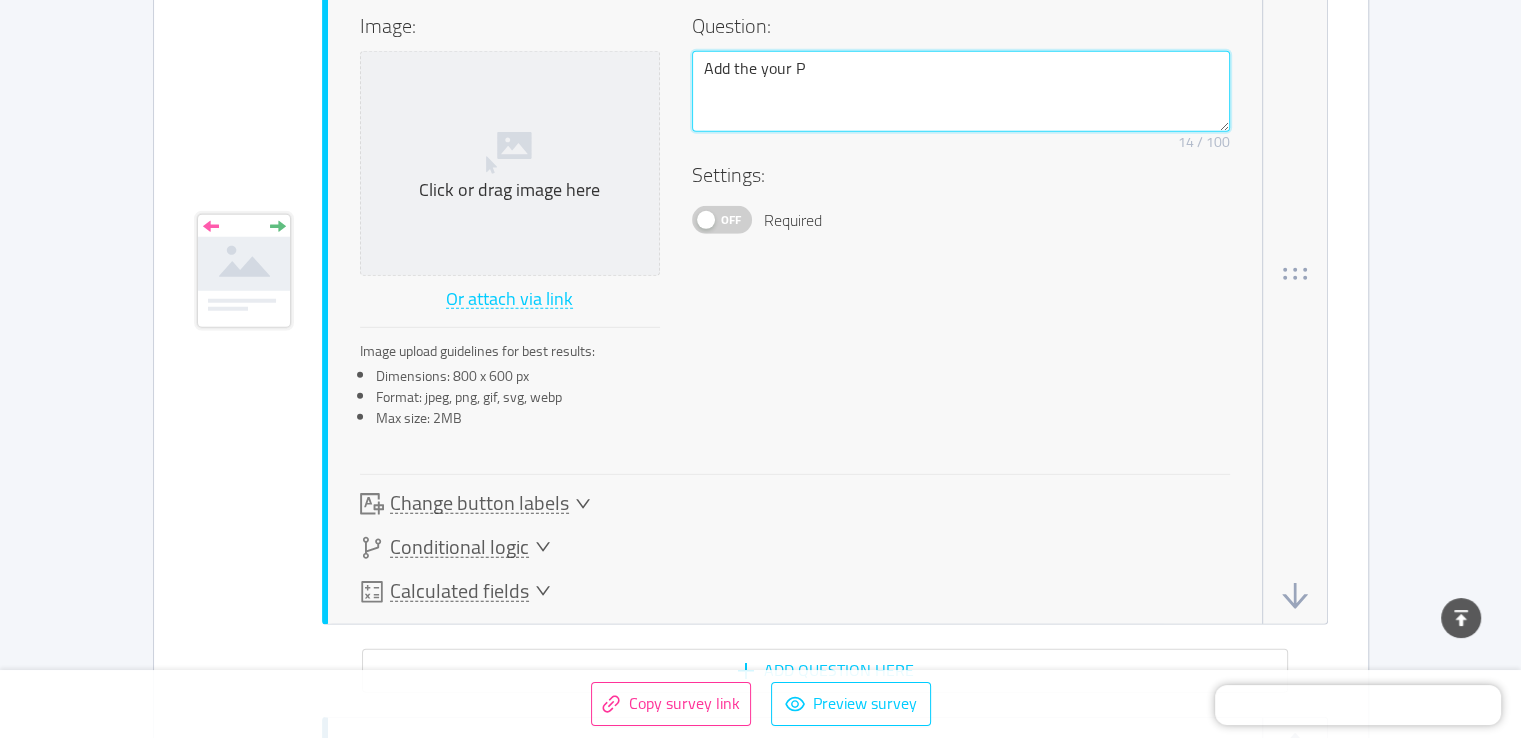 type 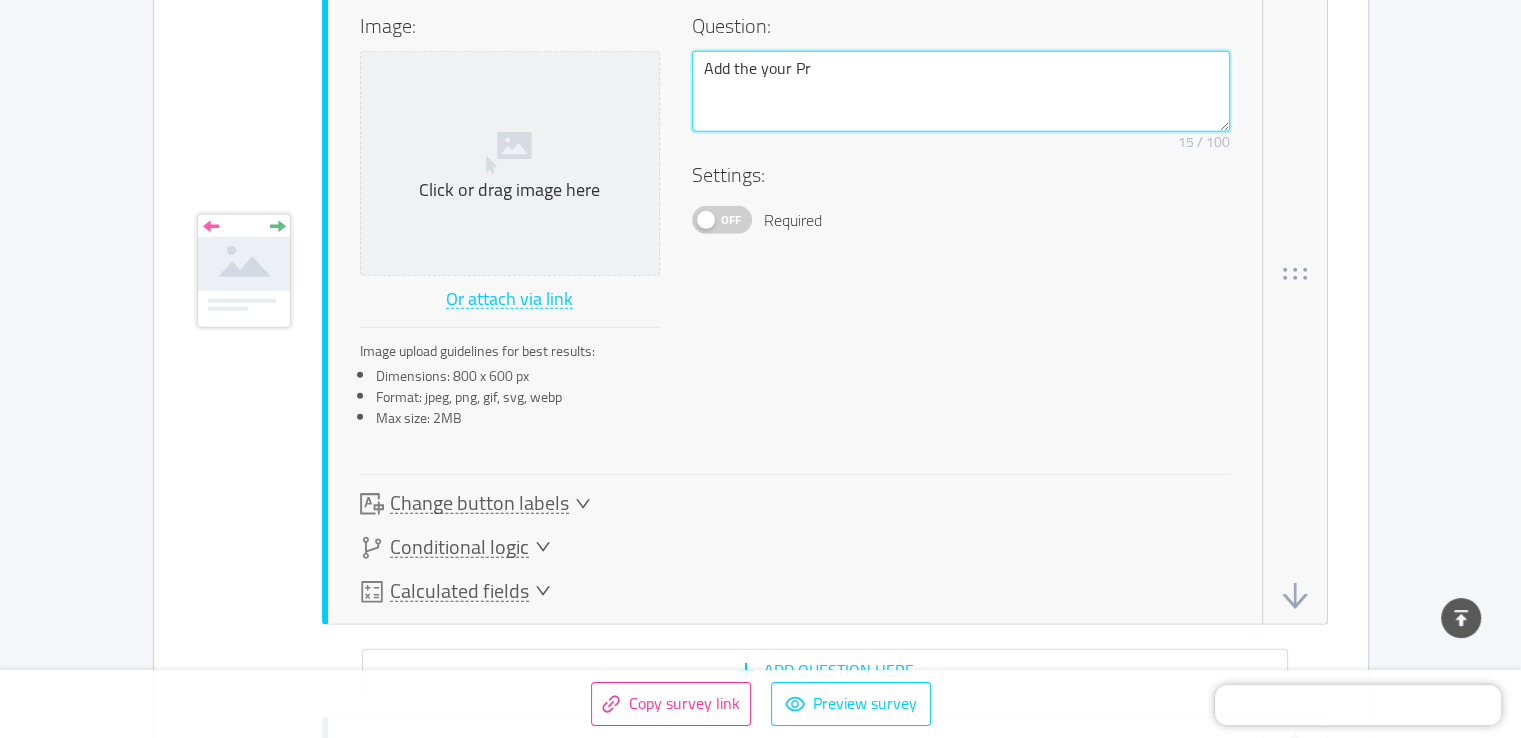 type 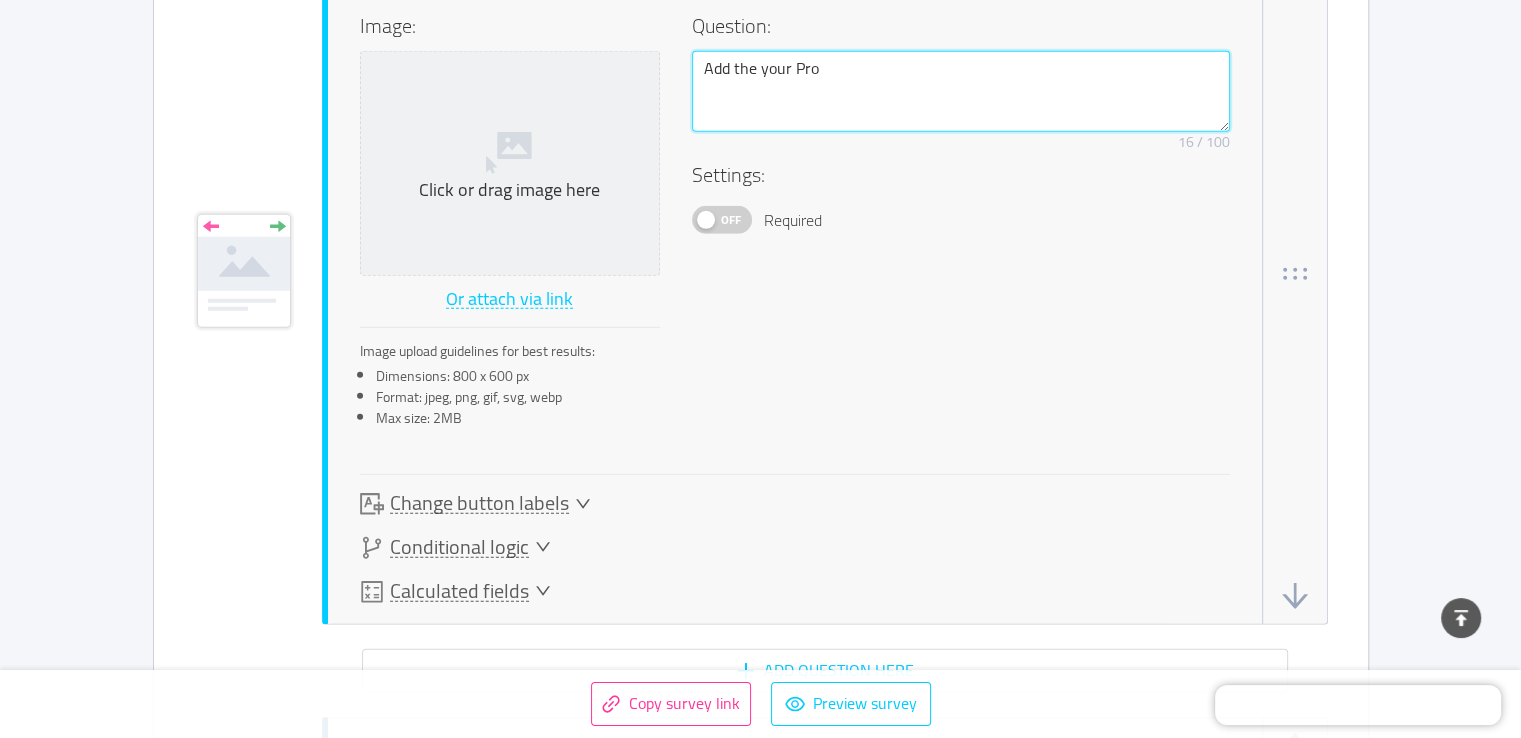 type 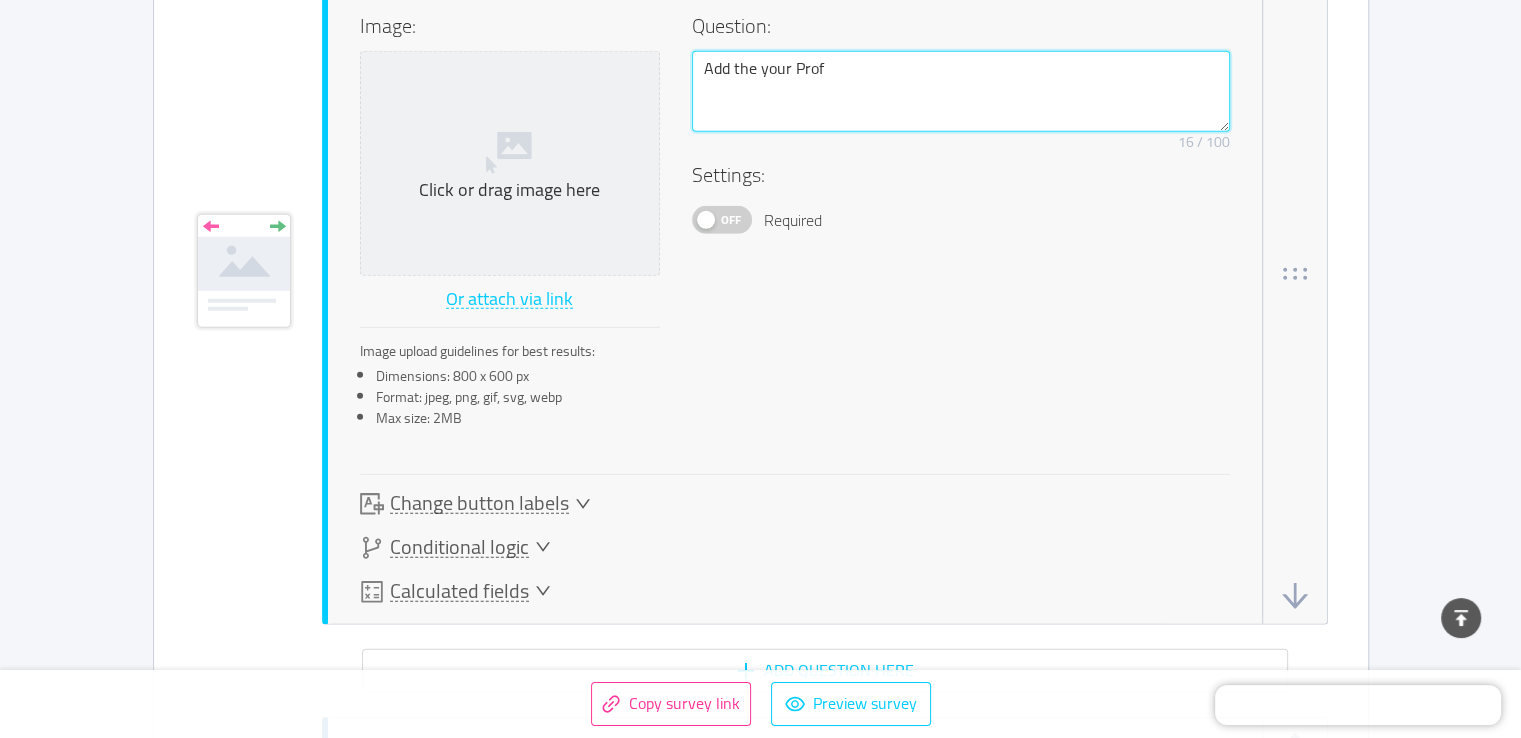 type 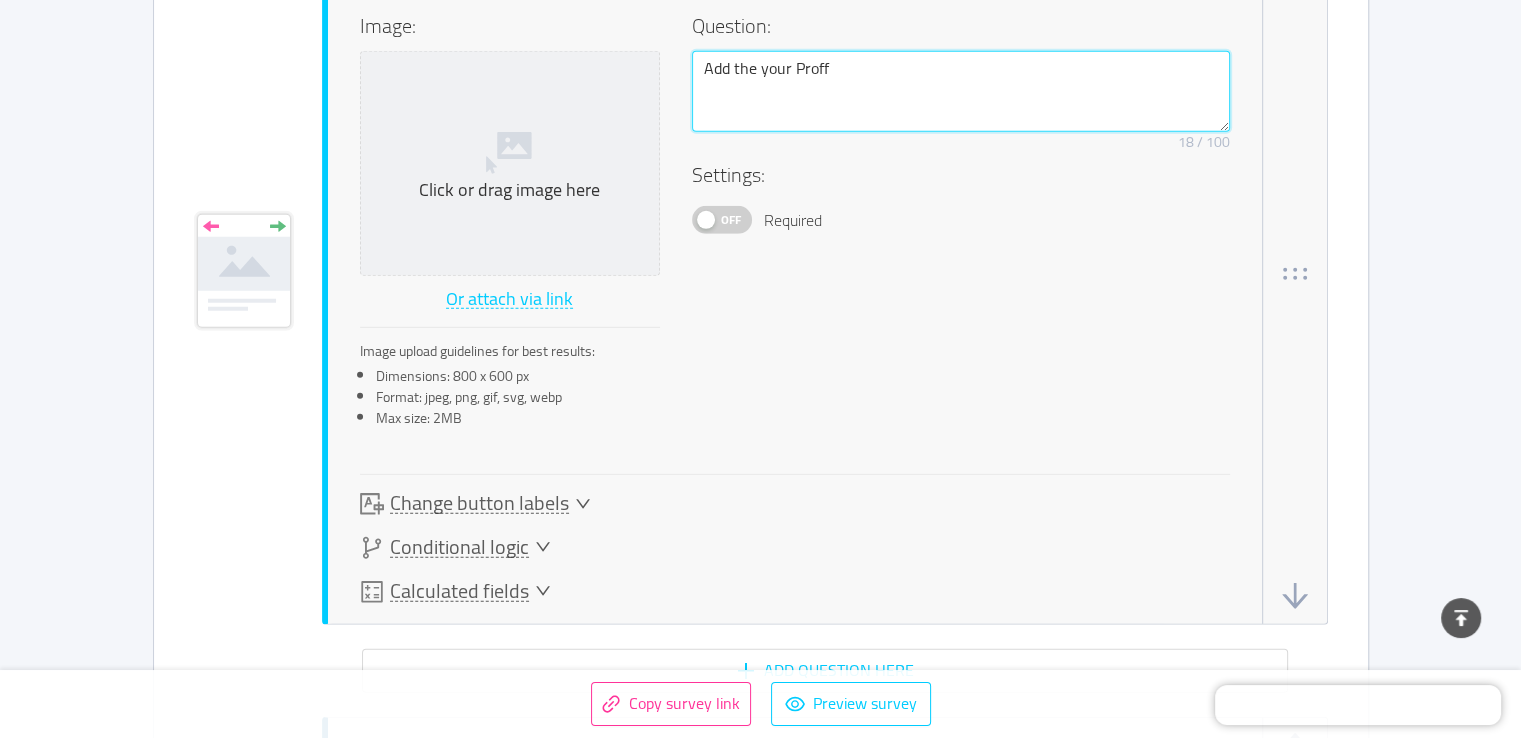 type 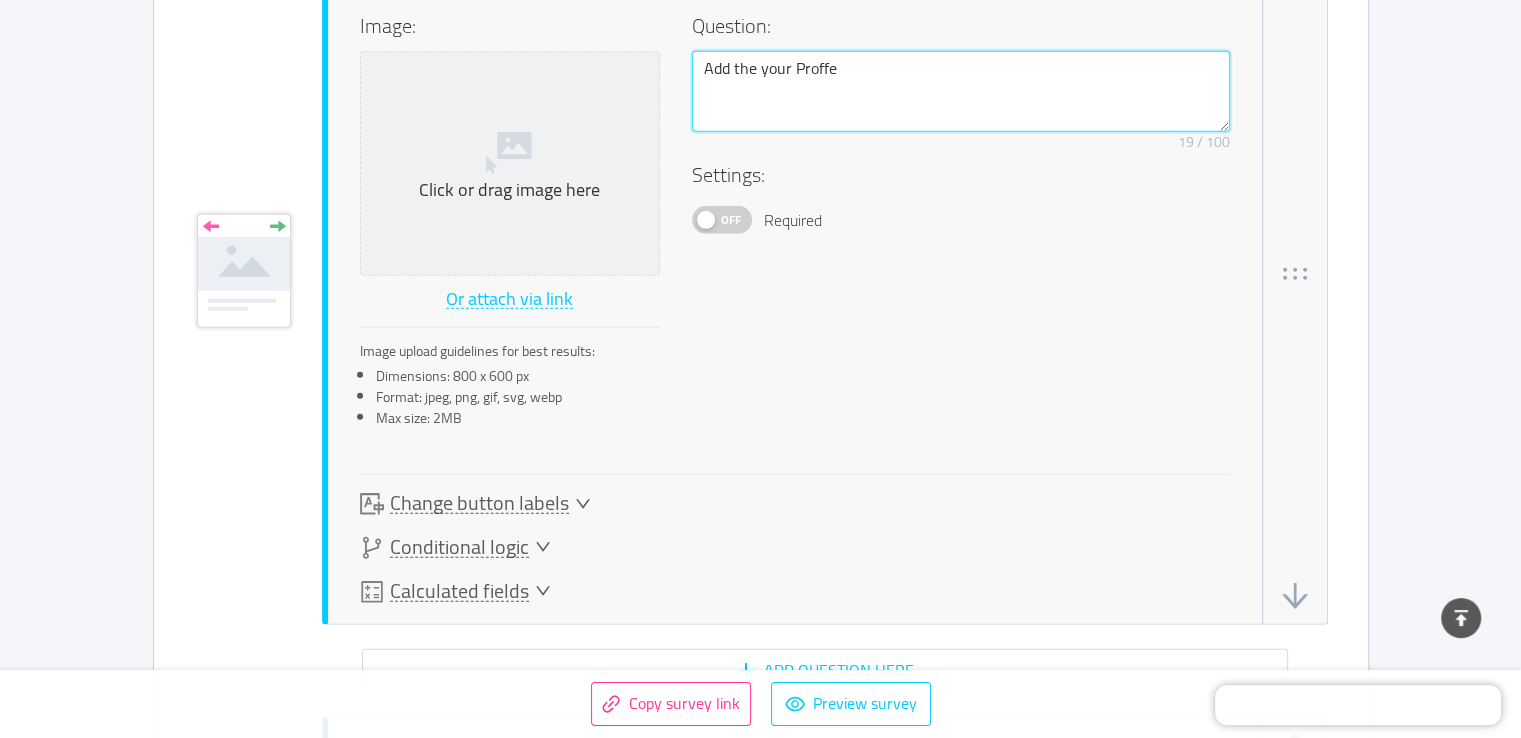 type 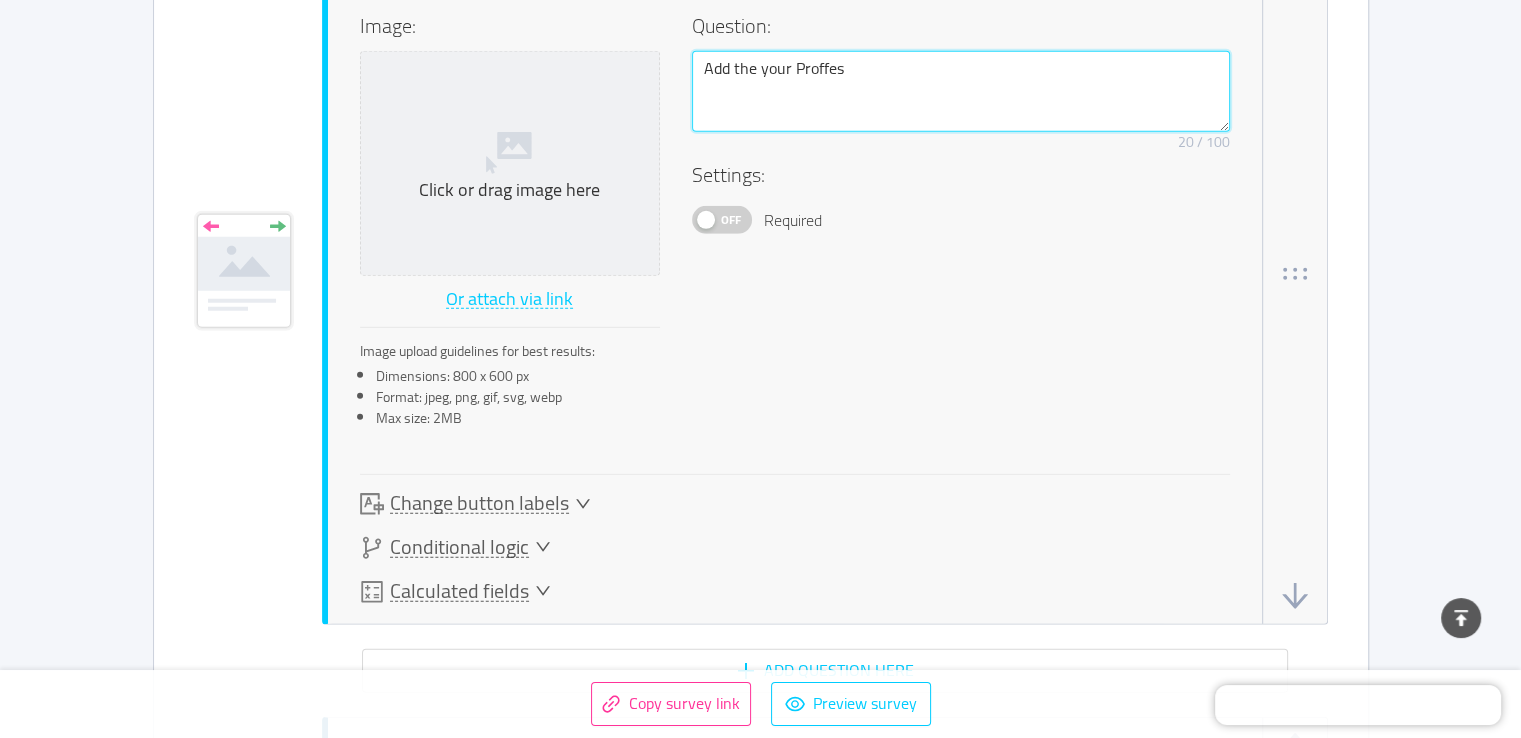 type 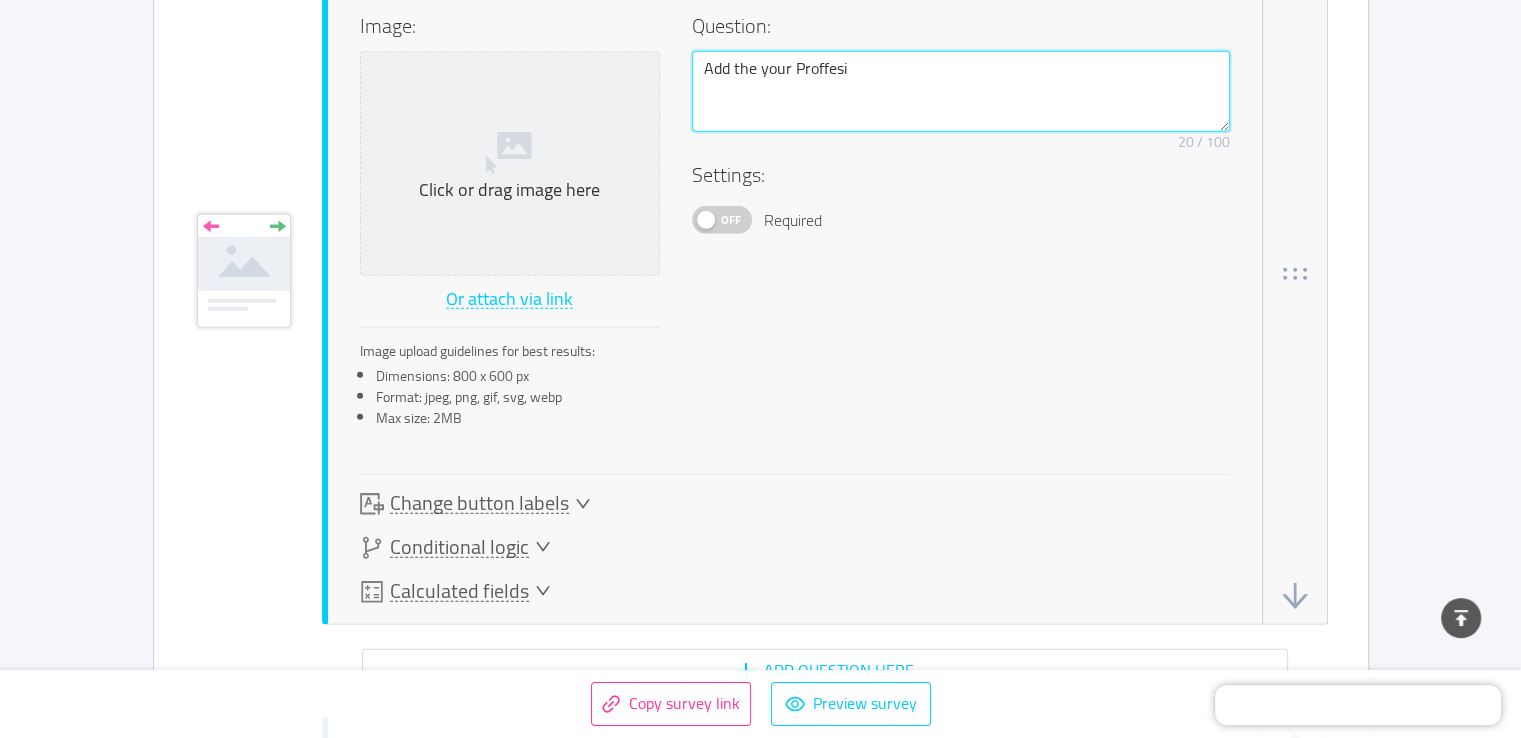 type 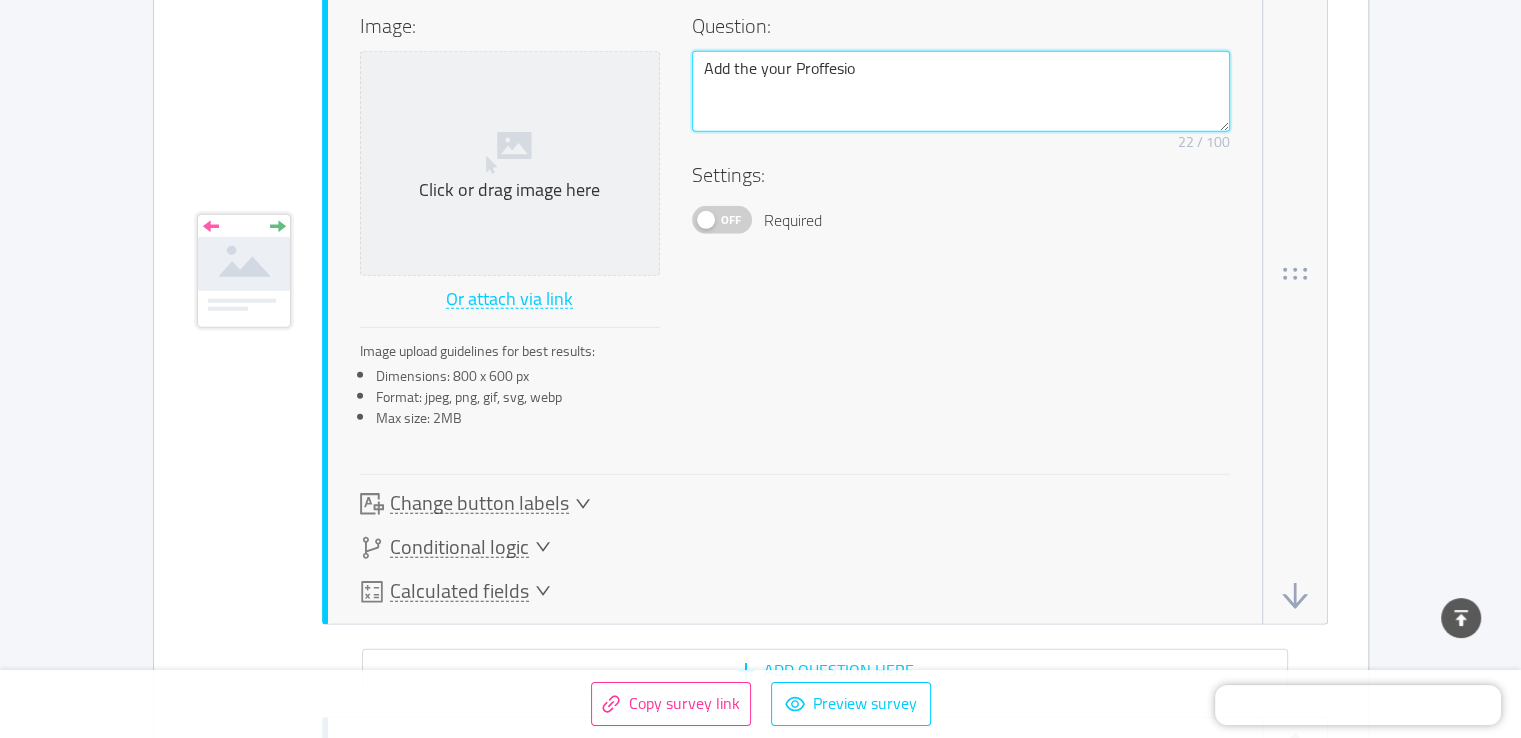 type 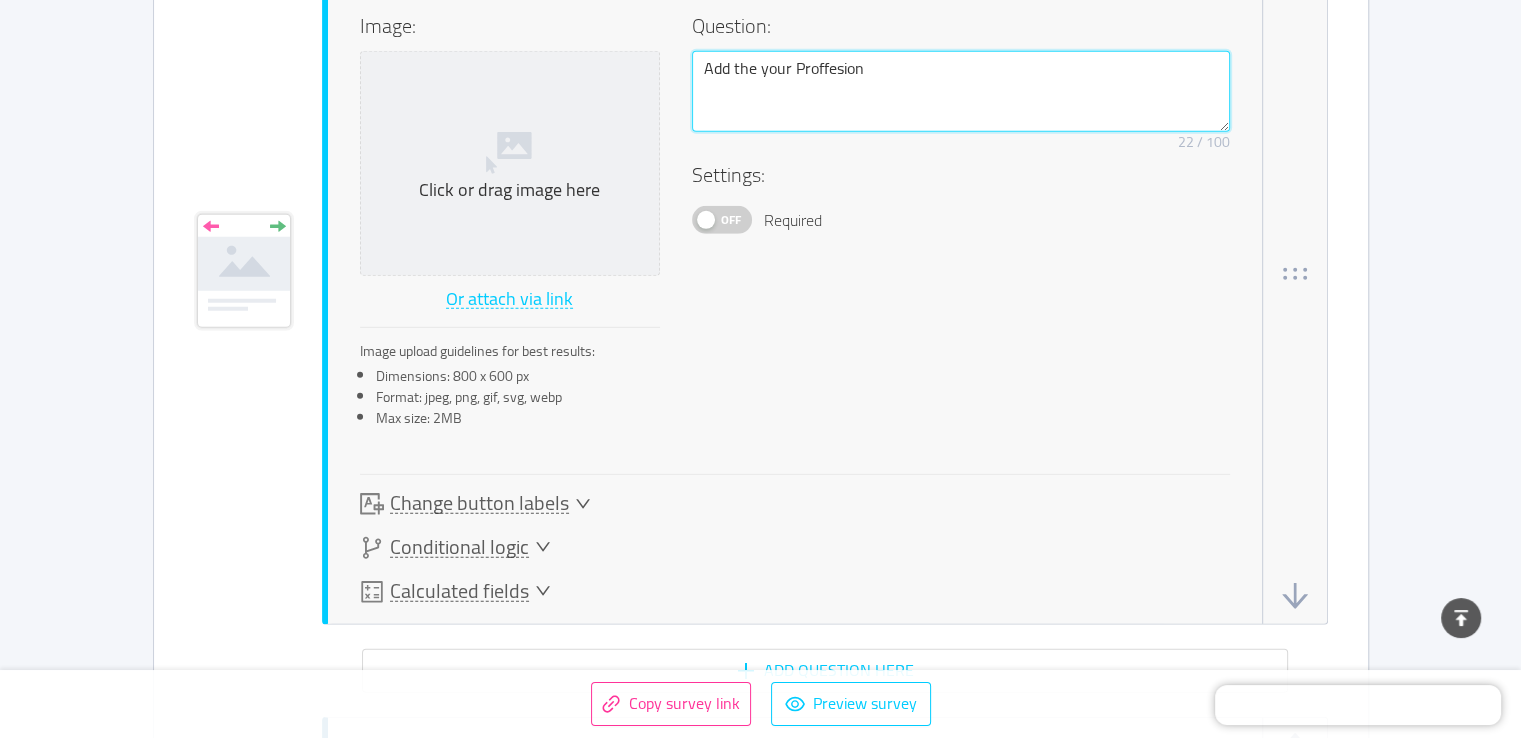 type 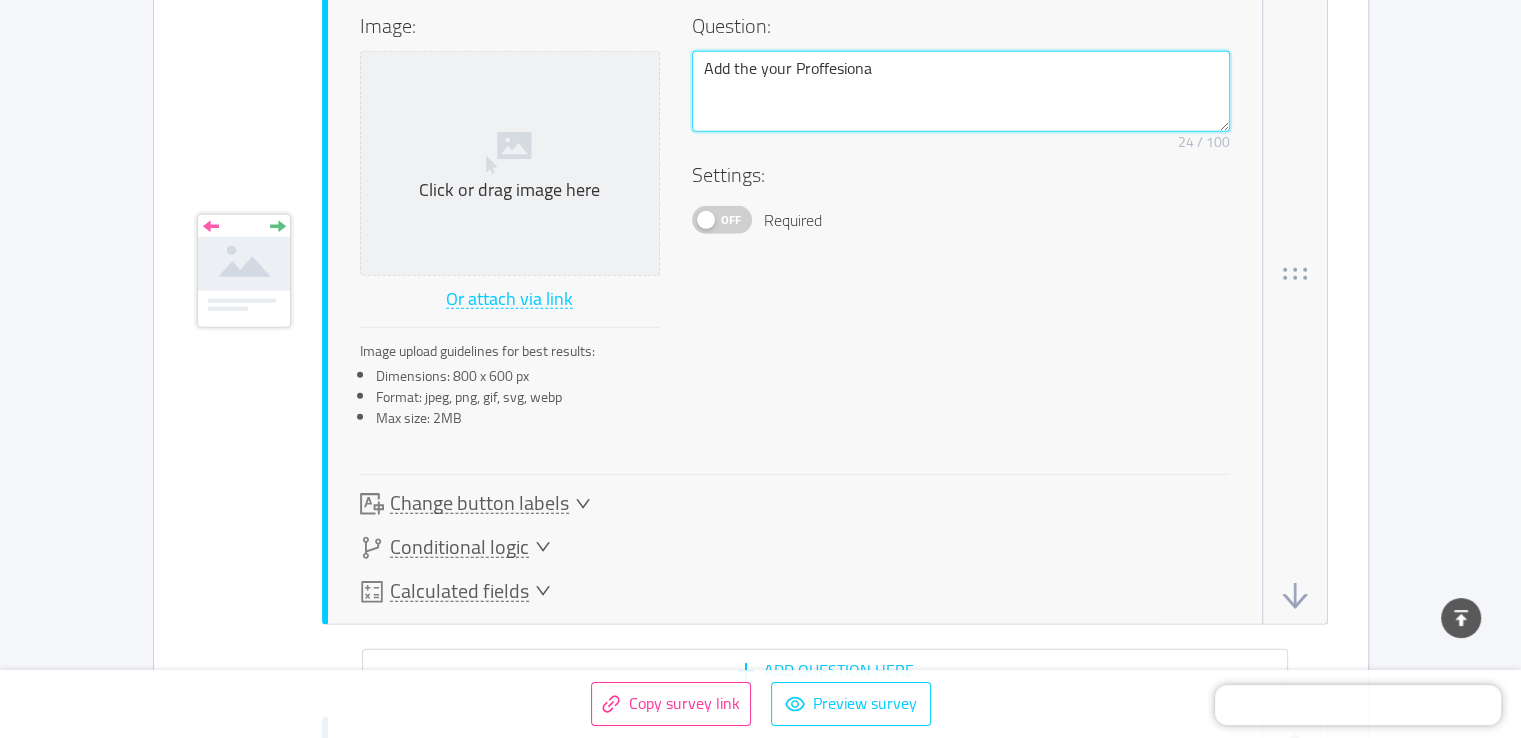 type 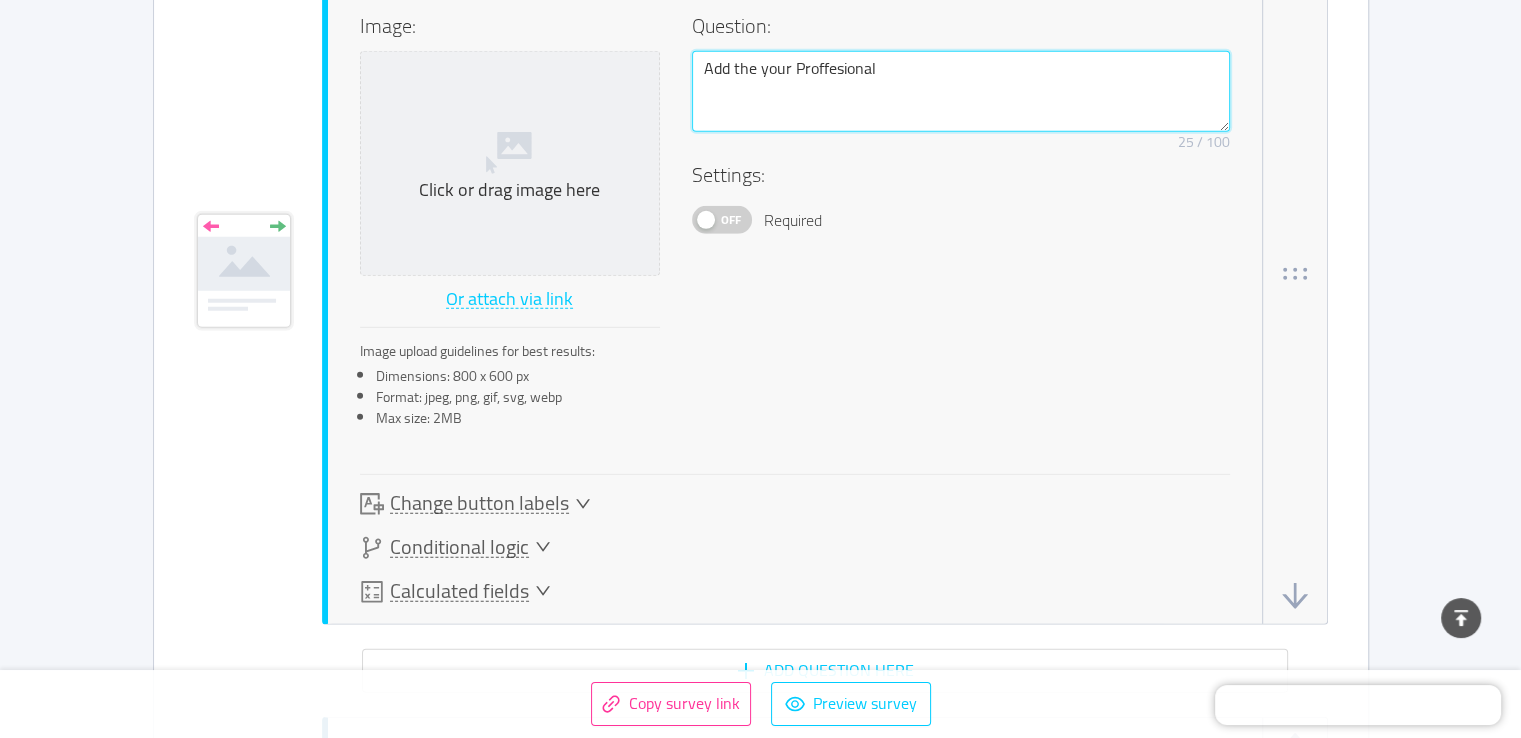type 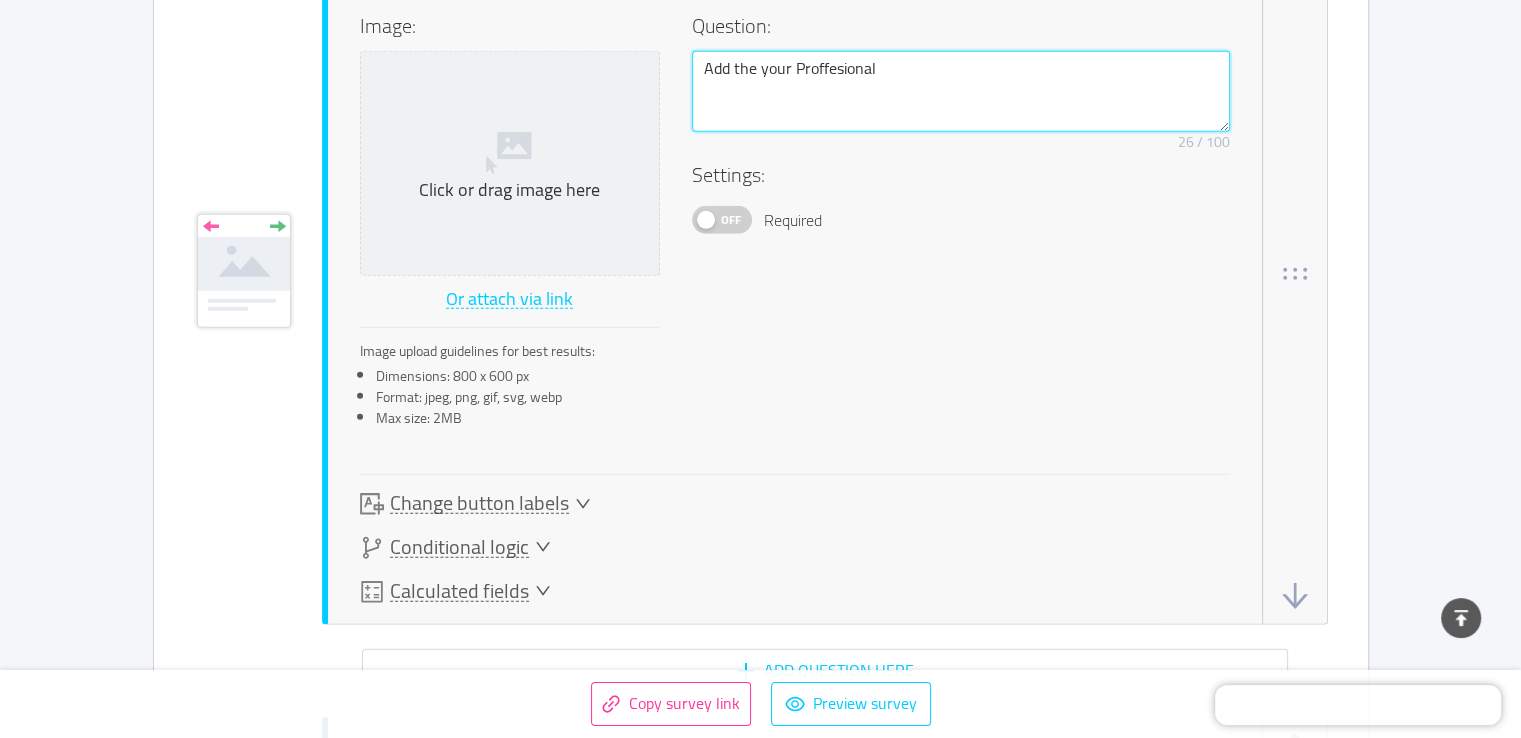 type 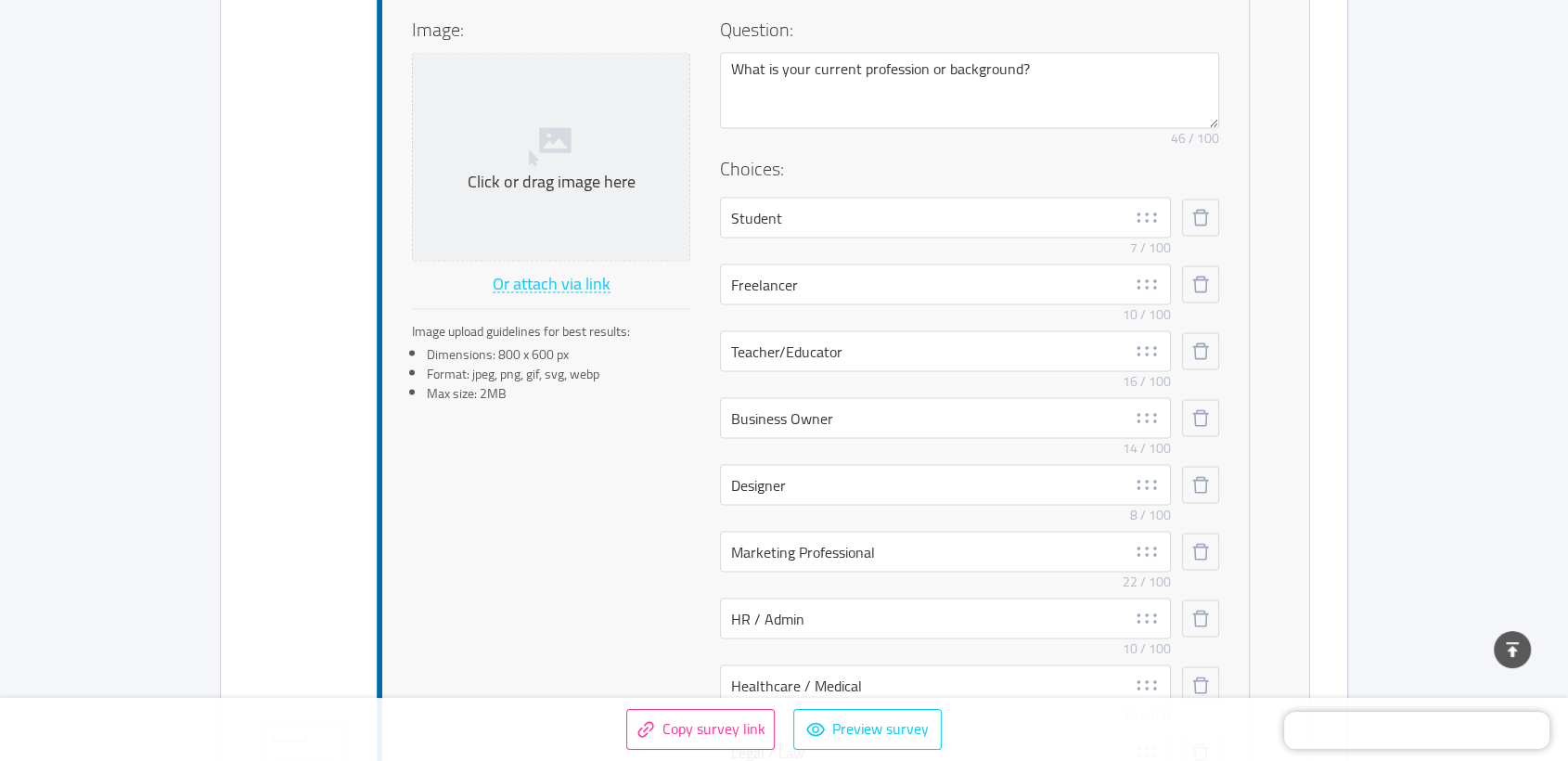 scroll, scrollTop: 3508, scrollLeft: 0, axis: vertical 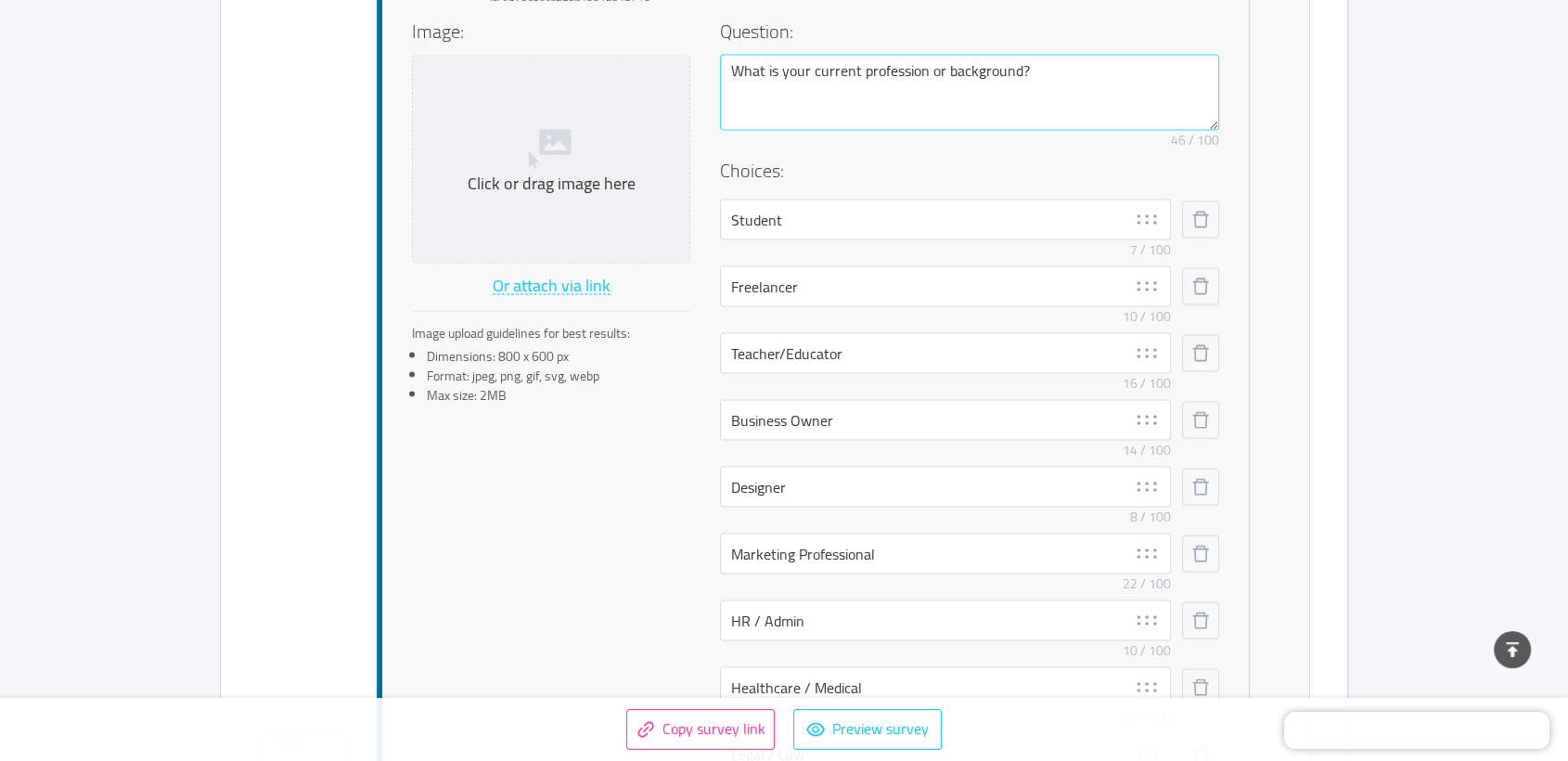 type on "Add the your Professional" 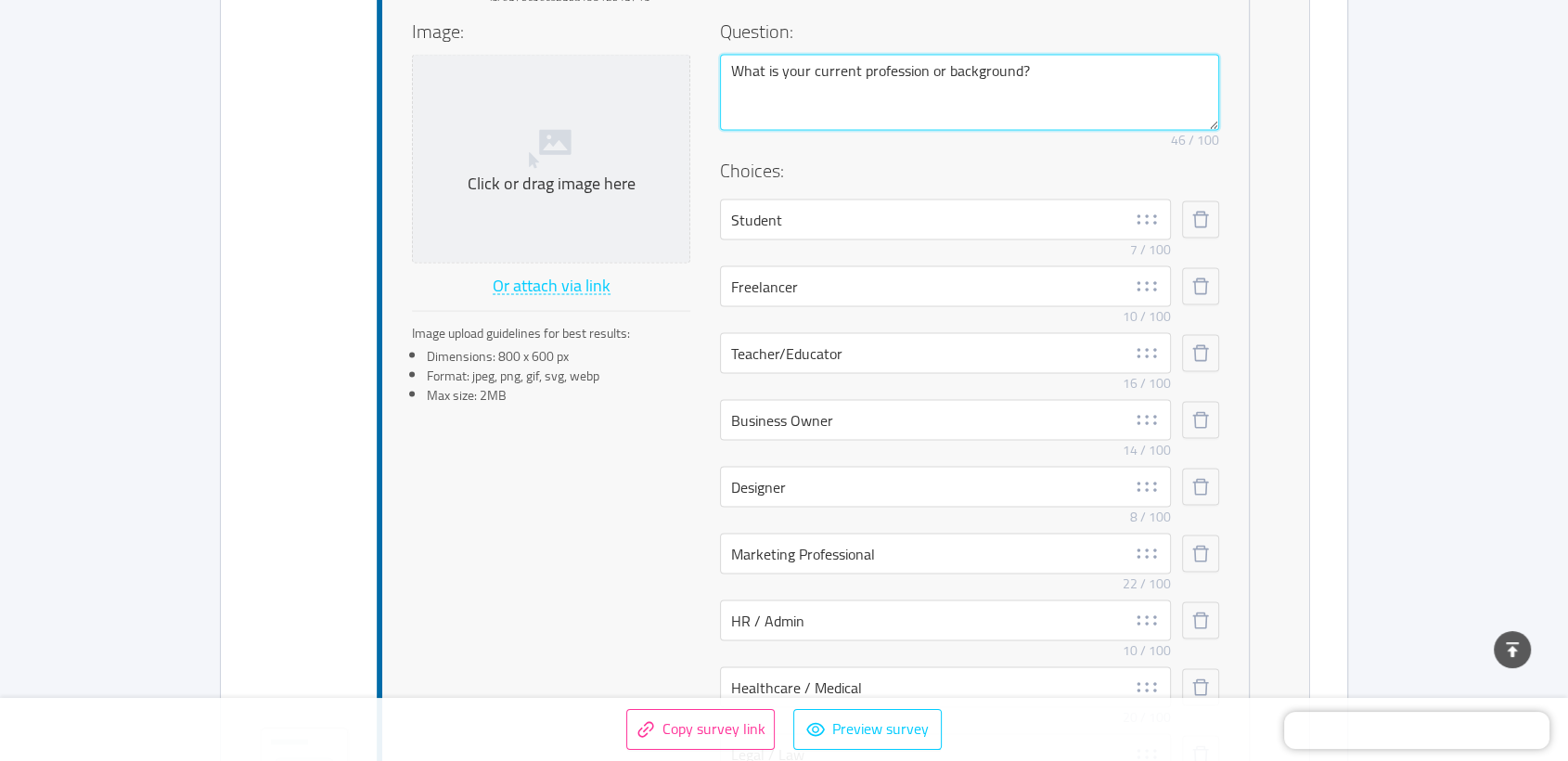 click on "What is your current profession or background?" at bounding box center (970, 92) 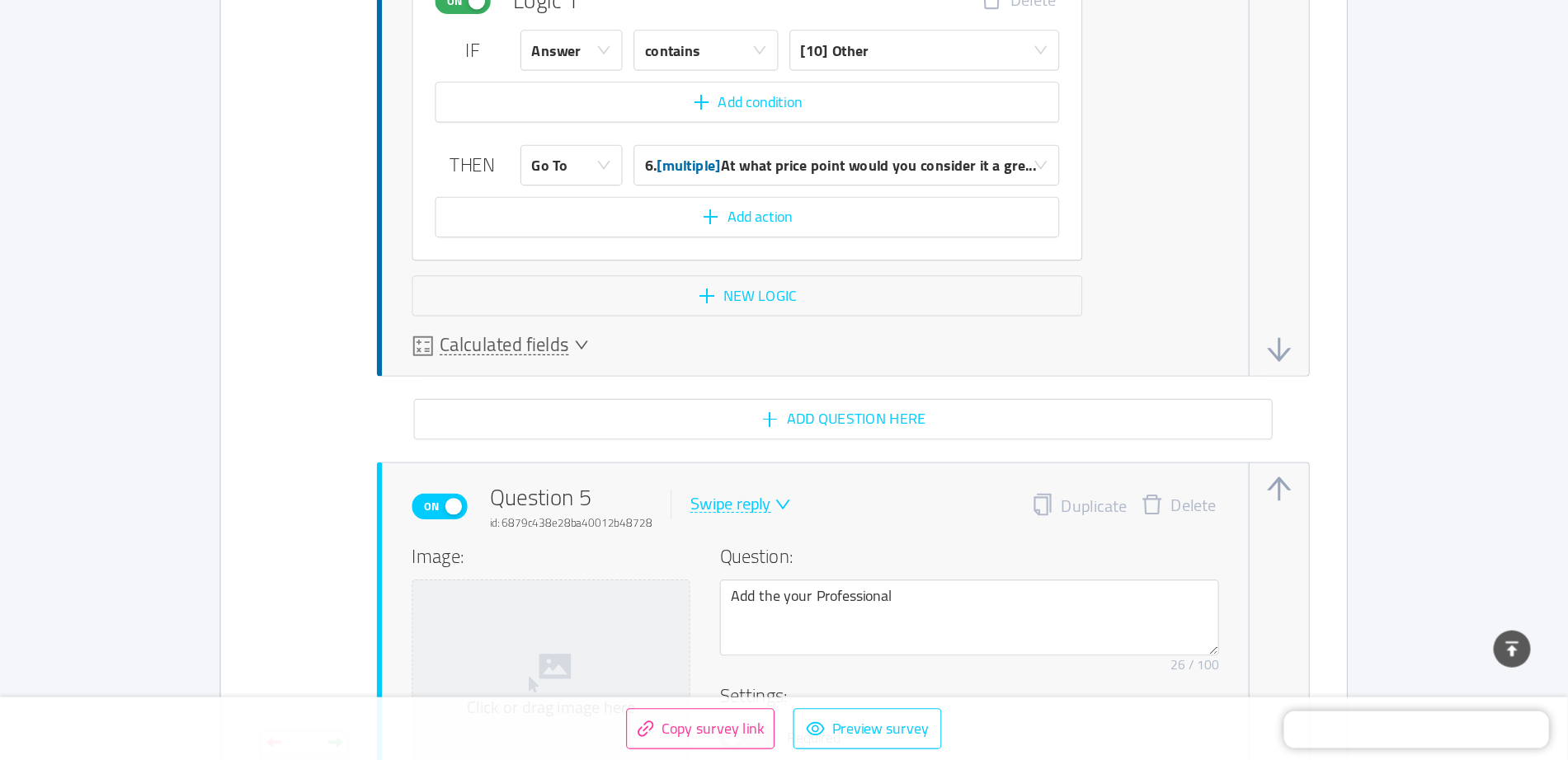 scroll, scrollTop: 4280, scrollLeft: 0, axis: vertical 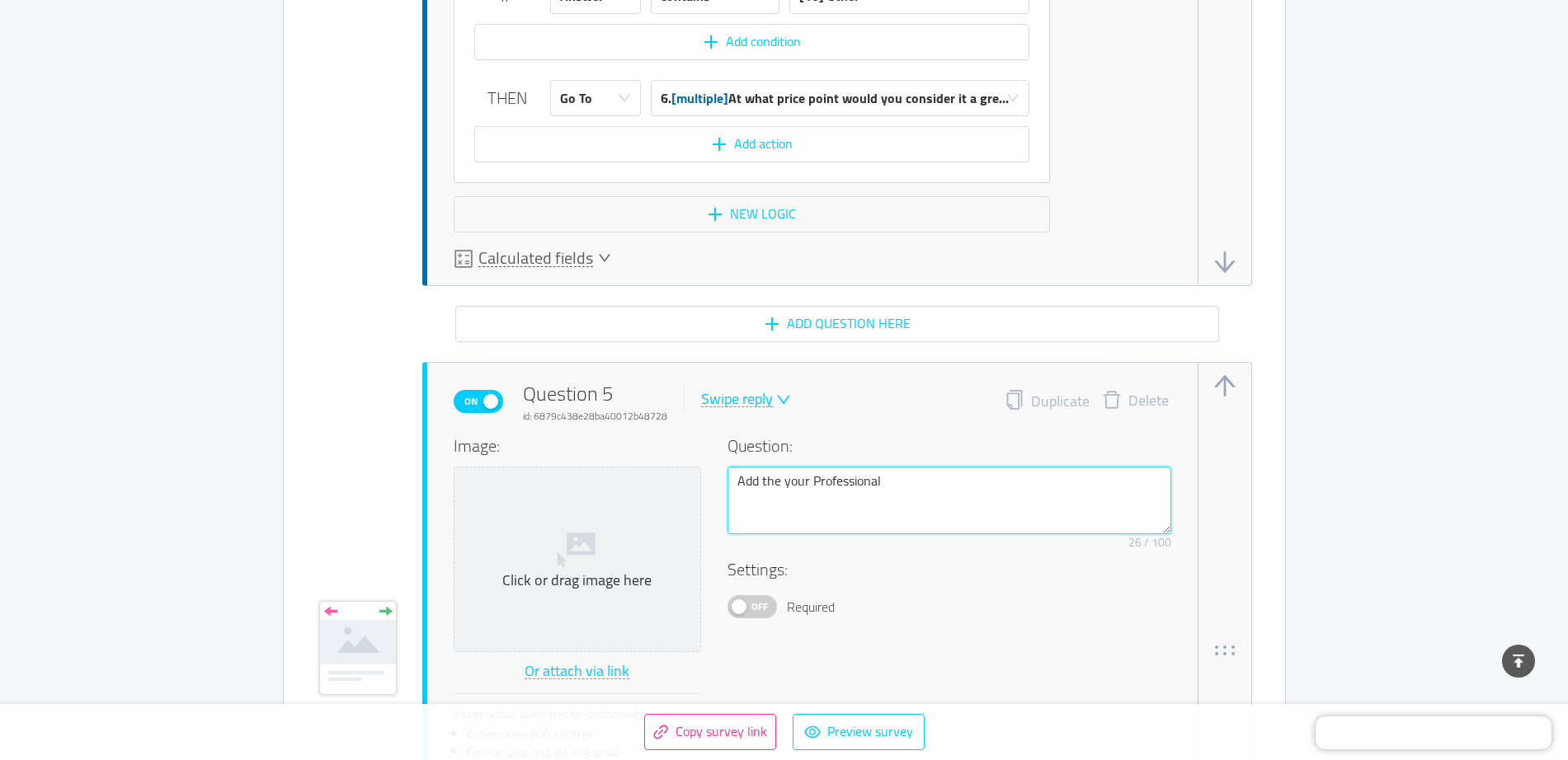 click on "Add the your Professional" at bounding box center [949, 500] 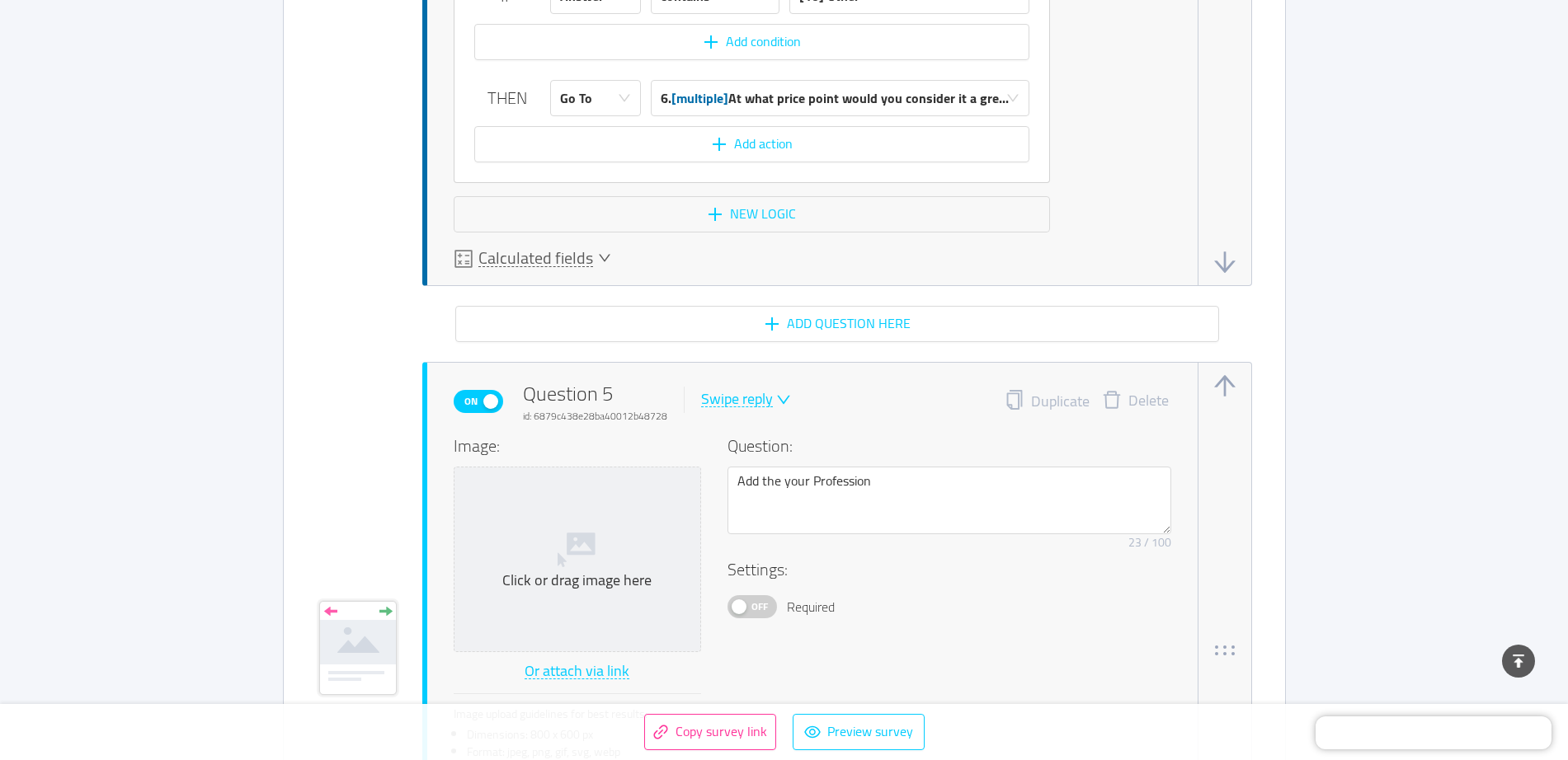 click on "Swipe reply" at bounding box center [737, 399] 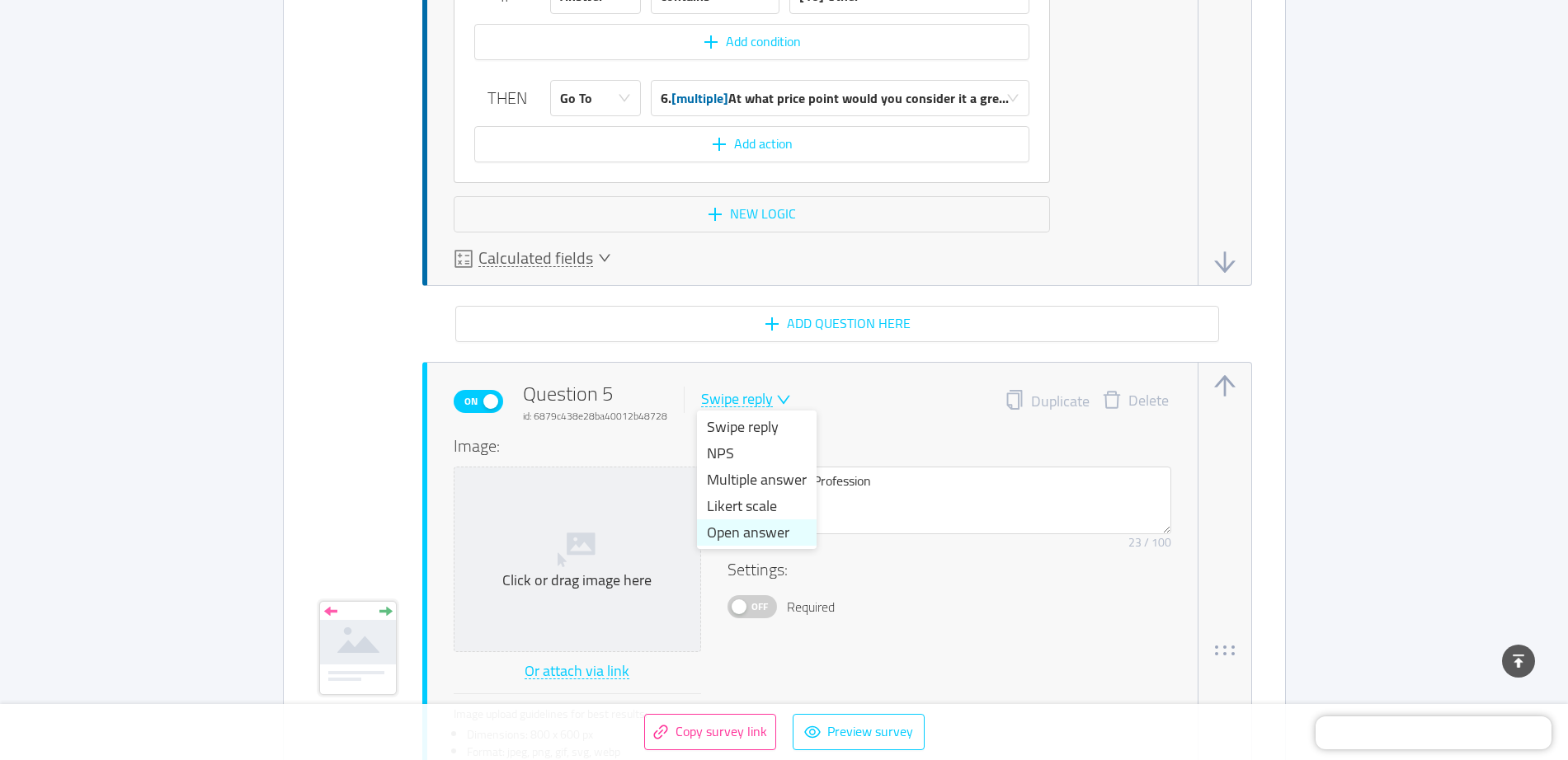 click on "Open answer" at bounding box center [756, 532] 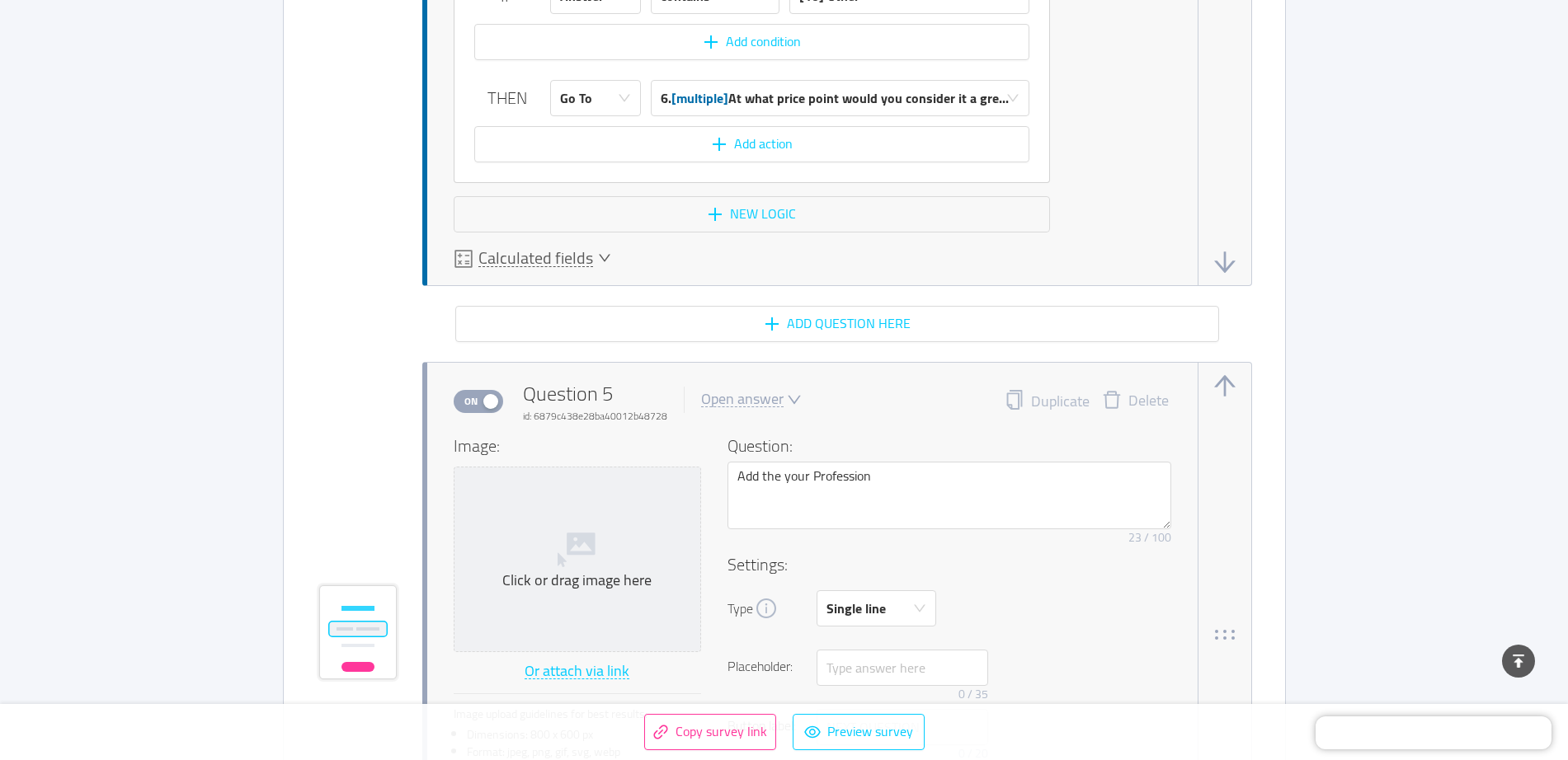 scroll, scrollTop: 4667, scrollLeft: 0, axis: vertical 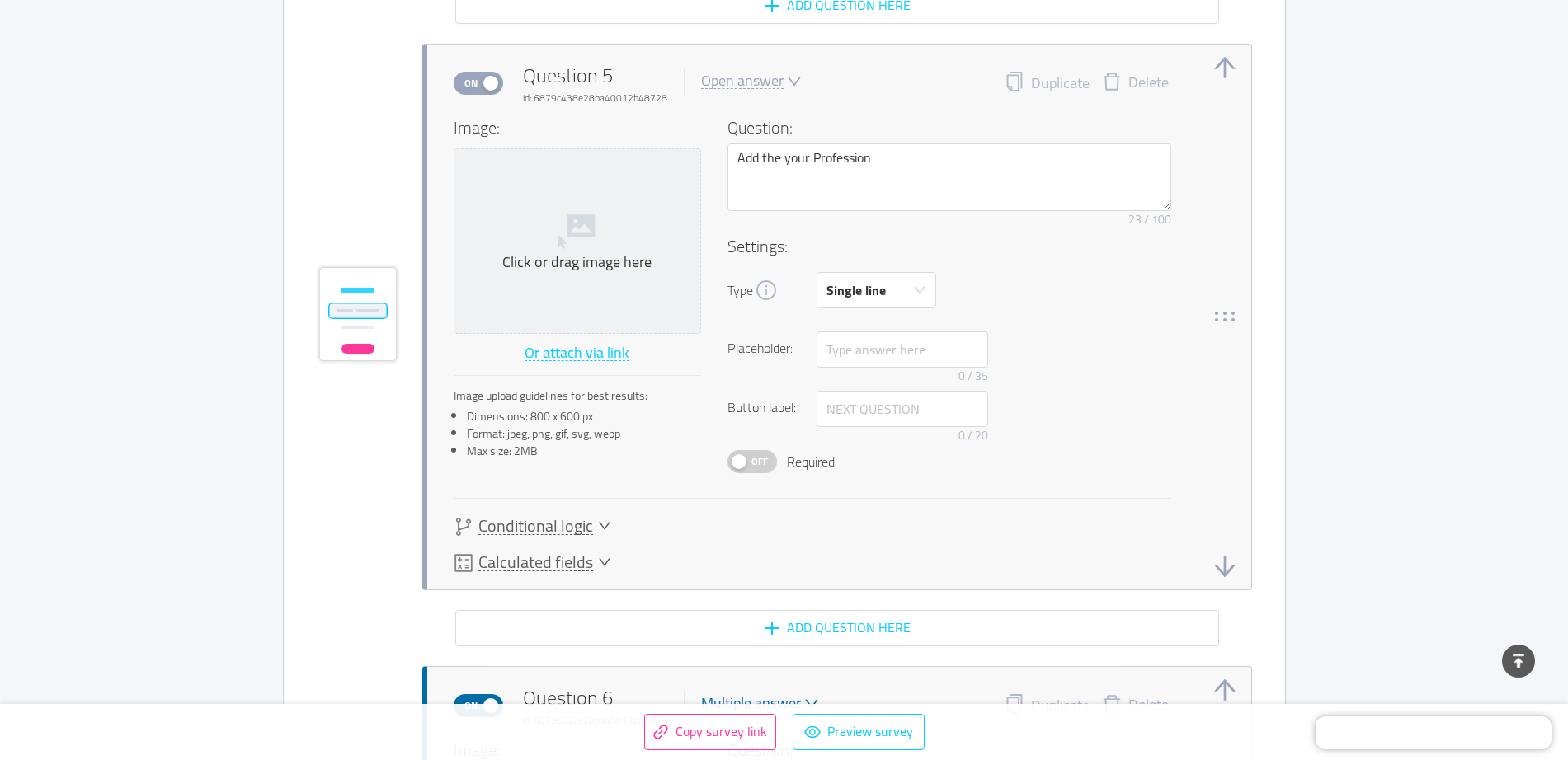 click on "Conditional logic" at bounding box center [535, 526] 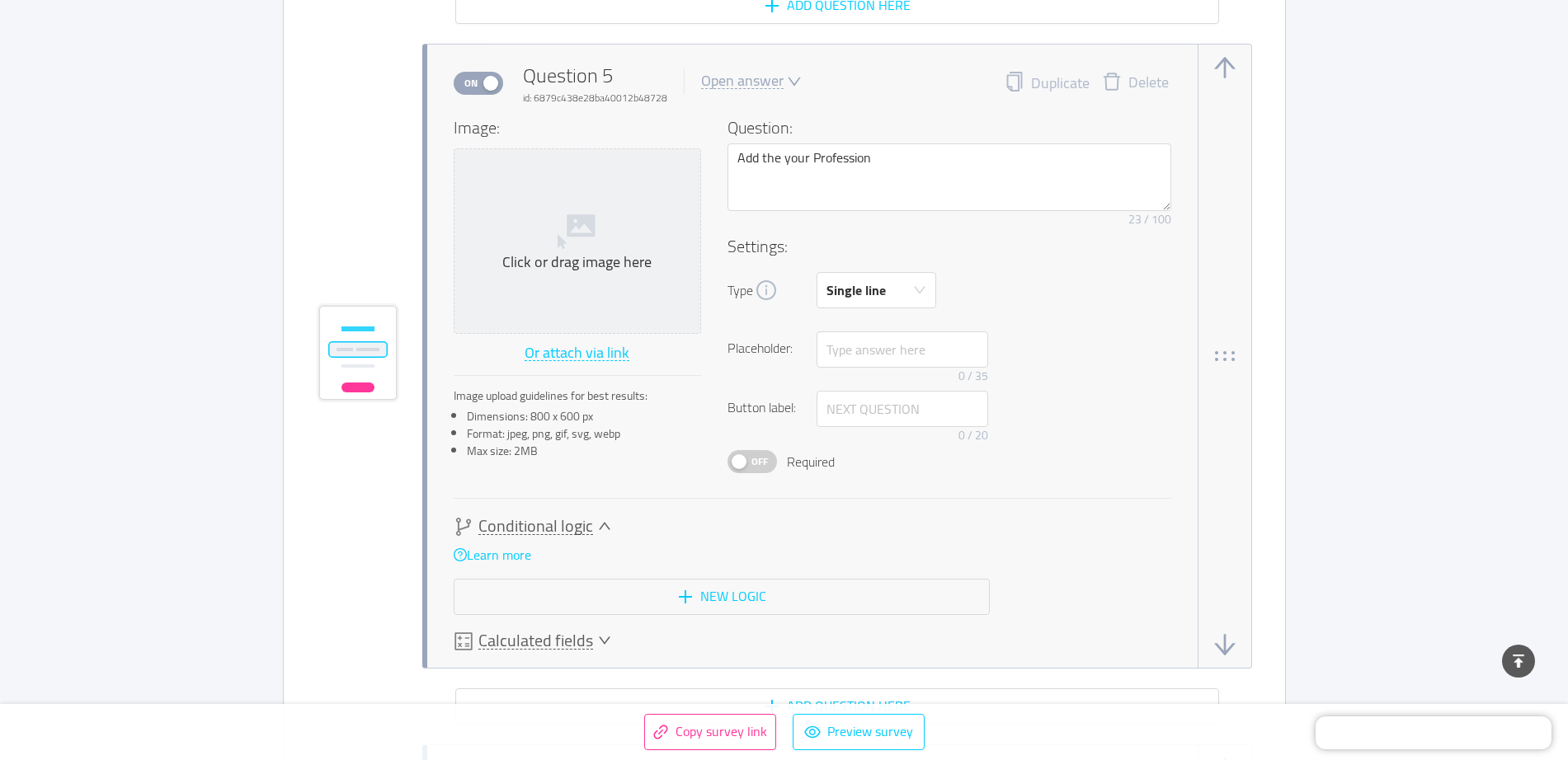 click on "Conditional logic" at bounding box center [535, 526] 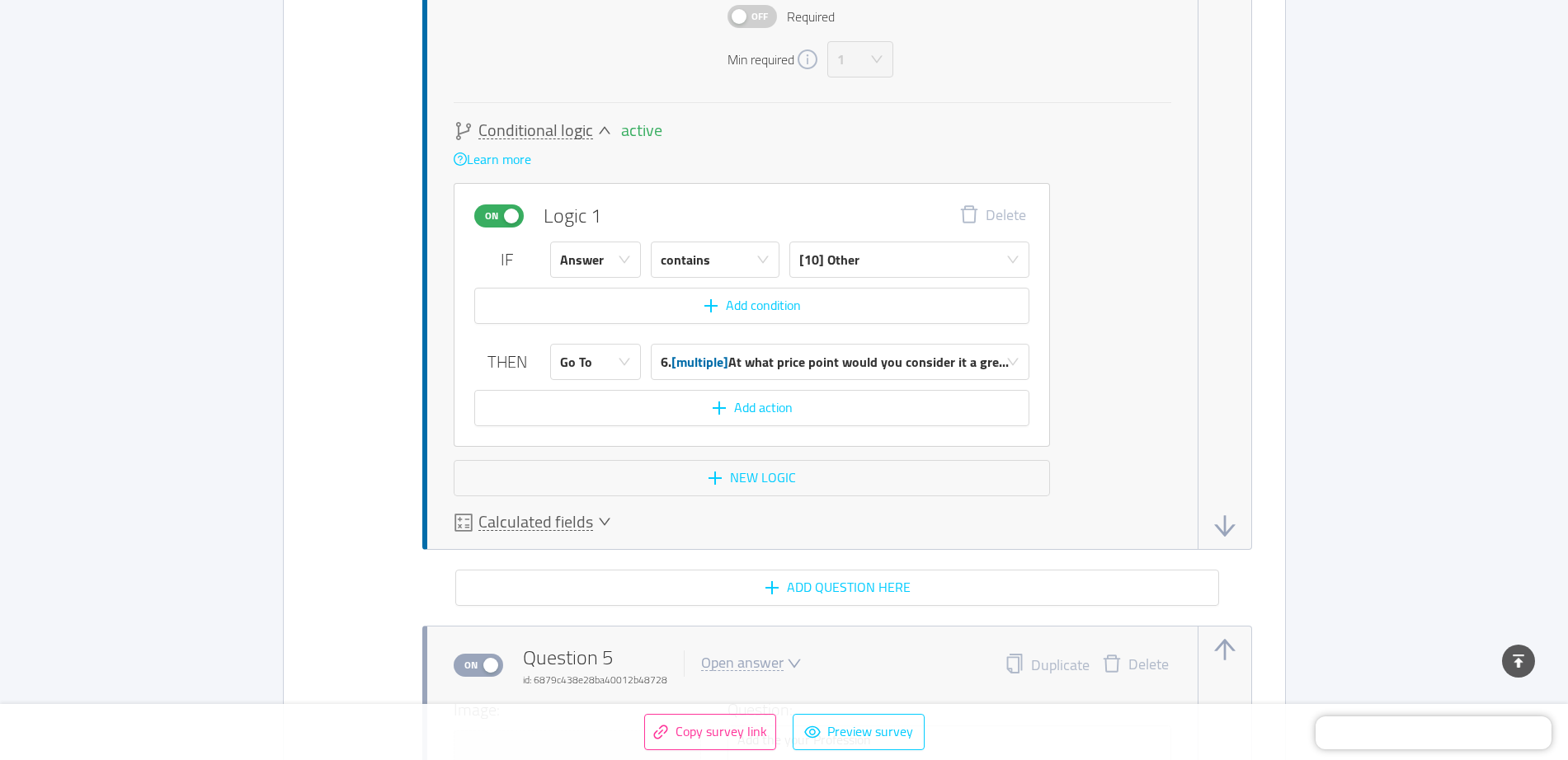 scroll, scrollTop: 3997, scrollLeft: 0, axis: vertical 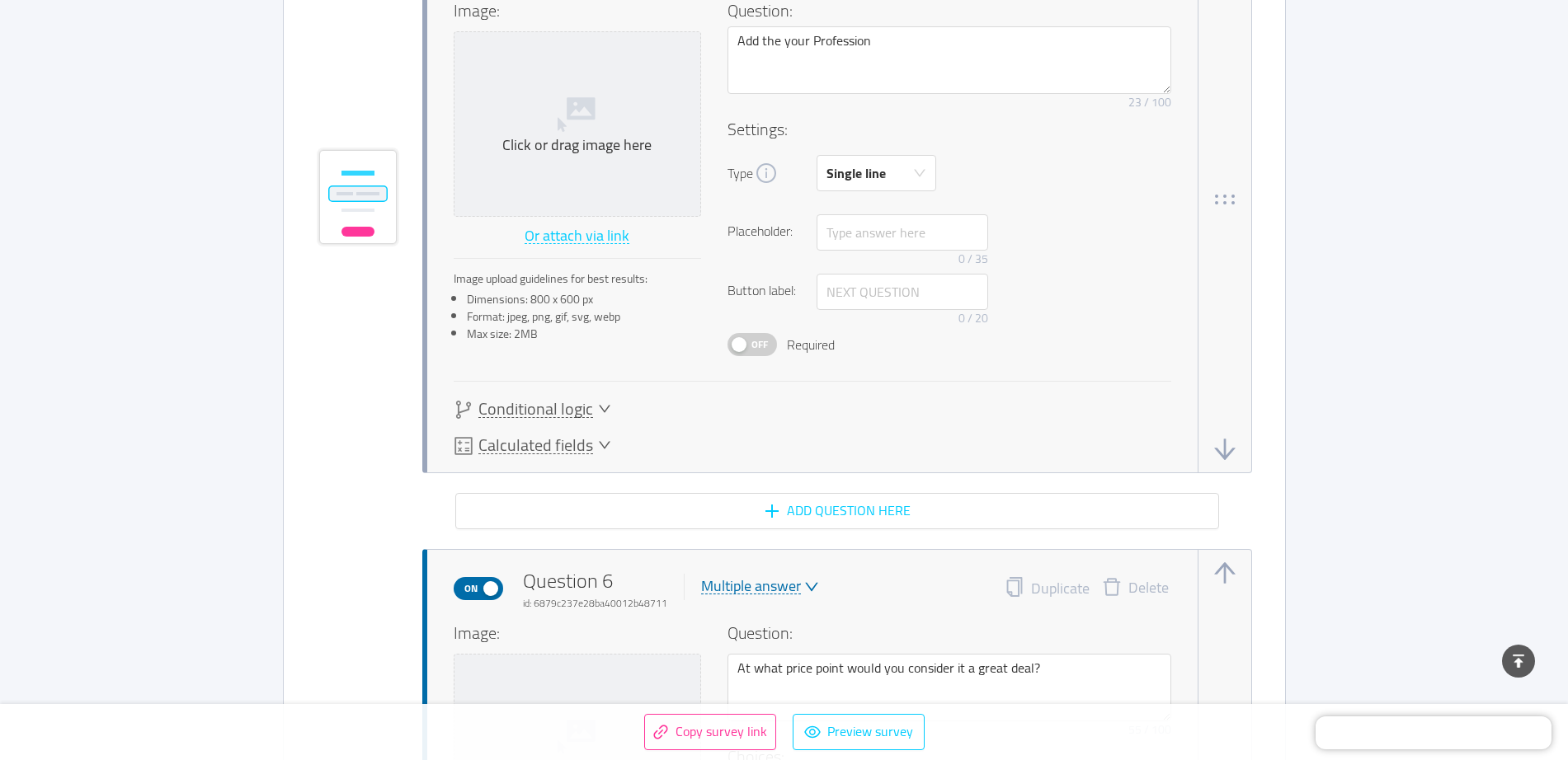 click on "Conditional logic" at bounding box center [532, 410] 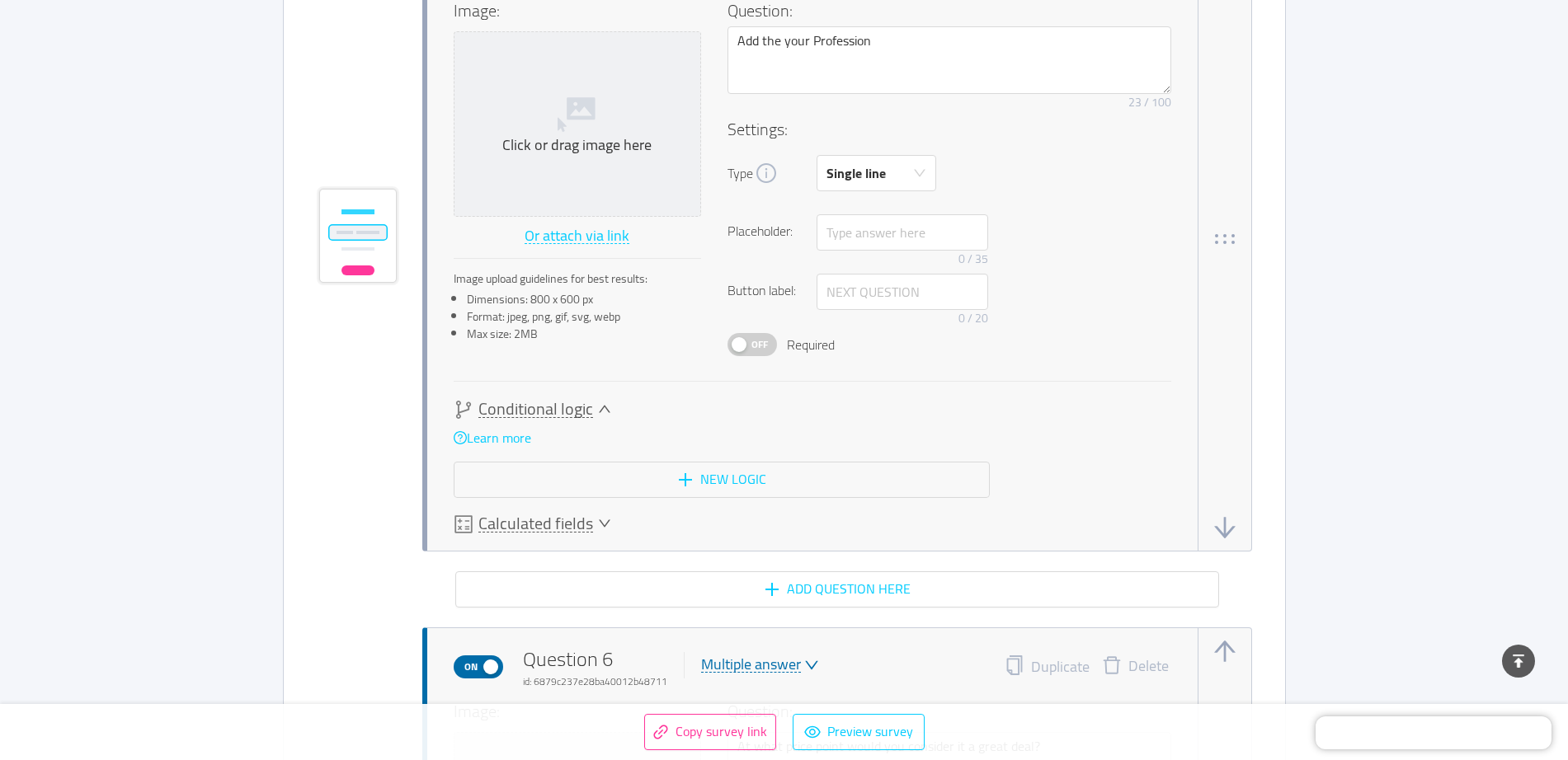 scroll, scrollTop: 4754, scrollLeft: 0, axis: vertical 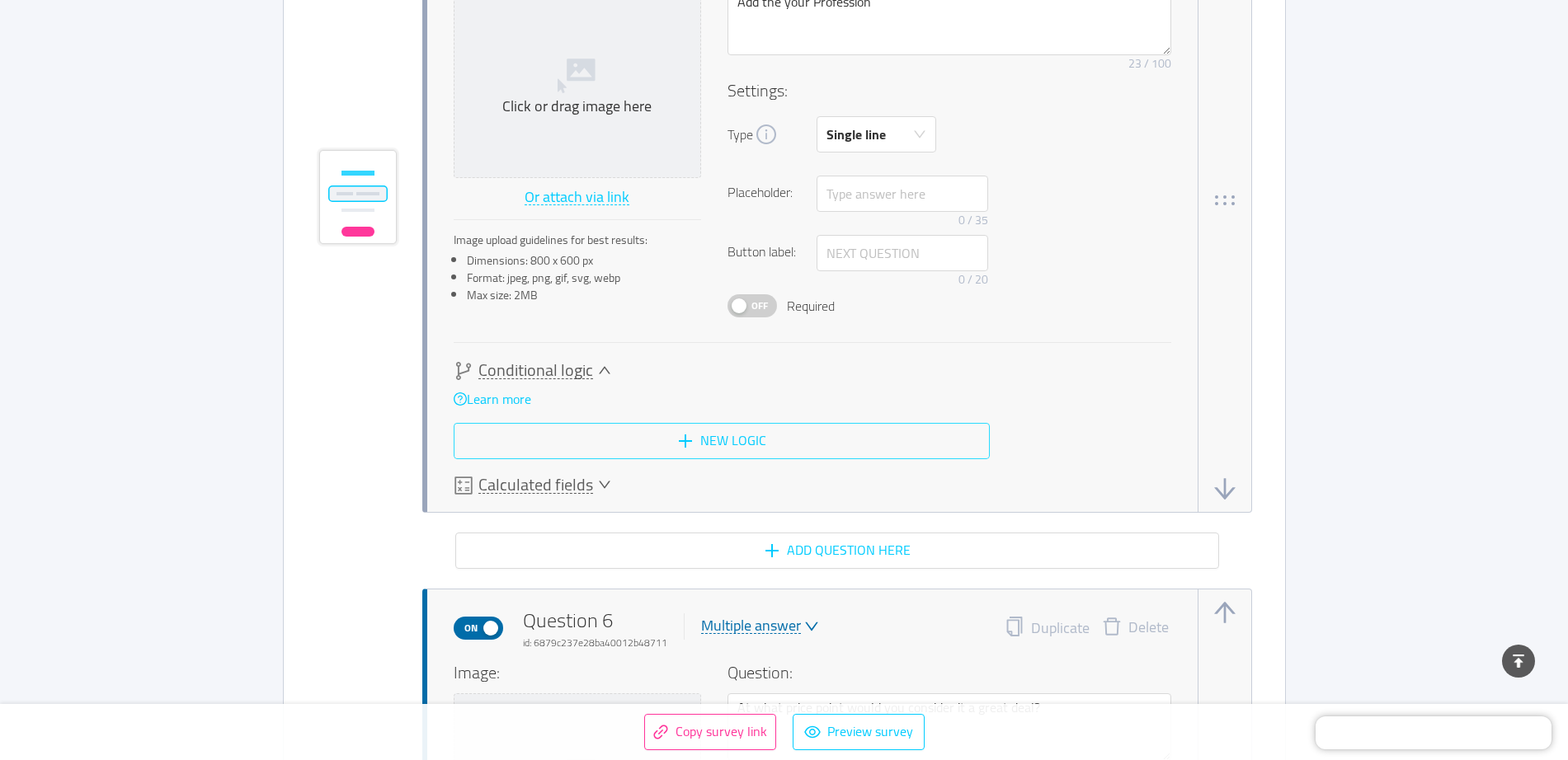 click on "New logic" at bounding box center (722, 441) 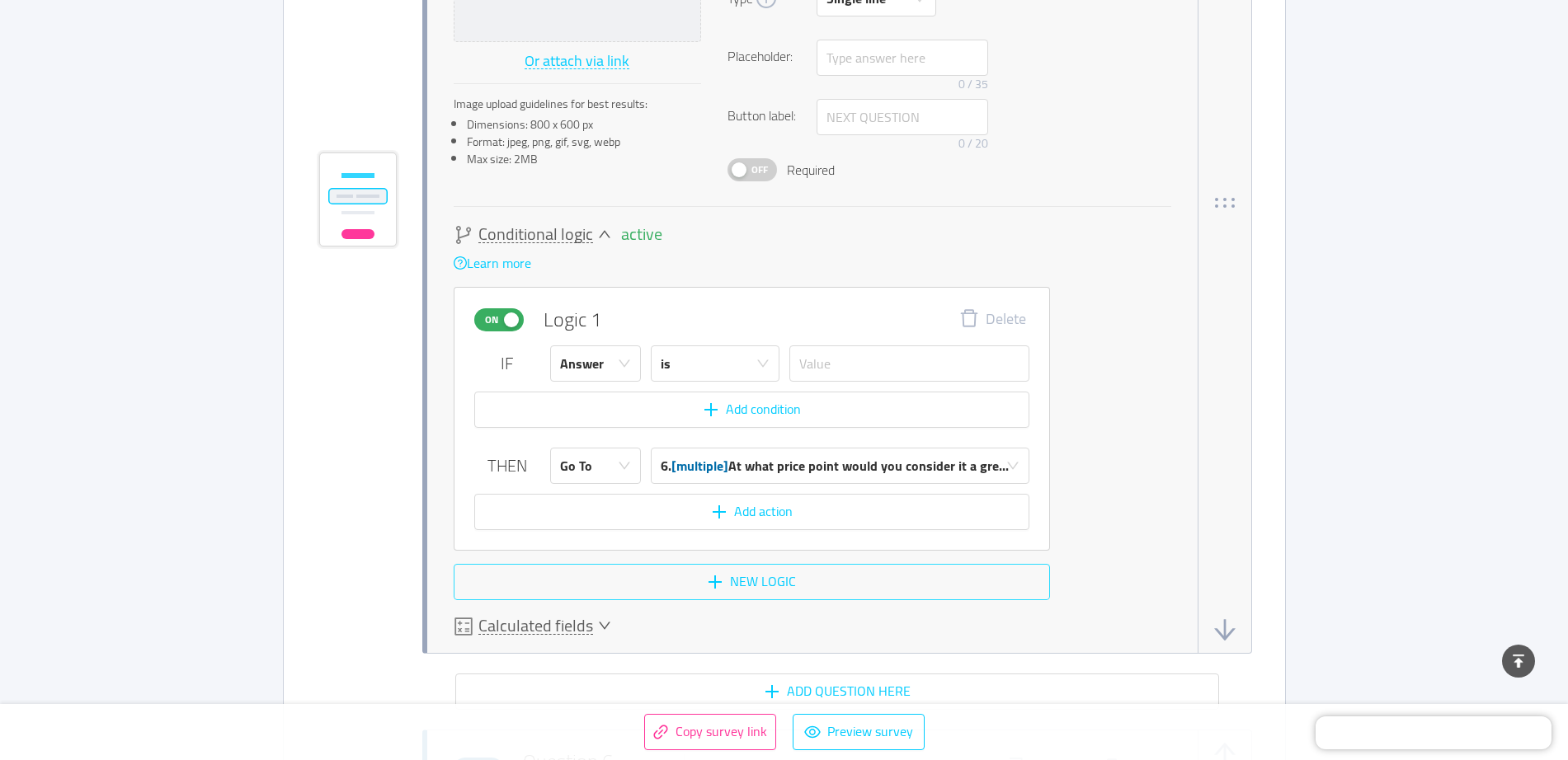 scroll, scrollTop: 4892, scrollLeft: 0, axis: vertical 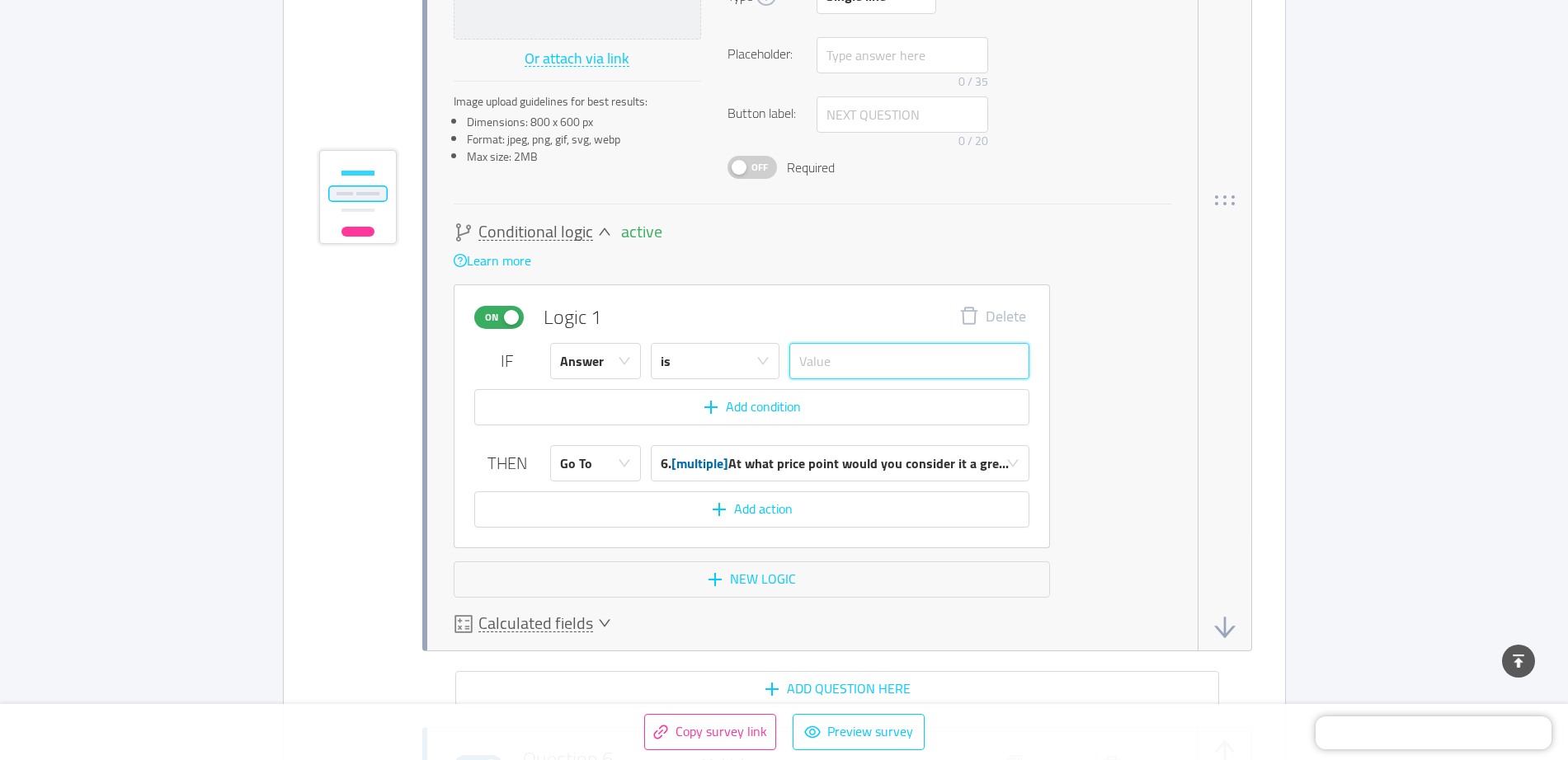 click at bounding box center [909, 361] 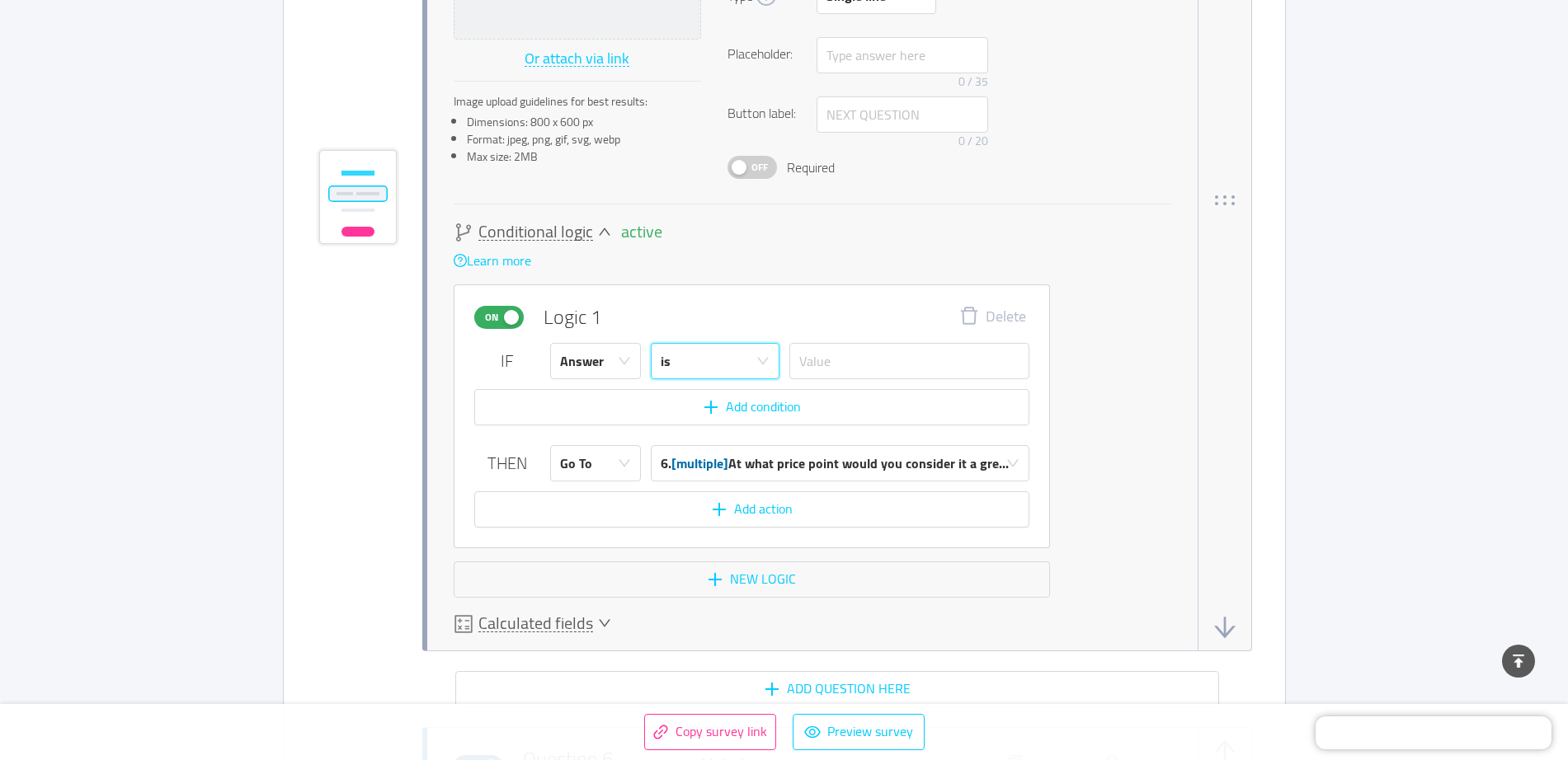 click on "is" at bounding box center [715, 361] 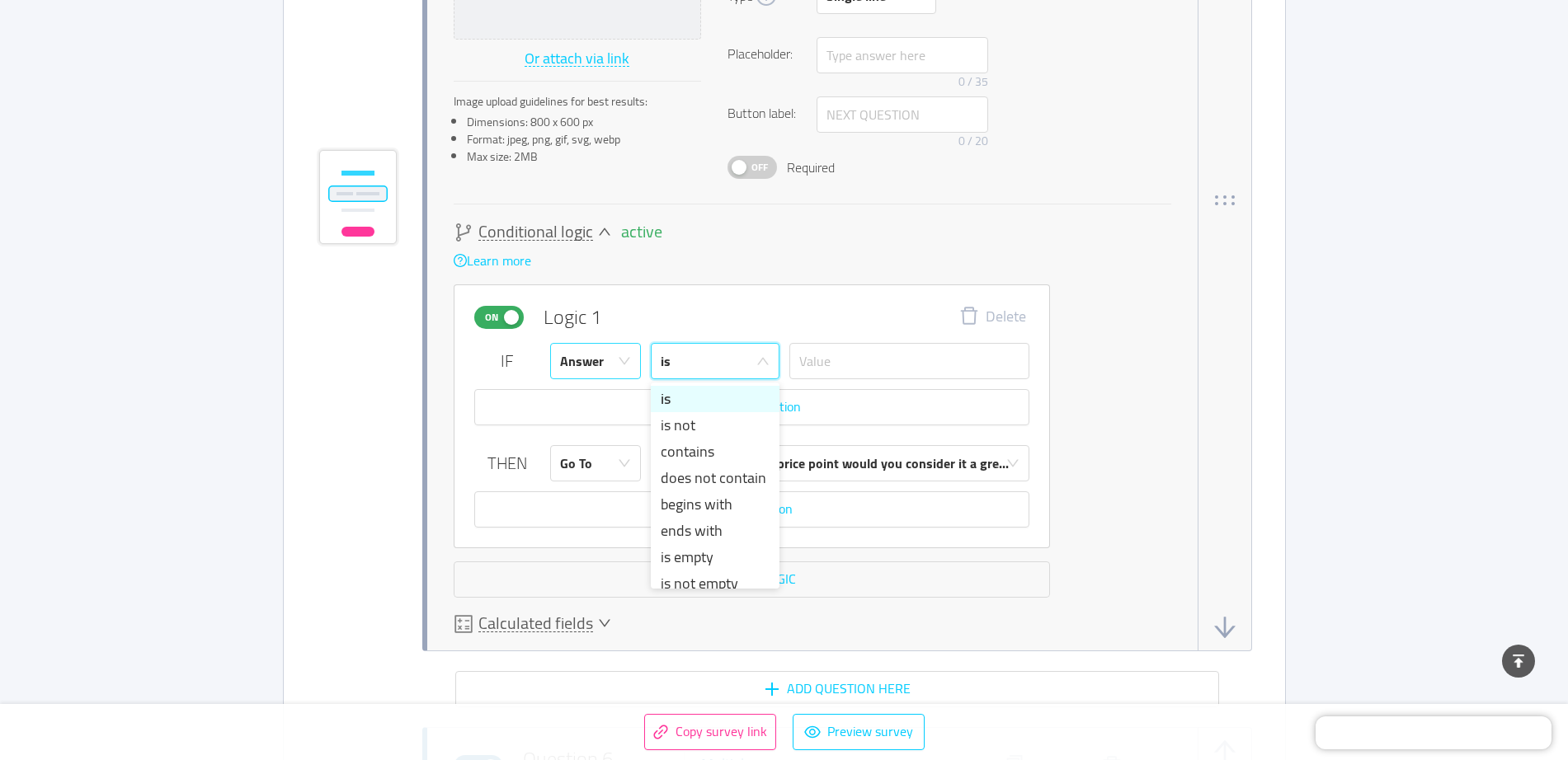 click on "Answer" at bounding box center [596, 361] 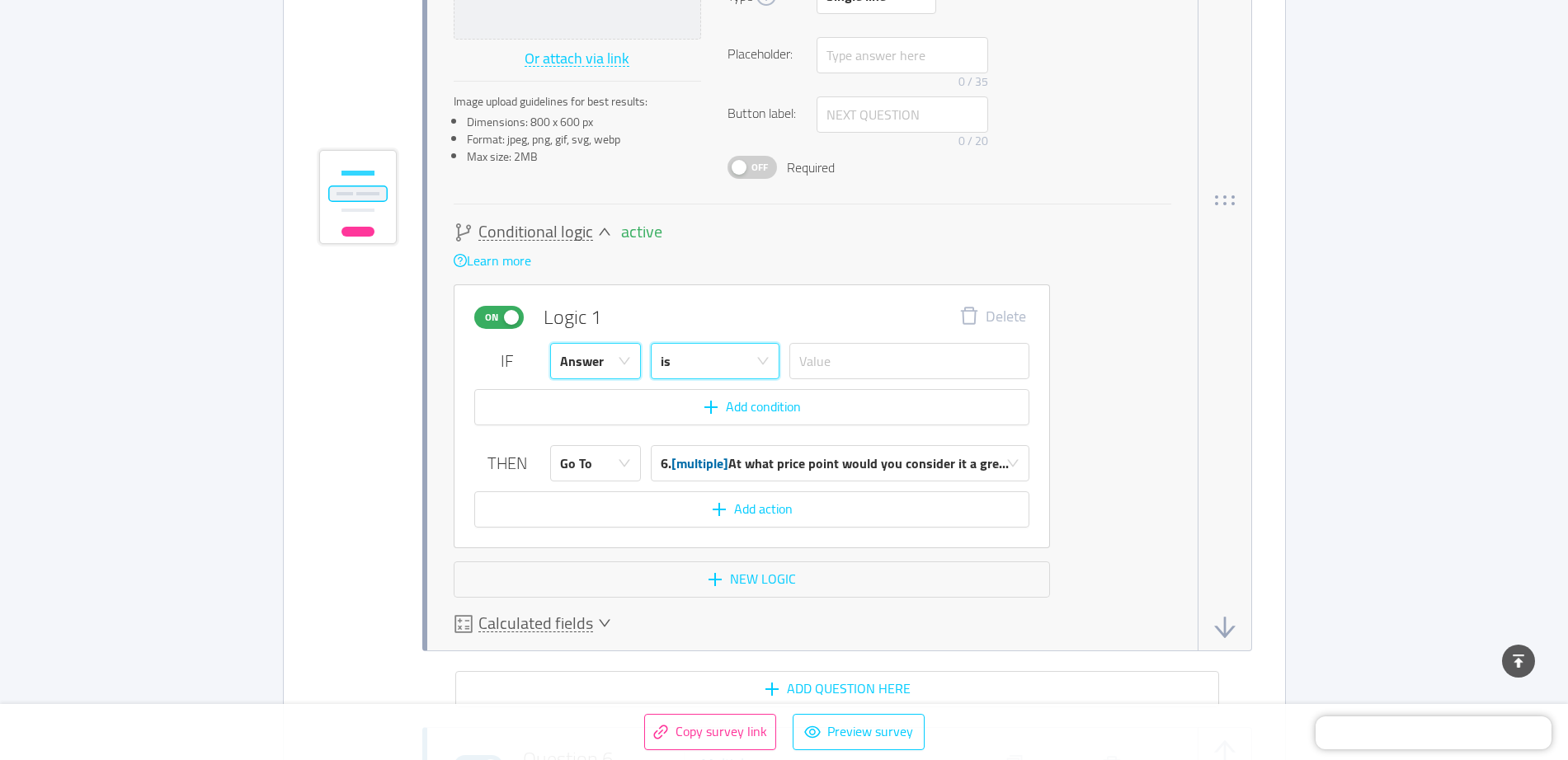 click on "is" at bounding box center [666, 361] 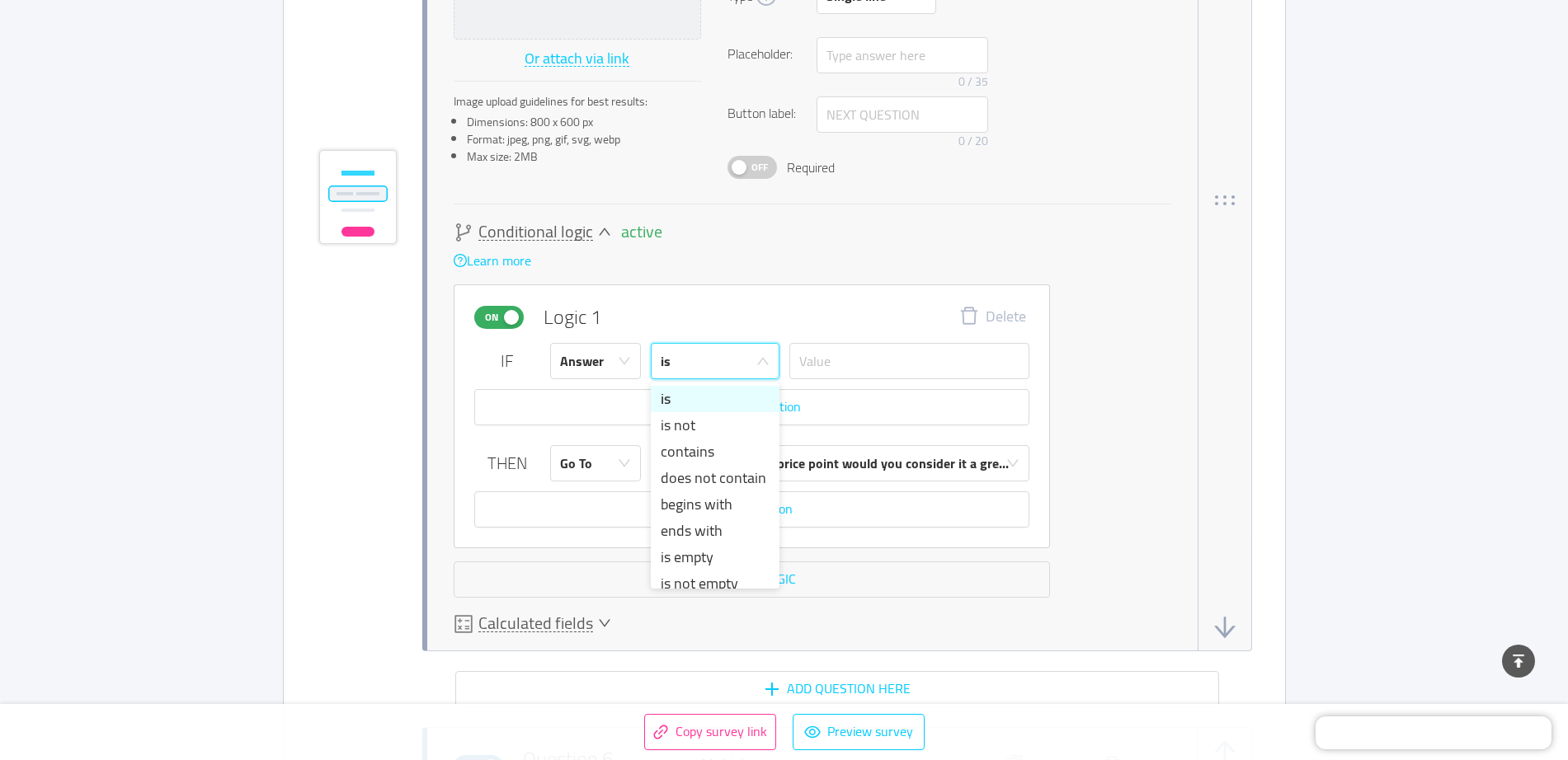 click on "IF  Answer   is  Add condition  THEN   Go To  6.  [multiple]   At what price point would you consider it a gre...  Add action" at bounding box center (751, 435) 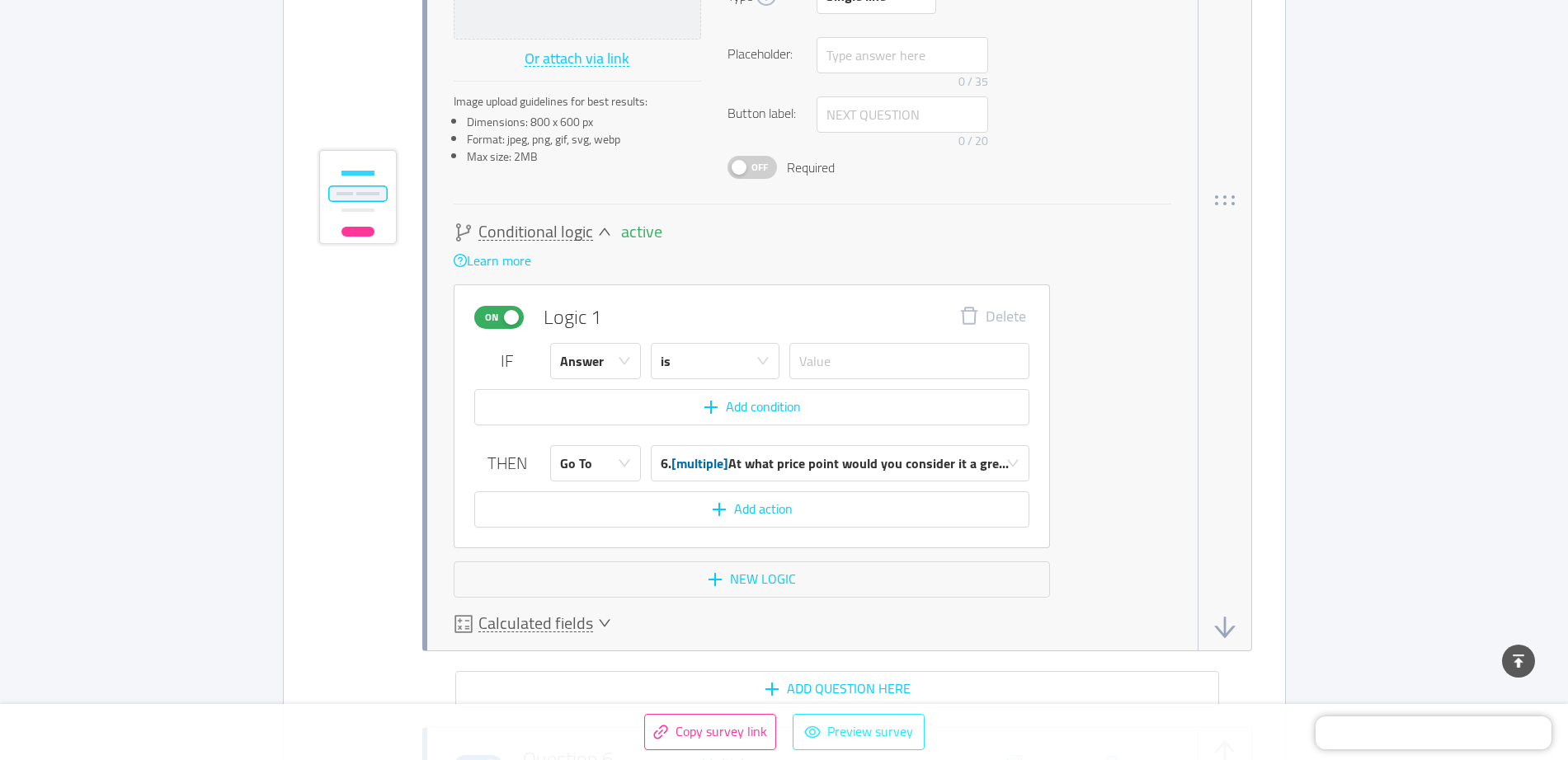 click on "Preview survey" at bounding box center (859, 732) 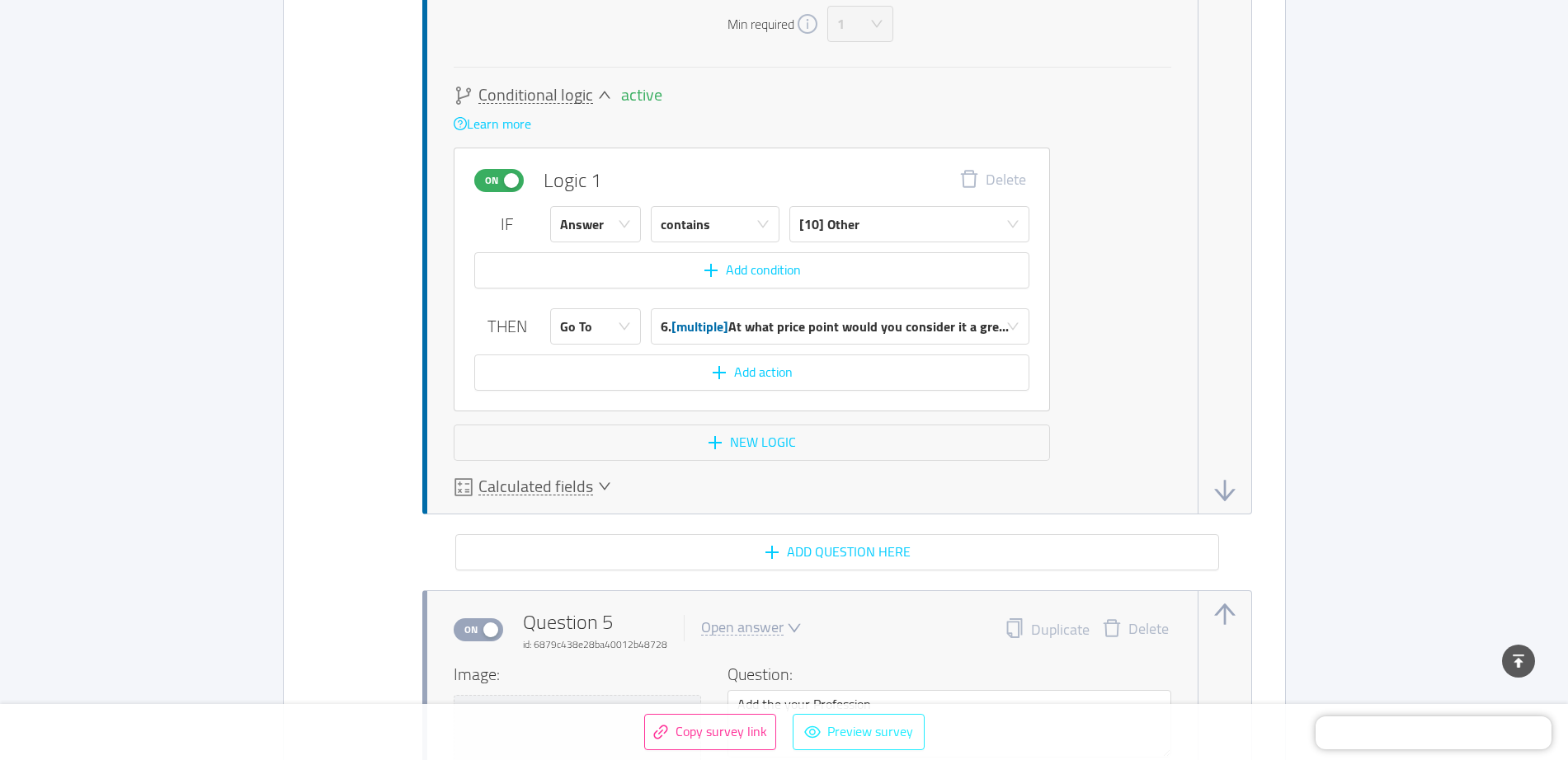 scroll, scrollTop: 4037, scrollLeft: 0, axis: vertical 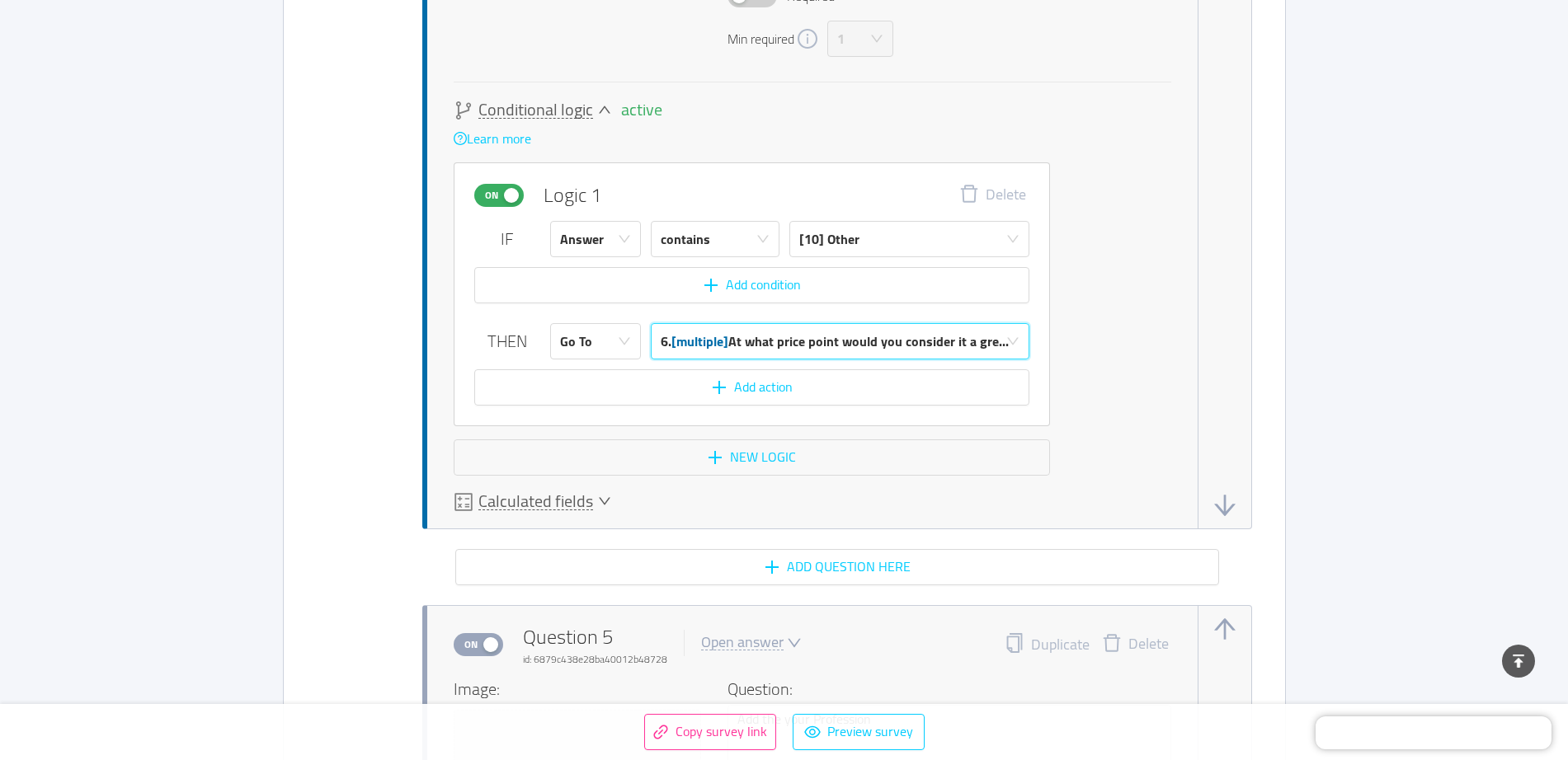 click on "6.  [multiple]   At what price point would you consider it a gre..." at bounding box center [835, 341] 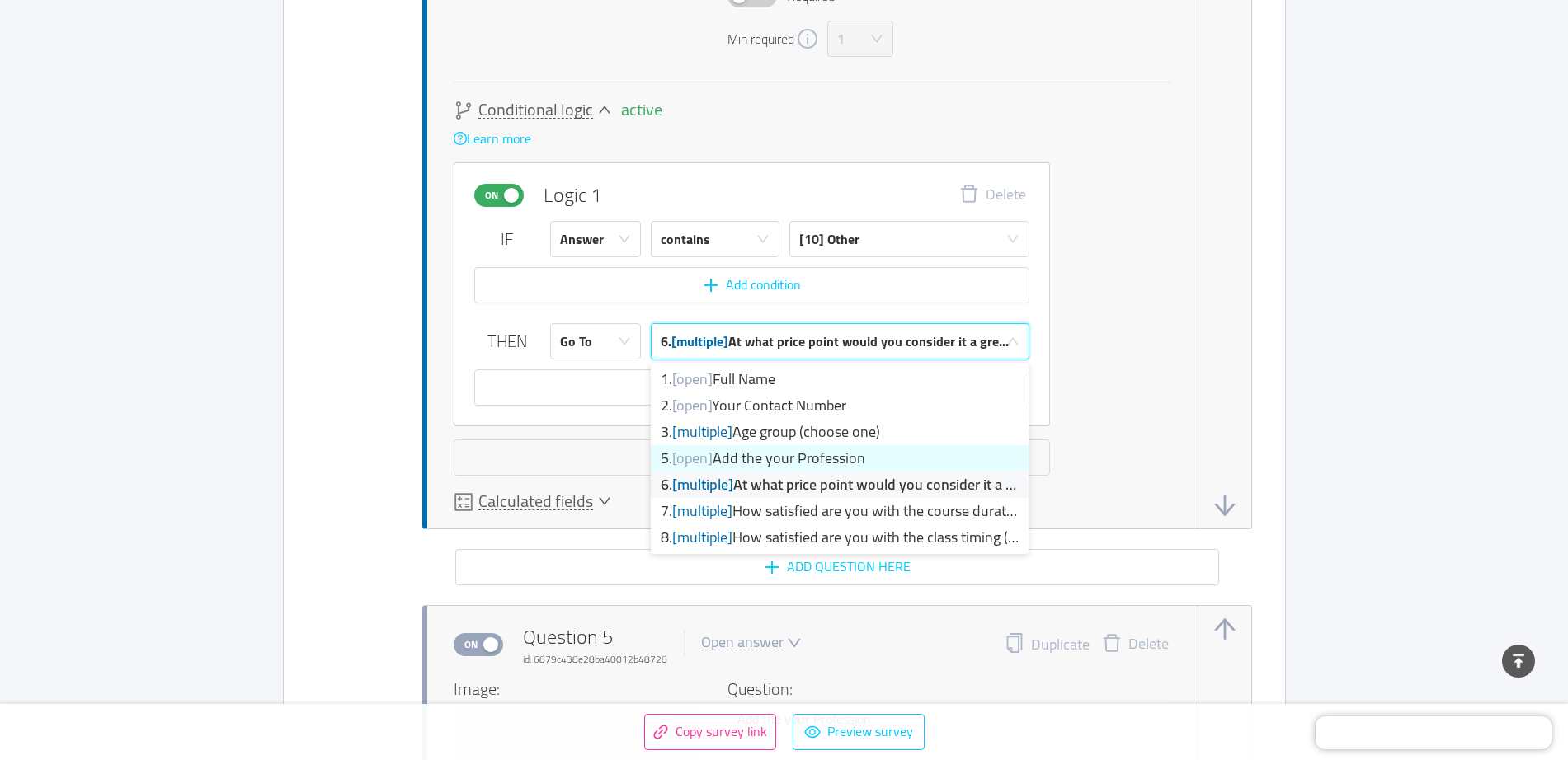 click on "5.  [open]   Add the your Profession" at bounding box center (840, 458) 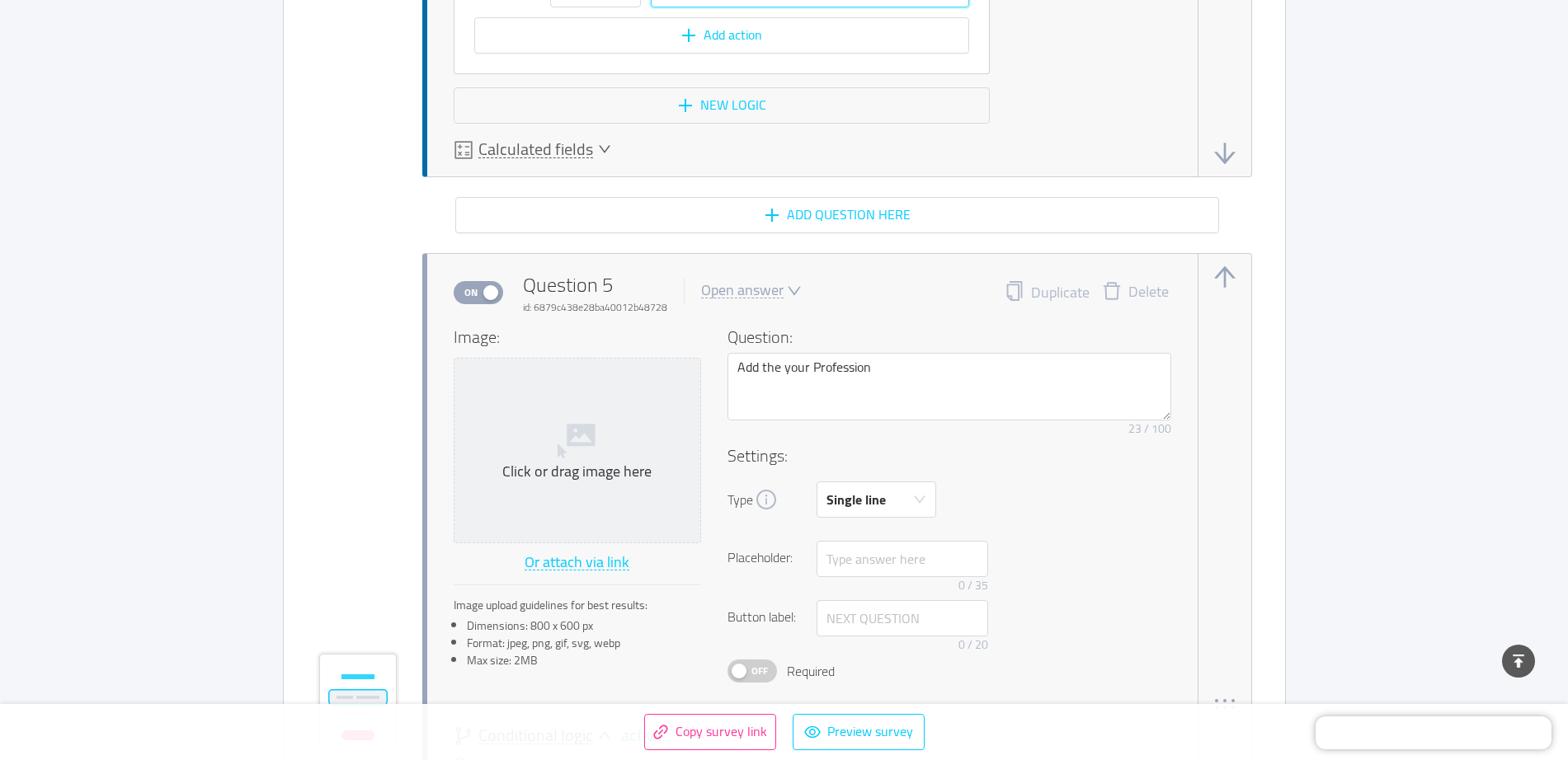 scroll, scrollTop: 4390, scrollLeft: 0, axis: vertical 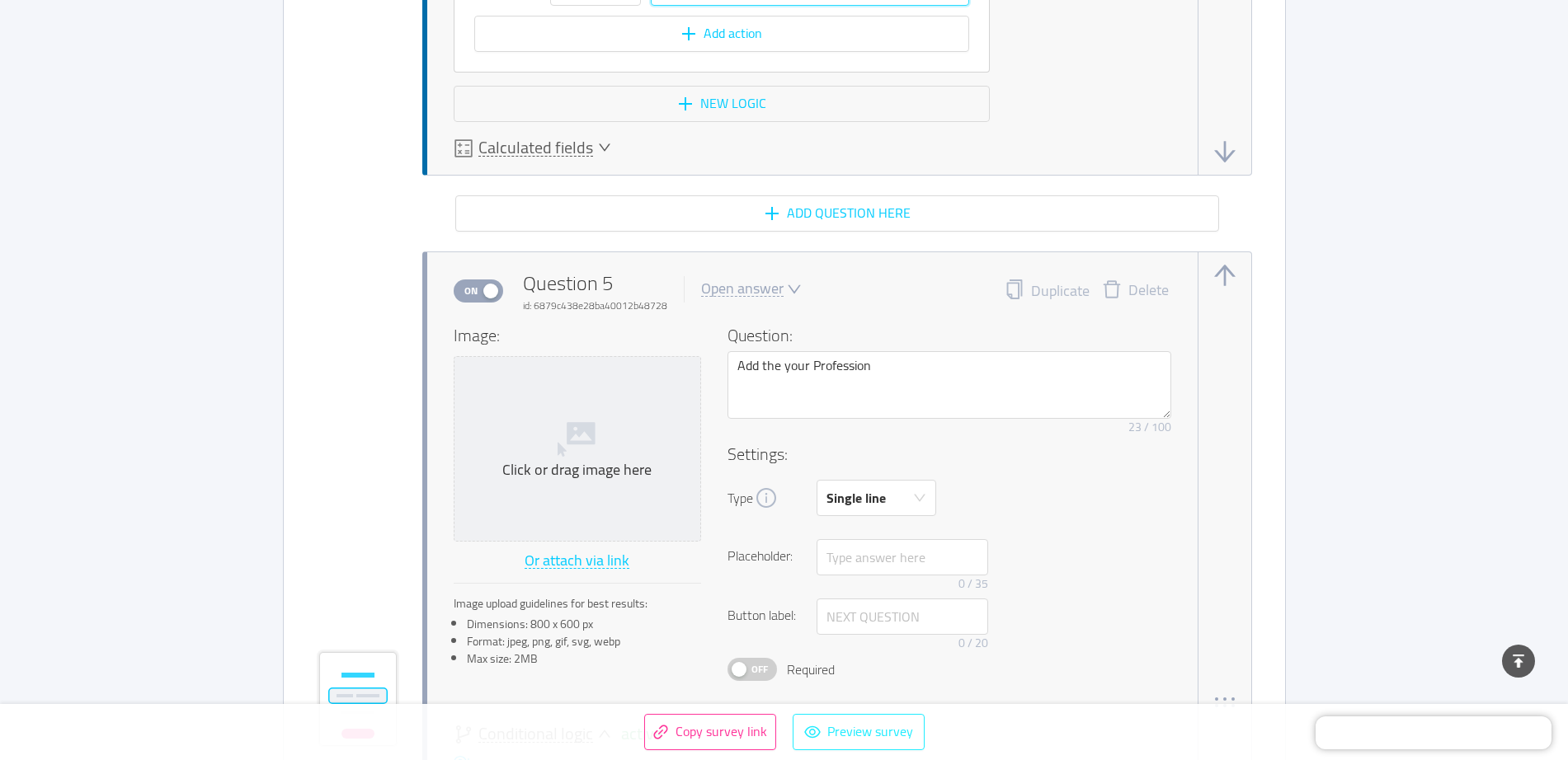 click on "Preview survey" at bounding box center [859, 732] 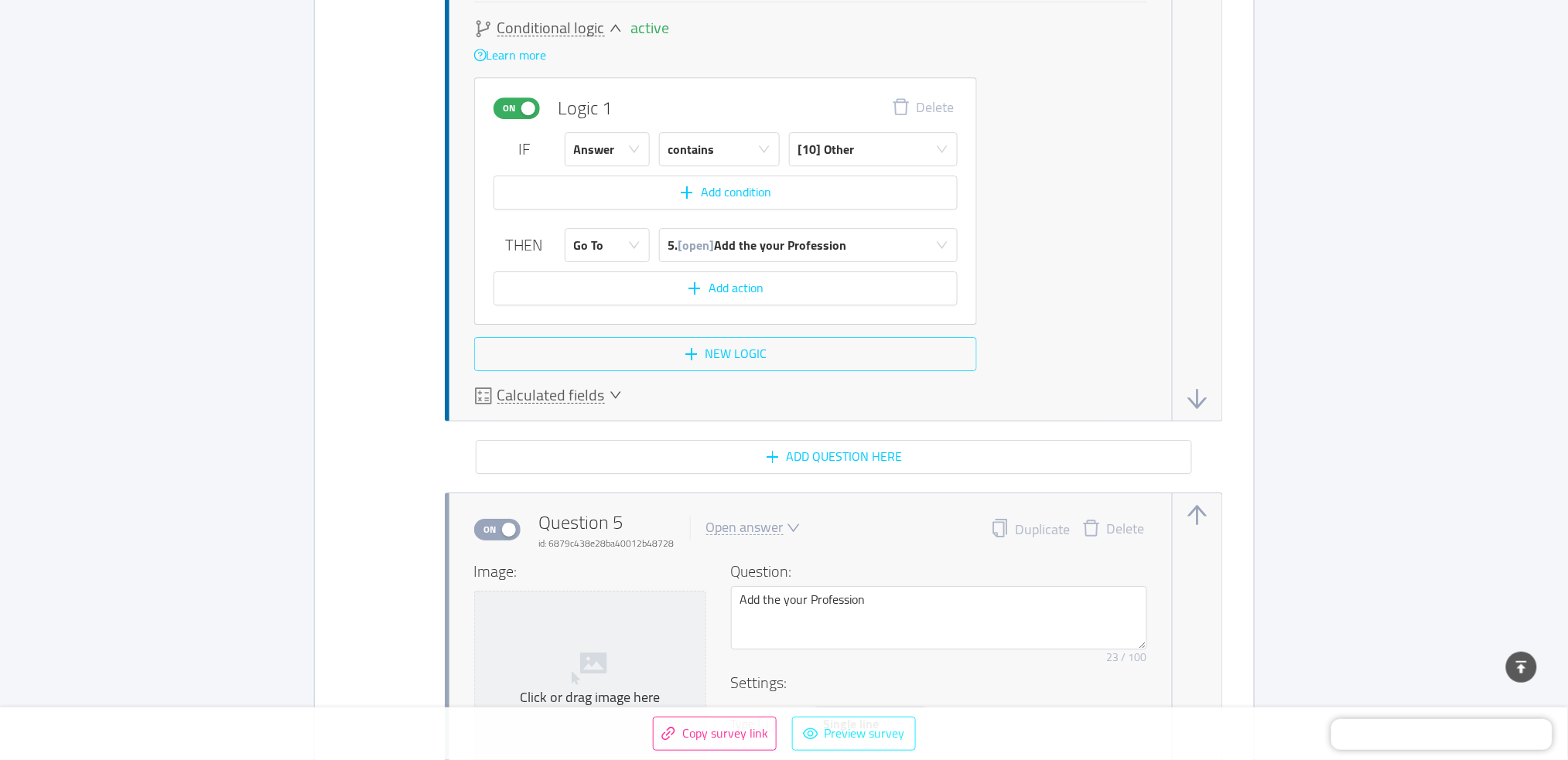 scroll, scrollTop: 3852, scrollLeft: 0, axis: vertical 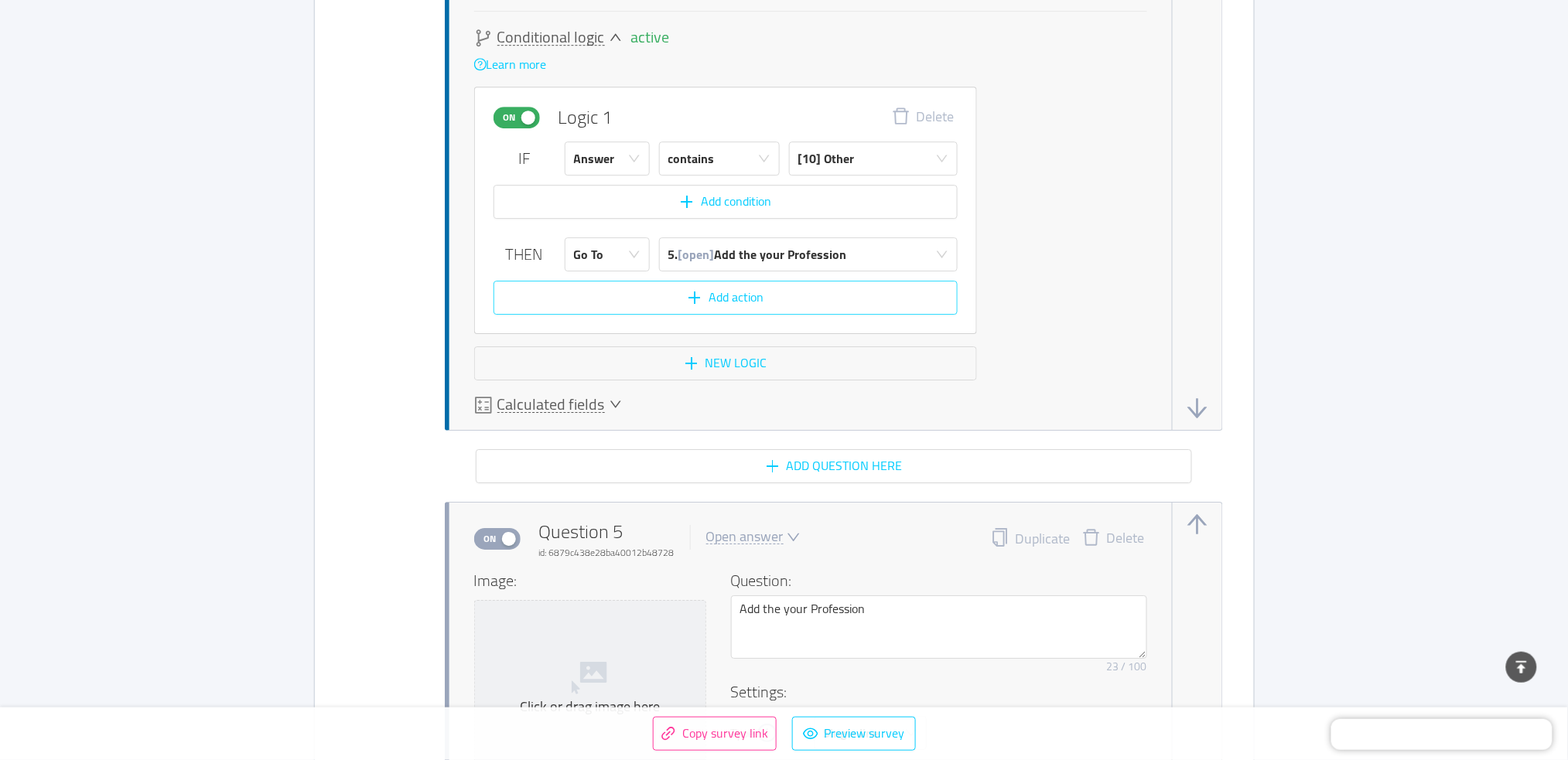 click on "Add action" at bounding box center (726, 298) 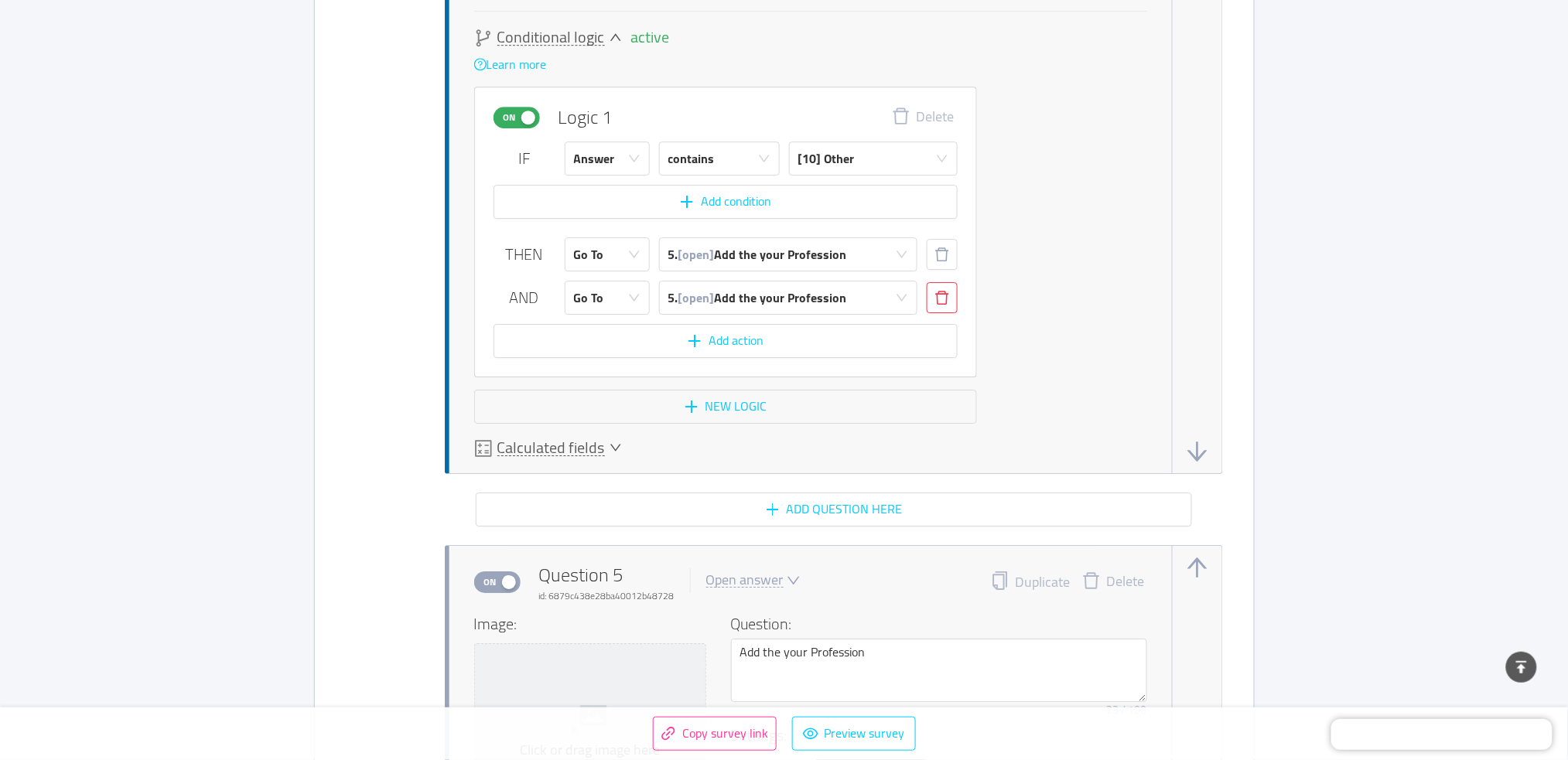 click at bounding box center (942, 298) 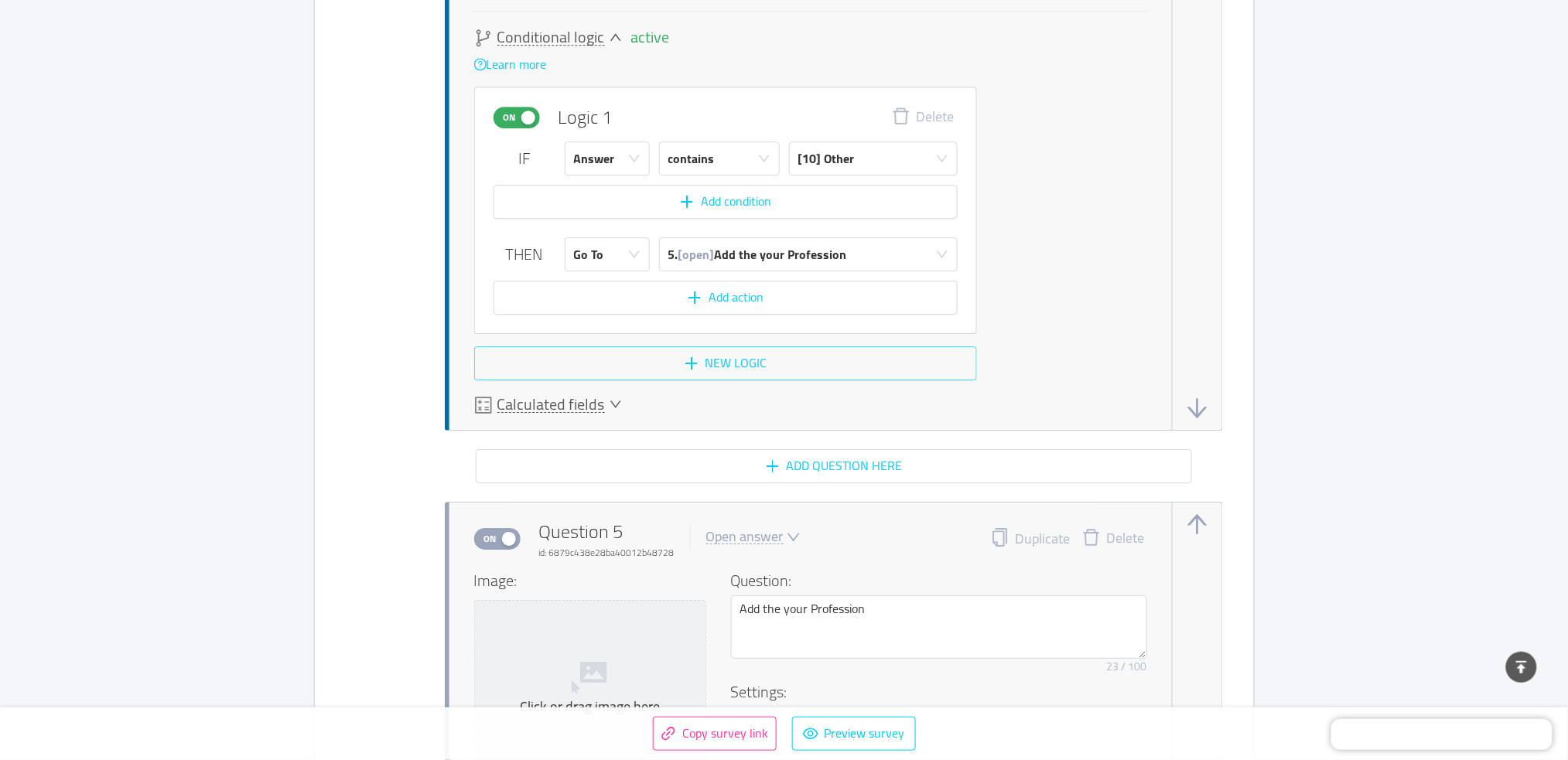 click on "New logic" at bounding box center [726, 363] 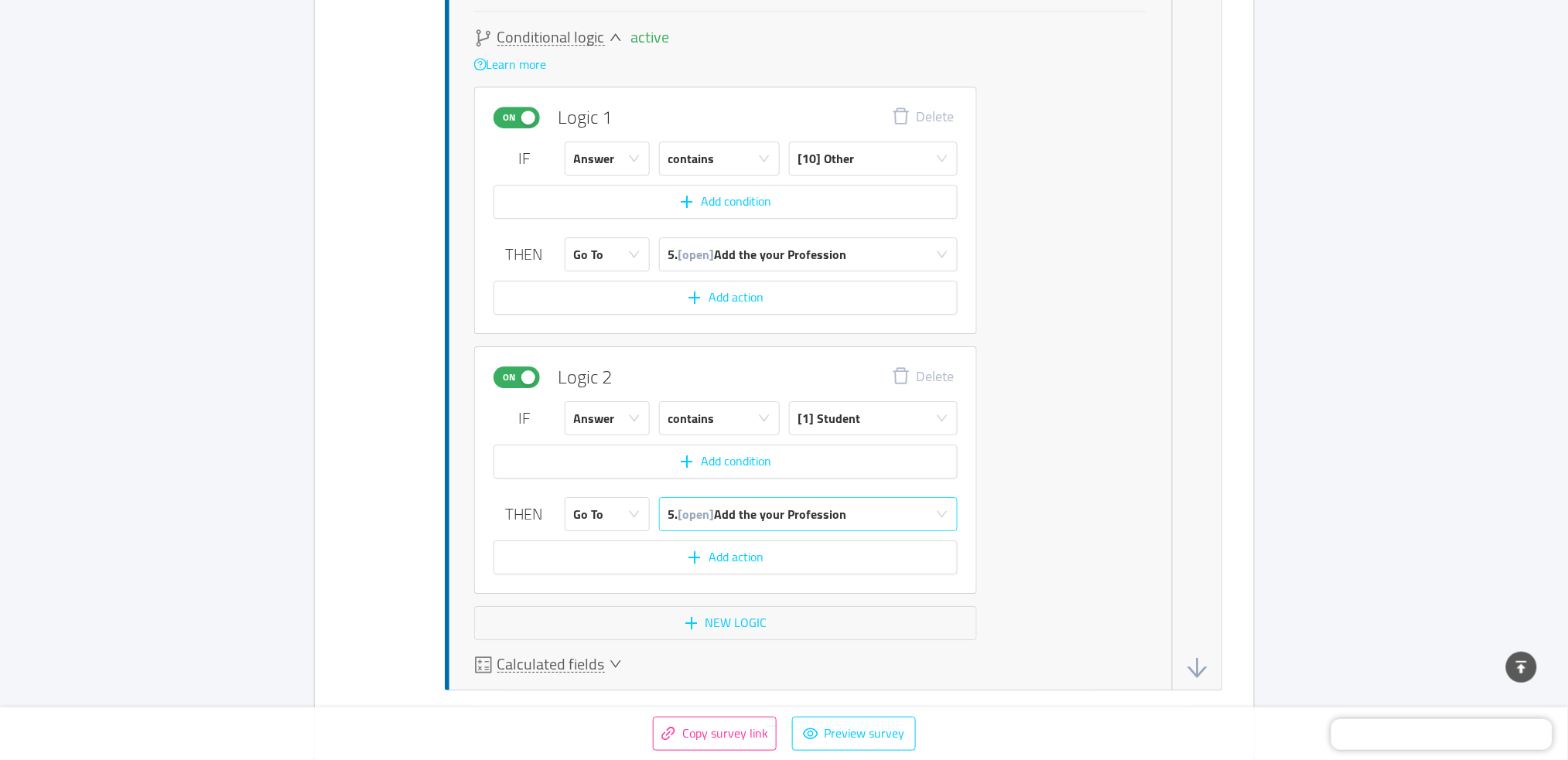 click on "5.  [open]   Add the your Profession" at bounding box center [757, 514] 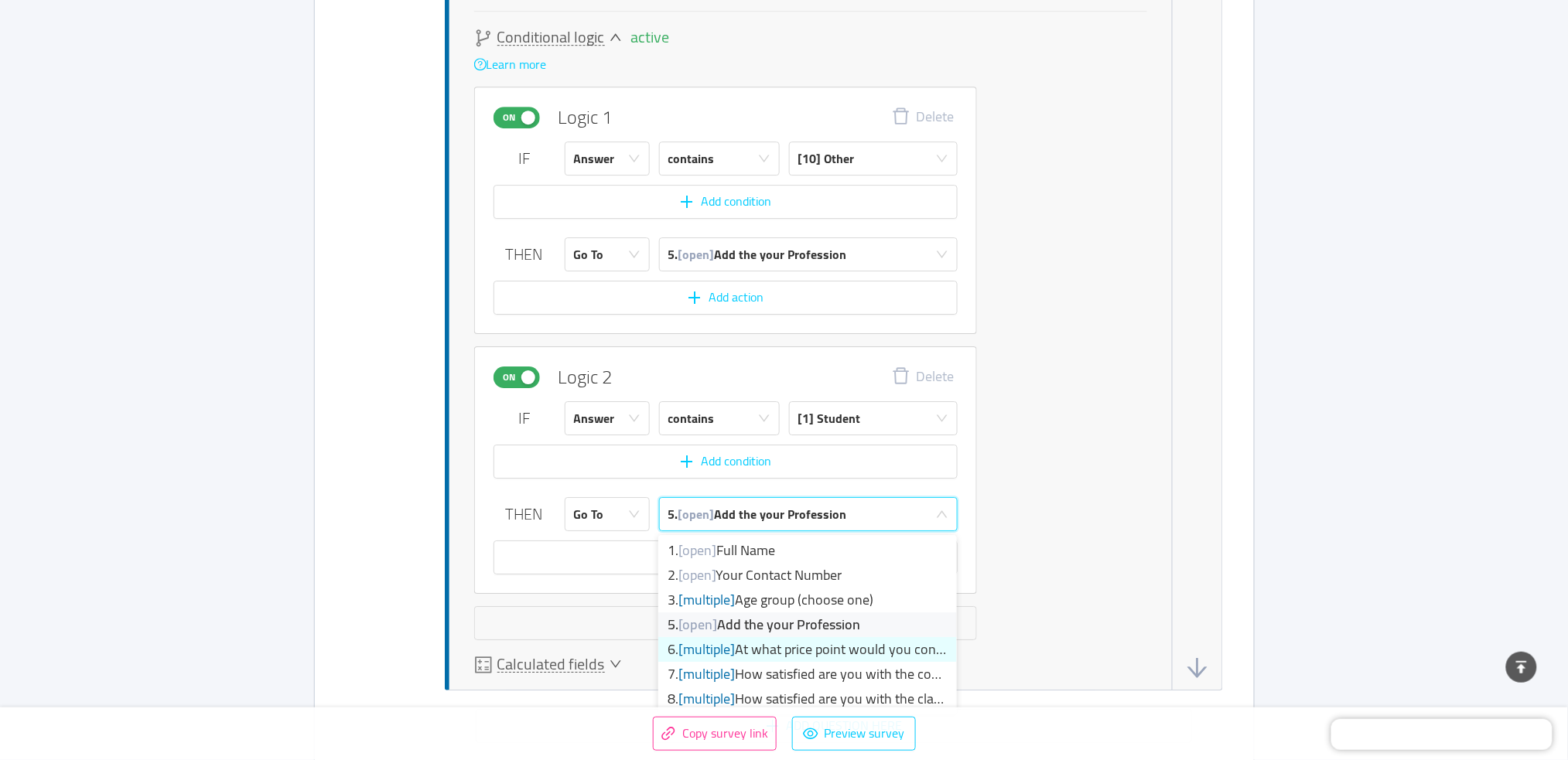 click on "6.  [multiple]   At what price point would you consider it a gre..." at bounding box center [808, 649] 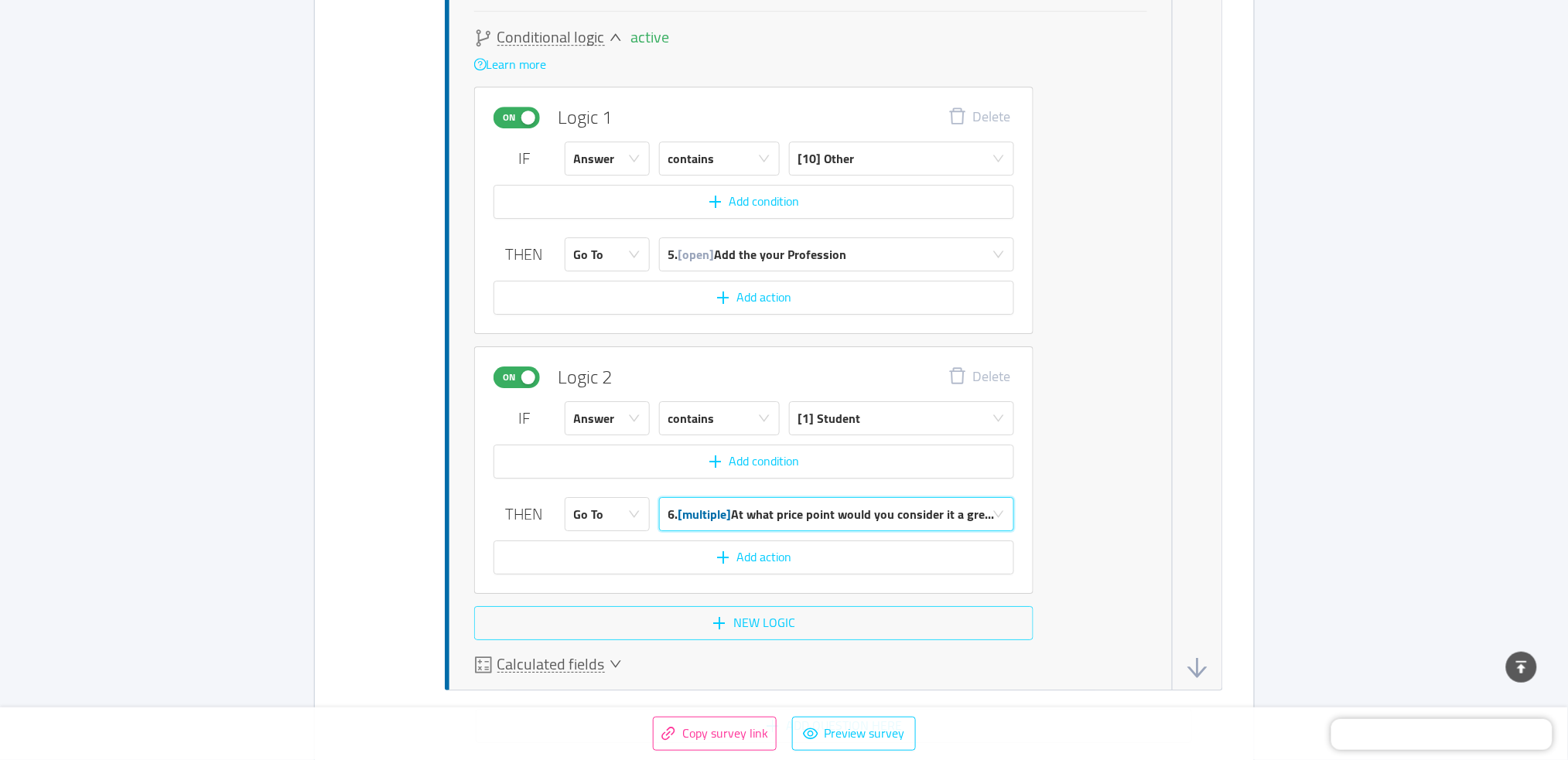click on "New logic" at bounding box center [753, 623] 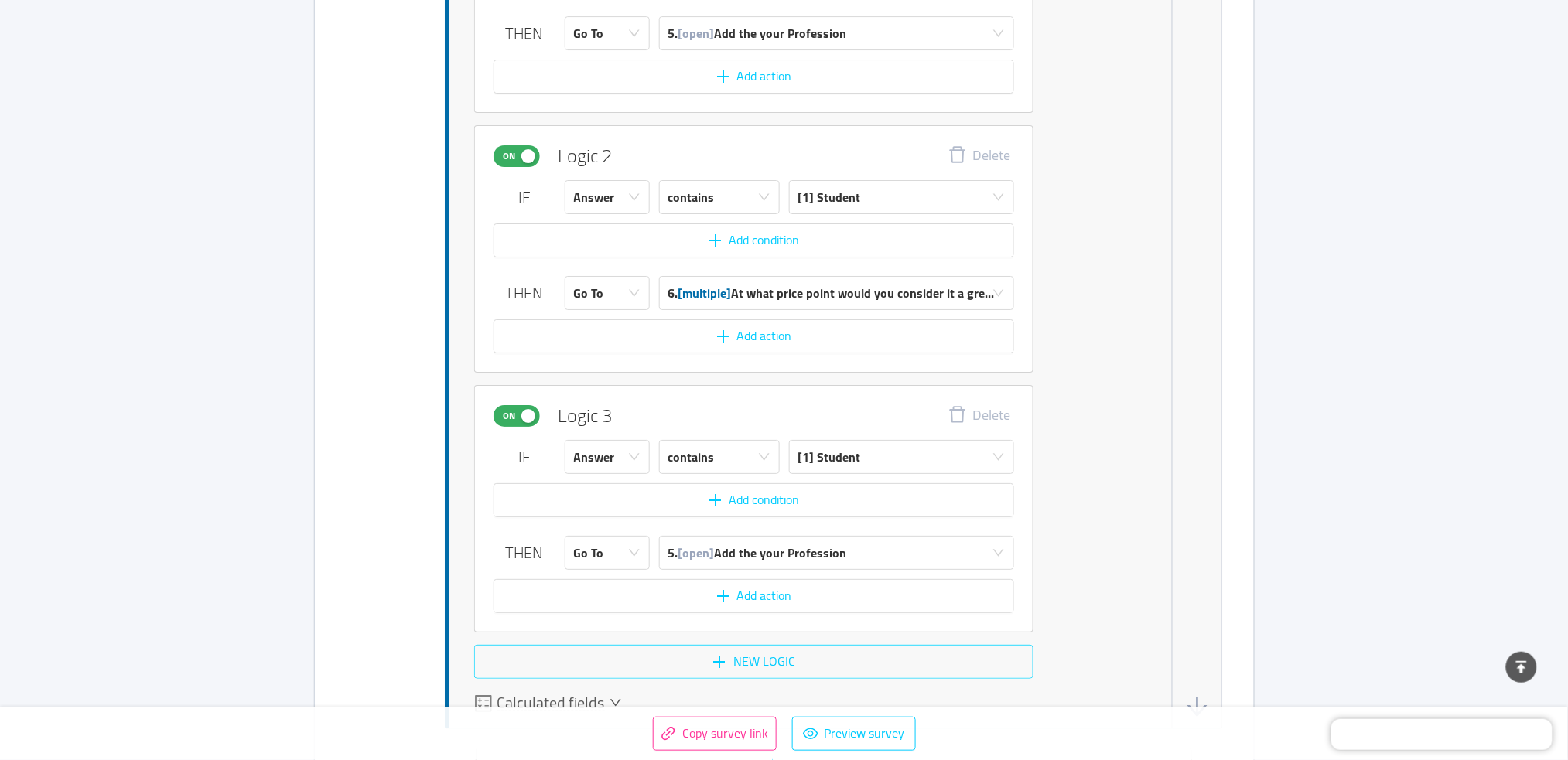 scroll, scrollTop: 4082, scrollLeft: 0, axis: vertical 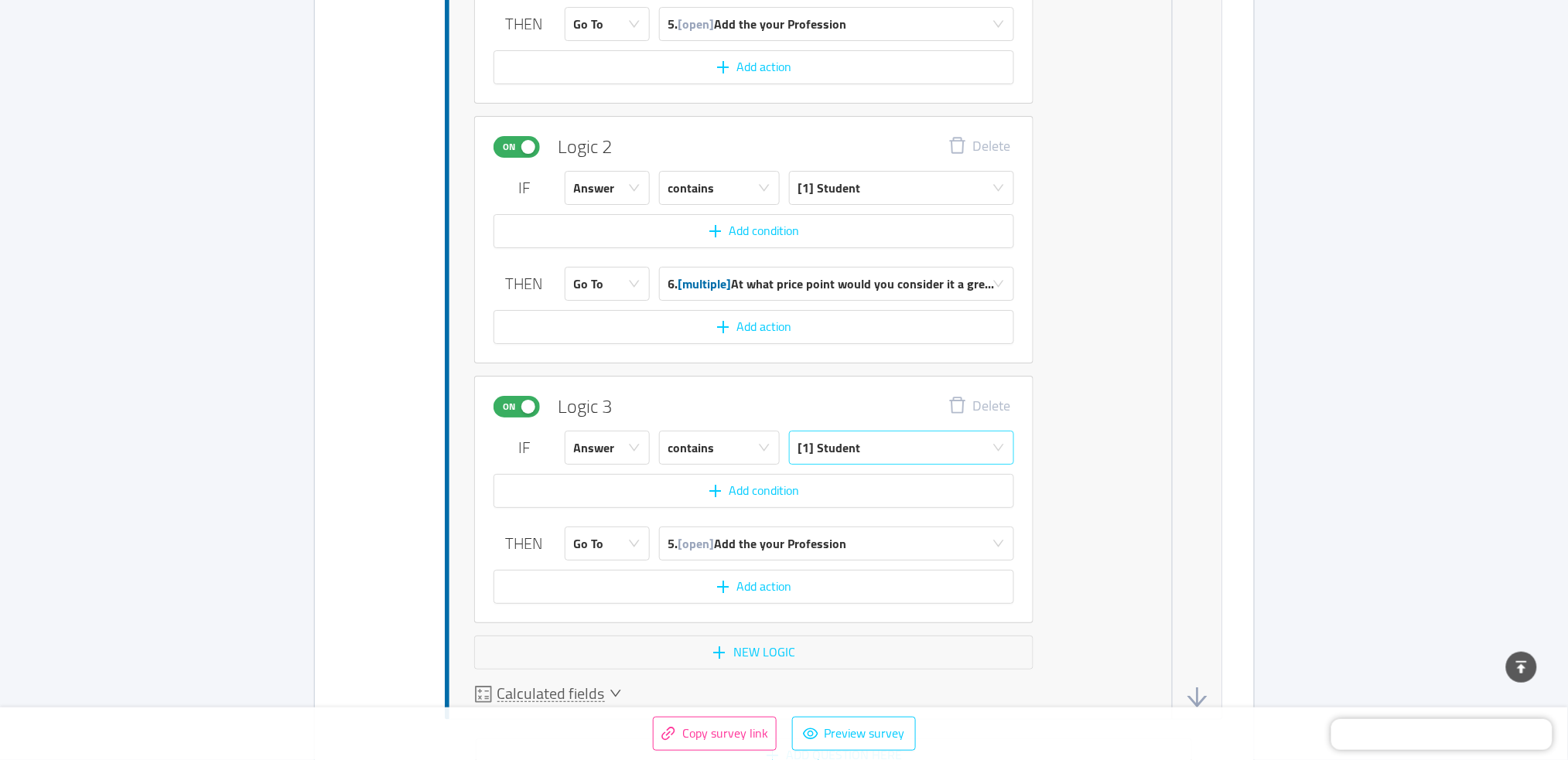 click on "[1] Student" at bounding box center (897, 448) 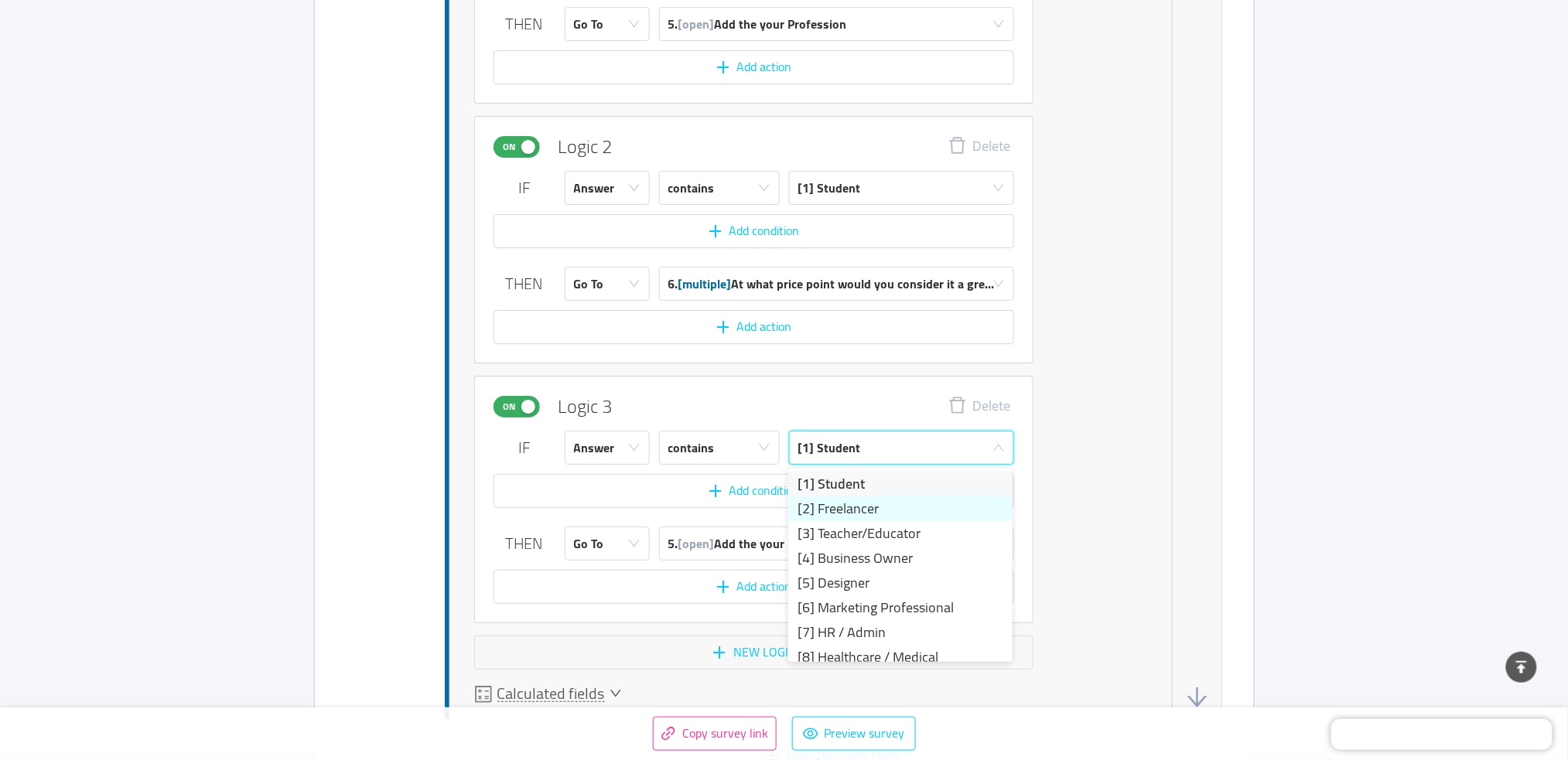 click on "[2] Freelancer" at bounding box center (900, 509) 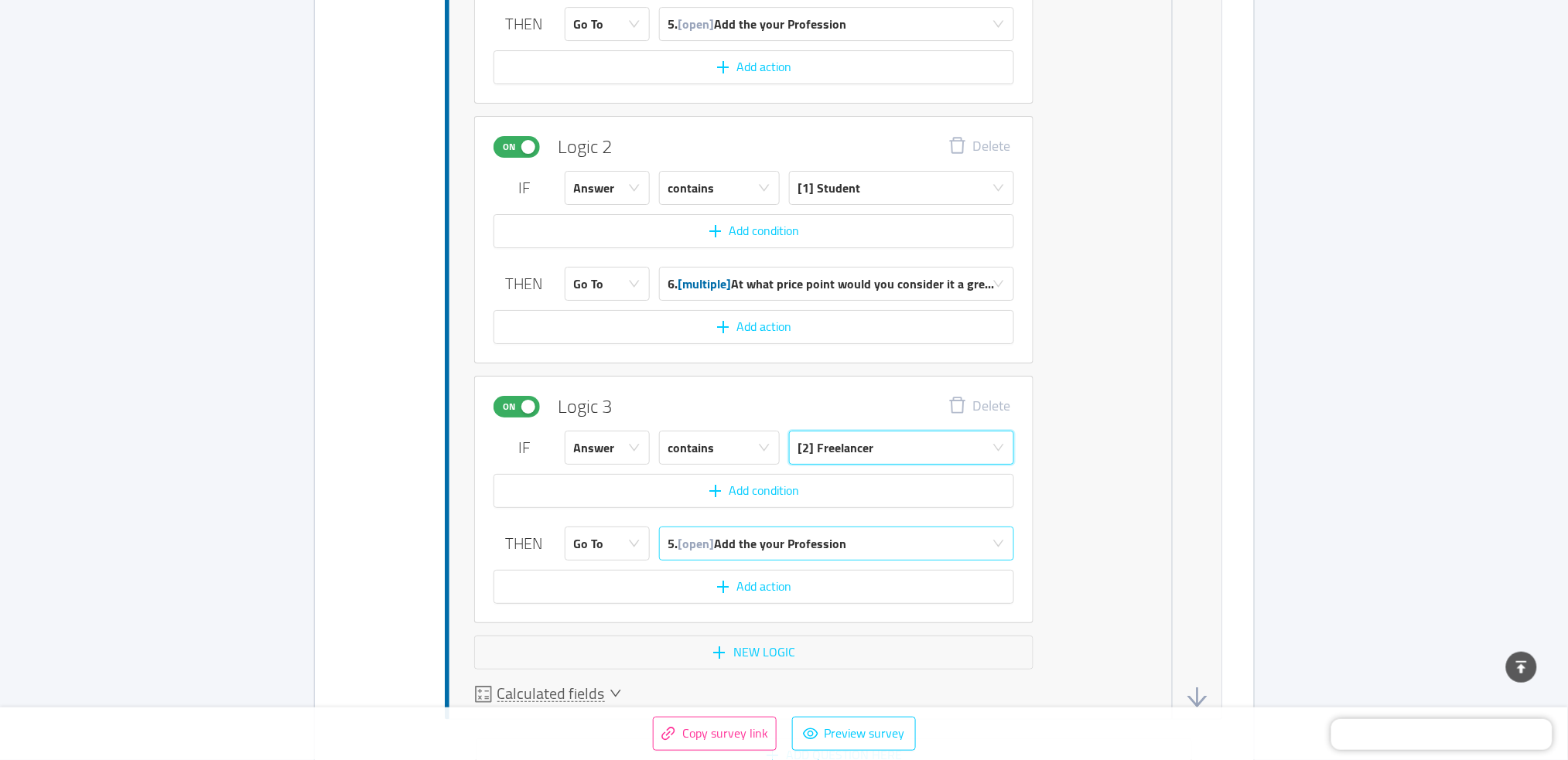 click on "5.  [open]   Add the your Profession" at bounding box center [757, 544] 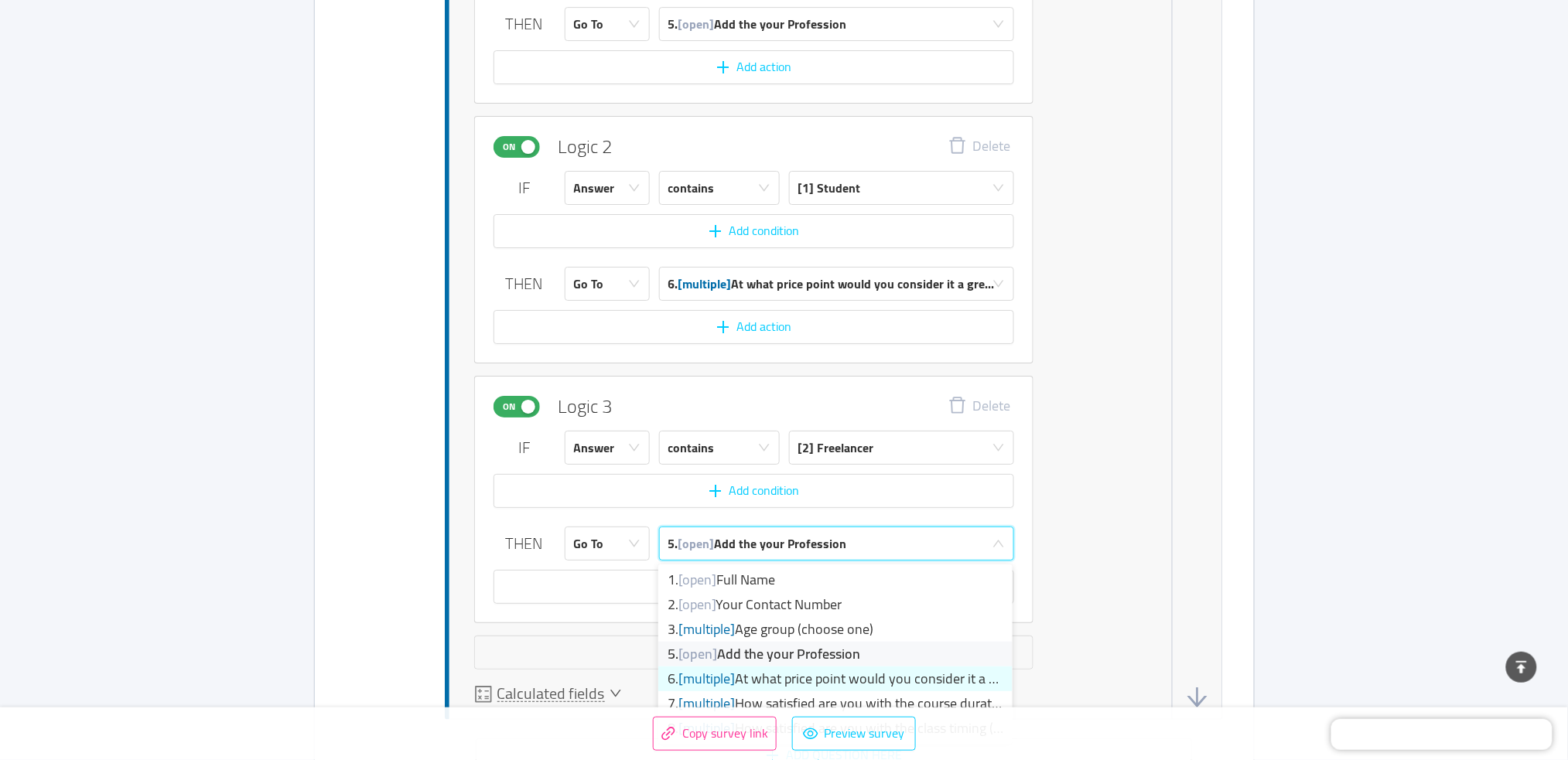 click on "6.  [multiple]   At what price point would you consider it a gre..." at bounding box center (835, 679) 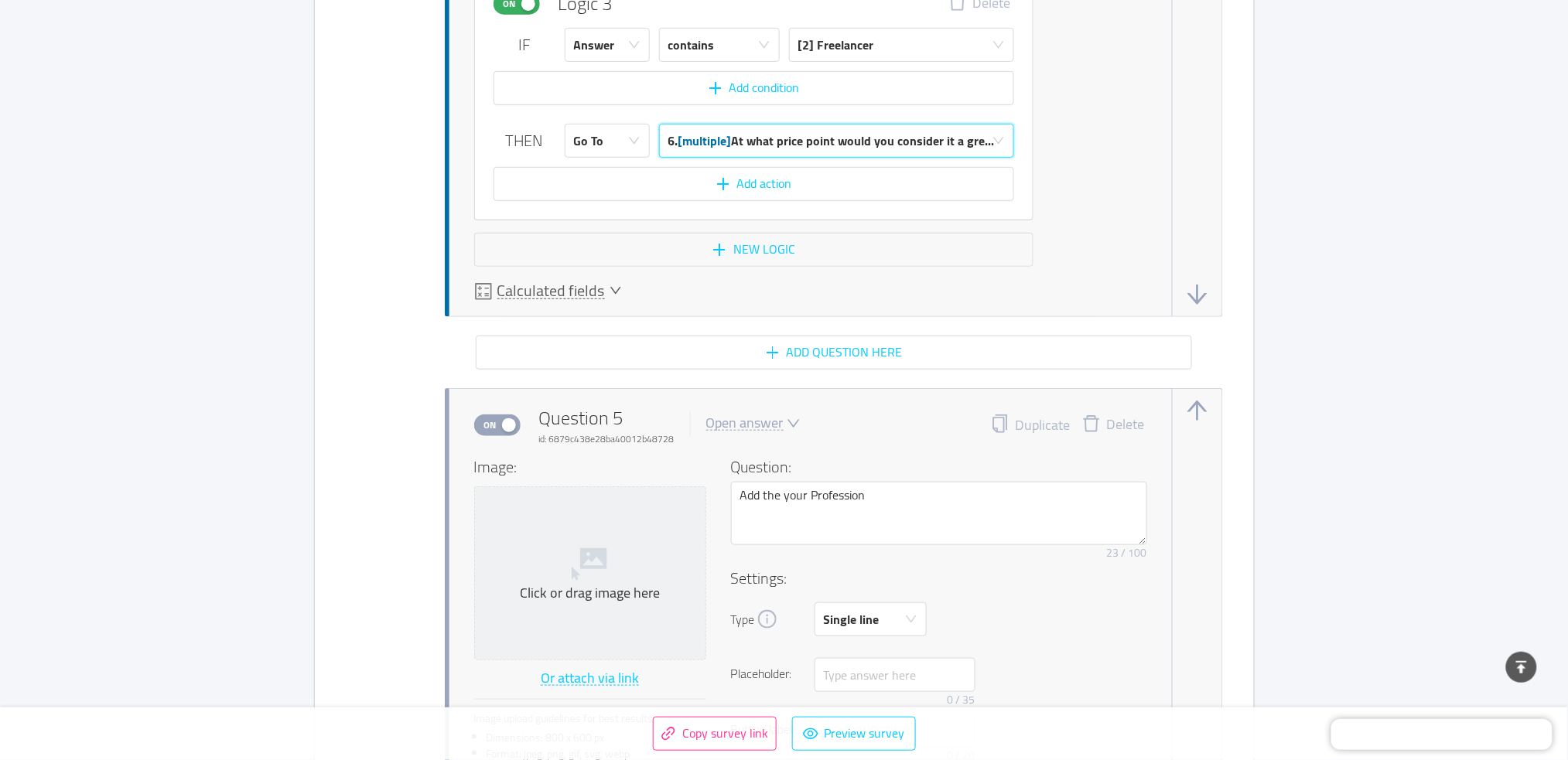 scroll, scrollTop: 4082, scrollLeft: 0, axis: vertical 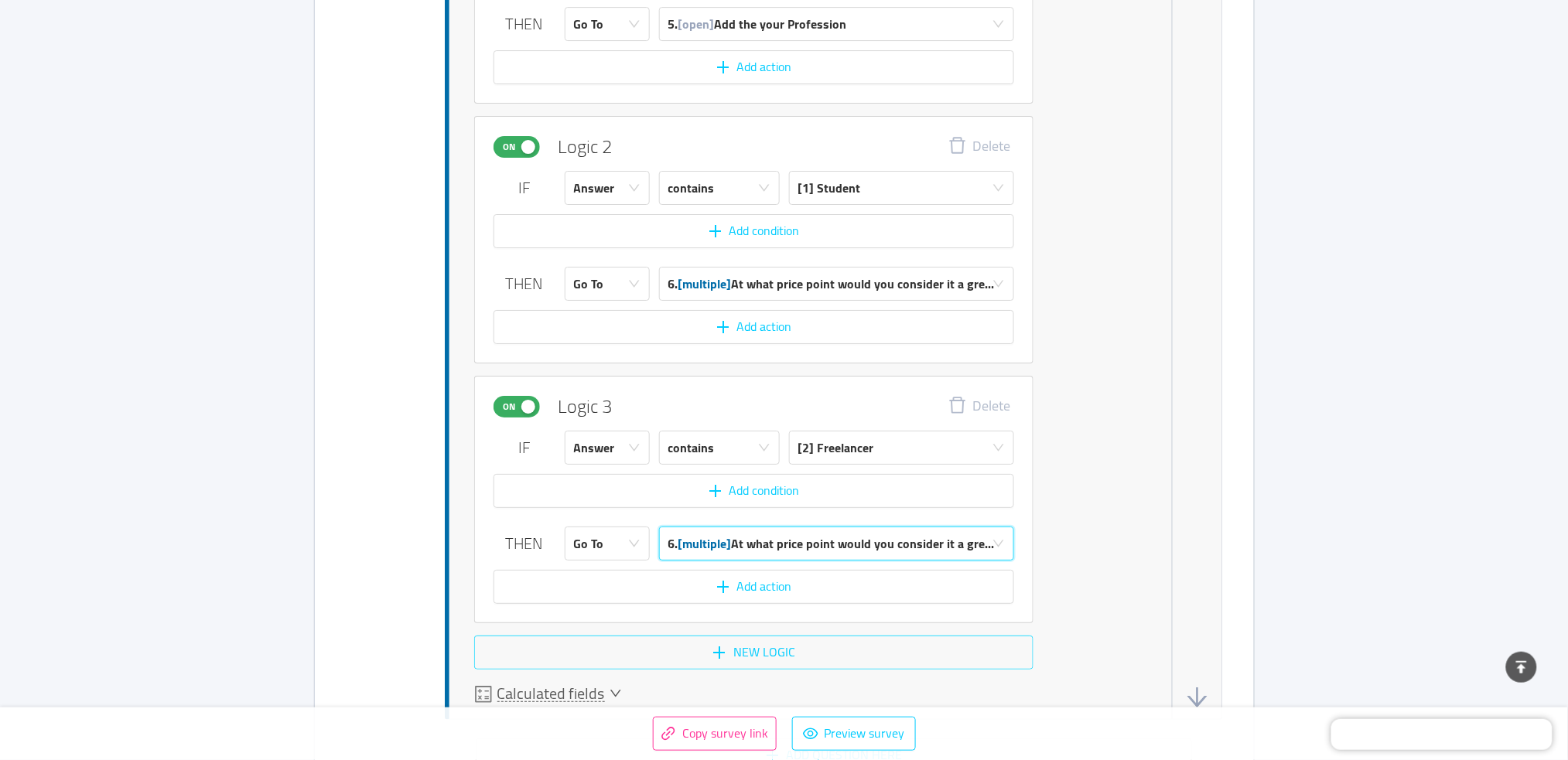 click on "New logic" at bounding box center (753, 653) 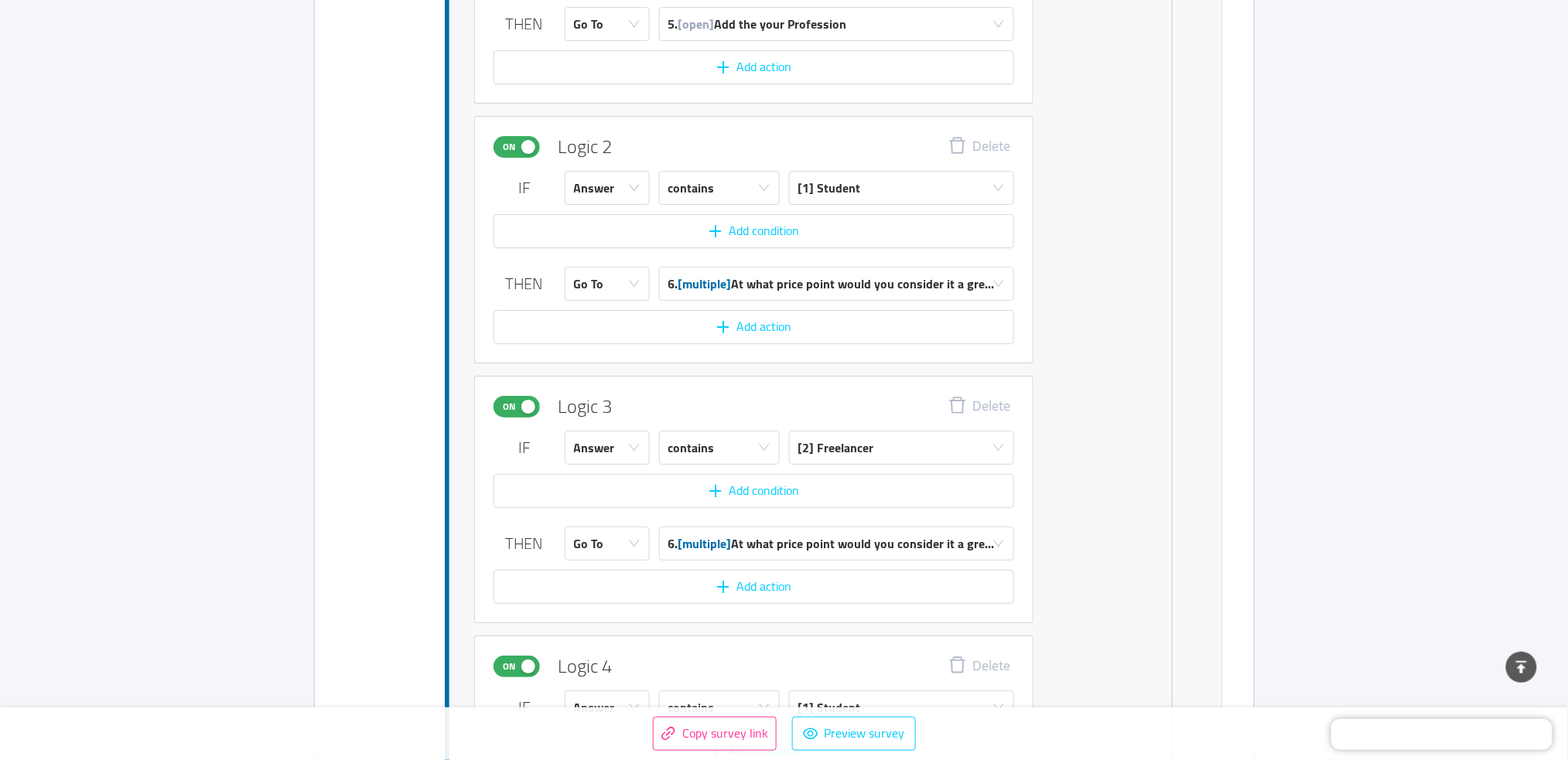 scroll, scrollTop: 4342, scrollLeft: 0, axis: vertical 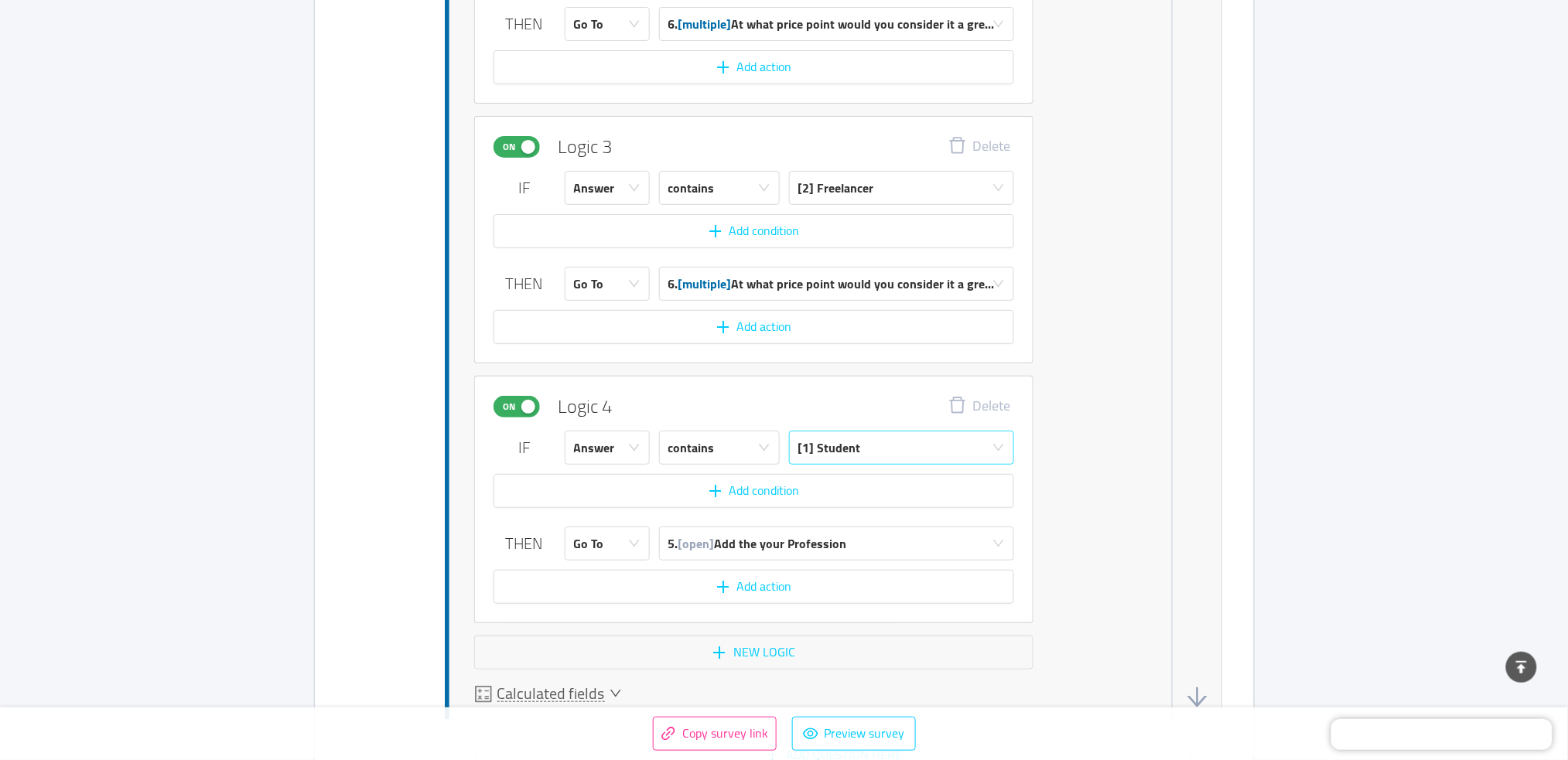 click on "[1] Student" at bounding box center [897, 448] 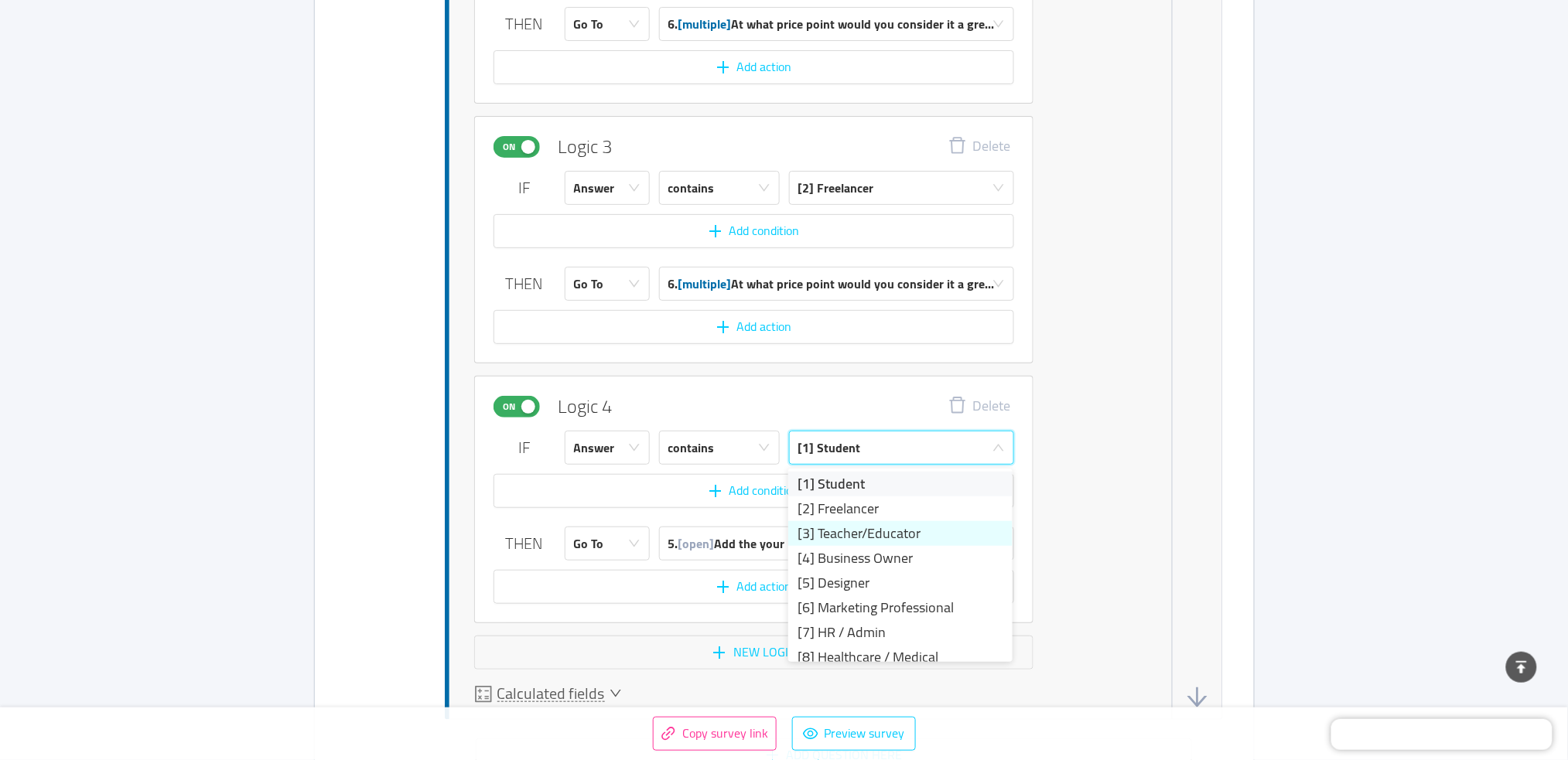 click on "[3] Teacher/Educator" at bounding box center (900, 533) 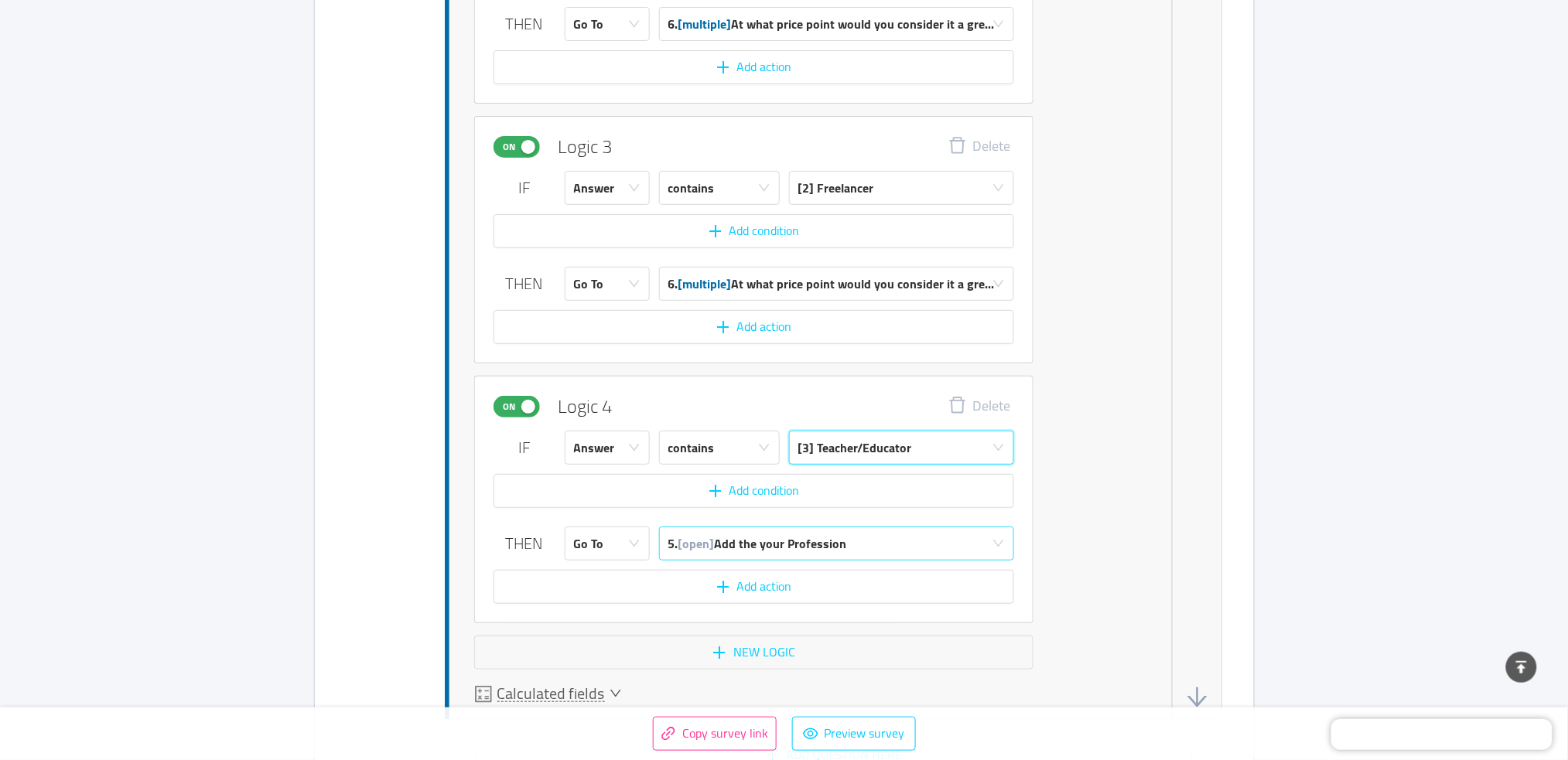 click on "5.  [open]   Add the your Profession" at bounding box center [757, 544] 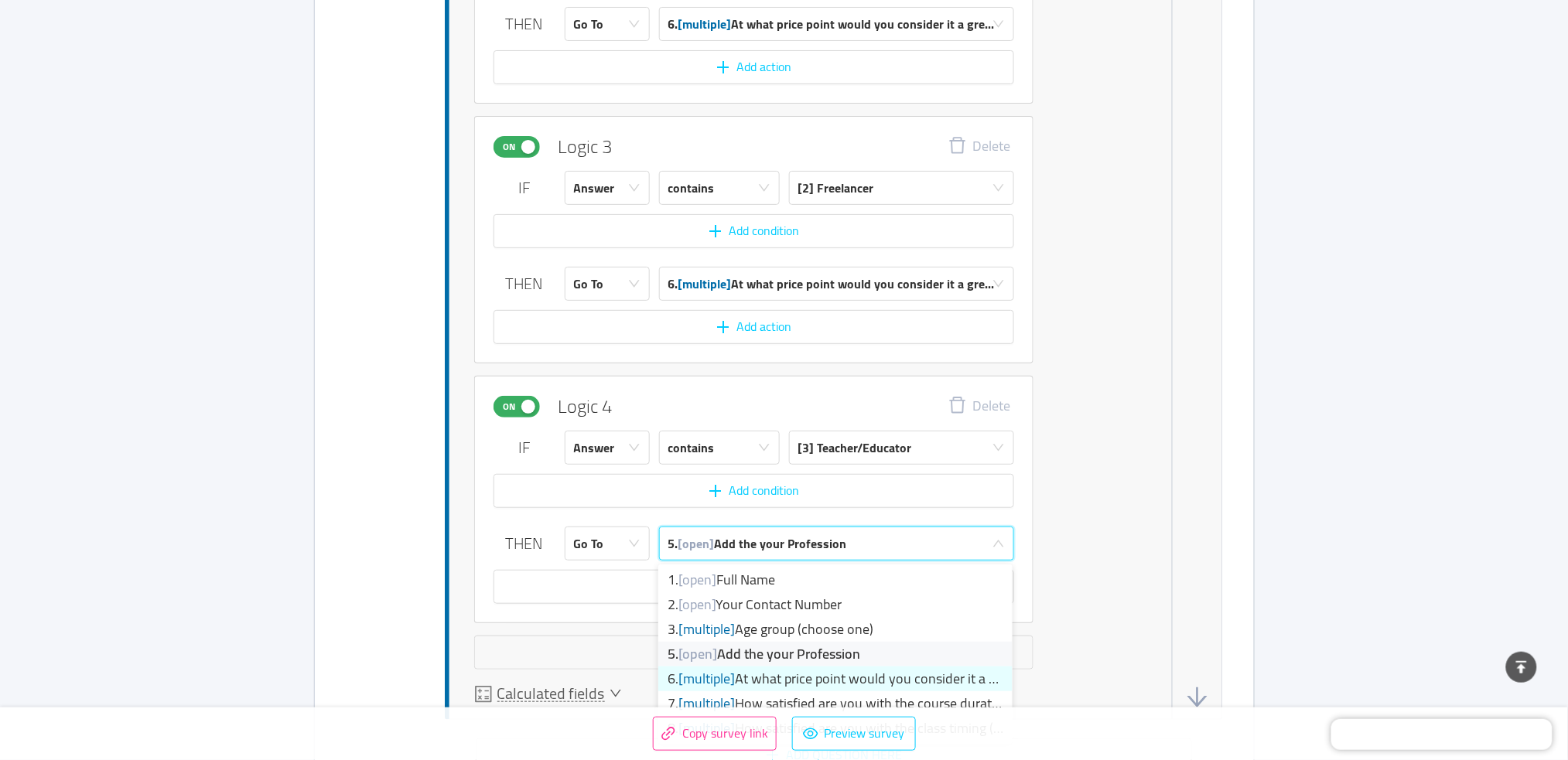 click on "6.  [multiple]   At what price point would you consider it a gre..." at bounding box center [835, 679] 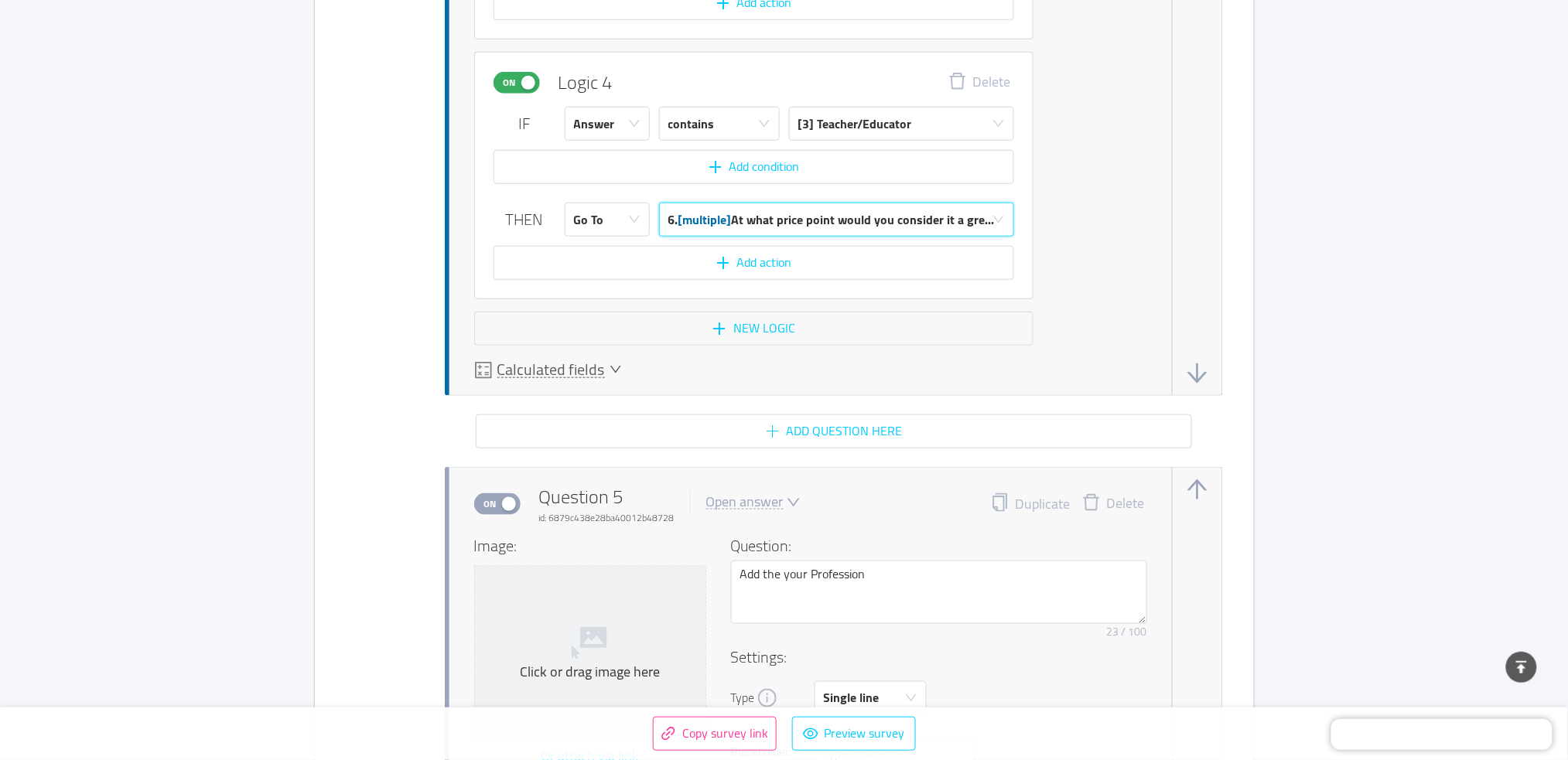 scroll, scrollTop: 4706, scrollLeft: 0, axis: vertical 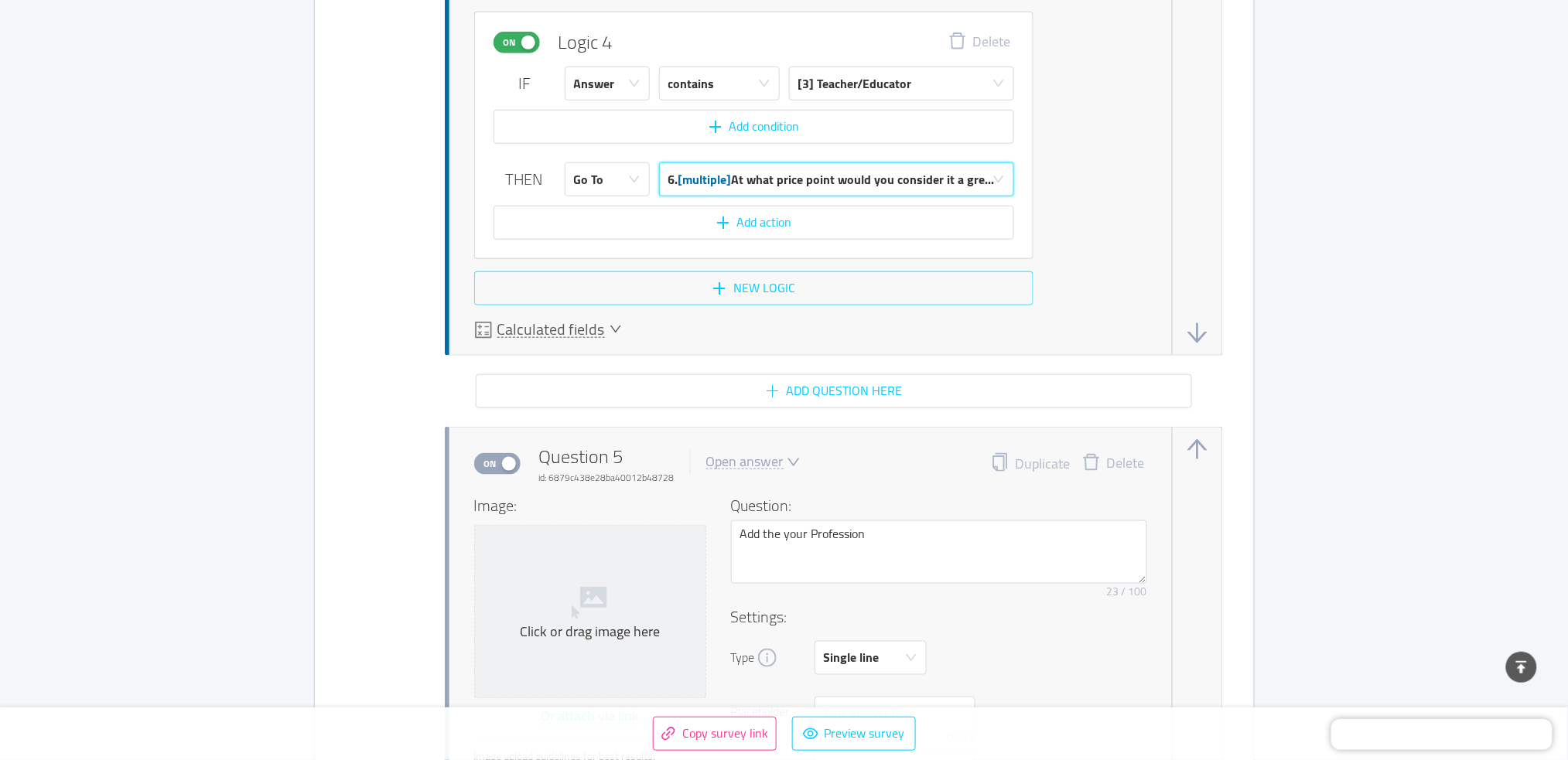 click on "New logic" at bounding box center [753, 288] 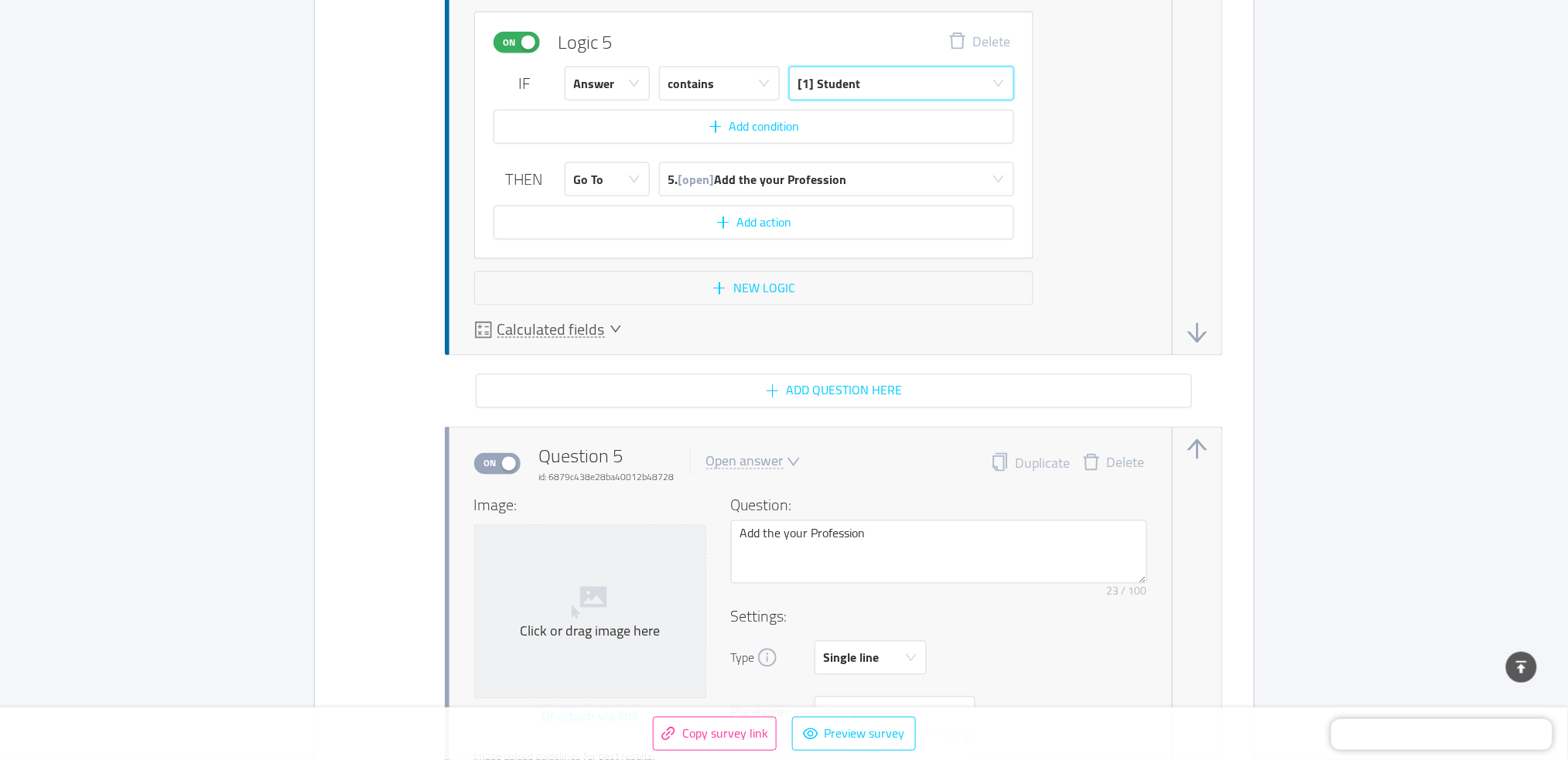 click on "[1] Student" at bounding box center (897, 83) 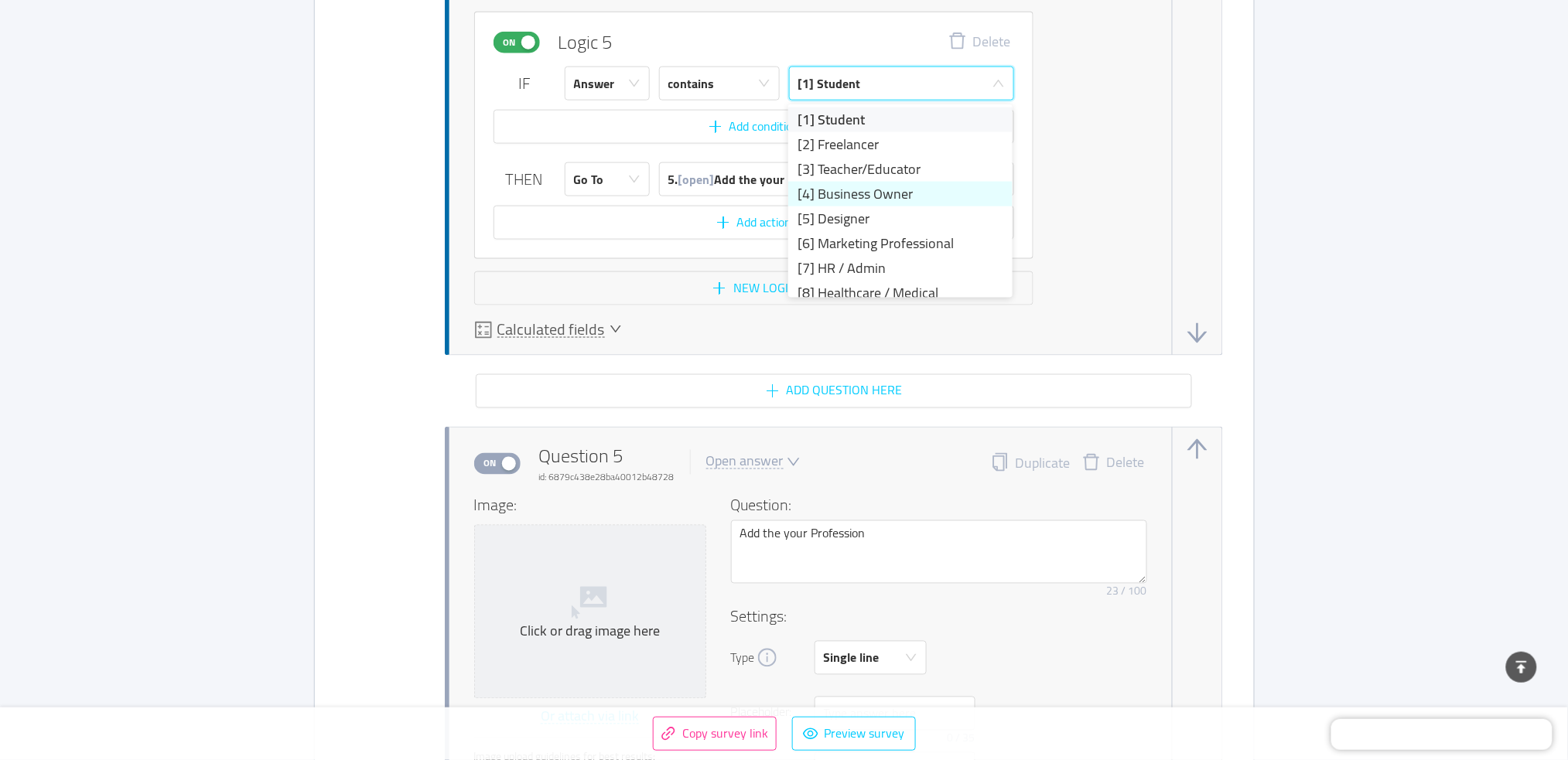 click on "[4] Business Owner" at bounding box center (900, 194) 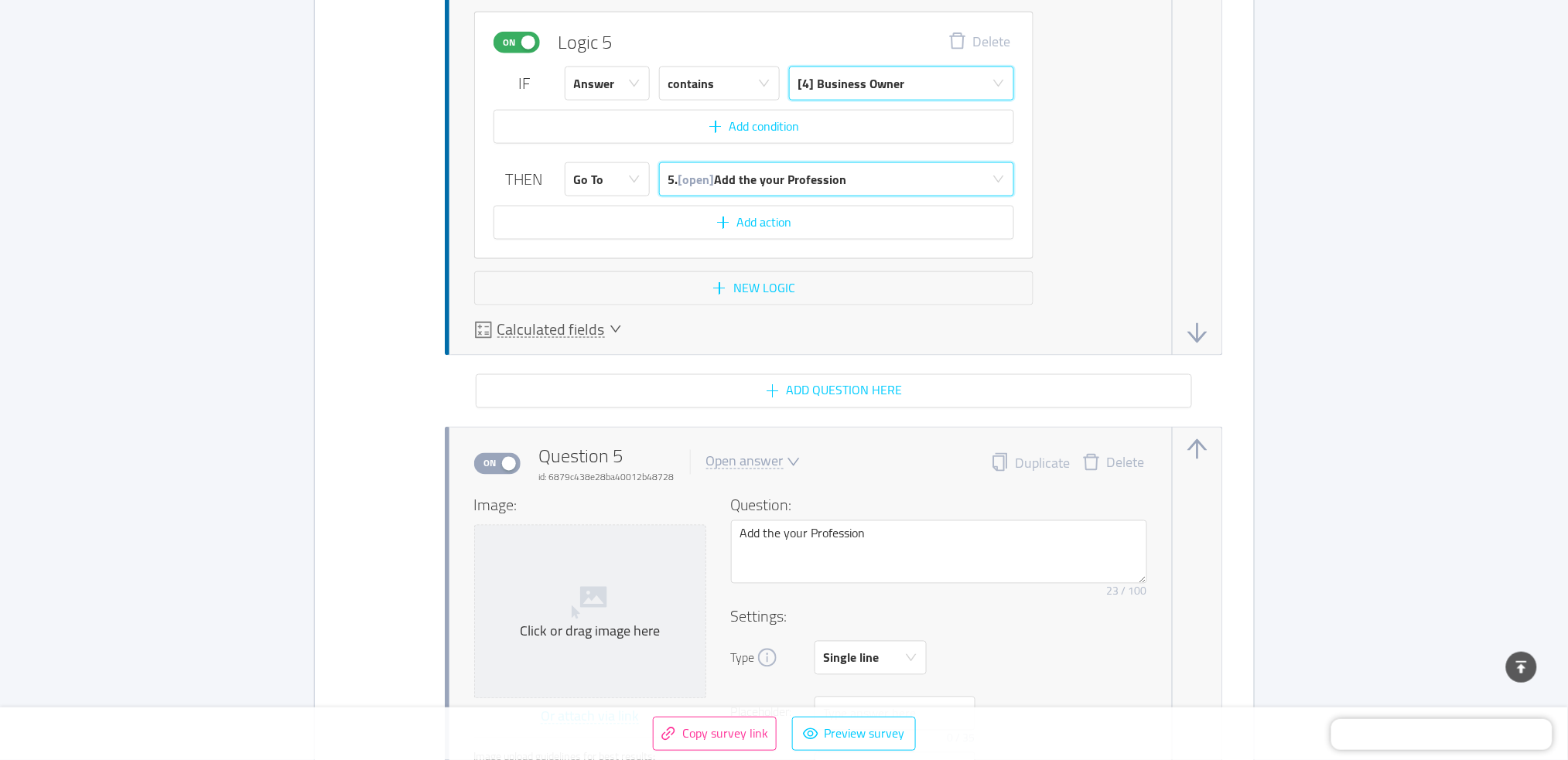 click on "5.  [open]   Add the your Profession" at bounding box center [757, 179] 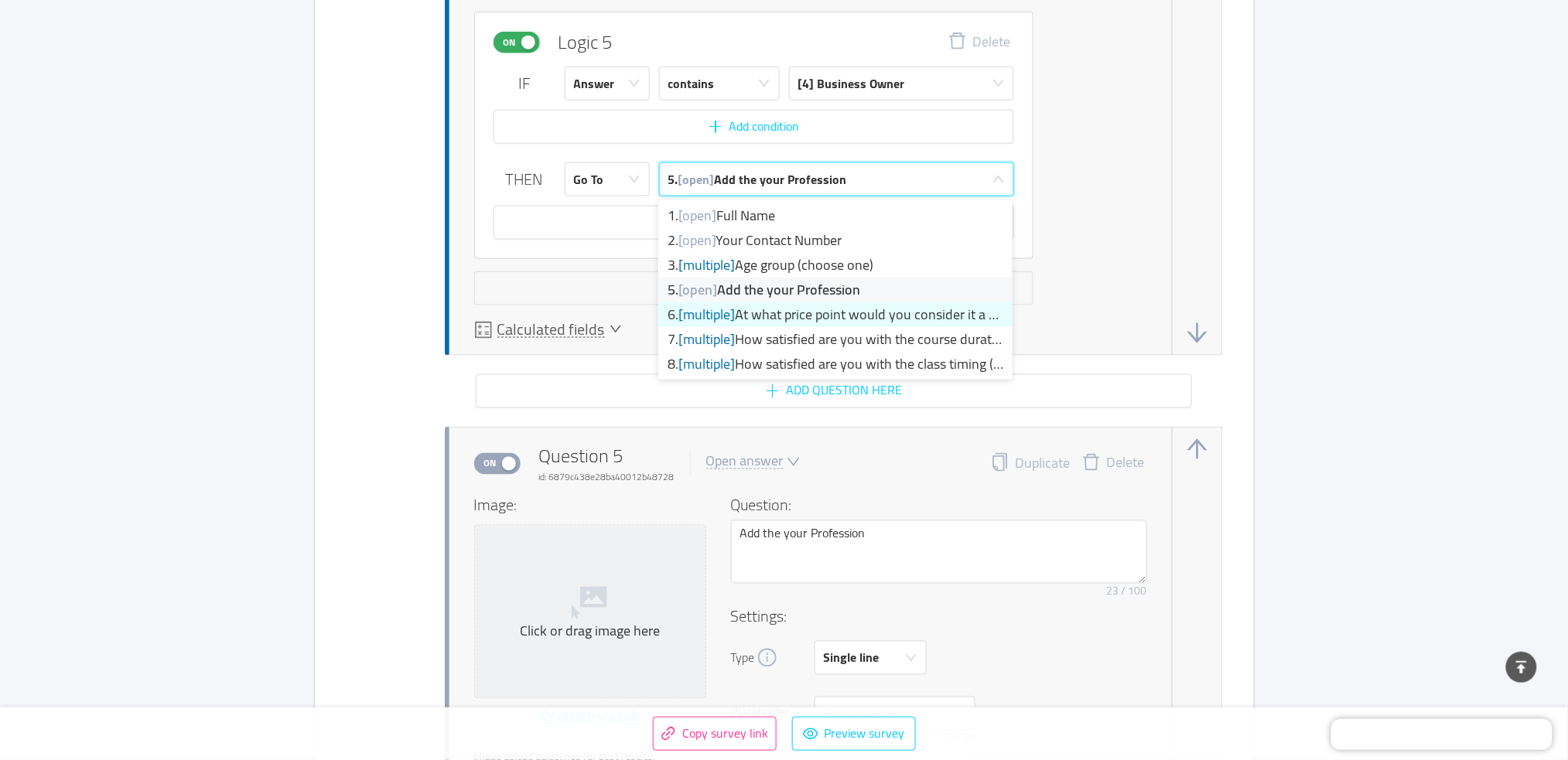click on "6.  [multiple]   At what price point would you consider it a gre..." at bounding box center (835, 315) 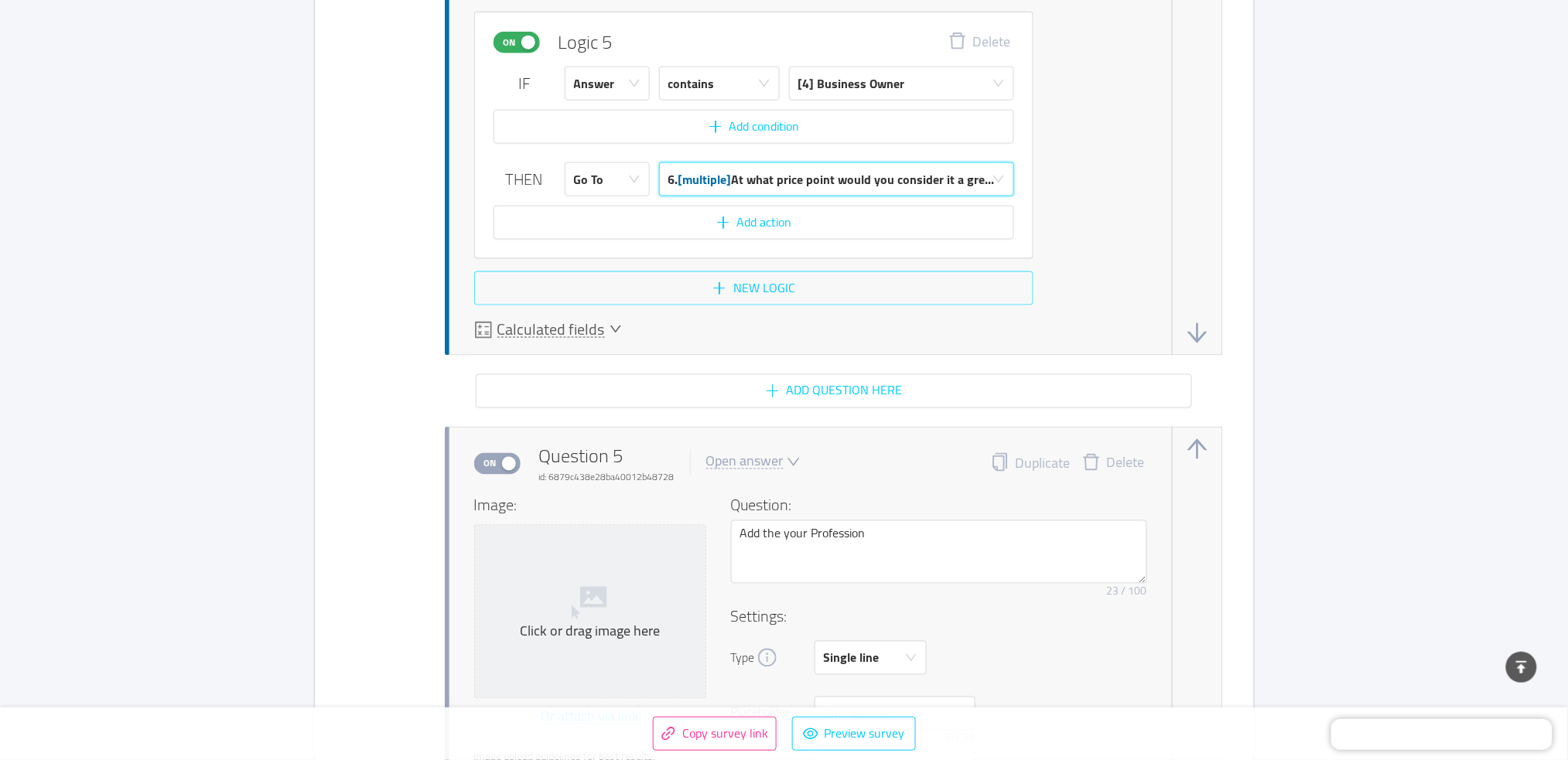 click on "New logic" at bounding box center (753, 288) 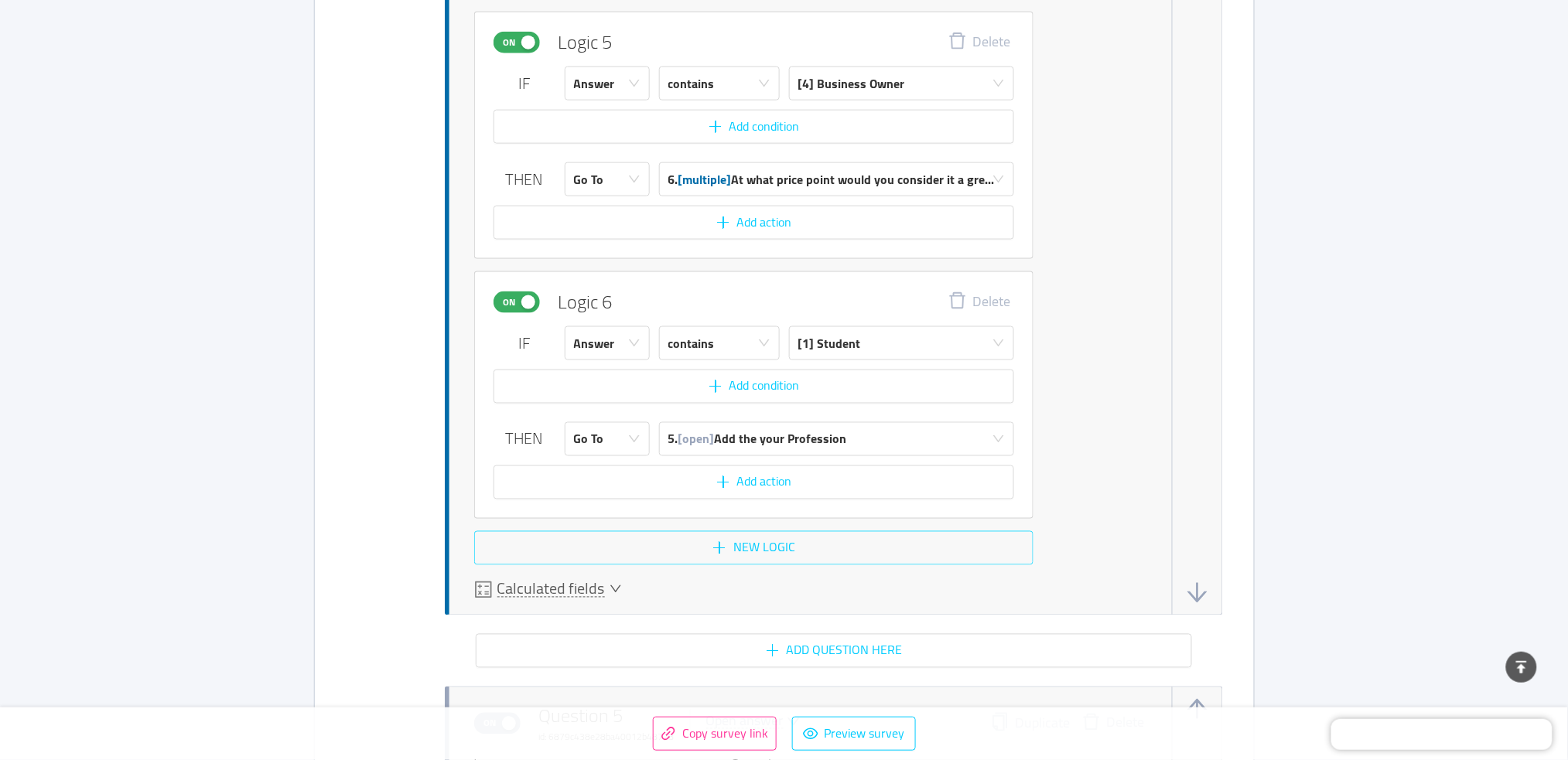 scroll, scrollTop: 5226, scrollLeft: 0, axis: vertical 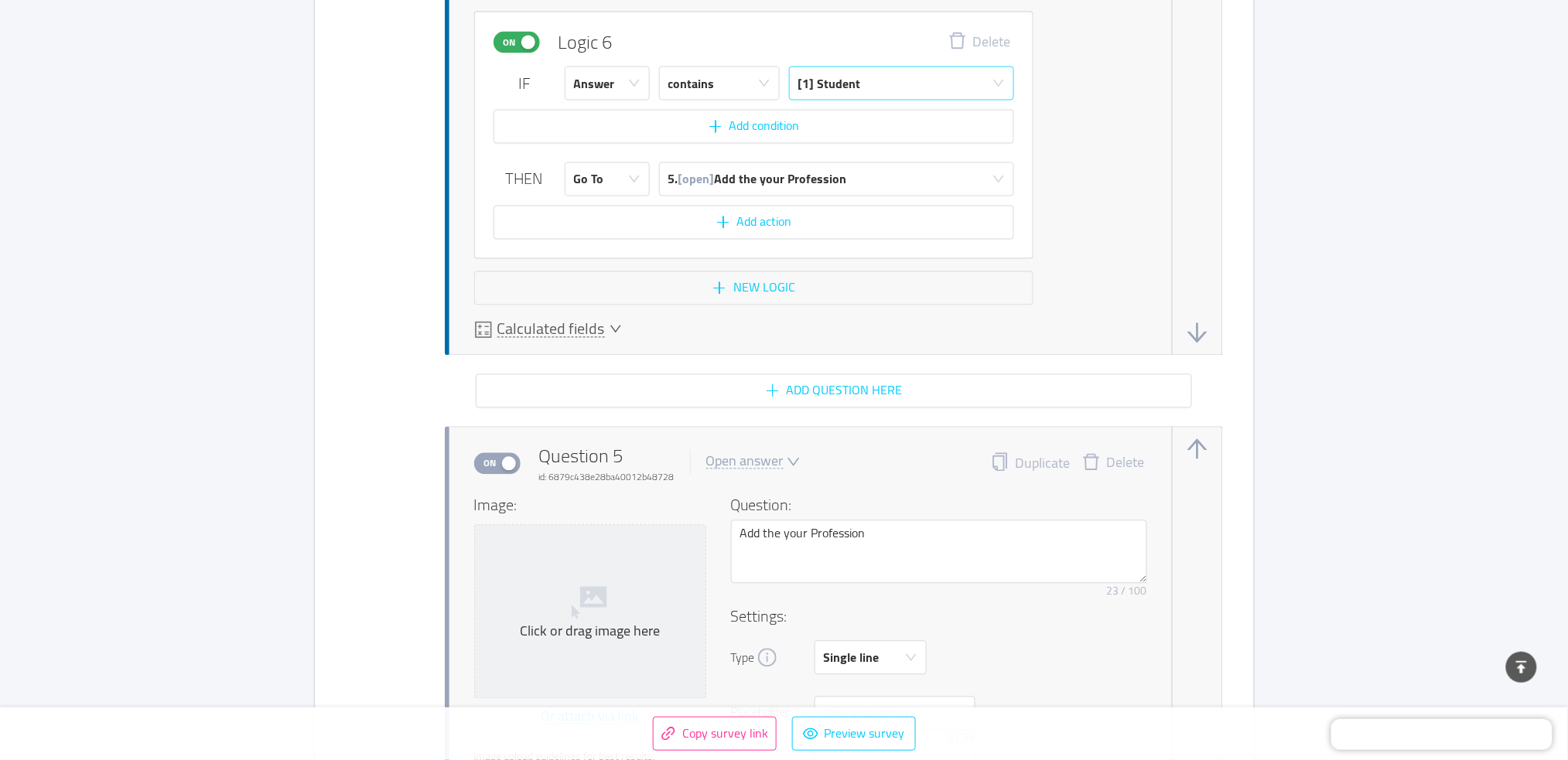 click on "[1] Student" at bounding box center (897, 83) 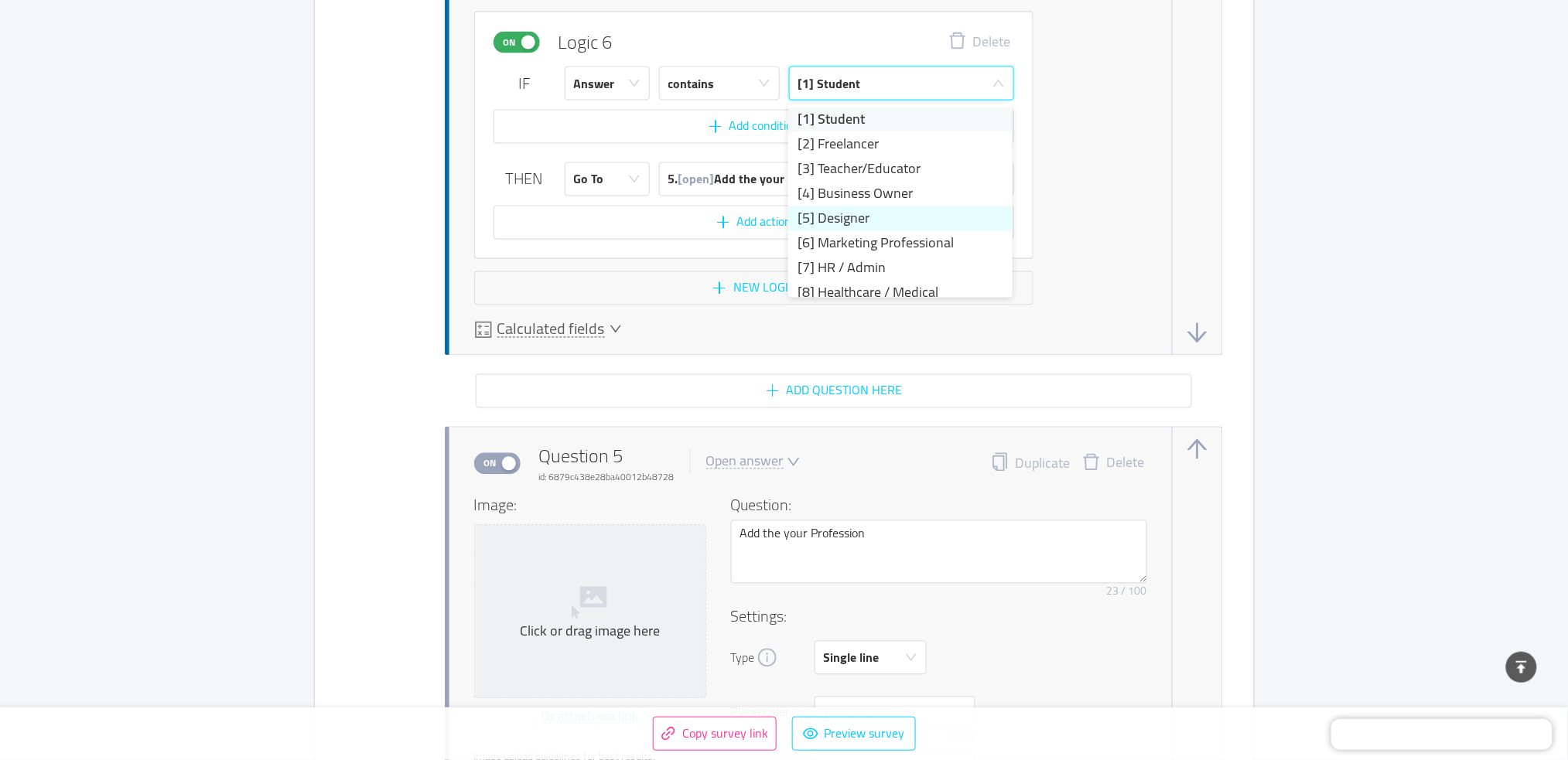 click on "[5] Designer" at bounding box center [900, 219] 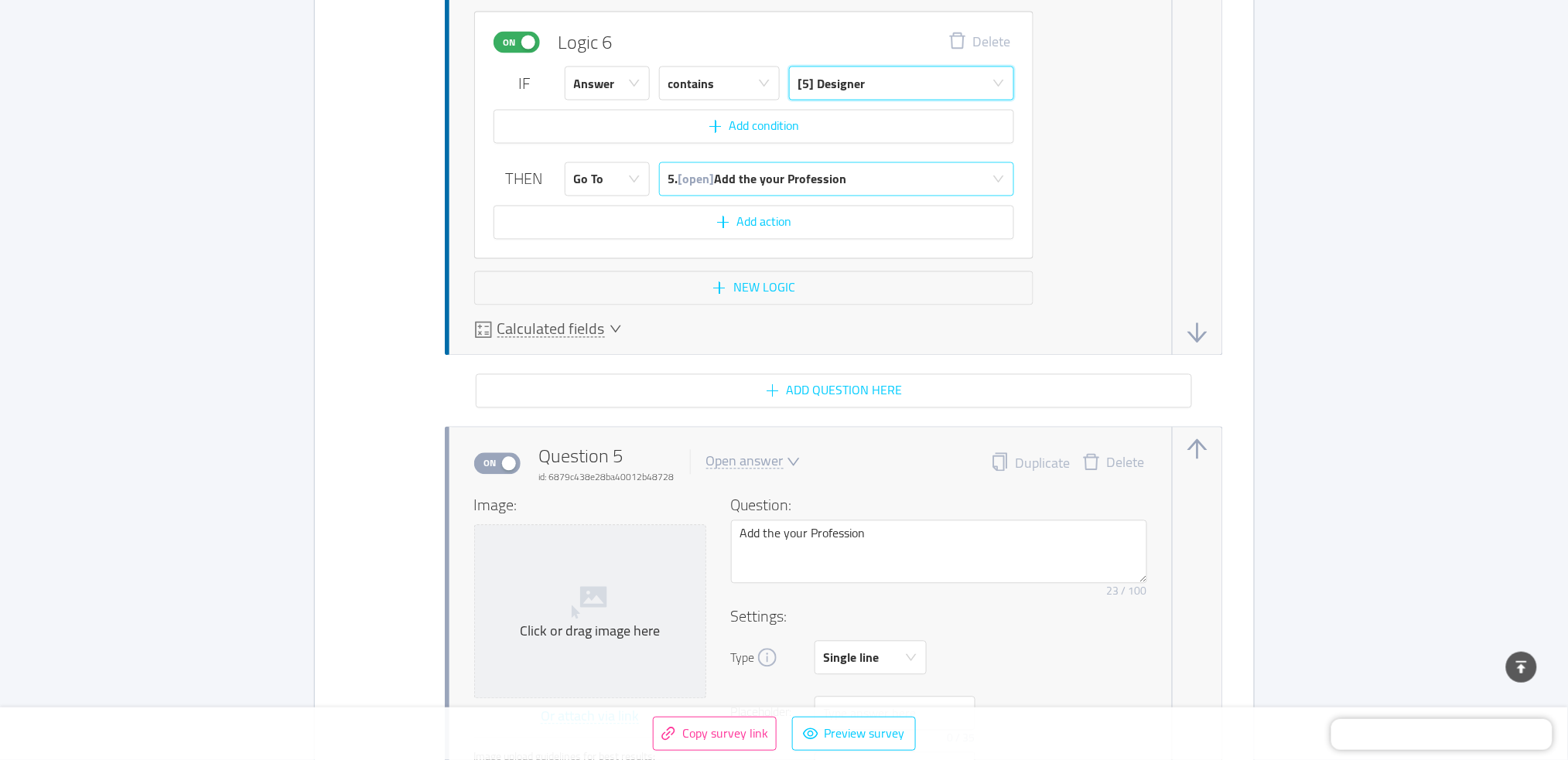 click on "5.  [open]   Add the your Profession" at bounding box center (757, 179) 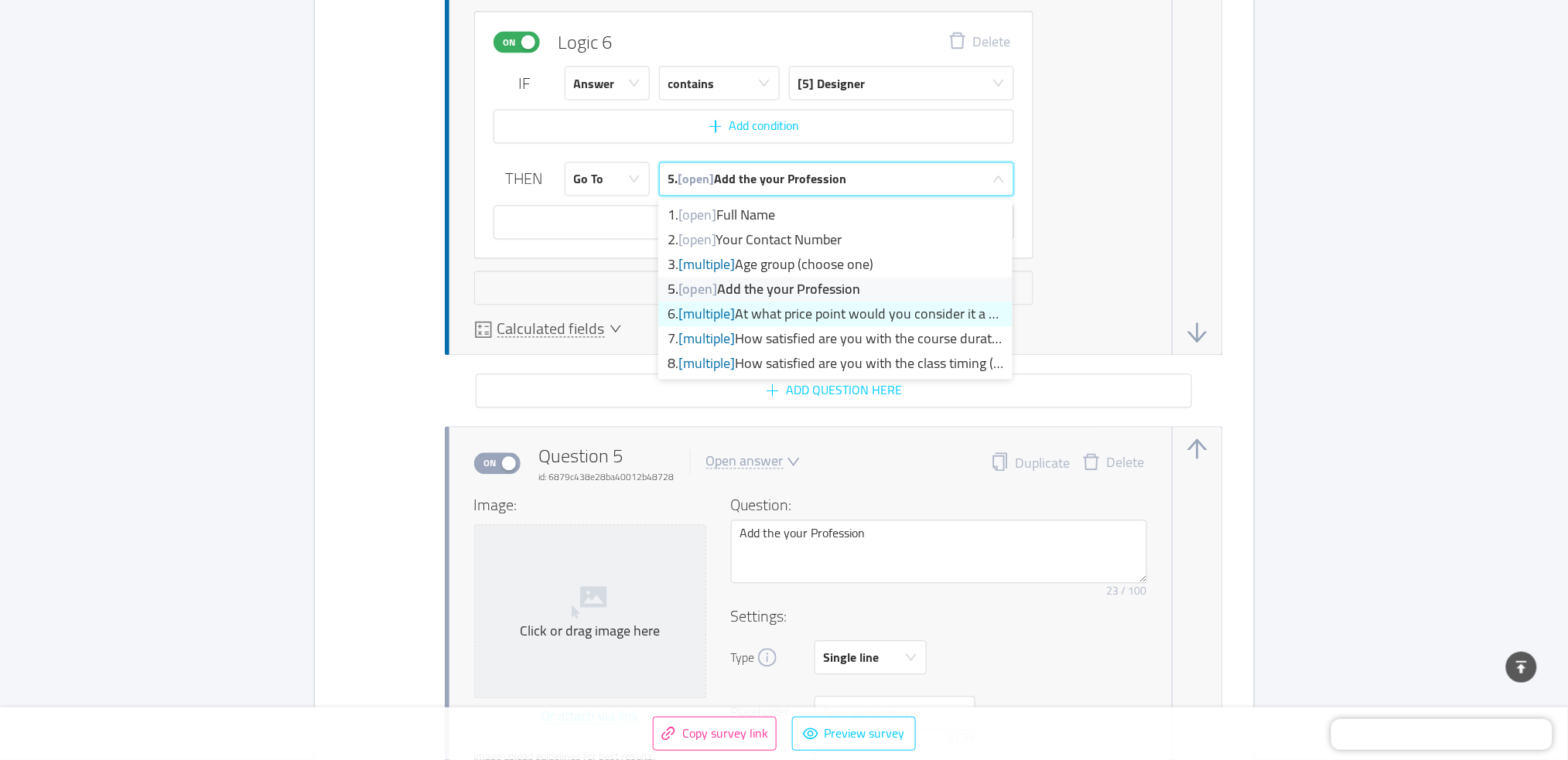 click on "6.  [multiple]   At what price point would you consider it a gre..." at bounding box center (835, 315) 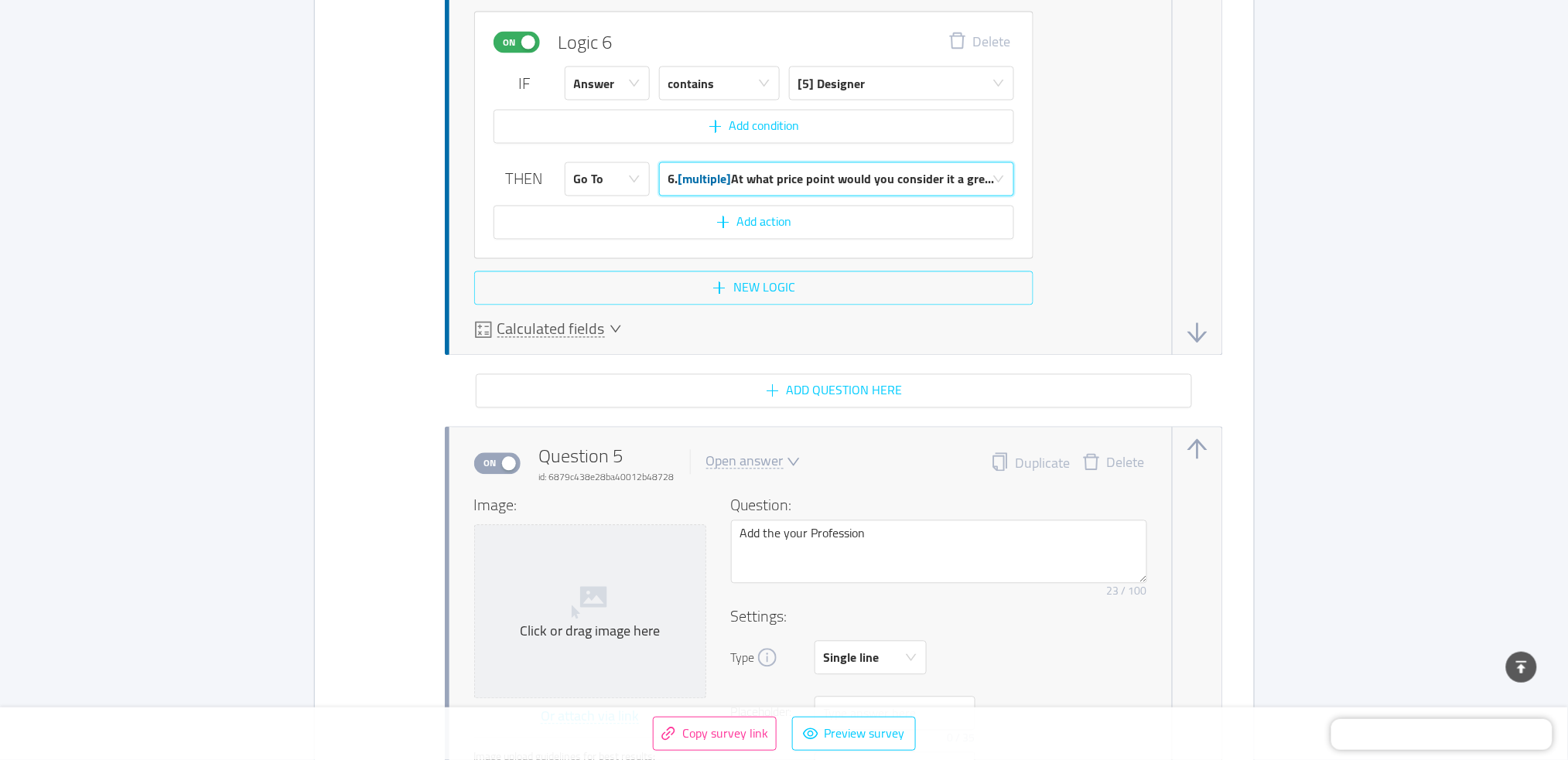 click on "New logic" at bounding box center (753, 288) 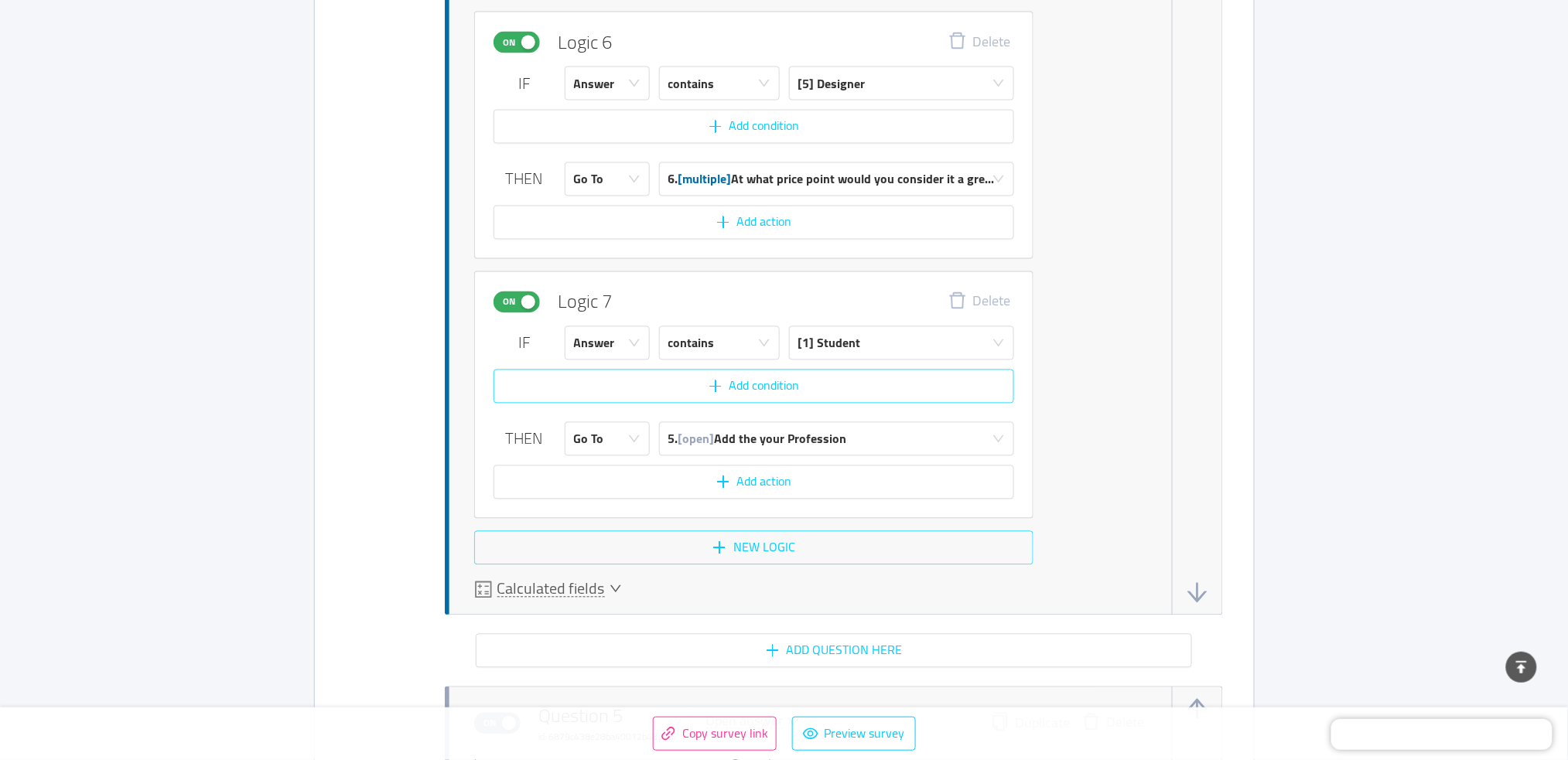 scroll, scrollTop: 5485, scrollLeft: 0, axis: vertical 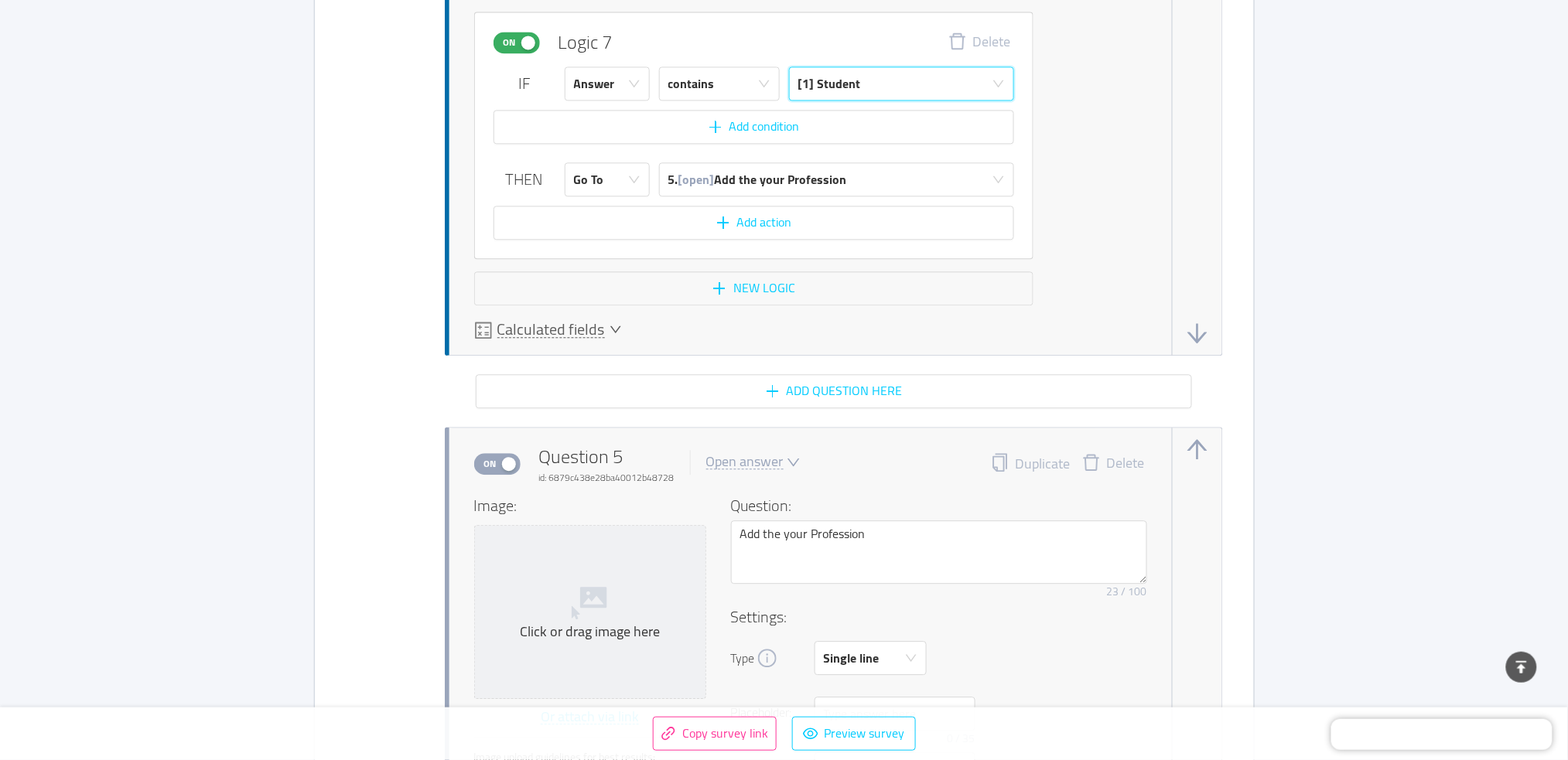 click on "[1] Student" at bounding box center [897, 83] 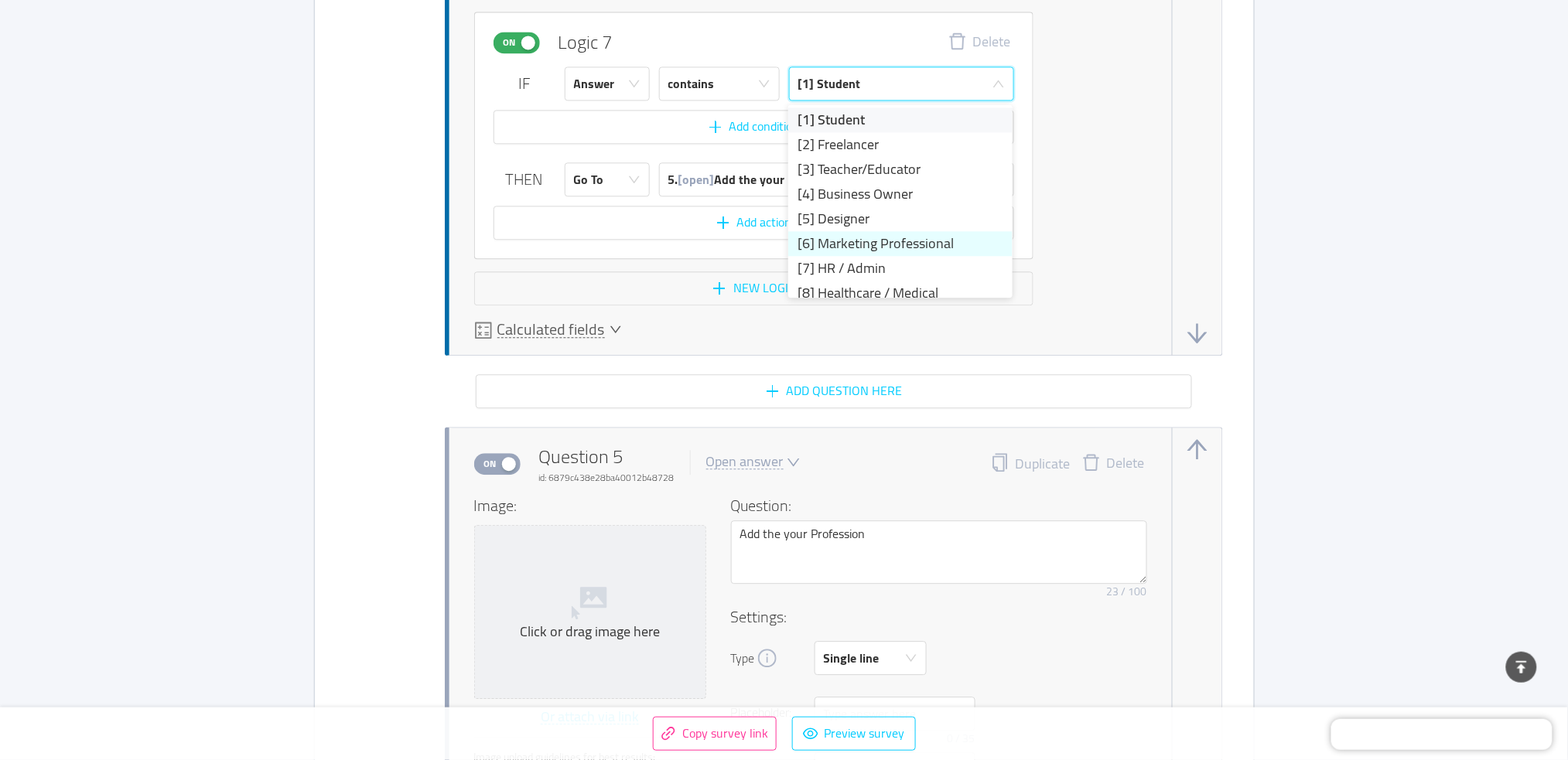 click on "[6] Marketing Professional" at bounding box center [900, 244] 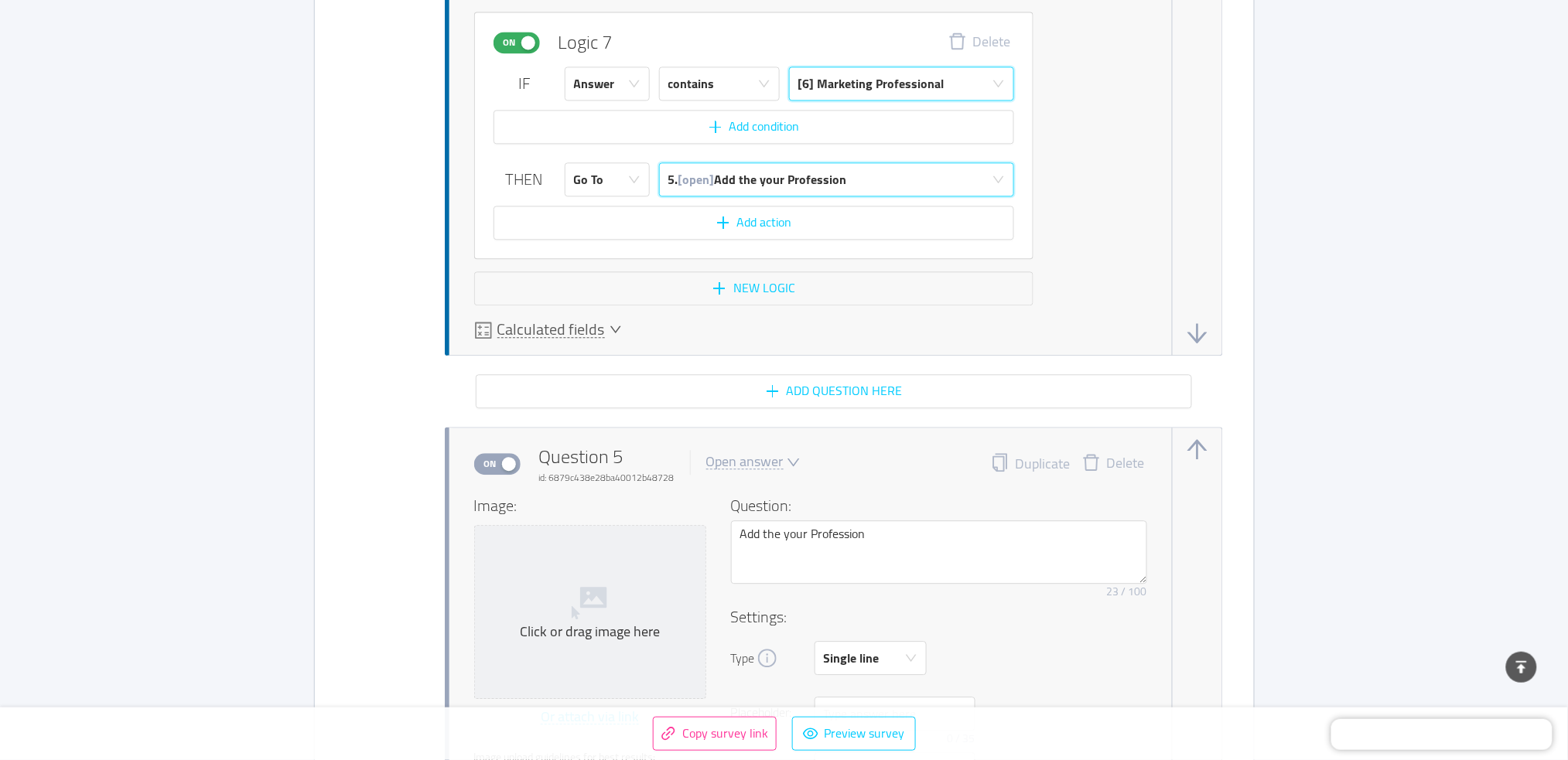 click on "5.  [open]   Add the your Profession" at bounding box center (757, 179) 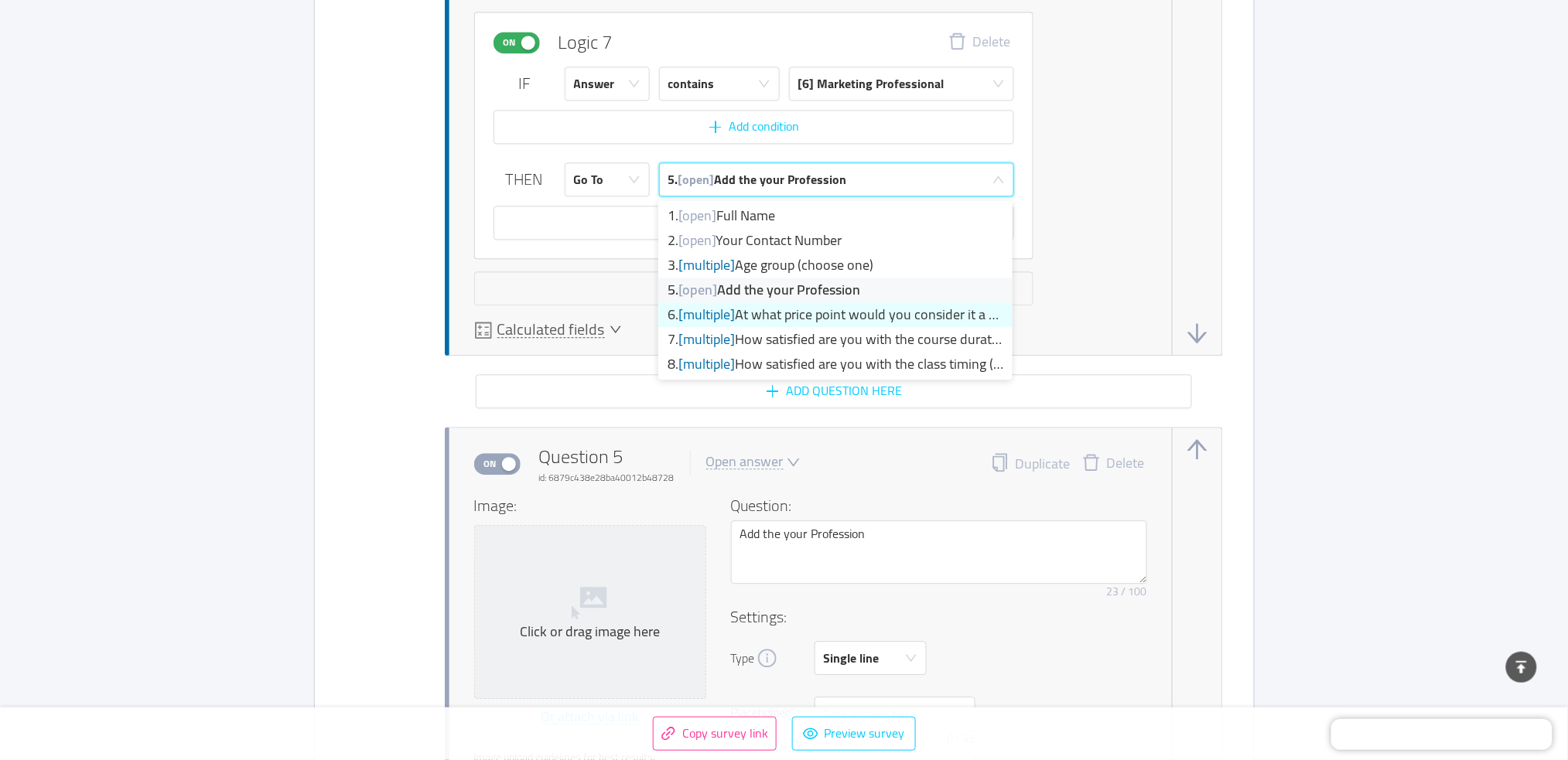 click on "6.  [multiple]   At what price point would you consider it a gre..." at bounding box center [835, 315] 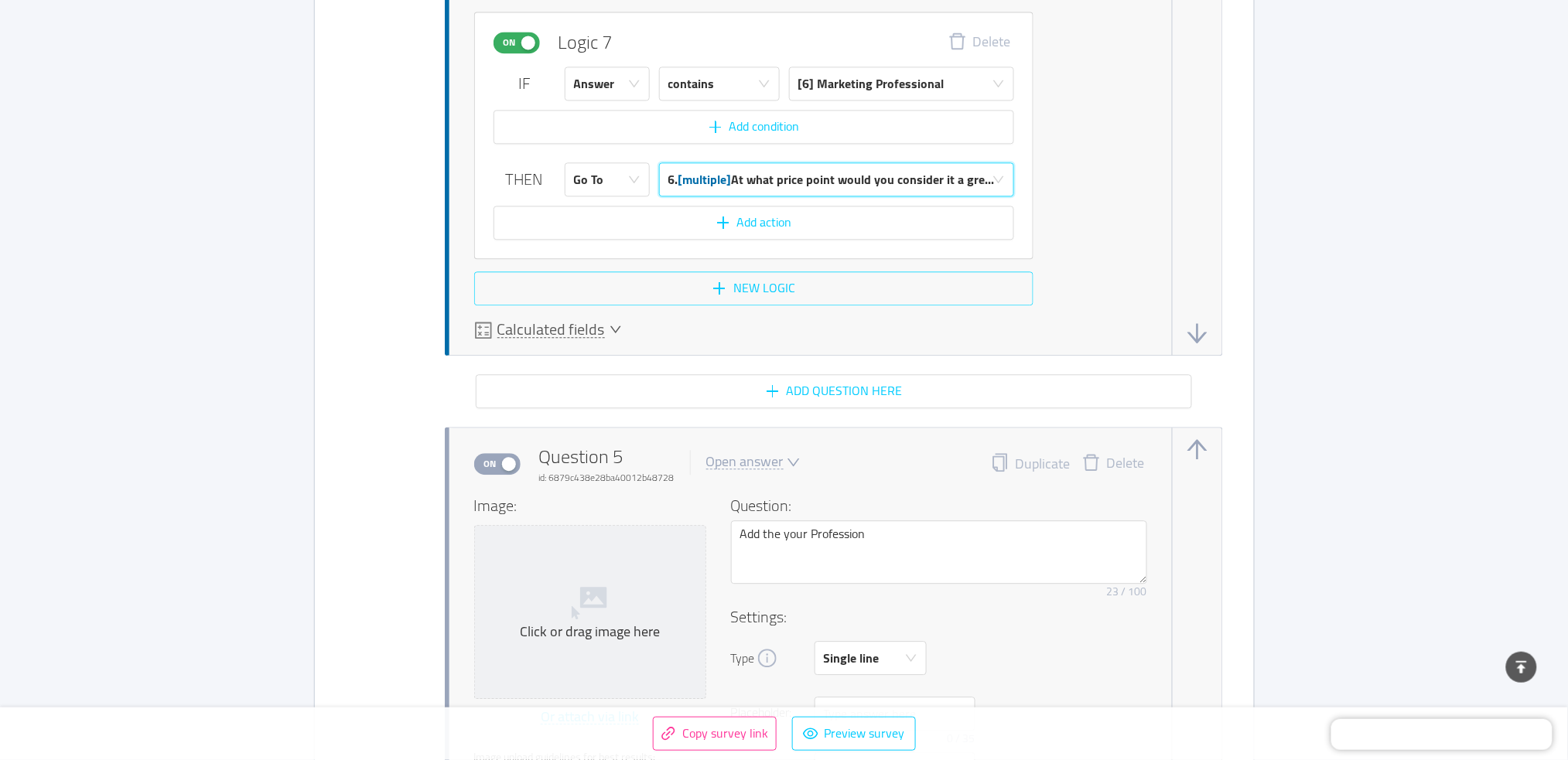 click on "New logic" at bounding box center (753, 288) 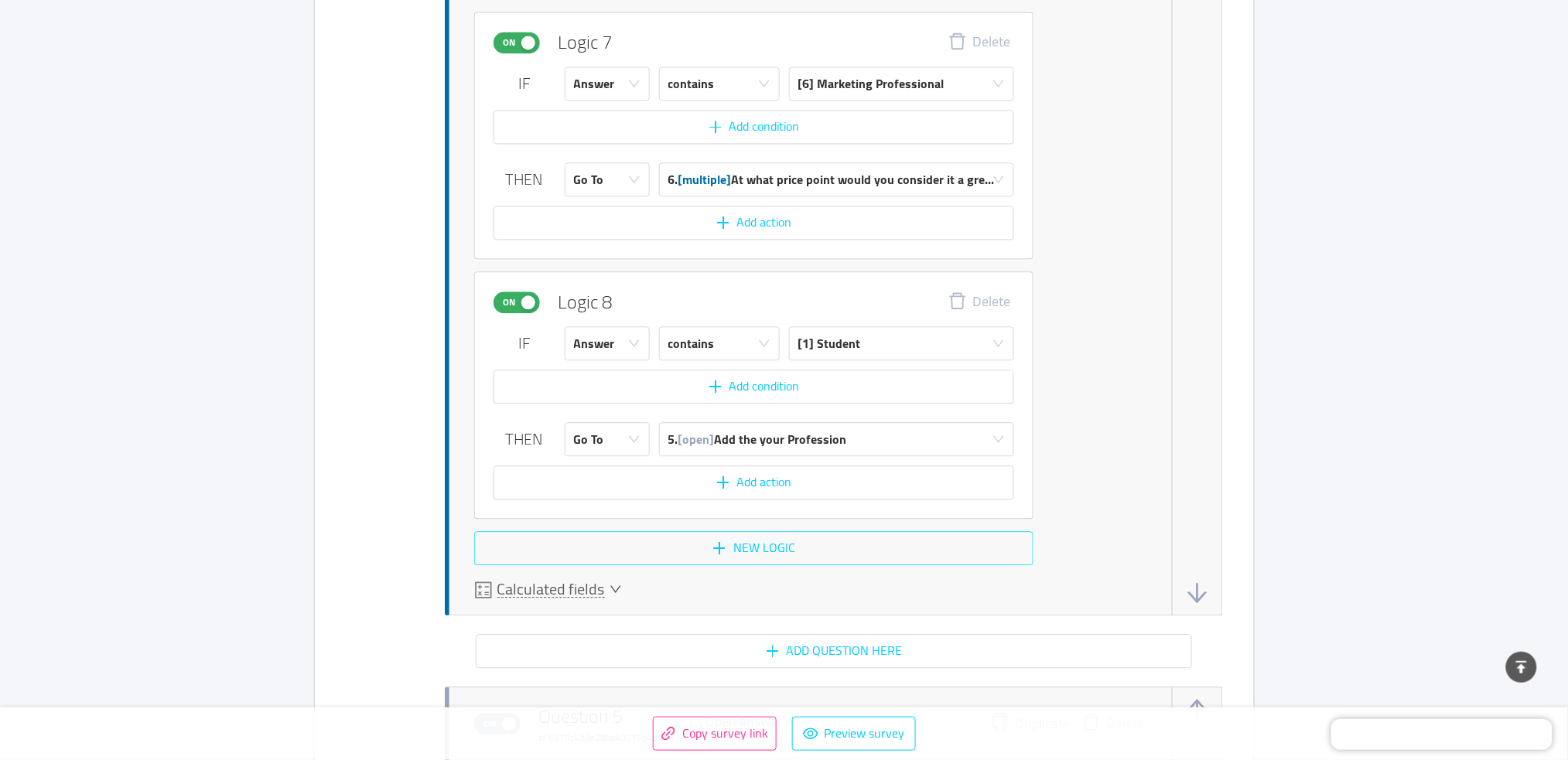 scroll, scrollTop: 5745, scrollLeft: 0, axis: vertical 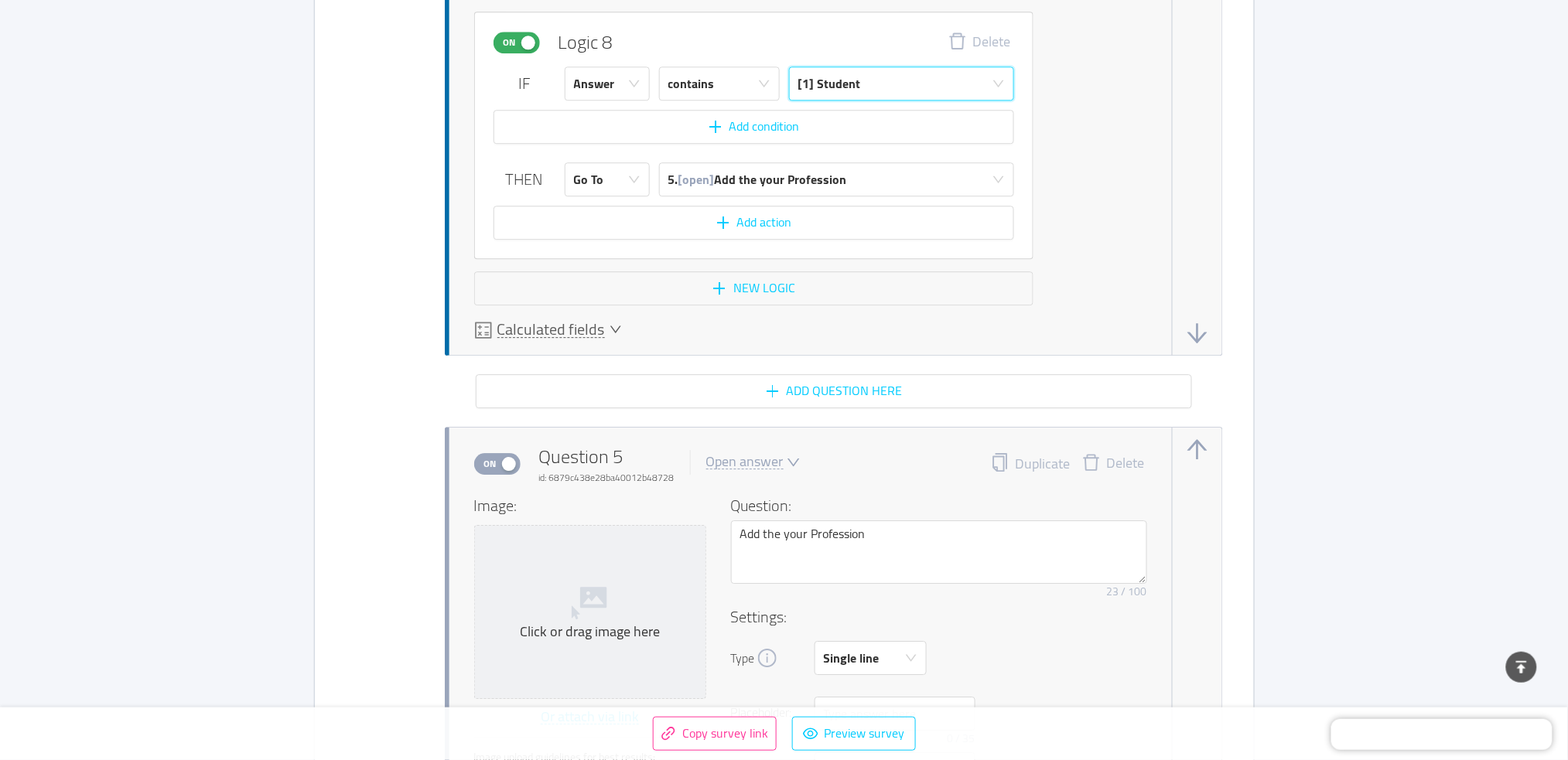 click on "[1] Student" at bounding box center [897, 83] 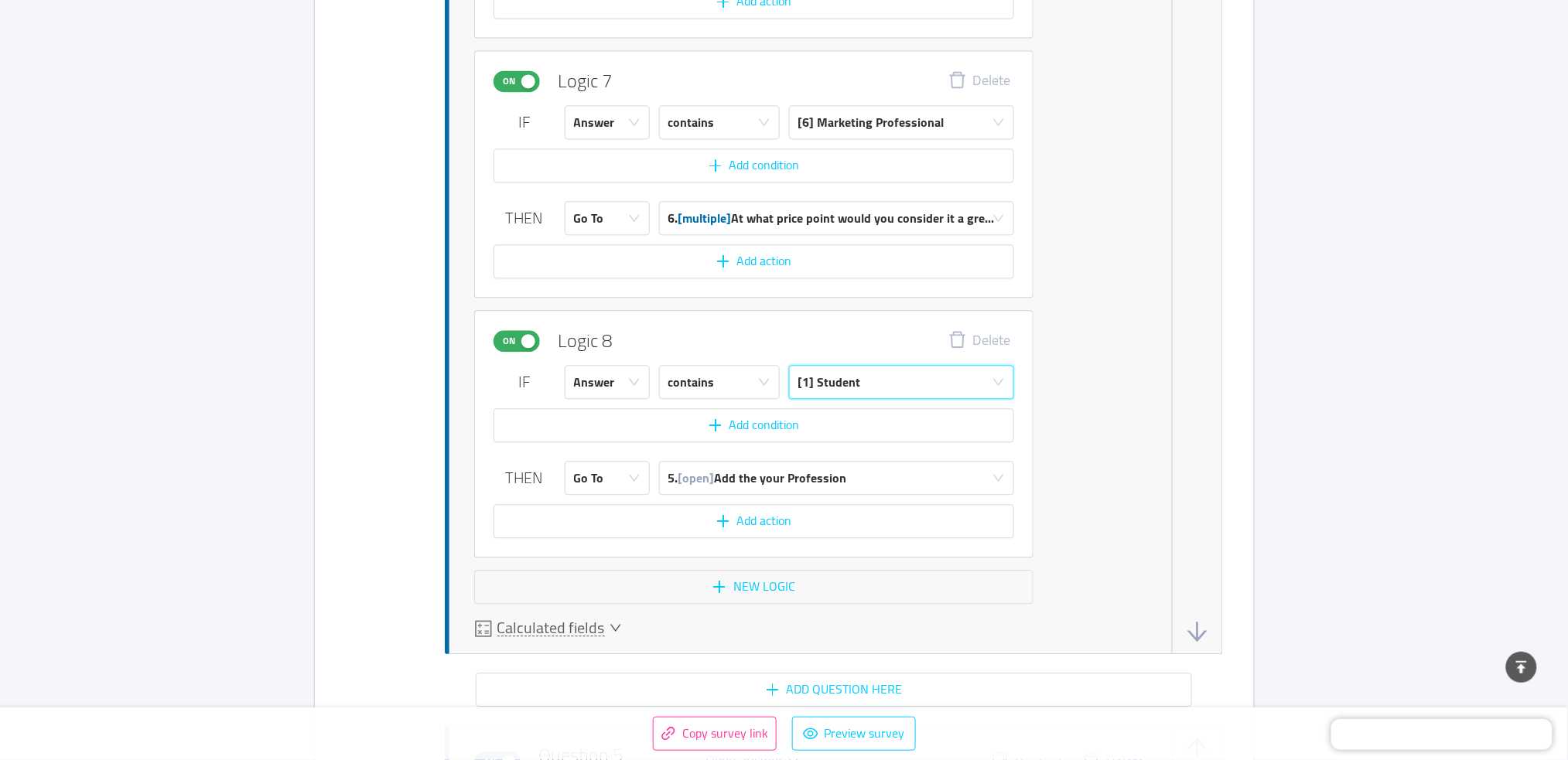 scroll, scrollTop: 5526, scrollLeft: 0, axis: vertical 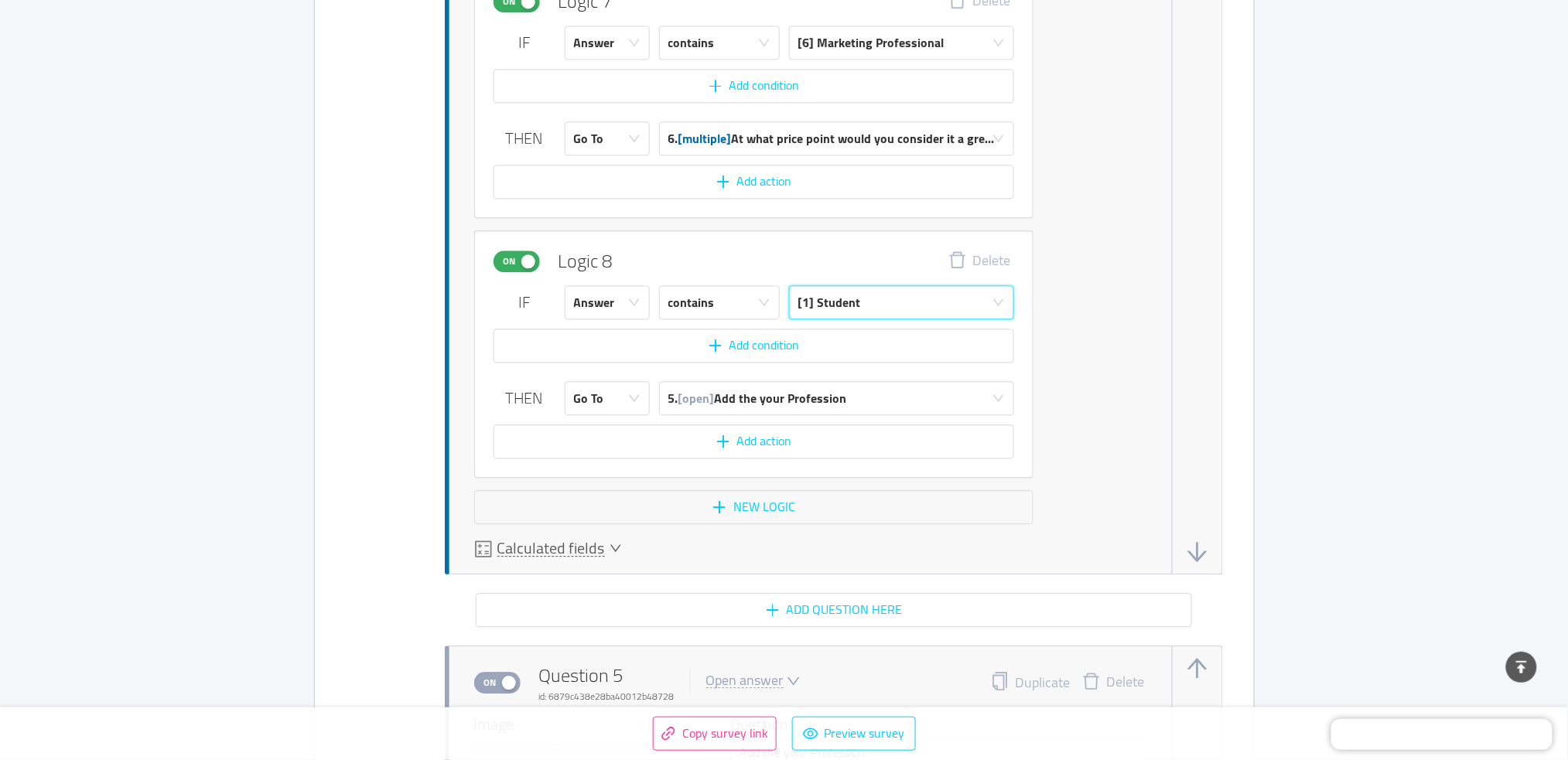 click on "[1] Student" at bounding box center (897, 302) 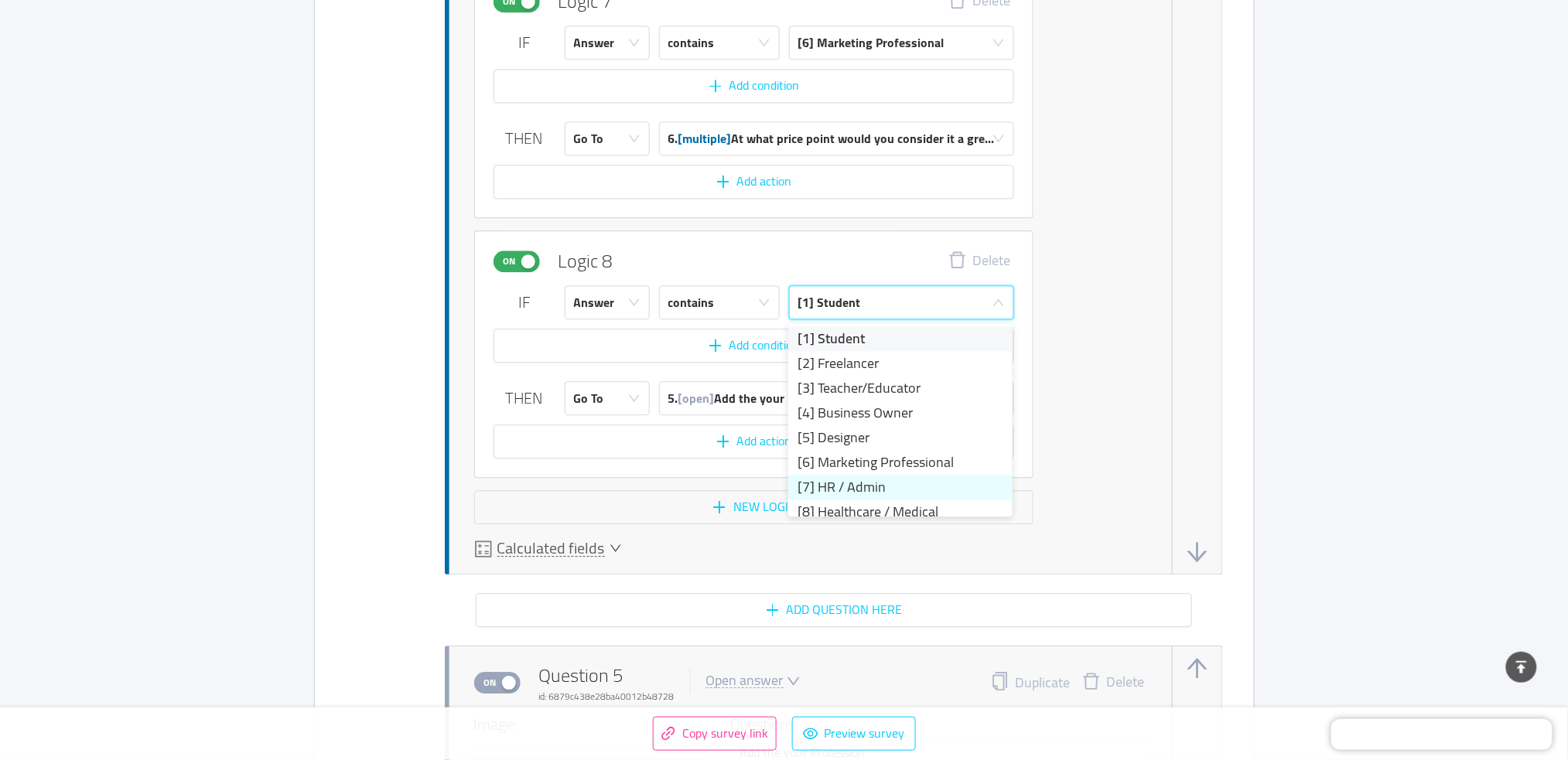 click on "[7] HR / Admin" at bounding box center (900, 487) 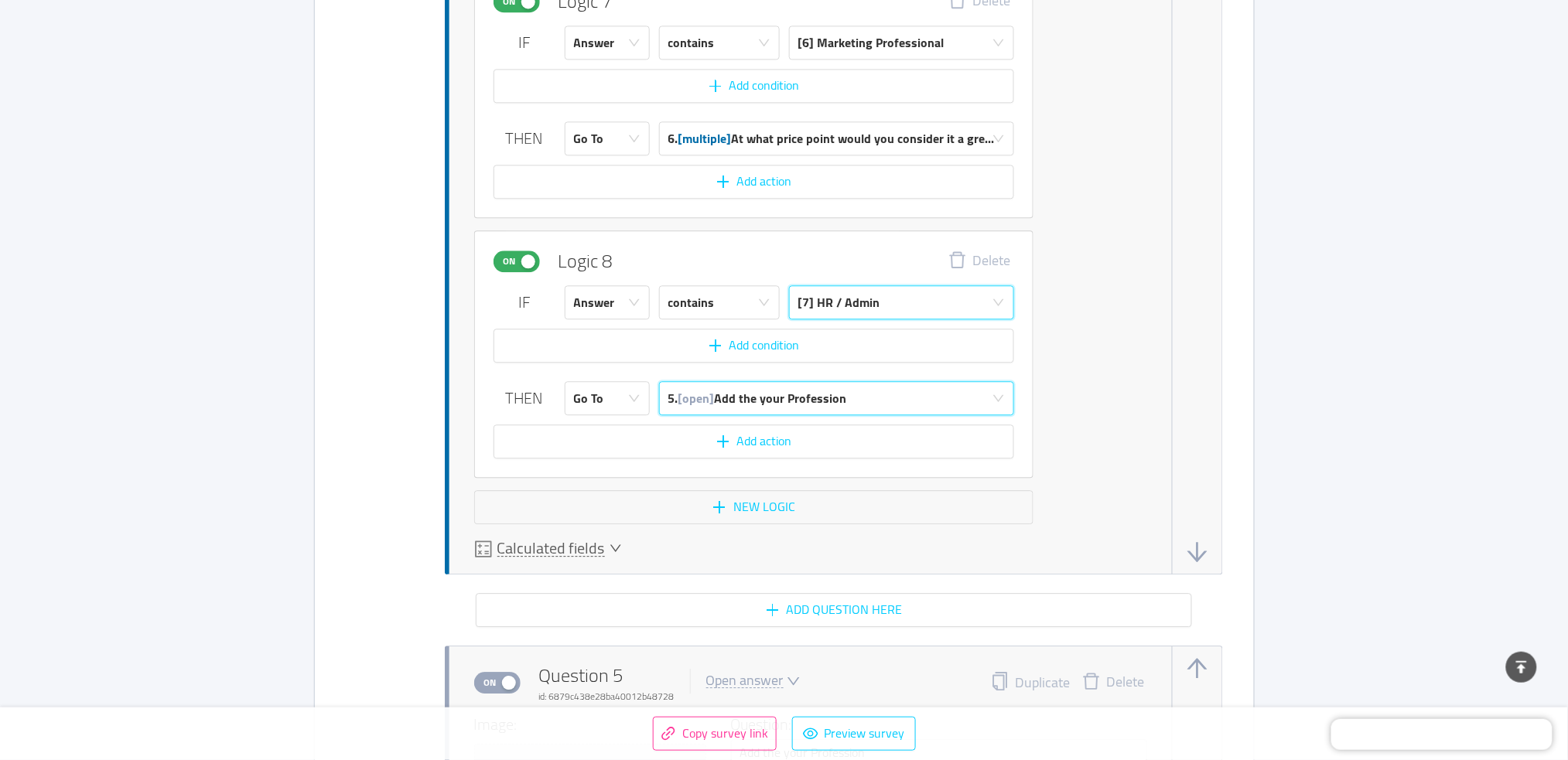 click on "5.  [open]   Add the your Profession" at bounding box center (757, 398) 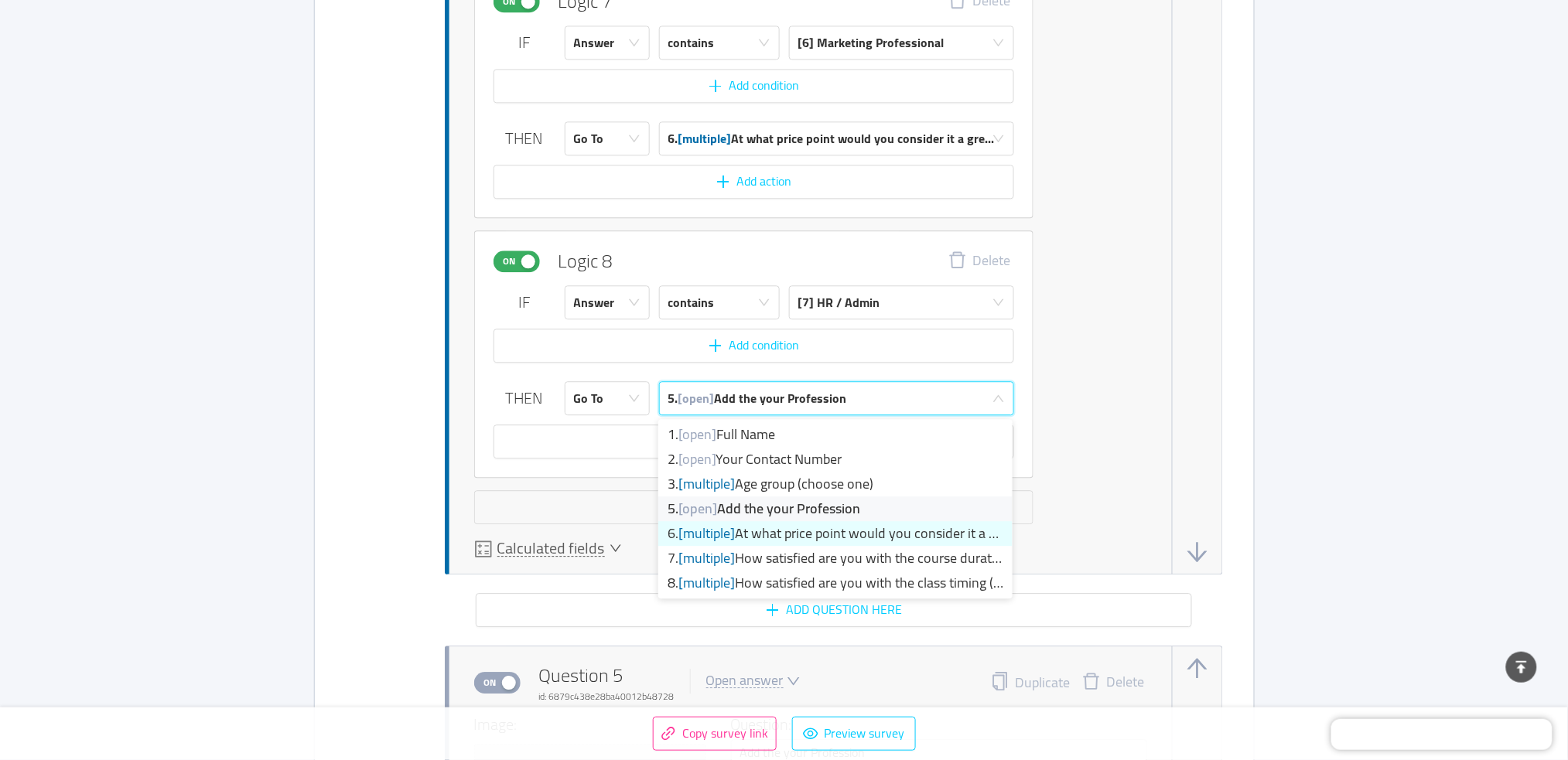 click on "6.  [multiple]   At what price point would you consider it a gre..." at bounding box center [835, 533] 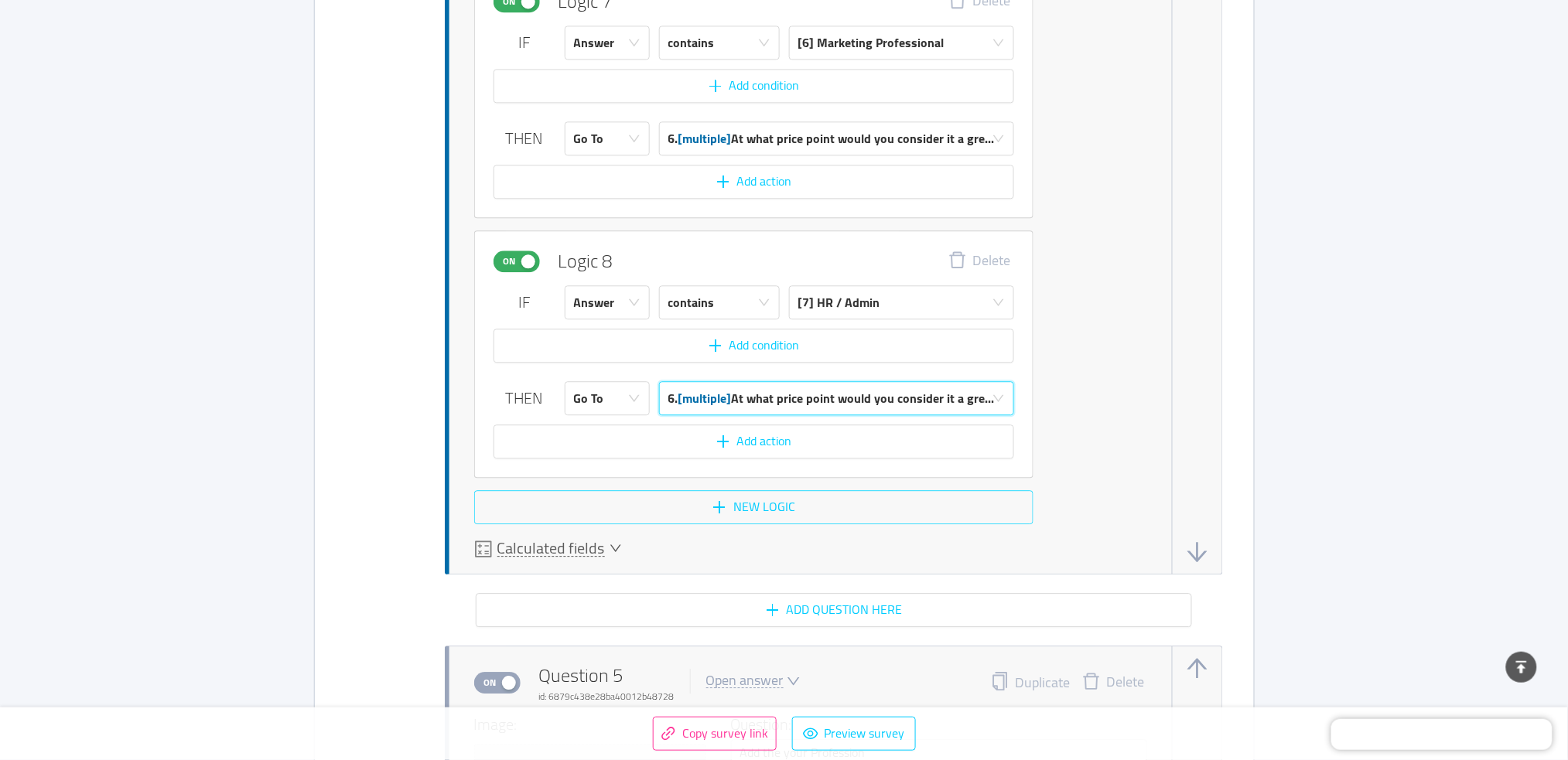 click on "New logic" at bounding box center [753, 507] 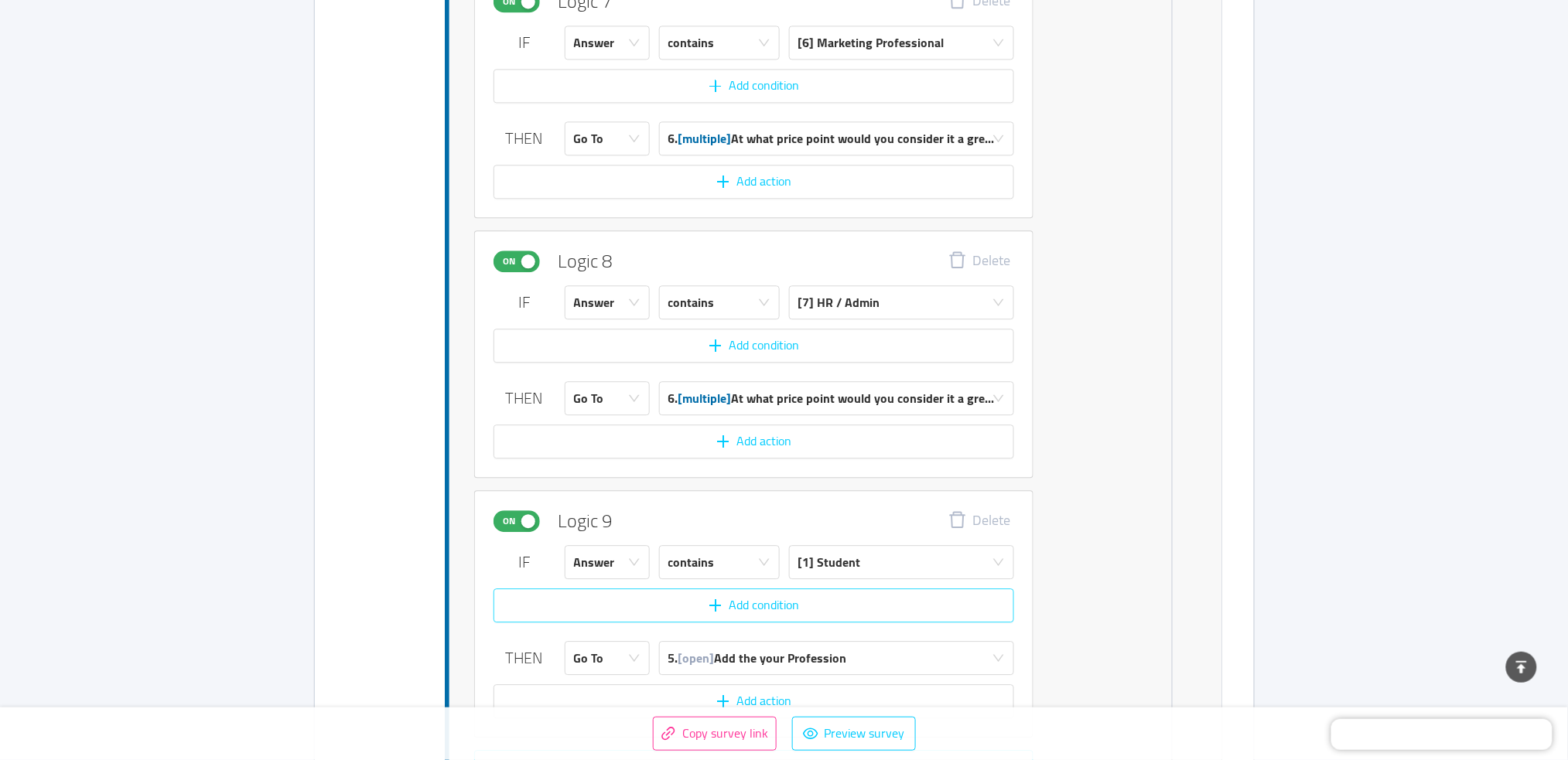 scroll, scrollTop: 5786, scrollLeft: 0, axis: vertical 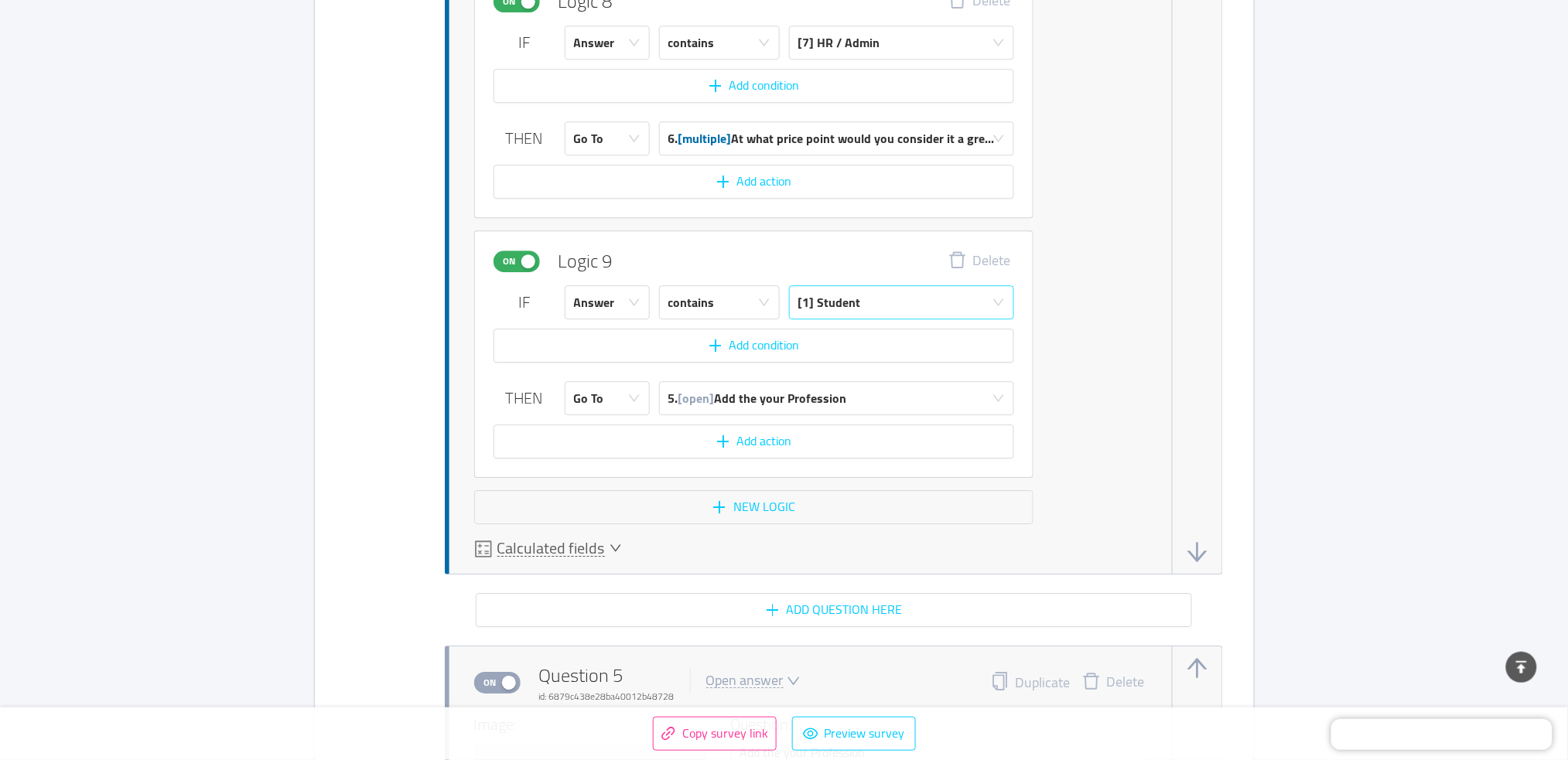 click on "[1] Student" at bounding box center (897, 302) 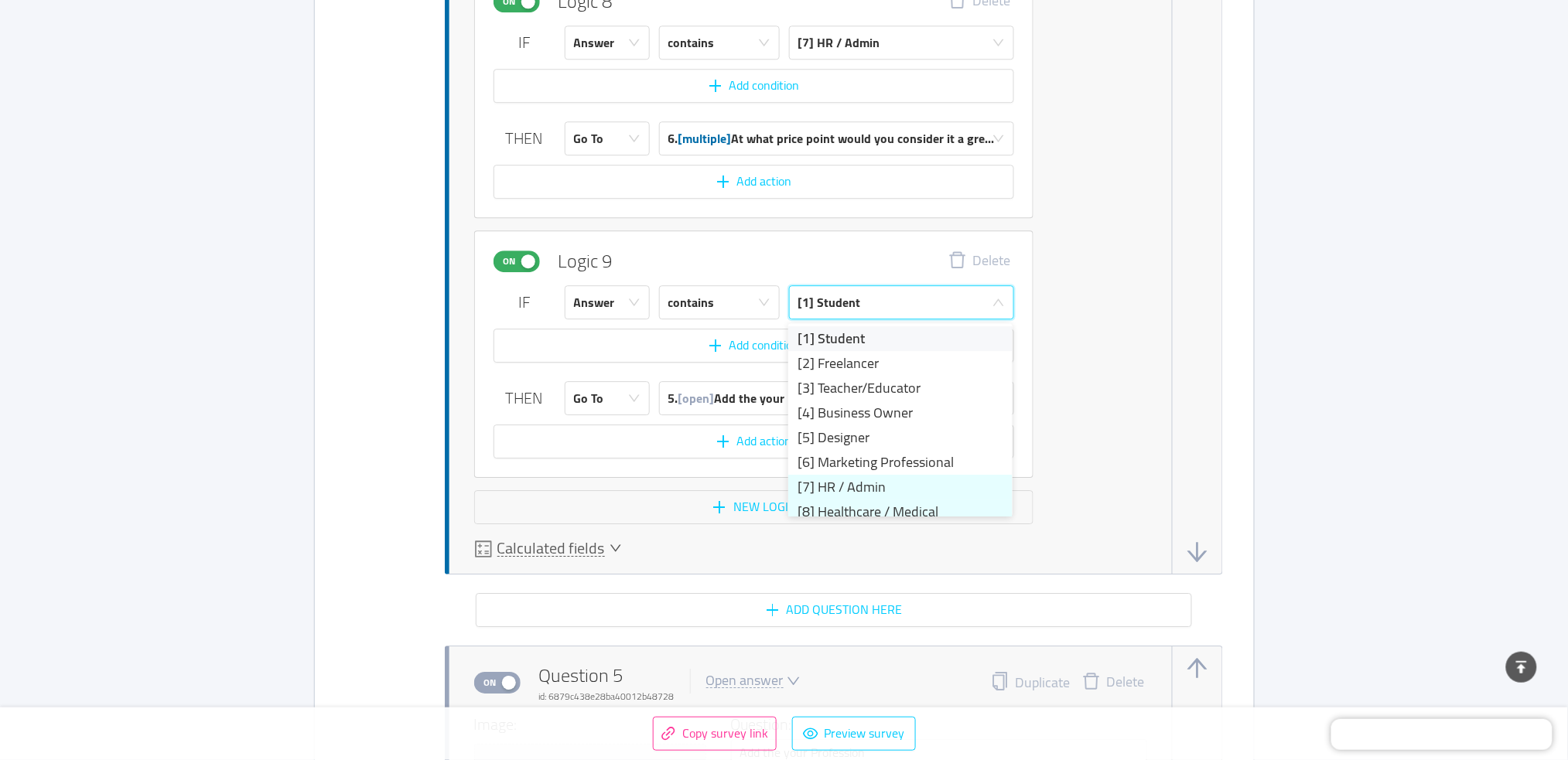 scroll, scrollTop: 7, scrollLeft: 0, axis: vertical 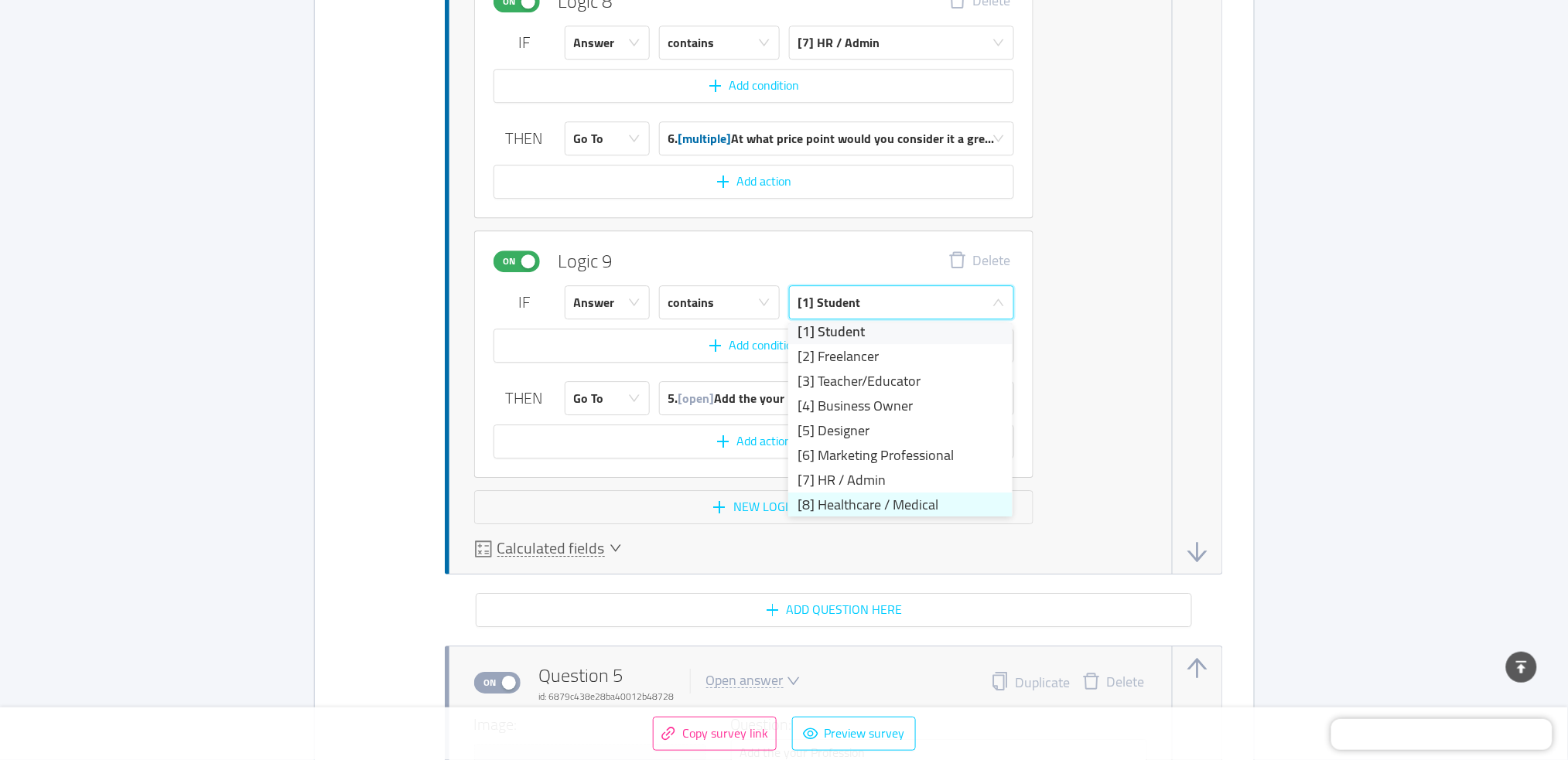 click on "[8] Healthcare / Medical" at bounding box center [900, 505] 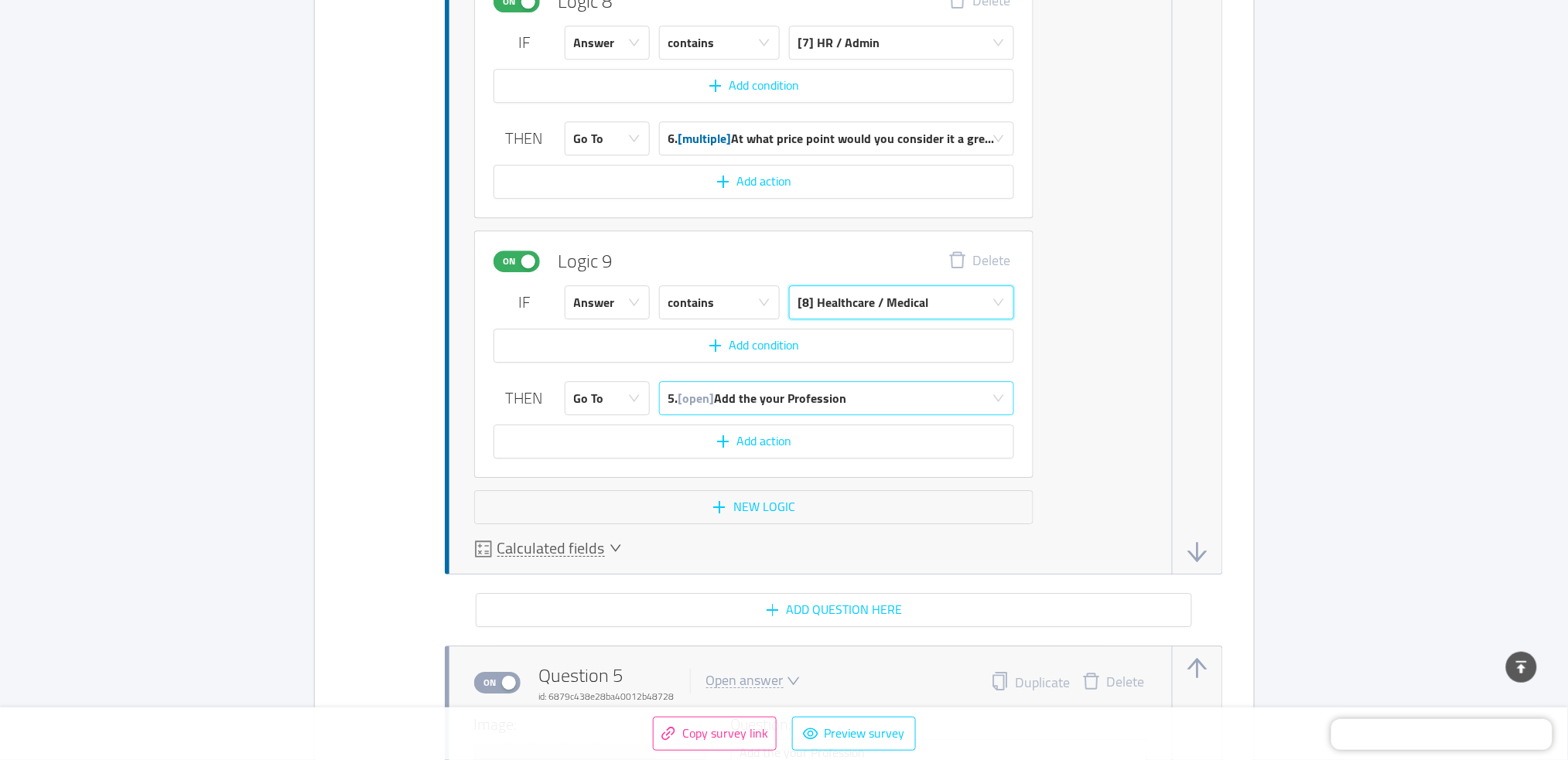 click on "5.  [open]   Add the your Profession" at bounding box center (757, 398) 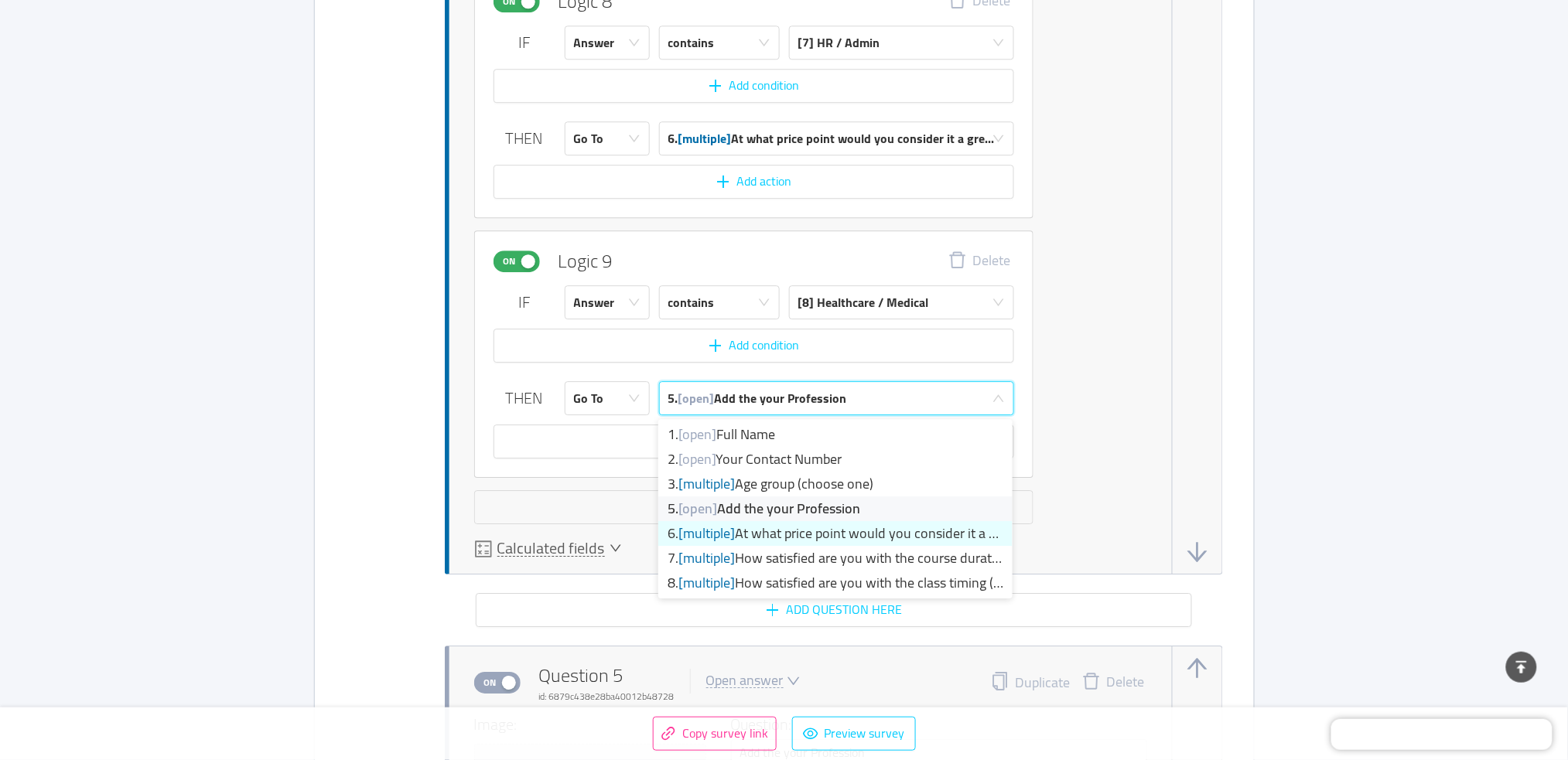 click on "6.  [multiple]   At what price point would you consider it a gre..." at bounding box center (835, 533) 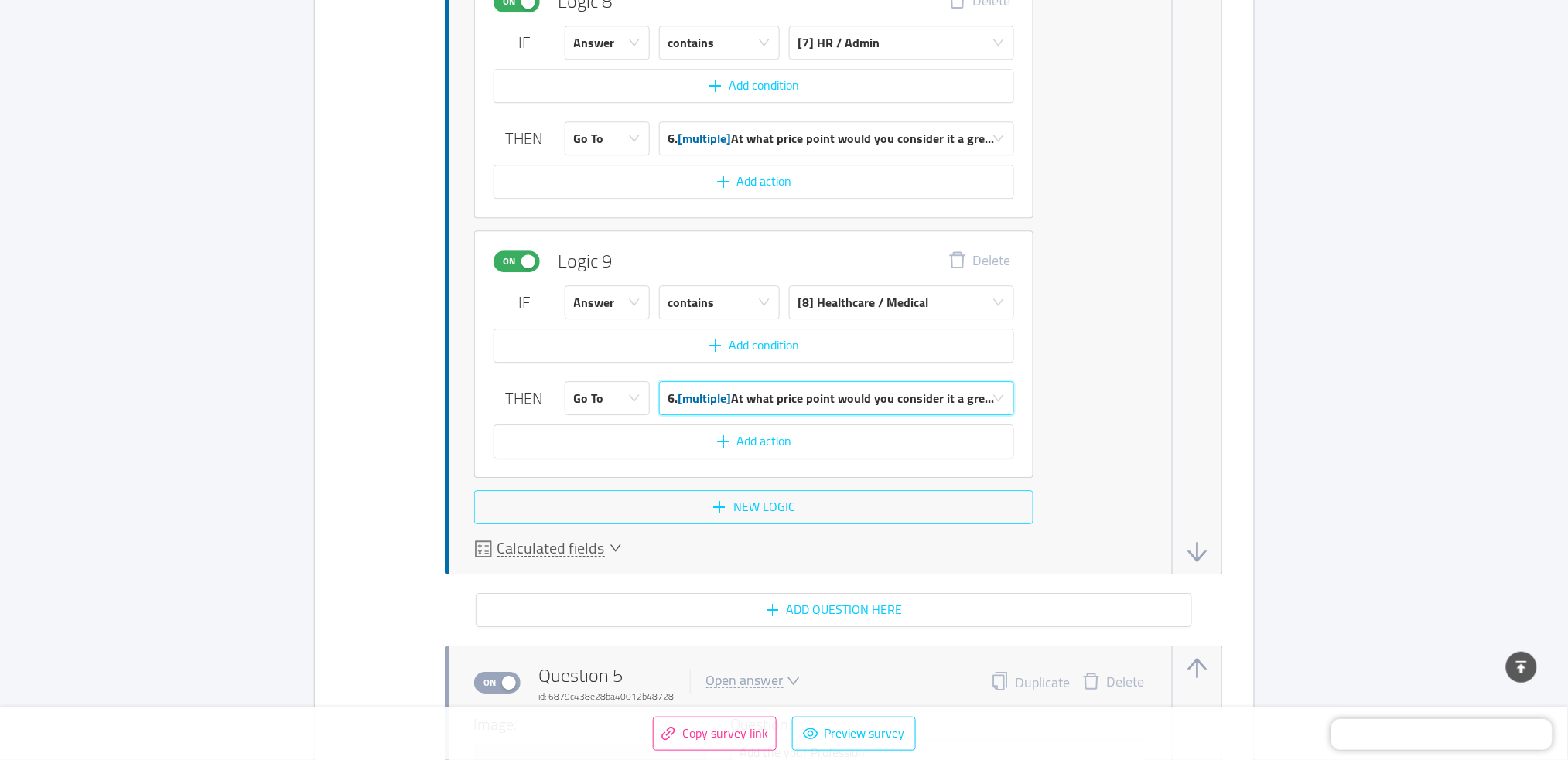 click on "New logic" at bounding box center [753, 507] 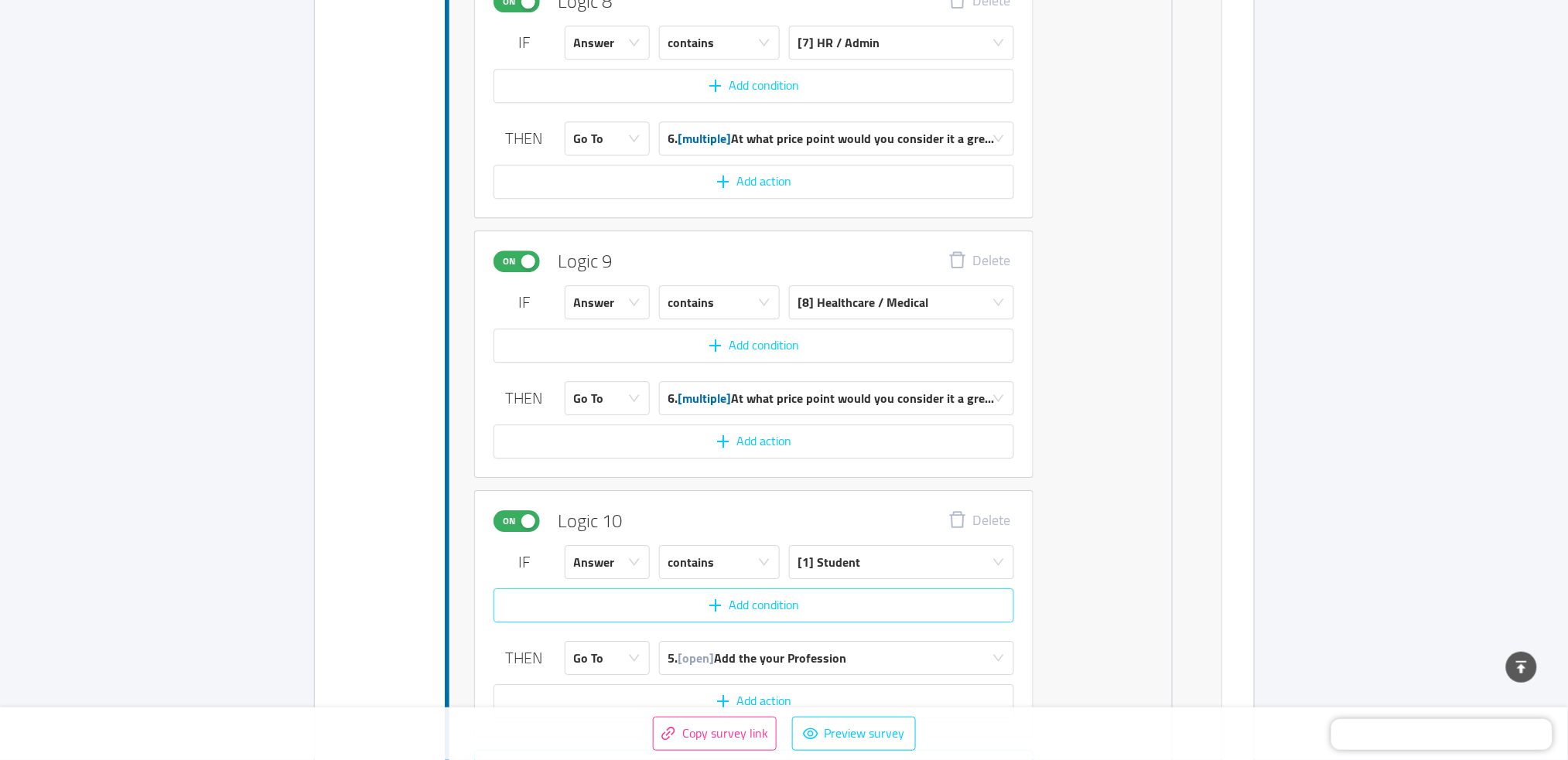 scroll, scrollTop: 6046, scrollLeft: 0, axis: vertical 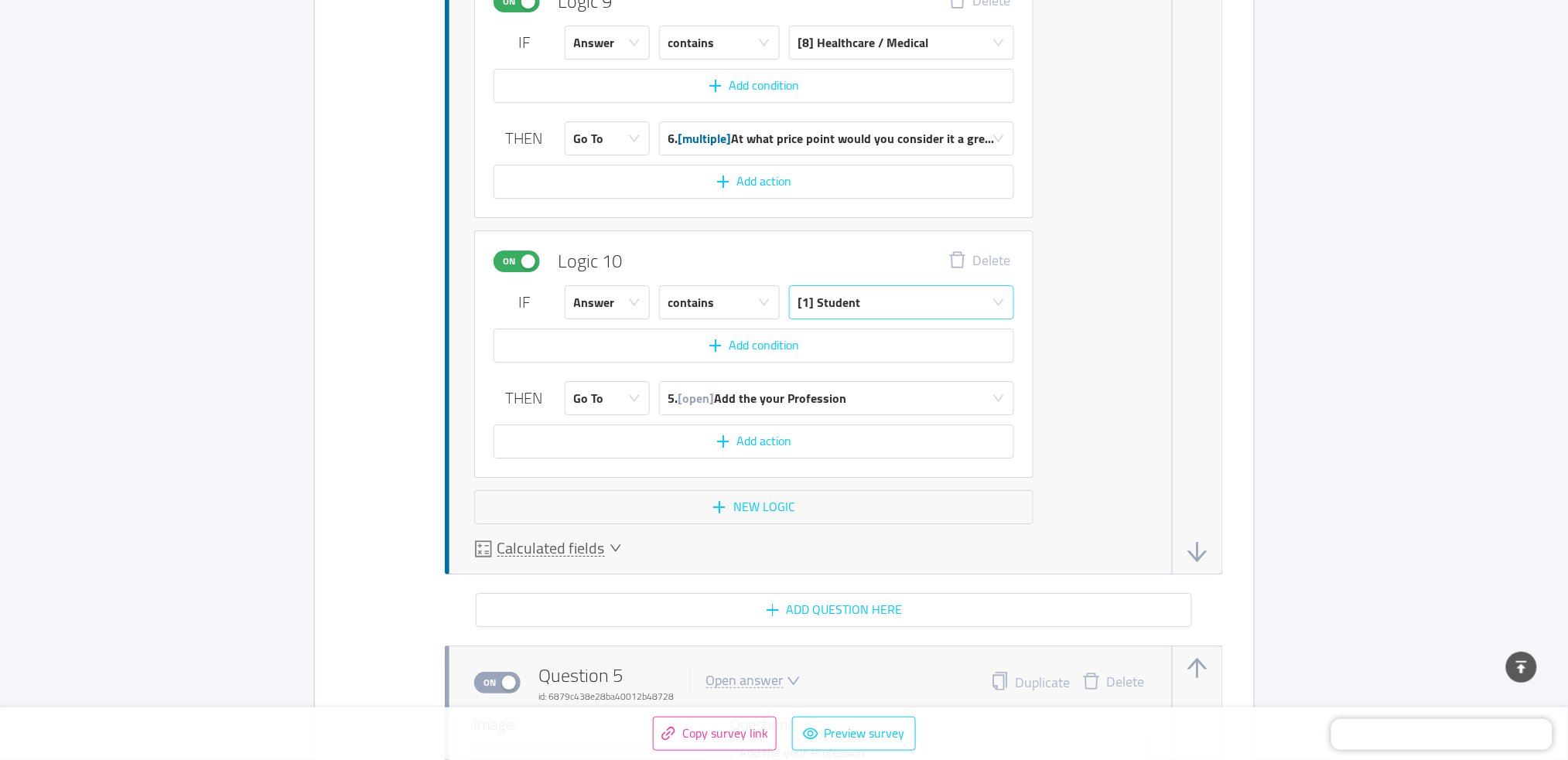 click on "[1] Student" at bounding box center [897, 302] 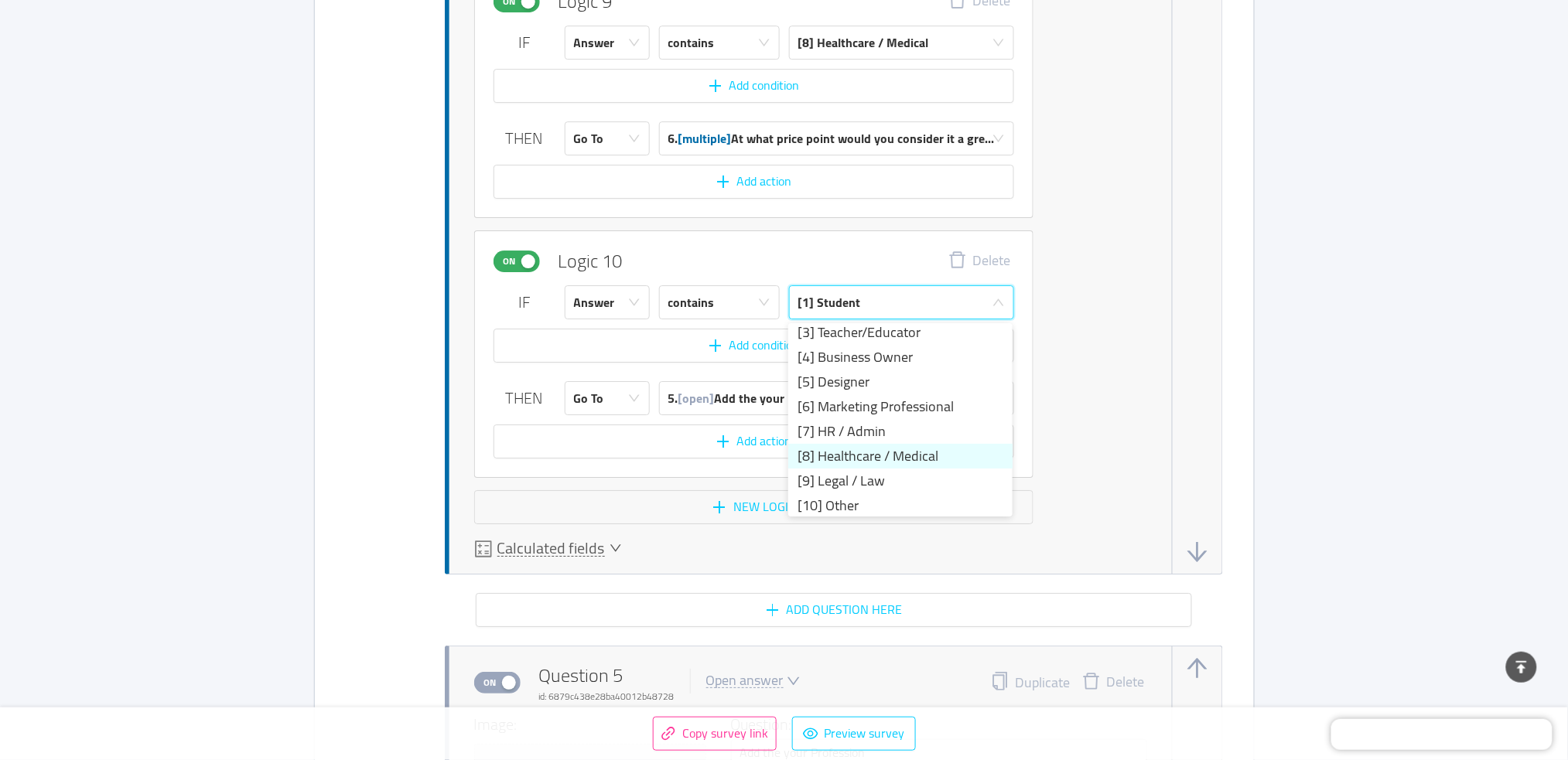 scroll, scrollTop: 60, scrollLeft: 0, axis: vertical 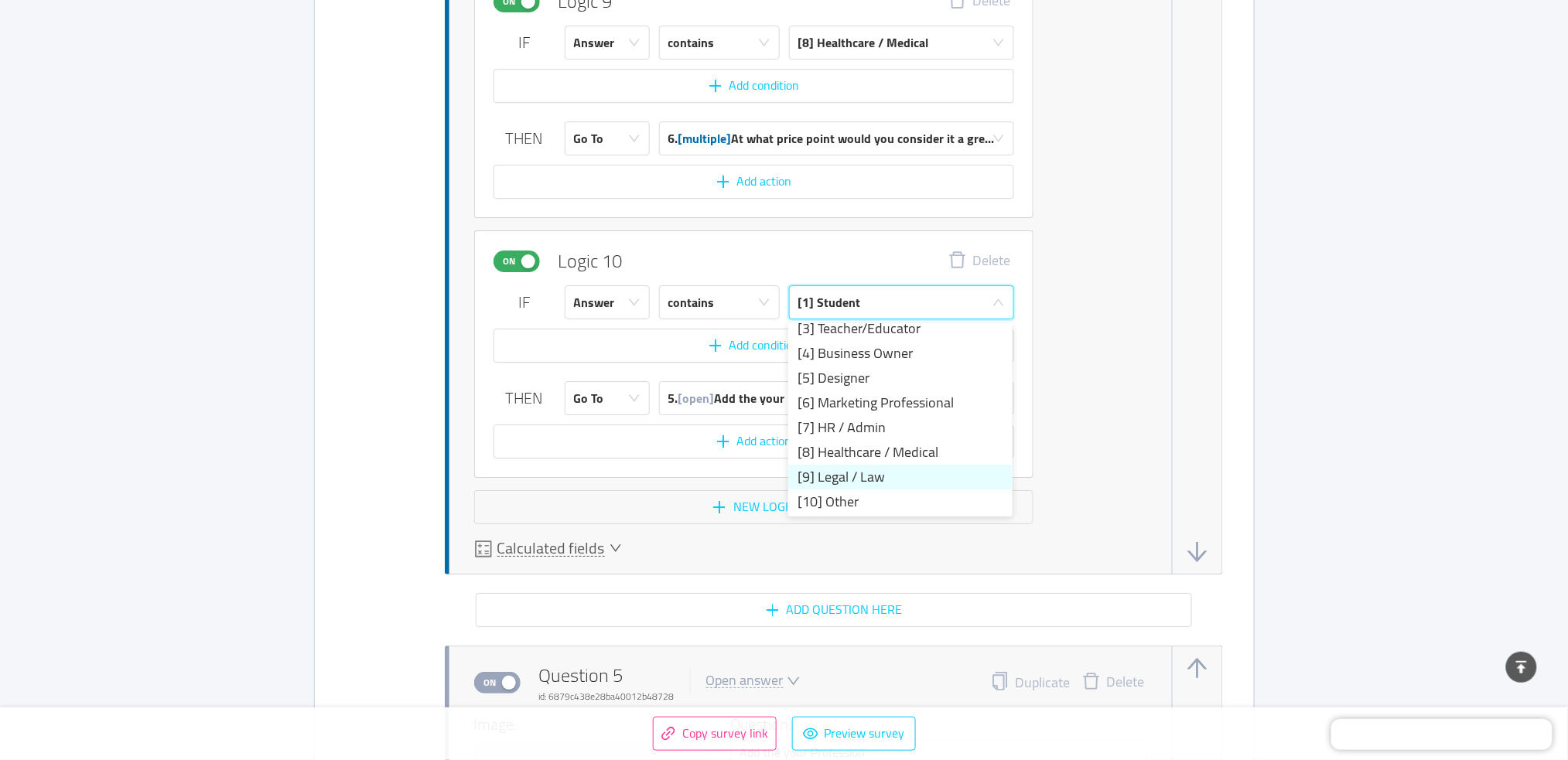 click on "[9] Legal / Law" at bounding box center (900, 477) 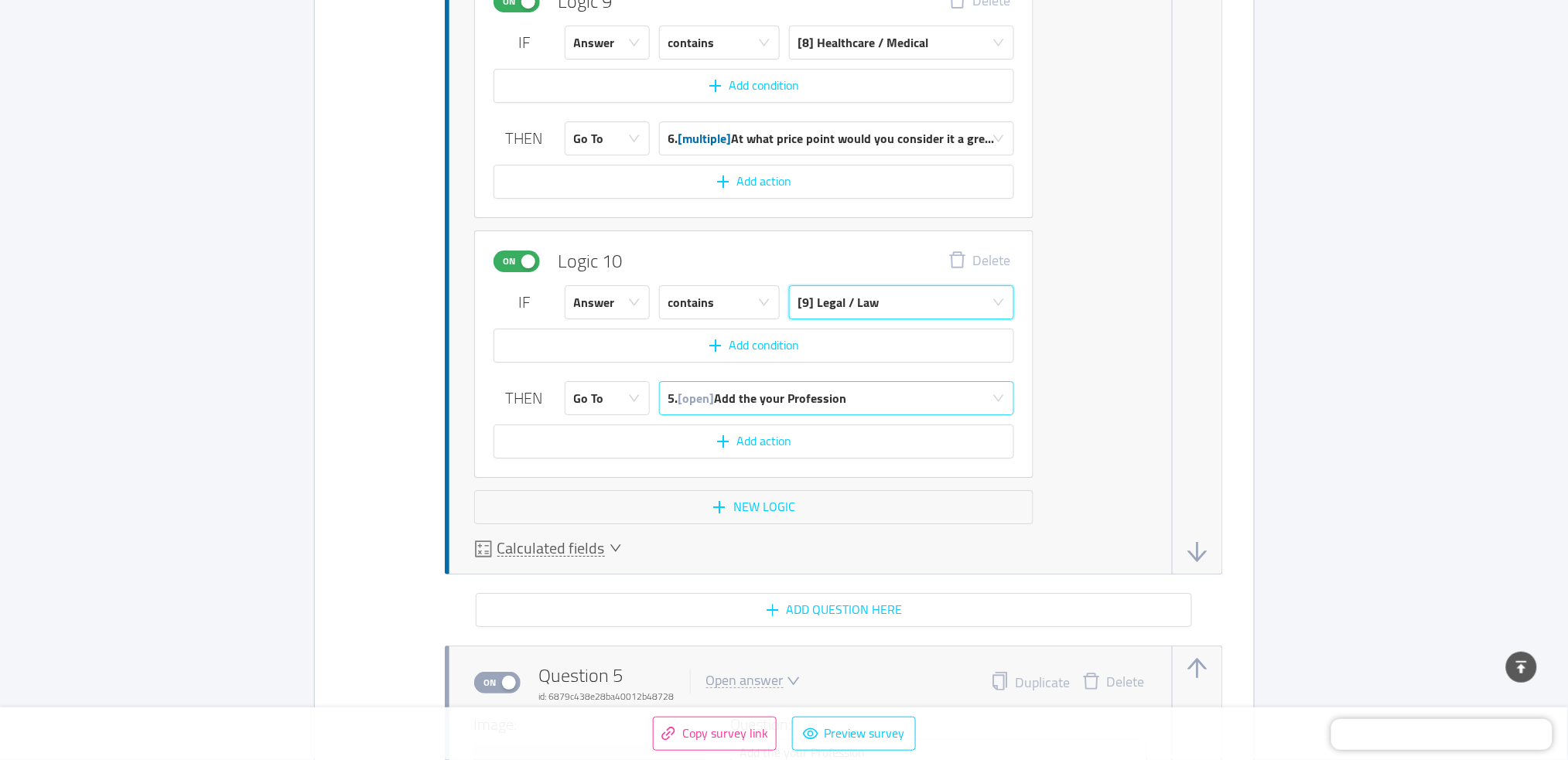 click on "5.  [open]   Add the your Profession" at bounding box center (757, 398) 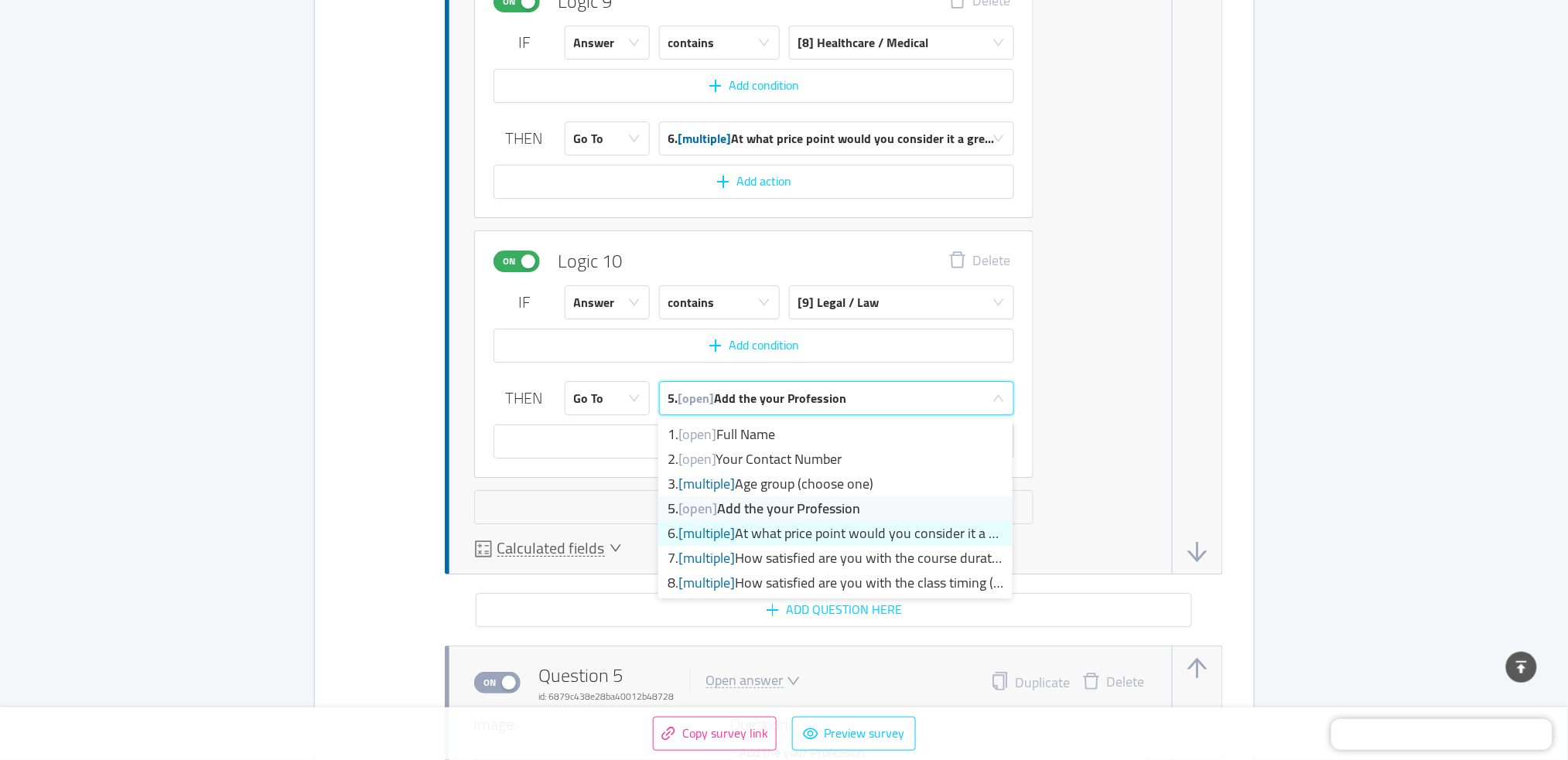 click on "6.  [multiple]   At what price point would you consider it a gre..." at bounding box center (835, 533) 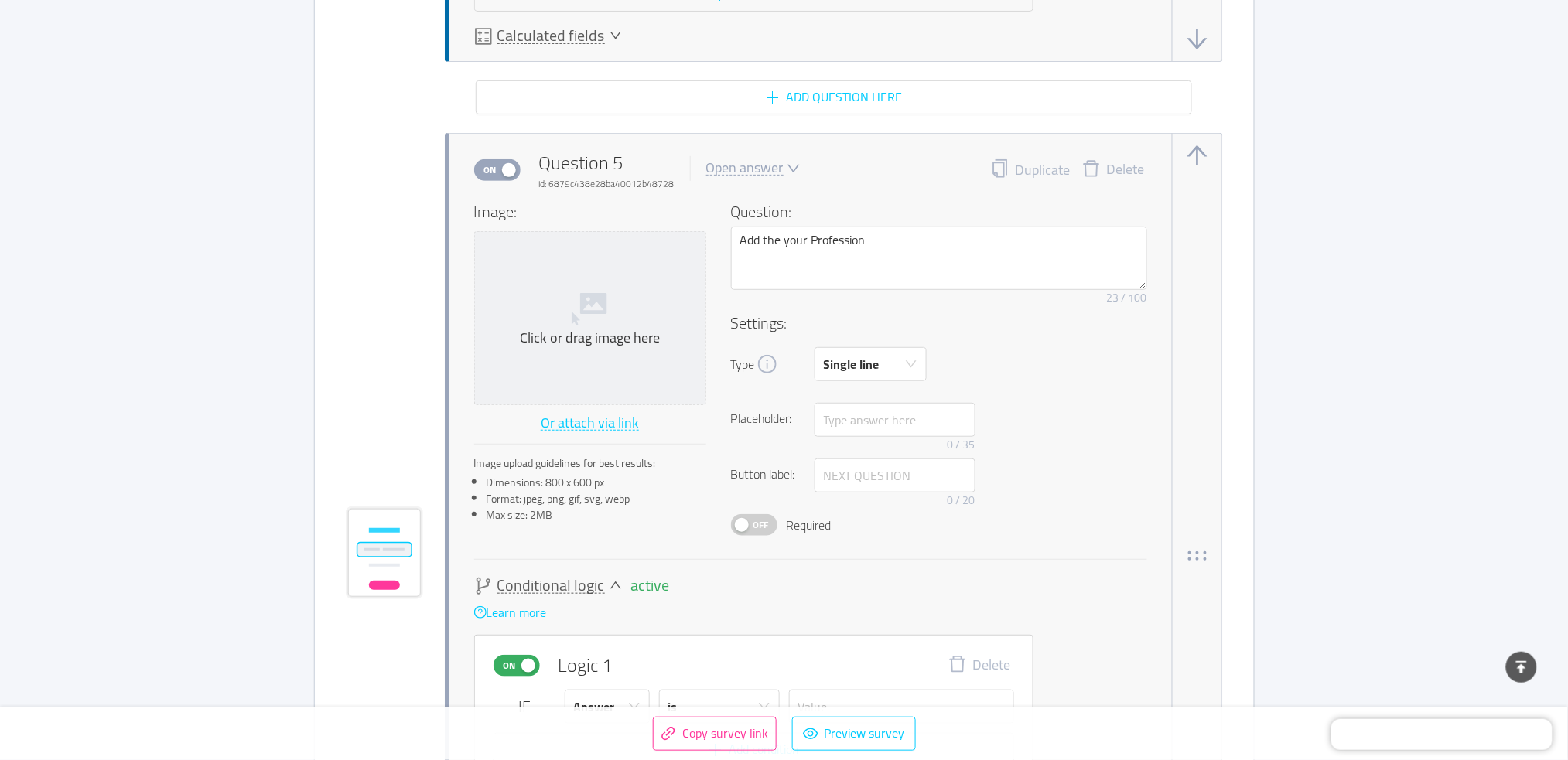 scroll, scrollTop: 6594, scrollLeft: 0, axis: vertical 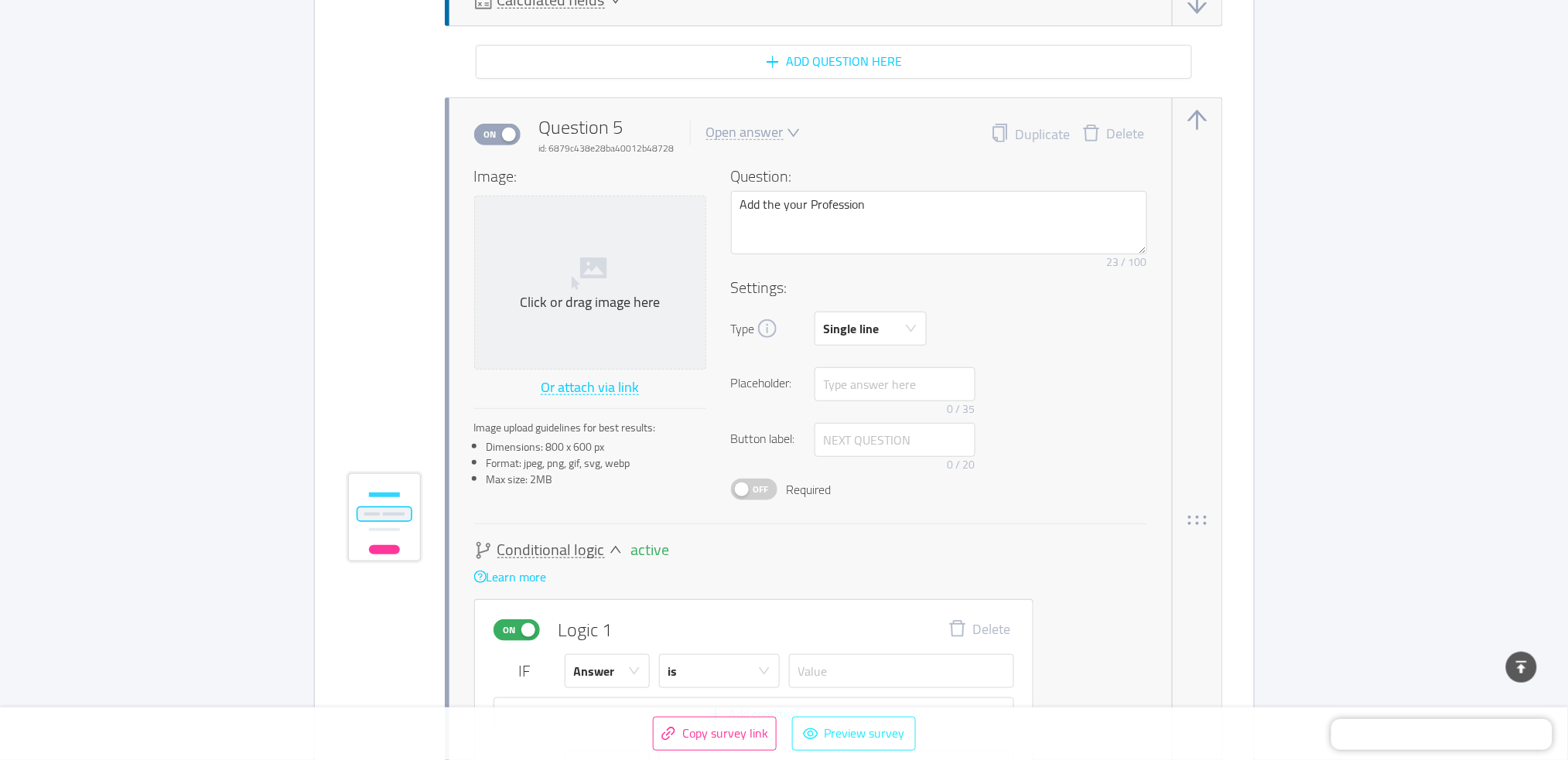 click on "Preview survey" at bounding box center (854, 734) 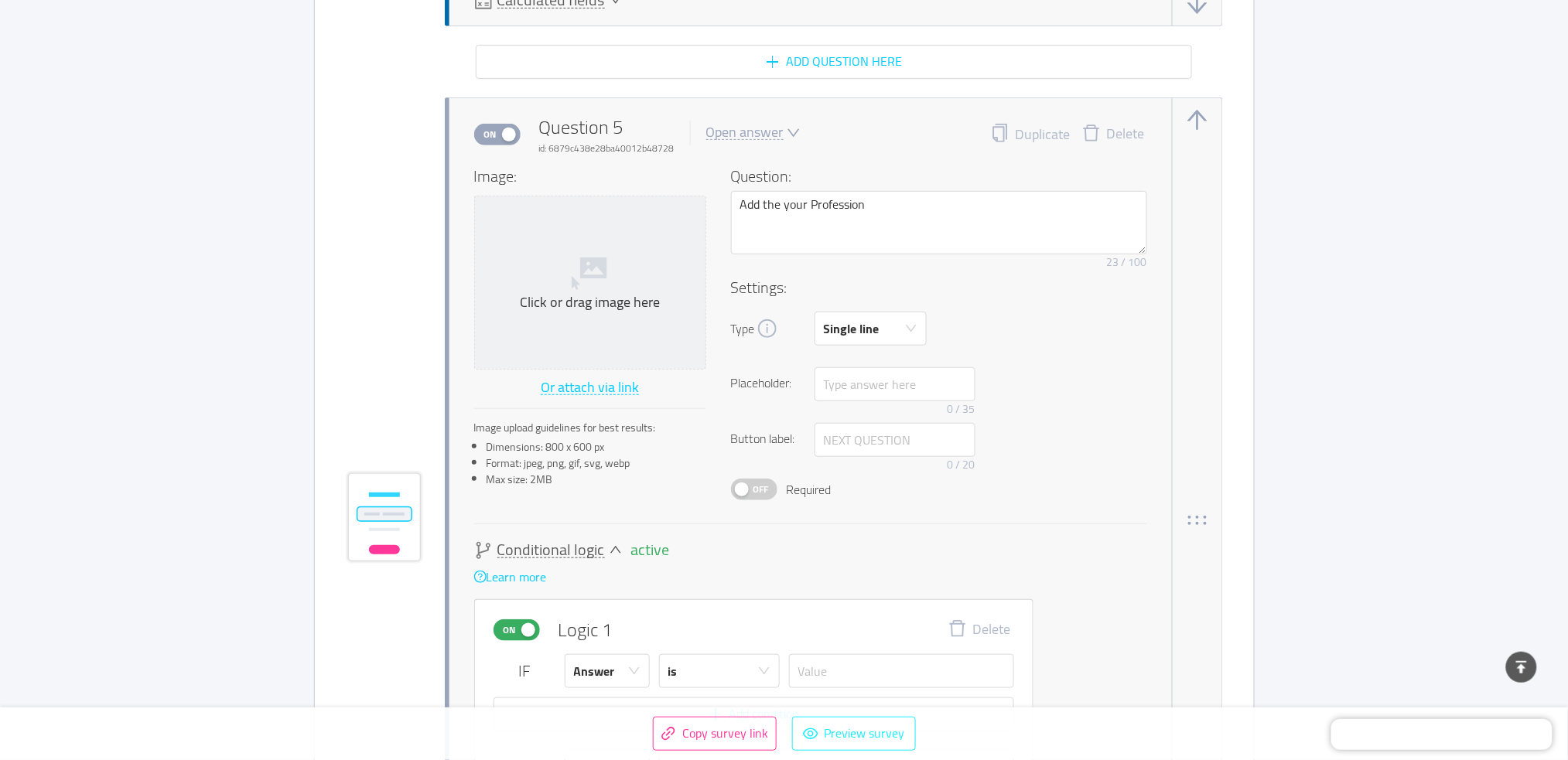 click on "Preview survey" at bounding box center [854, 734] 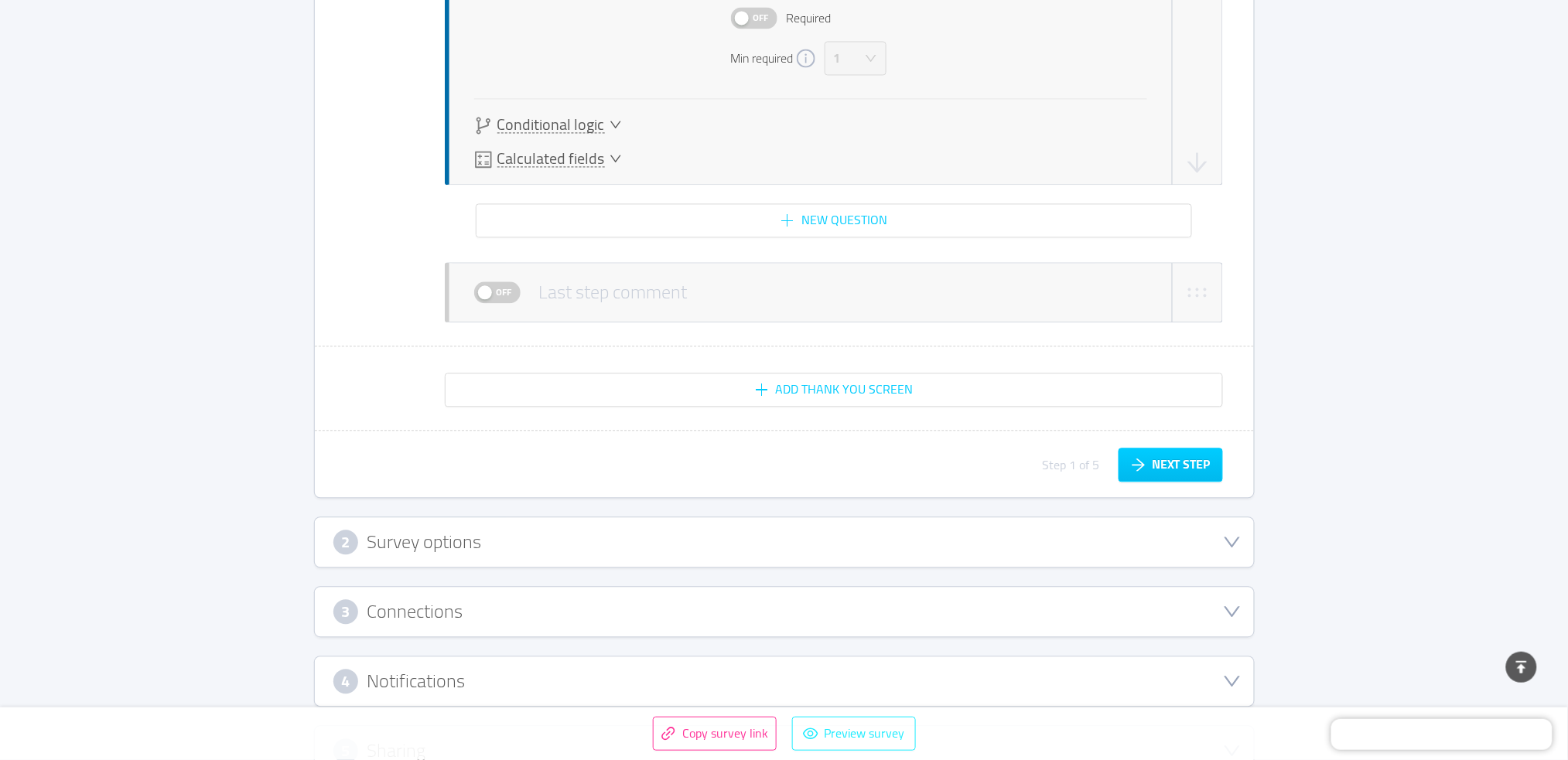 scroll, scrollTop: 9725, scrollLeft: 0, axis: vertical 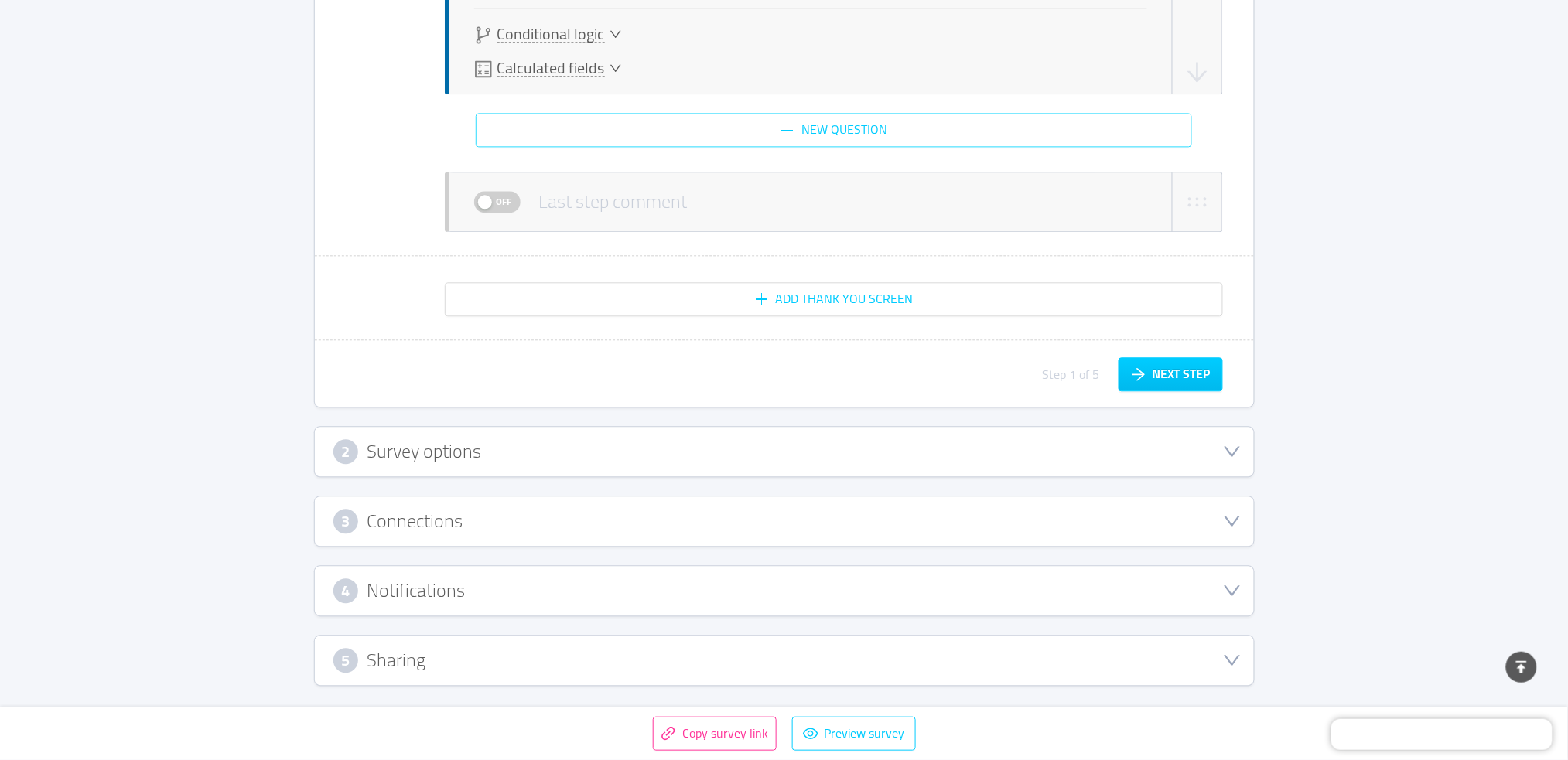 click on "New question" at bounding box center (834, 130) 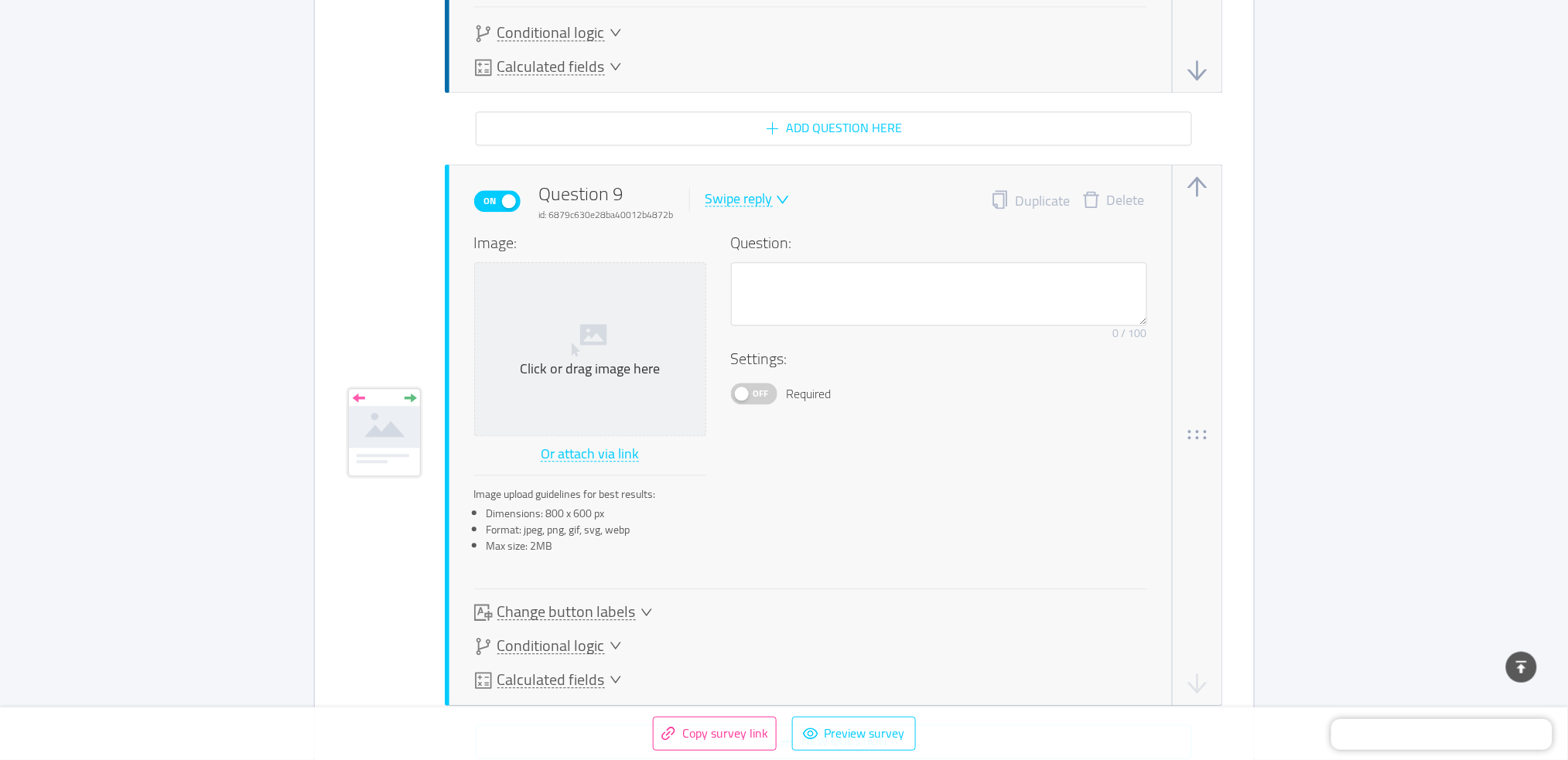 scroll, scrollTop: 9780, scrollLeft: 0, axis: vertical 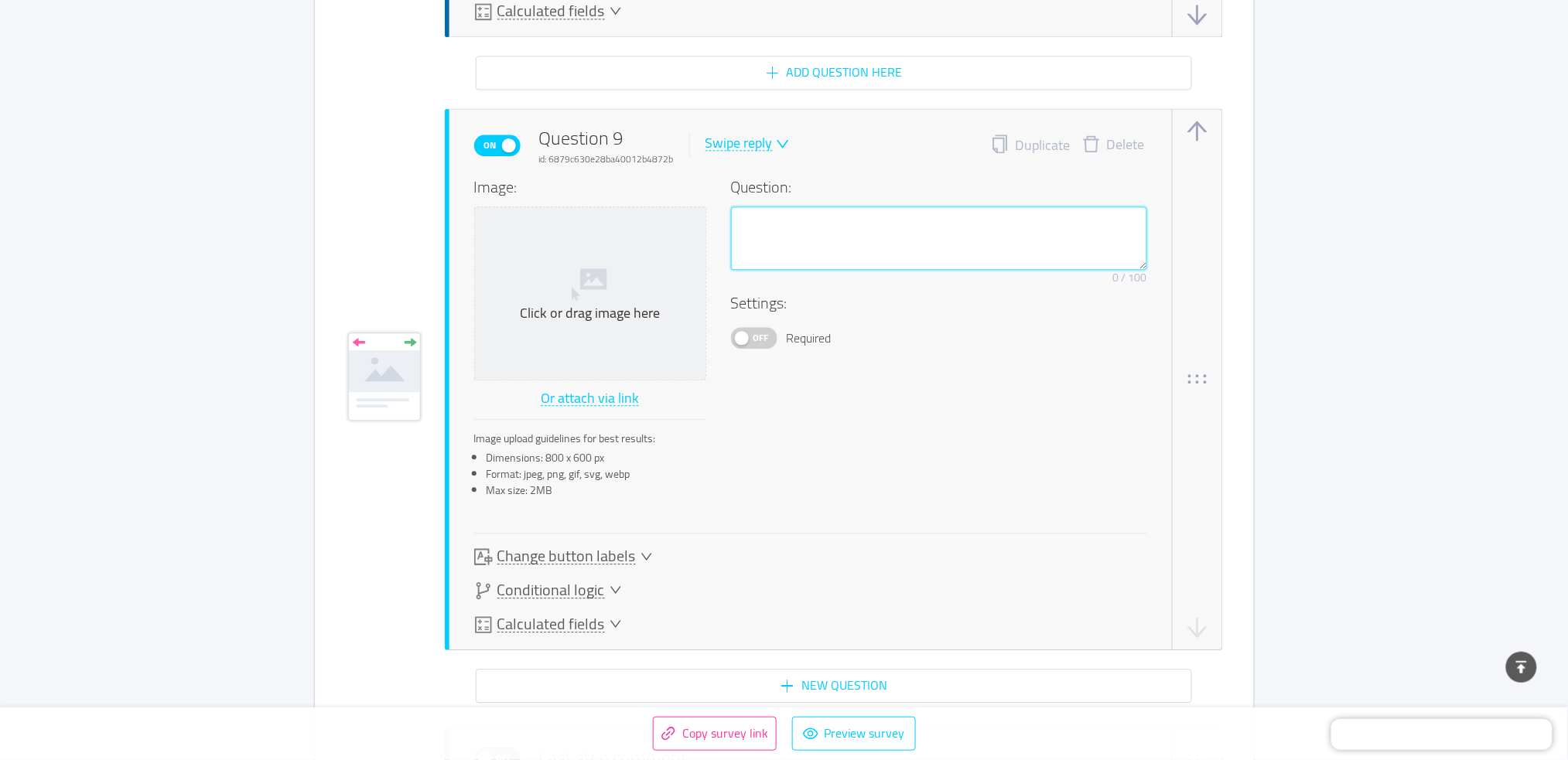 click at bounding box center (939, 238) 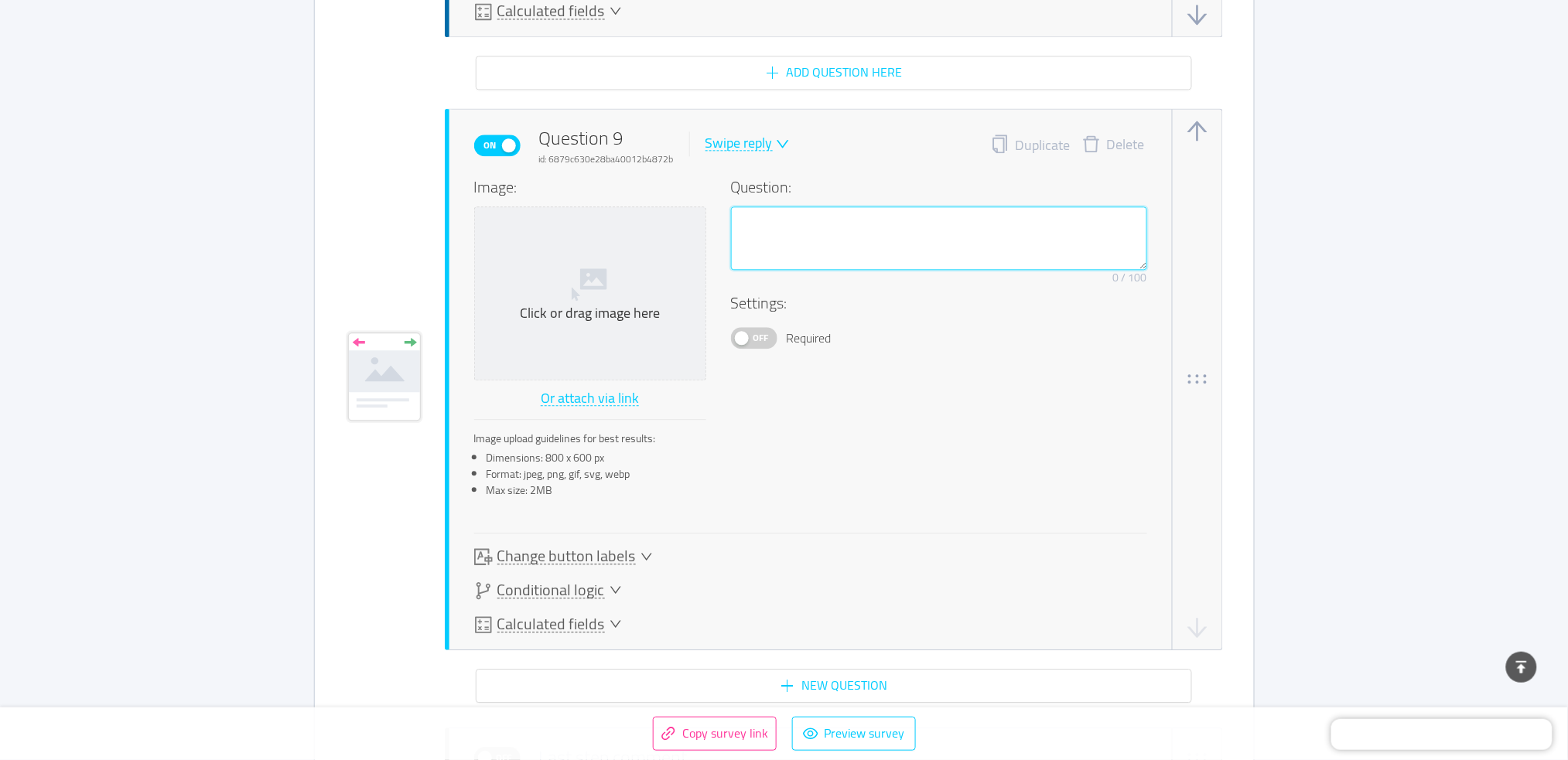 paste on "Preferred learning format?" 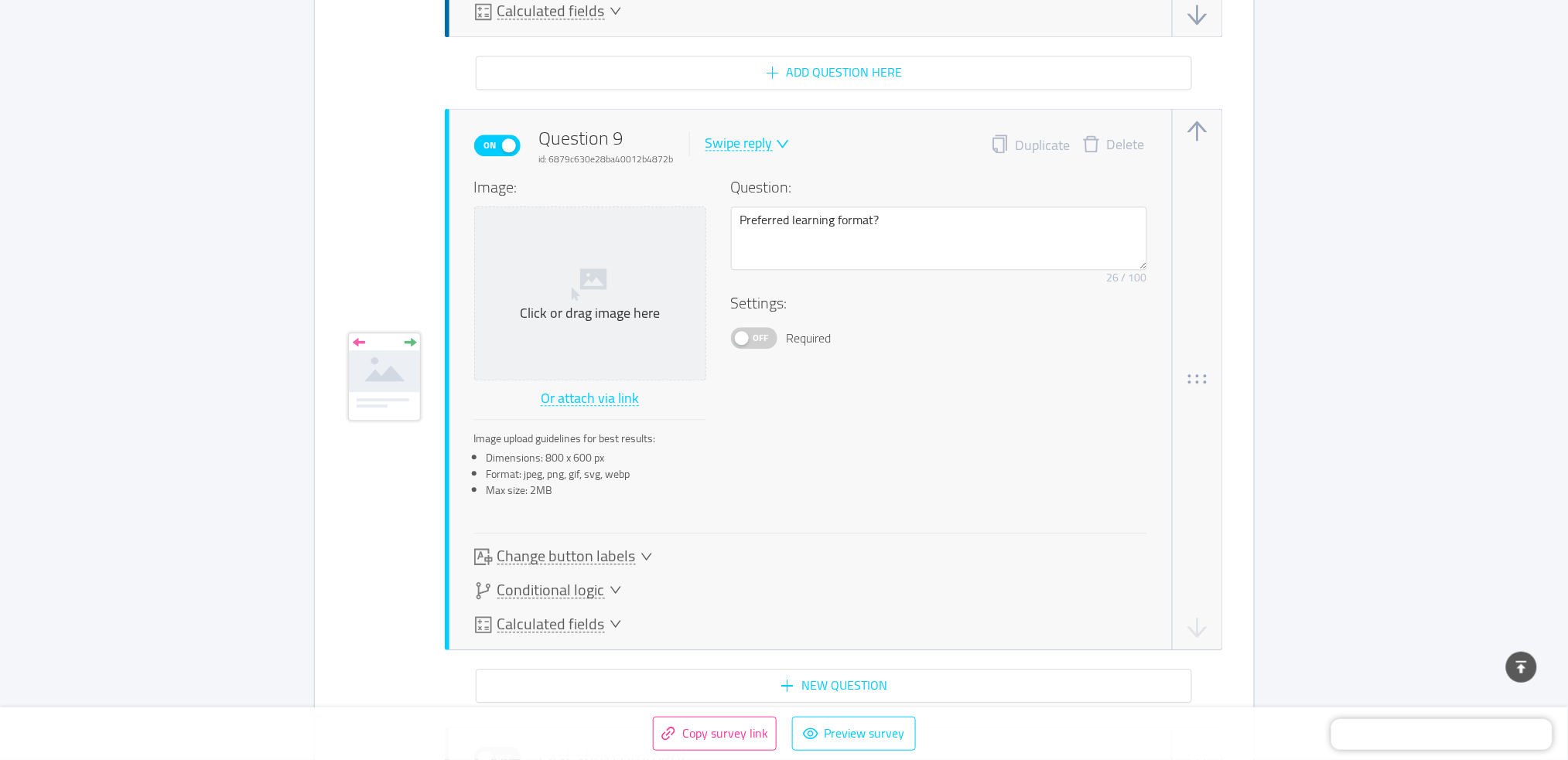 click on "Swipe reply" at bounding box center [739, 143] 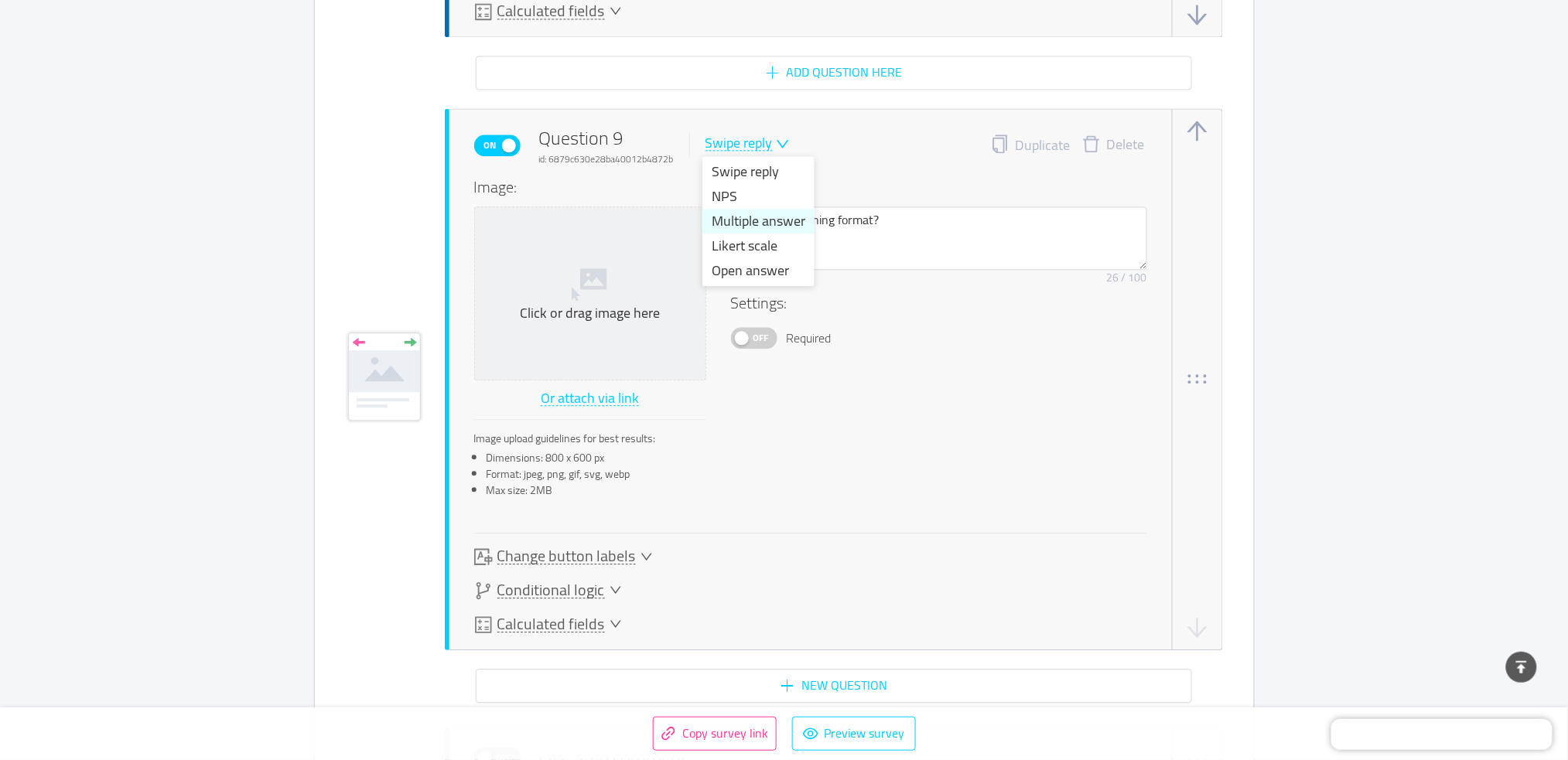 click on "Multiple answer" at bounding box center [758, 221] 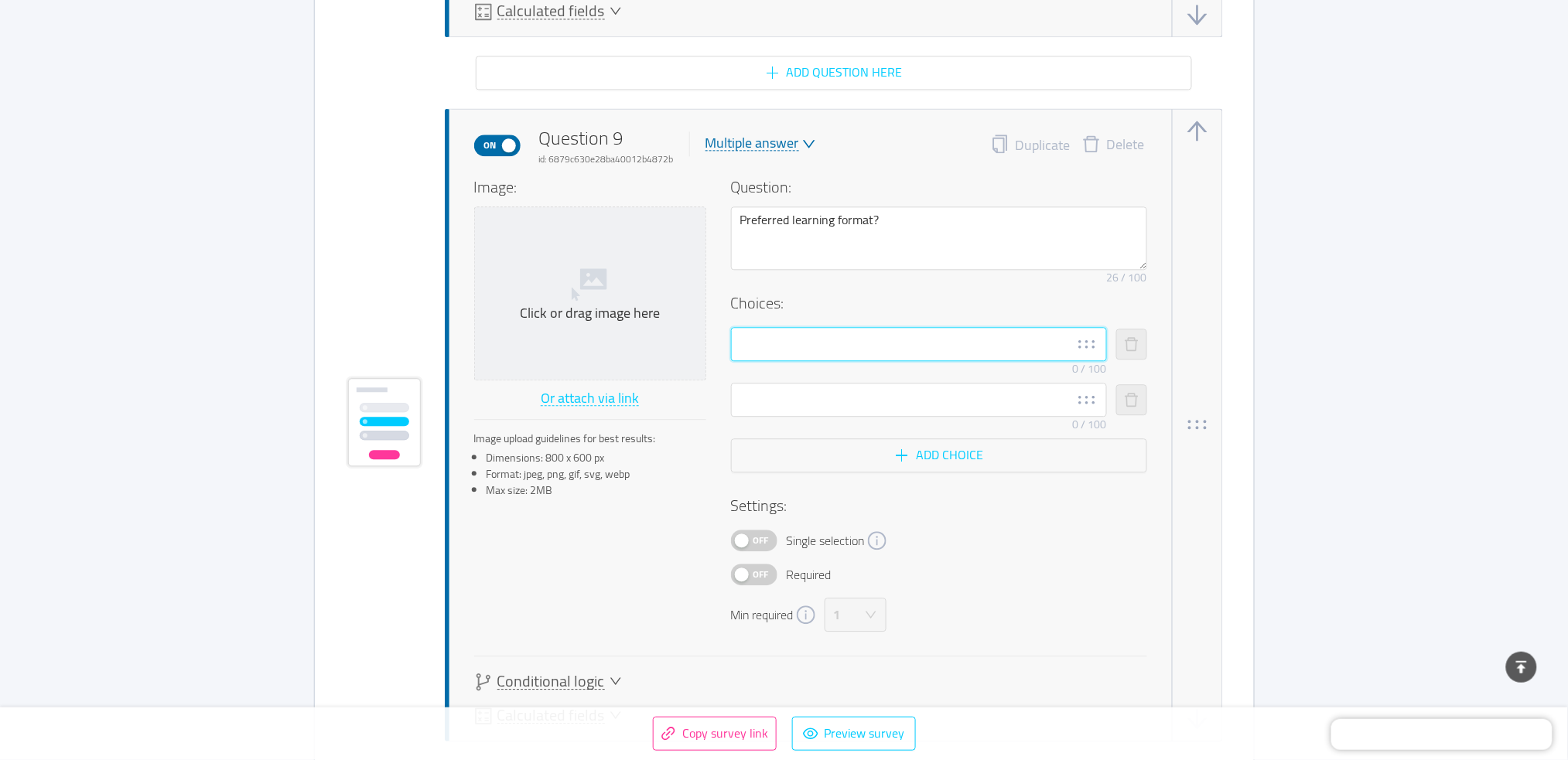 click at bounding box center [919, 344] 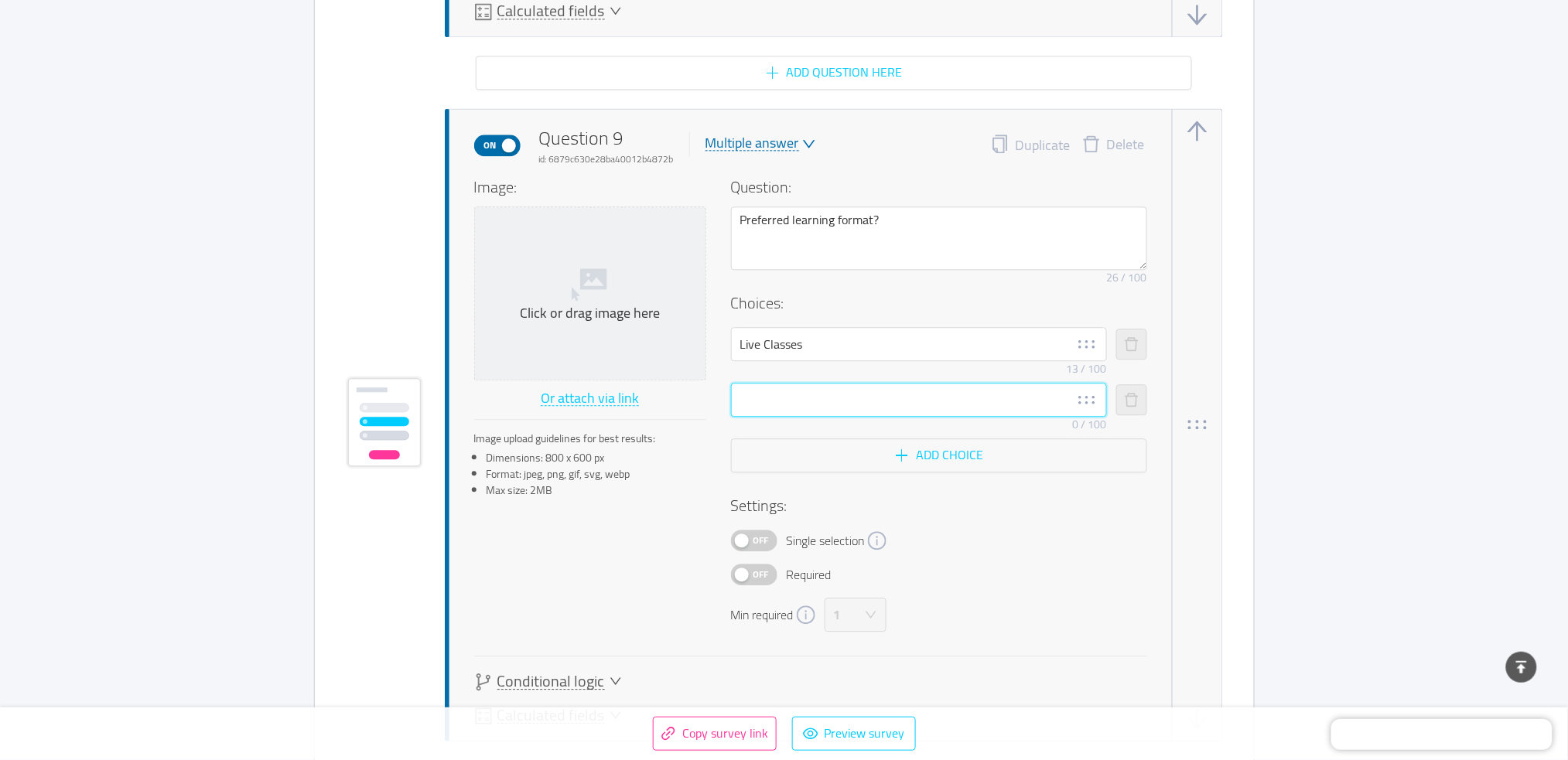 click at bounding box center [919, 400] 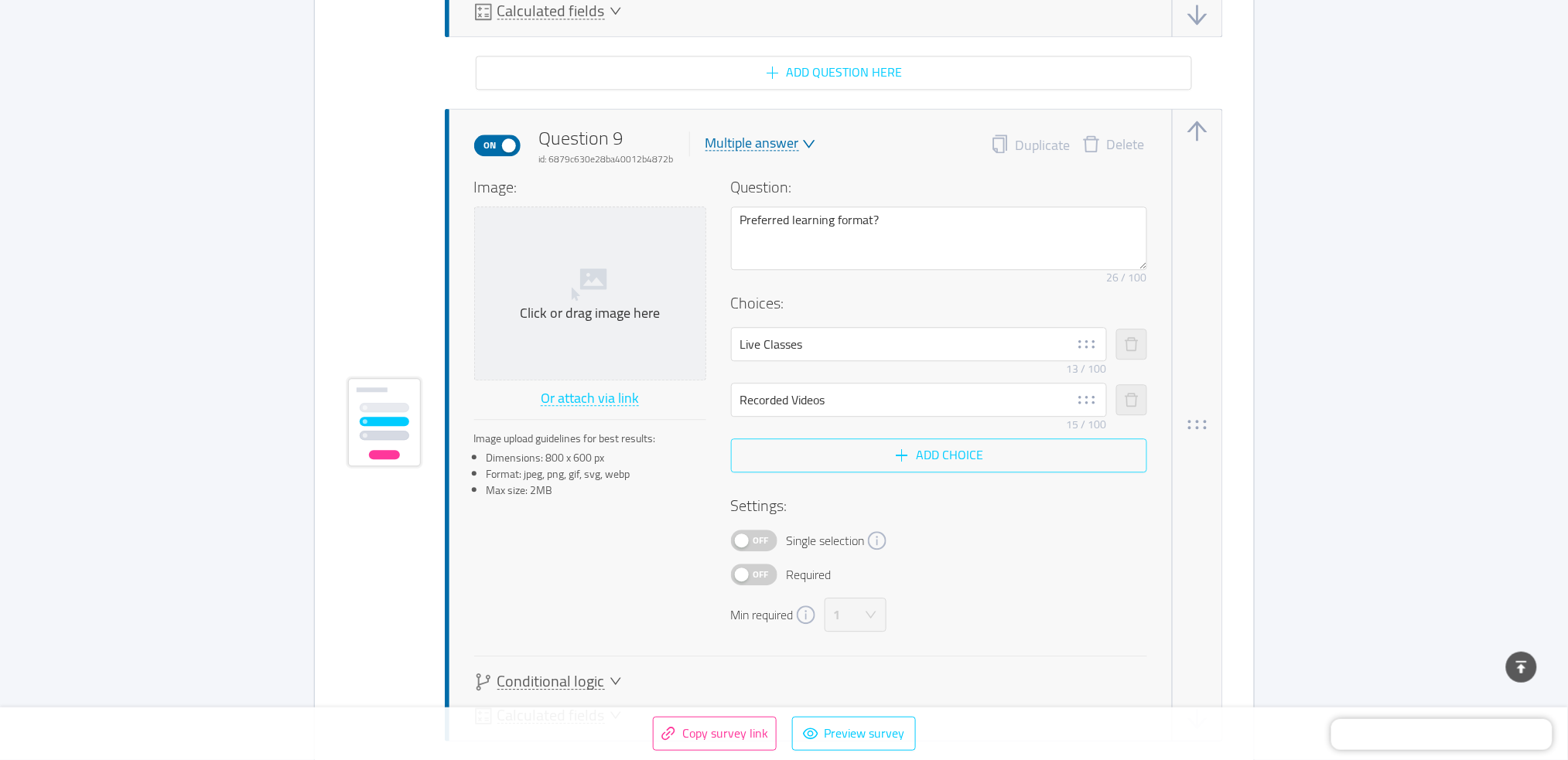 click on "Add choice" at bounding box center [939, 455] 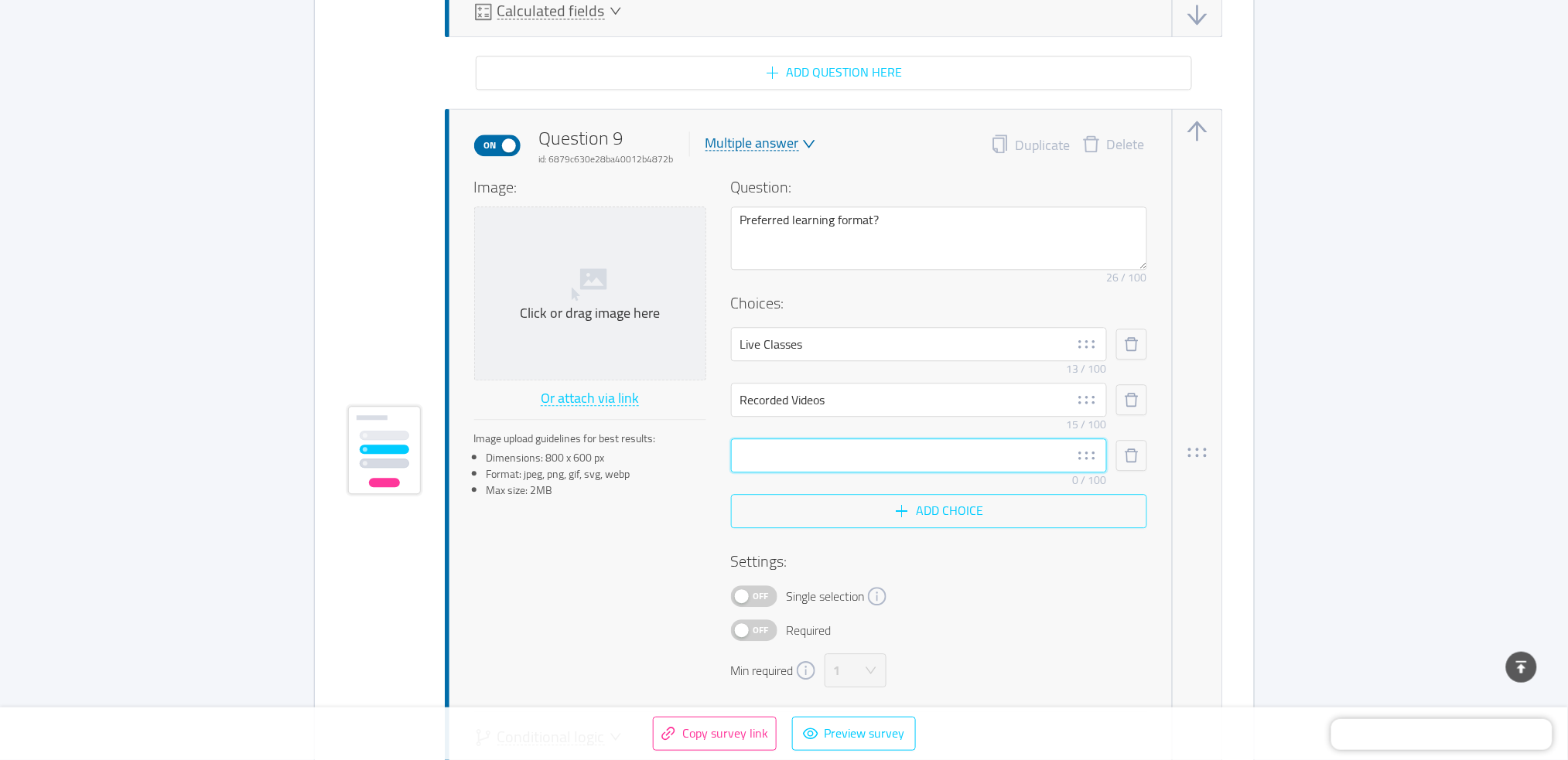 click at bounding box center [919, 455] 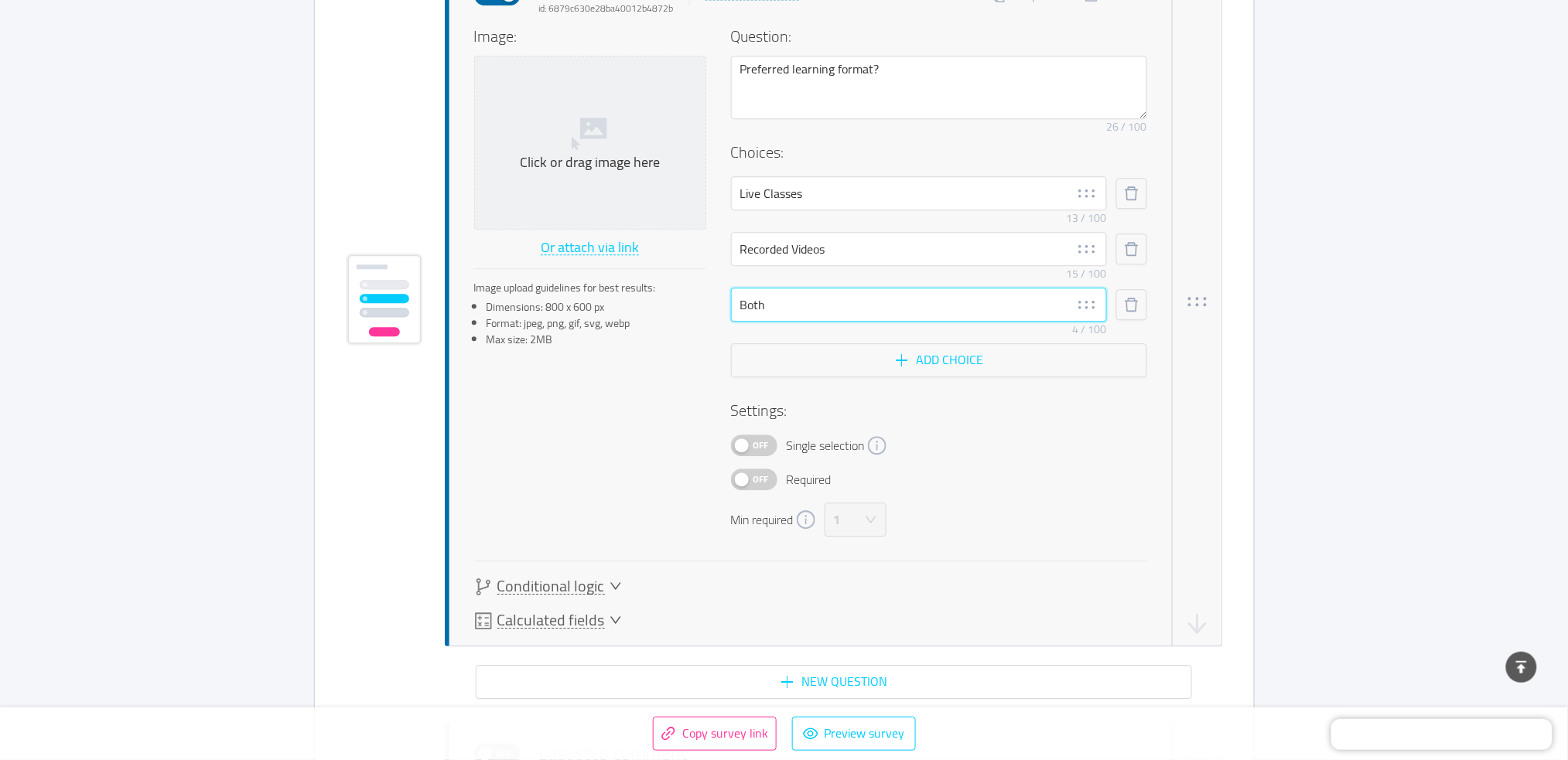 scroll, scrollTop: 9983, scrollLeft: 0, axis: vertical 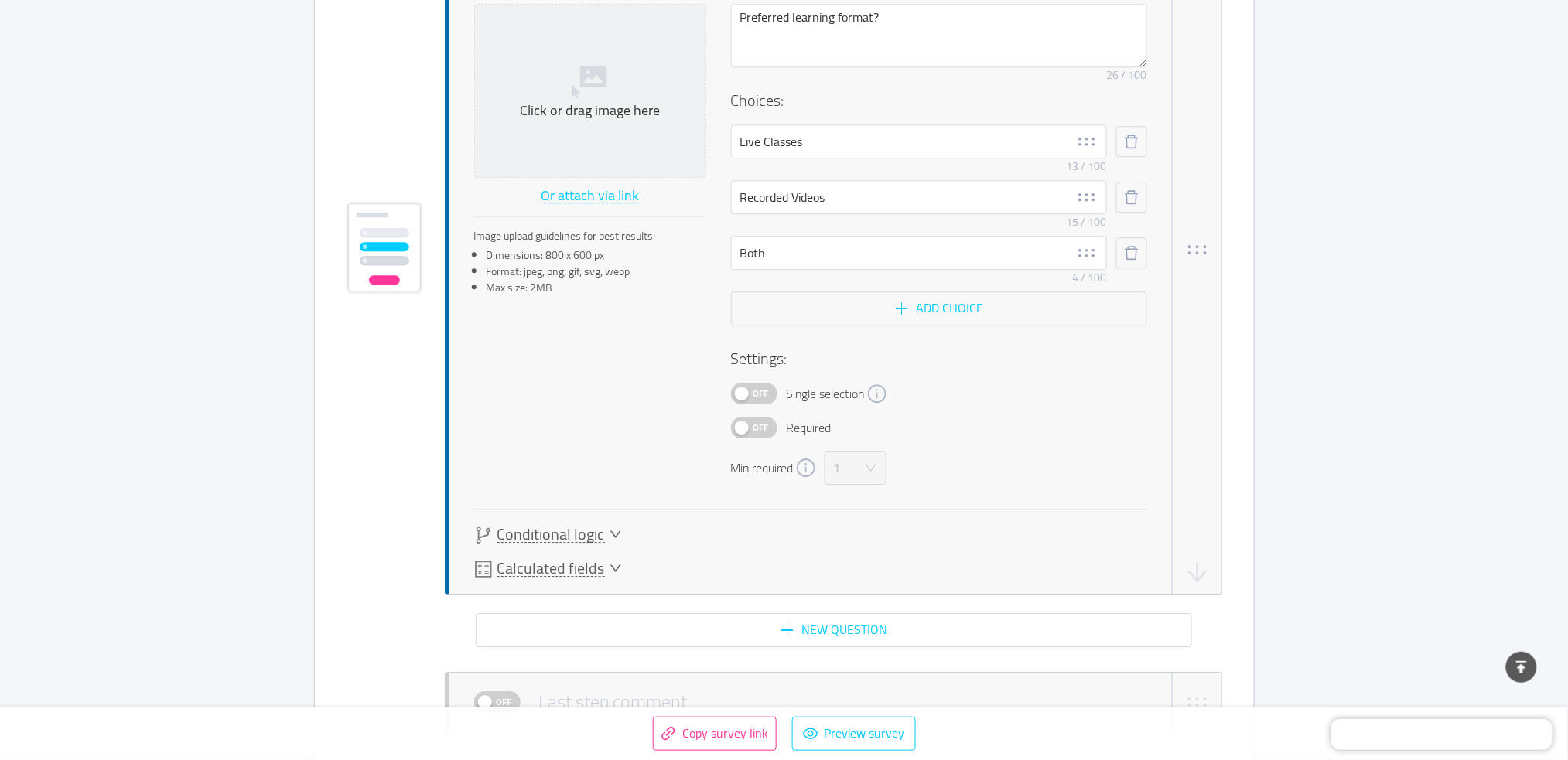 click on "On  Question 1  id: 6879c082e28ba40012b48706  Open answer  Duplicate Delete Image:    Click or drag image here  Or attach via link Image upload guidelines for best results: Dimensions: 800 x 600 px Format: jpeg, png, gif, svg, webp Max size: 2MB Question: Full Name  Remove character limit   10 / 100  Settings: Type  Single line  Country code: 🇺🇸 +1   Placeholder:  0 / 35  Button label:  0 / 20  On Required  Conditional logic   Calculated fields  Add question here On  Question 2  id: 6879c090e28ba40012b48709  Open answer  Duplicate Delete Image:    Click or drag image here  Or attach via link Image upload guidelines for best results: Dimensions: 800 x 600 px Format: jpeg, png, gif, svg, webp Max size: 2MB Question: Your Contact Number  Remove character limit   19 / 100  Settings: Type  Phone  Country code: 🇺🇸 +1   Placeholder:  0 / 35  Button label:  0 / 20  Off Required  Conditional logic   Calculated fields  Add question here On  Question 3  id: 6879c1dee28ba40012b4870c  Multiple answer  Delete" at bounding box center (784, -4252) 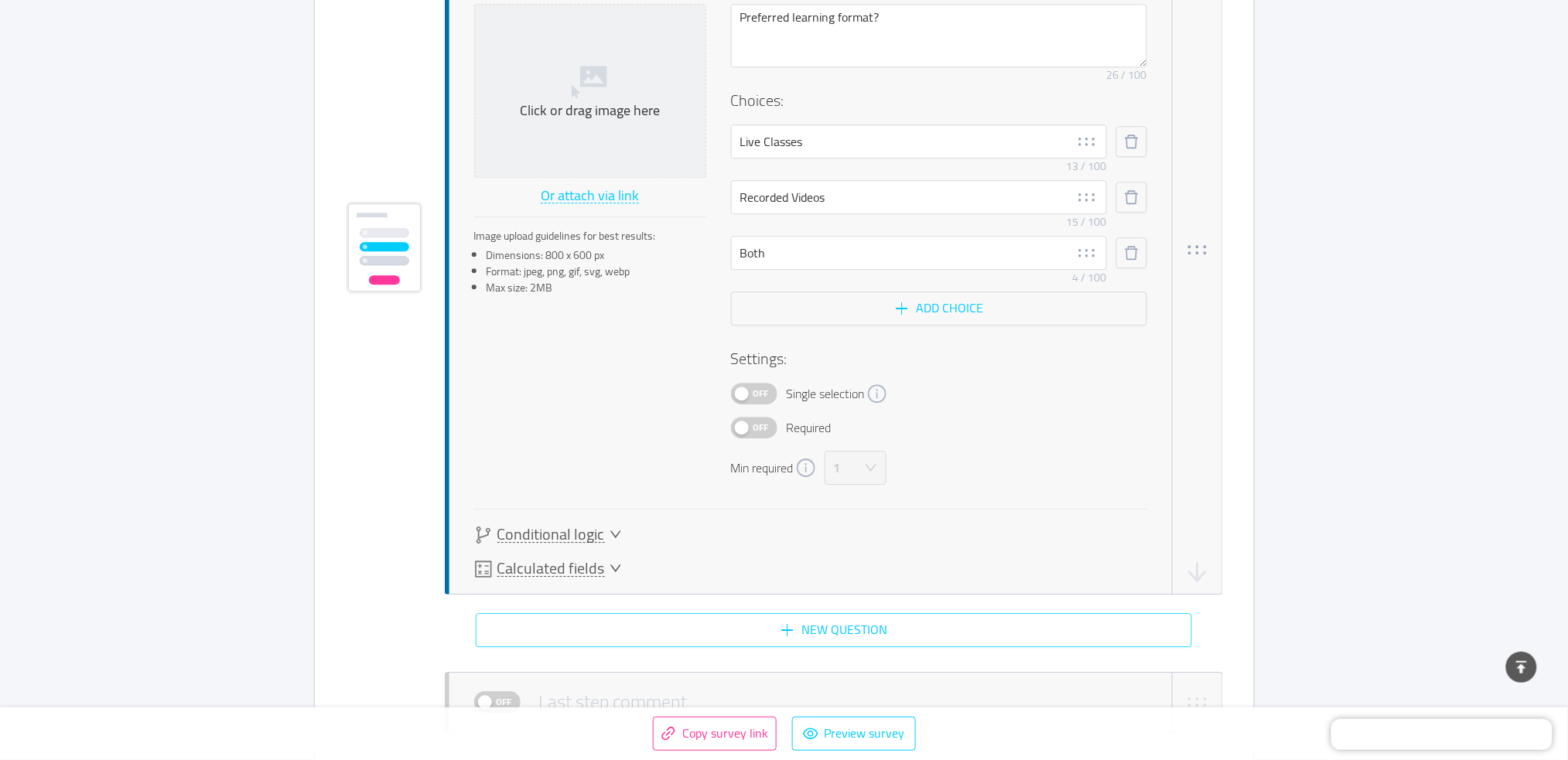 click on "New question" at bounding box center [834, 630] 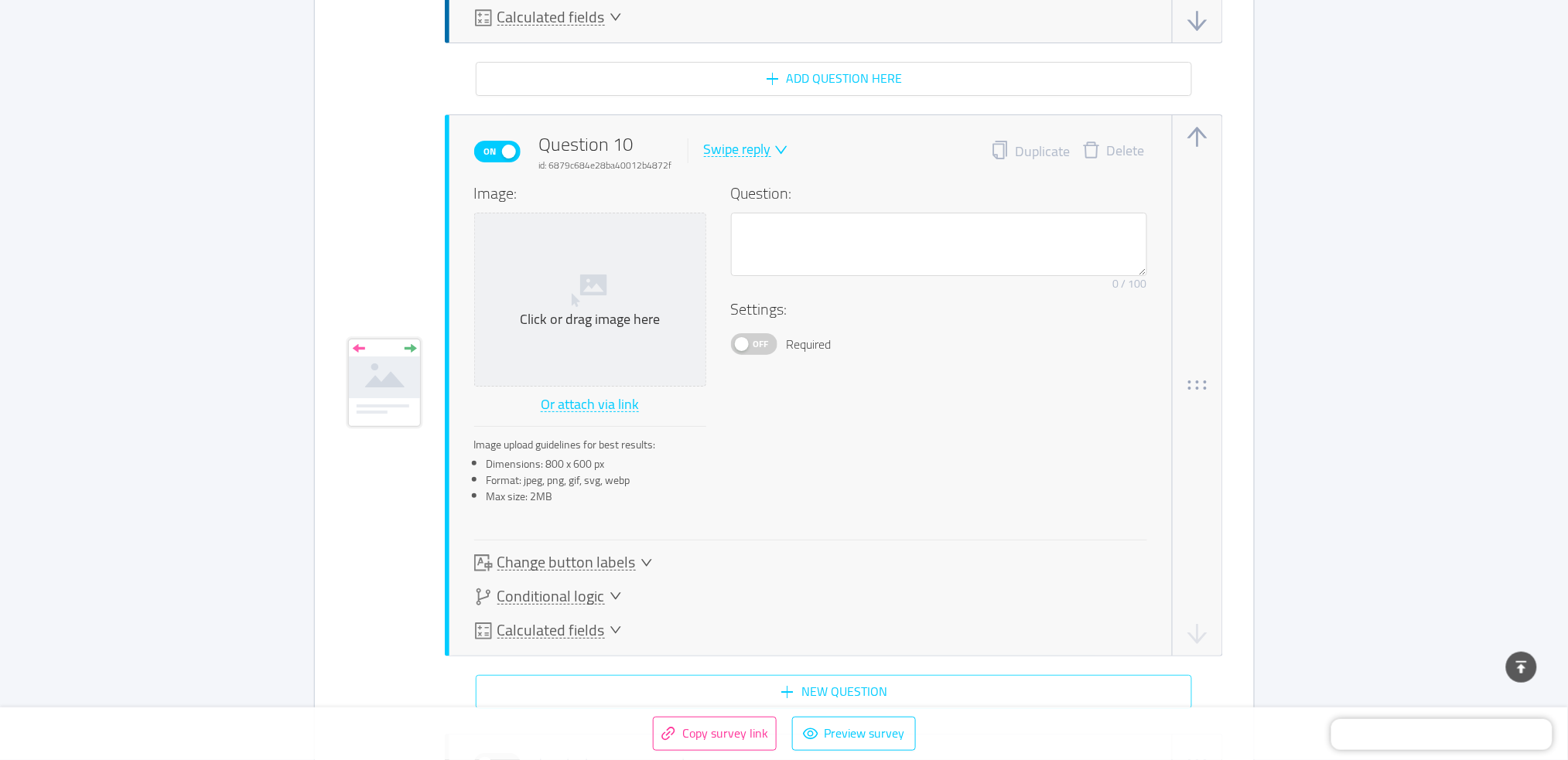 scroll, scrollTop: 10541, scrollLeft: 0, axis: vertical 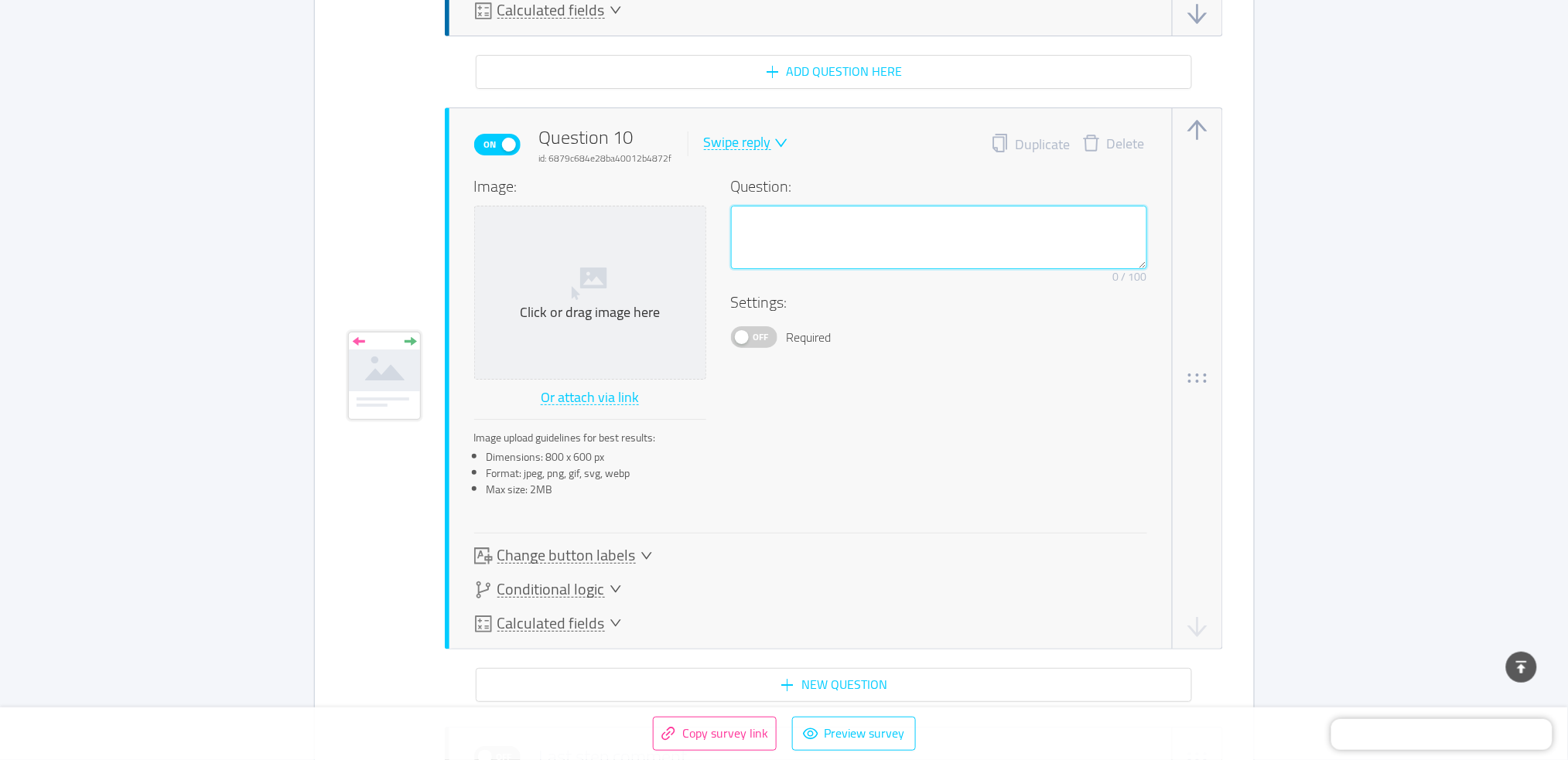 click at bounding box center [939, 237] 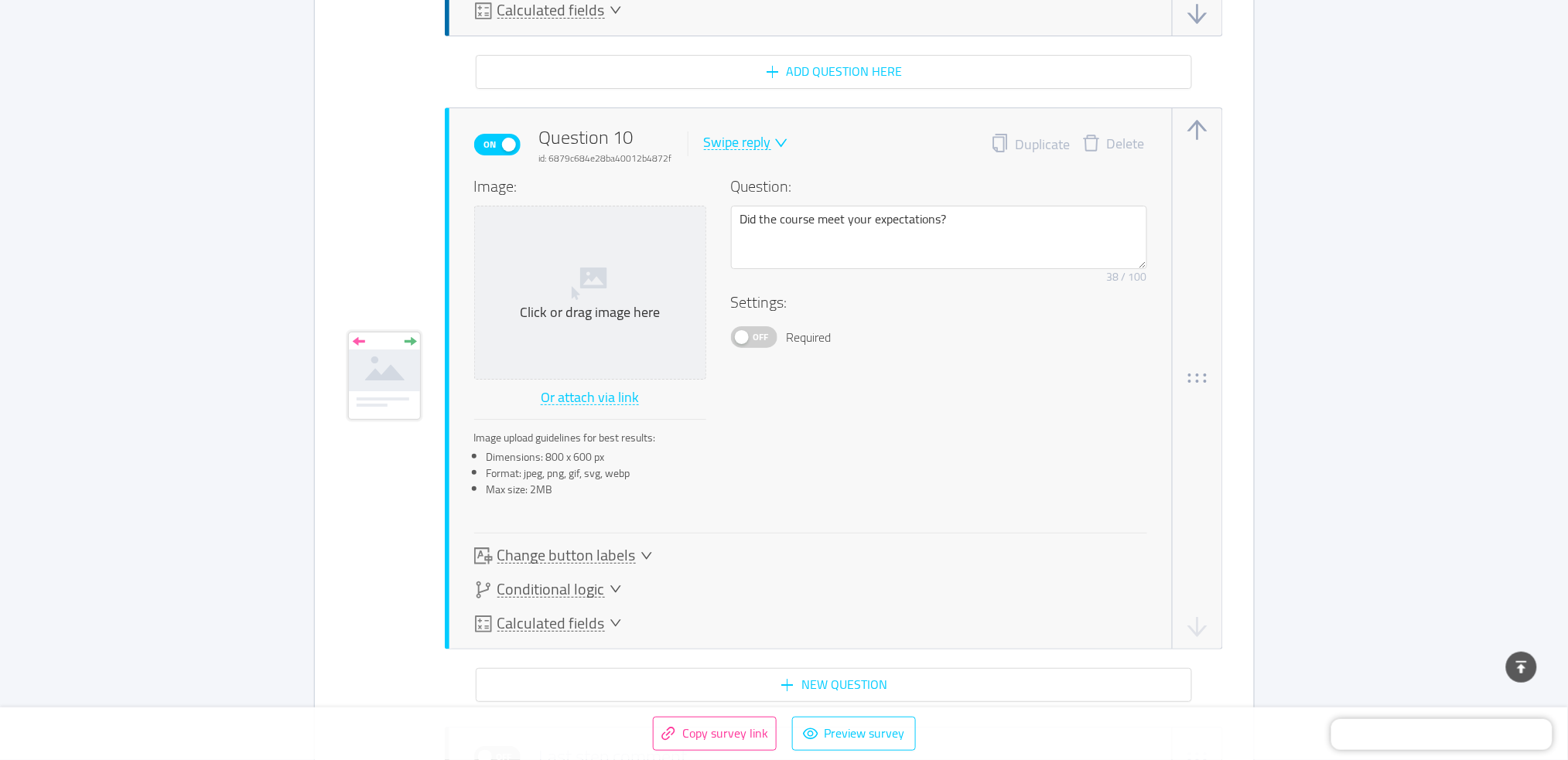 click on "Swipe reply" at bounding box center [737, 142] 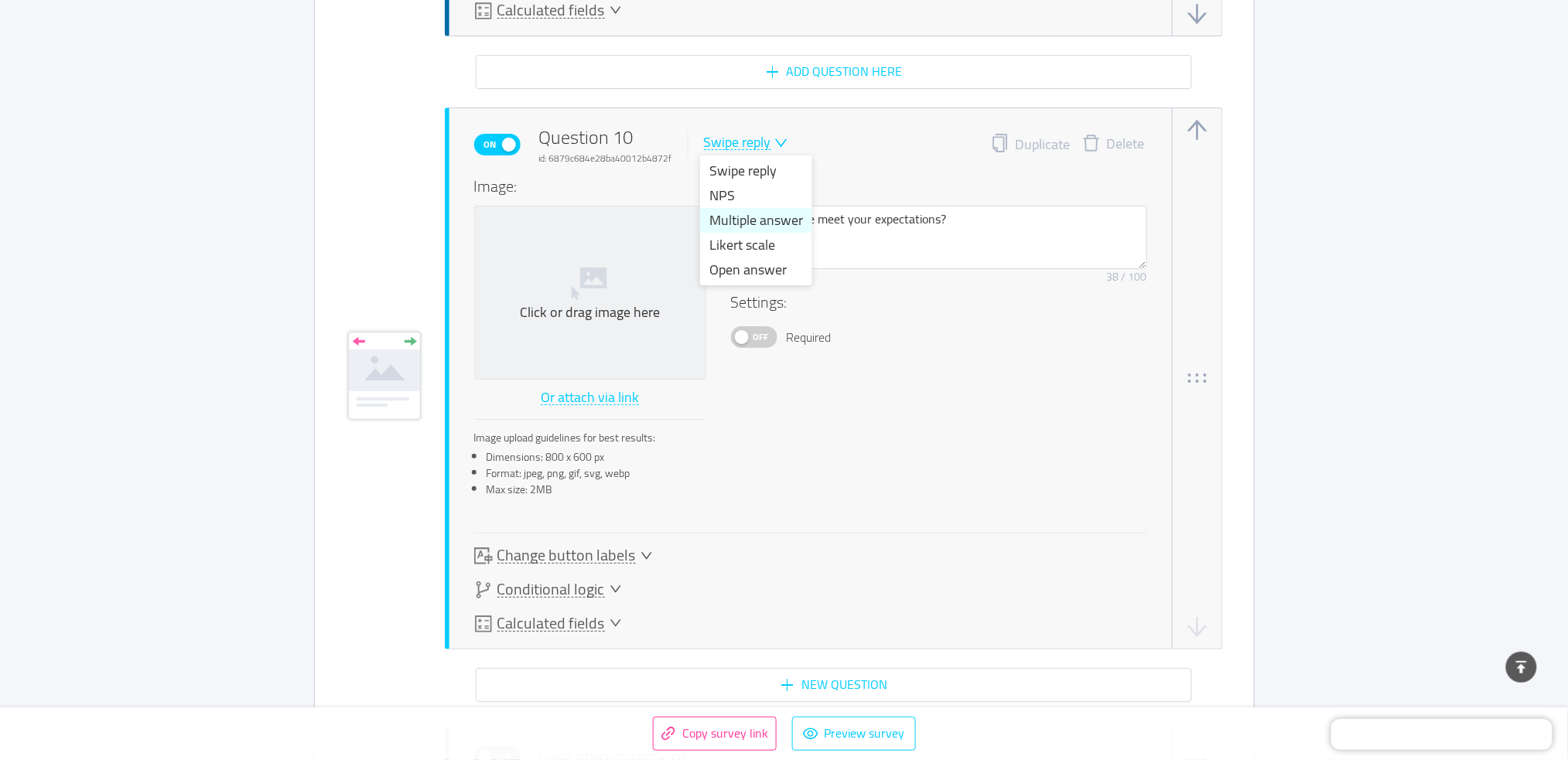click on "Multiple answer" at bounding box center [756, 220] 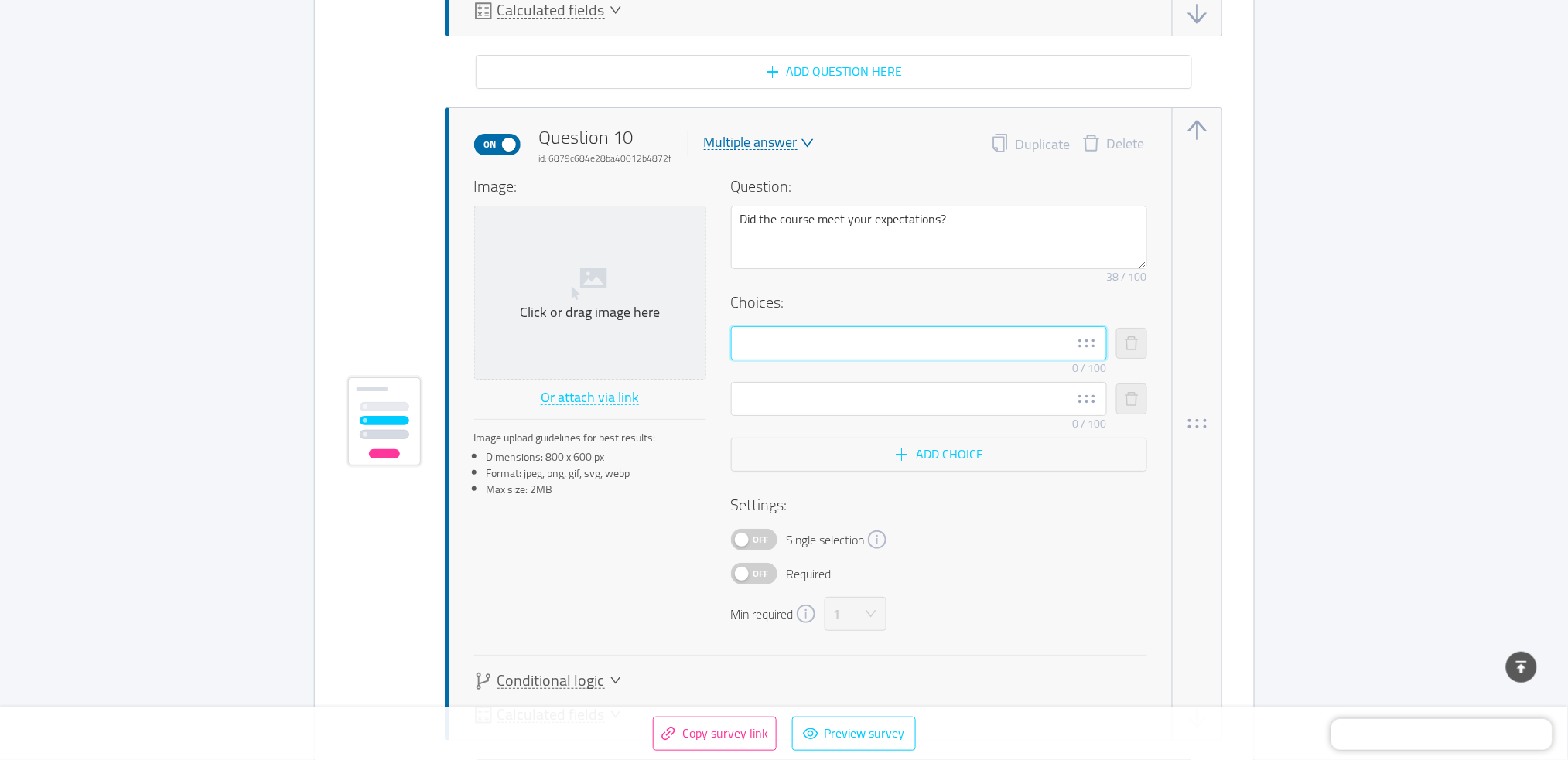 click at bounding box center (919, 343) 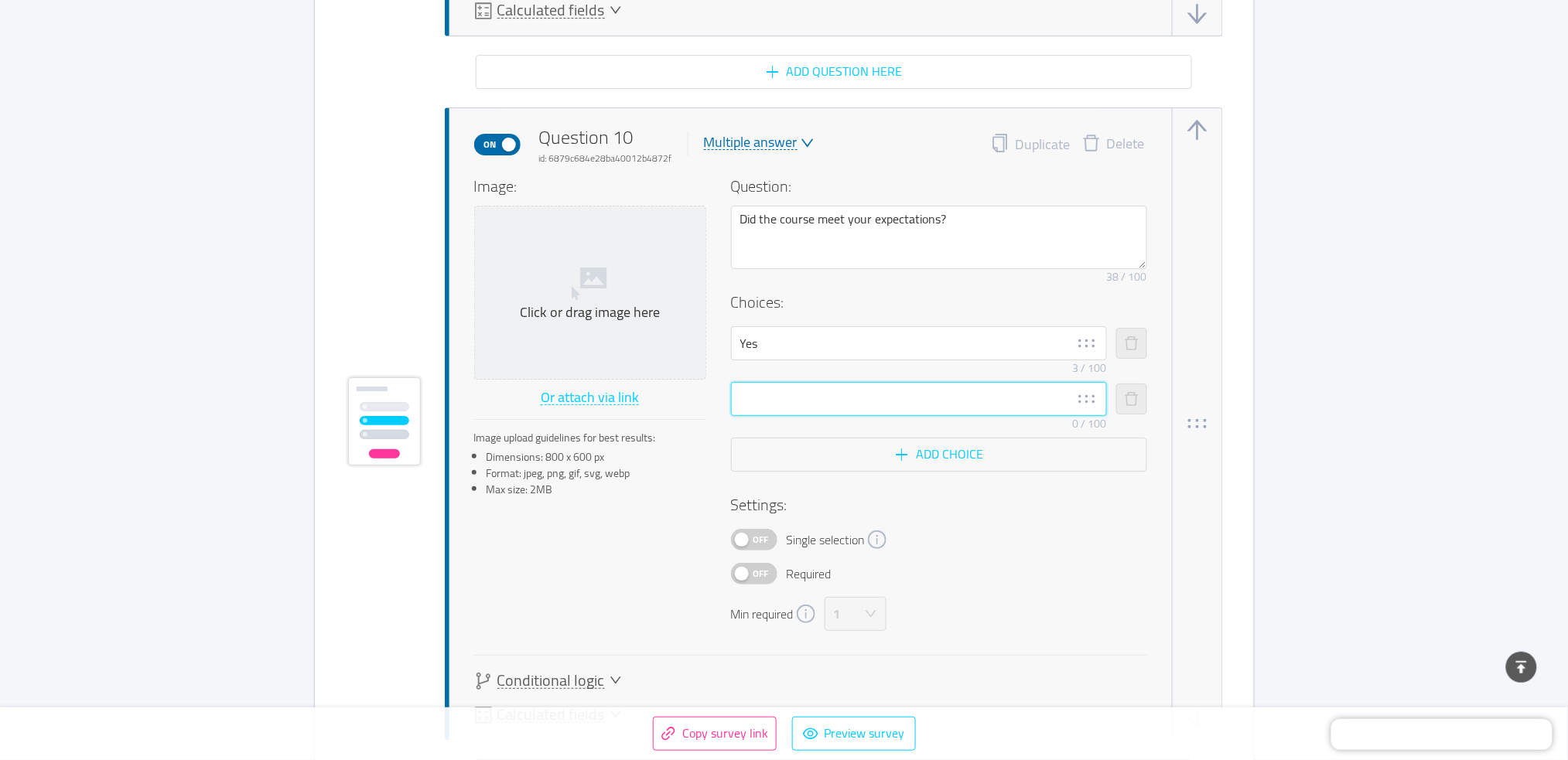 click at bounding box center (919, 399) 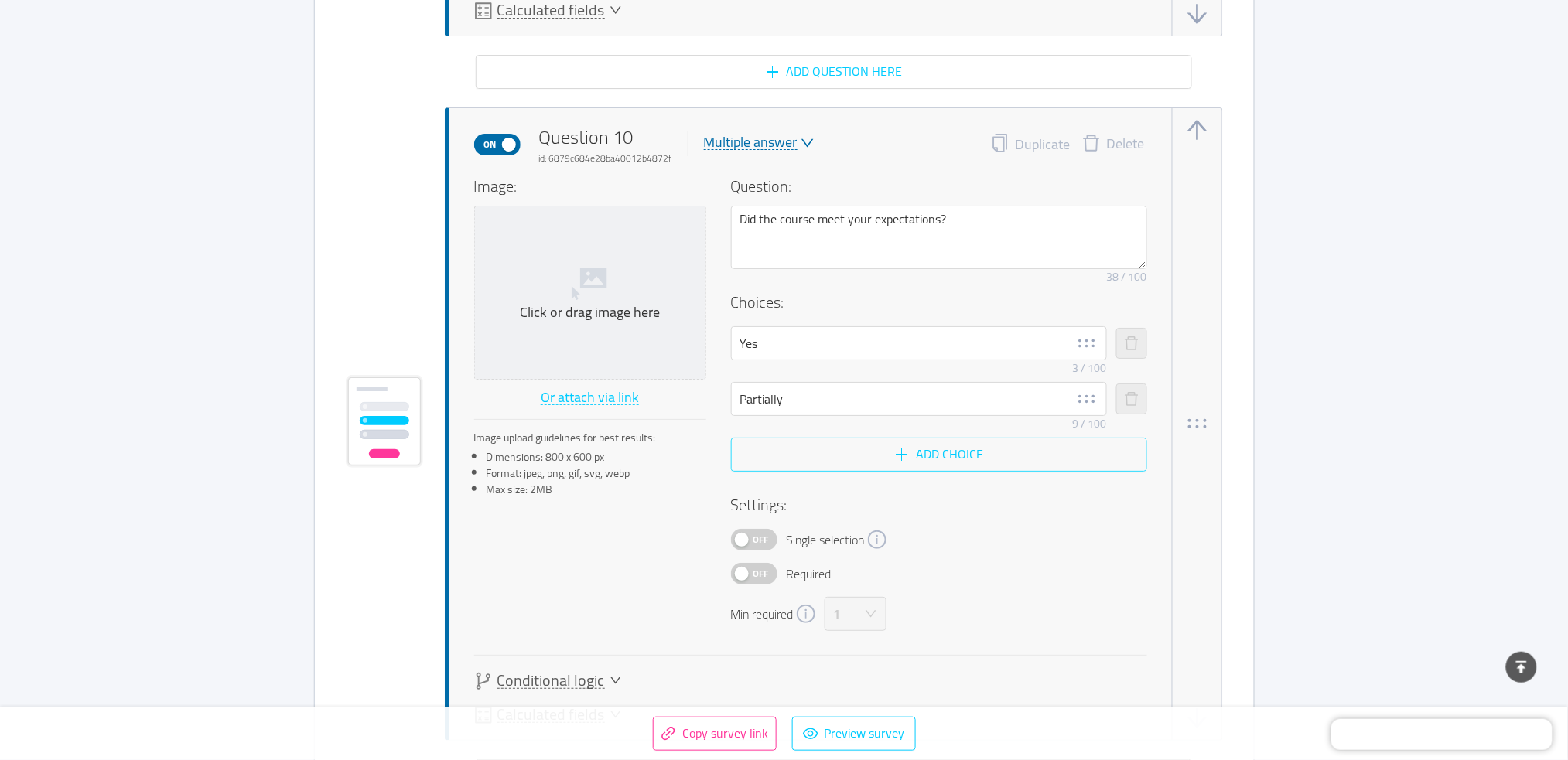 click on "Add choice" at bounding box center (939, 455) 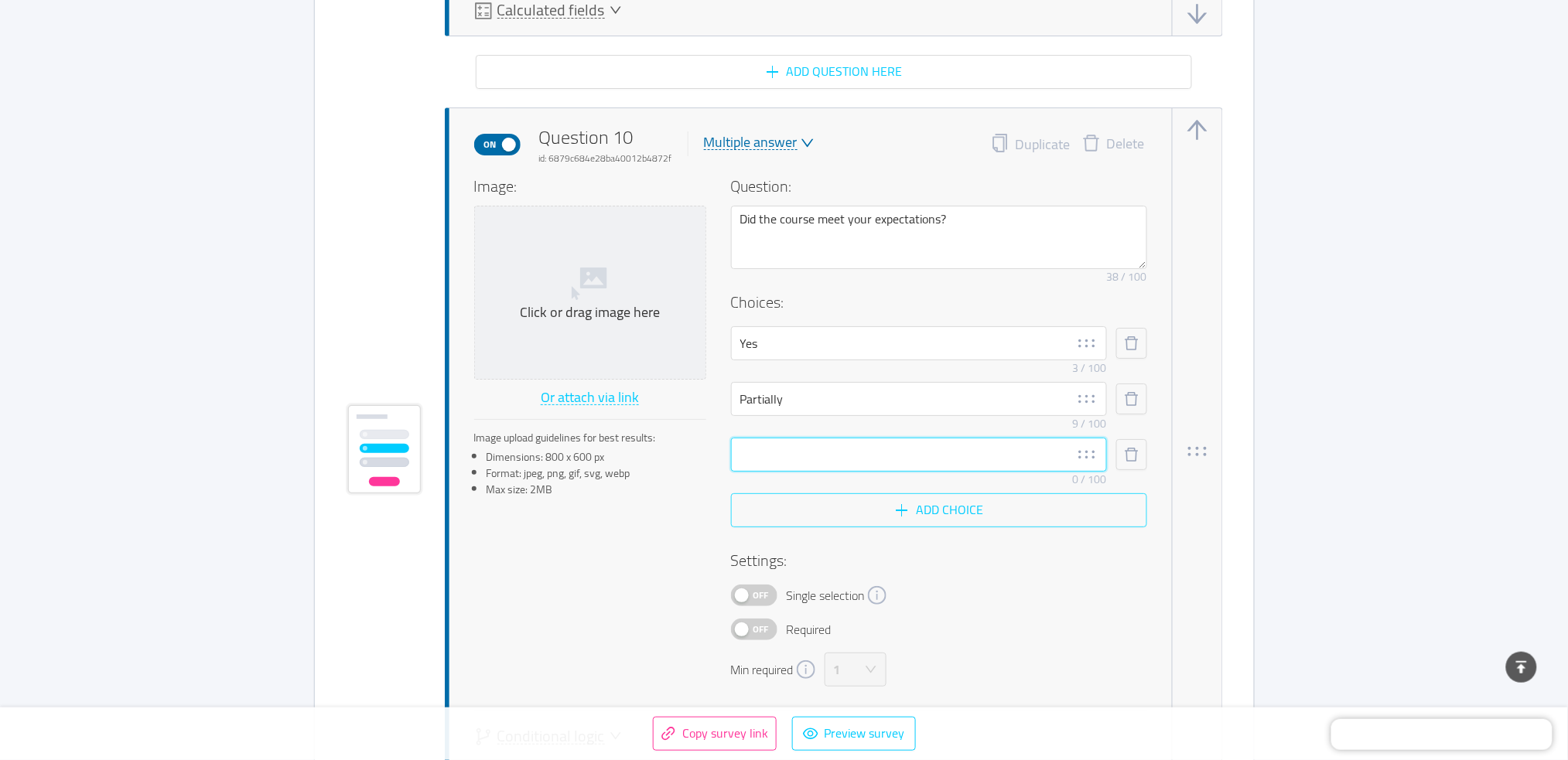 click at bounding box center (919, 455) 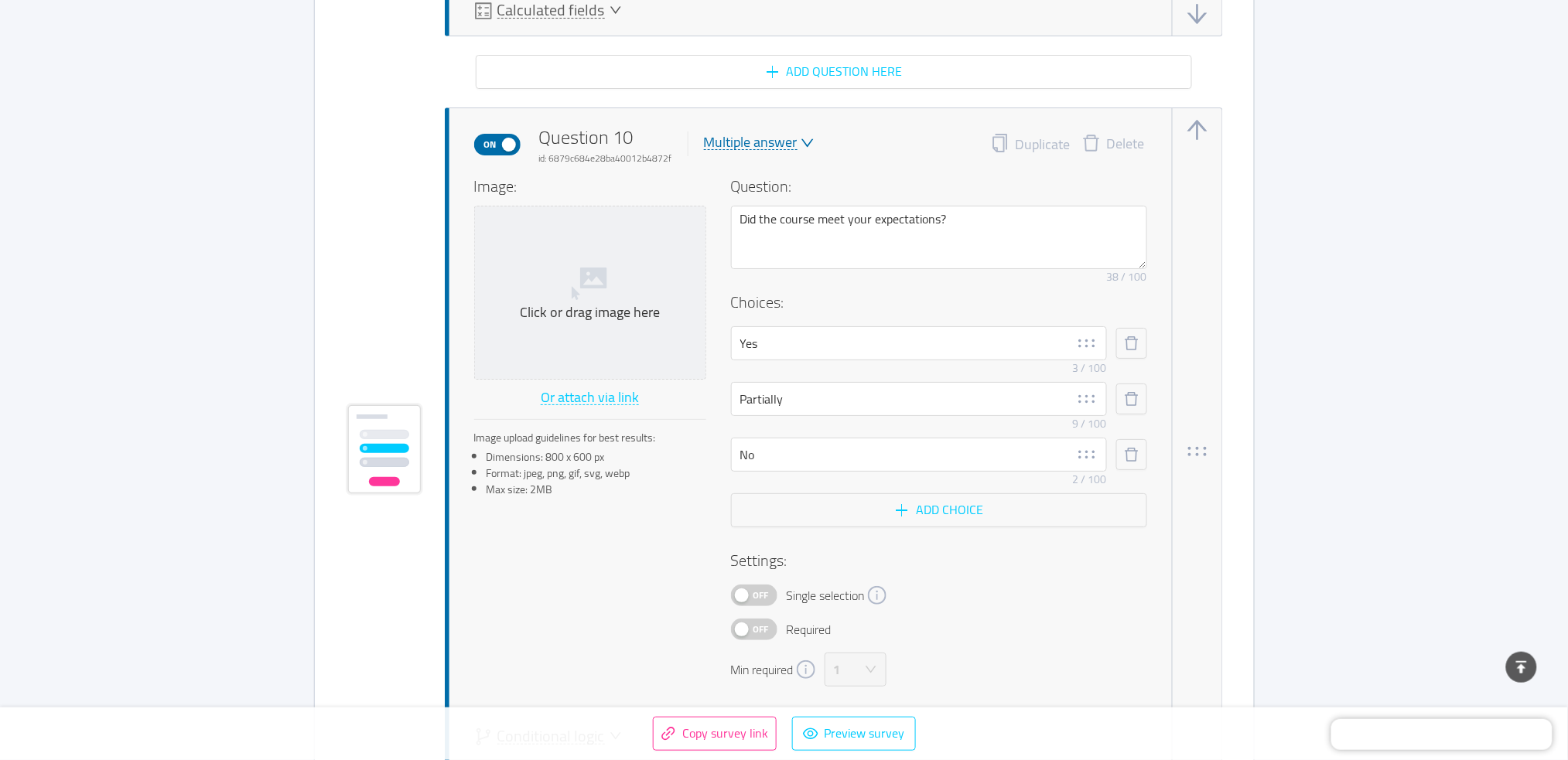 click on "Off" at bounding box center (761, 595) 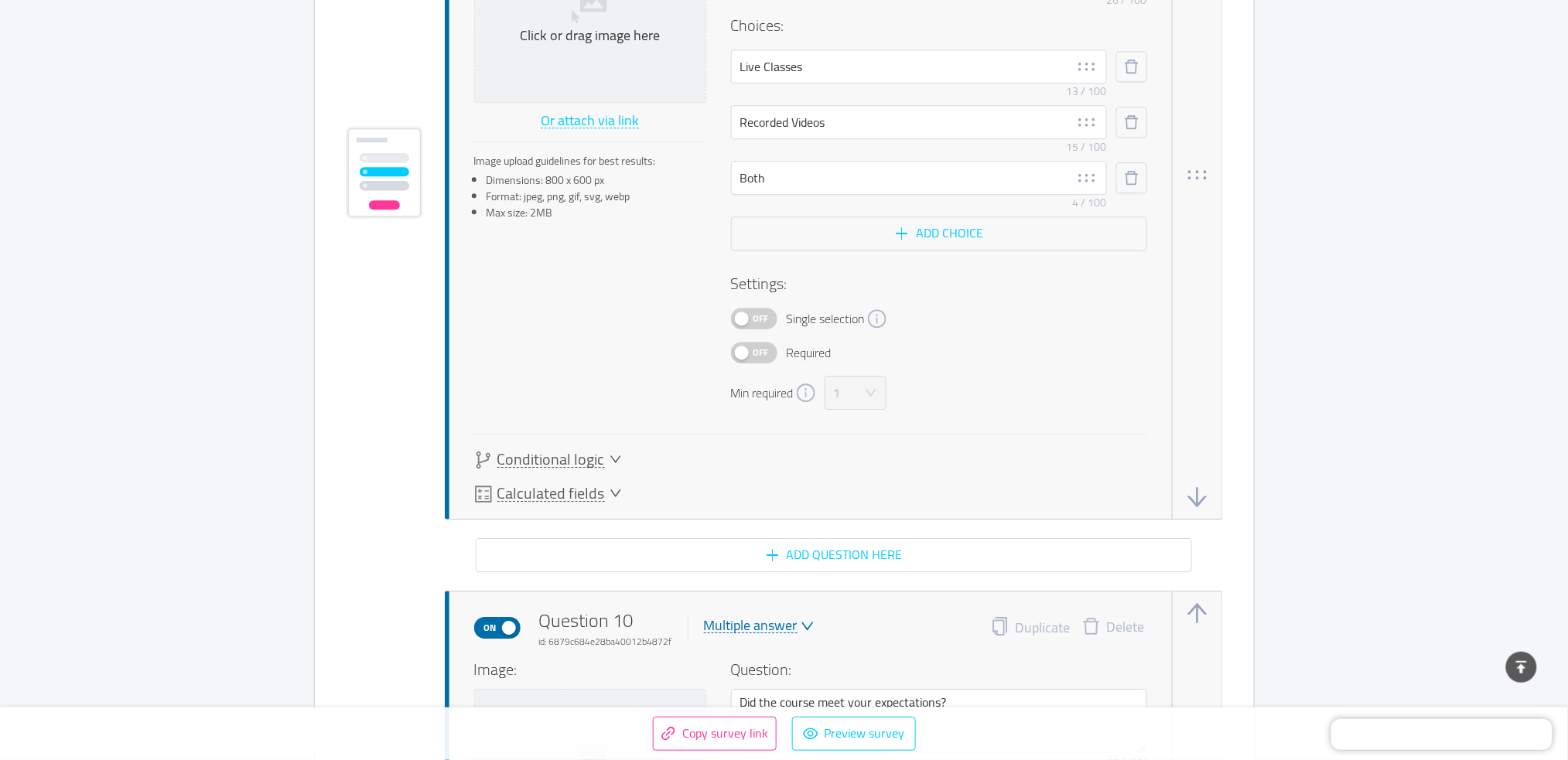 scroll, scrollTop: 9921, scrollLeft: 0, axis: vertical 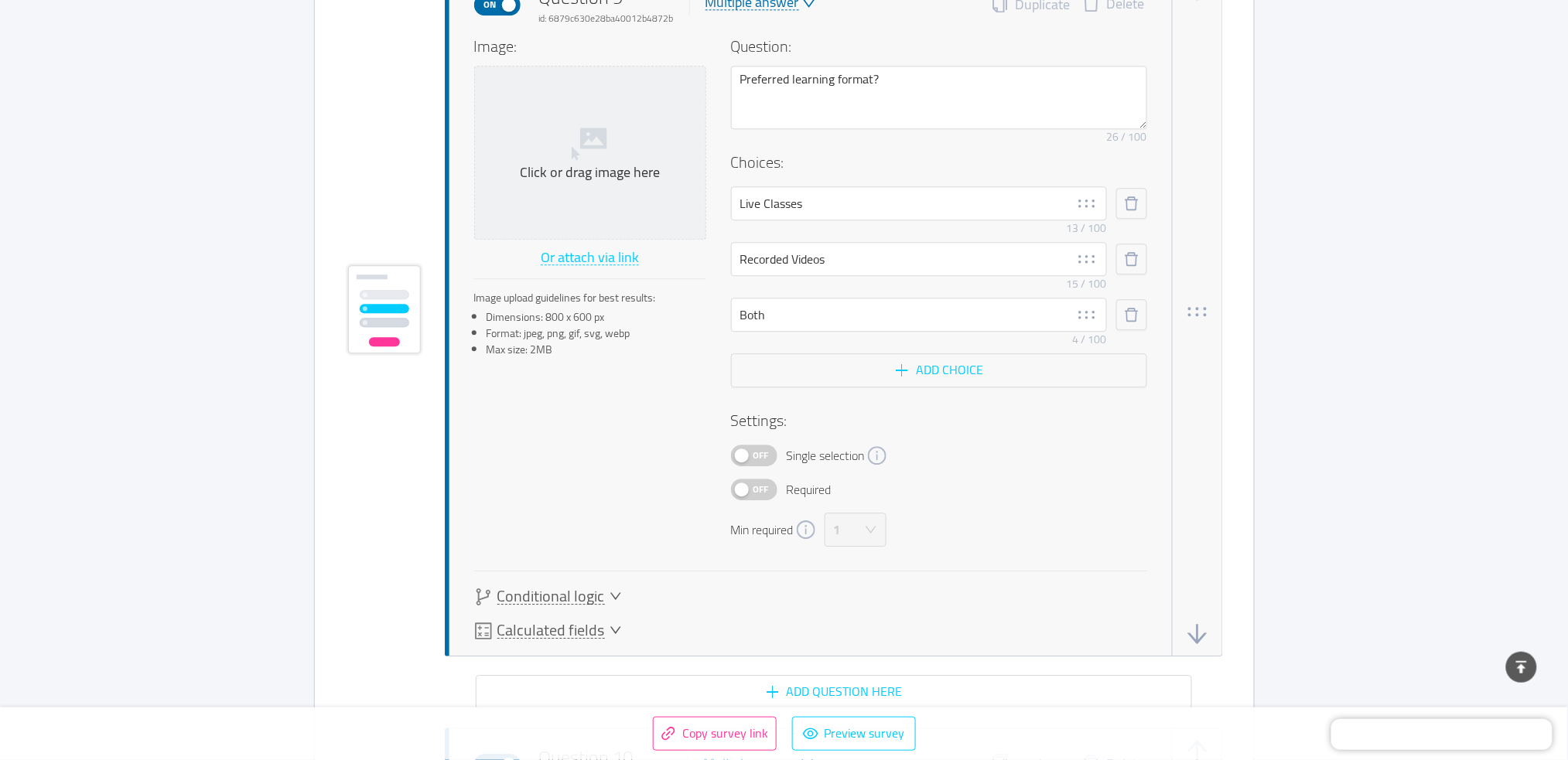 click on "Off" at bounding box center [761, 455] 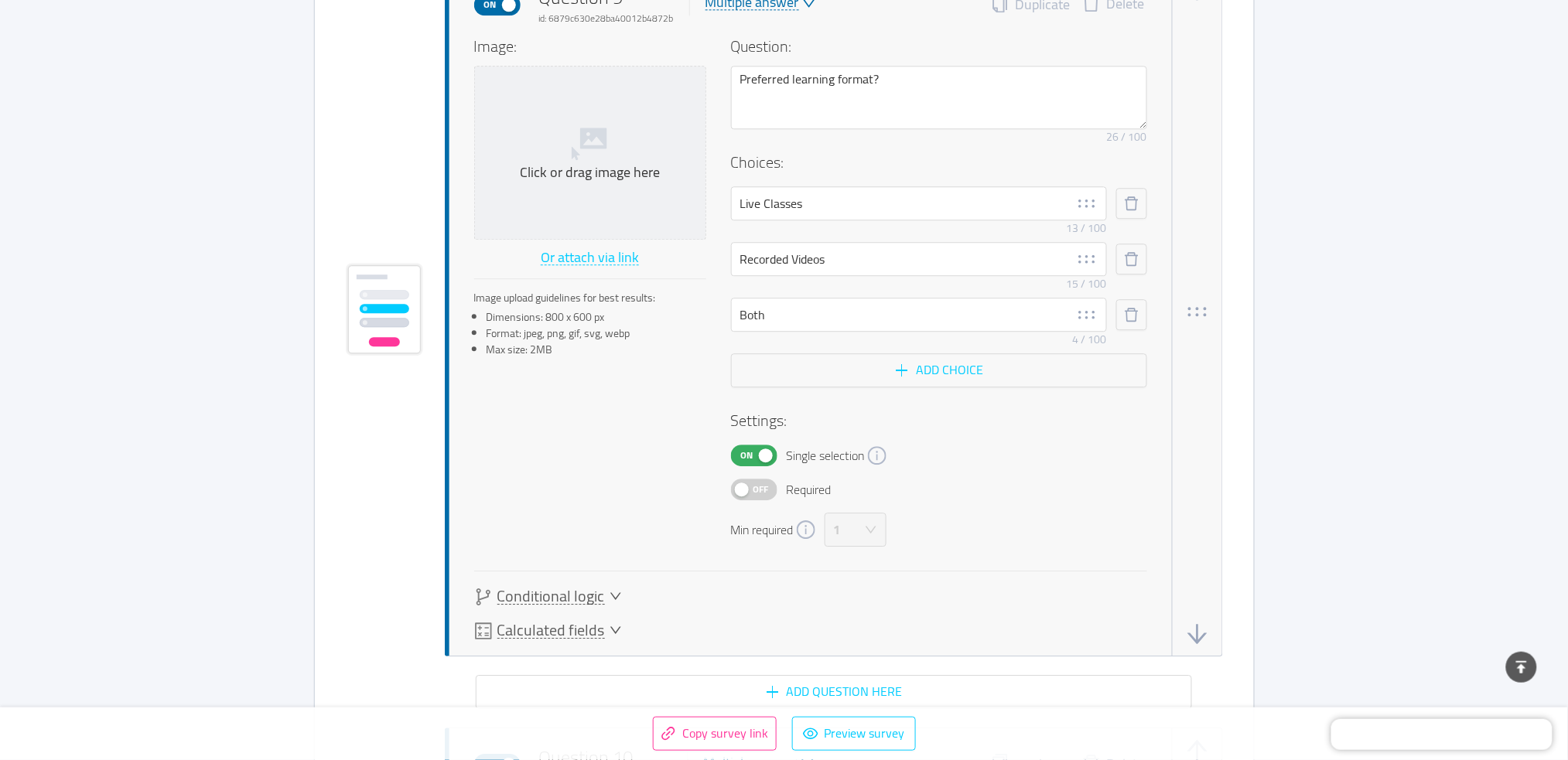 click on "Off" at bounding box center [761, 489] 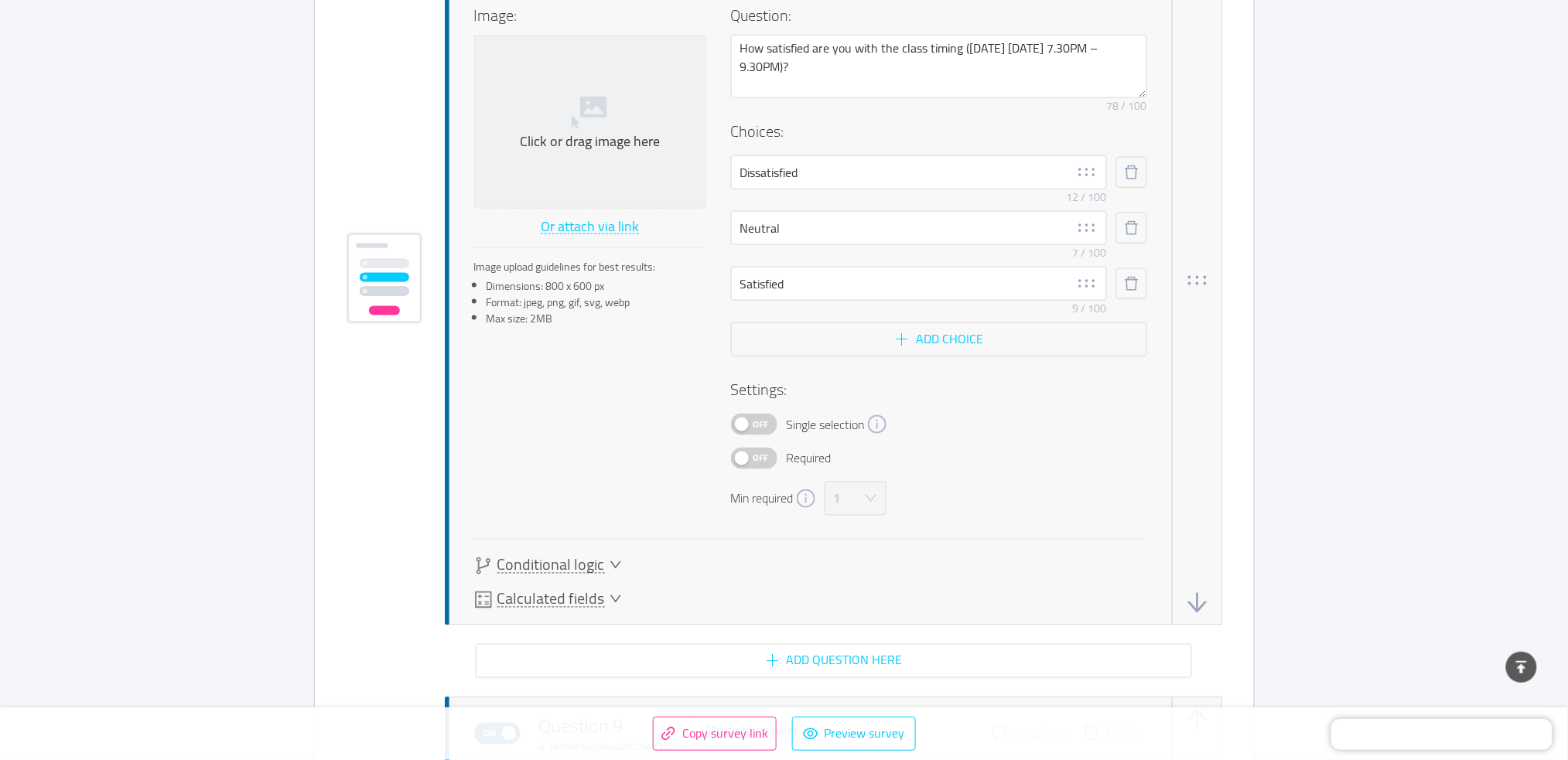scroll, scrollTop: 9164, scrollLeft: 0, axis: vertical 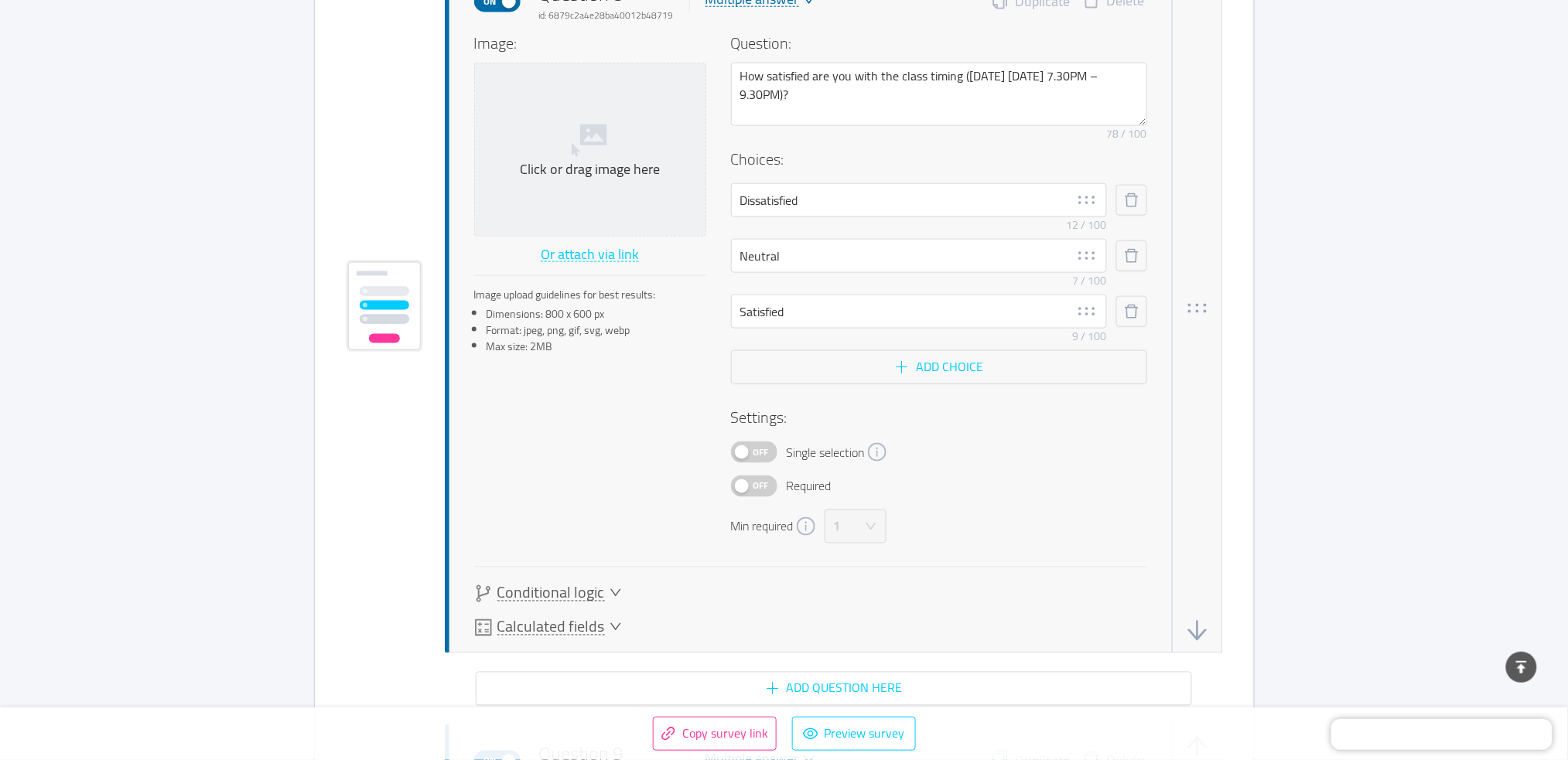 click on "Off" at bounding box center (761, 452) 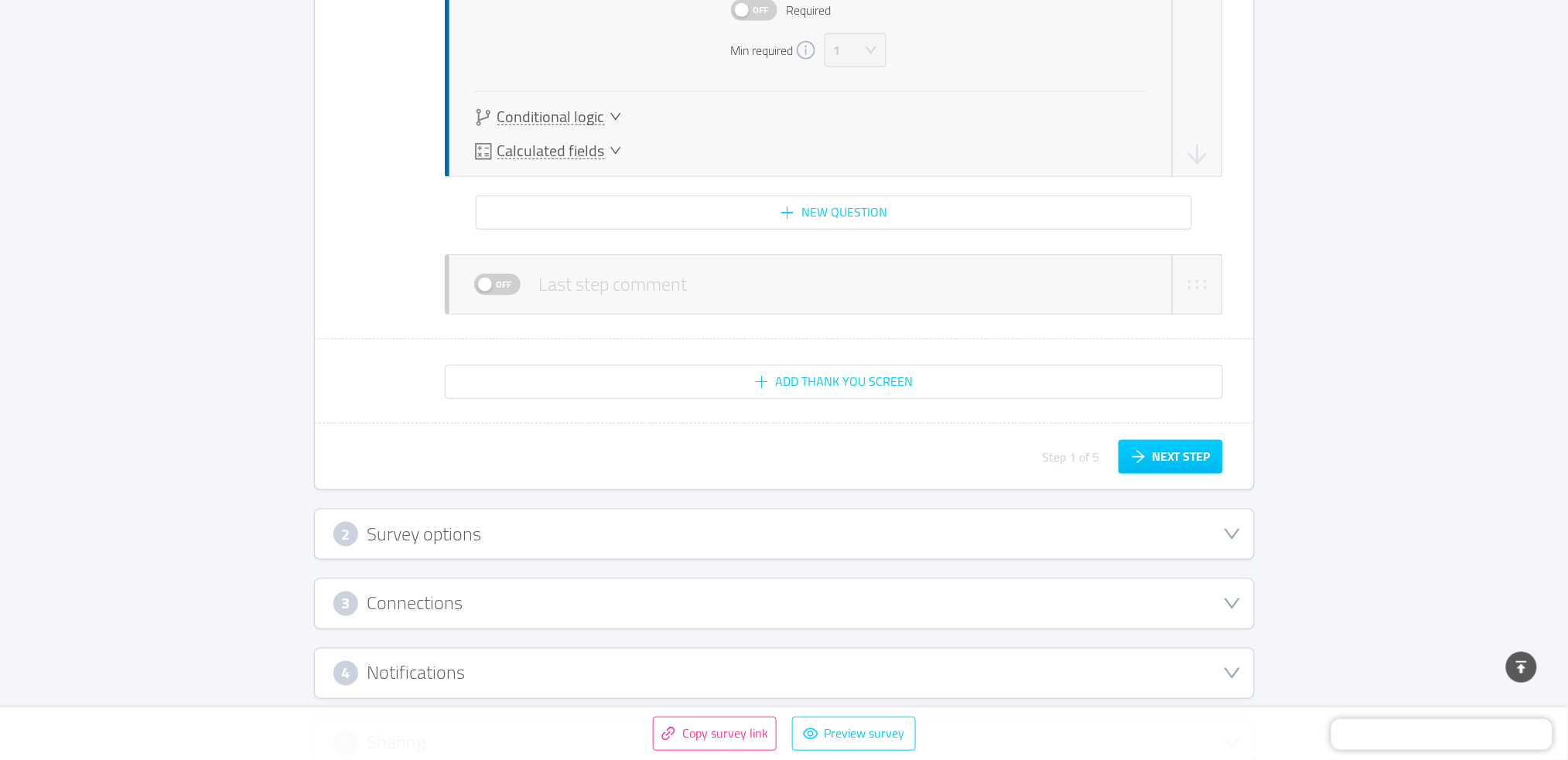 scroll, scrollTop: 11188, scrollLeft: 0, axis: vertical 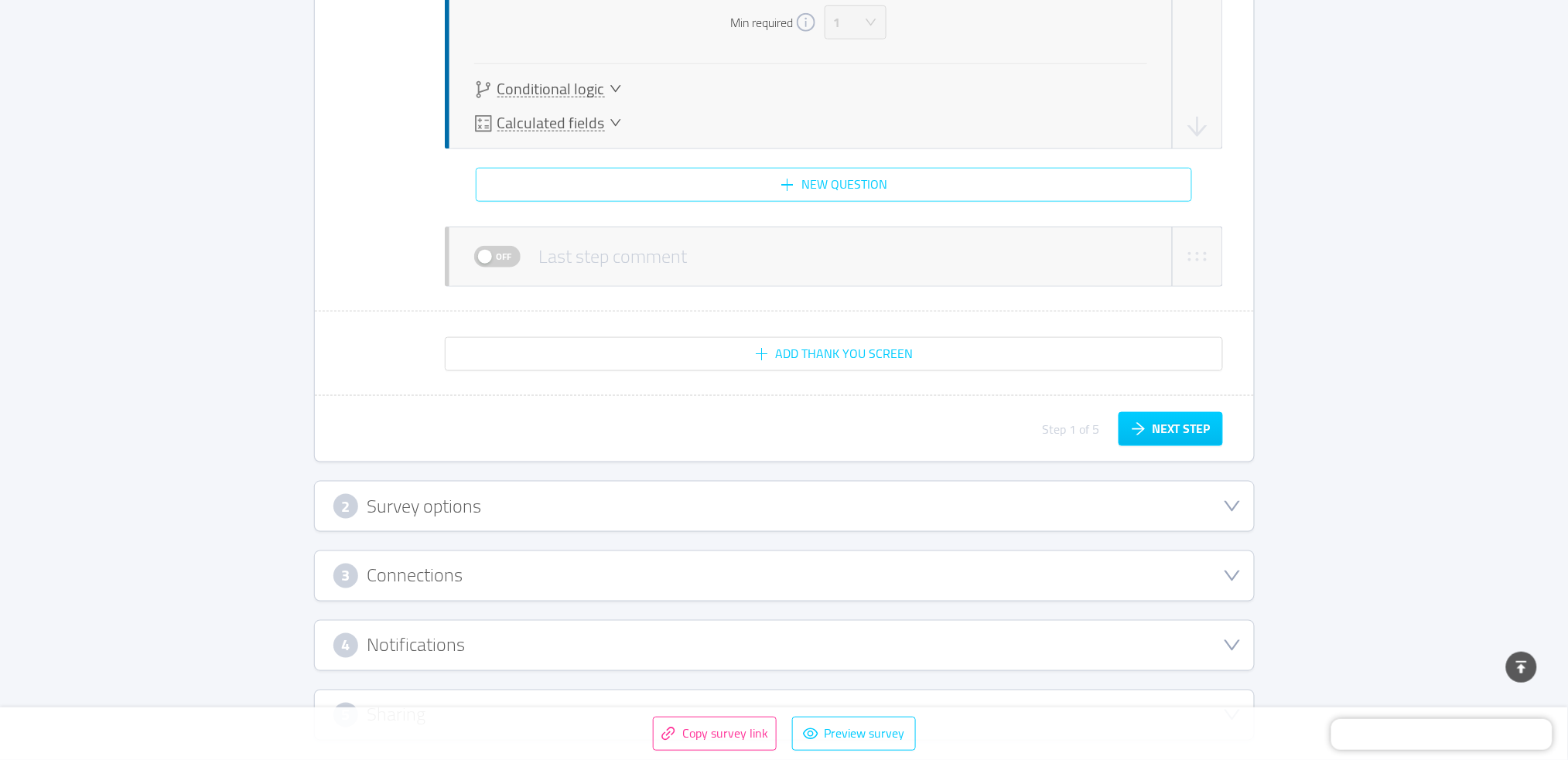 click on "New question" at bounding box center (834, 185) 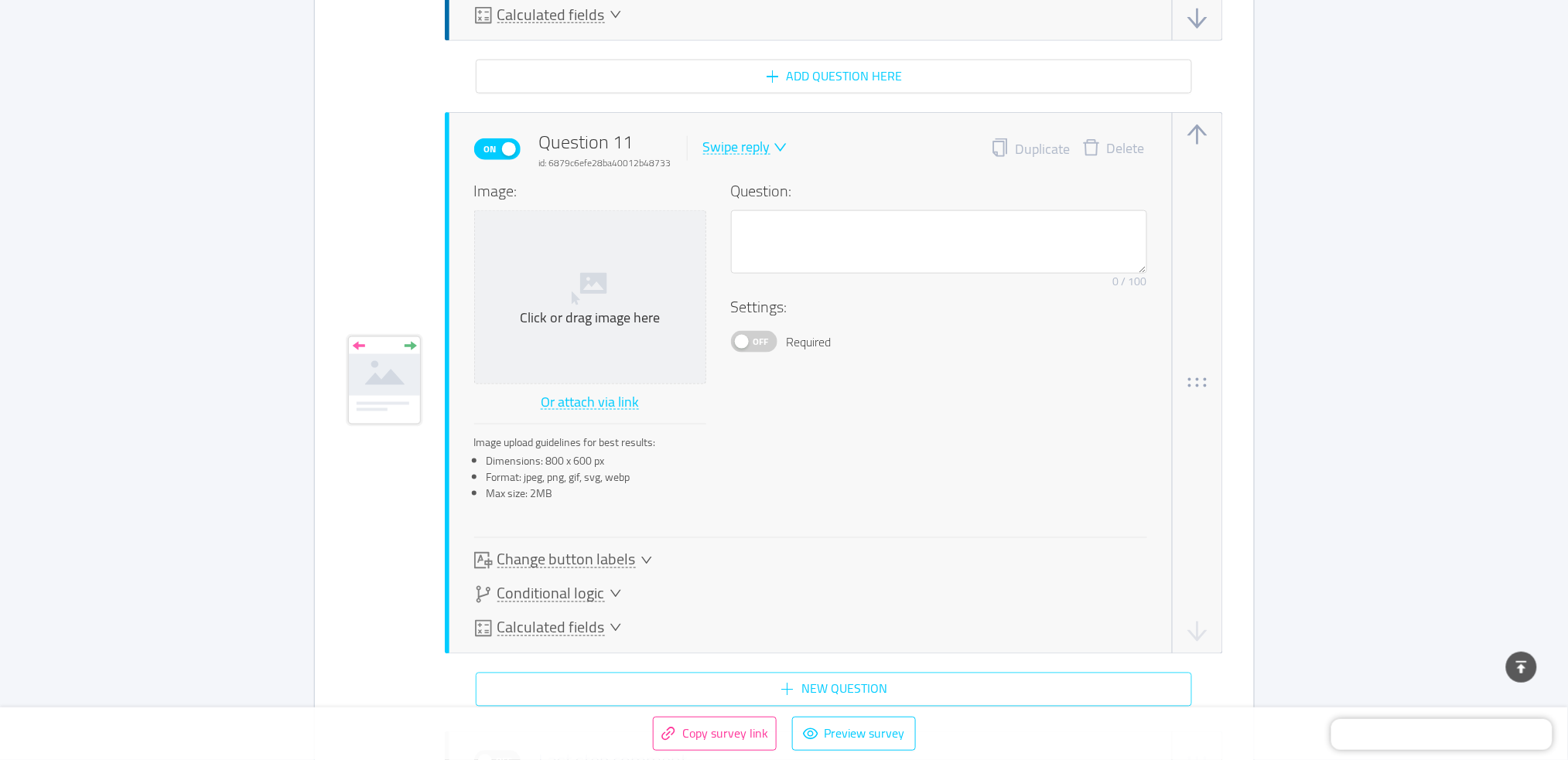 scroll, scrollTop: 11301, scrollLeft: 0, axis: vertical 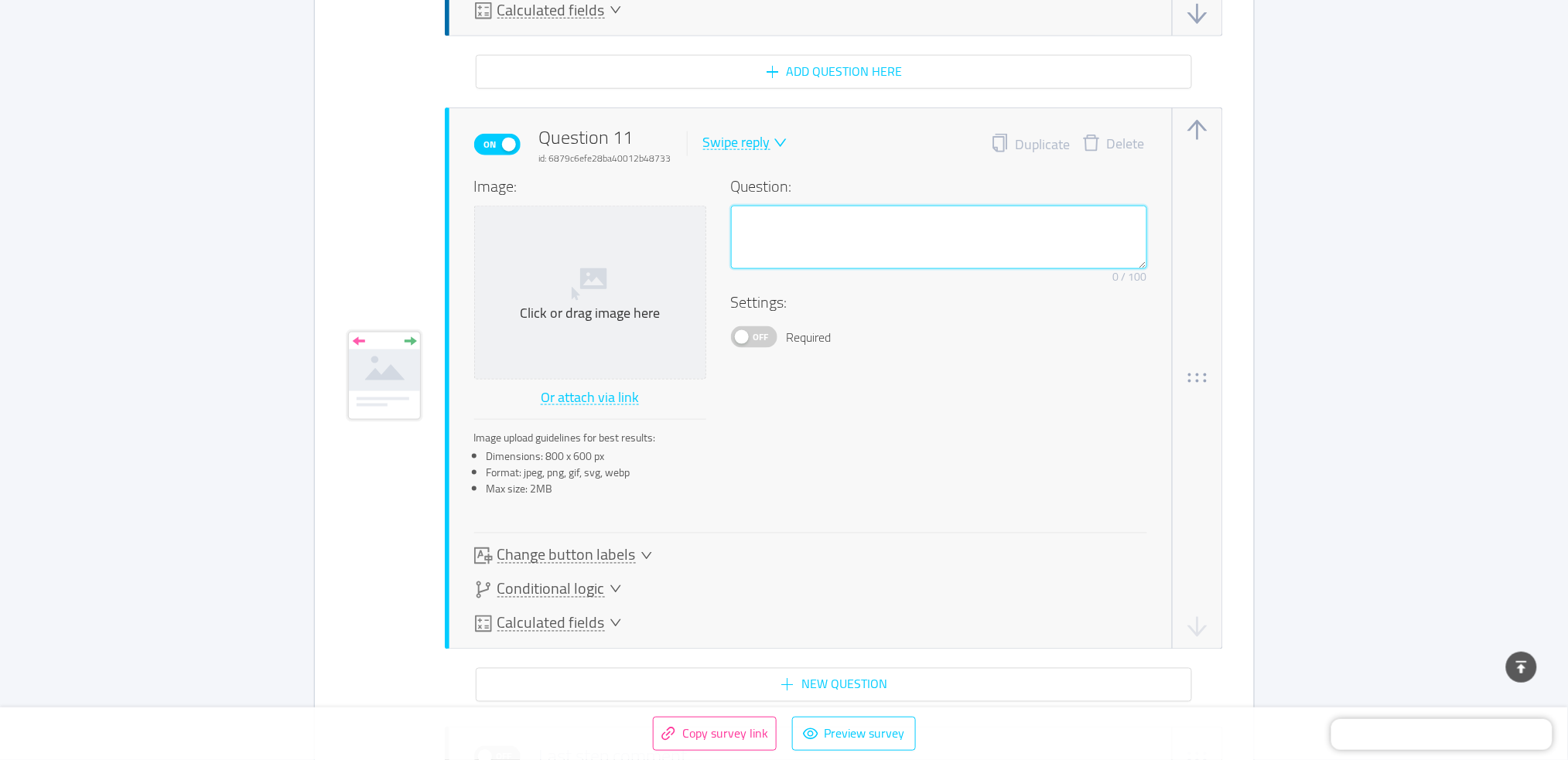 click at bounding box center [939, 237] 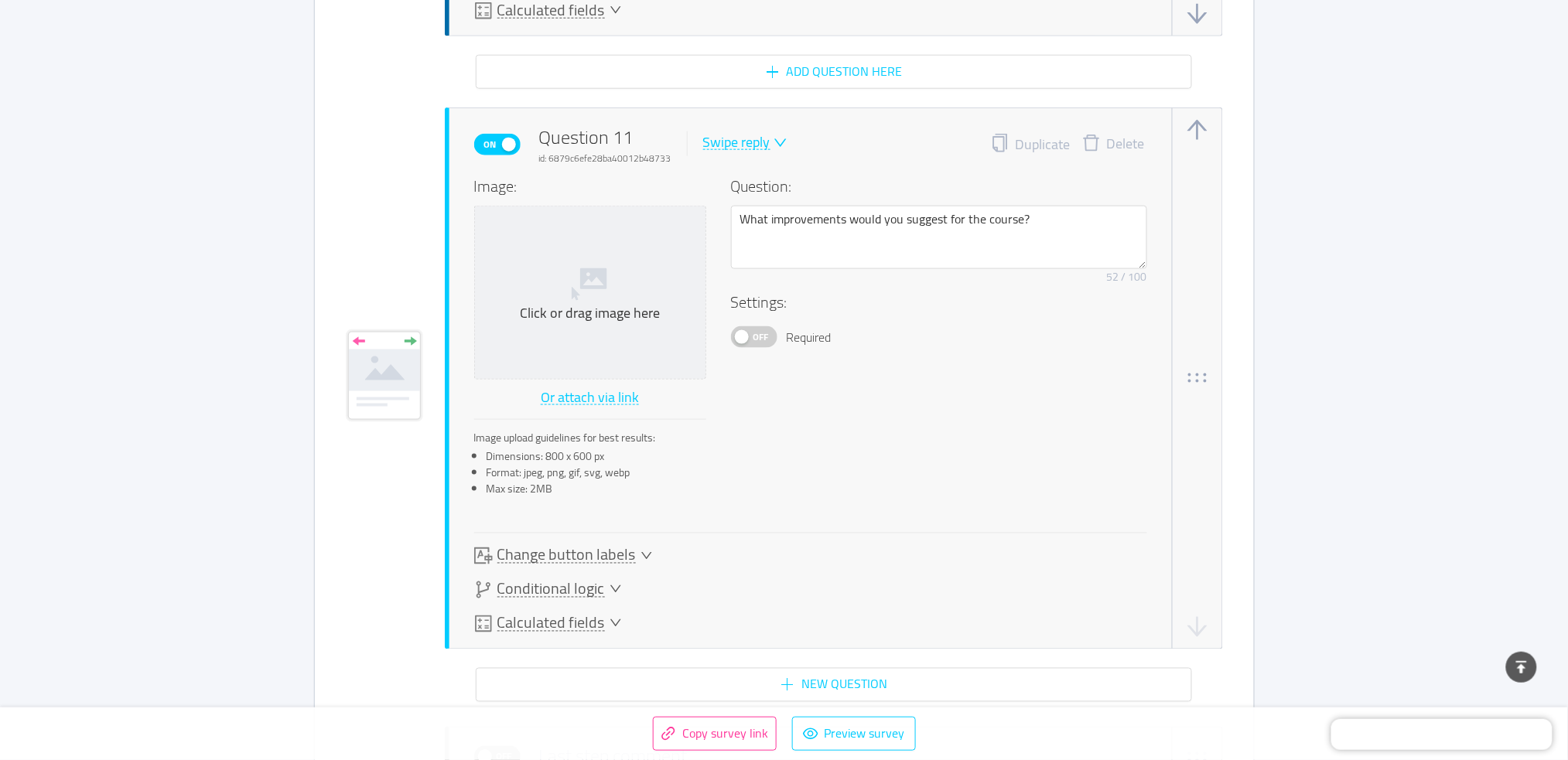 click on "Swipe reply" at bounding box center (736, 142) 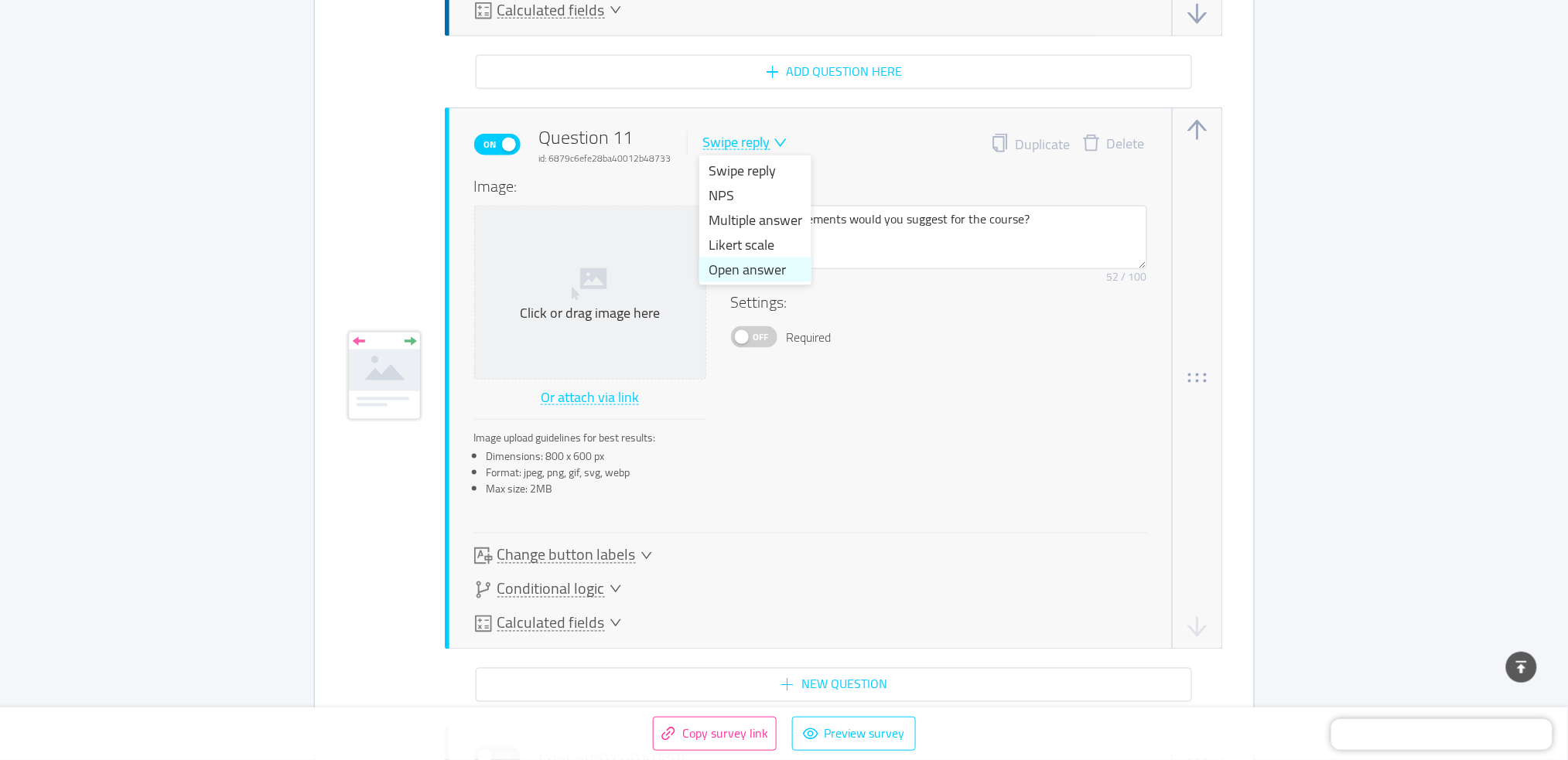 click on "Open answer" at bounding box center (755, 270) 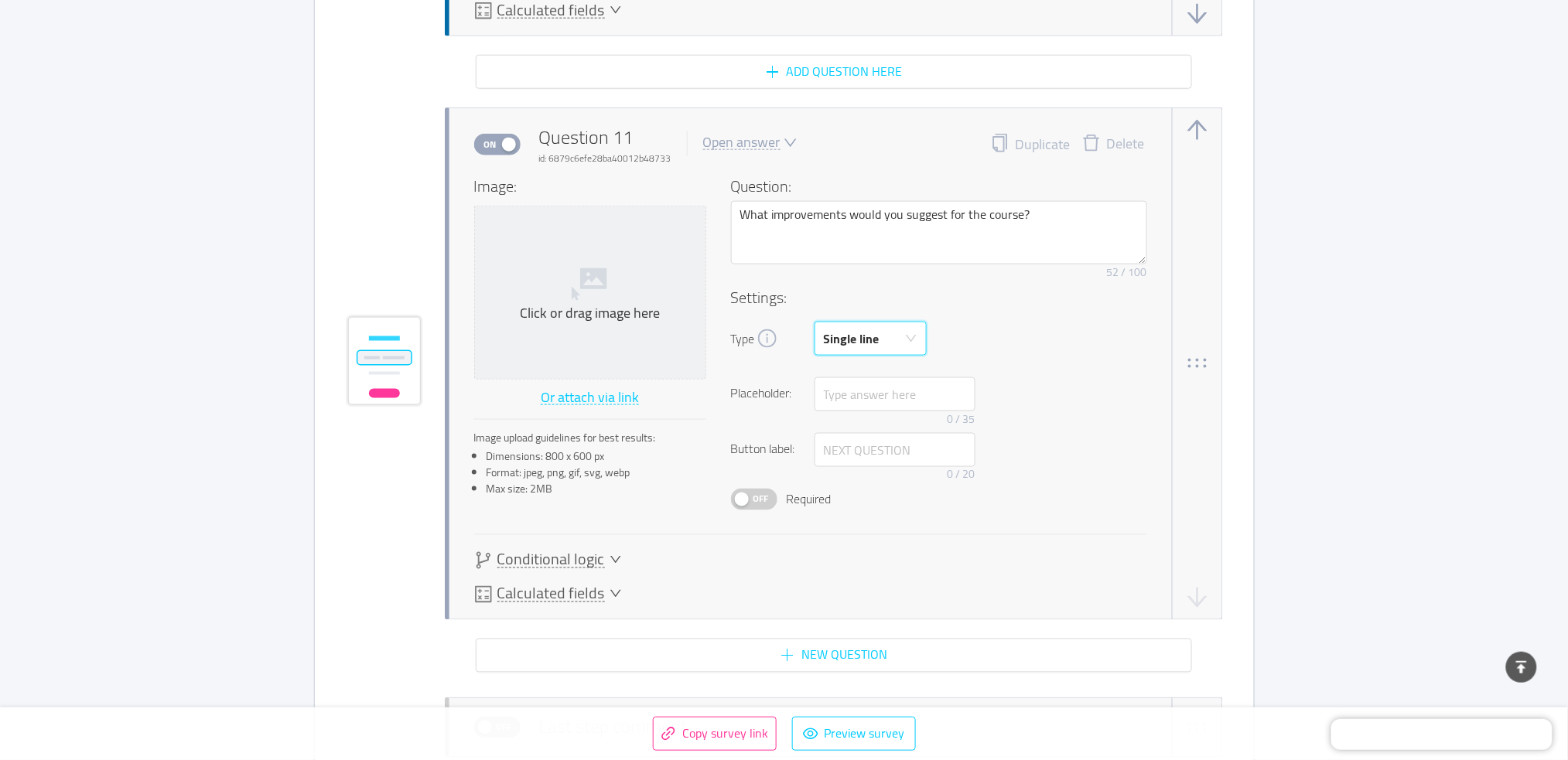 click on "Single line" at bounding box center [852, 339] 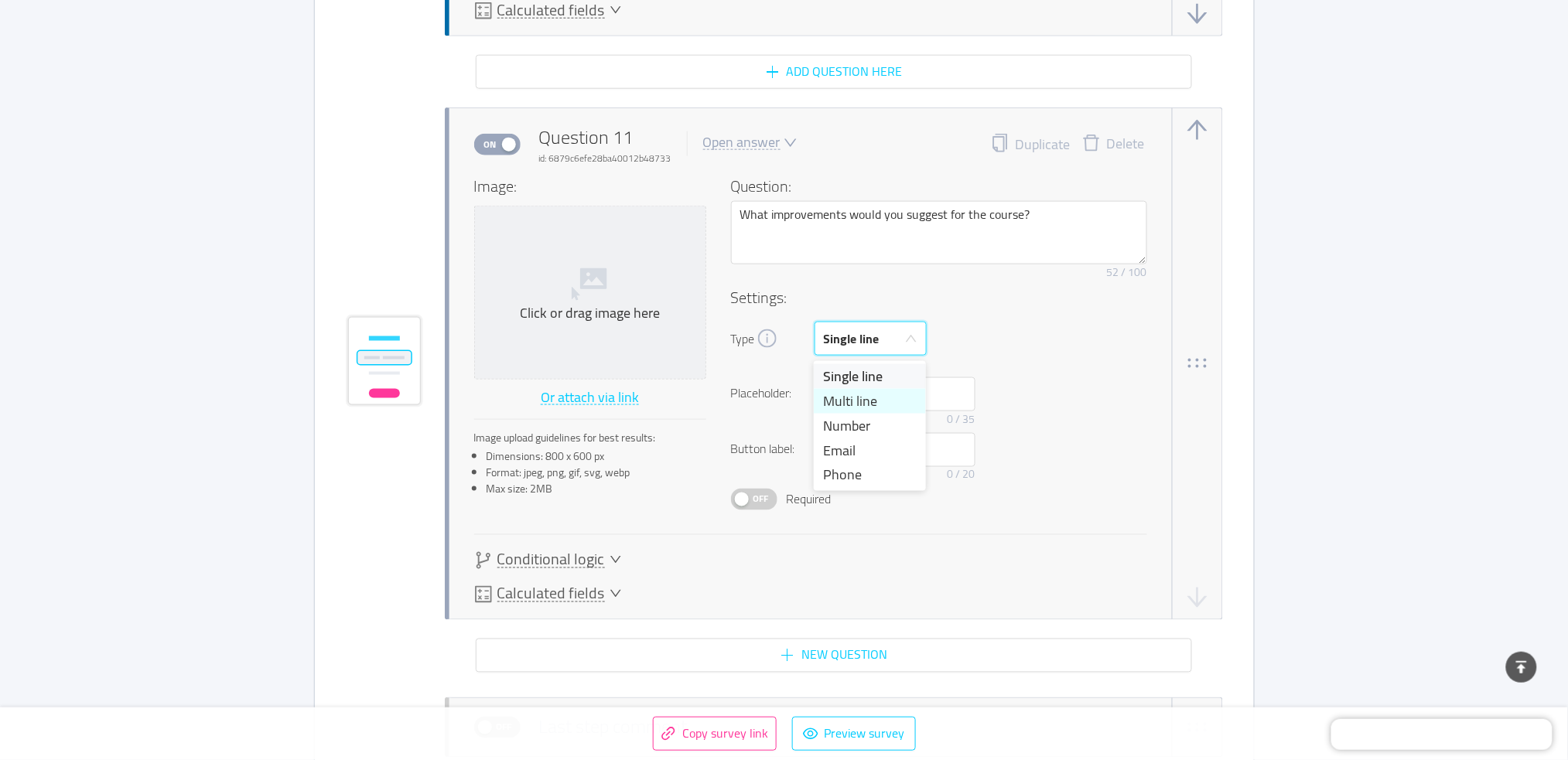click on "Multi line" at bounding box center (869, 401) 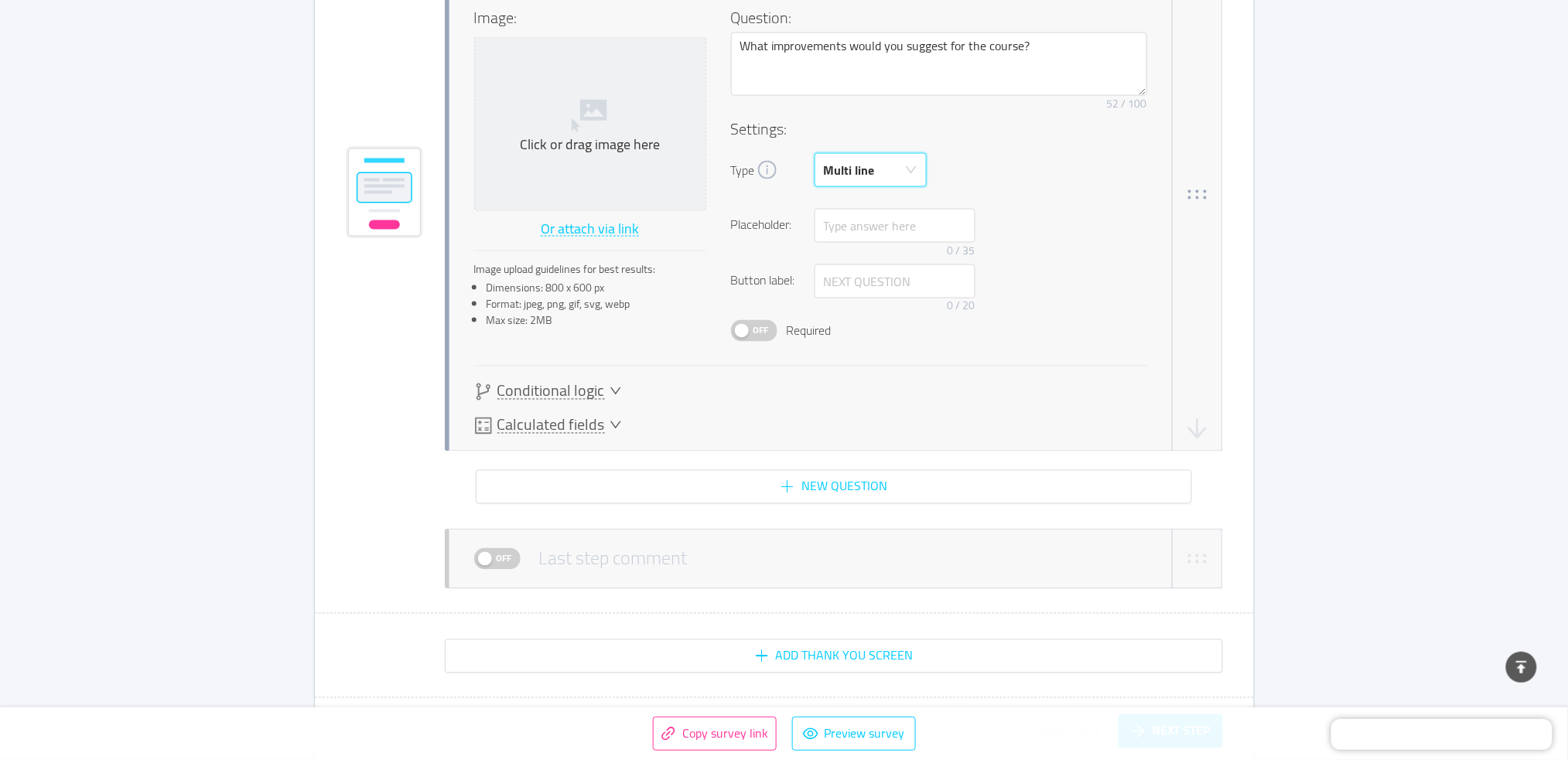 scroll, scrollTop: 11484, scrollLeft: 0, axis: vertical 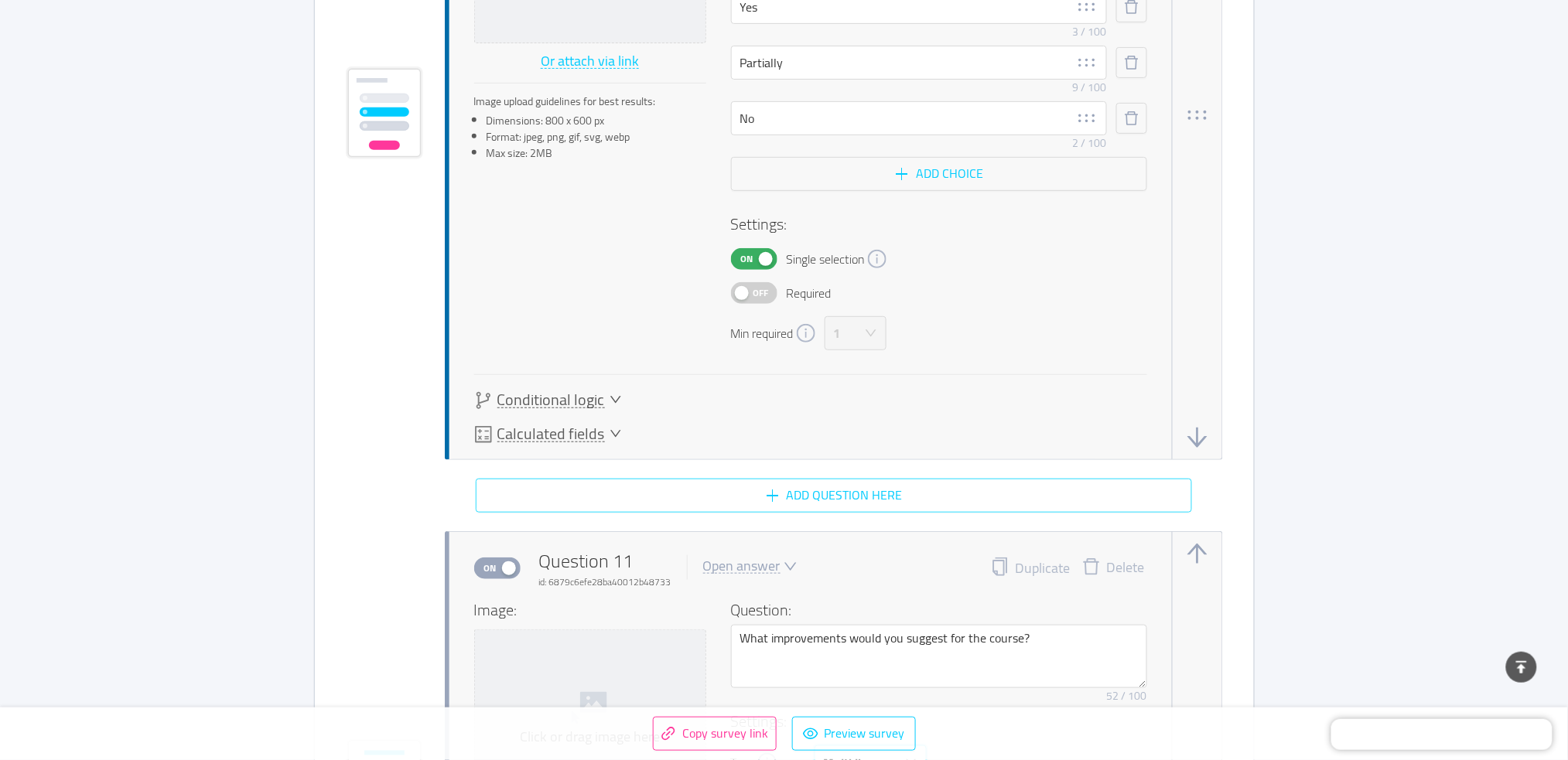 click on "Add question here" at bounding box center (834, 496) 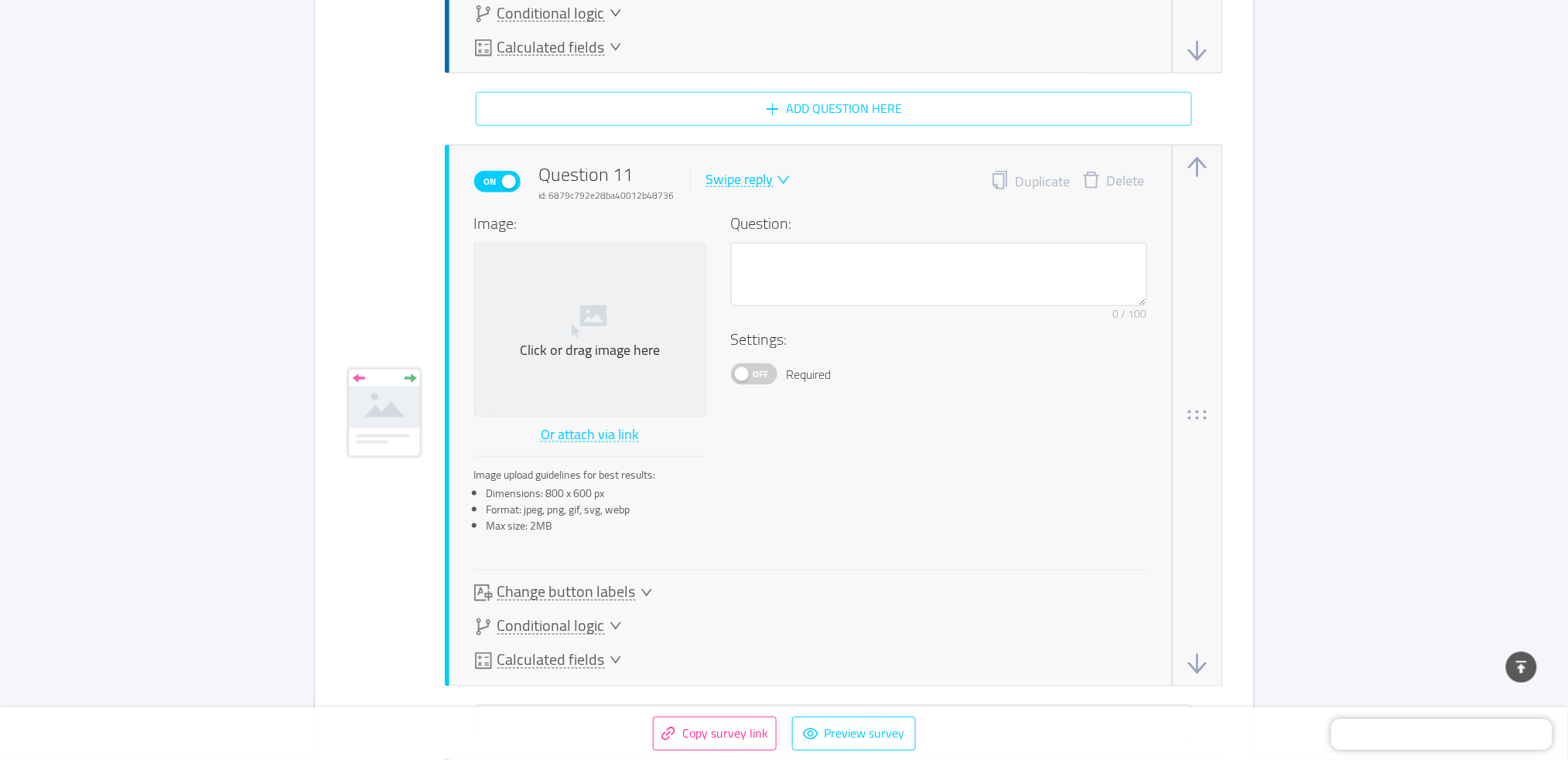 scroll, scrollTop: 11301, scrollLeft: 0, axis: vertical 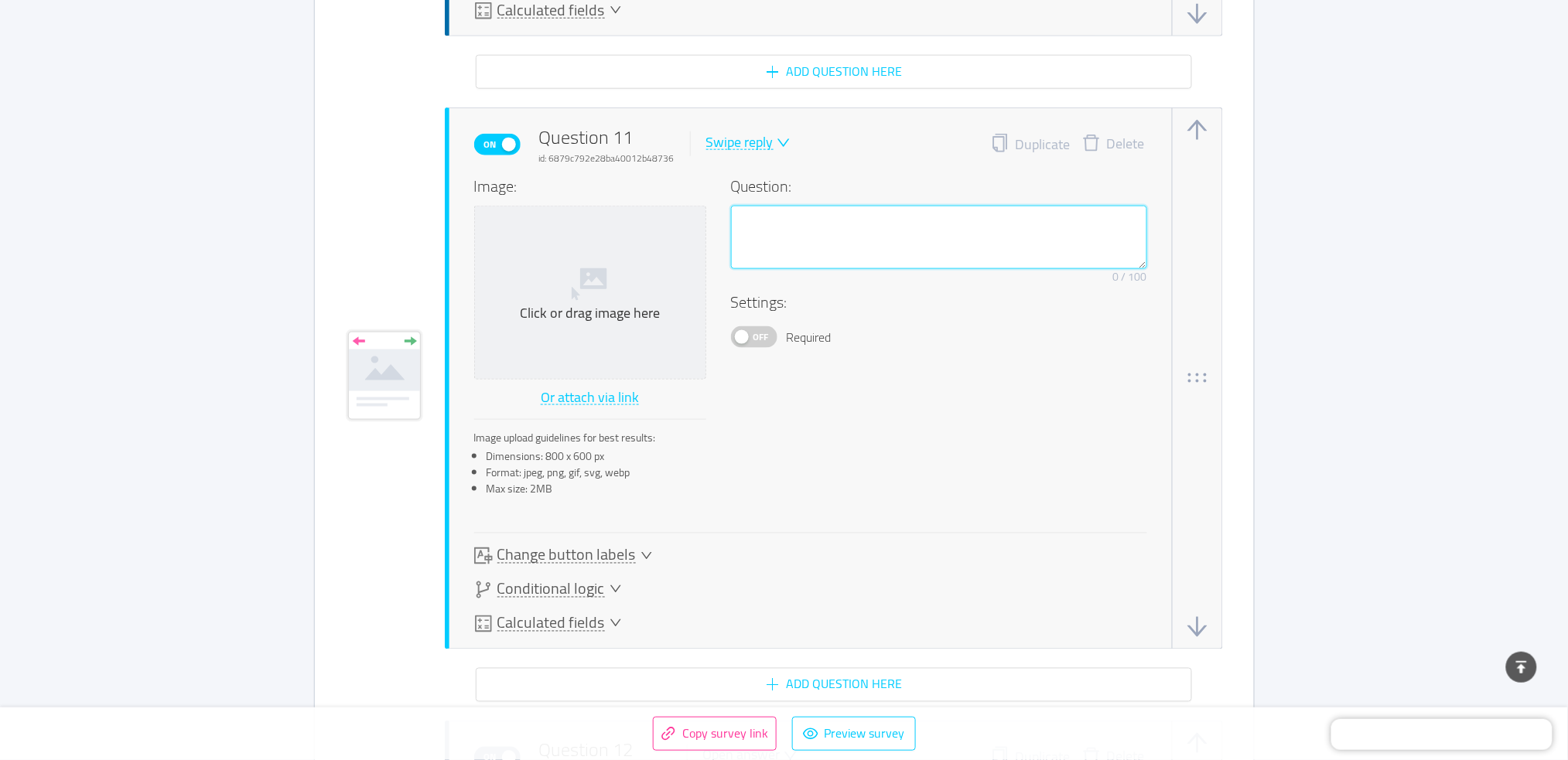 click at bounding box center (939, 237) 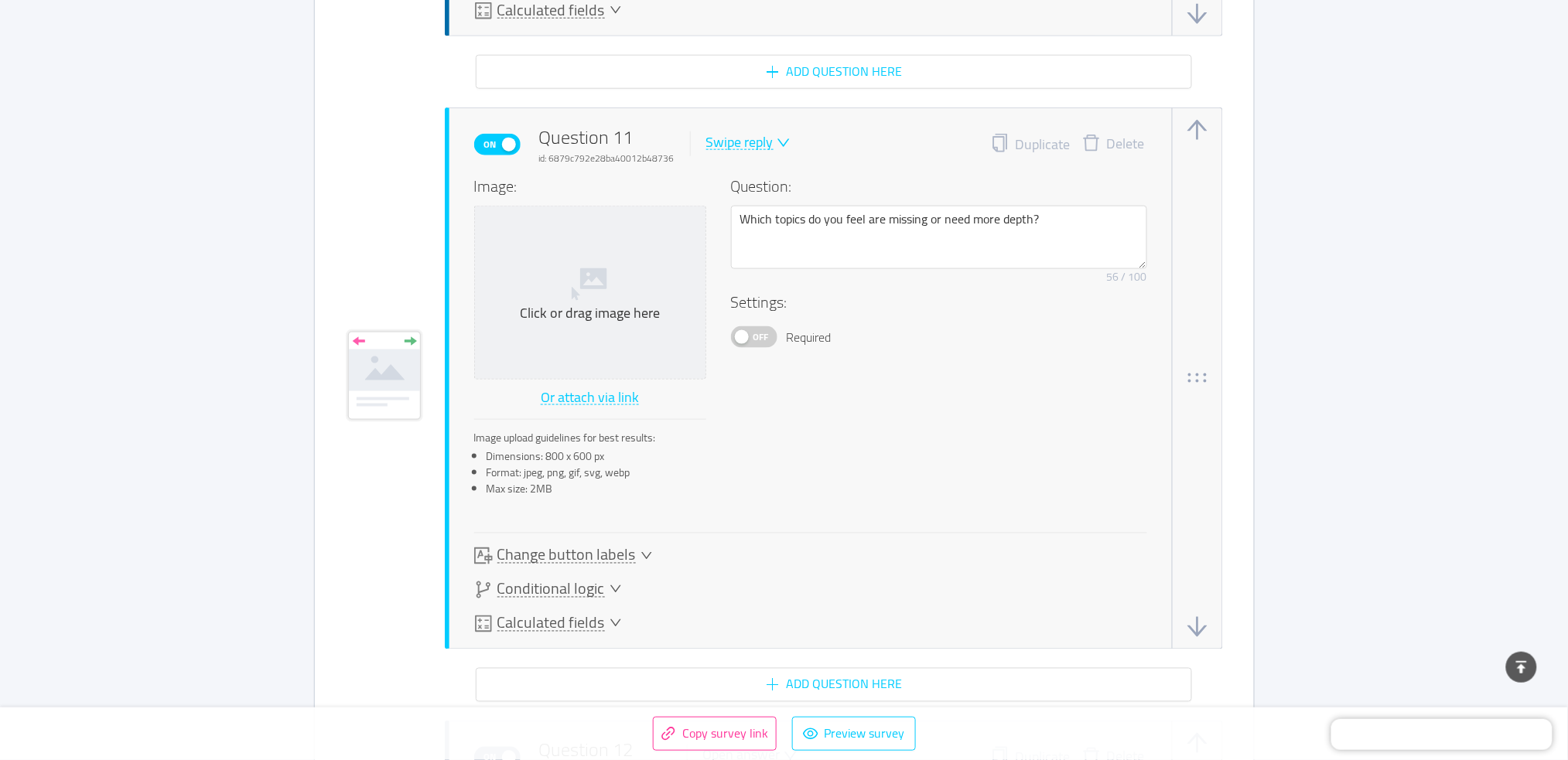 click on "Swipe reply" at bounding box center (740, 142) 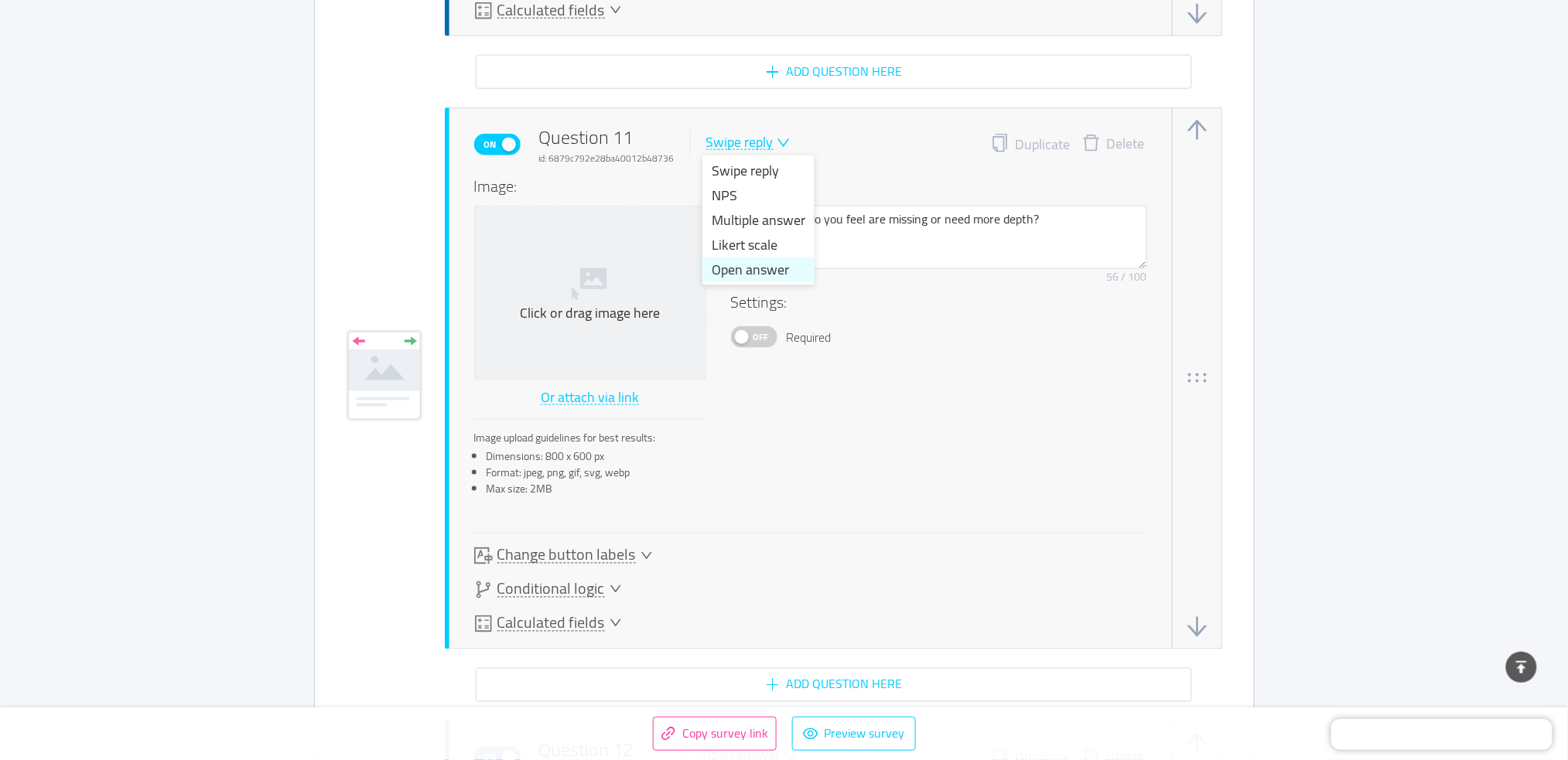 click on "Open answer" at bounding box center (758, 270) 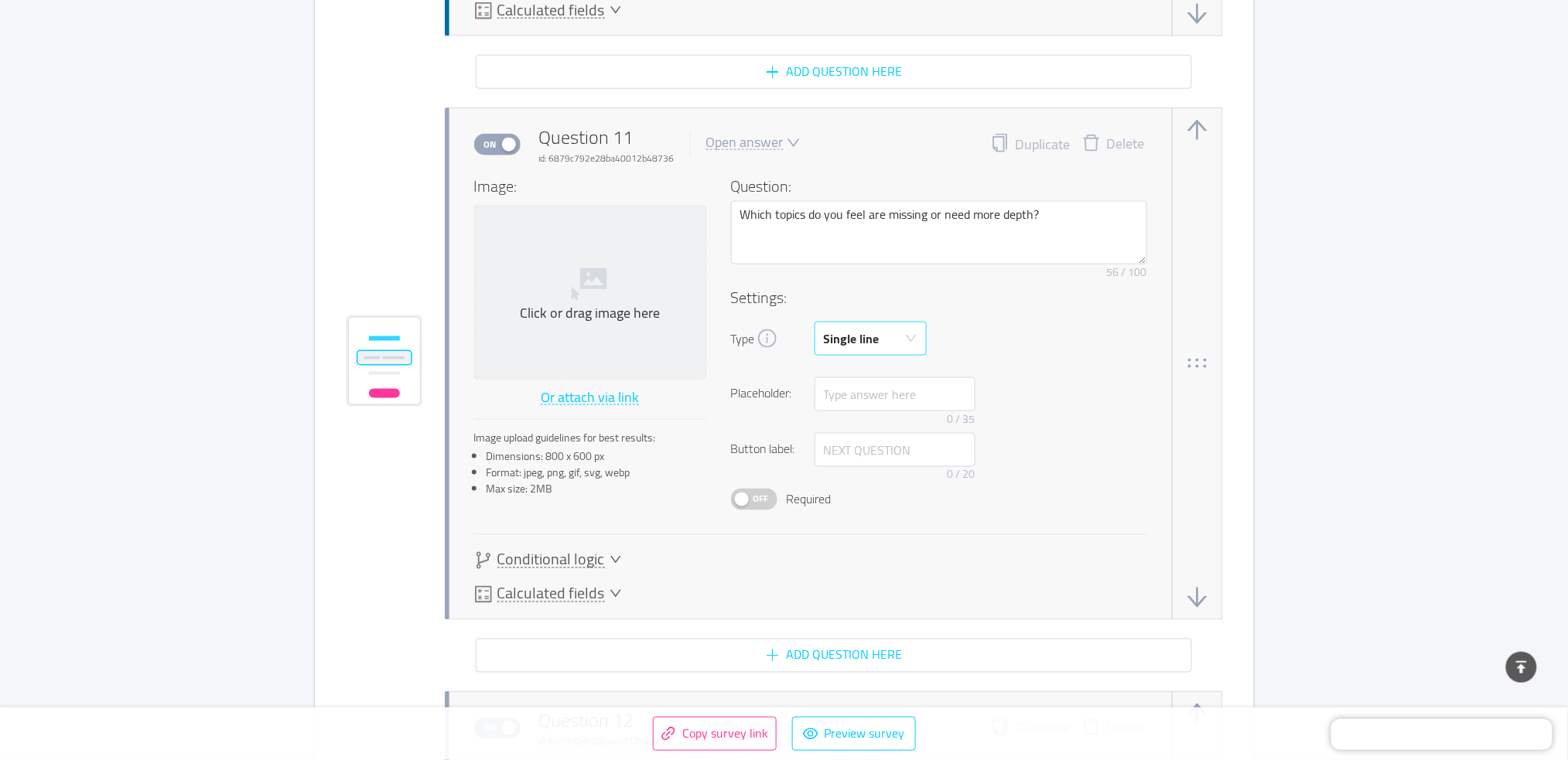 click on "Single line" at bounding box center (866, 339) 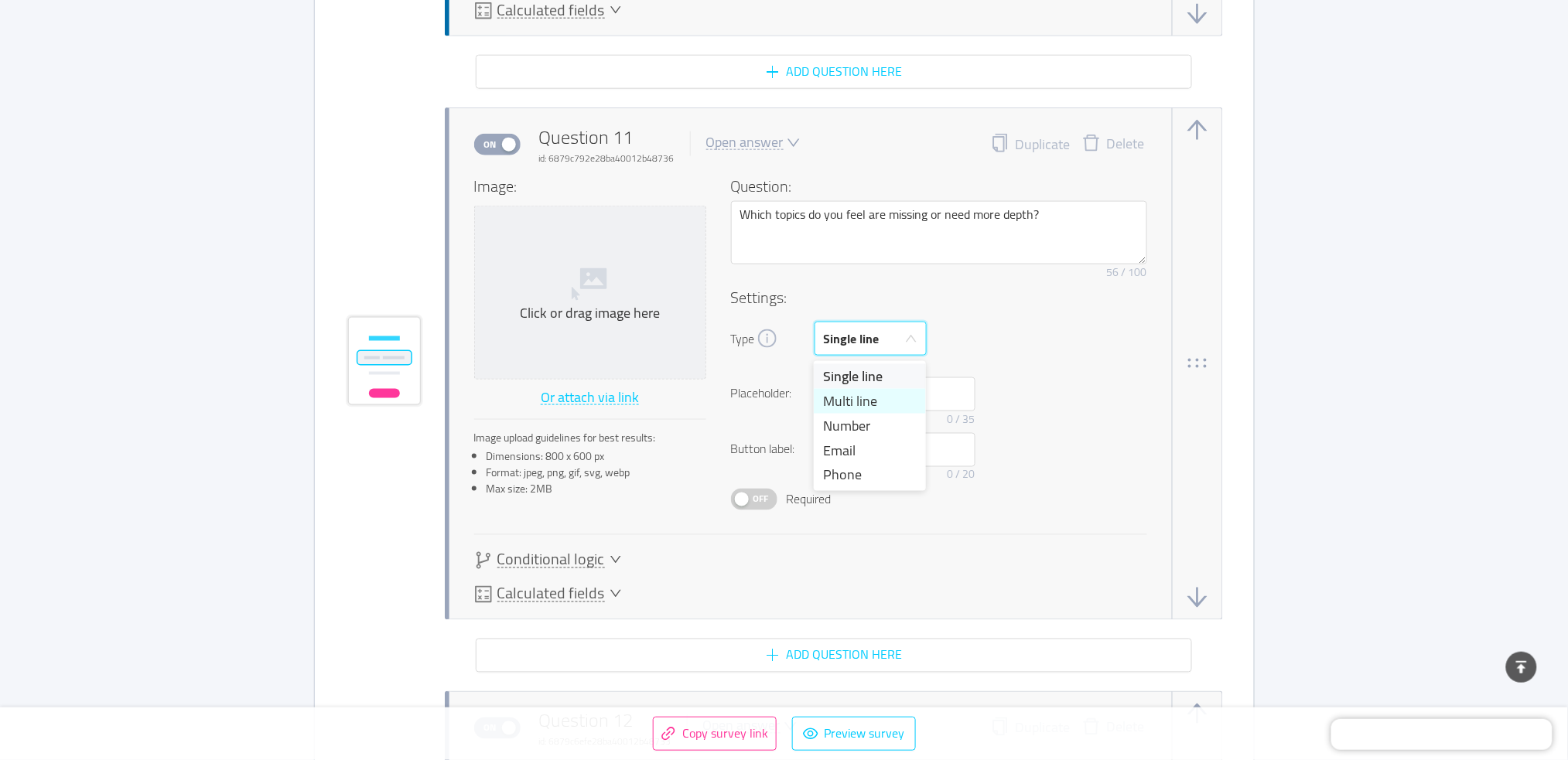 click on "Multi line" at bounding box center [869, 401] 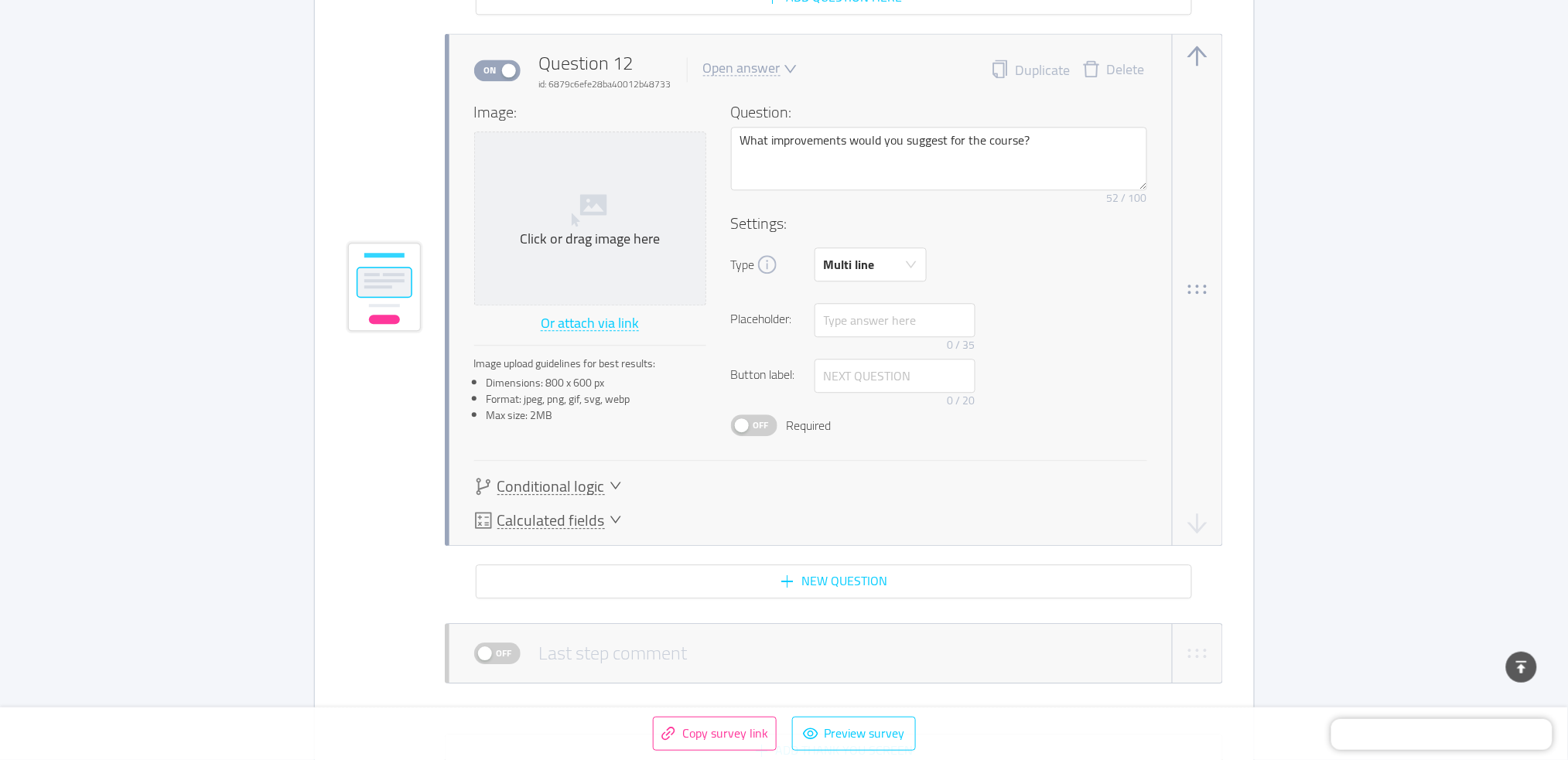 scroll, scrollTop: 11989, scrollLeft: 0, axis: vertical 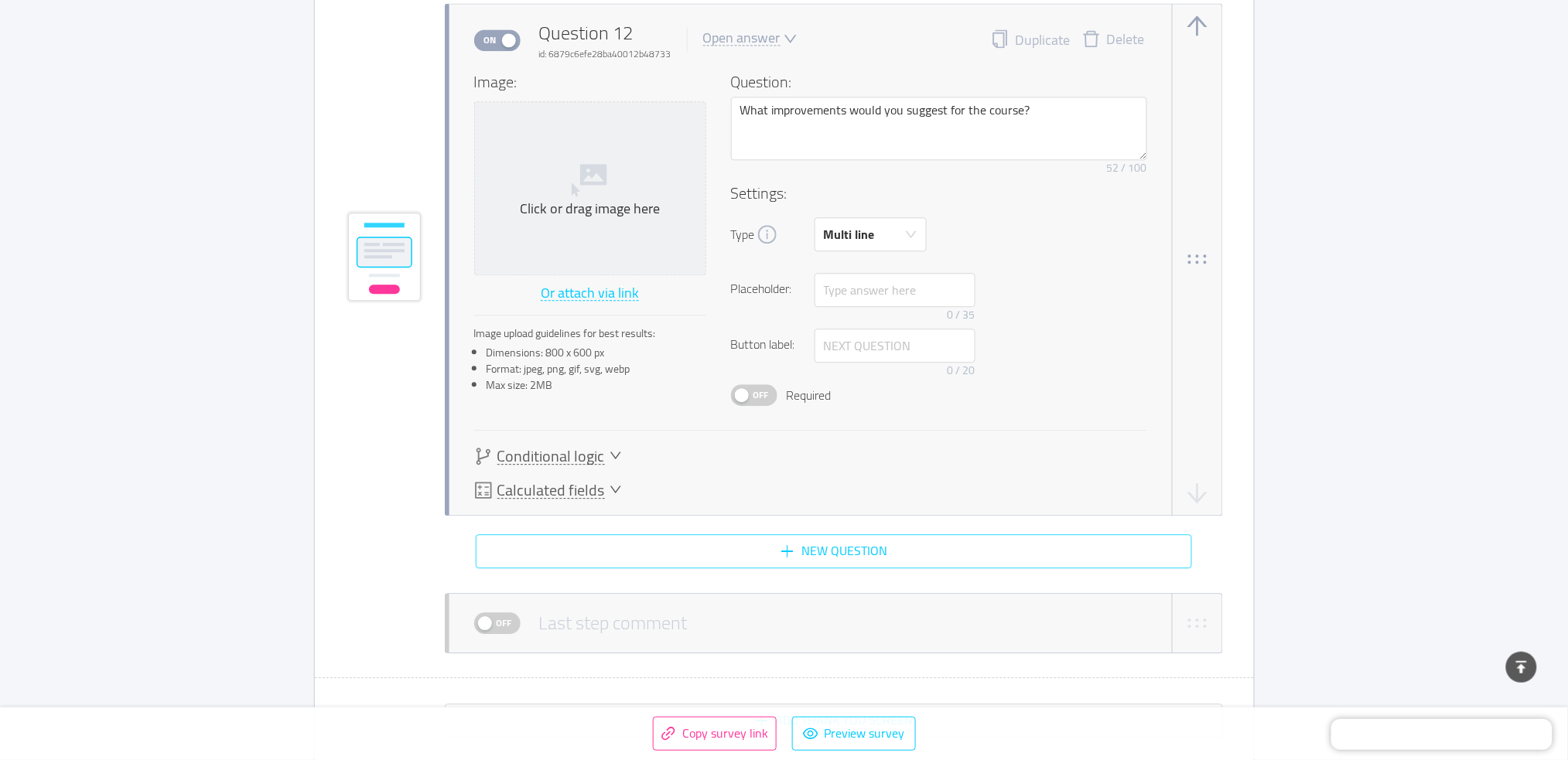 click on "New question" at bounding box center [834, 551] 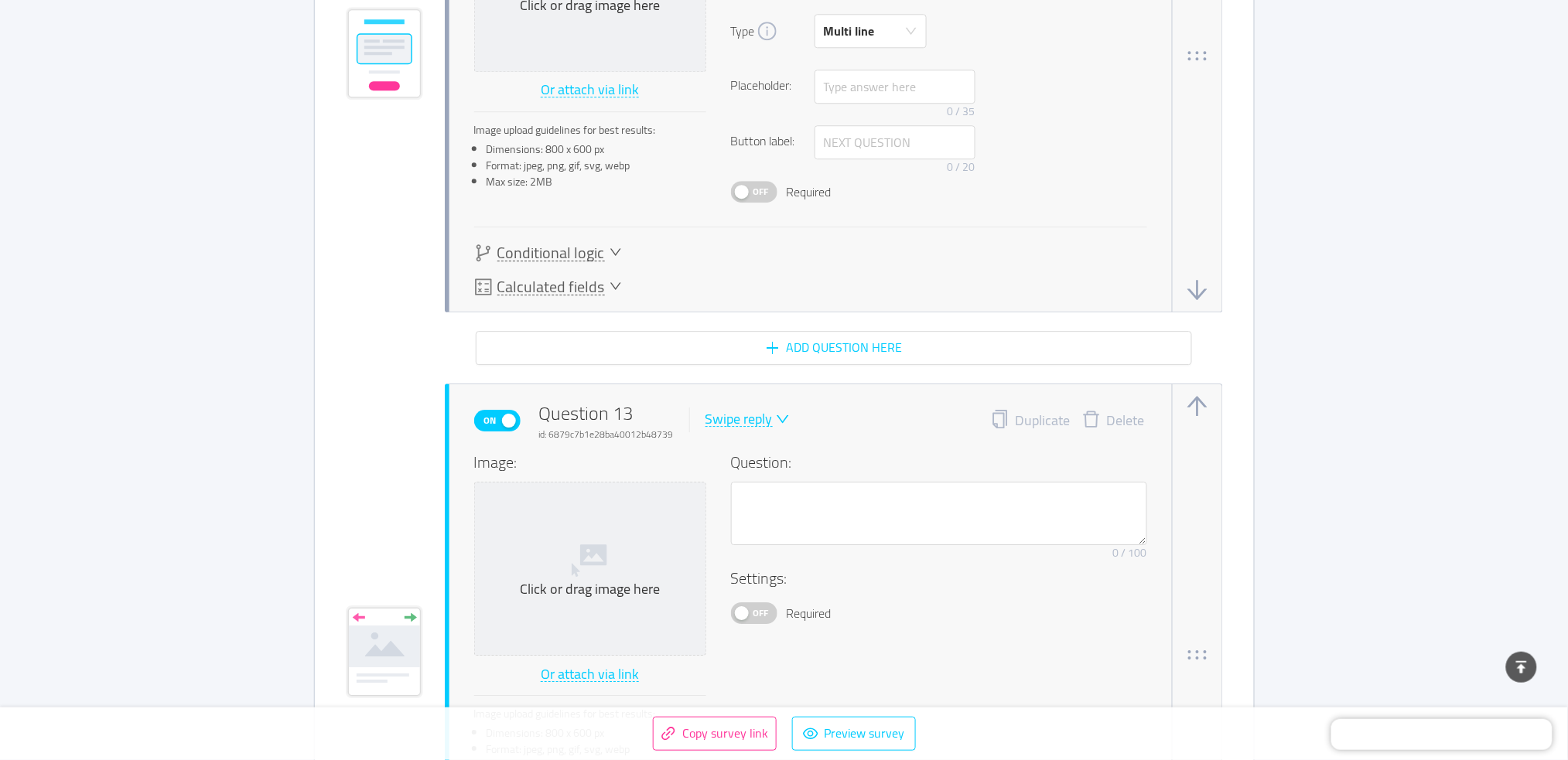 scroll, scrollTop: 12469, scrollLeft: 0, axis: vertical 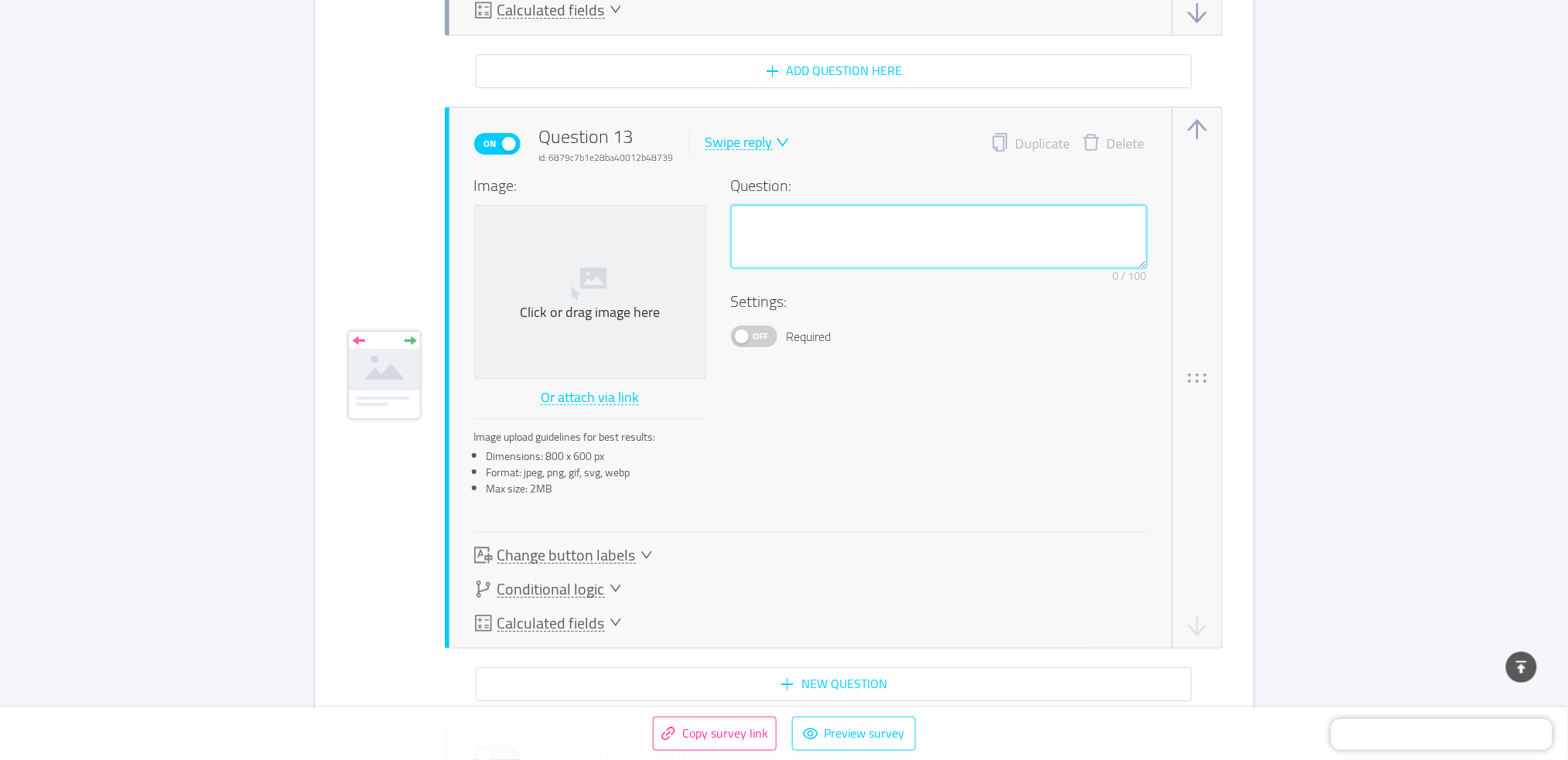 click at bounding box center [939, 237] 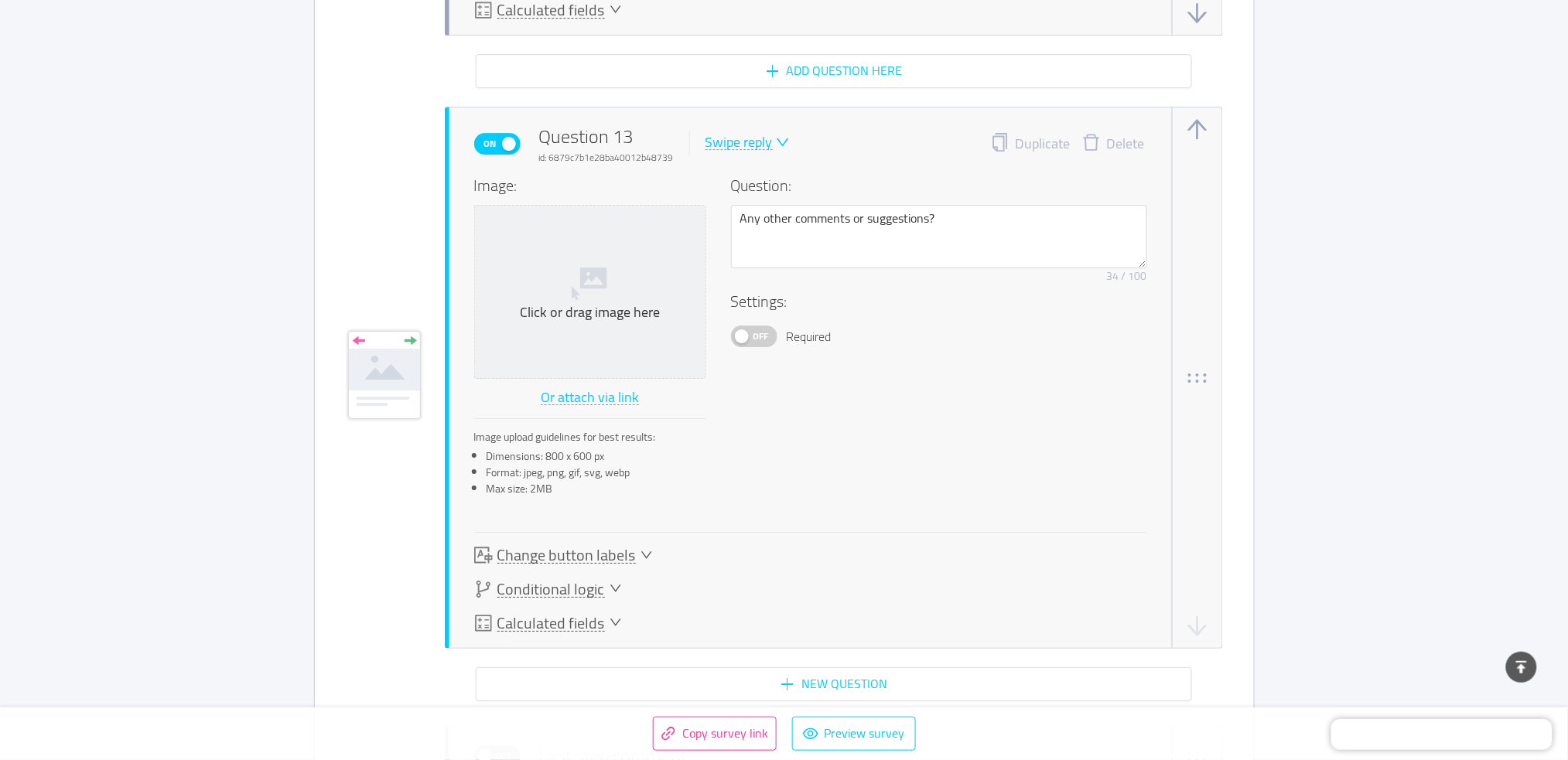 click on "Swipe reply" at bounding box center (739, 142) 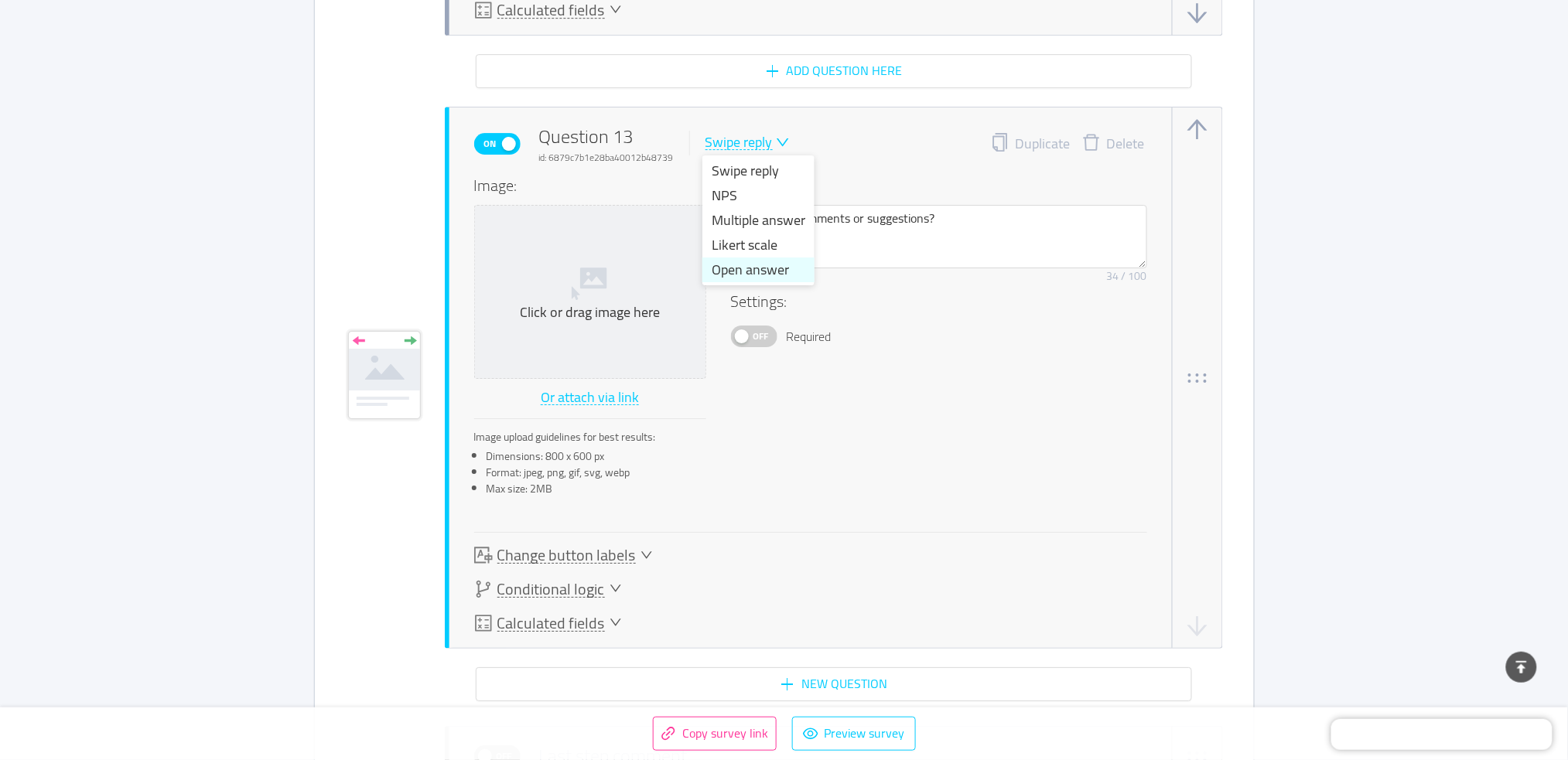 click on "Open answer" at bounding box center [758, 270] 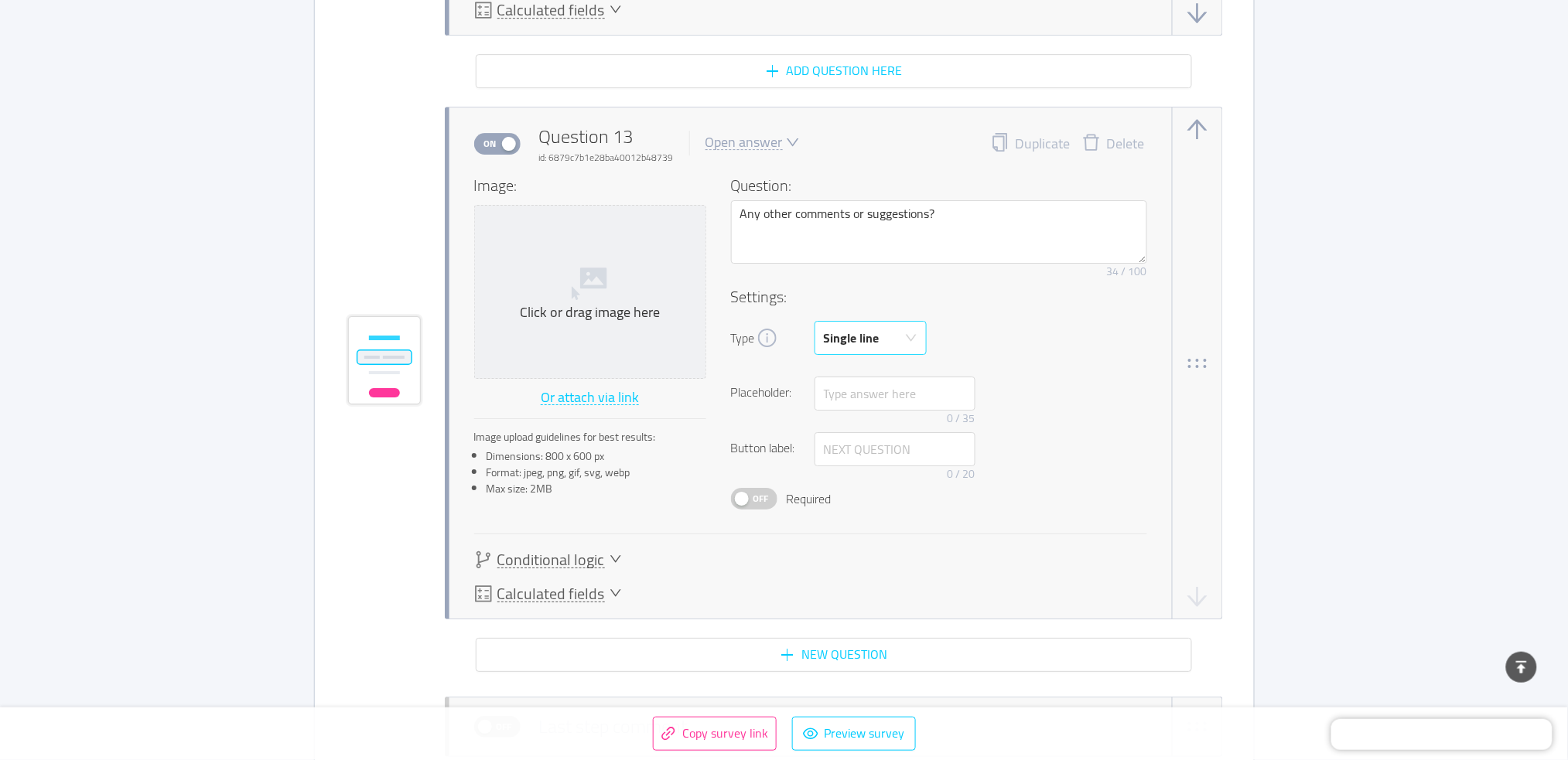 click on "Single line" at bounding box center [852, 338] 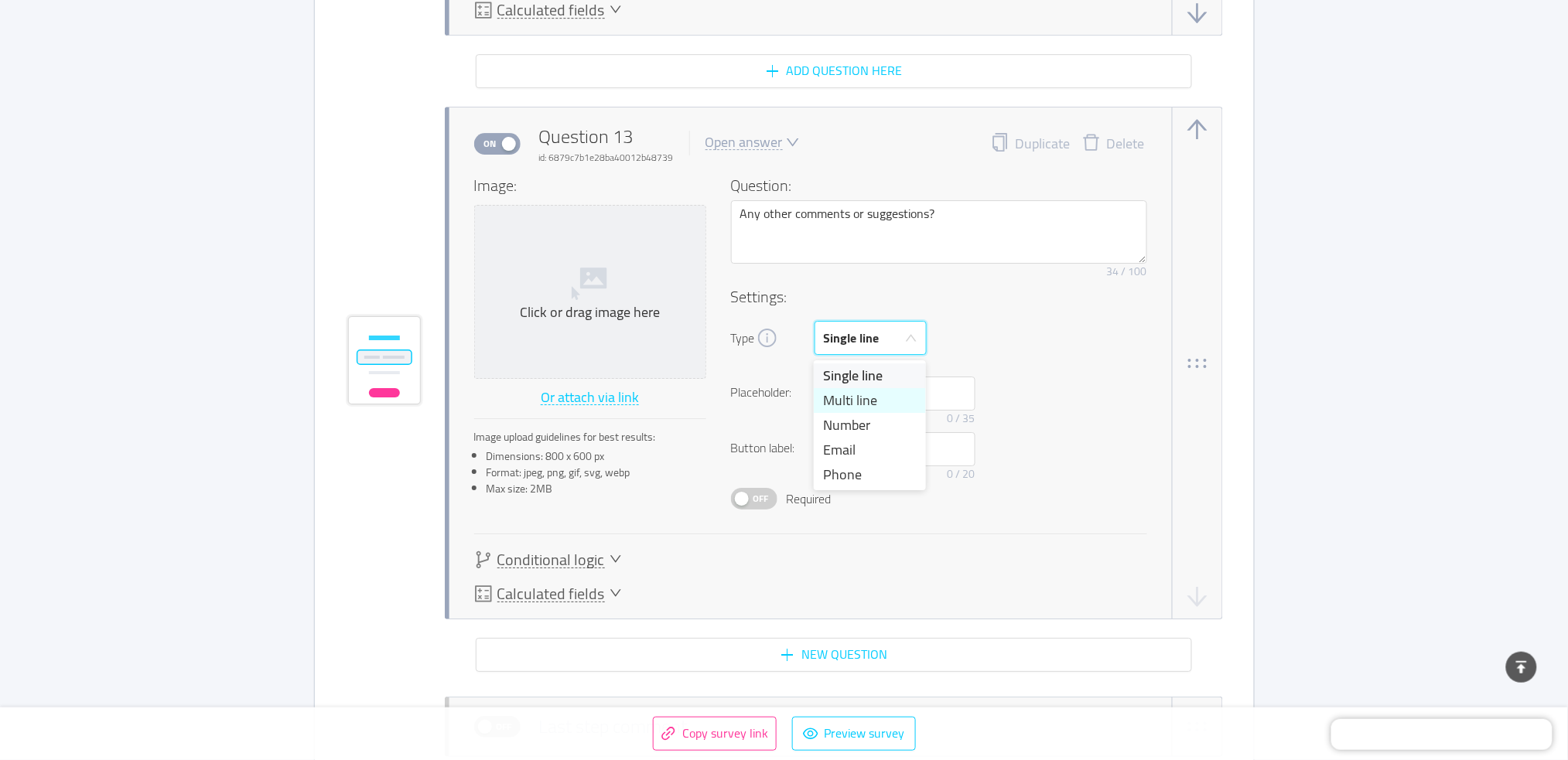 click on "Multi line" at bounding box center [869, 400] 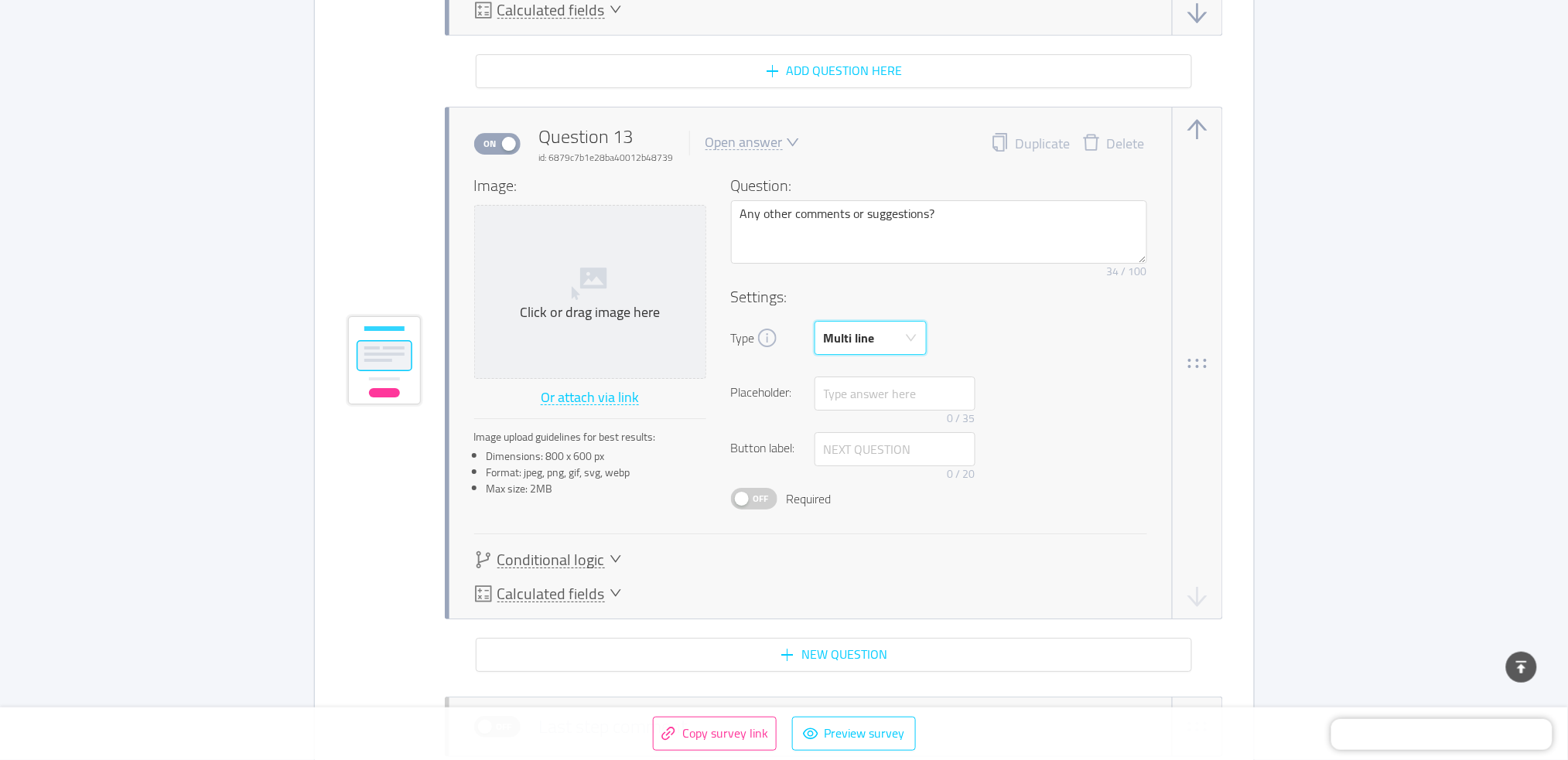 scroll, scrollTop: 12997, scrollLeft: 0, axis: vertical 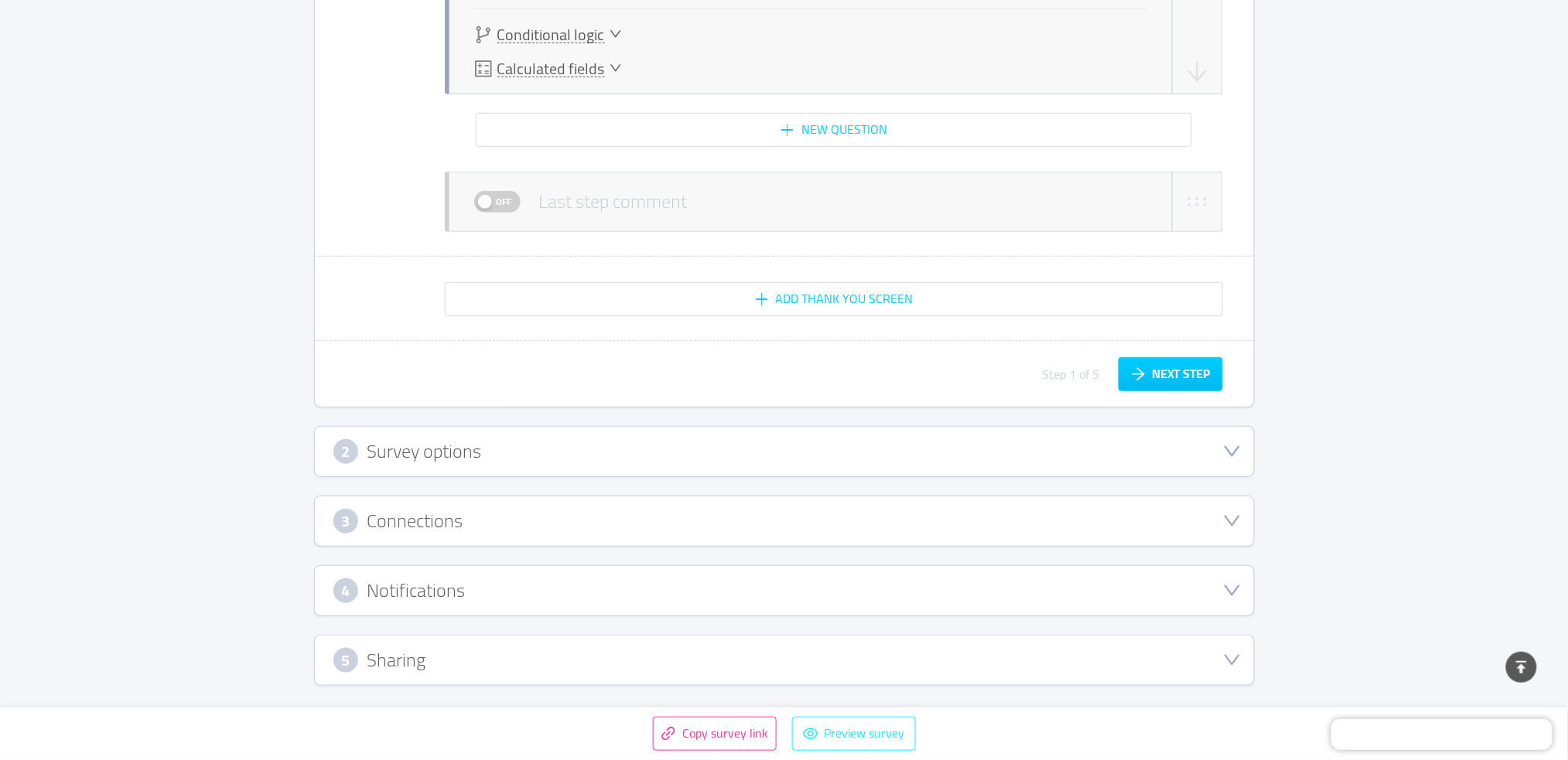click on "Preview survey" at bounding box center (854, 734) 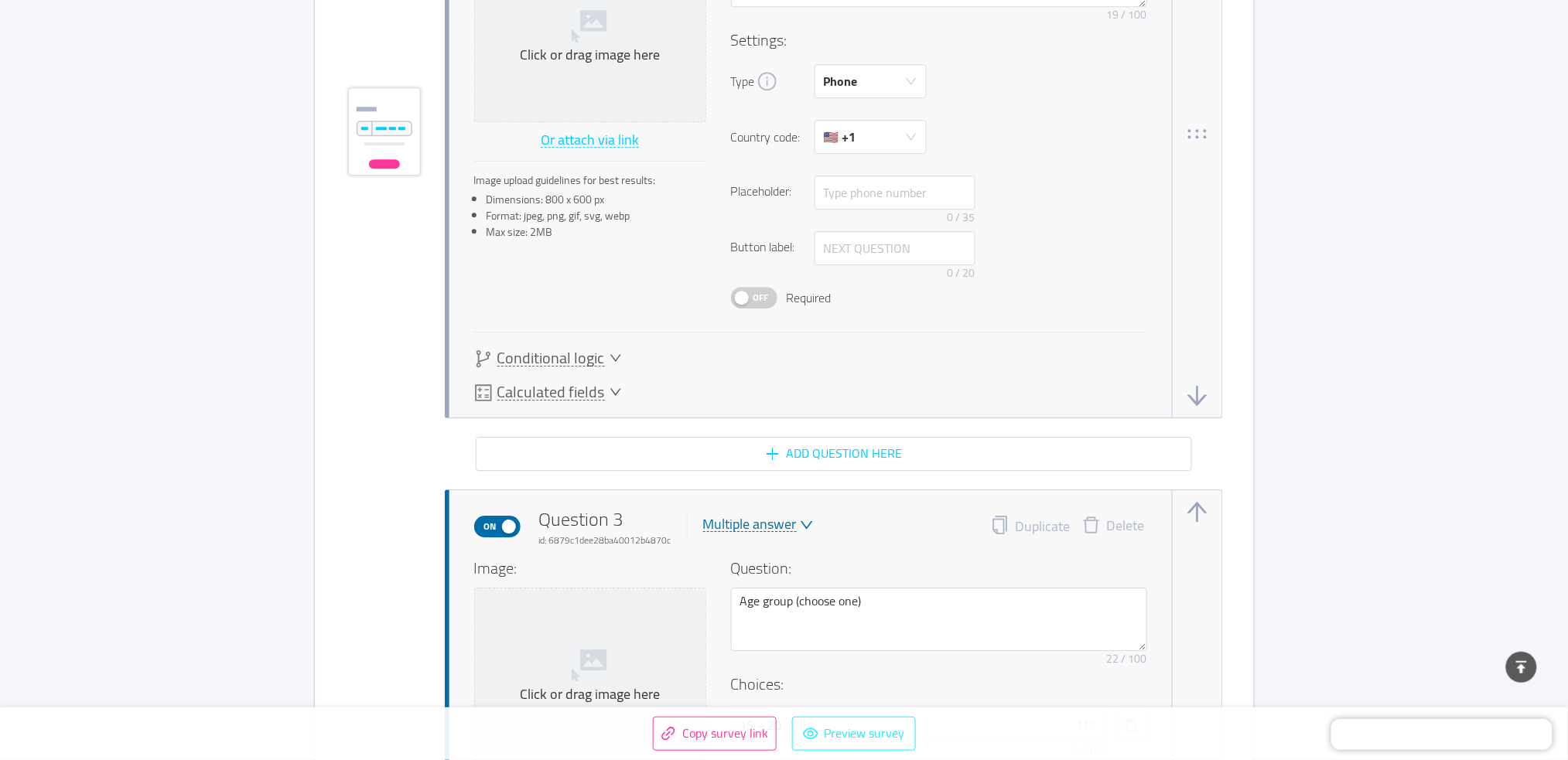 scroll, scrollTop: 1660, scrollLeft: 0, axis: vertical 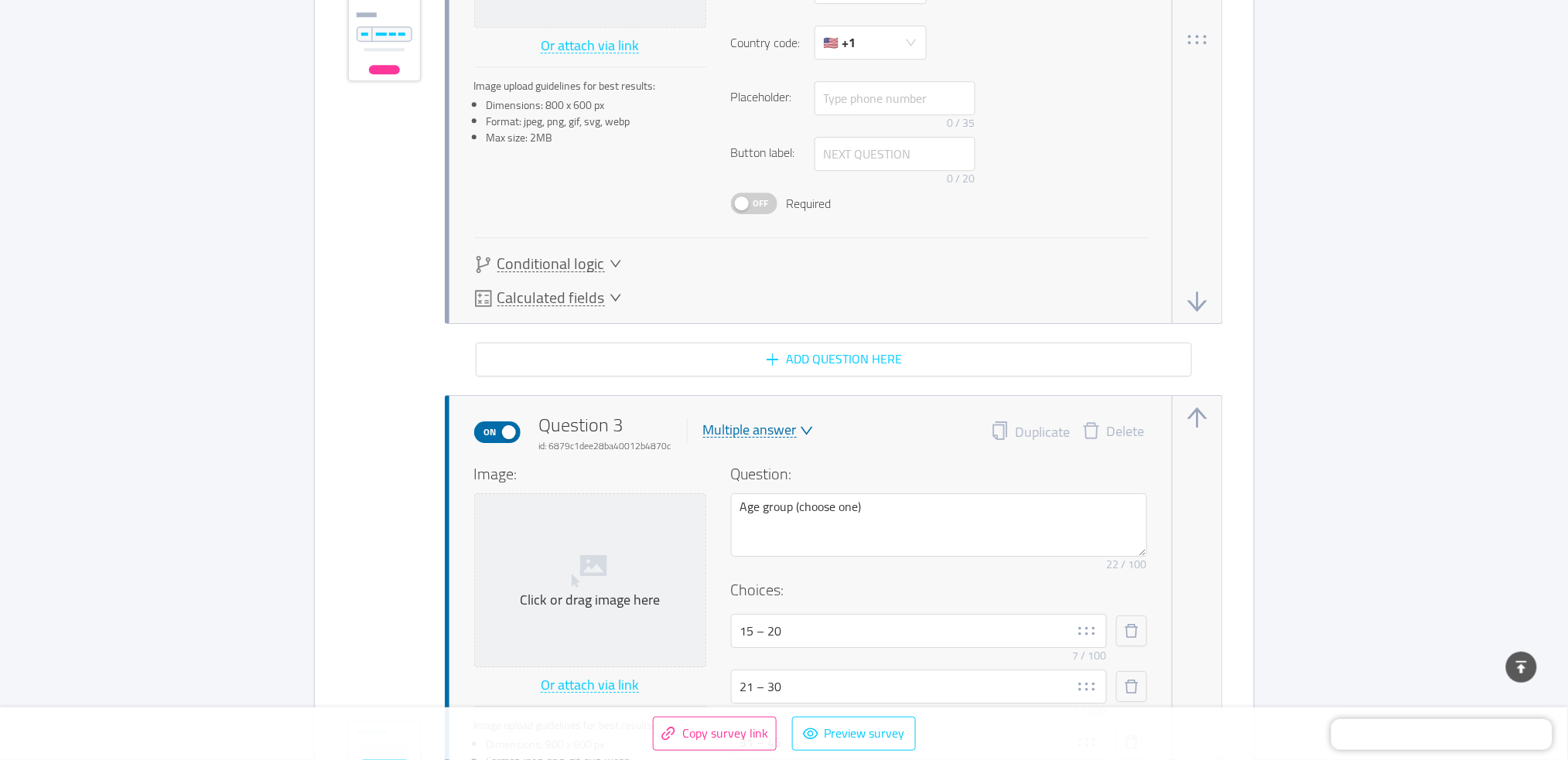 click on "Off" at bounding box center [761, 203] 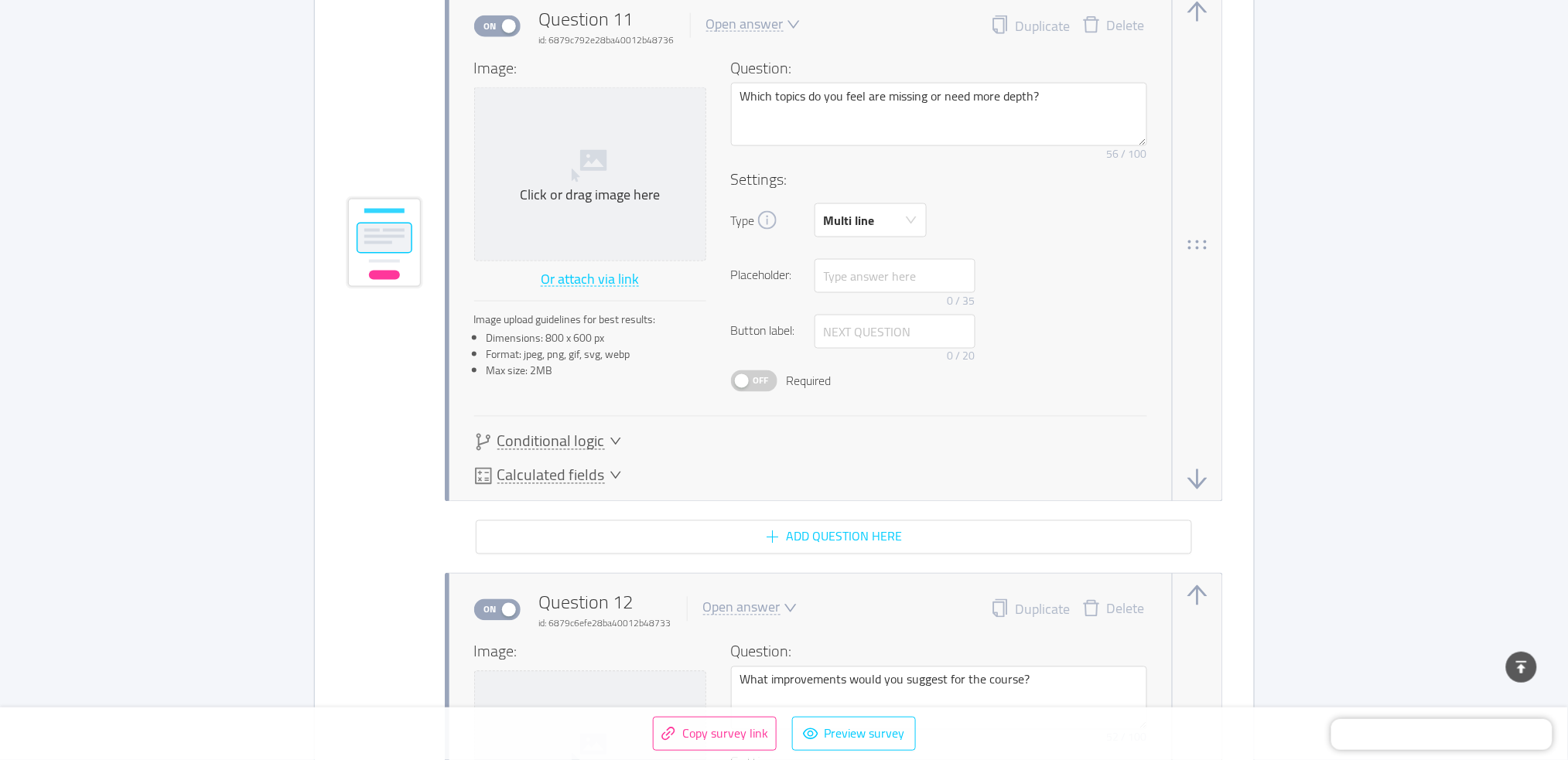 scroll, scrollTop: 11780, scrollLeft: 0, axis: vertical 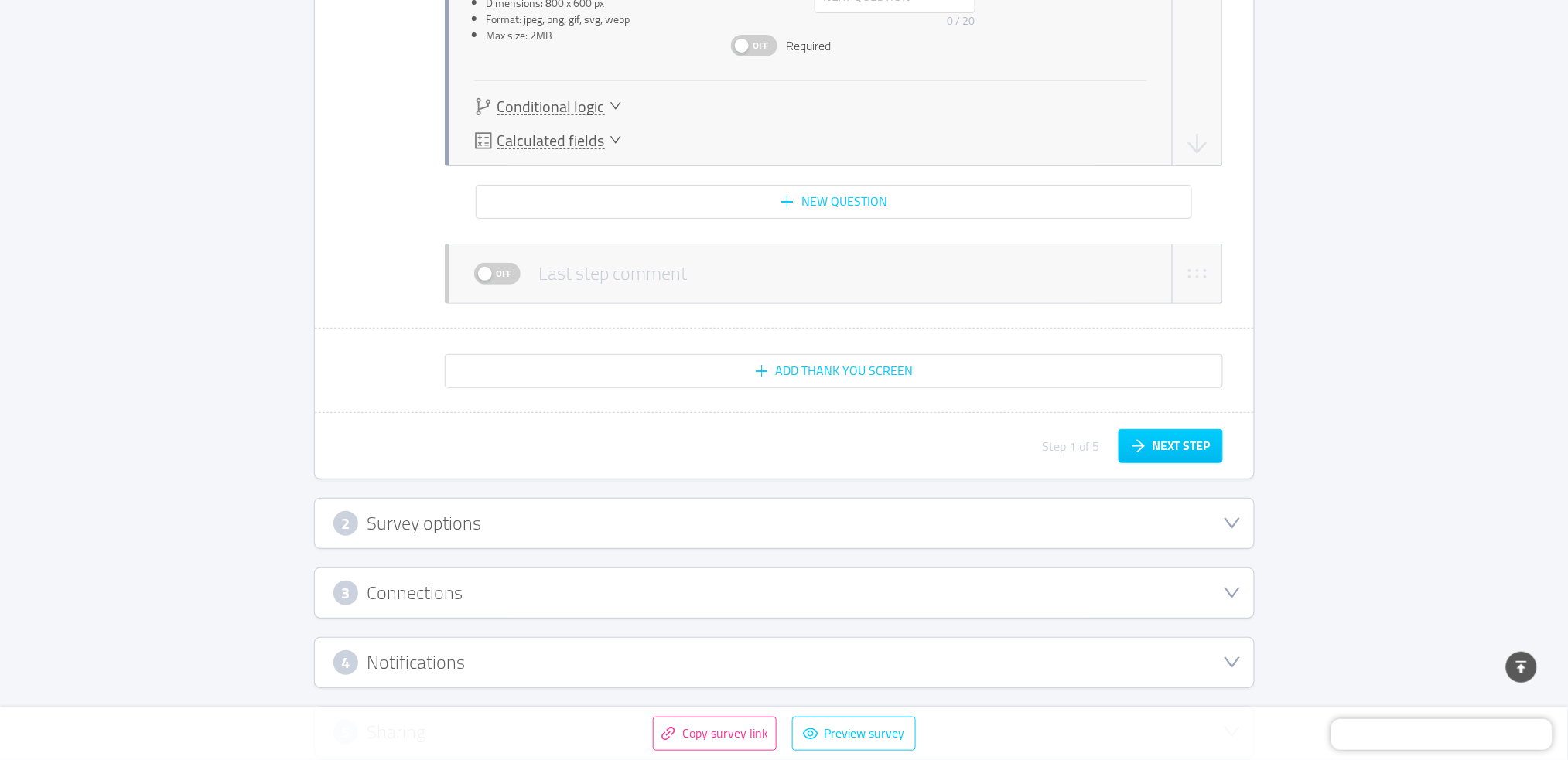 click on "2  Survey options" at bounding box center (784, 523) 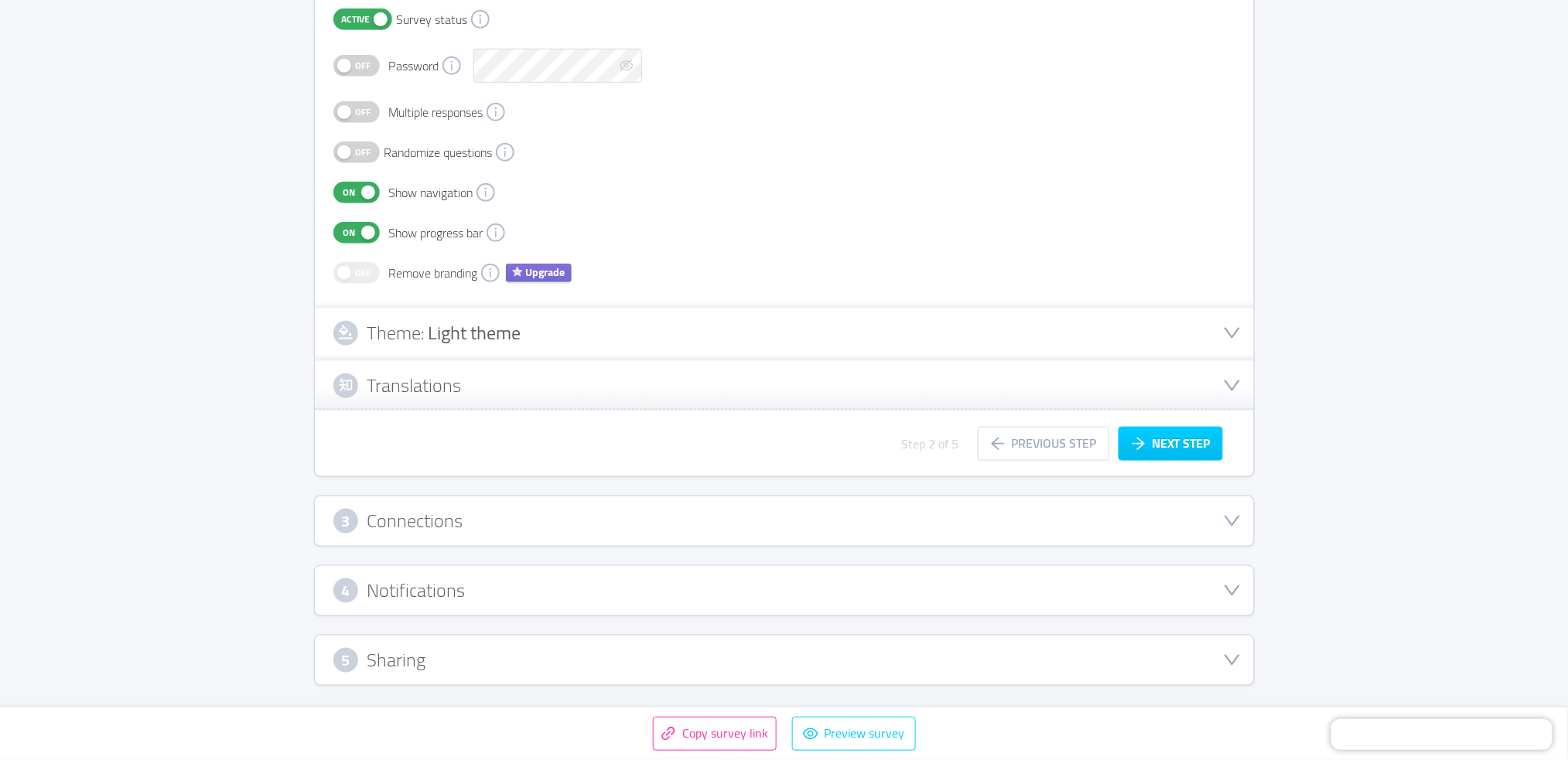 scroll, scrollTop: 305, scrollLeft: 0, axis: vertical 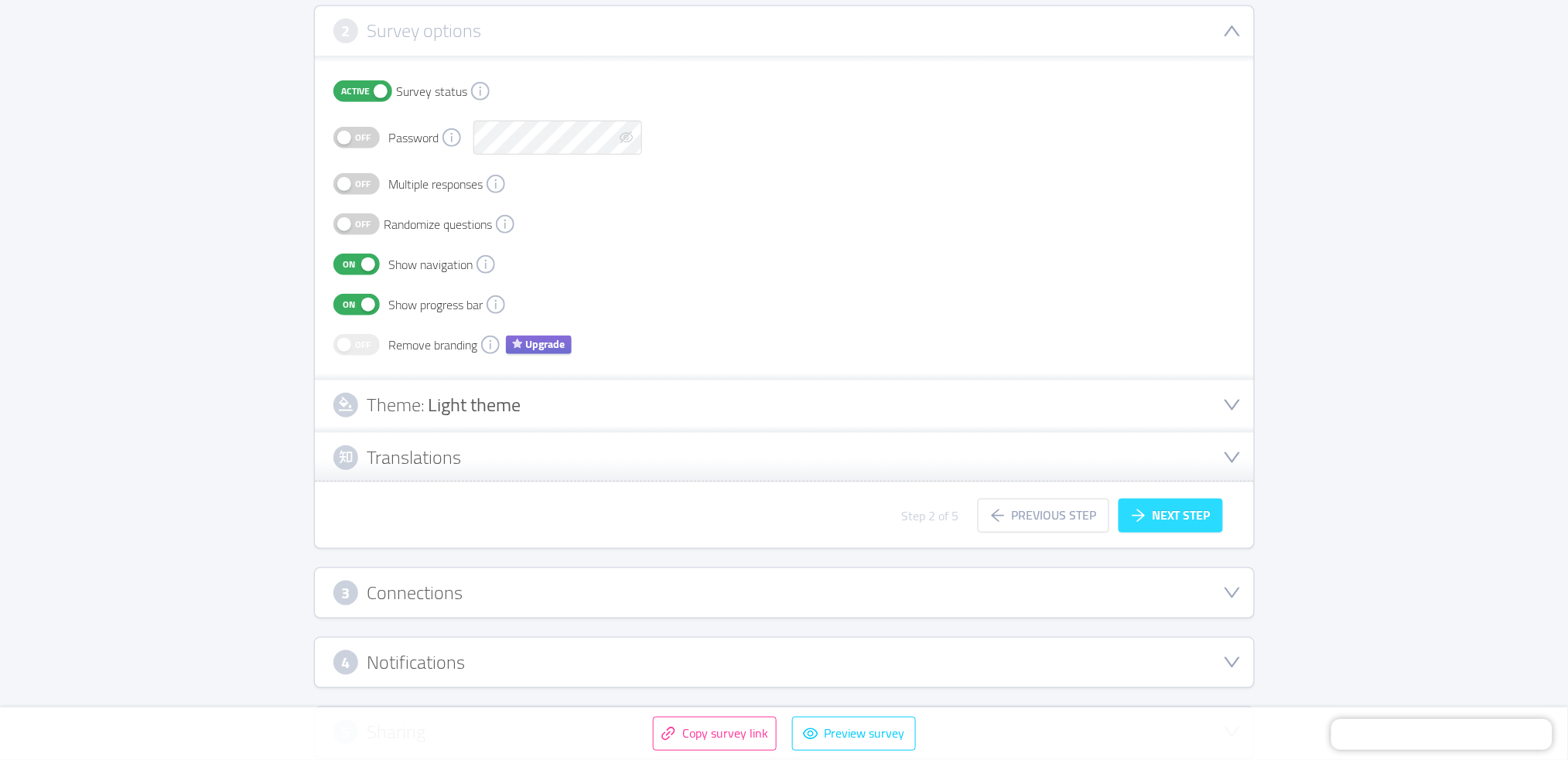 click on "Next step" at bounding box center (1170, 516) 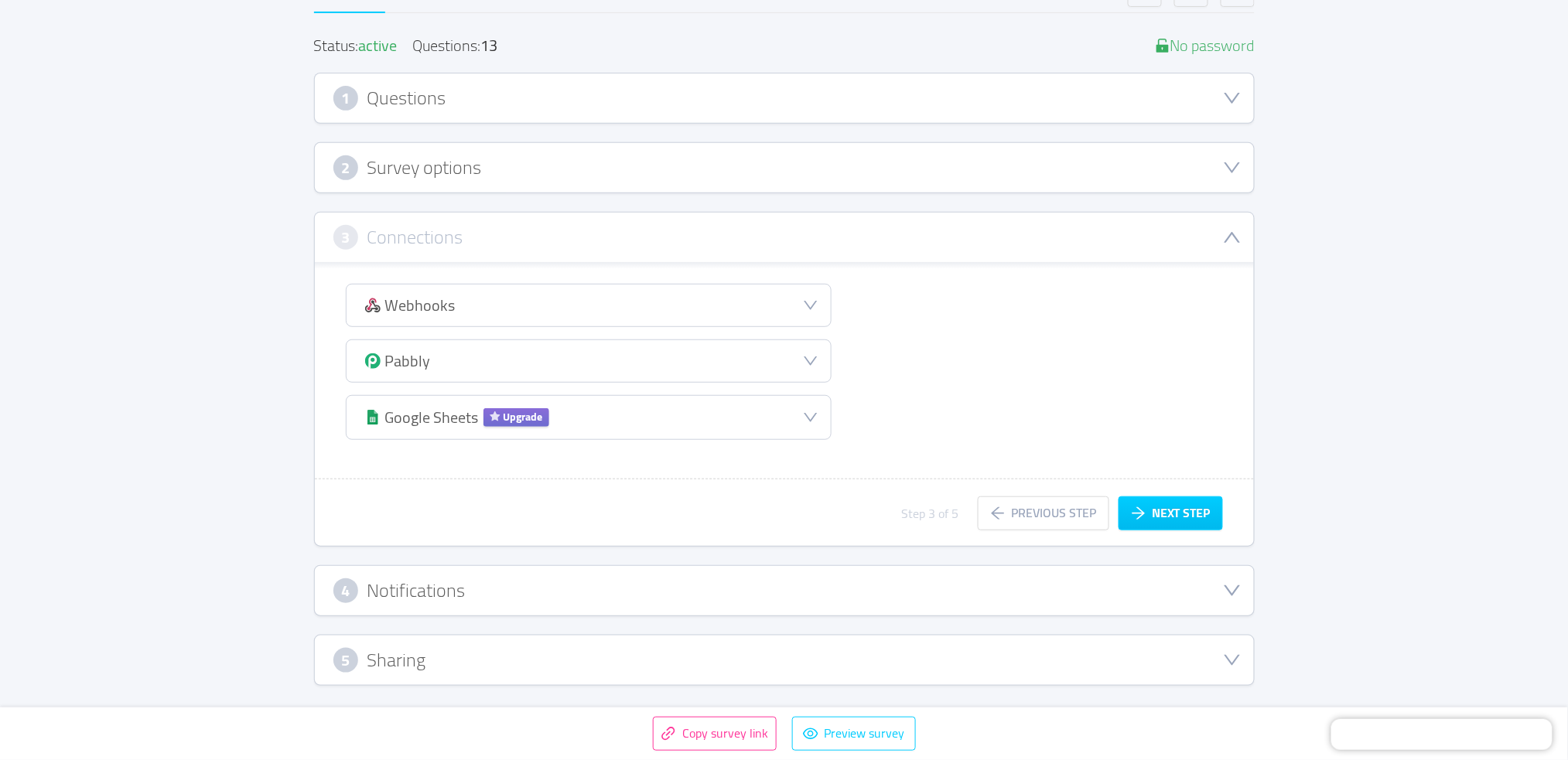 scroll, scrollTop: 169, scrollLeft: 0, axis: vertical 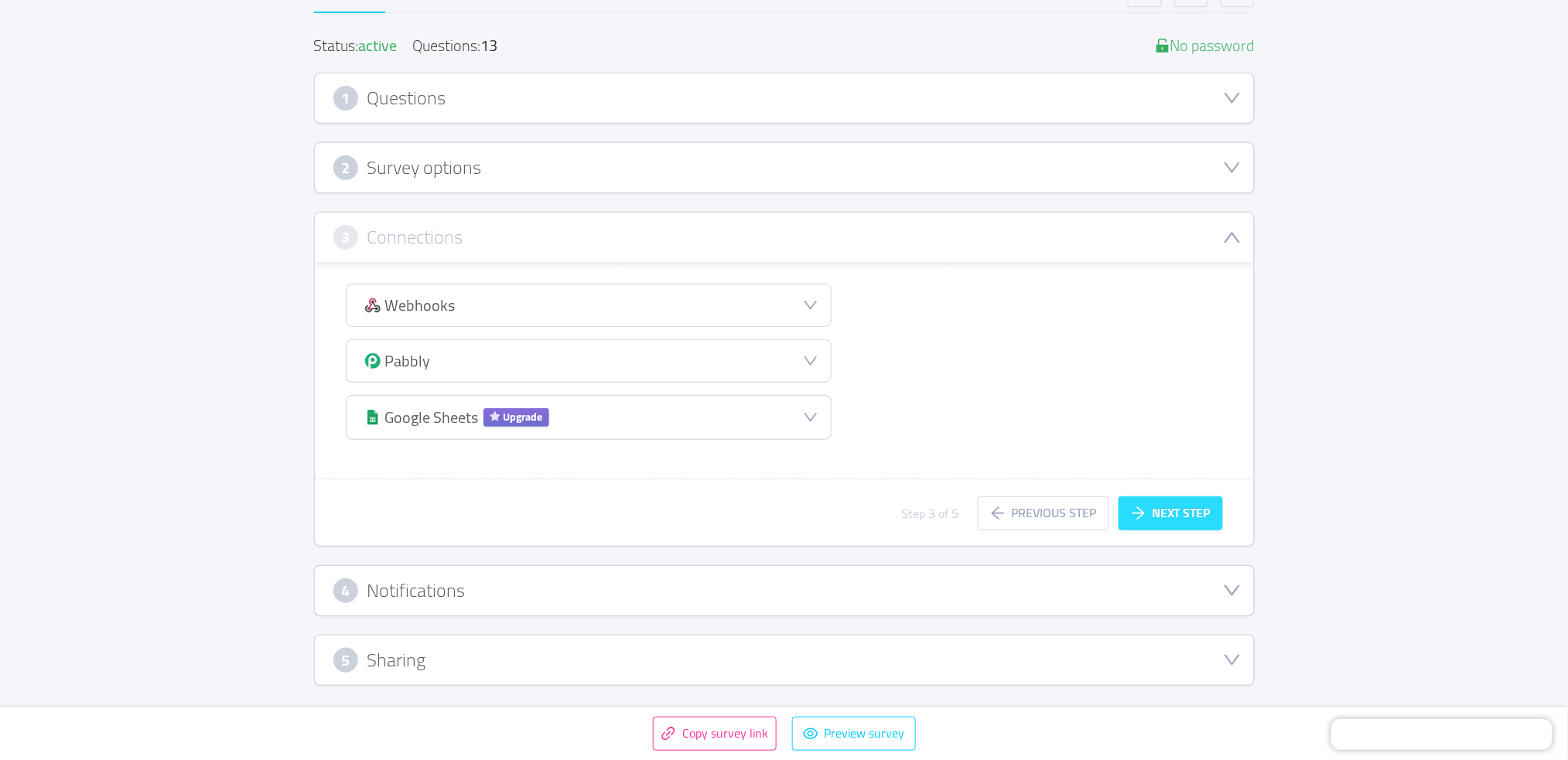 click on "Next step" at bounding box center (1170, 513) 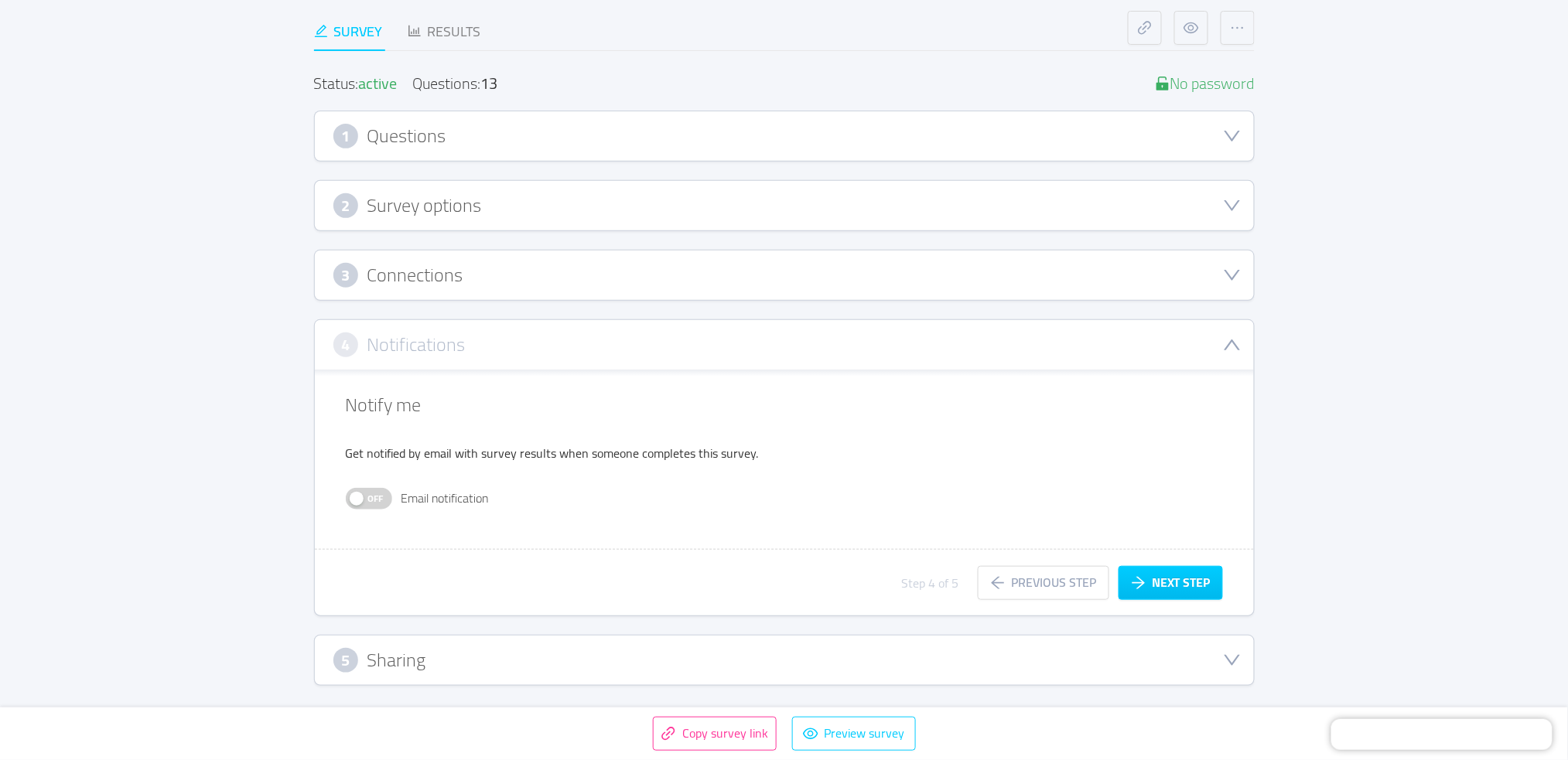 scroll, scrollTop: 131, scrollLeft: 0, axis: vertical 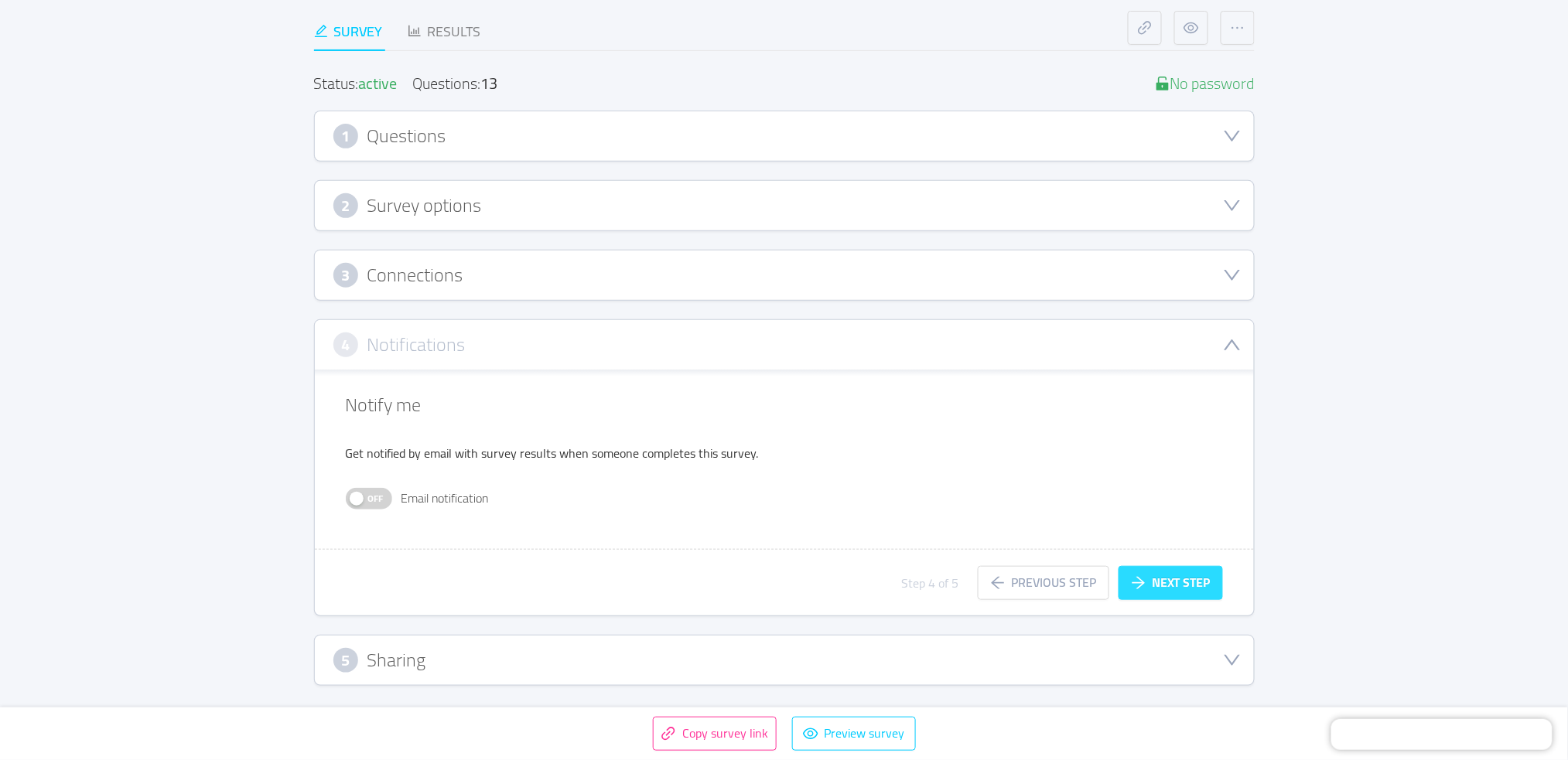 click on "Next step" at bounding box center [1170, 583] 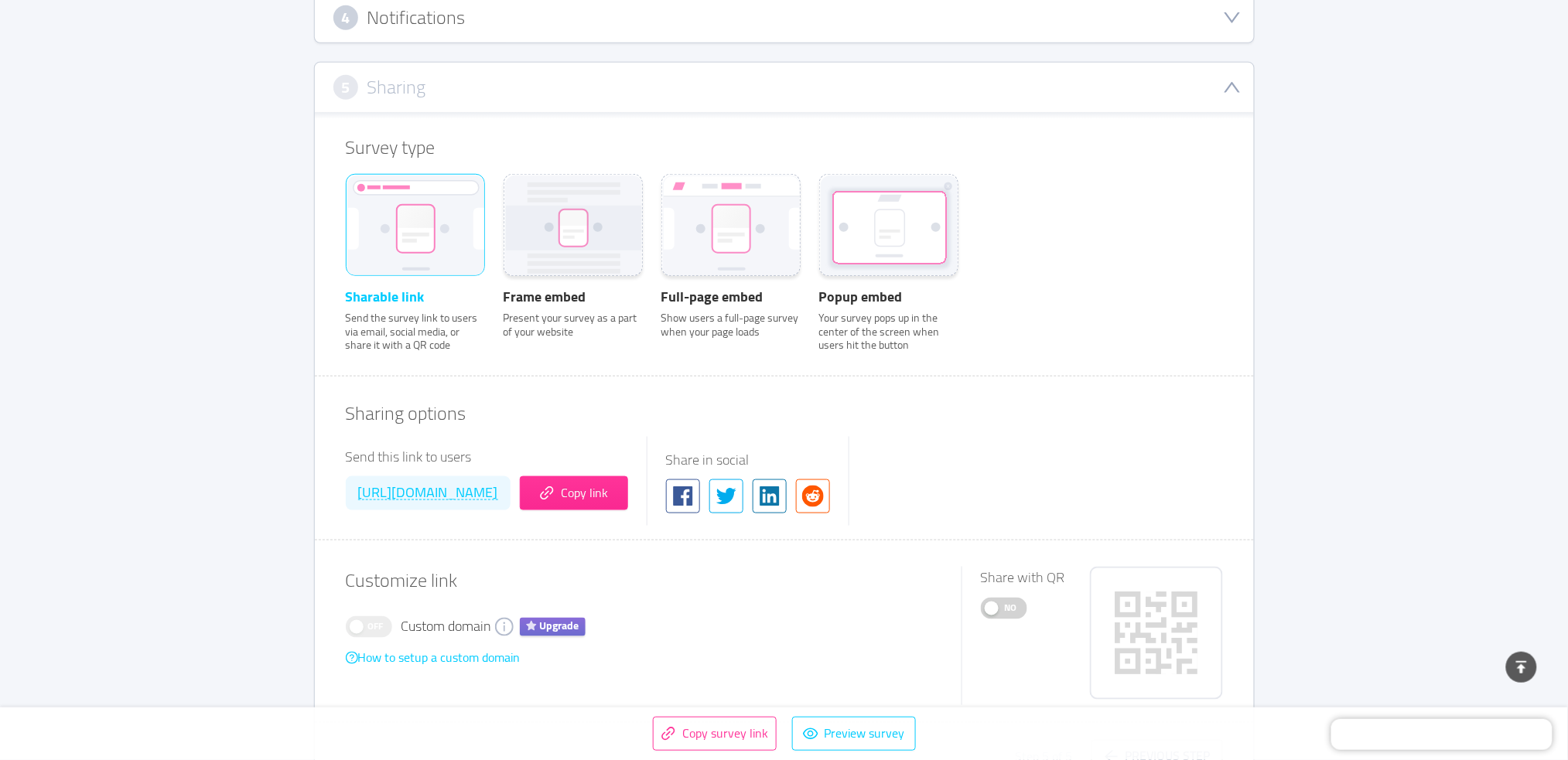 scroll, scrollTop: 464, scrollLeft: 0, axis: vertical 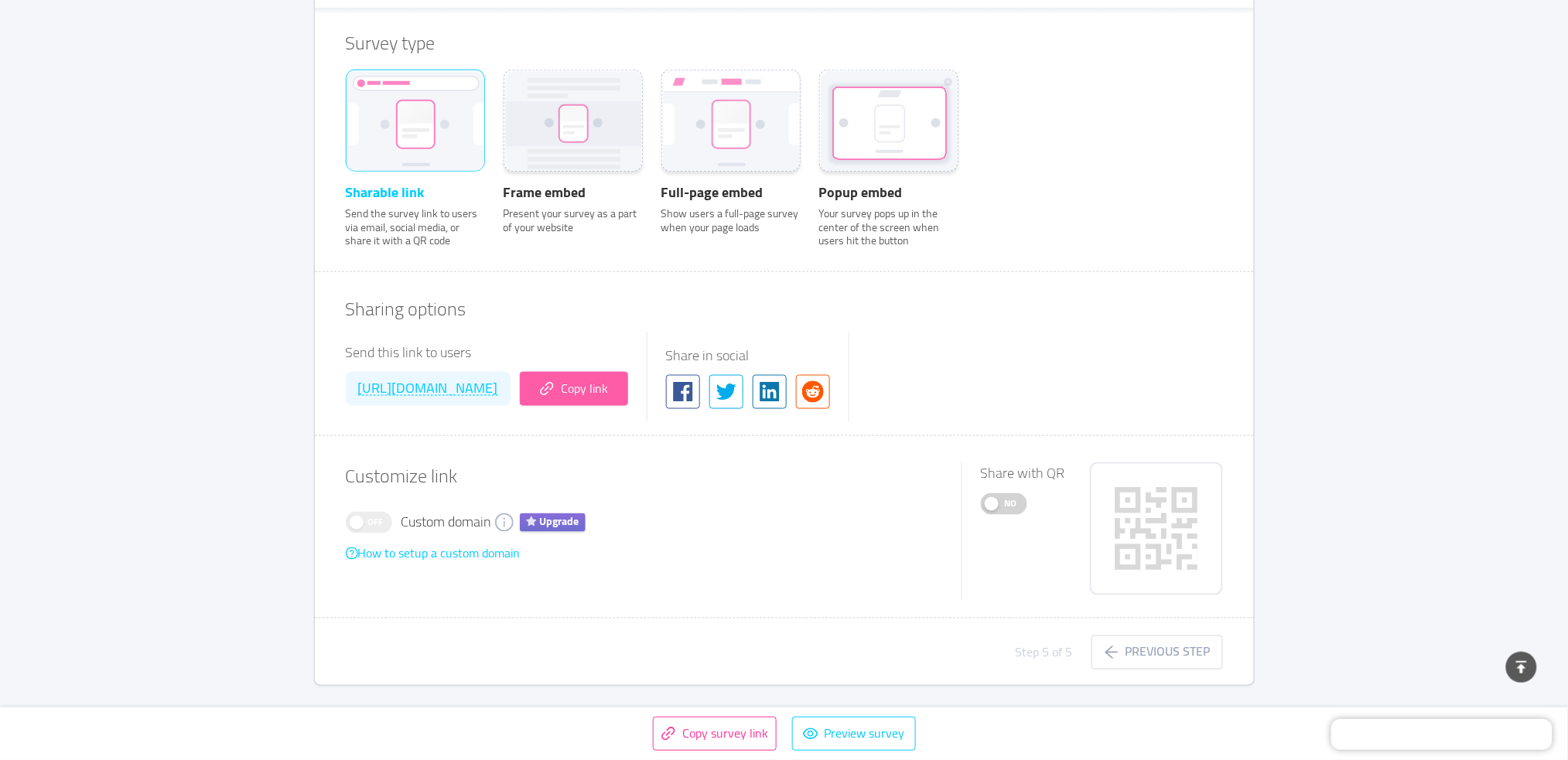 click on "Copy link" at bounding box center [574, 389] 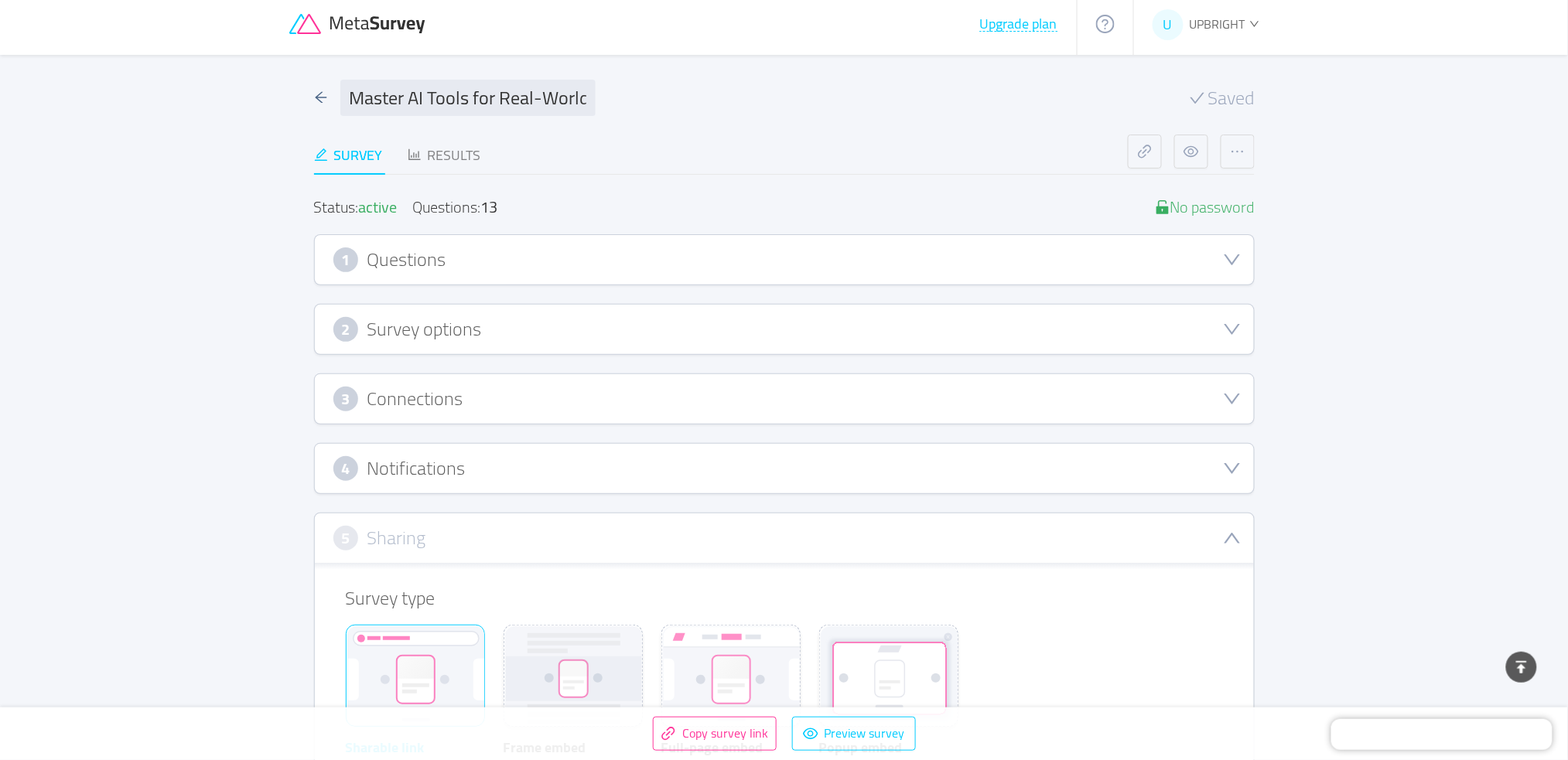 scroll, scrollTop: 0, scrollLeft: 0, axis: both 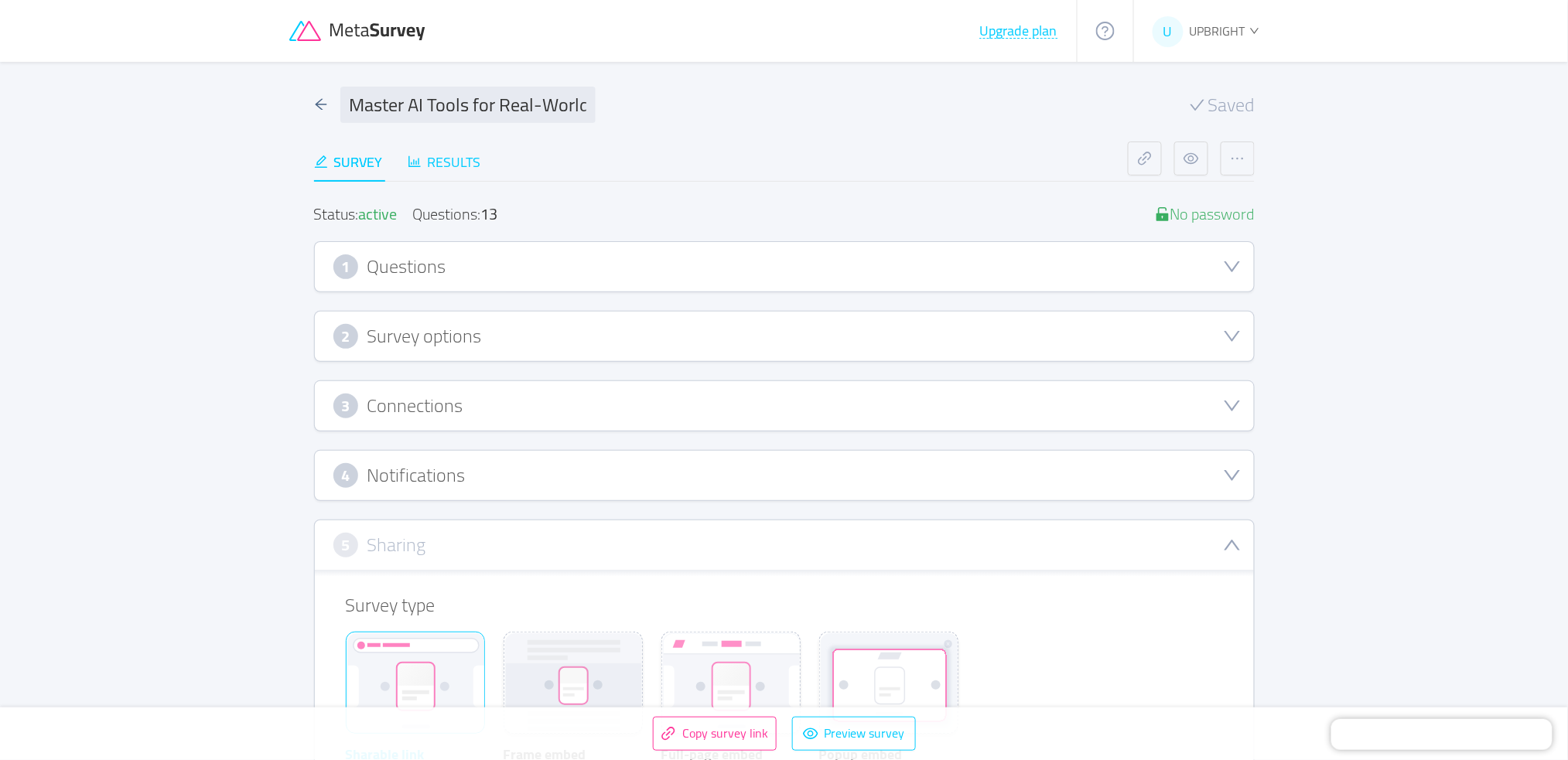 click on "Results" at bounding box center (444, 162) 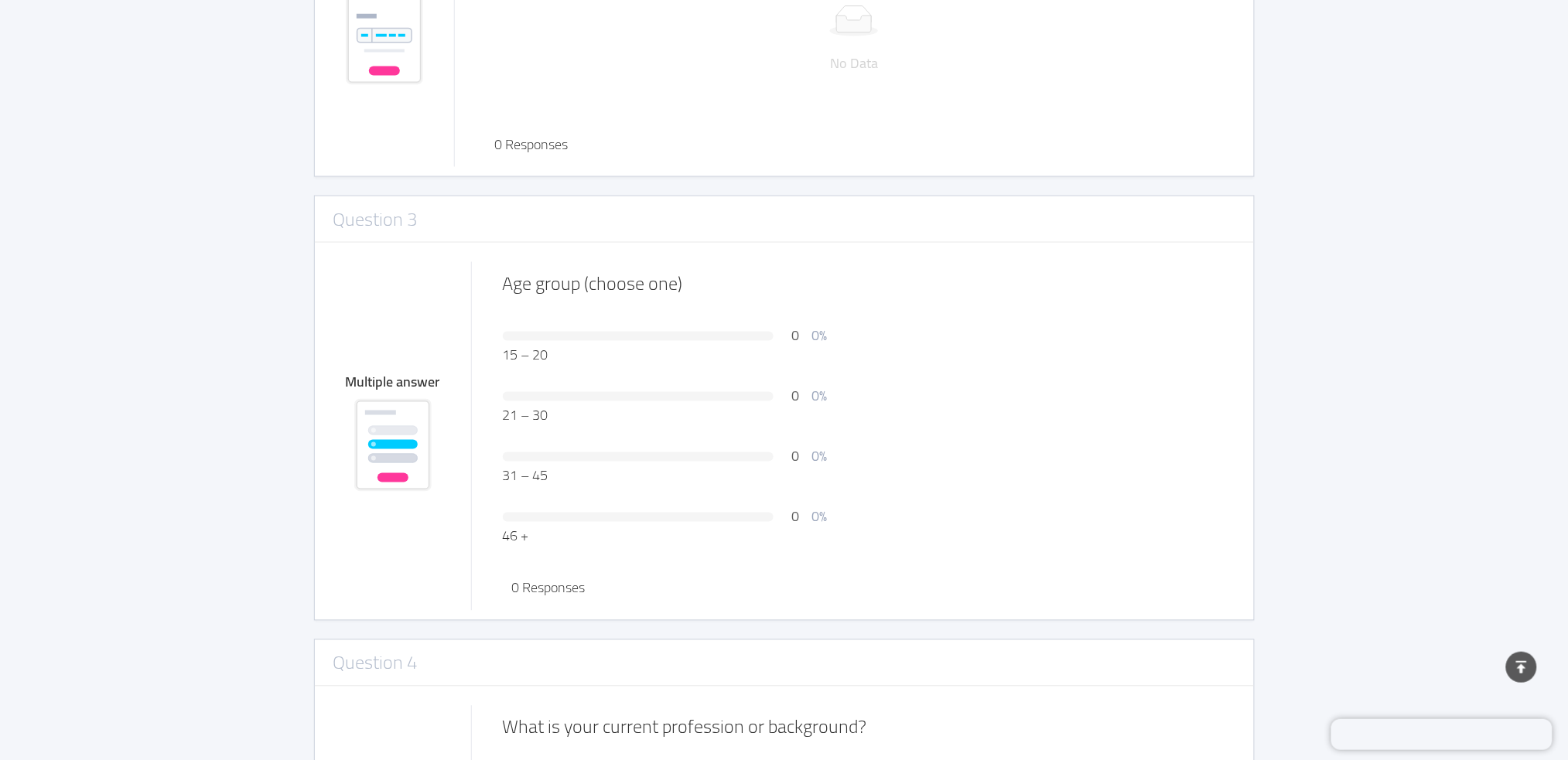 scroll, scrollTop: 0, scrollLeft: 0, axis: both 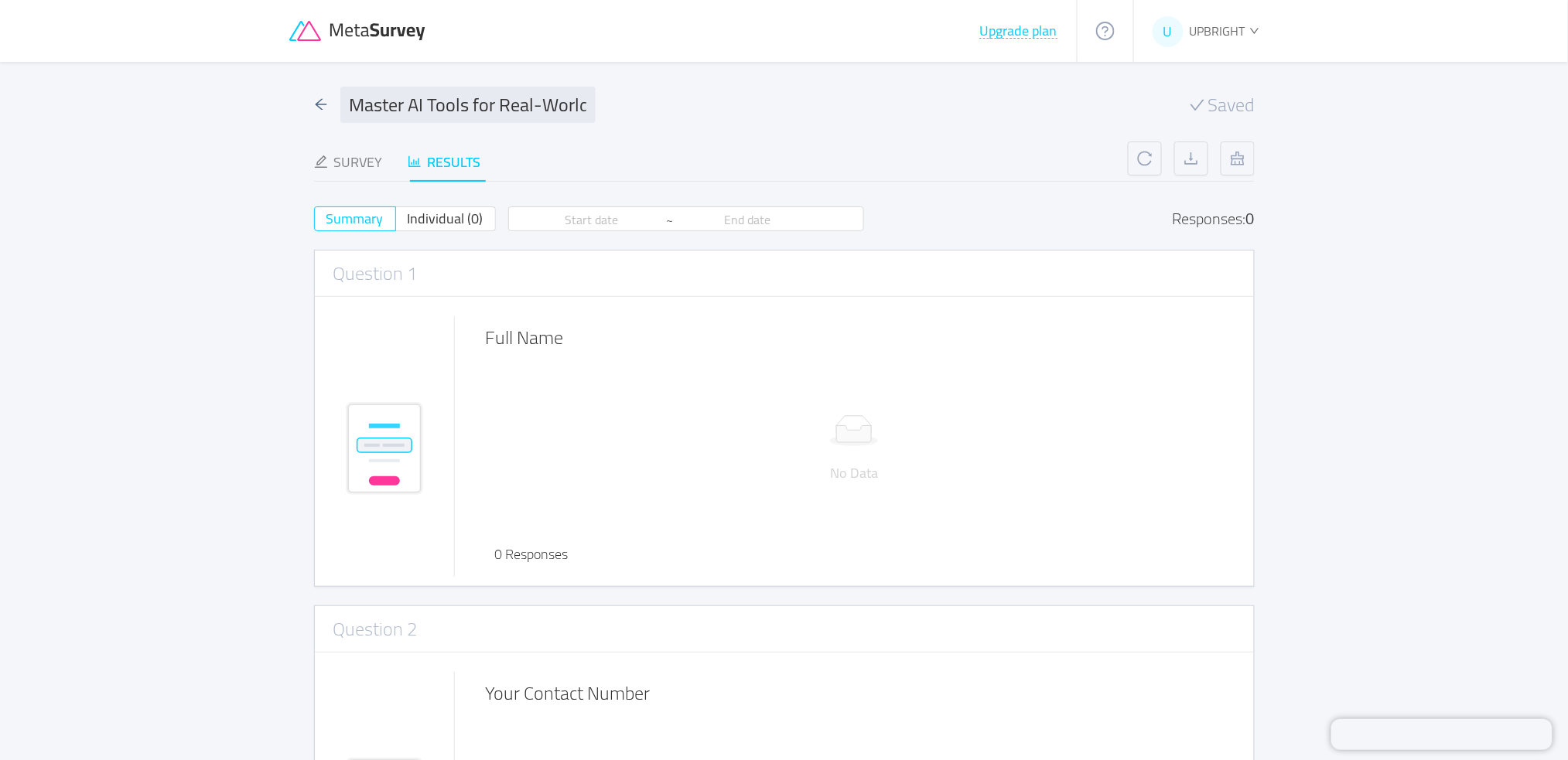 click on "Results" at bounding box center (444, 162) 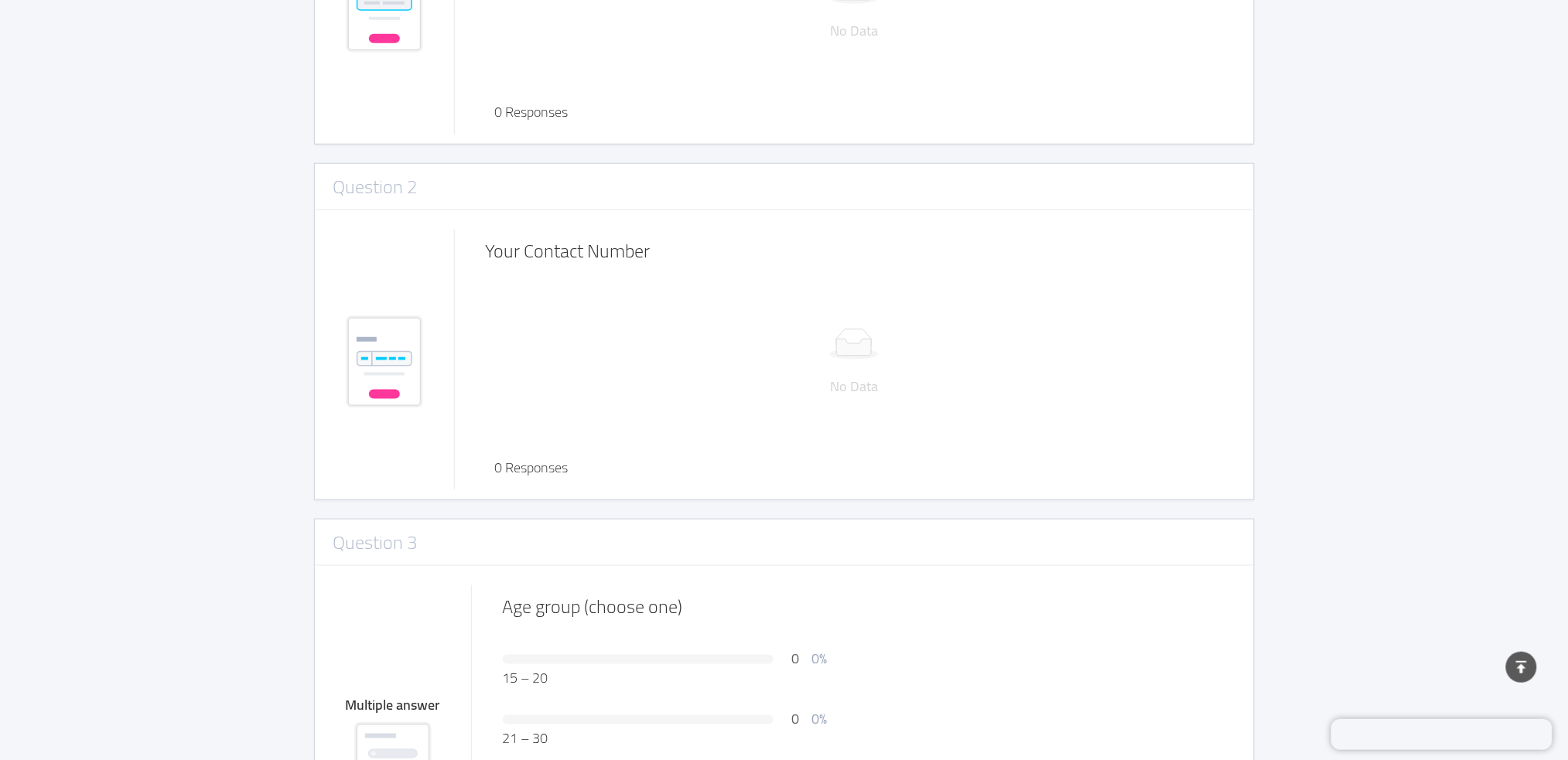scroll, scrollTop: 0, scrollLeft: 0, axis: both 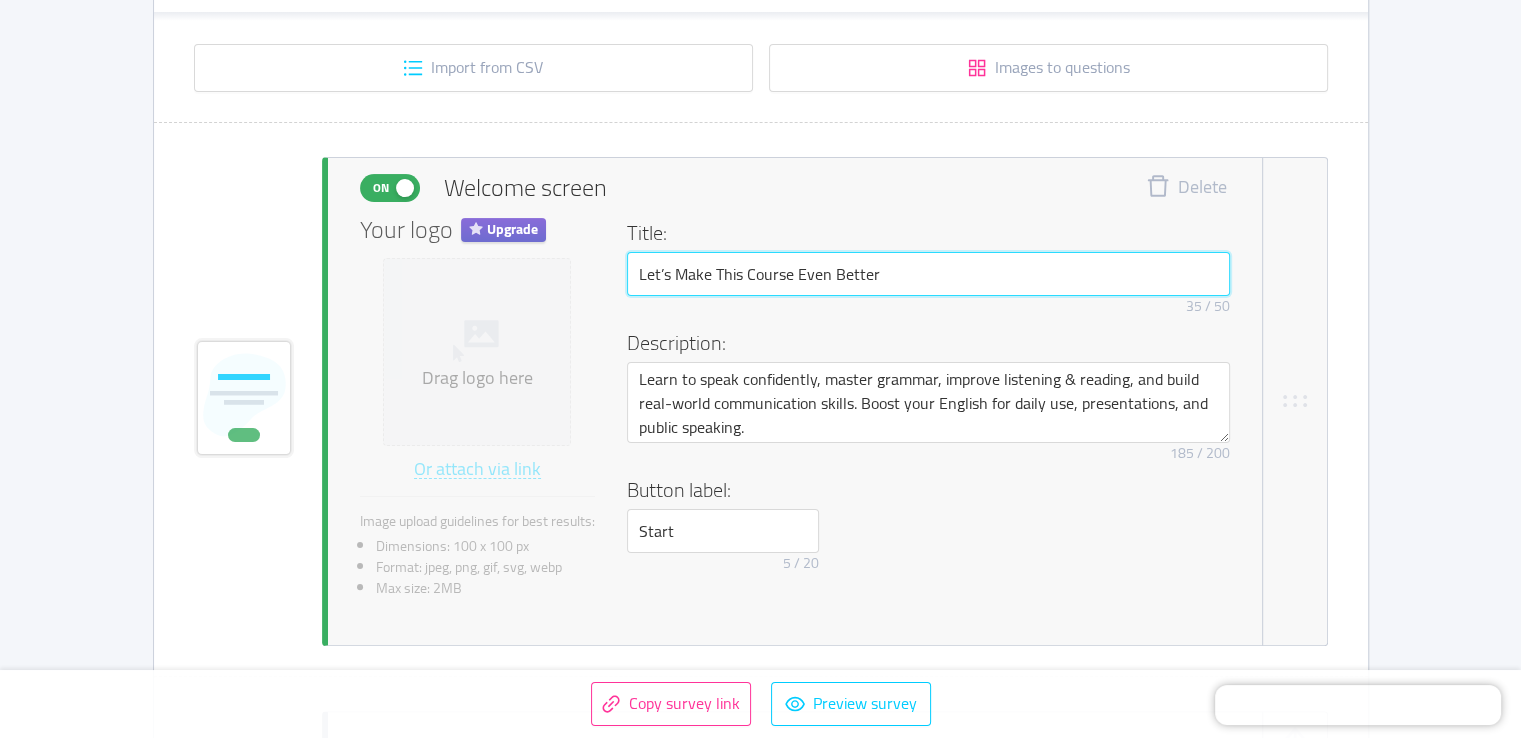 drag, startPoint x: 905, startPoint y: 277, endPoint x: 640, endPoint y: 292, distance: 265.4242 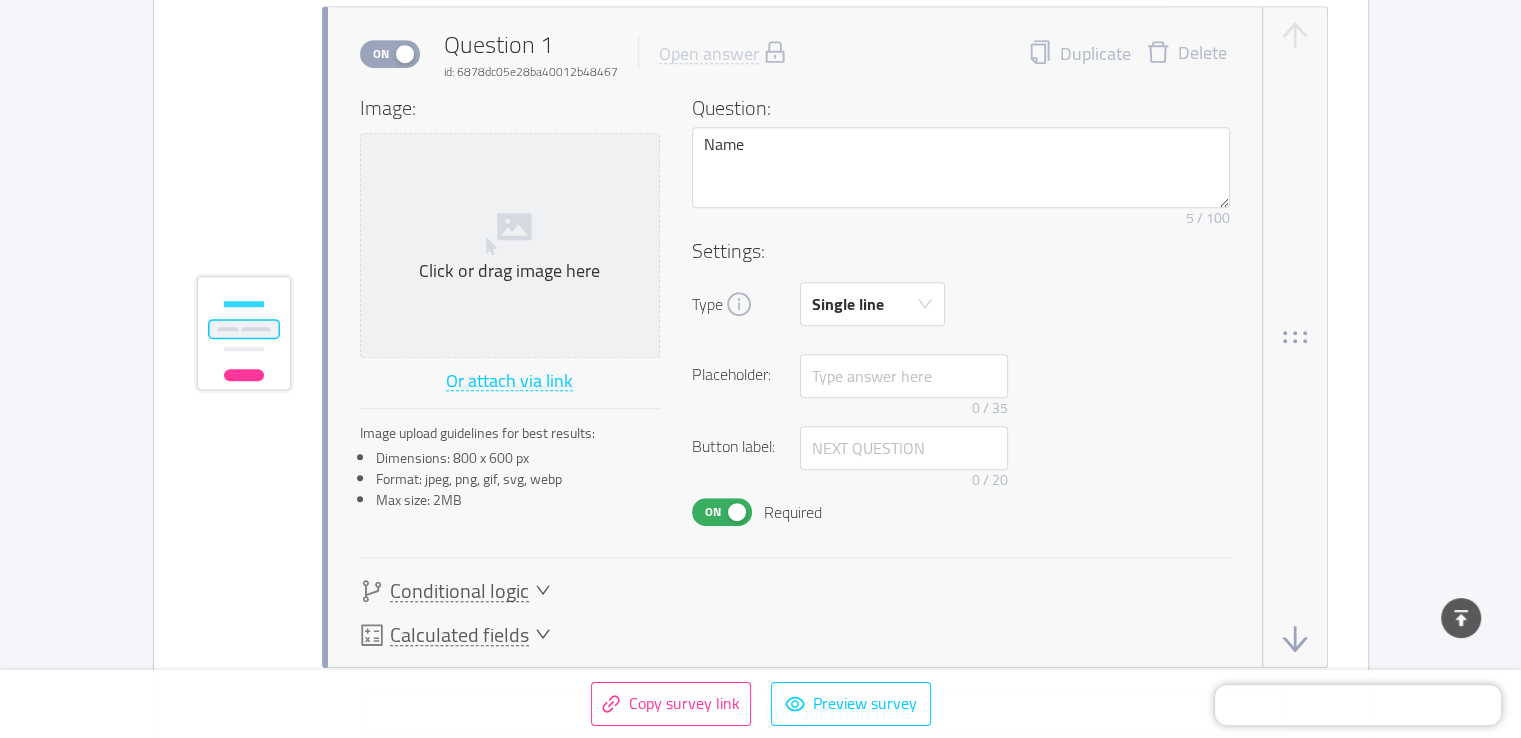 scroll, scrollTop: 1085, scrollLeft: 0, axis: vertical 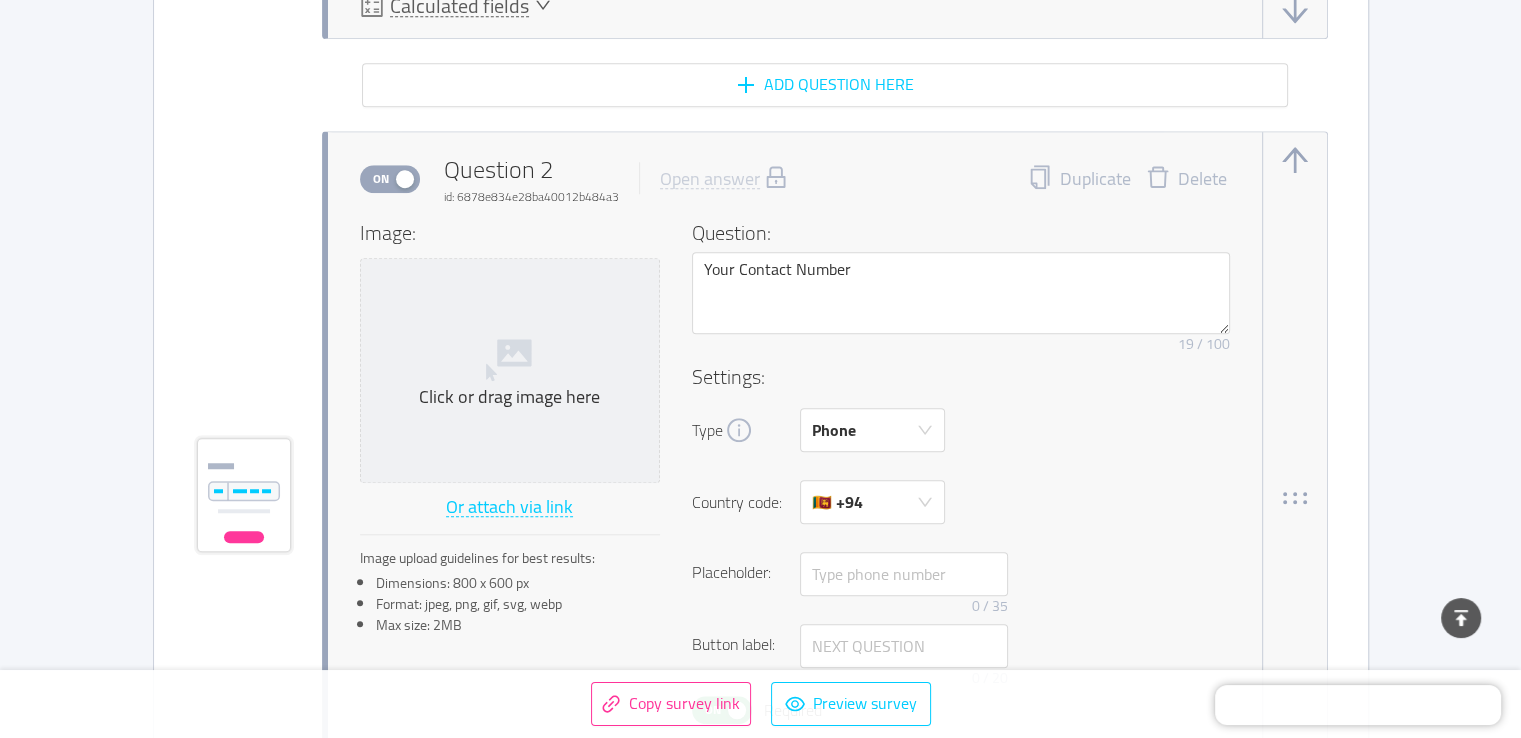 drag, startPoint x: 1014, startPoint y: 182, endPoint x: 948, endPoint y: 164, distance: 68.41052 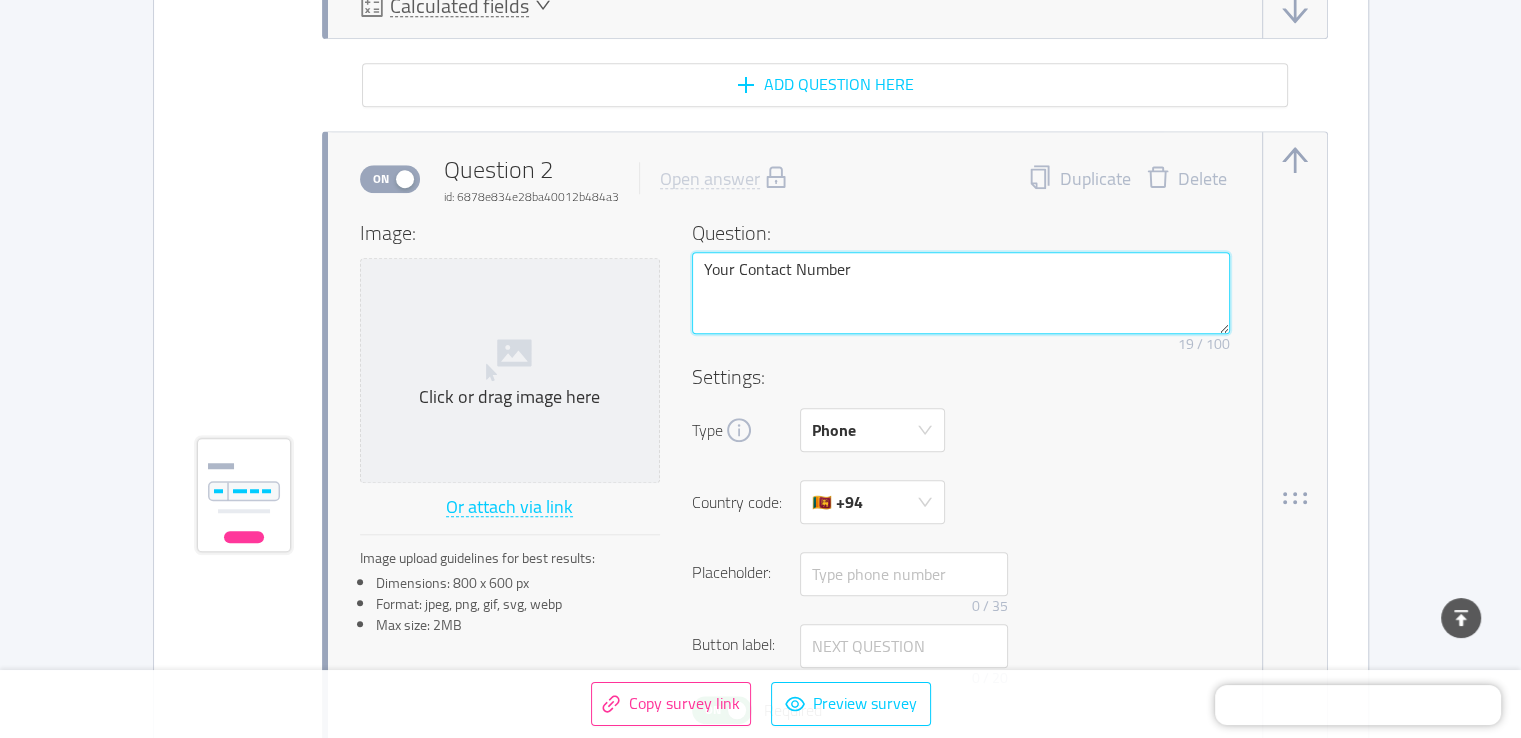 drag, startPoint x: 838, startPoint y: 270, endPoint x: 661, endPoint y: 273, distance: 177.02542 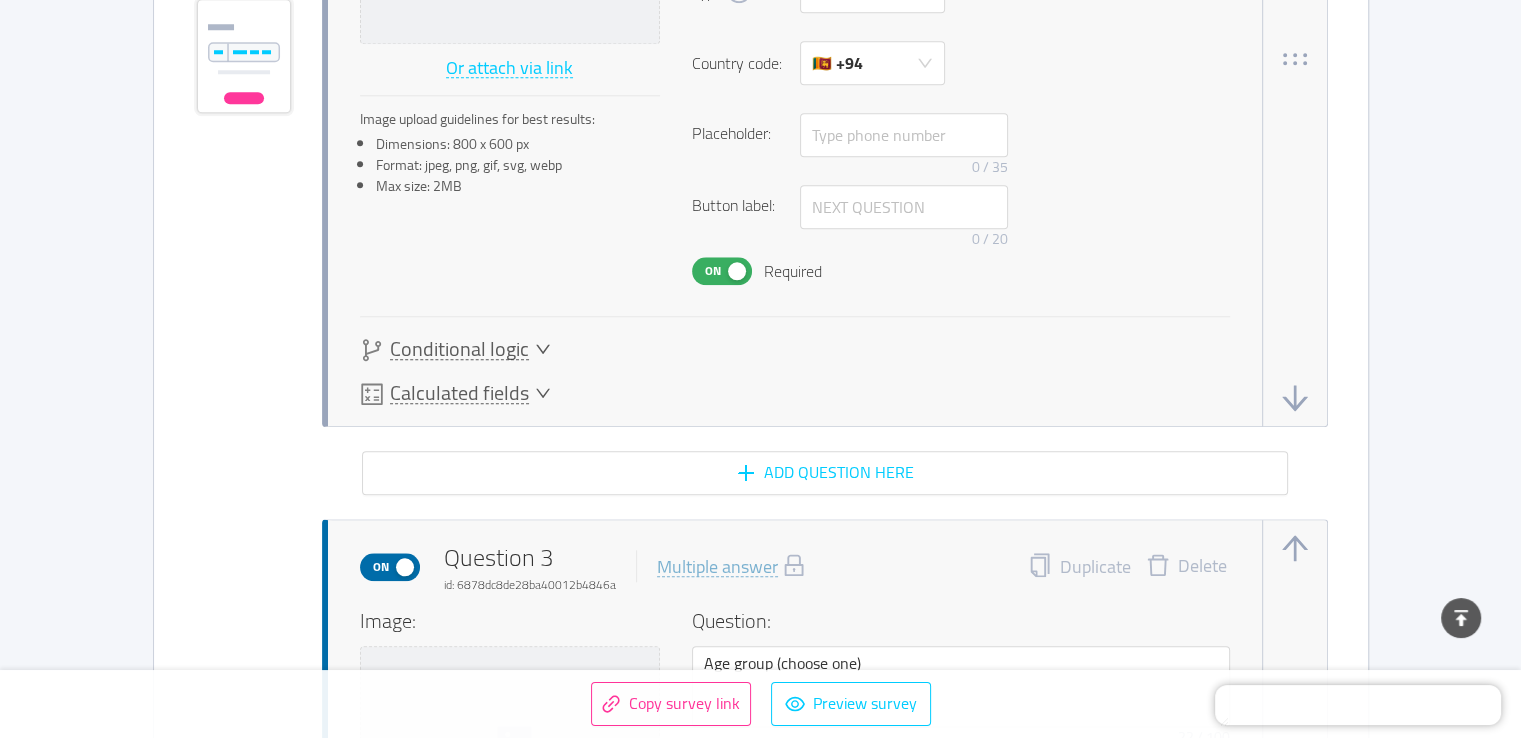 scroll, scrollTop: 2538, scrollLeft: 0, axis: vertical 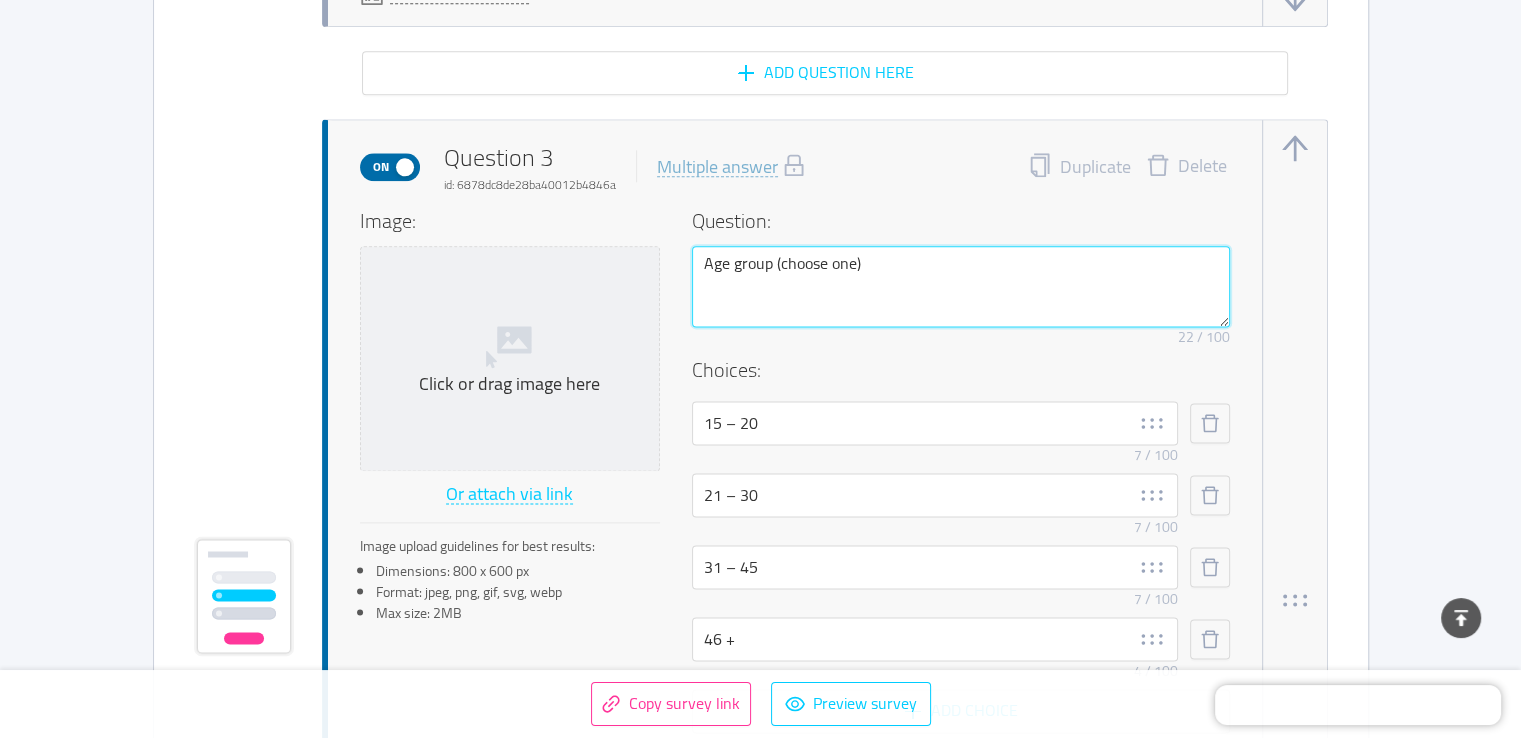 drag, startPoint x: 889, startPoint y: 265, endPoint x: 707, endPoint y: 276, distance: 182.3321 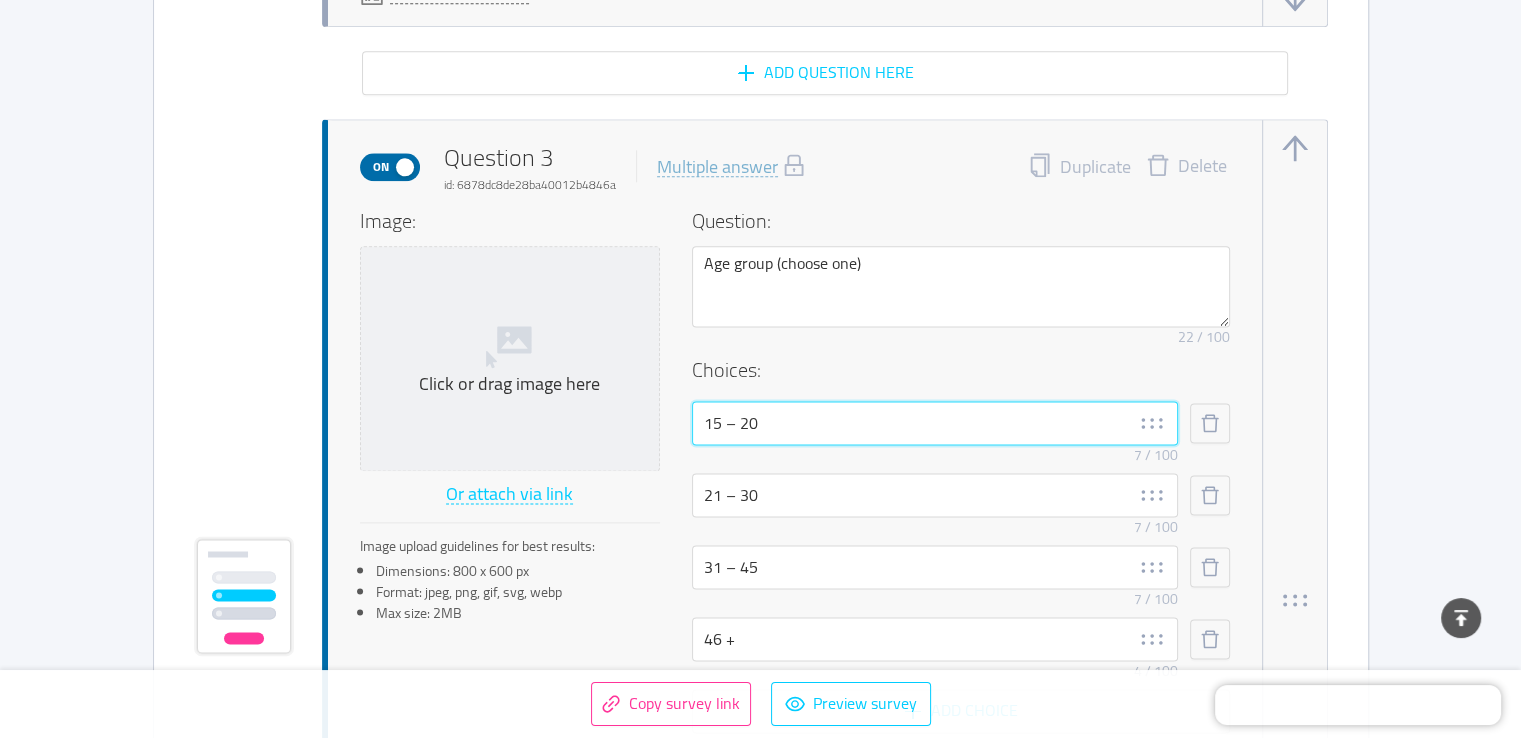 drag, startPoint x: 791, startPoint y: 422, endPoint x: 698, endPoint y: 423, distance: 93.00538 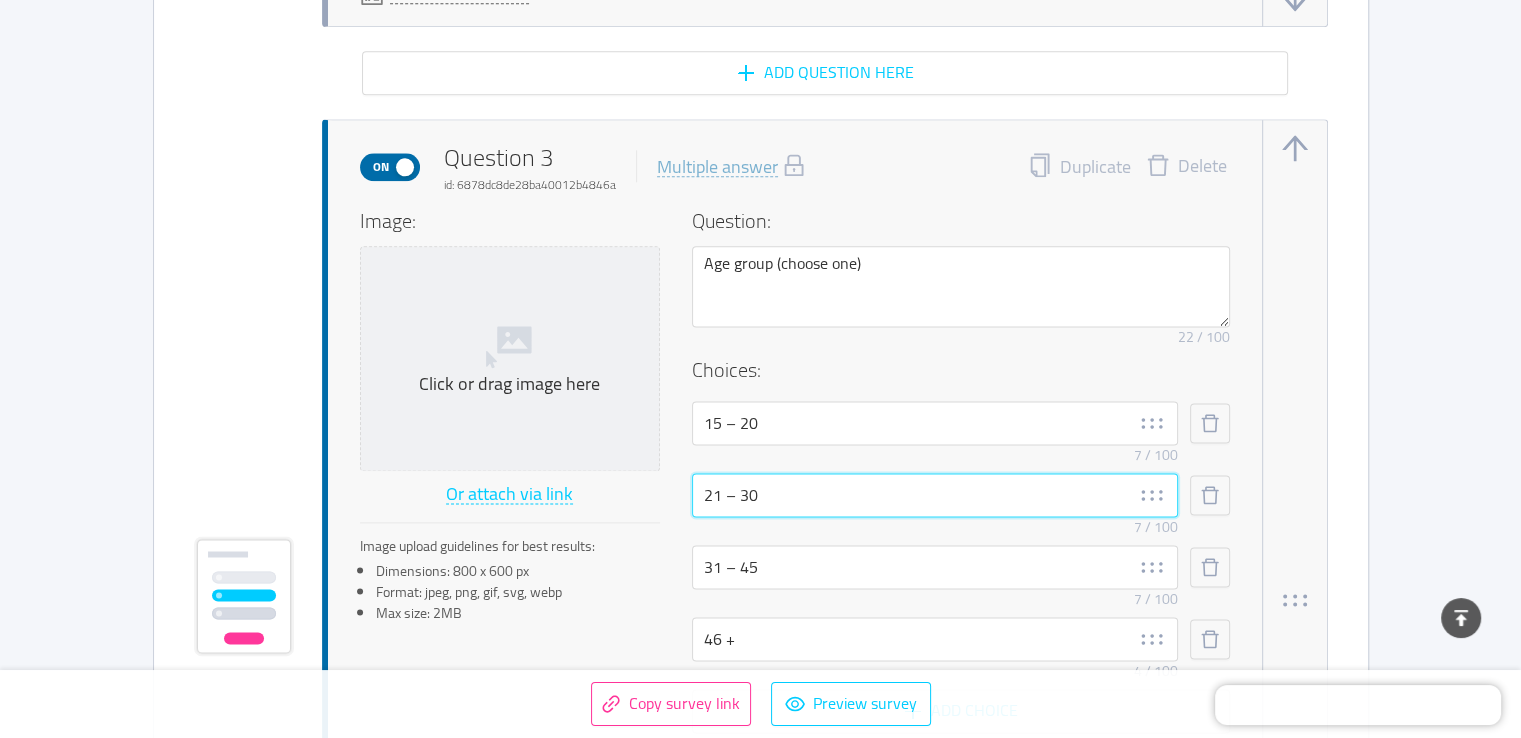 drag, startPoint x: 770, startPoint y: 479, endPoint x: 689, endPoint y: 495, distance: 82.565125 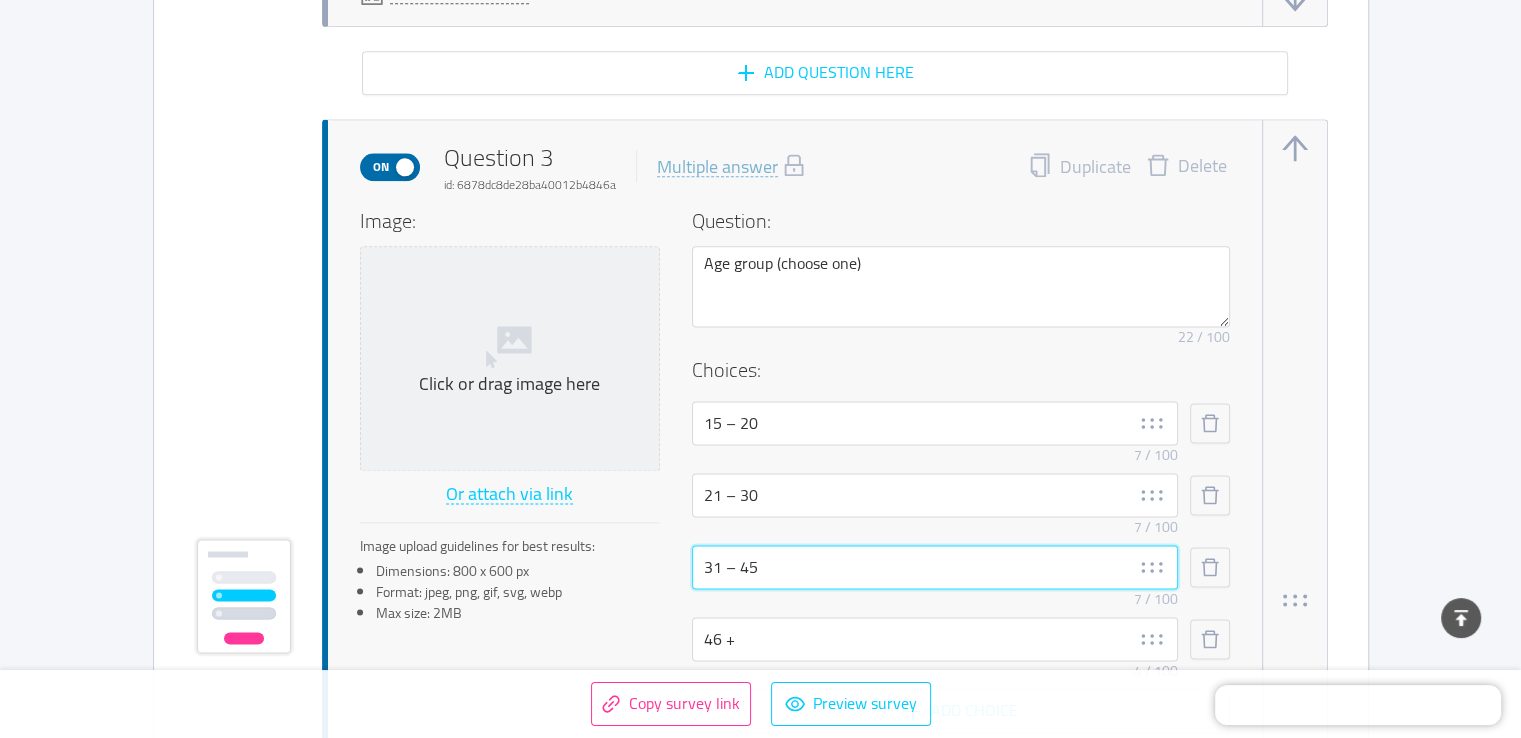 drag, startPoint x: 778, startPoint y: 571, endPoint x: 688, endPoint y: 571, distance: 90 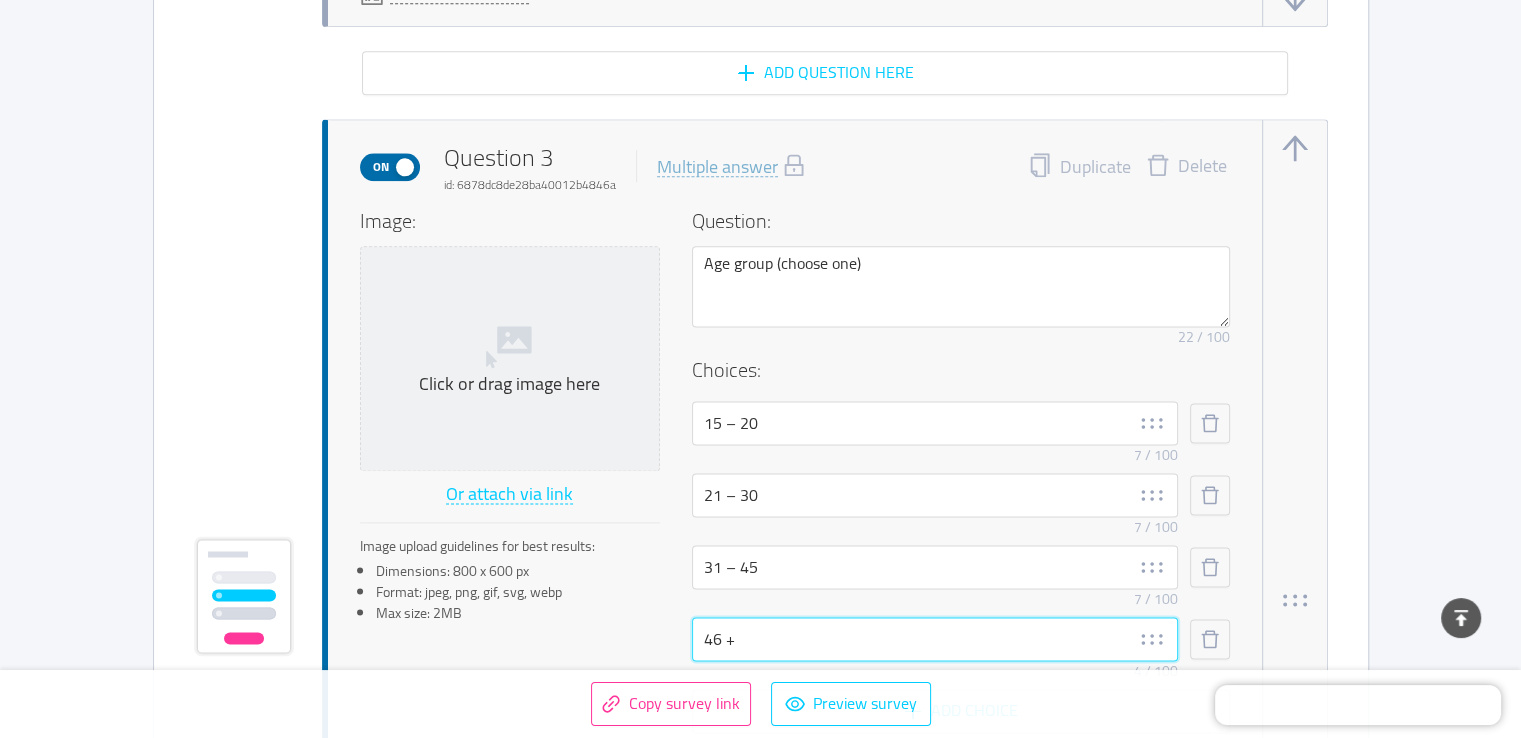 drag, startPoint x: 783, startPoint y: 636, endPoint x: 701, endPoint y: 642, distance: 82.219215 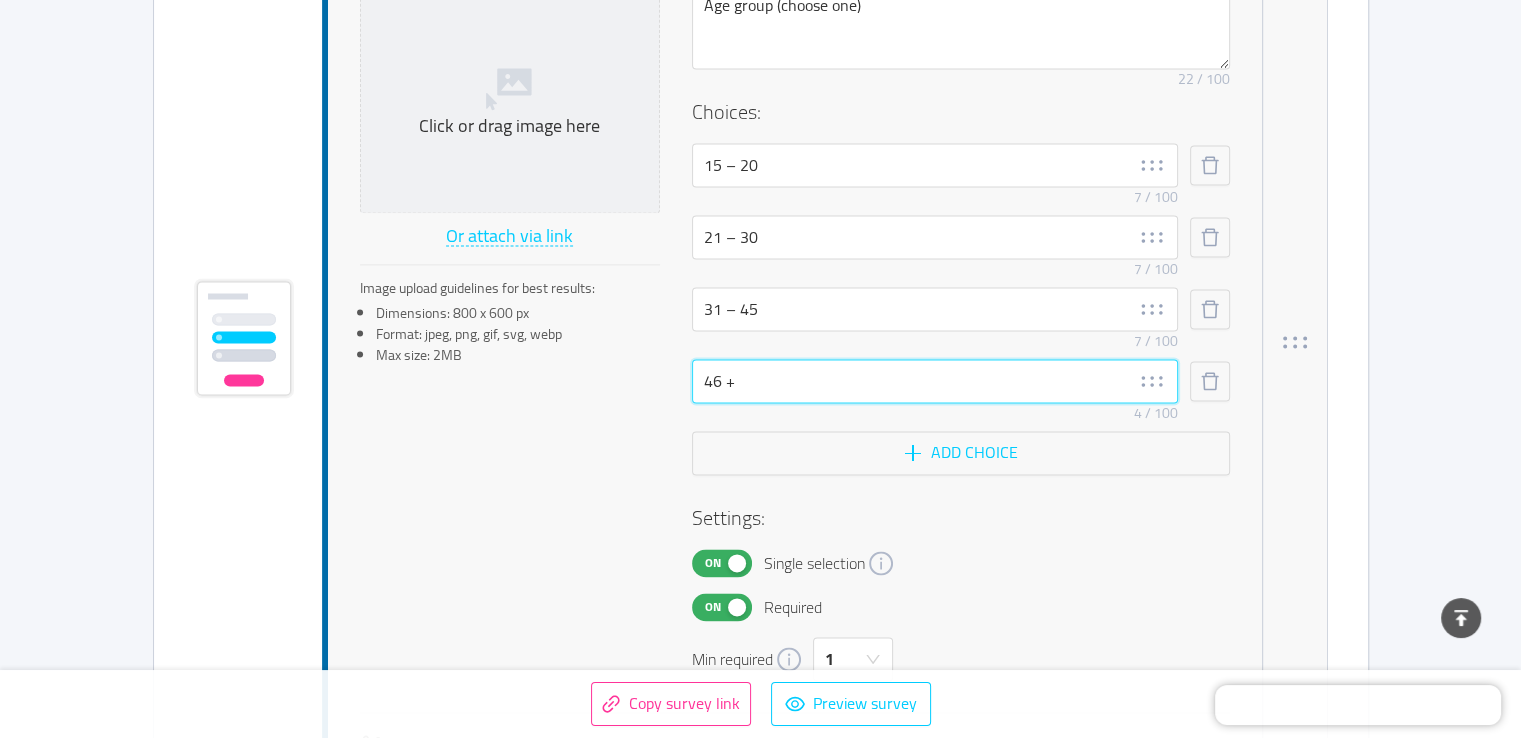 scroll, scrollTop: 3027, scrollLeft: 0, axis: vertical 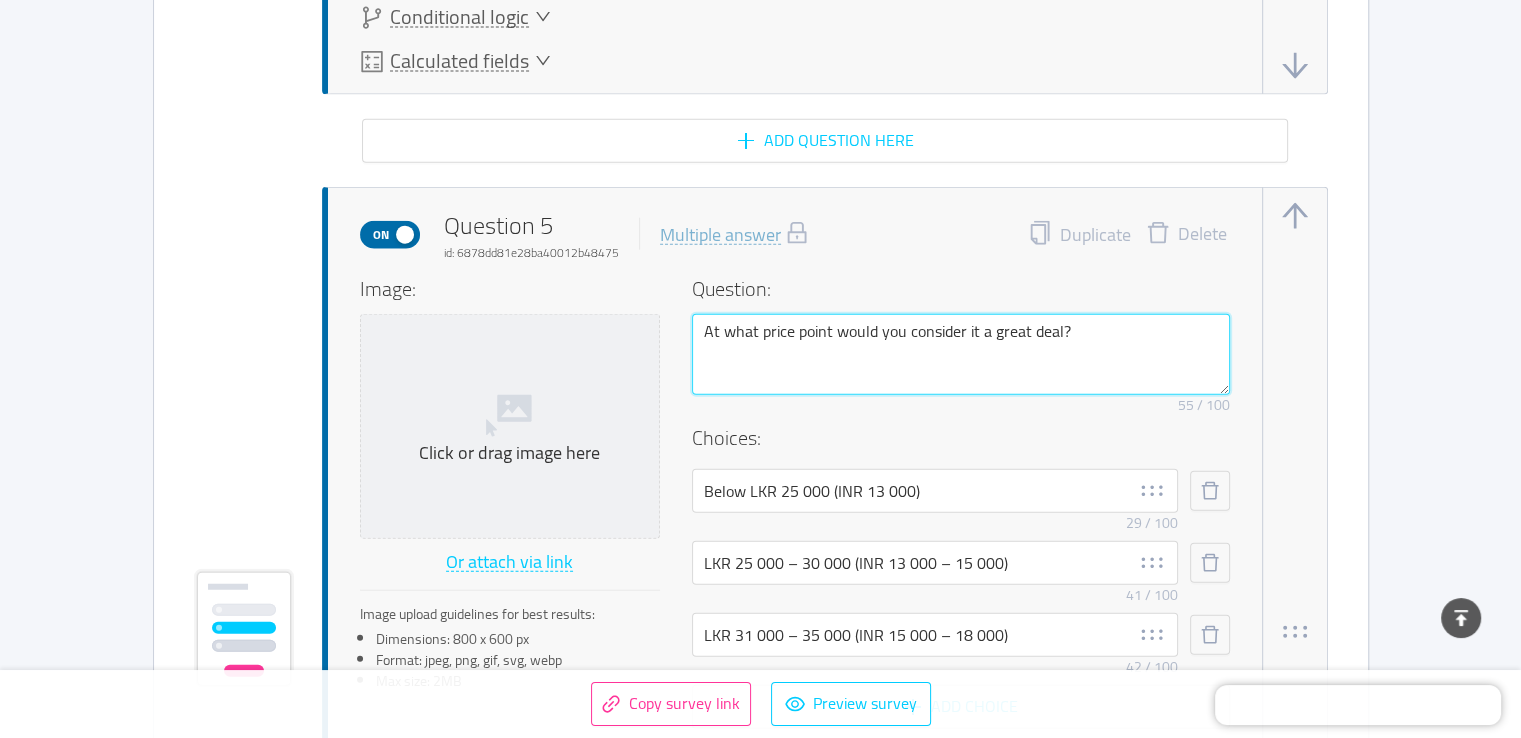 drag, startPoint x: 1094, startPoint y: 329, endPoint x: 703, endPoint y: 344, distance: 391.28763 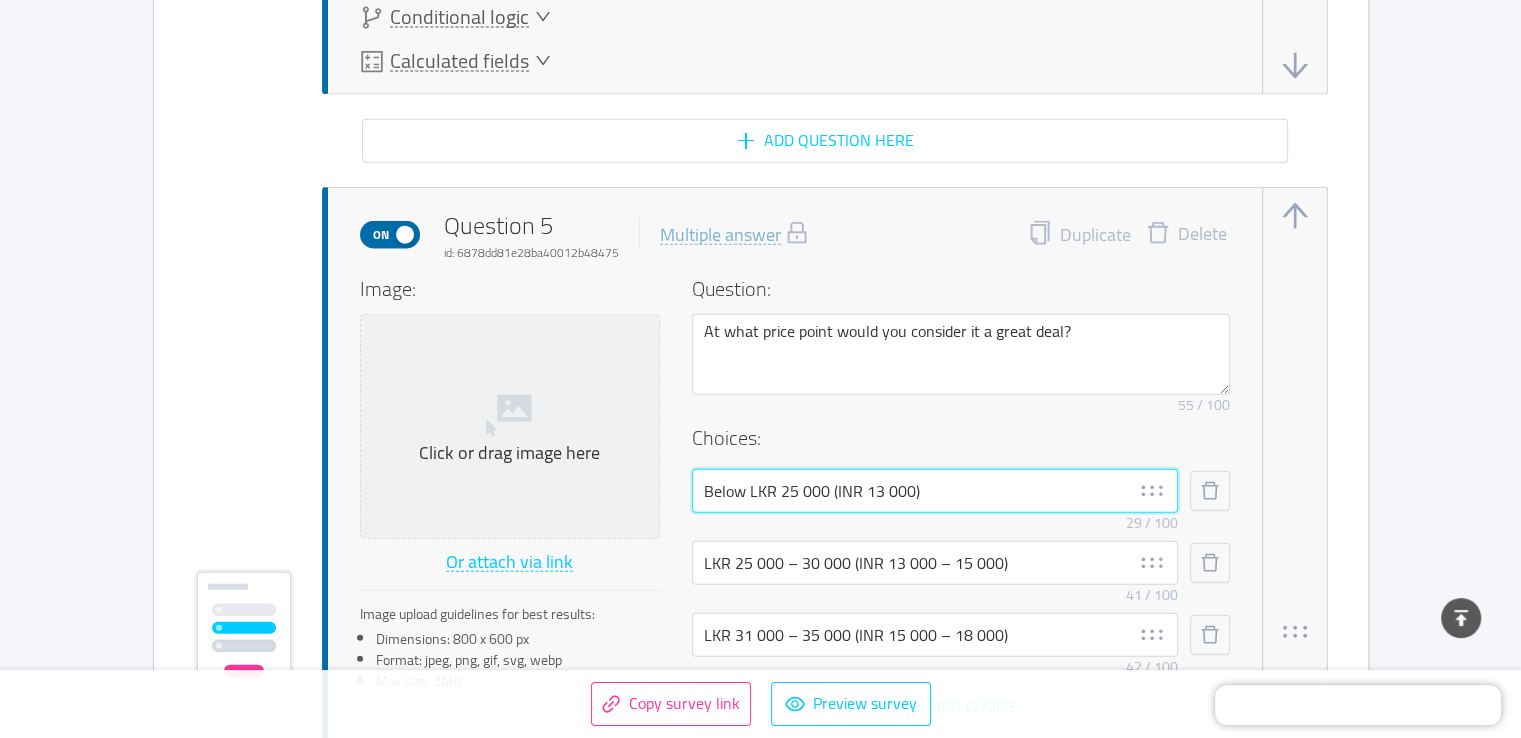 drag, startPoint x: 925, startPoint y: 488, endPoint x: 704, endPoint y: 497, distance: 221.18318 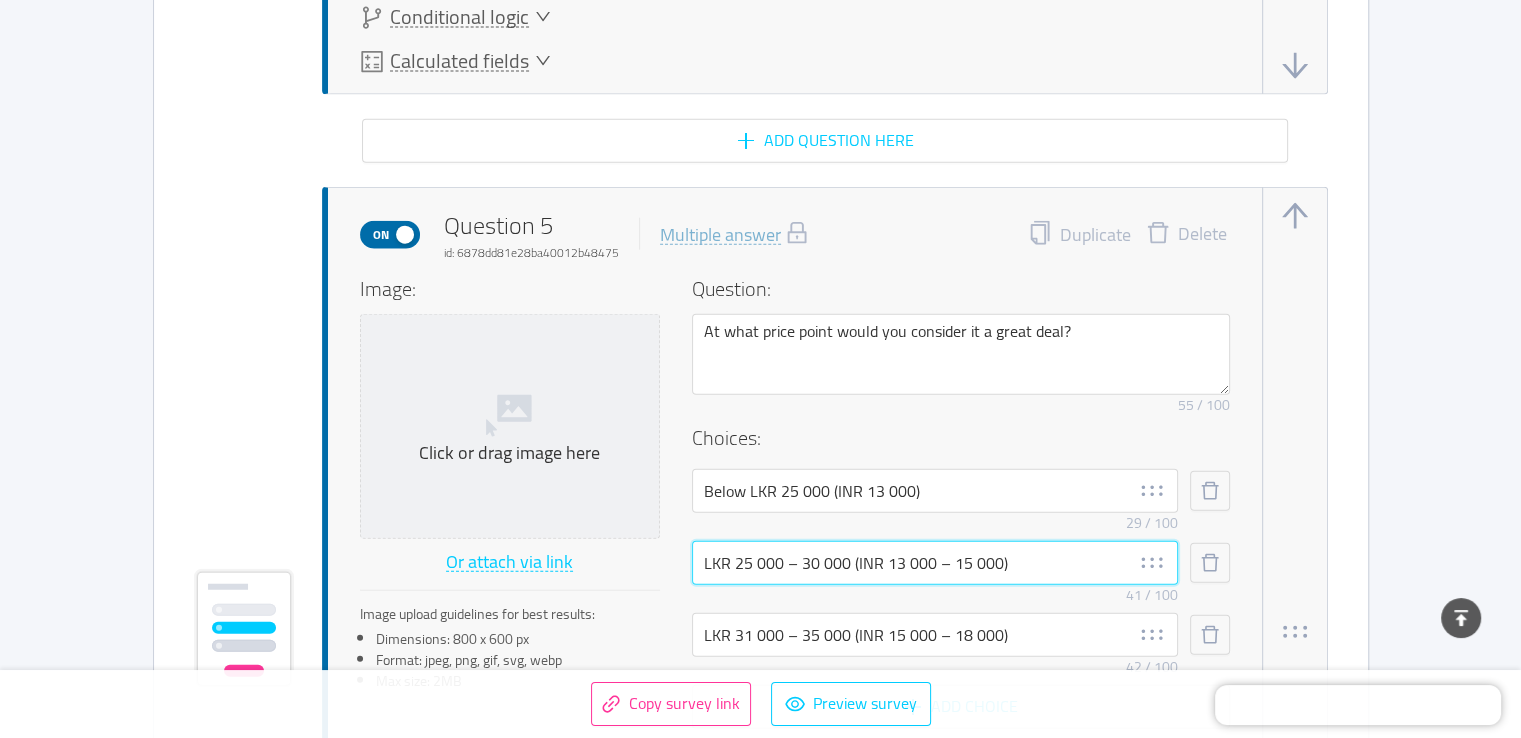 drag, startPoint x: 1031, startPoint y: 566, endPoint x: 672, endPoint y: 577, distance: 359.1685 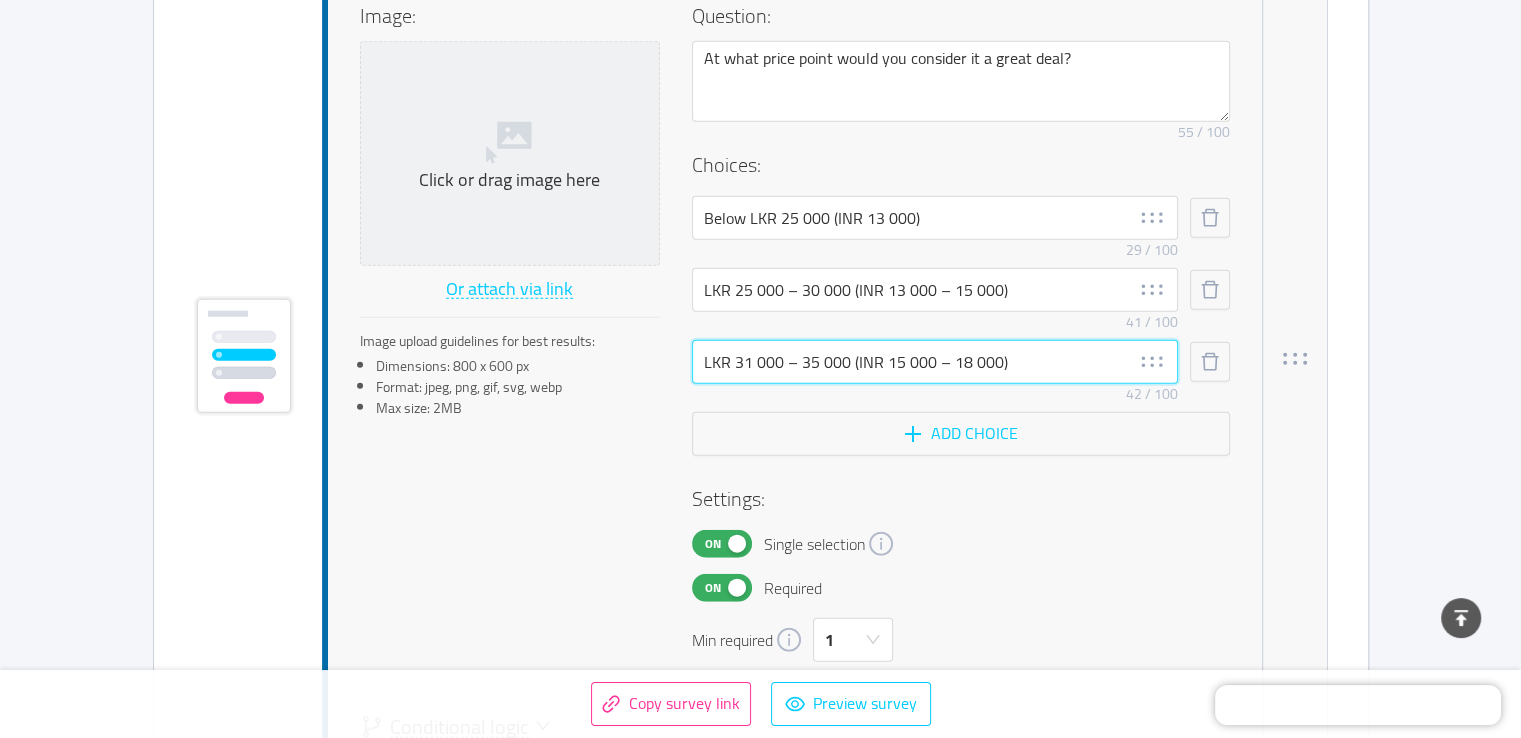 drag, startPoint x: 1016, startPoint y: 362, endPoint x: 692, endPoint y: 367, distance: 324.03857 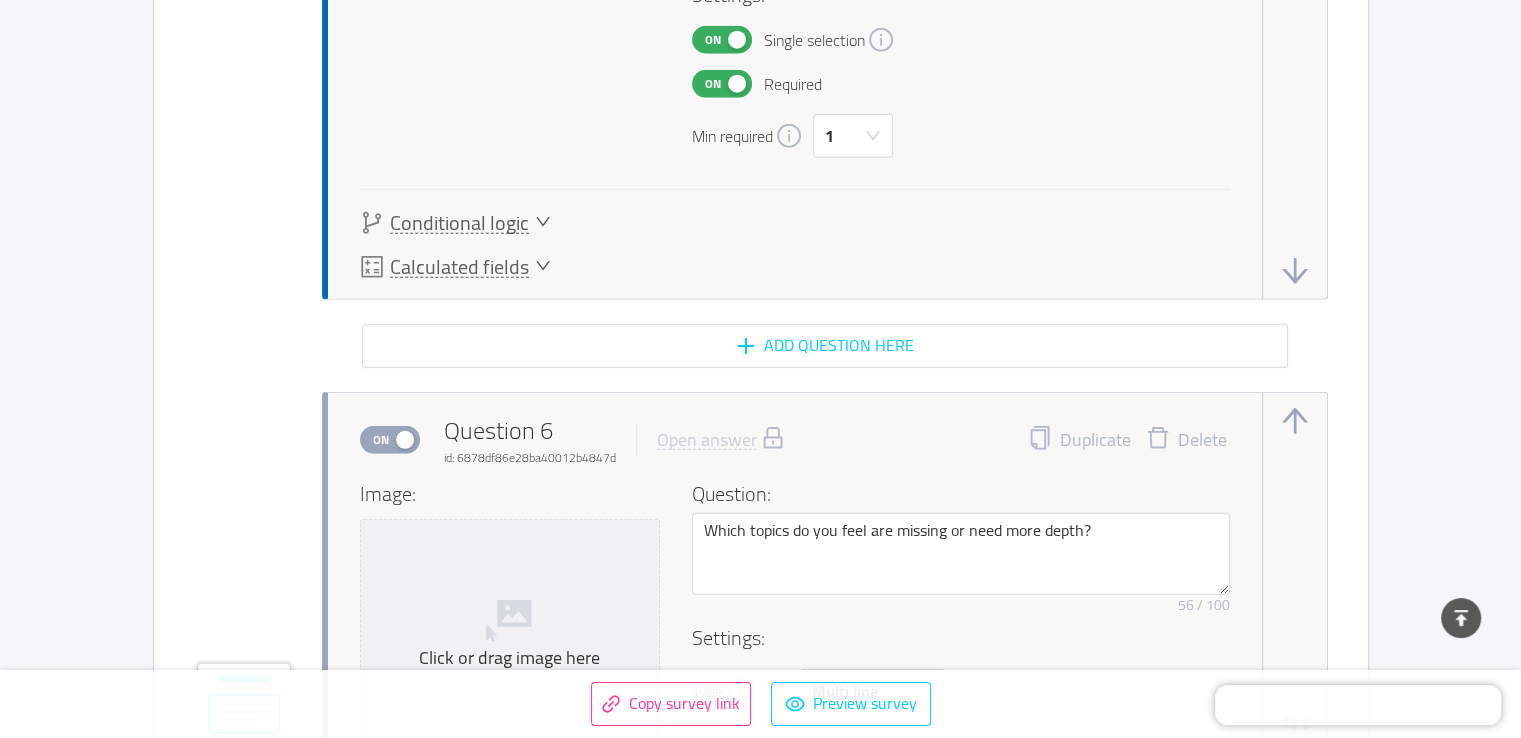 scroll, scrollTop: 5583, scrollLeft: 0, axis: vertical 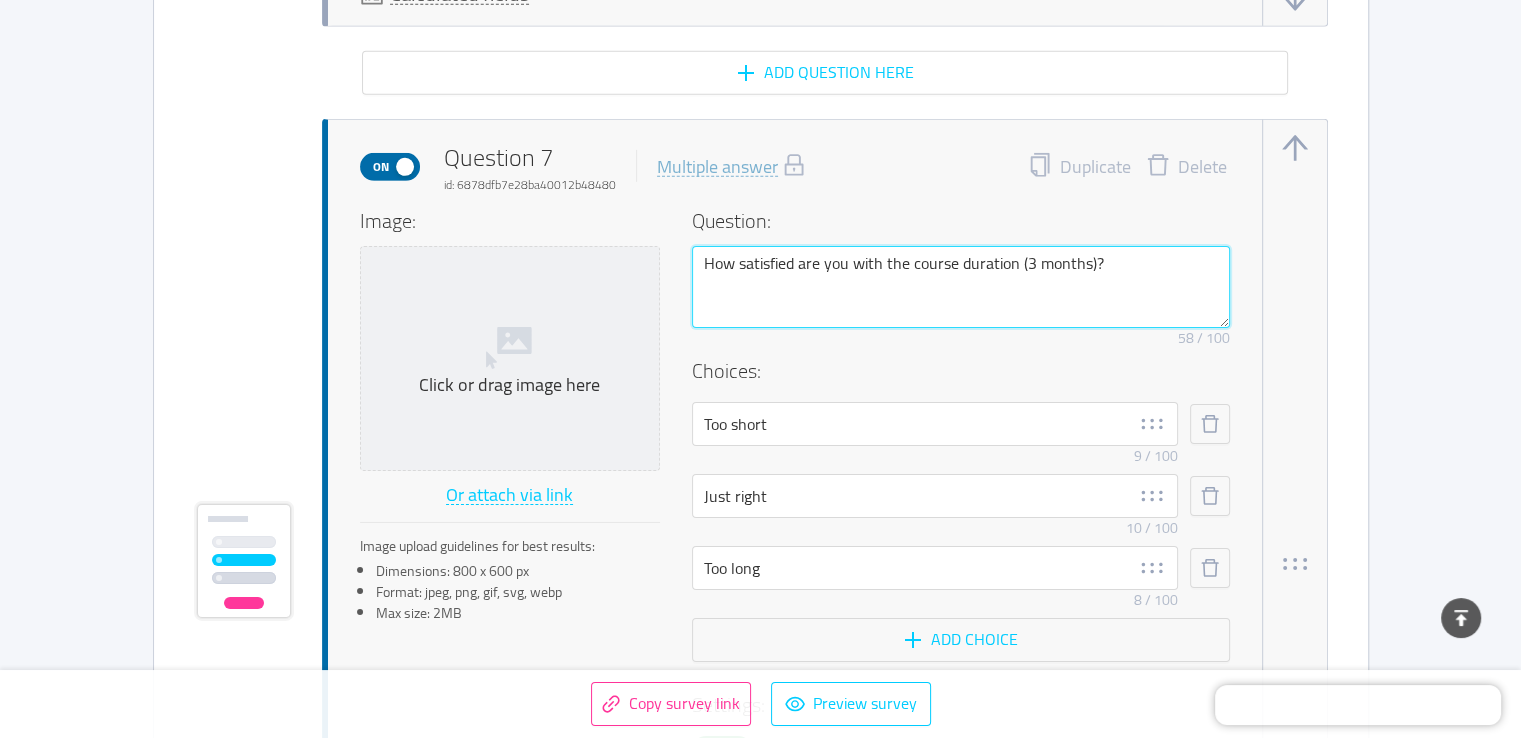 drag, startPoint x: 1112, startPoint y: 262, endPoint x: 700, endPoint y: 270, distance: 412.07767 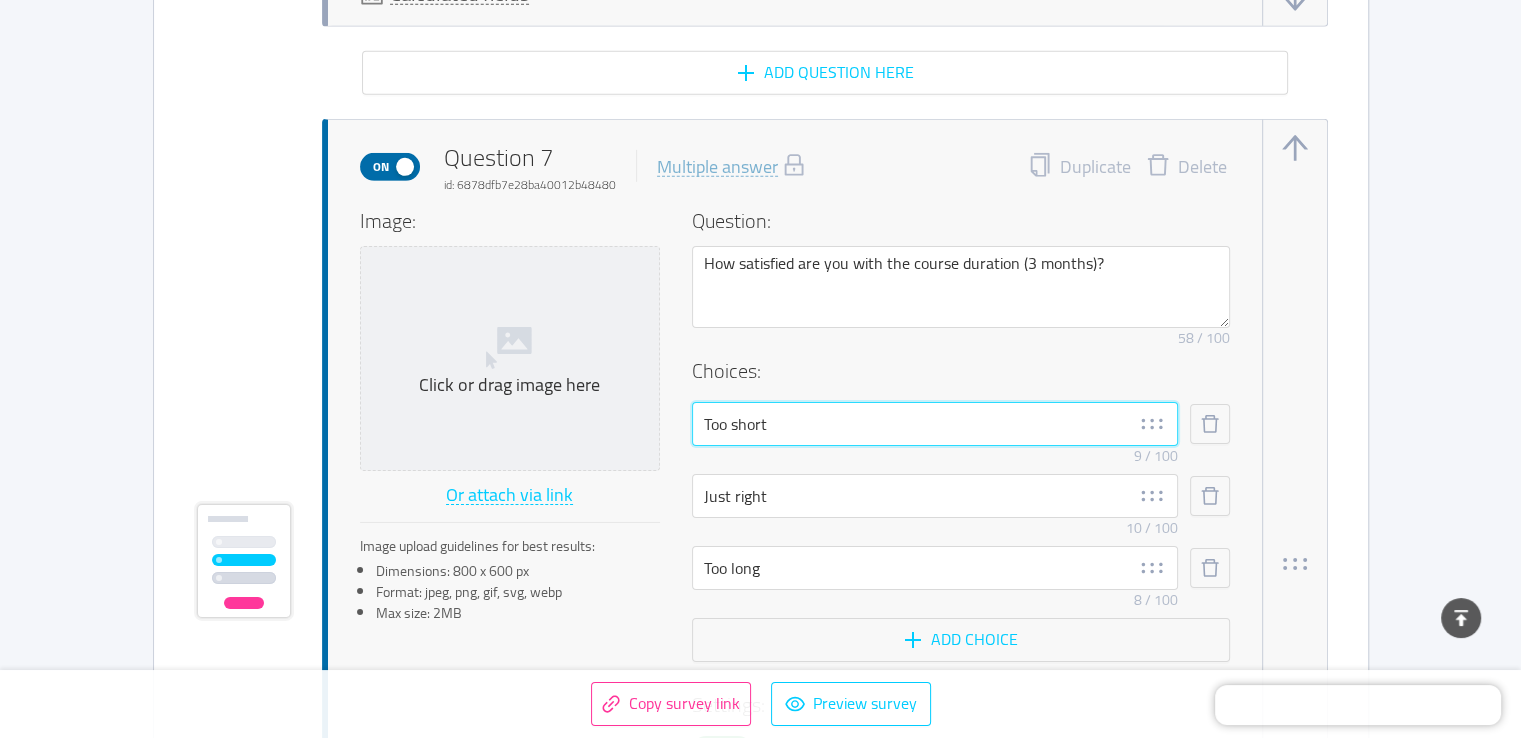 drag, startPoint x: 775, startPoint y: 413, endPoint x: 683, endPoint y: 416, distance: 92.0489 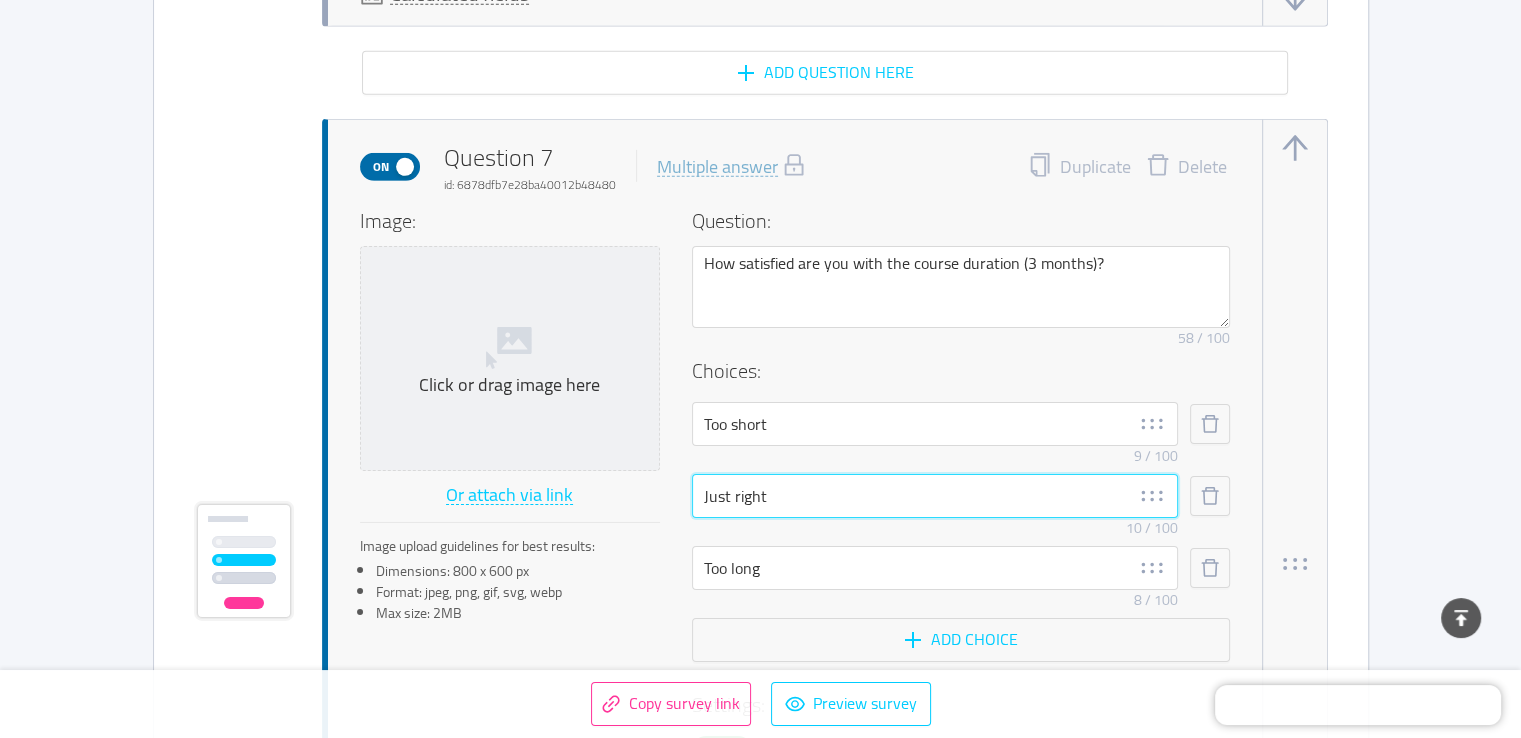drag, startPoint x: 792, startPoint y: 497, endPoint x: 686, endPoint y: 497, distance: 106 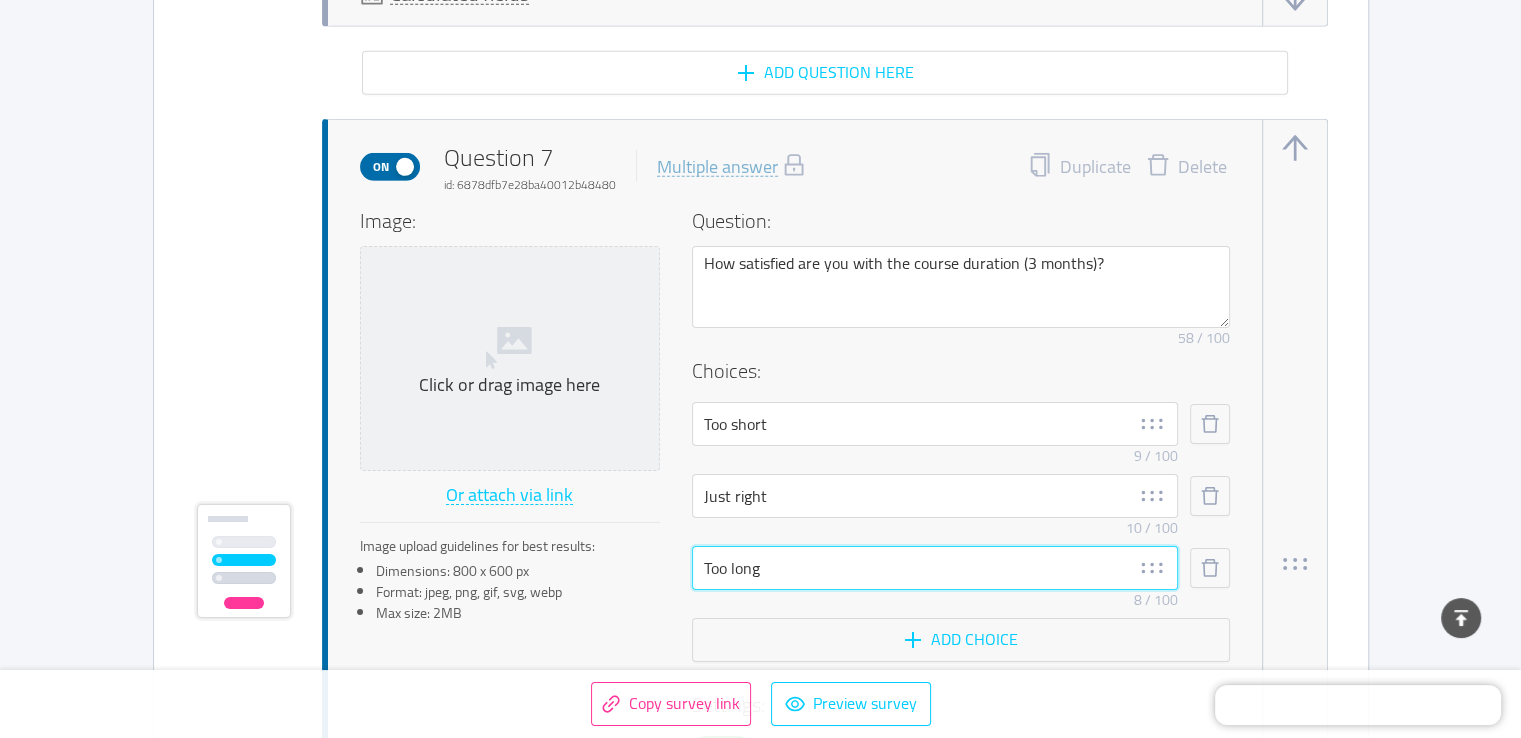drag, startPoint x: 804, startPoint y: 569, endPoint x: 704, endPoint y: 573, distance: 100.07997 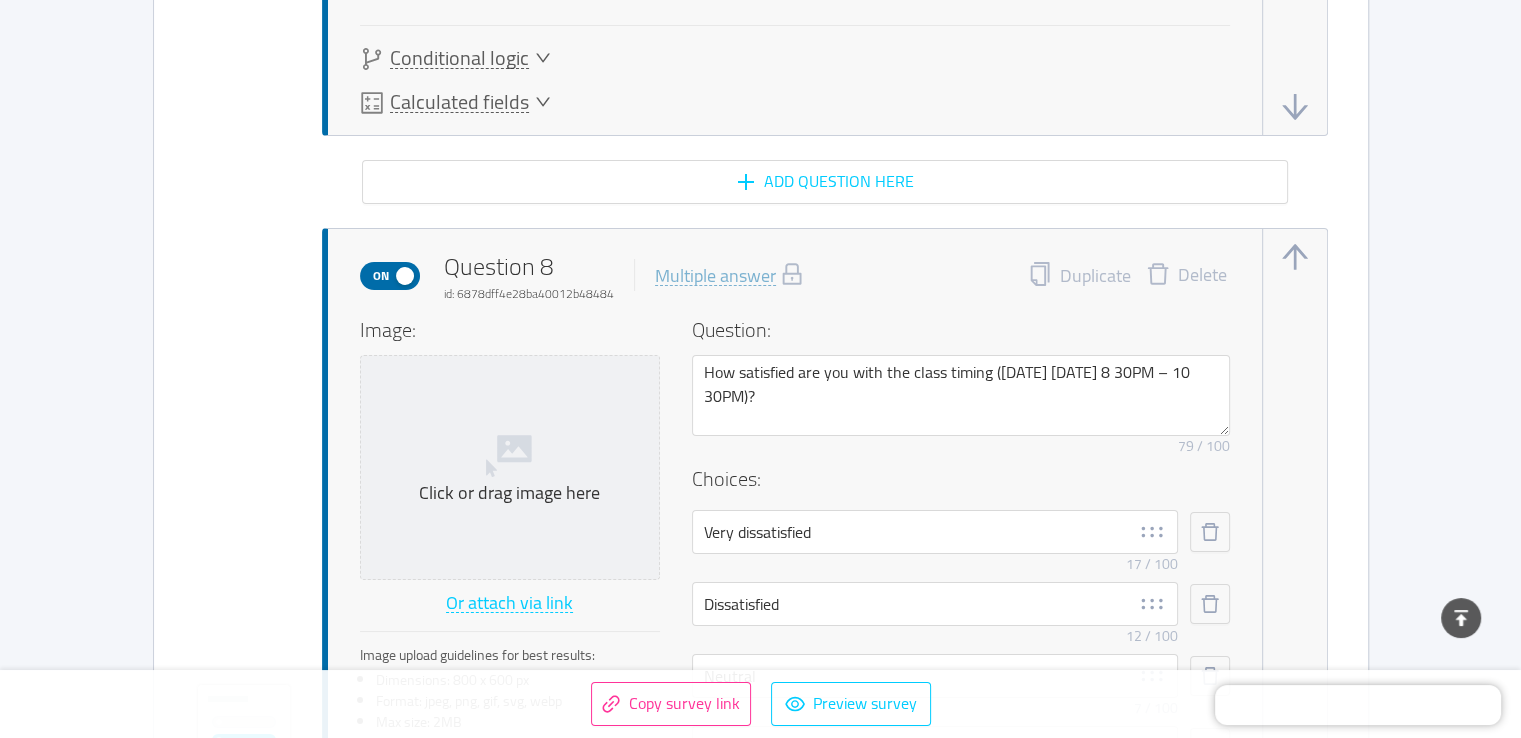 scroll, scrollTop: 7500, scrollLeft: 0, axis: vertical 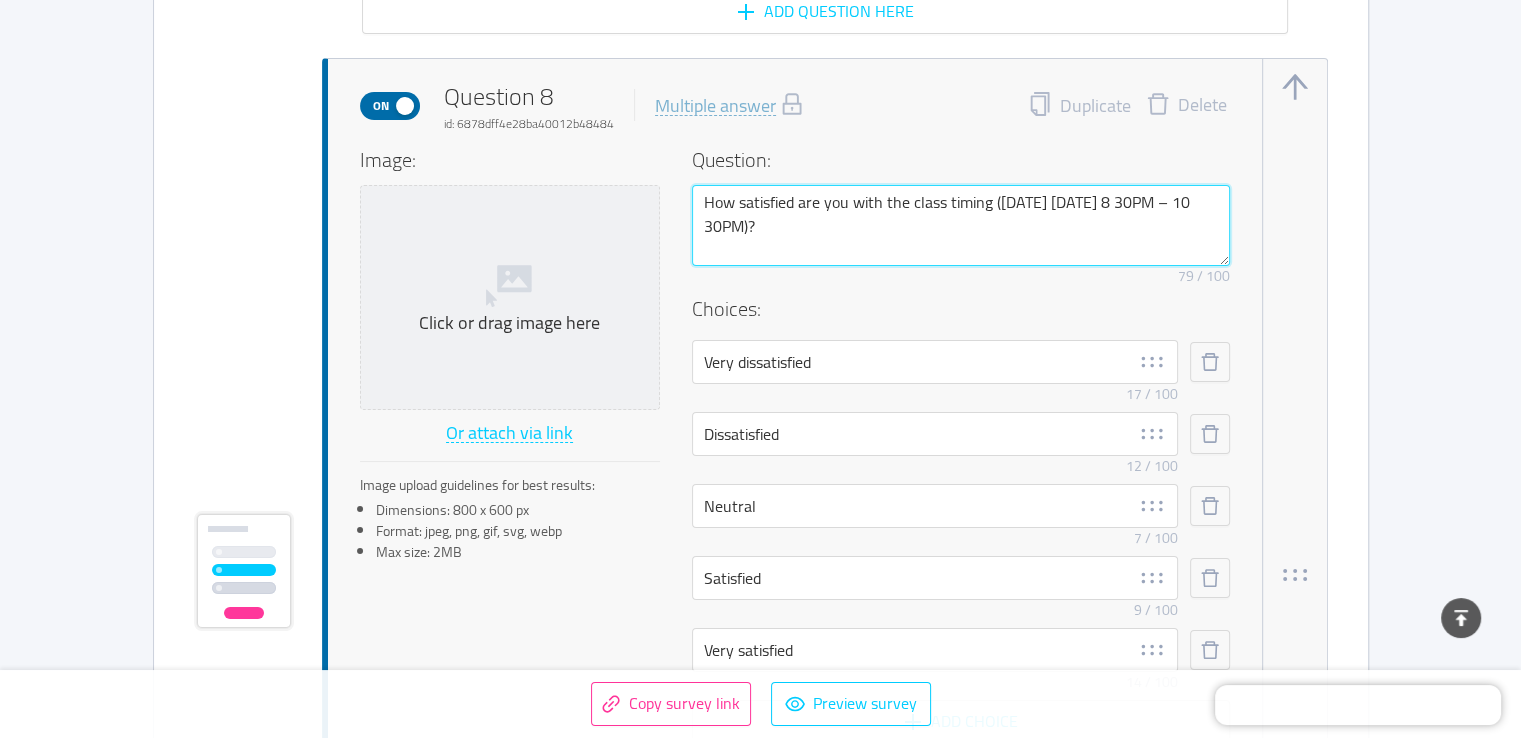drag, startPoint x: 772, startPoint y: 222, endPoint x: 696, endPoint y: 201, distance: 78.84795 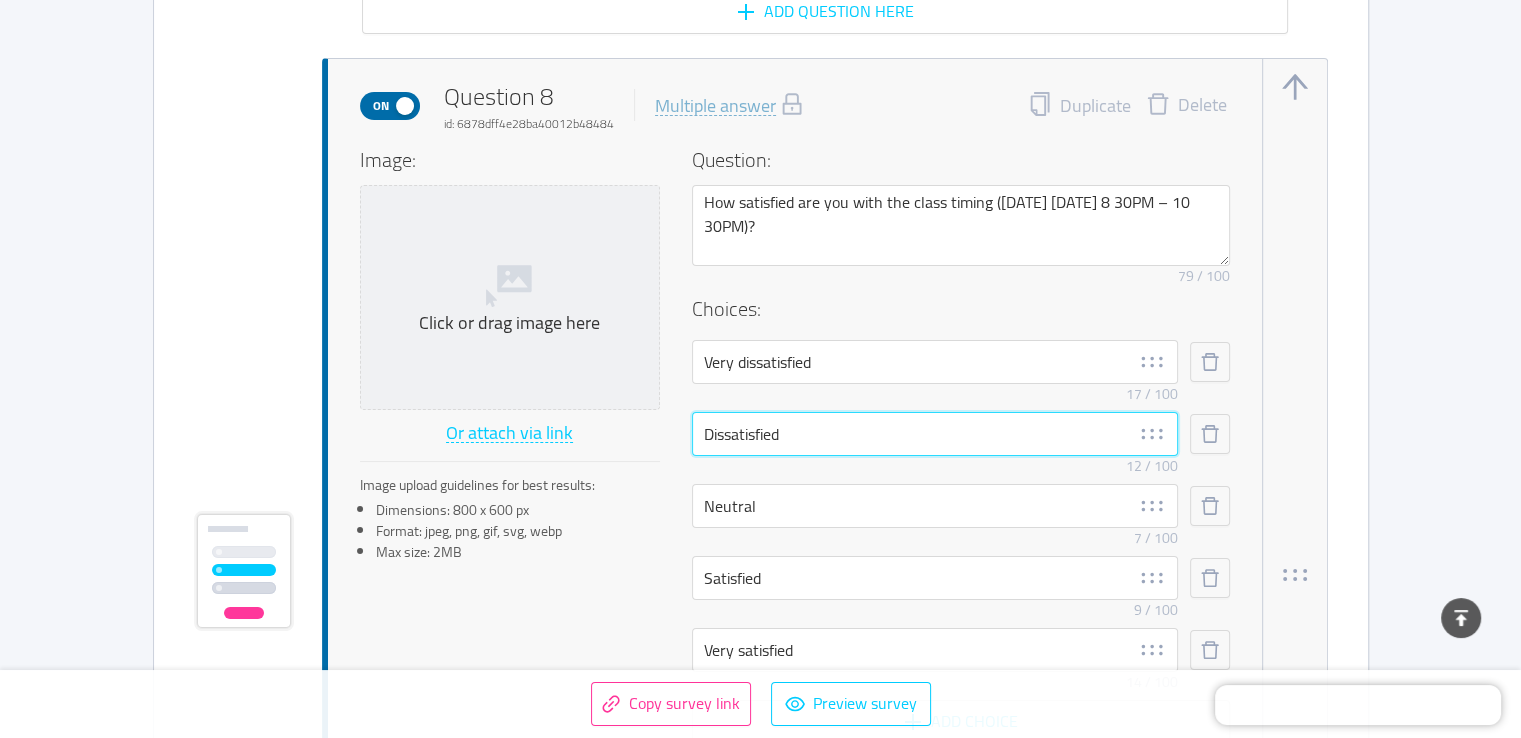drag, startPoint x: 798, startPoint y: 432, endPoint x: 678, endPoint y: 429, distance: 120.03749 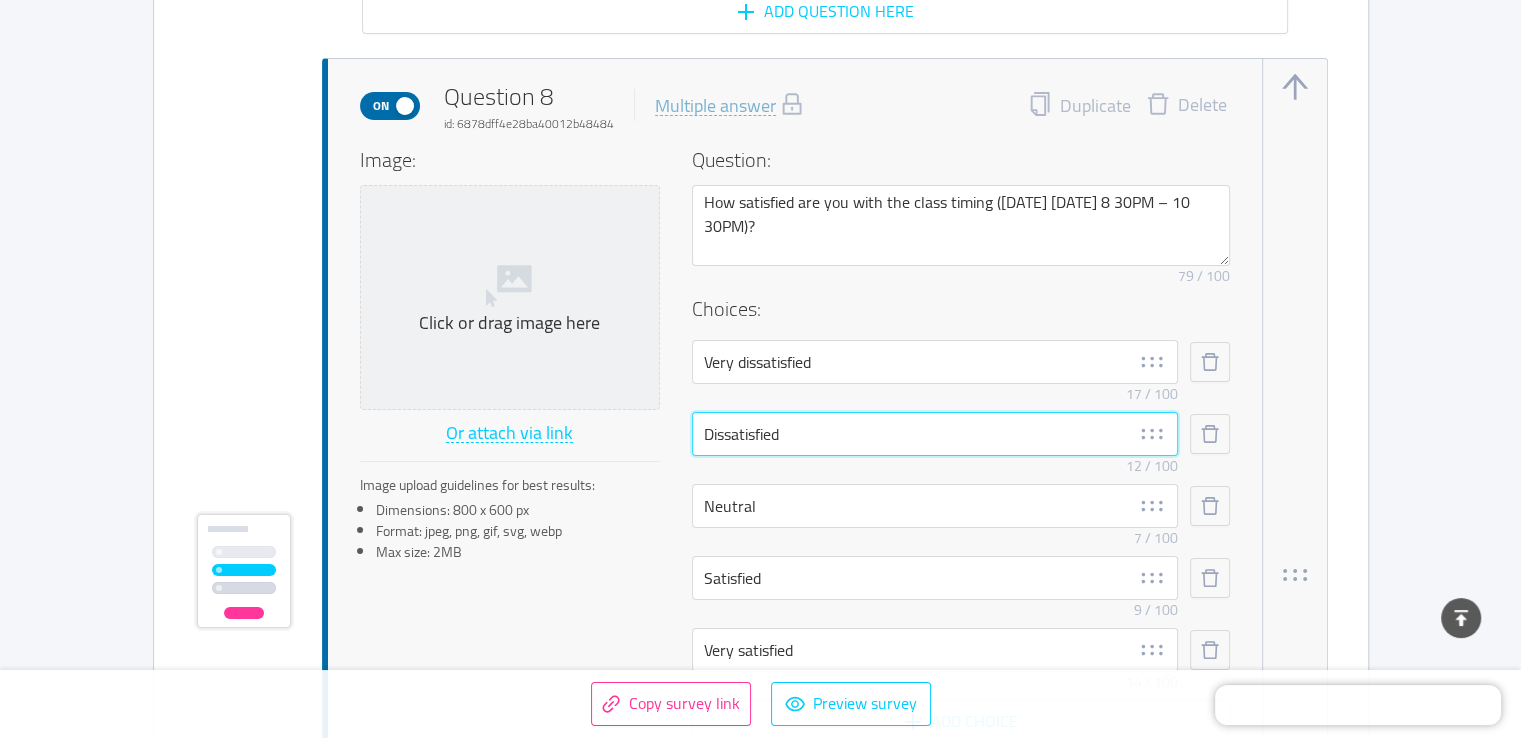 scroll, scrollTop: 7665, scrollLeft: 0, axis: vertical 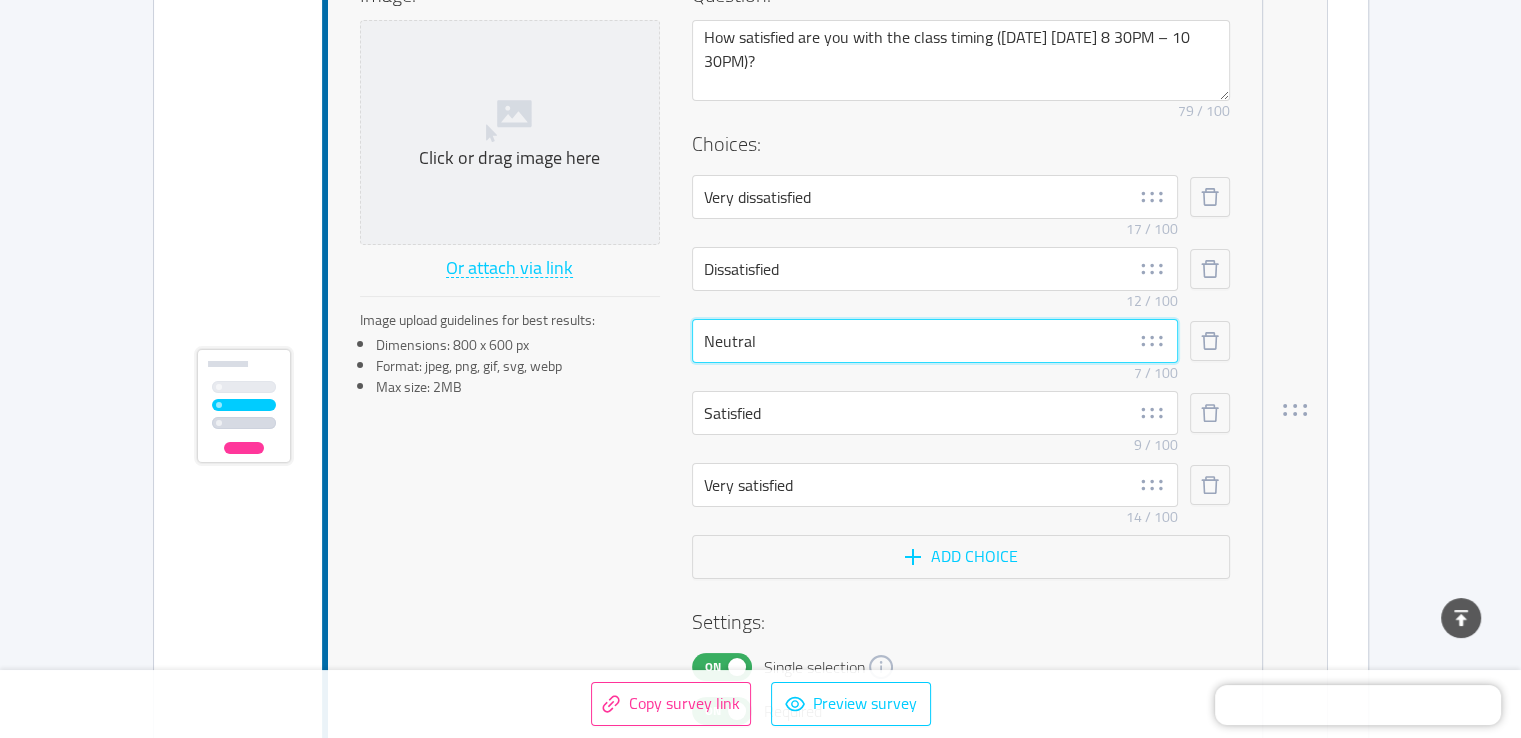 drag, startPoint x: 834, startPoint y: 334, endPoint x: 700, endPoint y: 340, distance: 134.13426 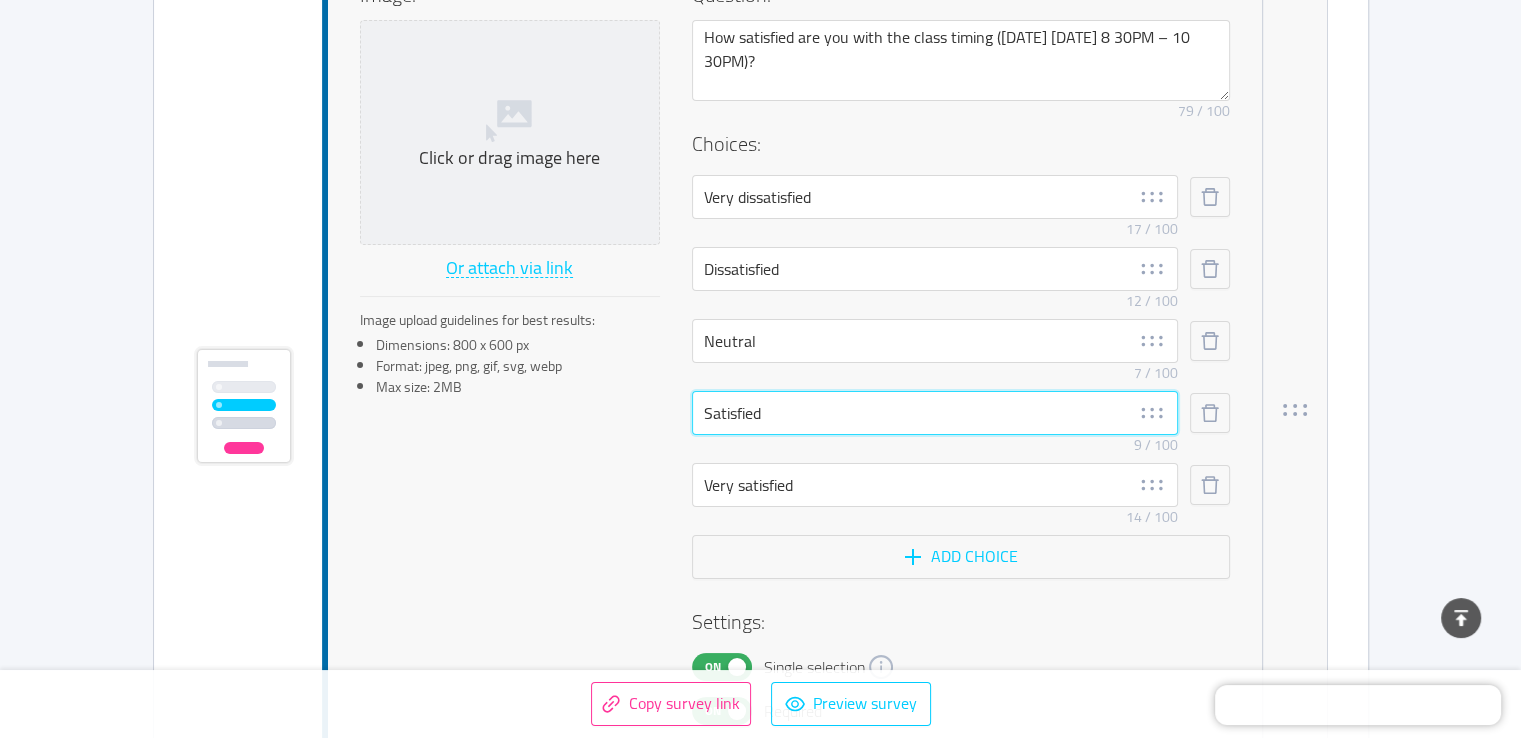 drag, startPoint x: 813, startPoint y: 415, endPoint x: 680, endPoint y: 417, distance: 133.01503 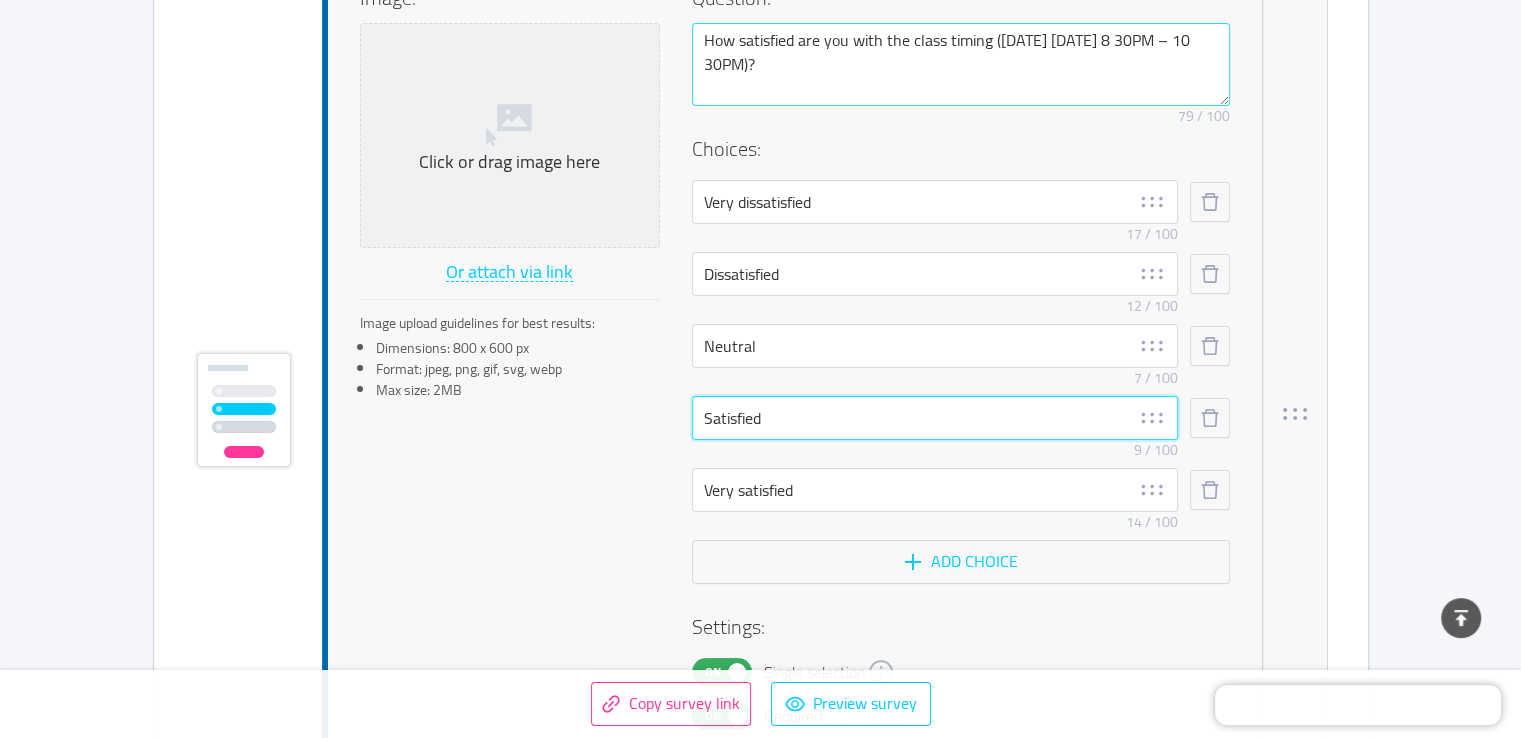type 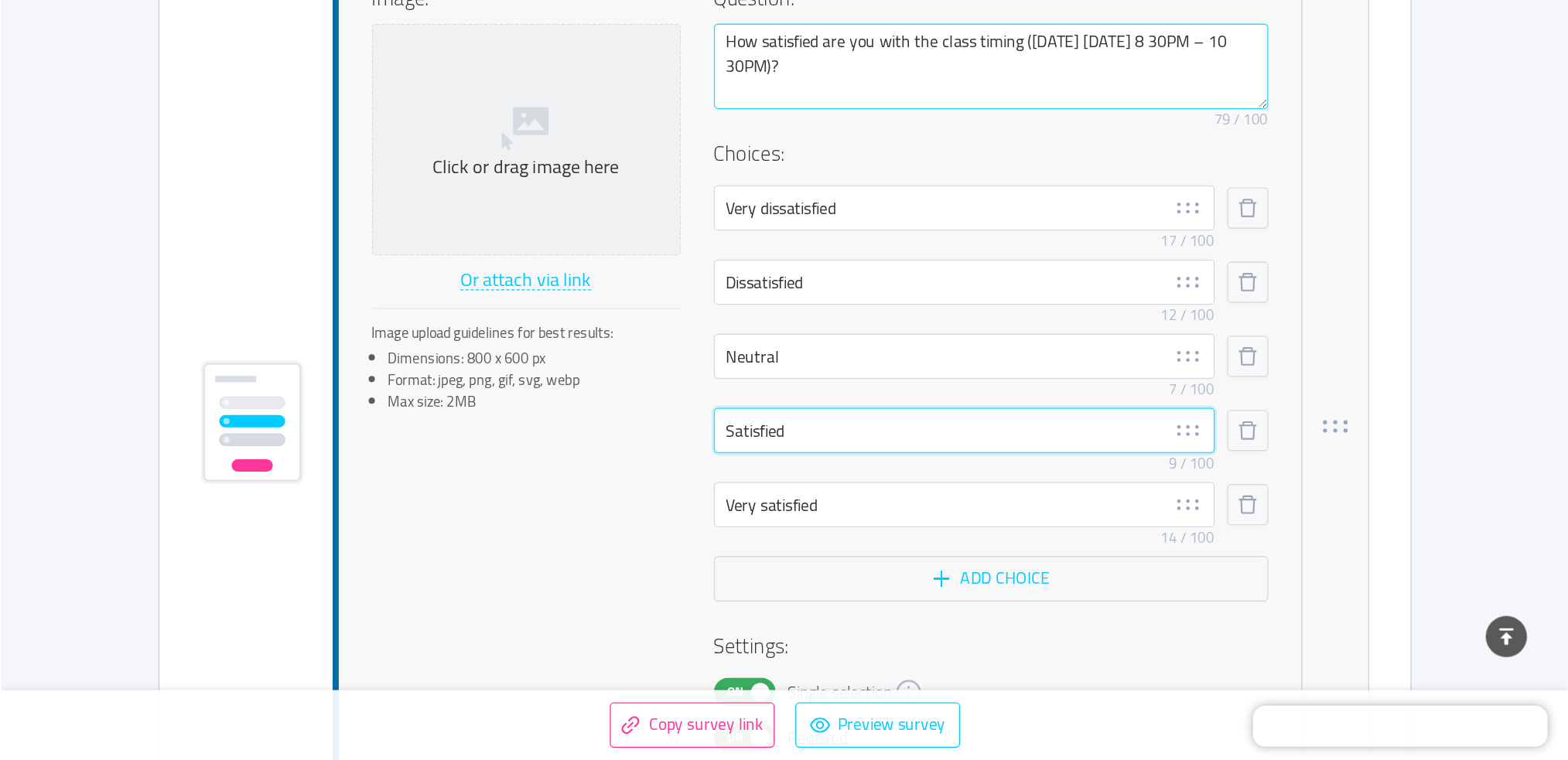scroll, scrollTop: 5929, scrollLeft: 0, axis: vertical 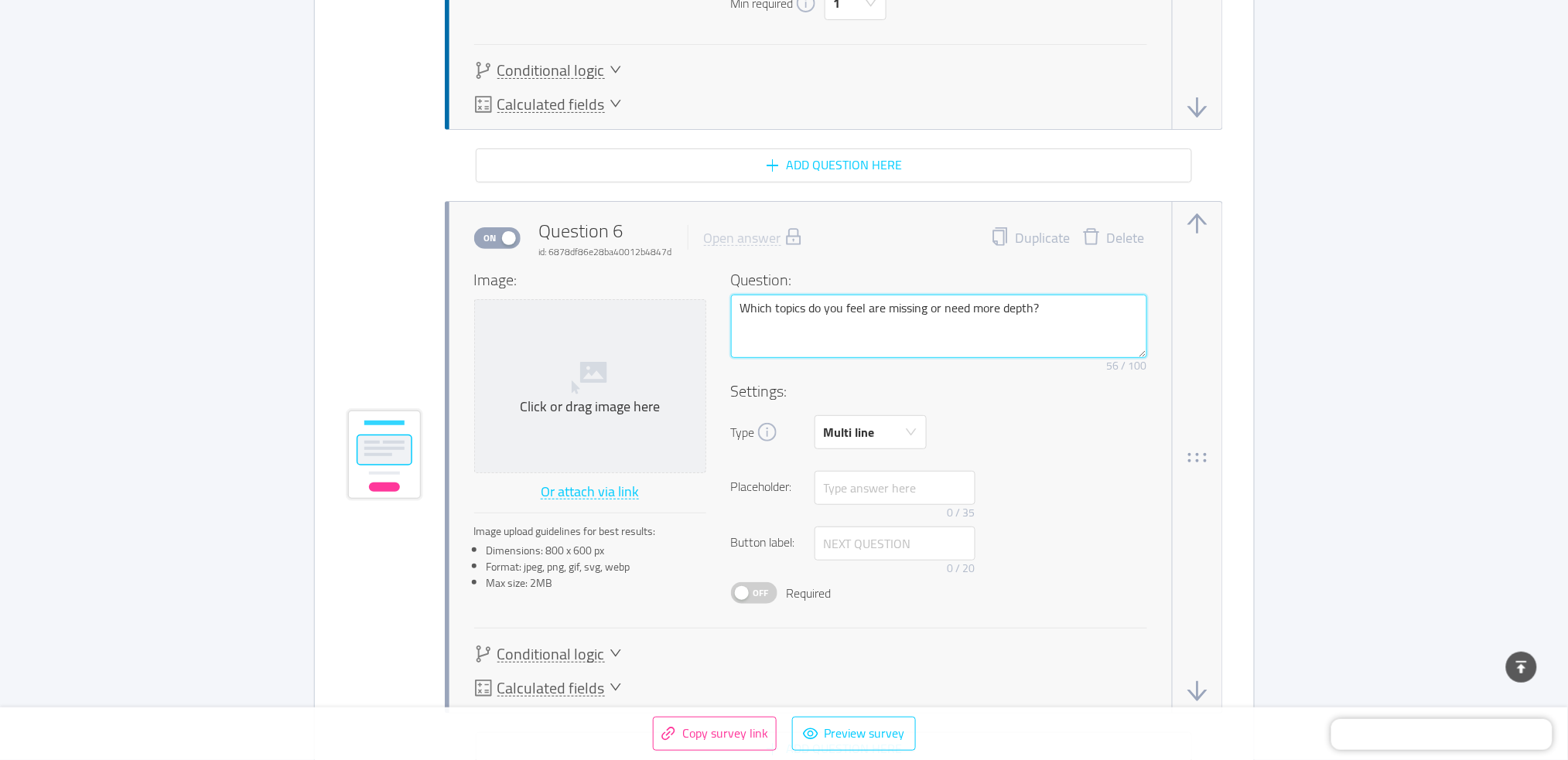 drag, startPoint x: 1052, startPoint y: 311, endPoint x: 744, endPoint y: 308, distance: 308.0146 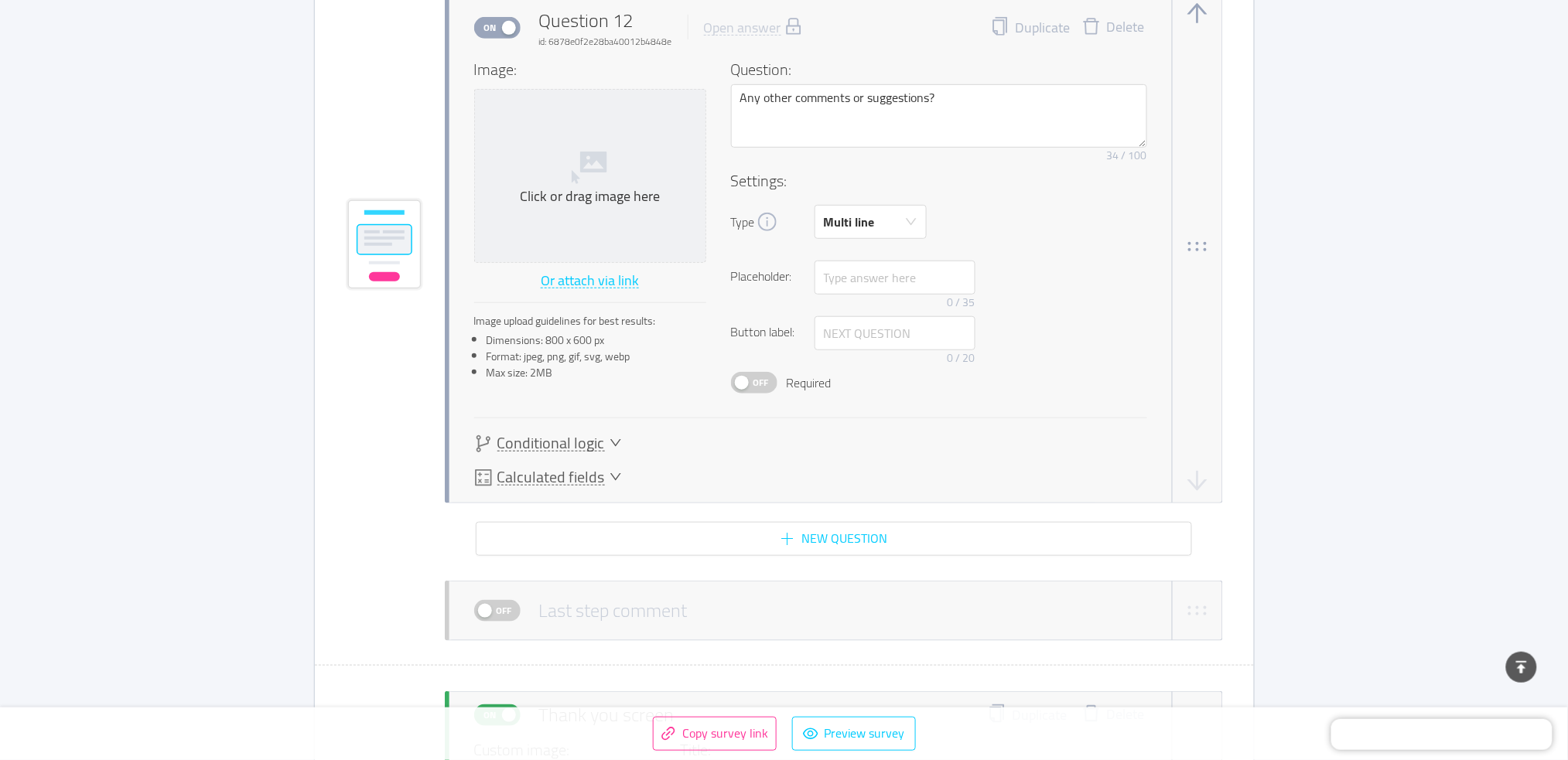 scroll, scrollTop: 8674, scrollLeft: 0, axis: vertical 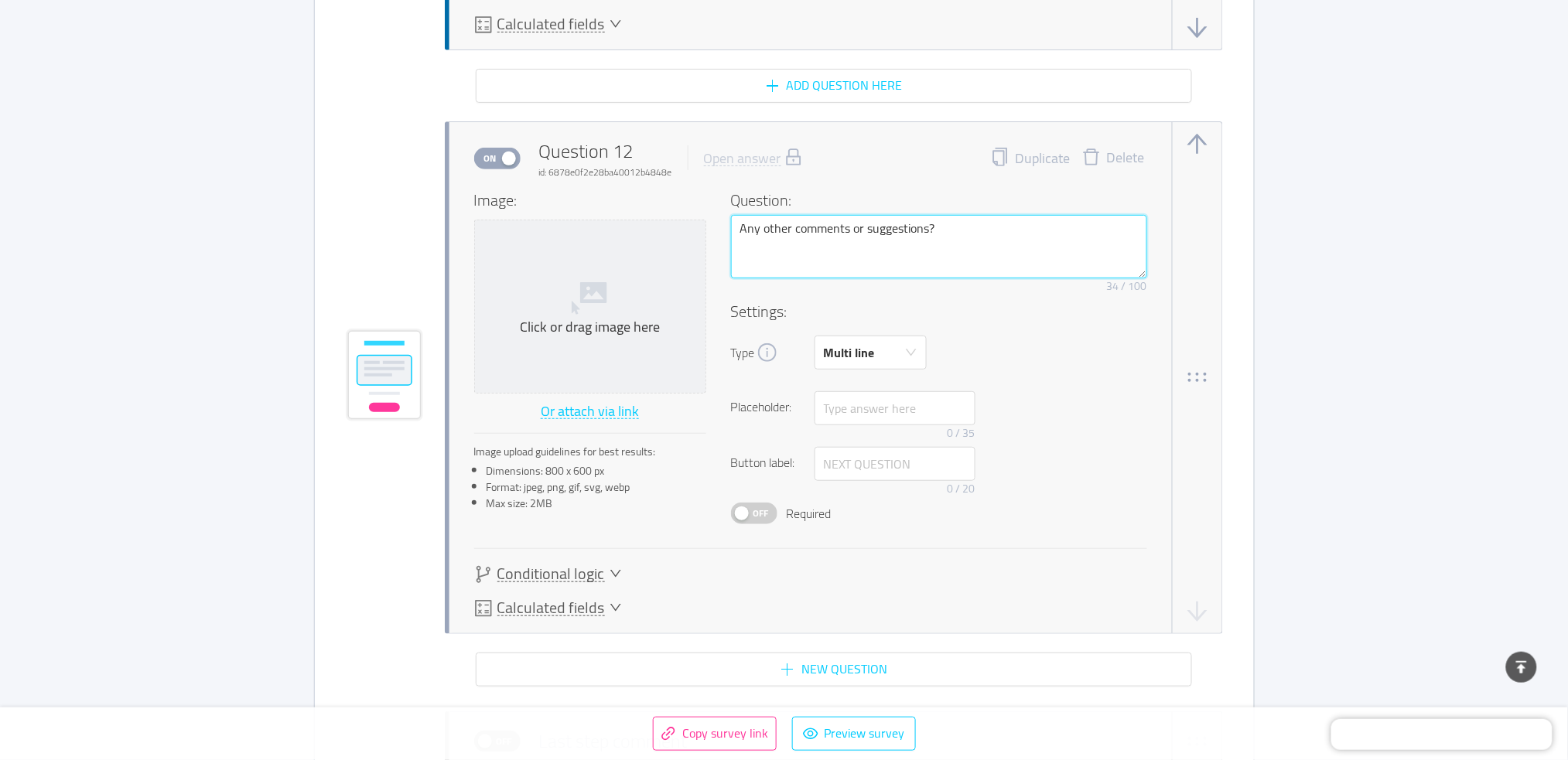 drag, startPoint x: 958, startPoint y: 226, endPoint x: 729, endPoint y: 234, distance: 229.1397 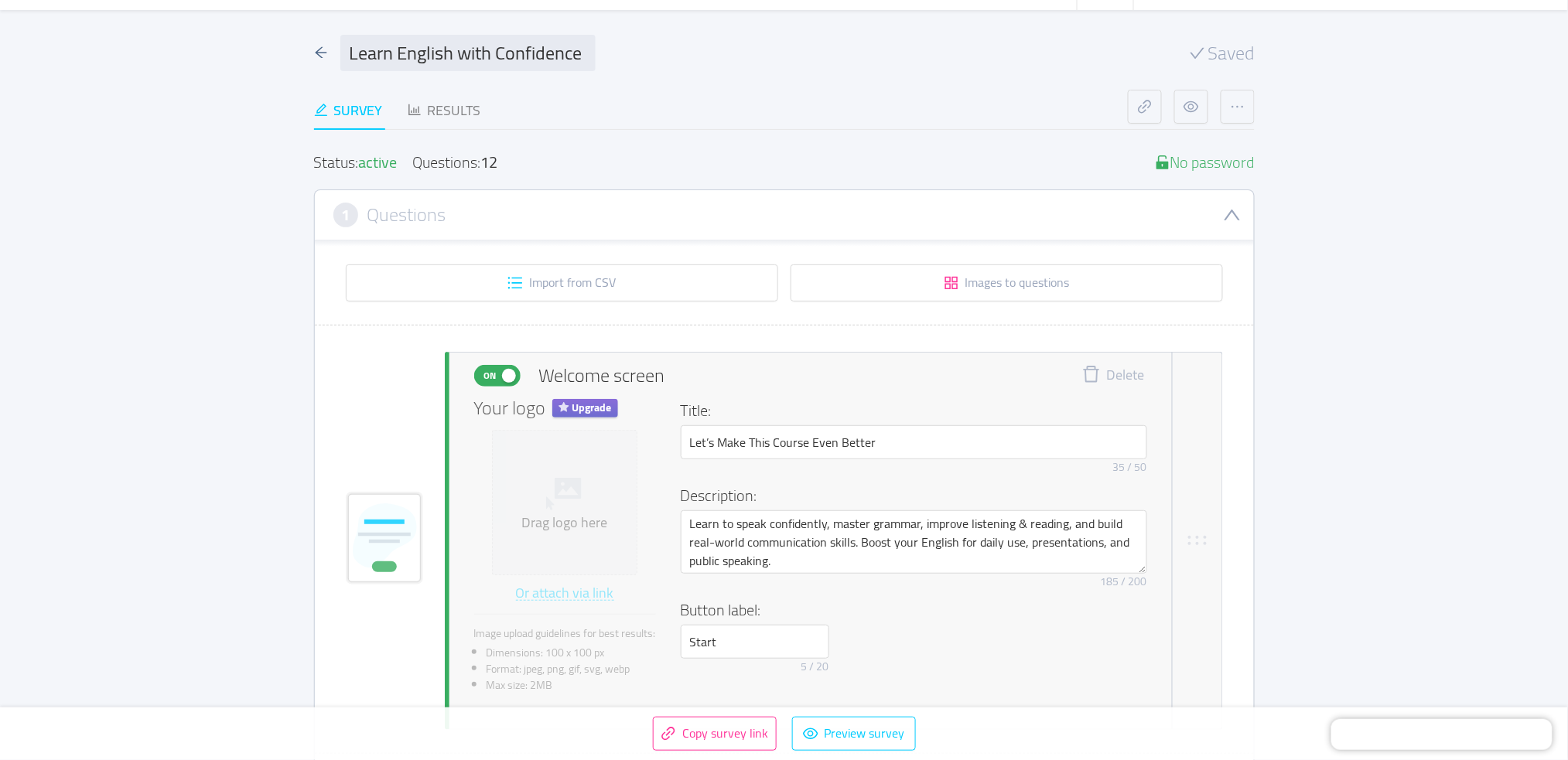 scroll, scrollTop: 0, scrollLeft: 0, axis: both 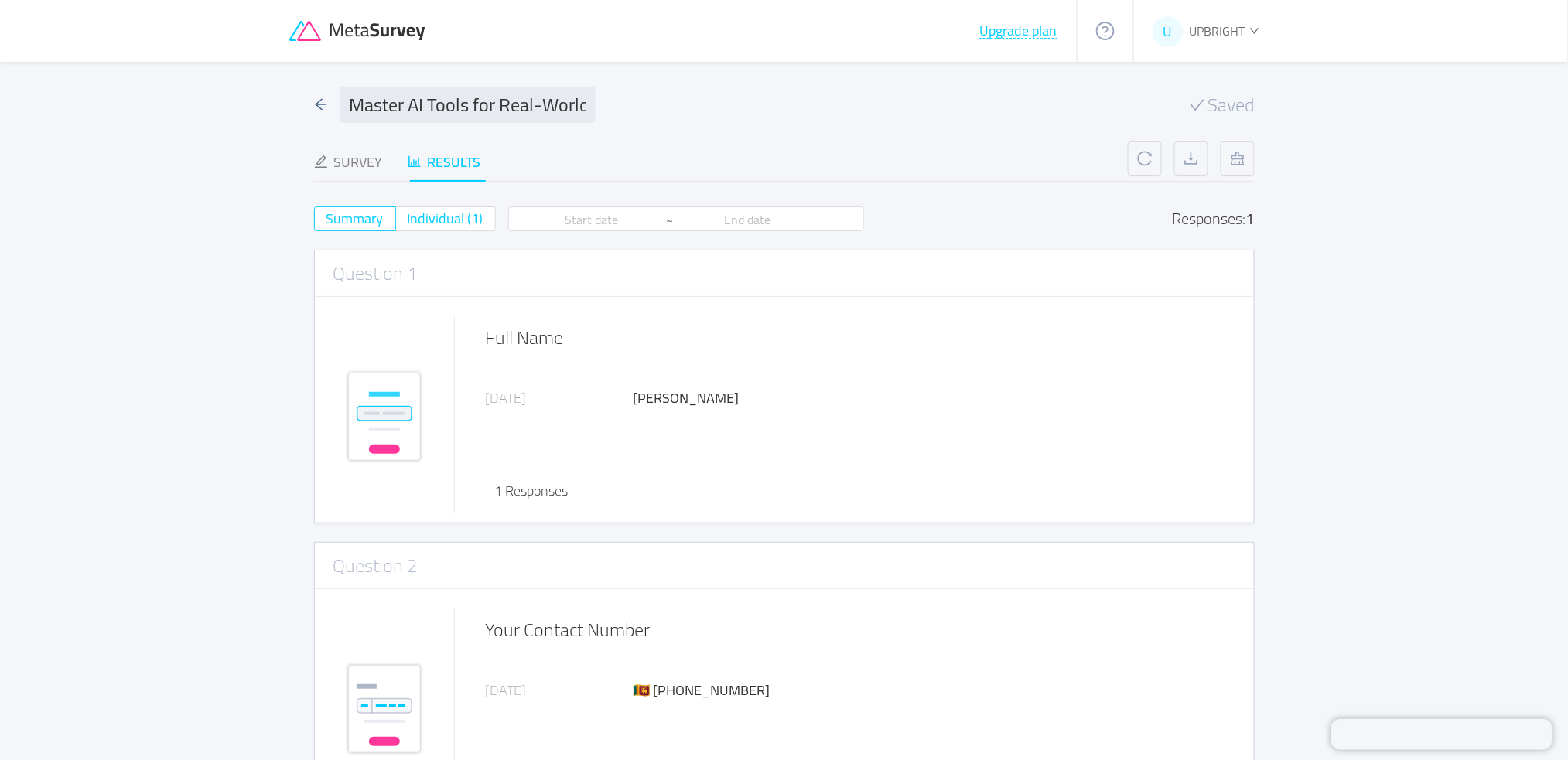 click on "Individual (1)" at bounding box center [446, 218] 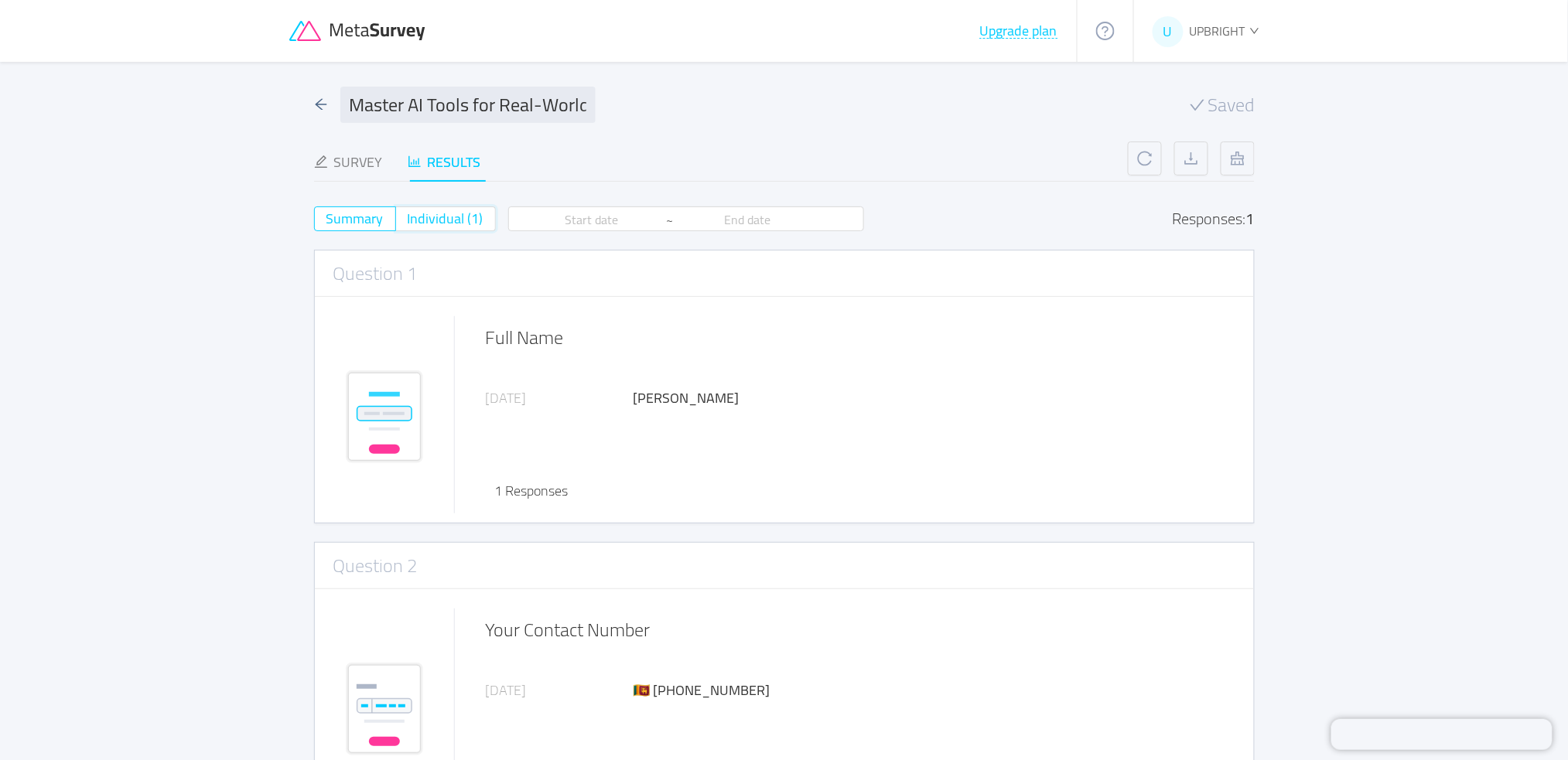 click on "Individual (1)" at bounding box center (408, 223) 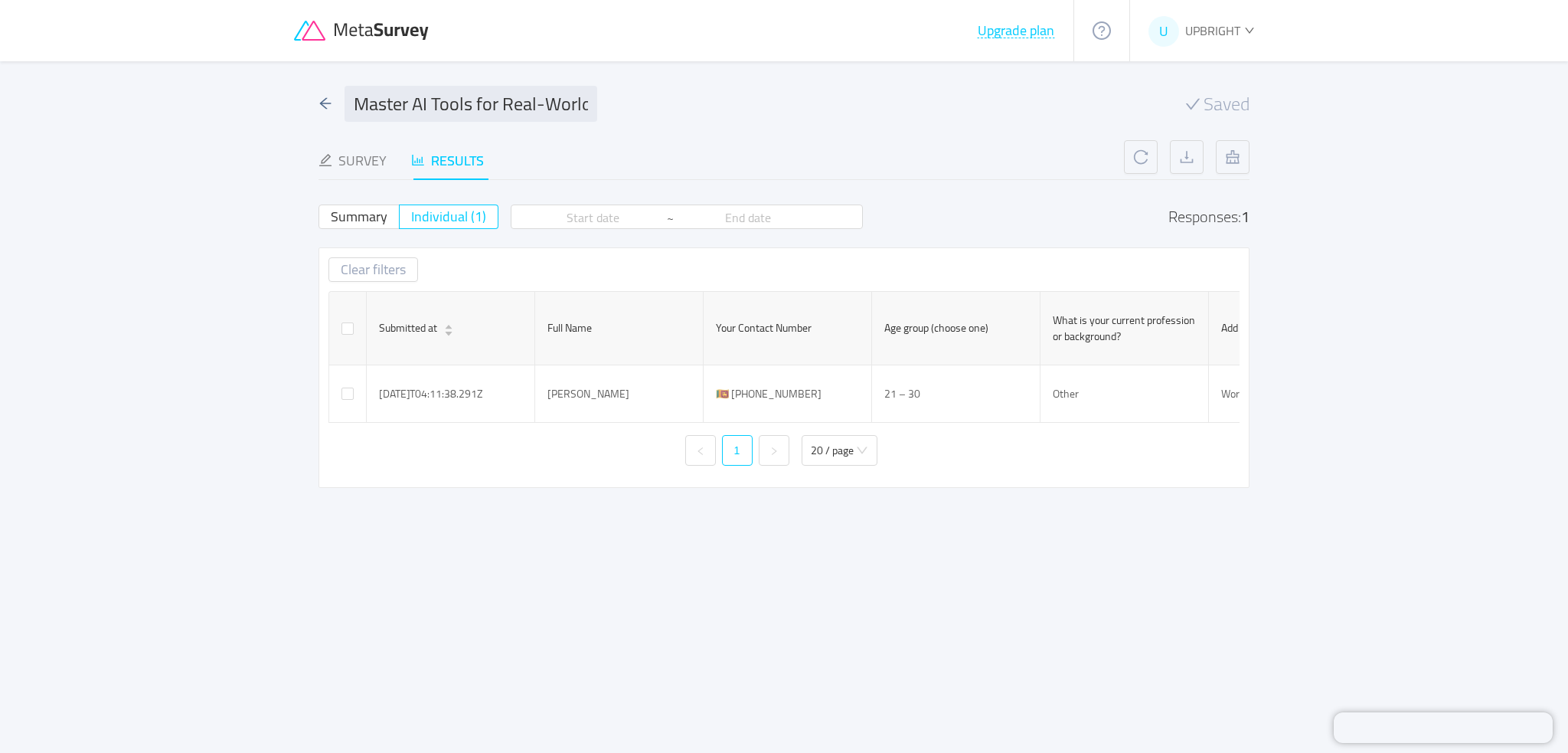 scroll, scrollTop: 0, scrollLeft: 41, axis: horizontal 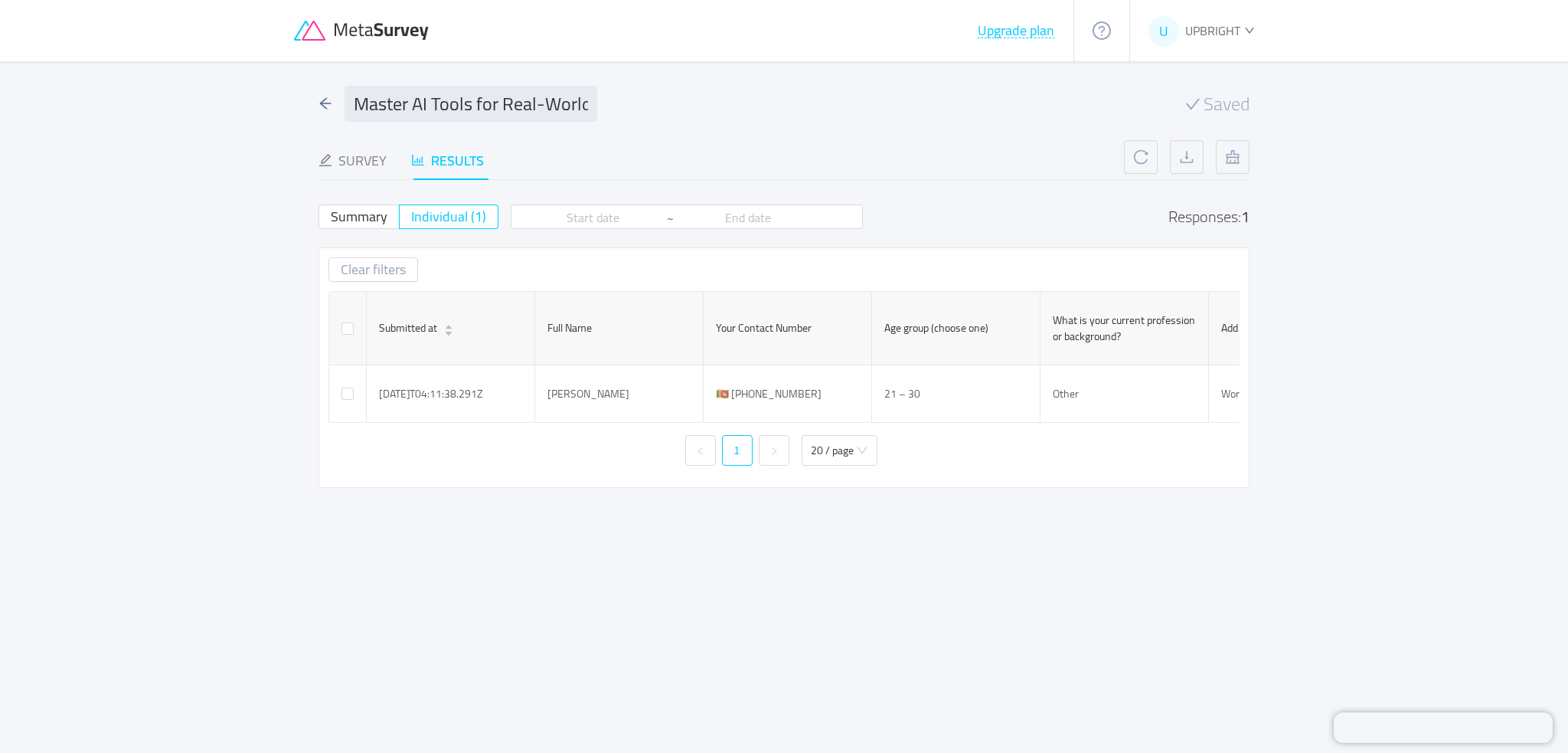 click on "UPBRIGHT" at bounding box center (1213, 31) 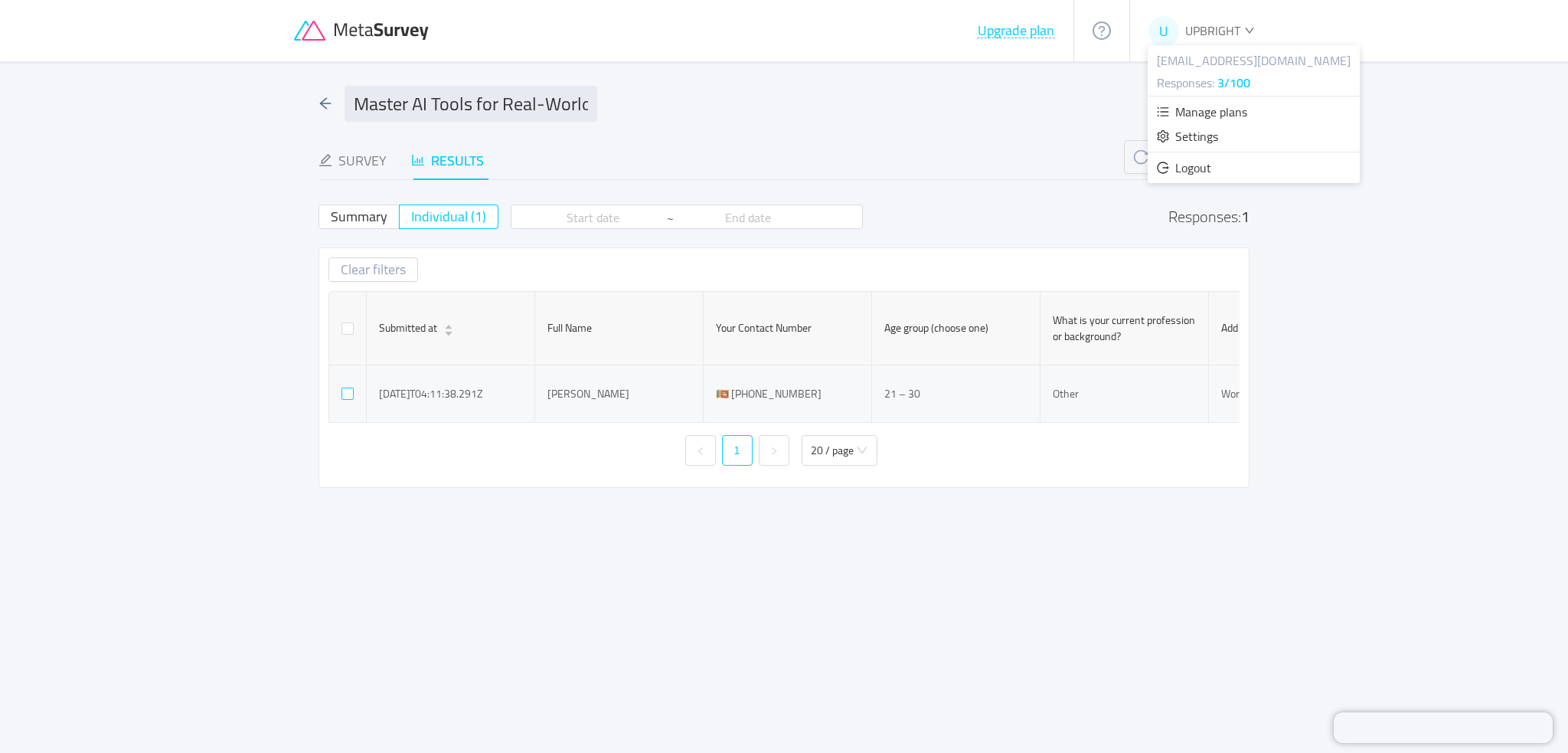 click at bounding box center [348, 394] 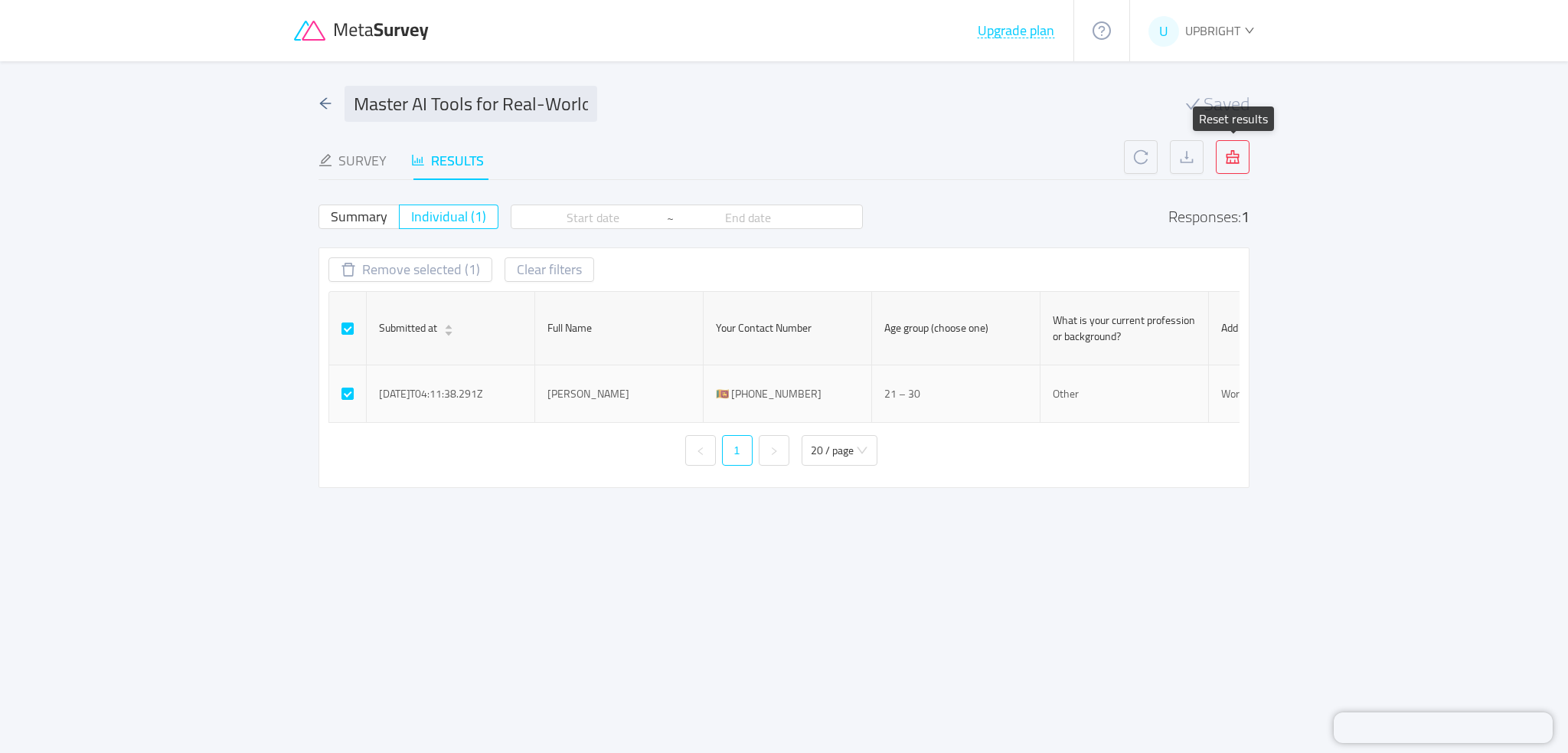 click 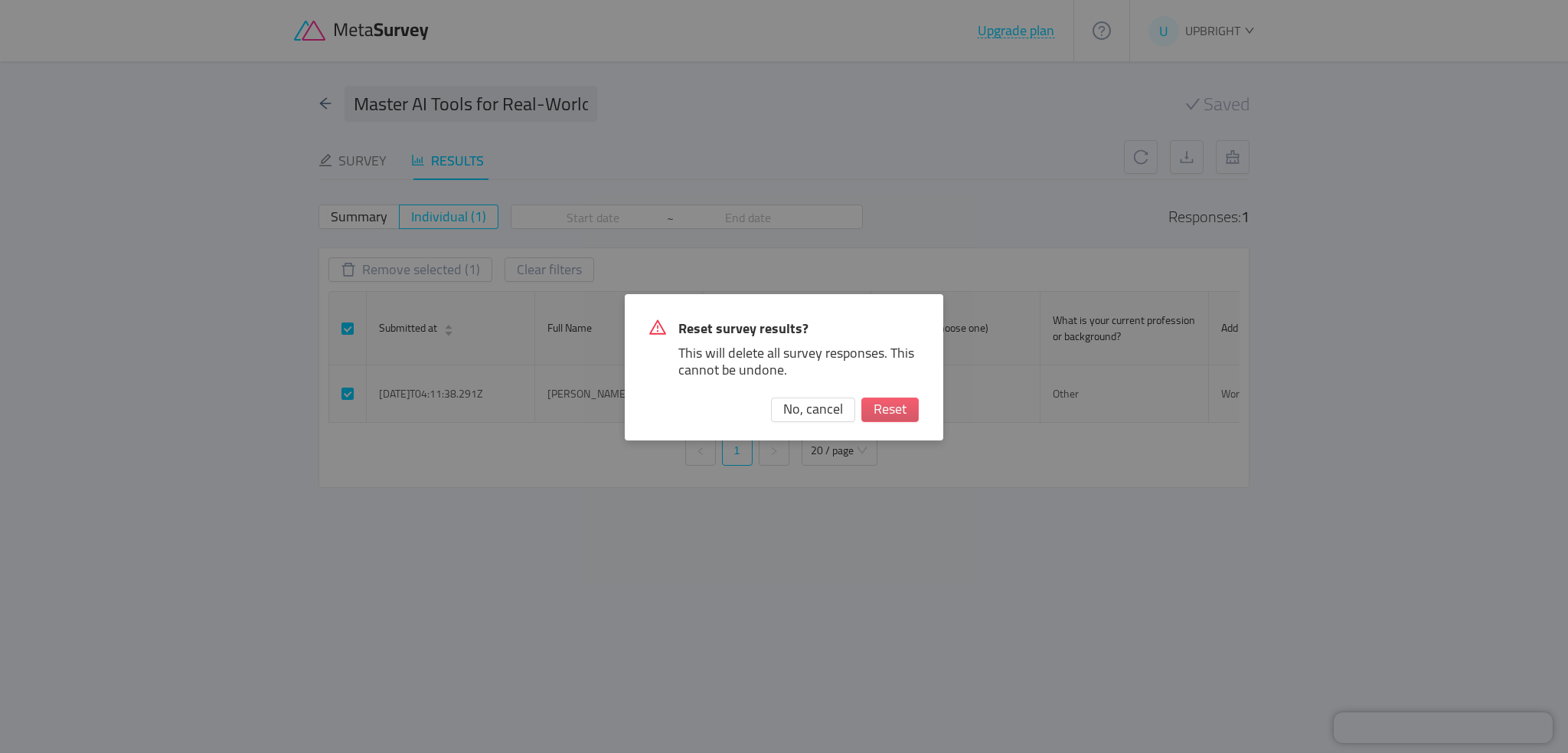 click on "Reset" at bounding box center [890, 410] 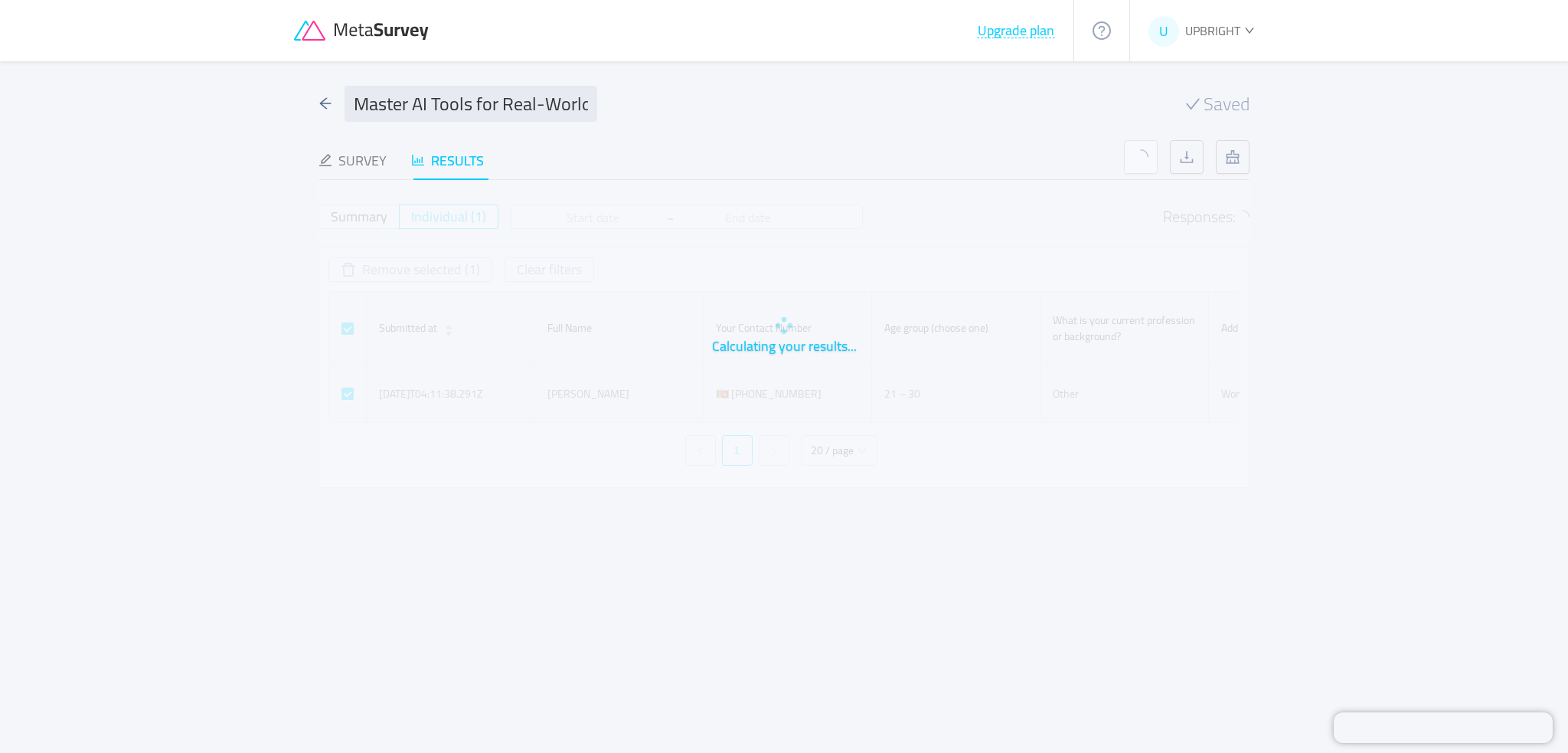 checkbox on "false" 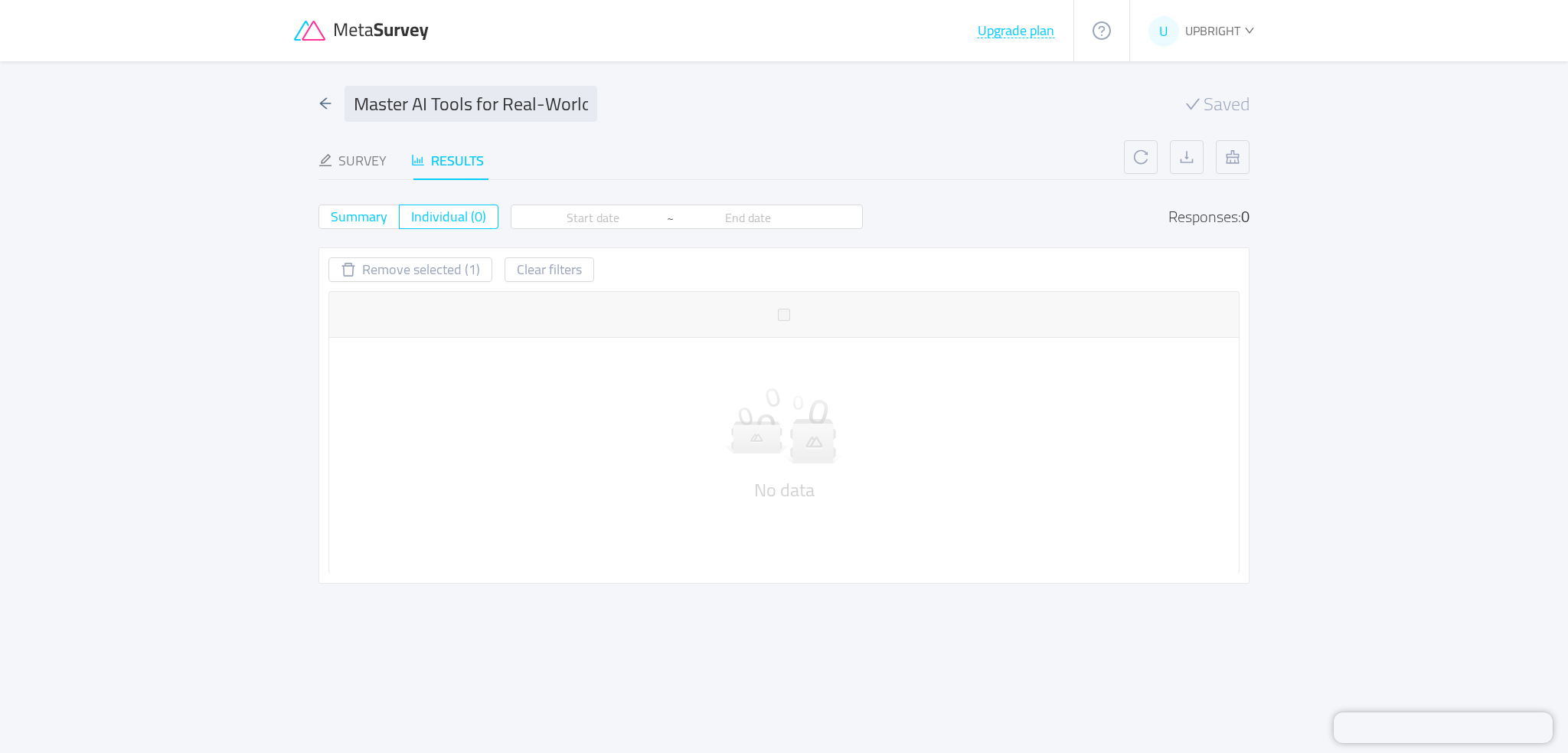 click on "Summary" at bounding box center (359, 216) 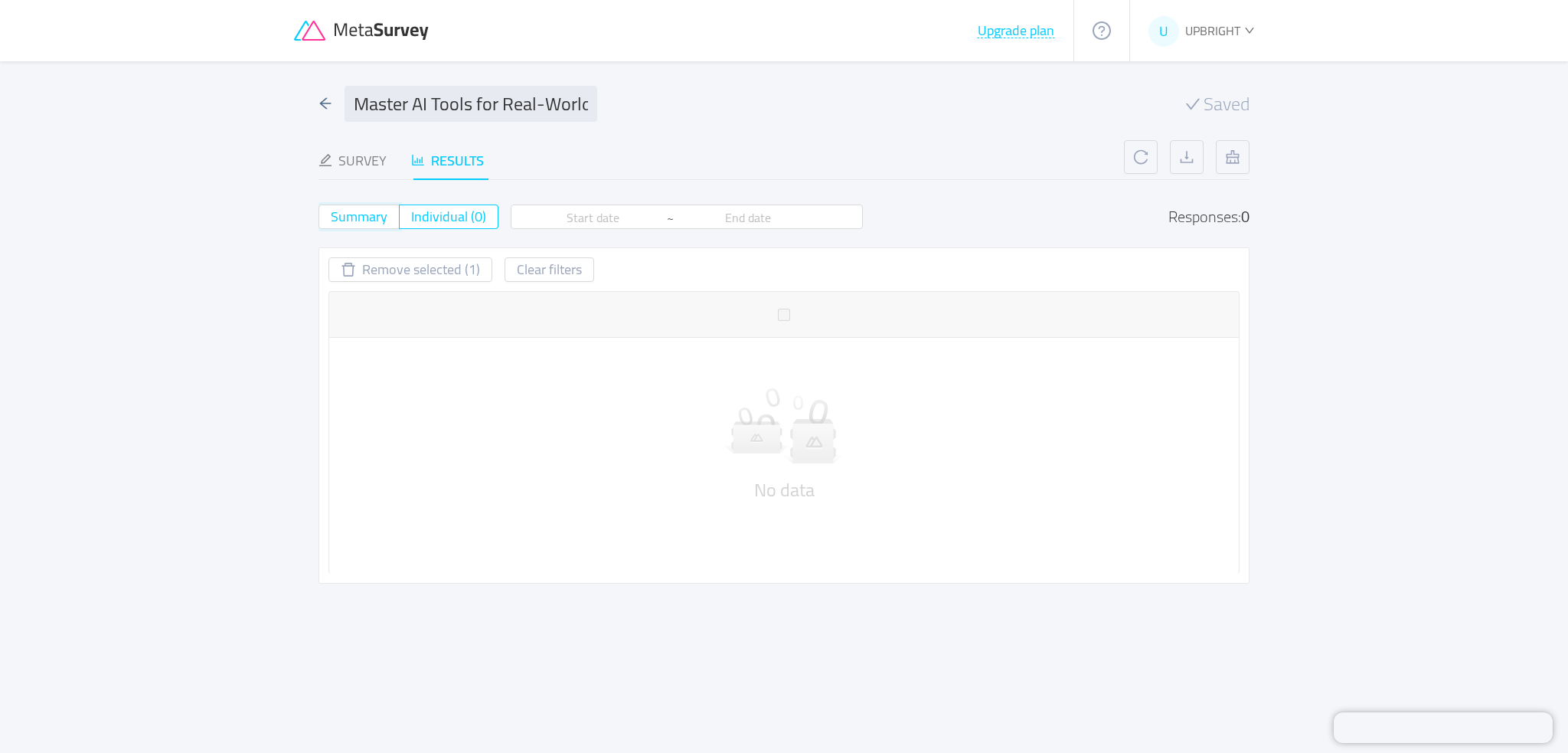 click on "Summary" at bounding box center (331, 221) 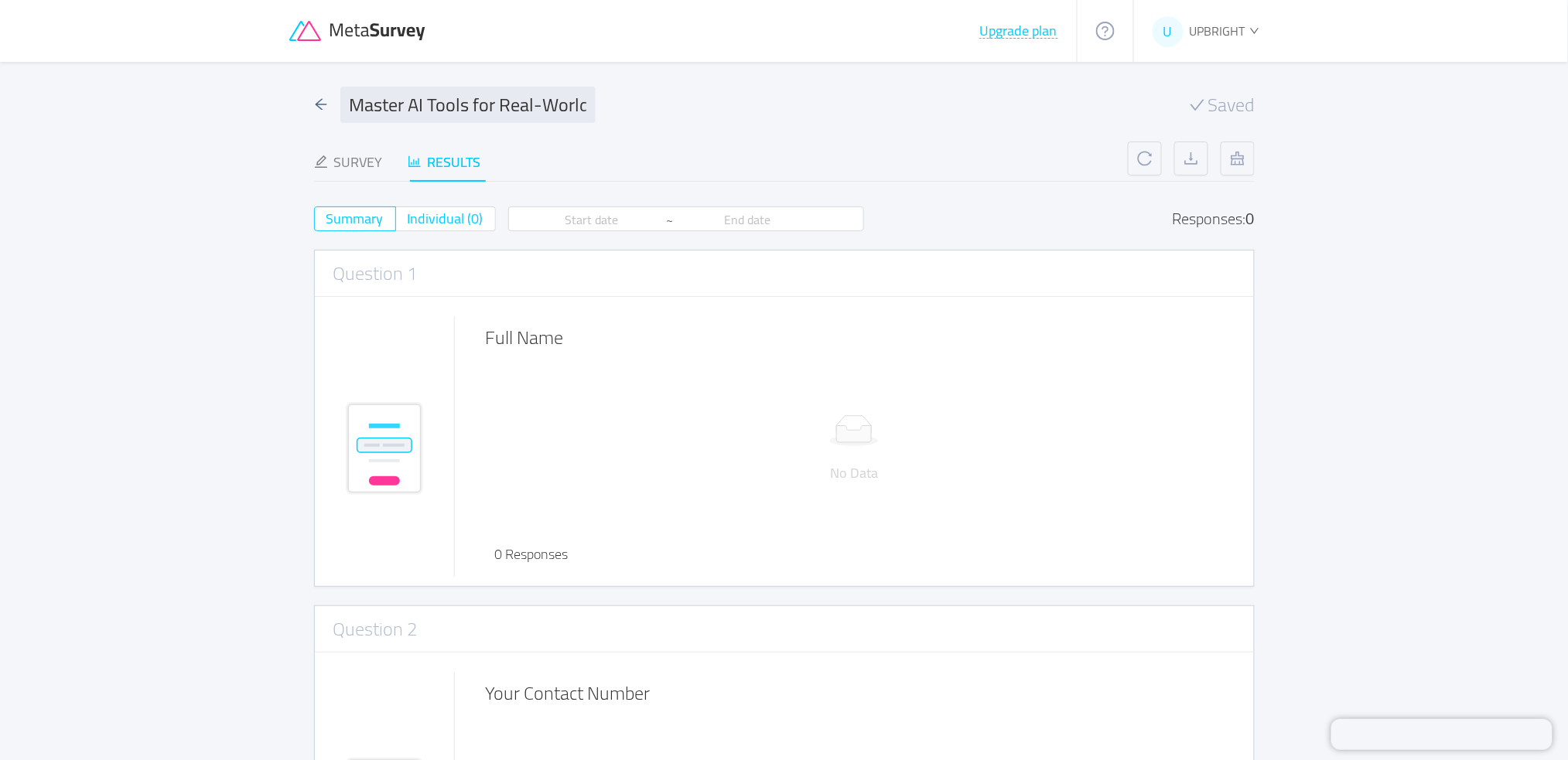 click on "Individual (0)" at bounding box center (446, 218) 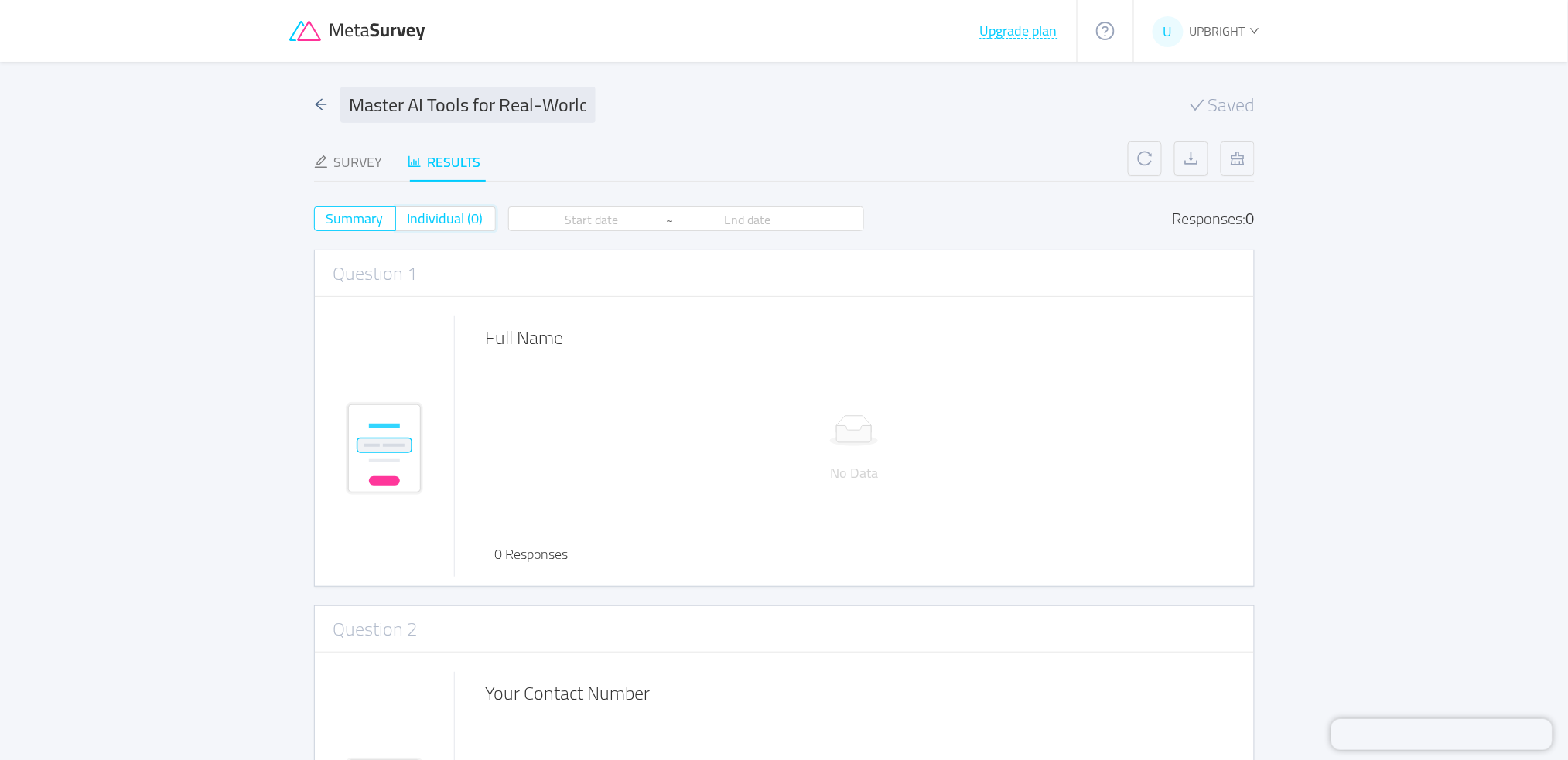 click on "Individual (0)" at bounding box center (408, 223) 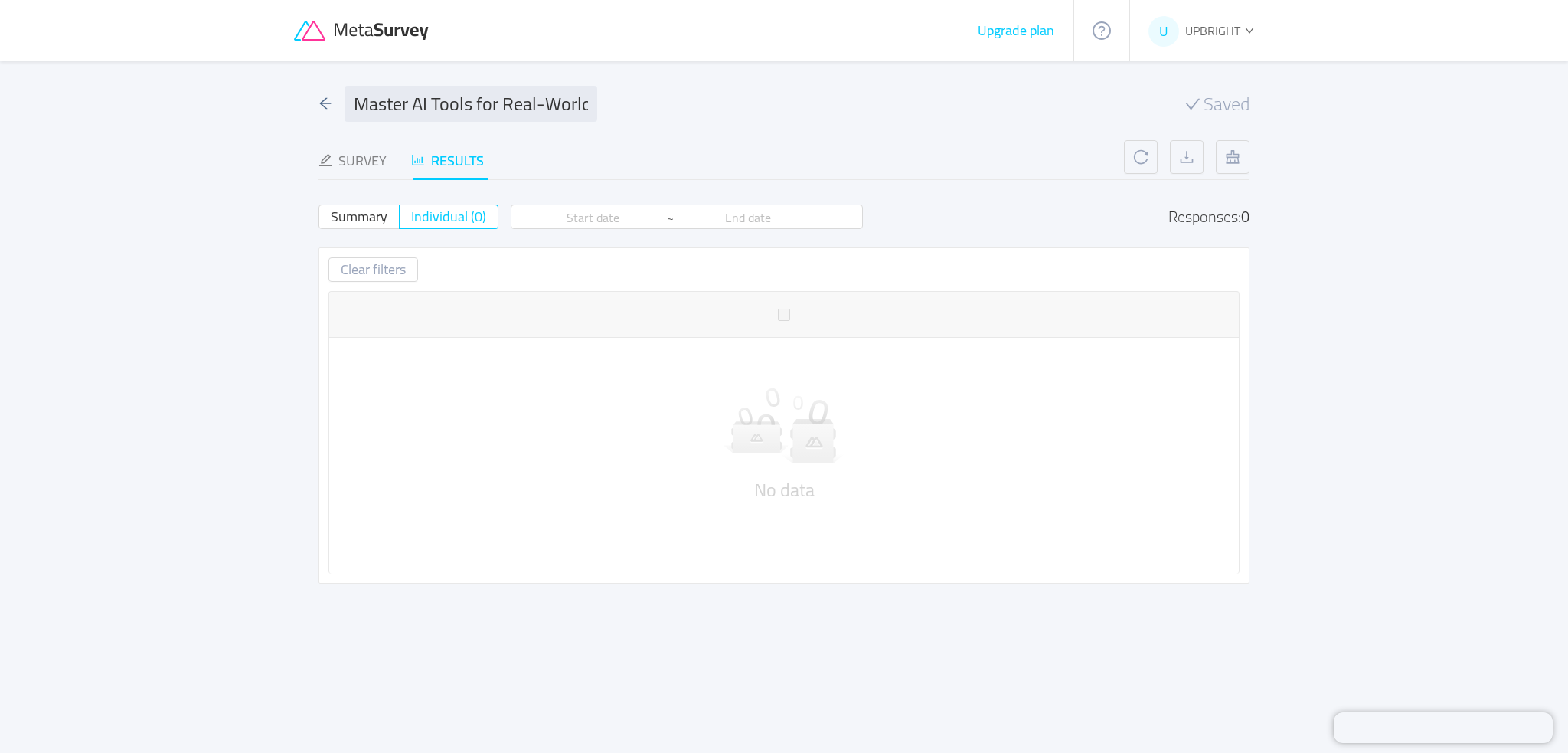 click on "UPBRIGHT" at bounding box center [1213, 31] 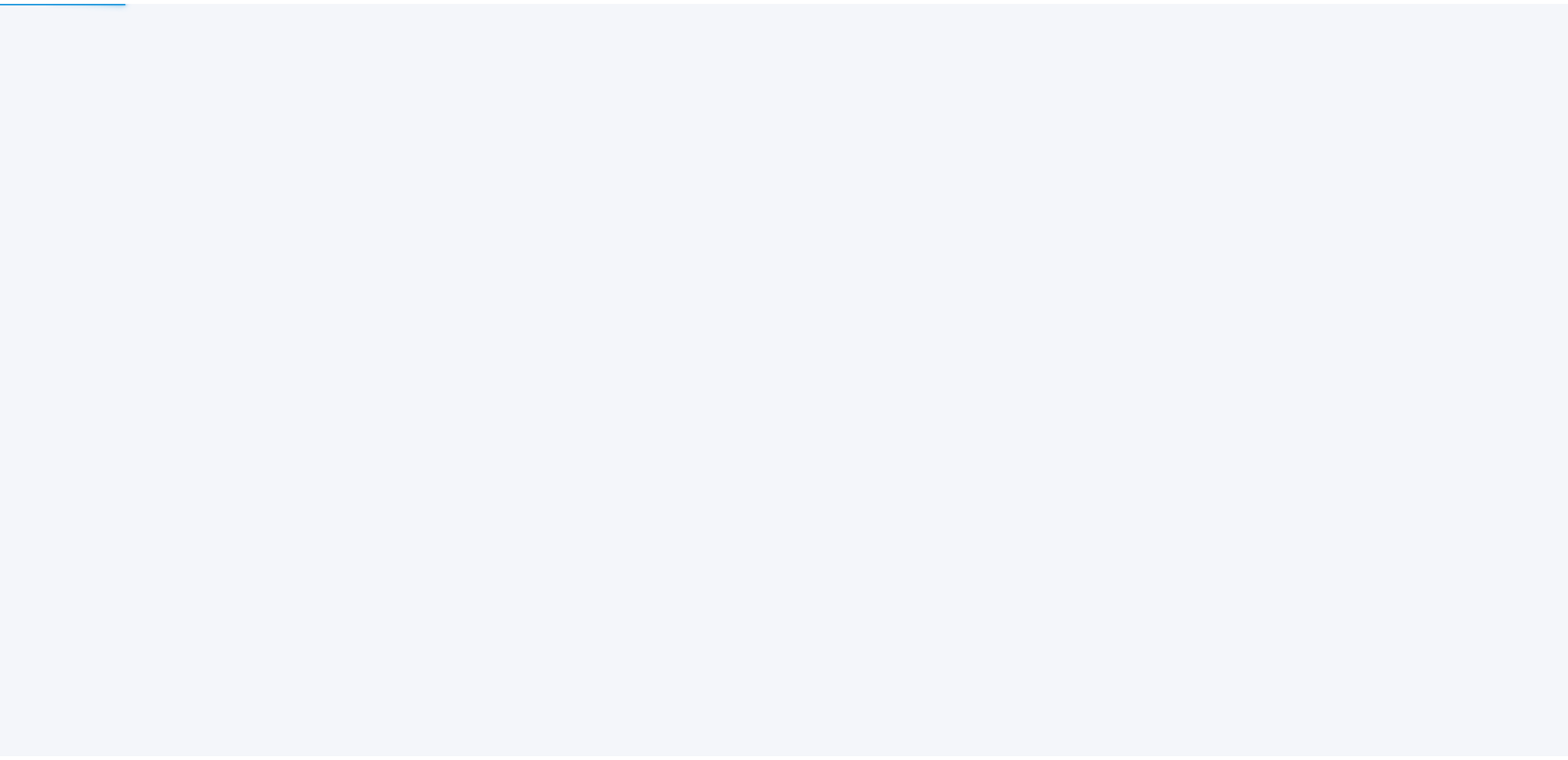 scroll, scrollTop: 0, scrollLeft: 0, axis: both 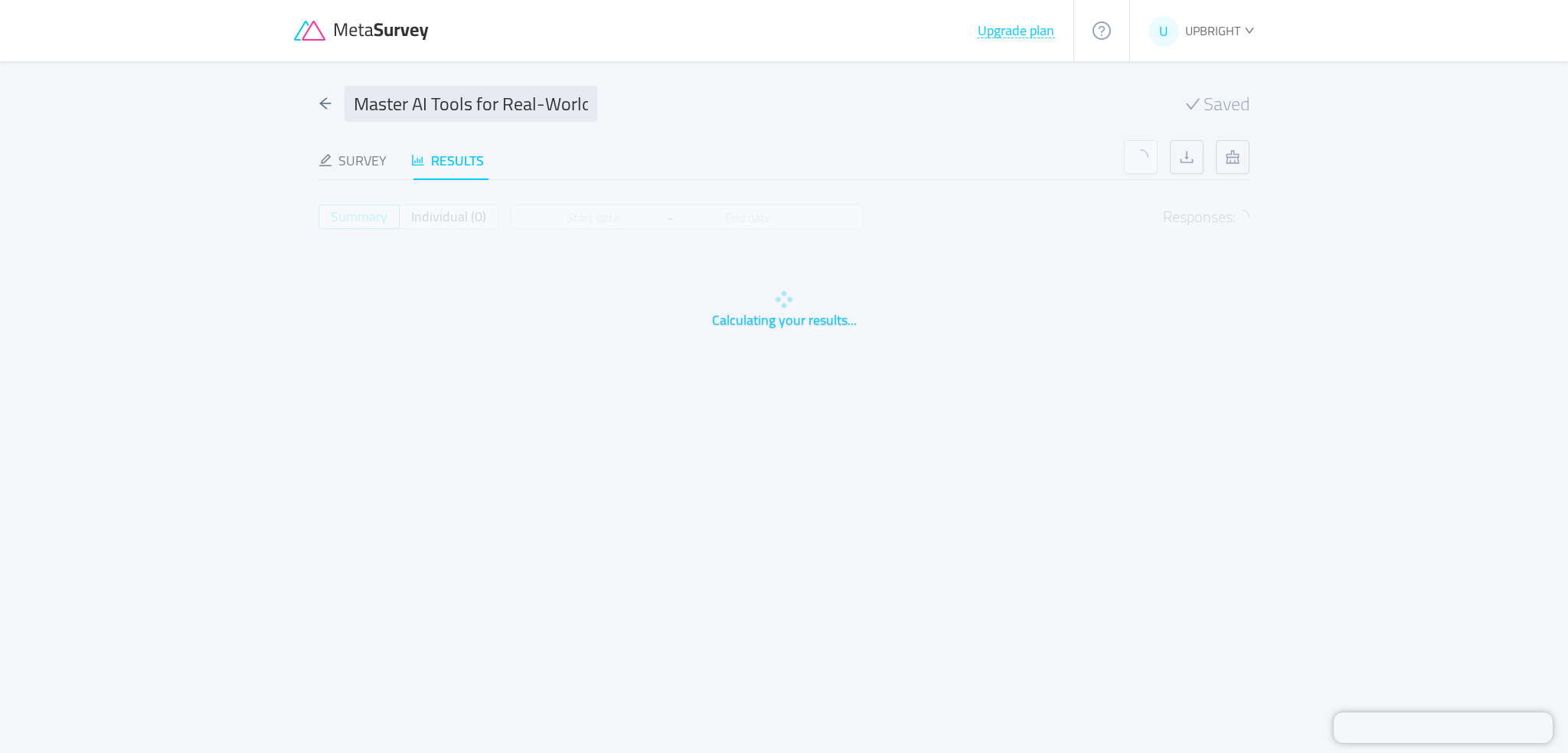 click on "UPBRIGHT" at bounding box center [1213, 31] 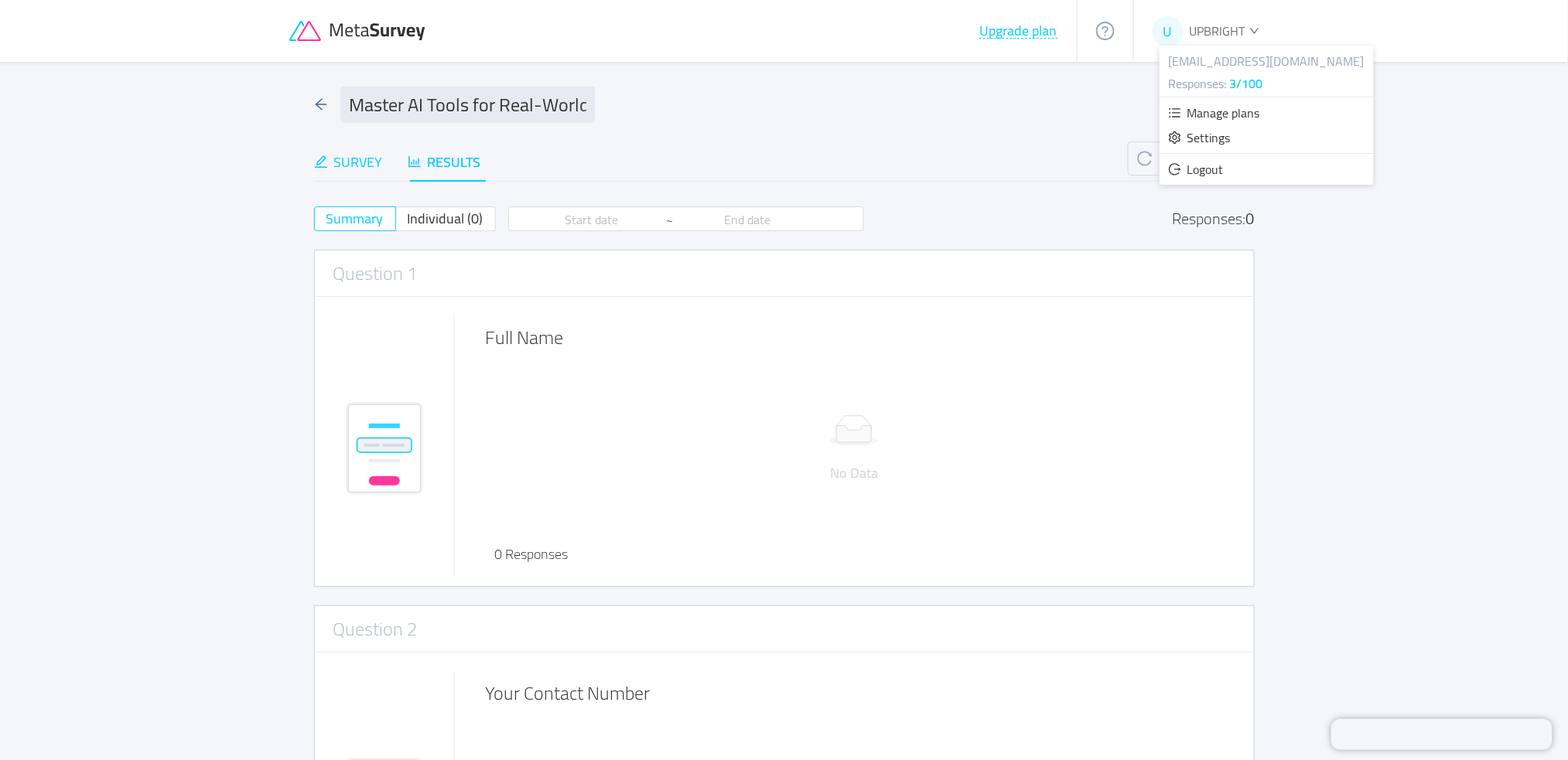 click on "Survey" at bounding box center (348, 162) 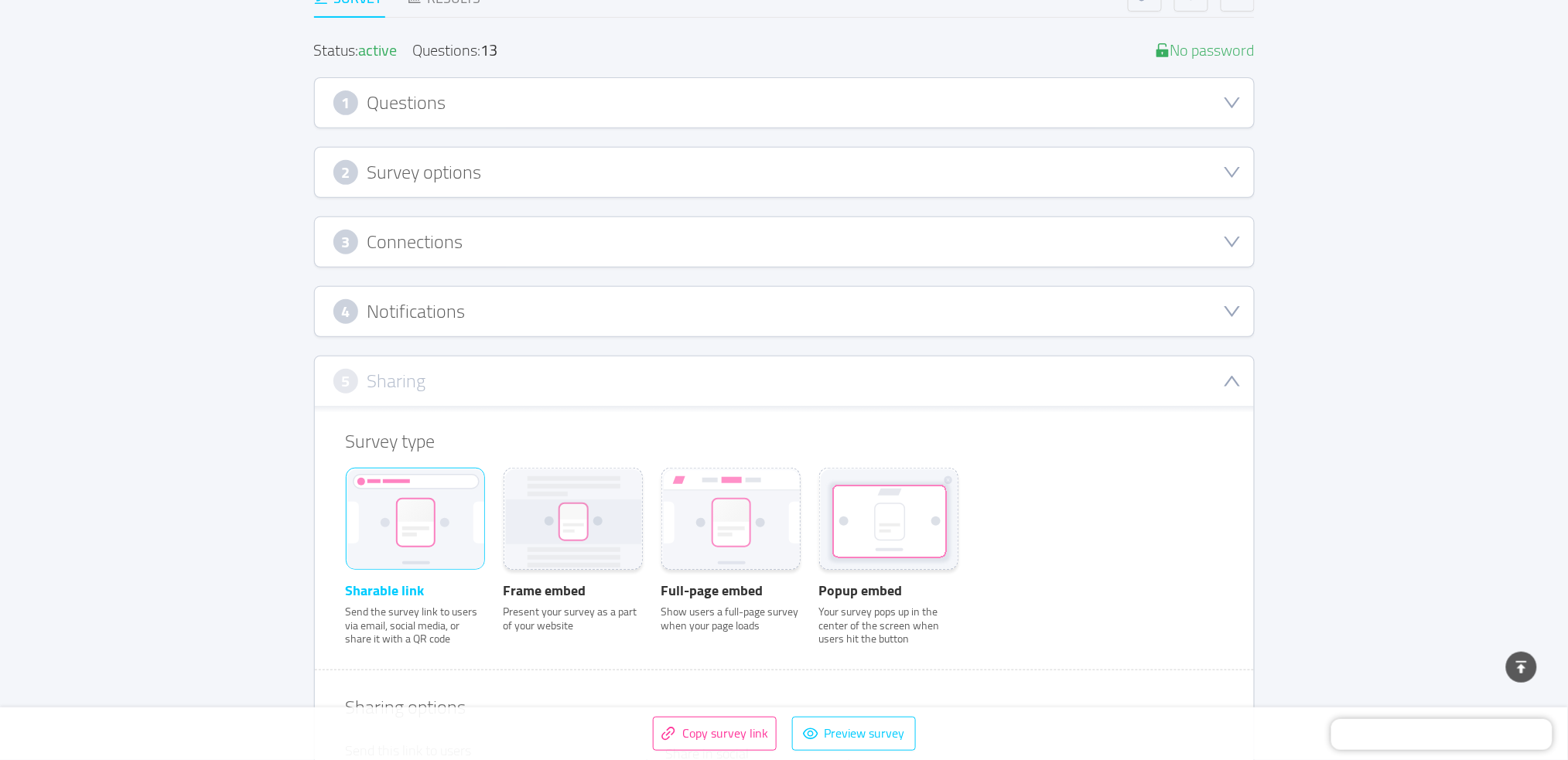 scroll, scrollTop: 49, scrollLeft: 0, axis: vertical 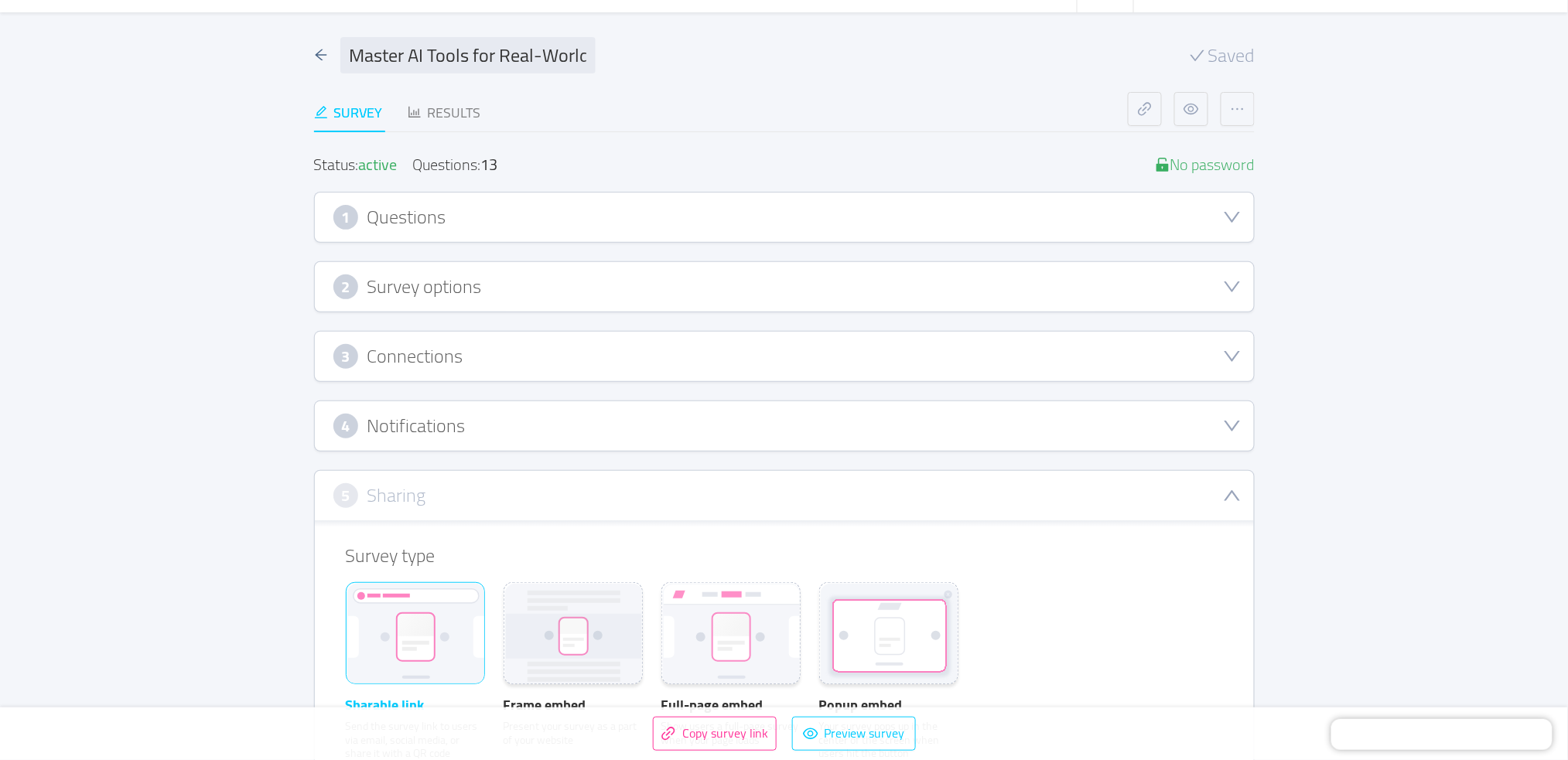 click 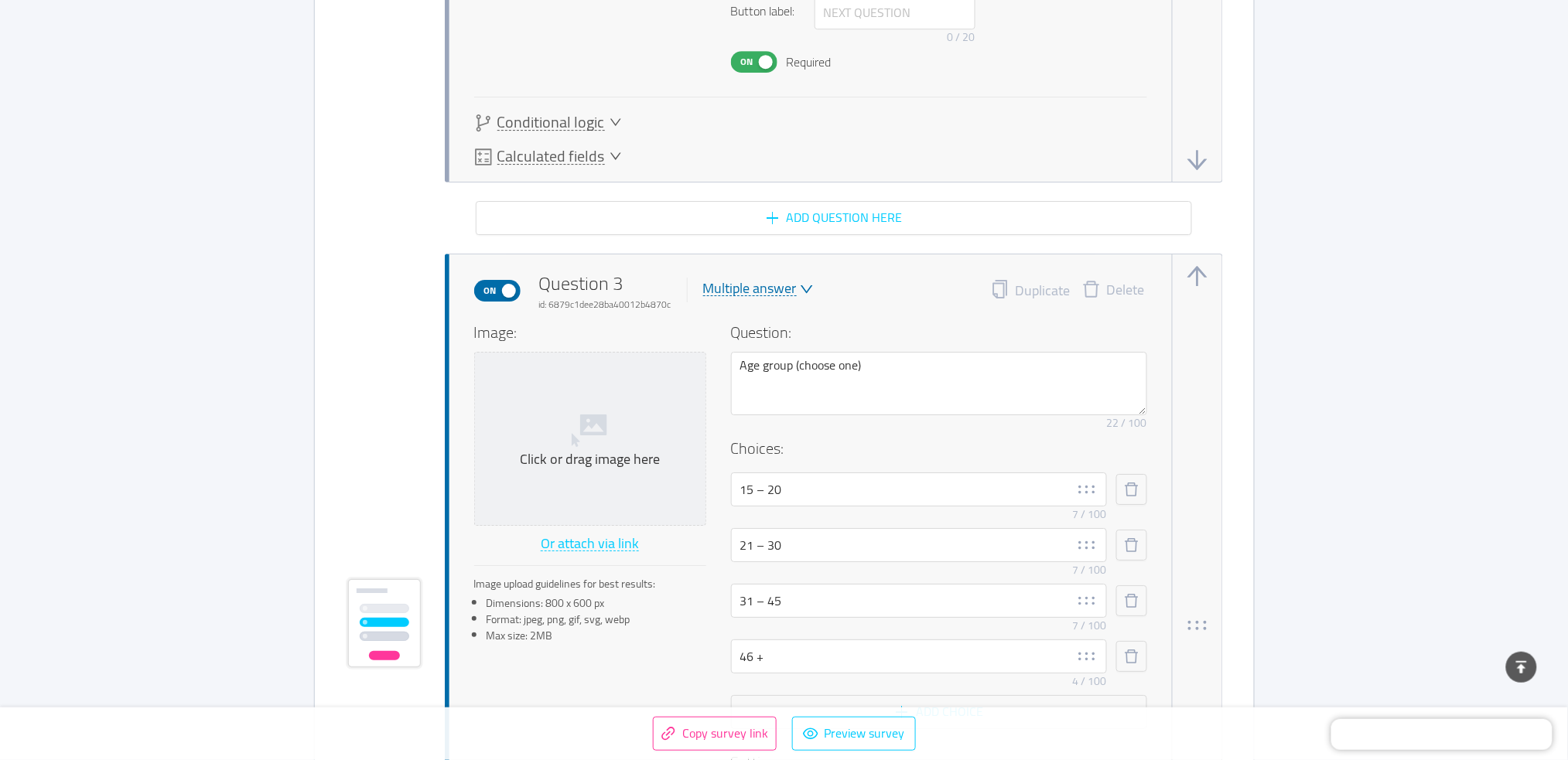 scroll, scrollTop: 1753, scrollLeft: 0, axis: vertical 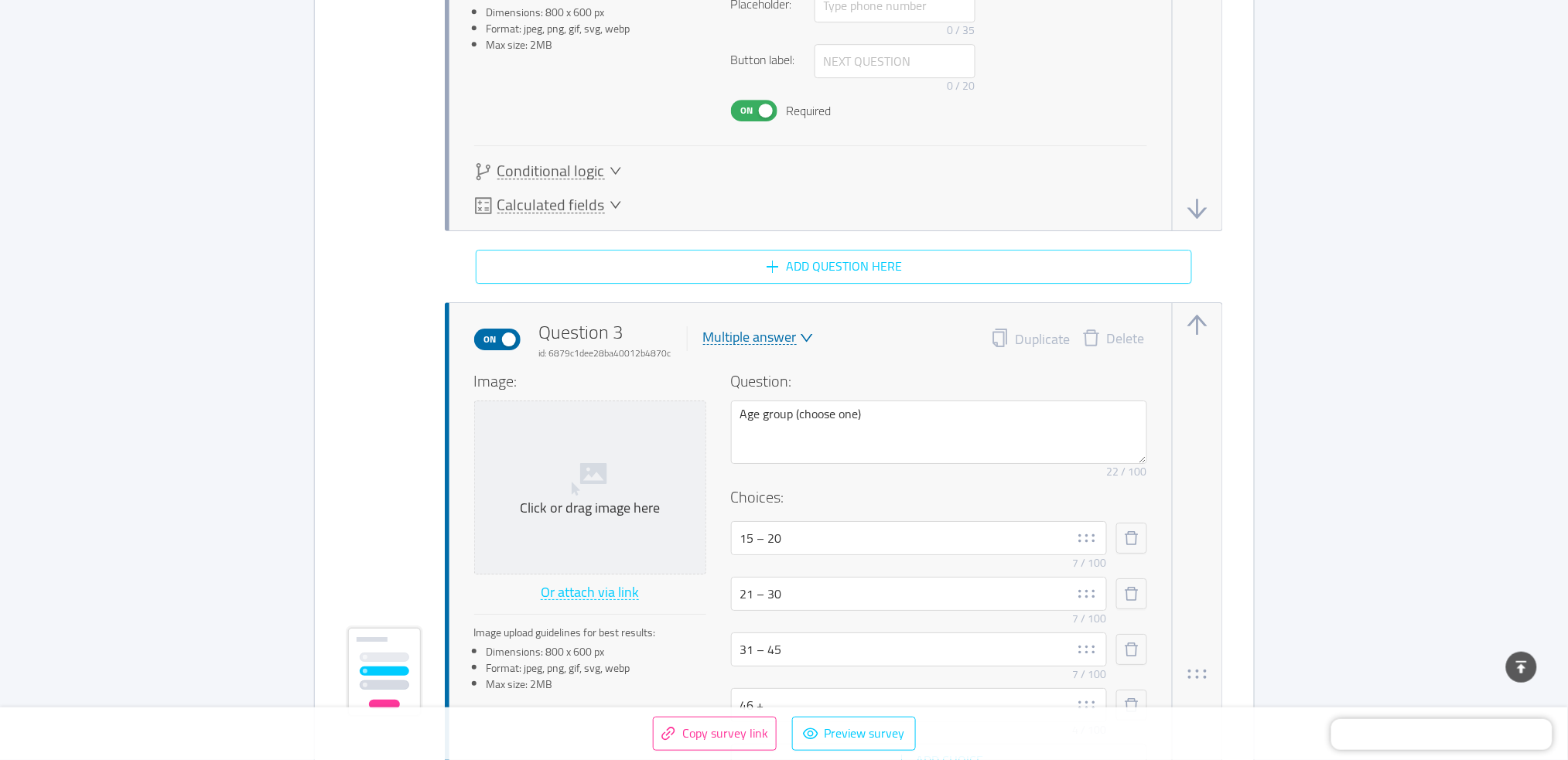 click on "Add question here" at bounding box center (834, 267) 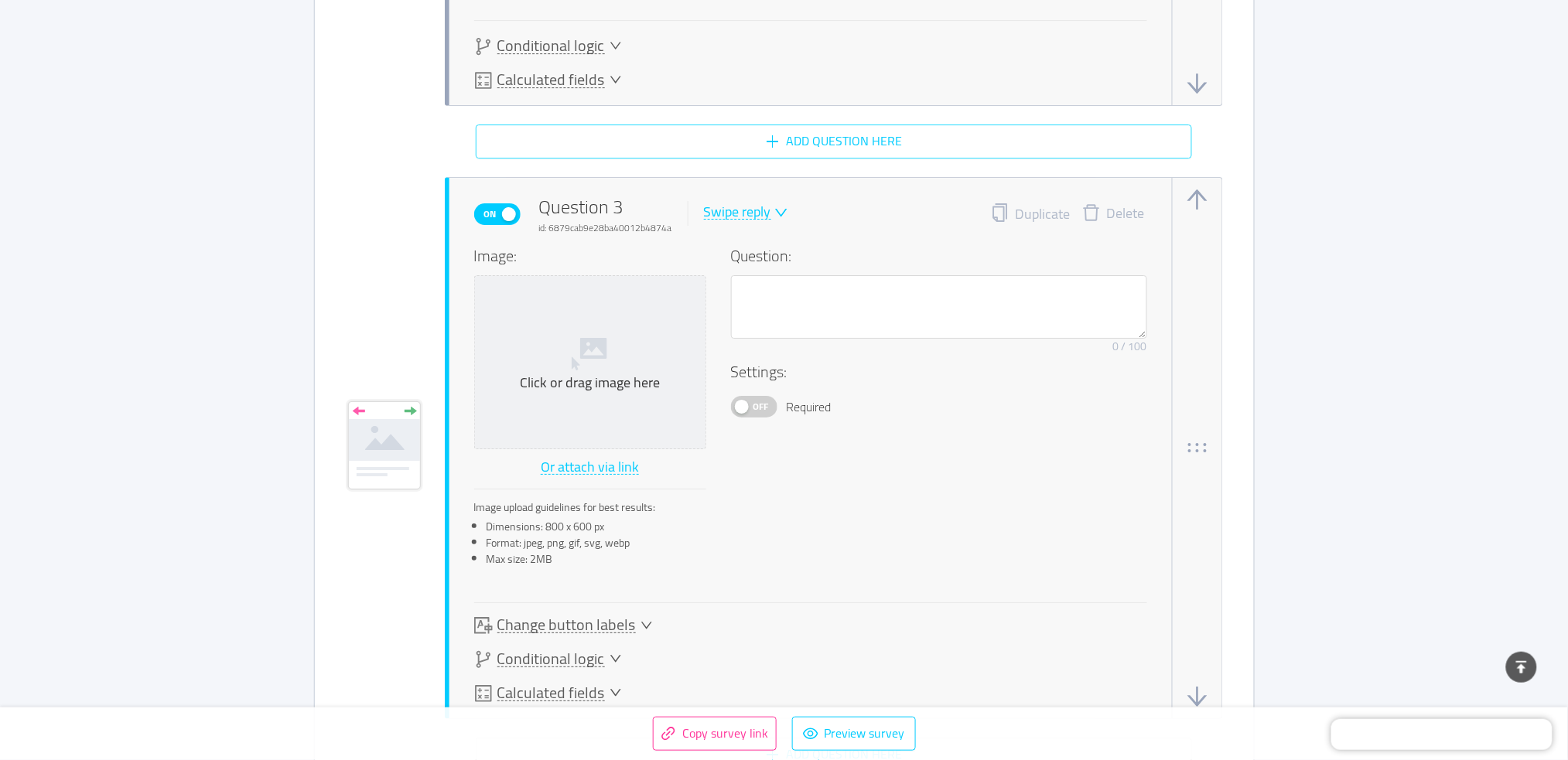 scroll, scrollTop: 1947, scrollLeft: 0, axis: vertical 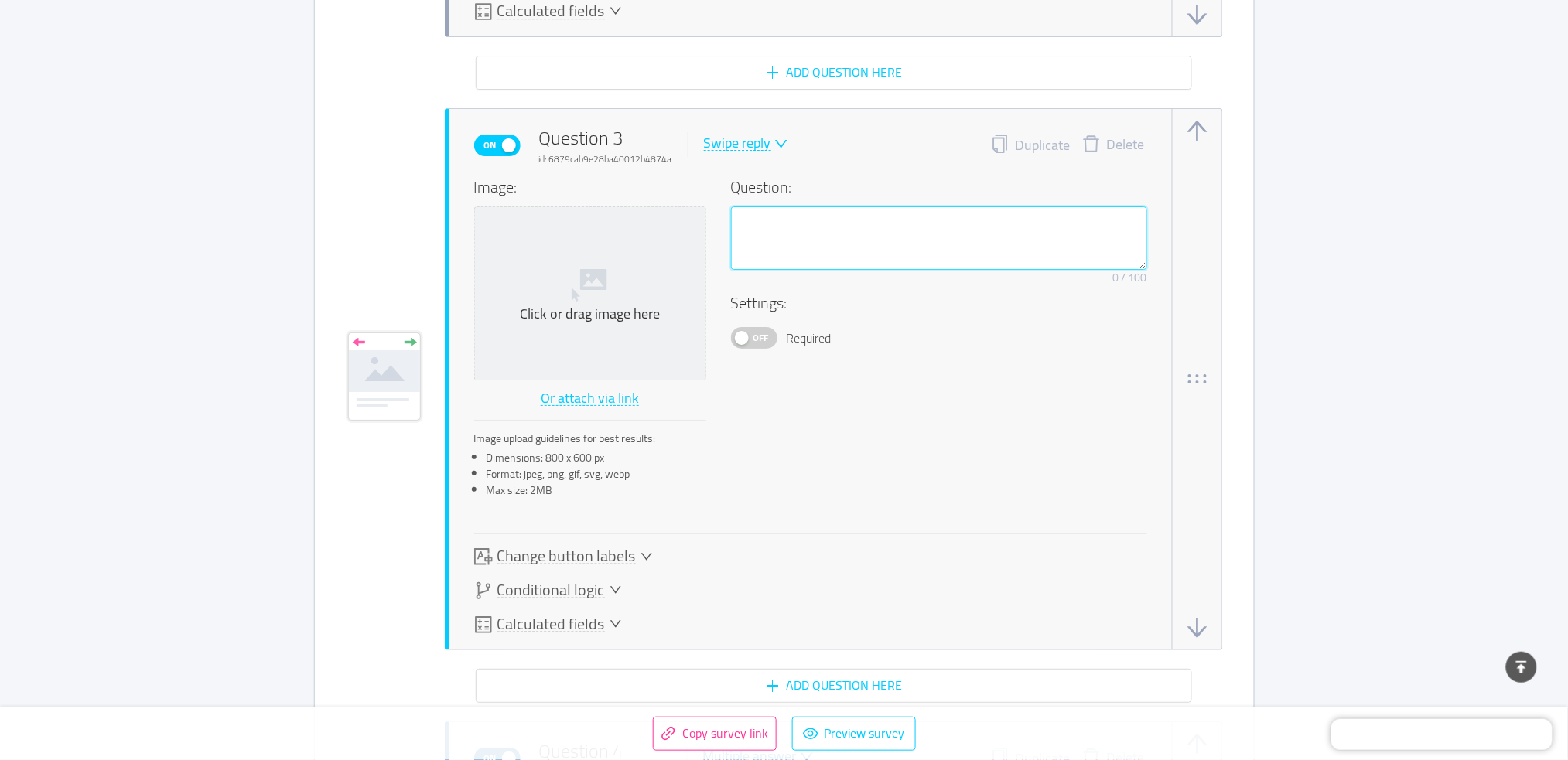 click at bounding box center (939, 238) 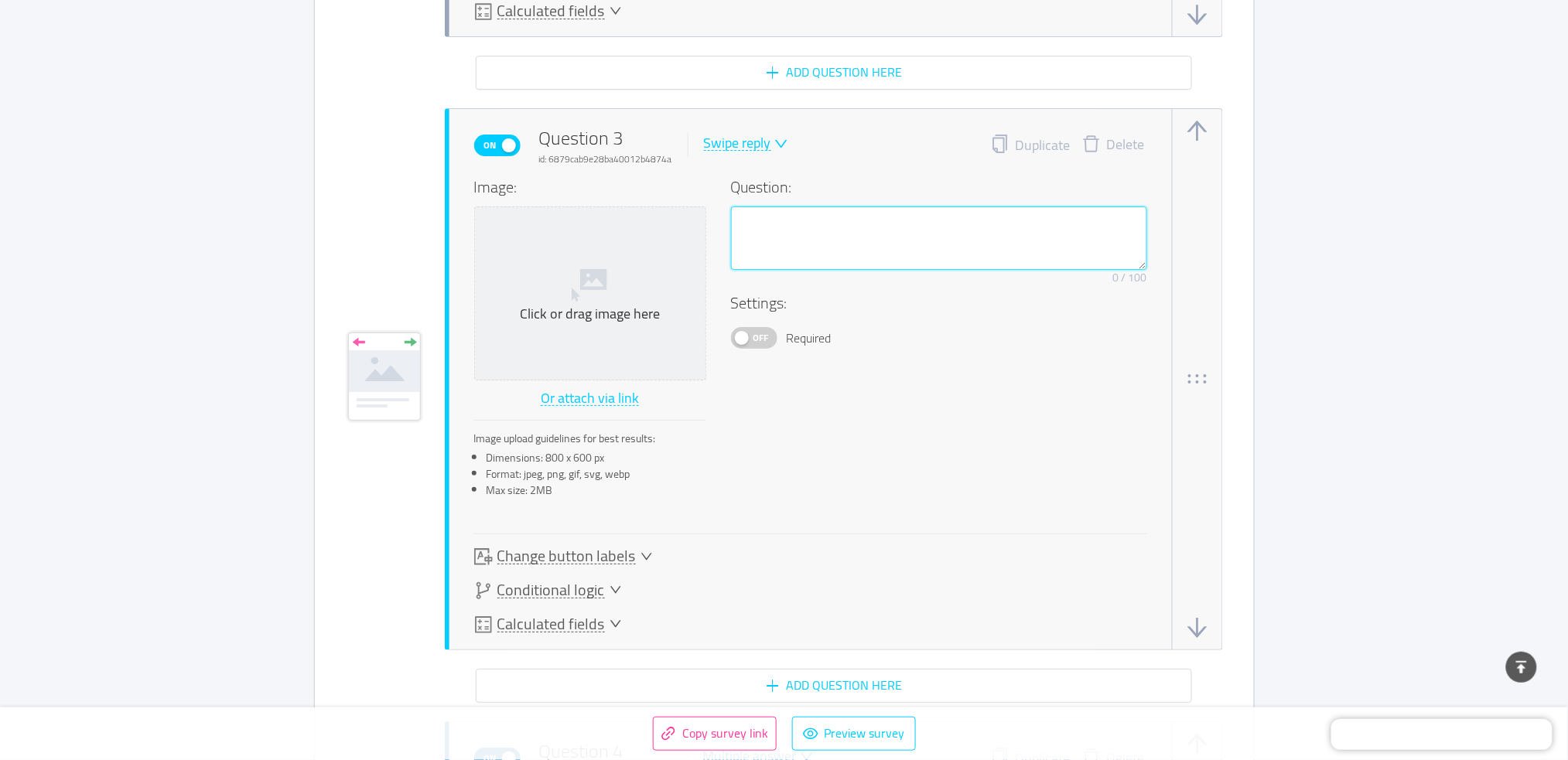 type 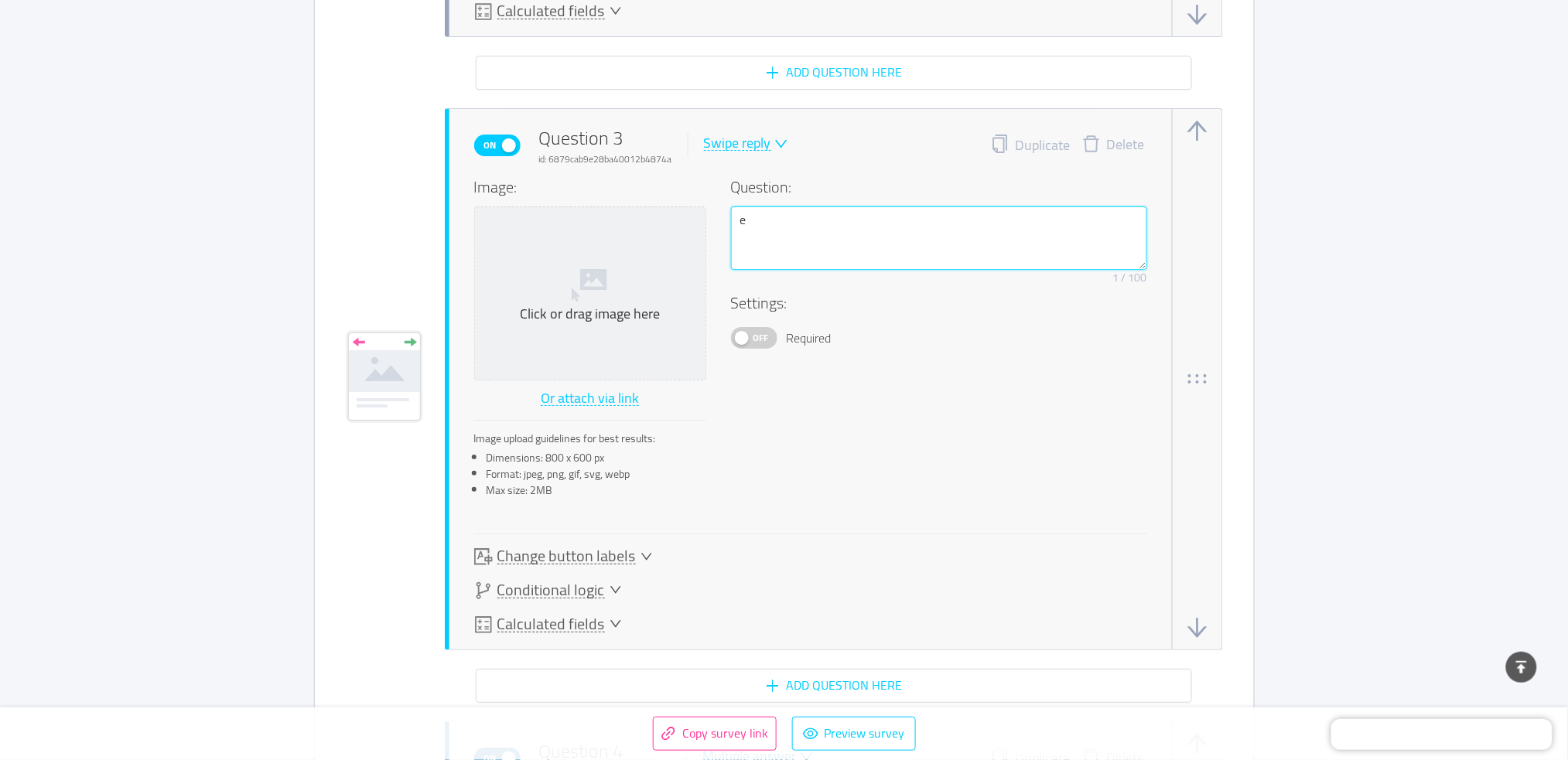 type 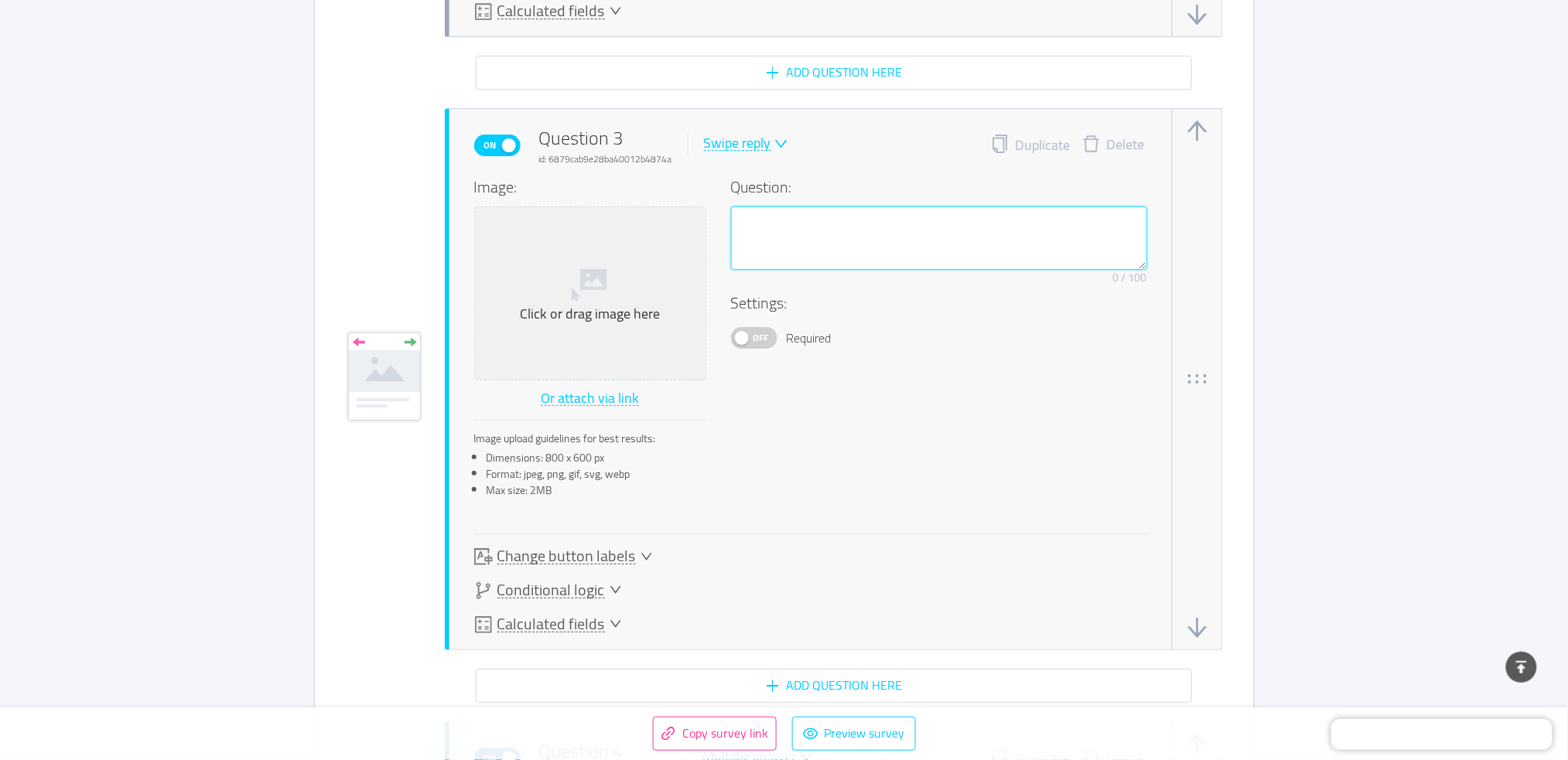 type 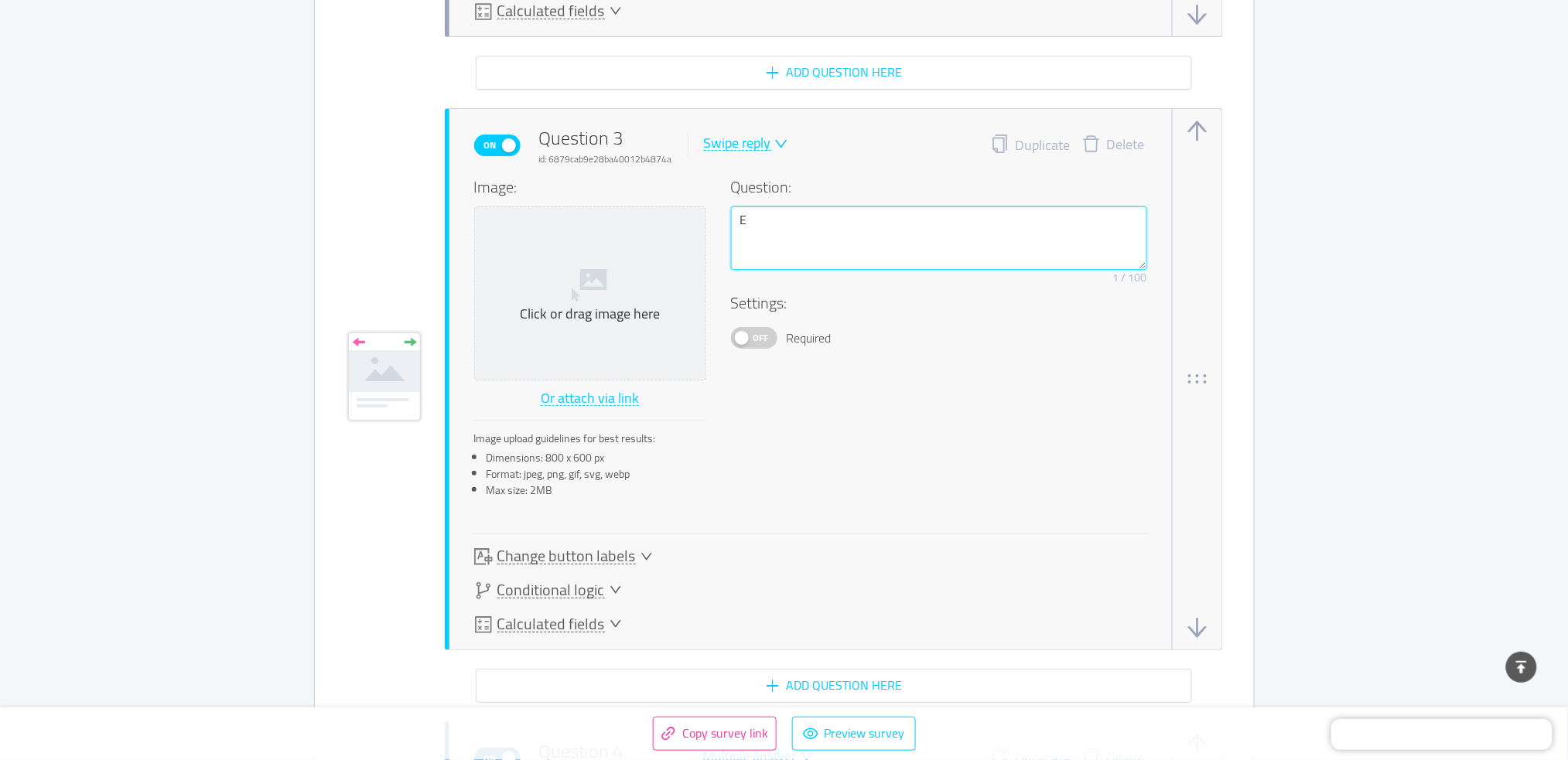 type 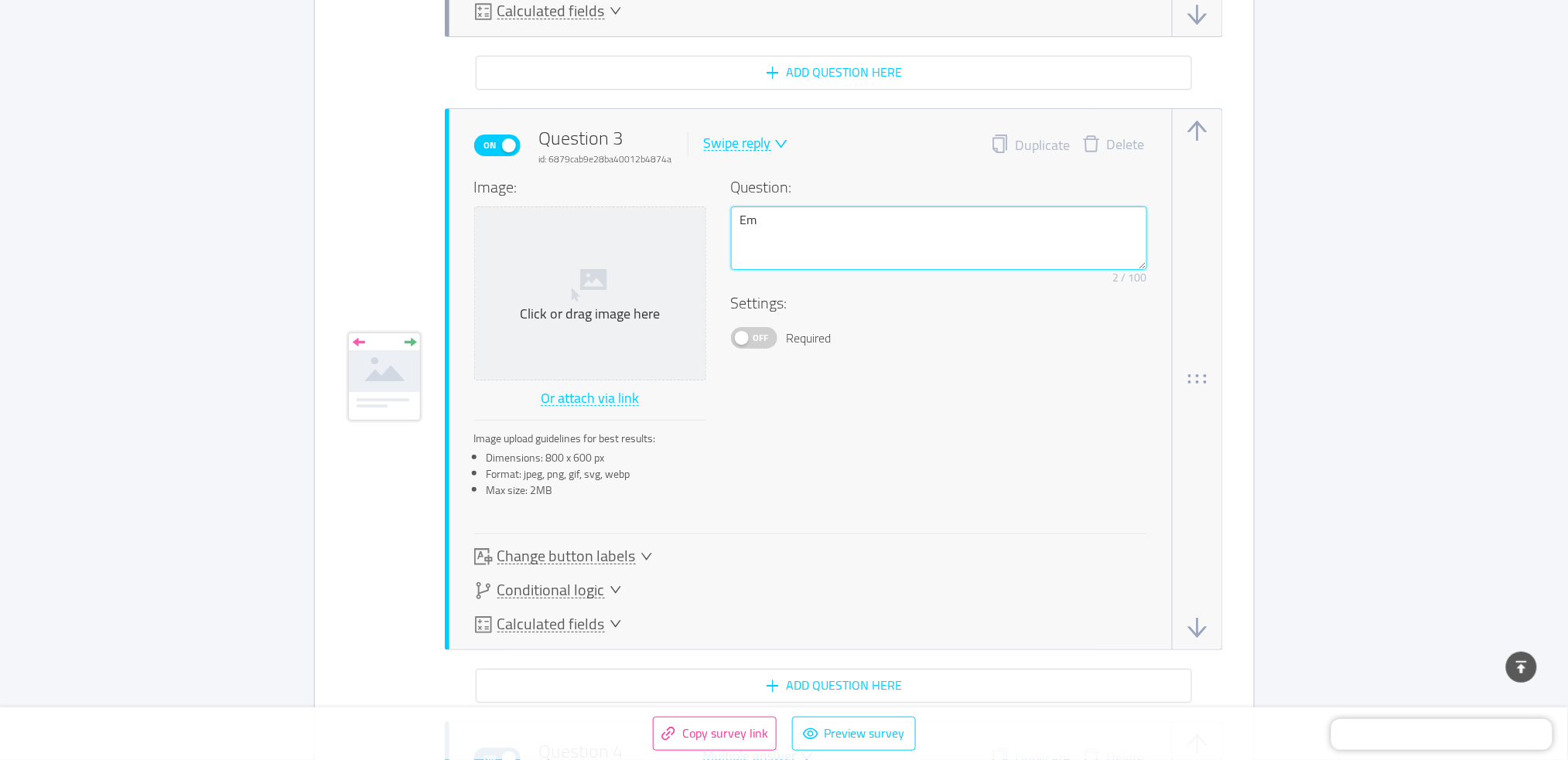 type 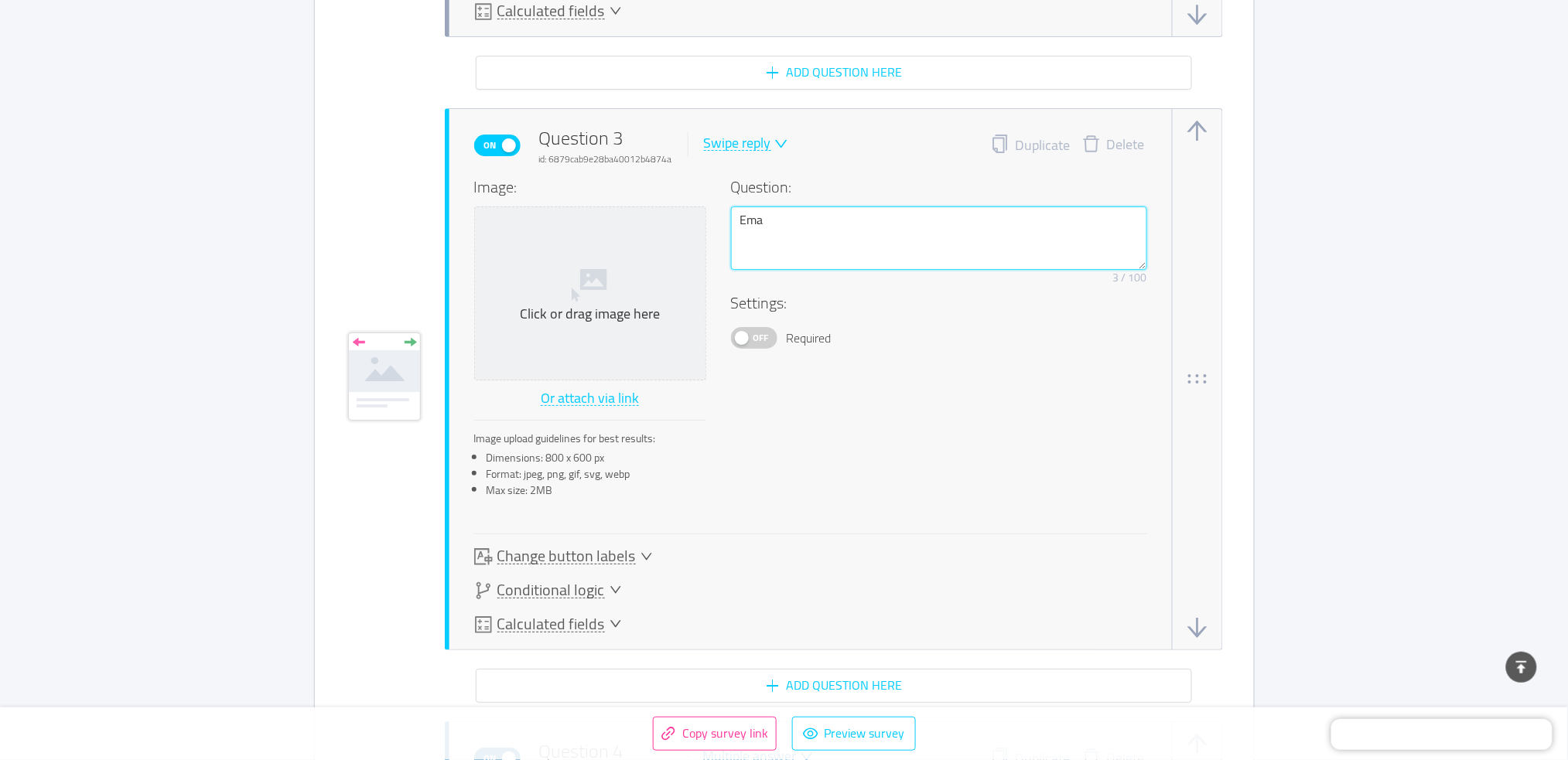 type 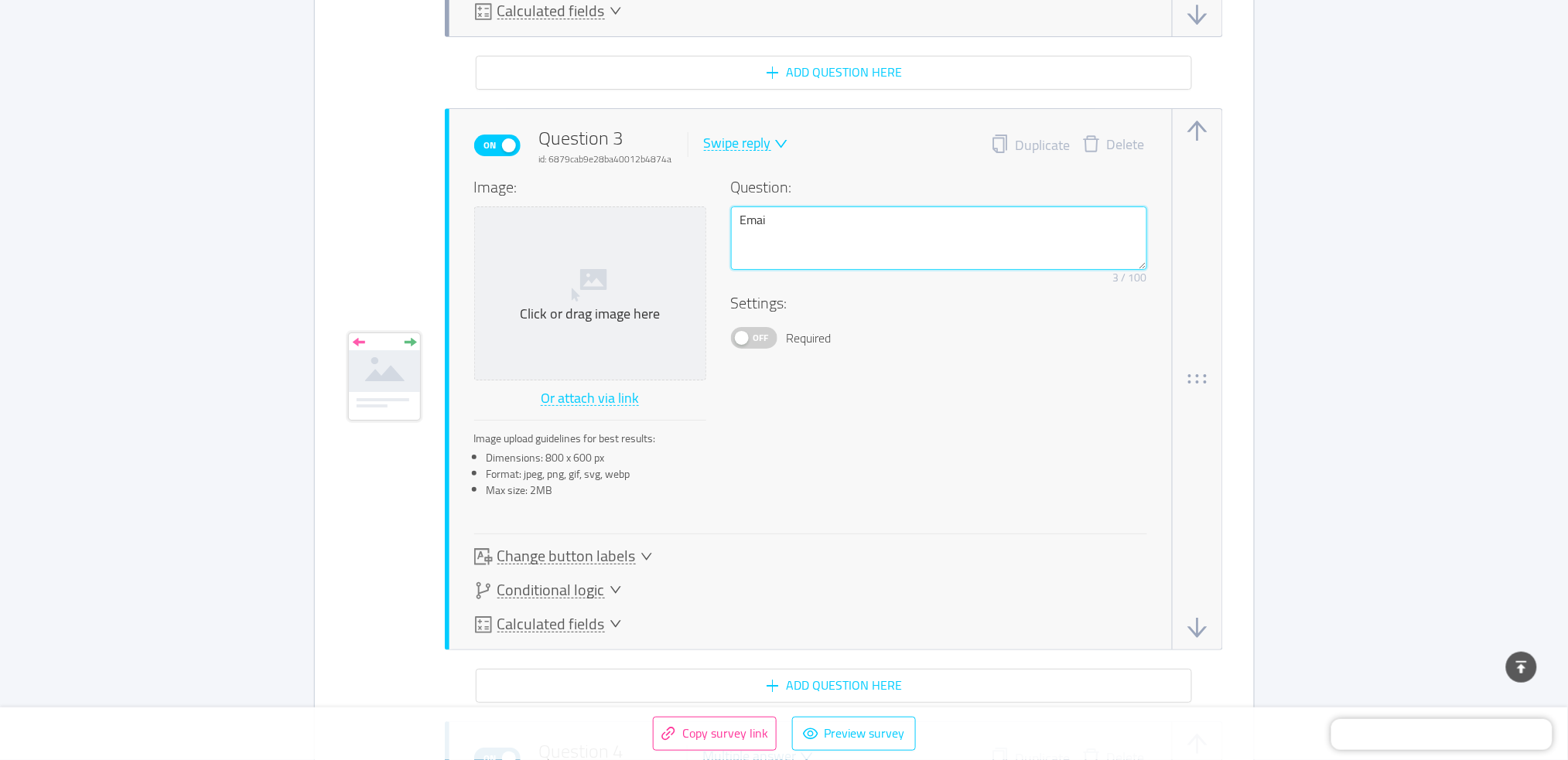 type 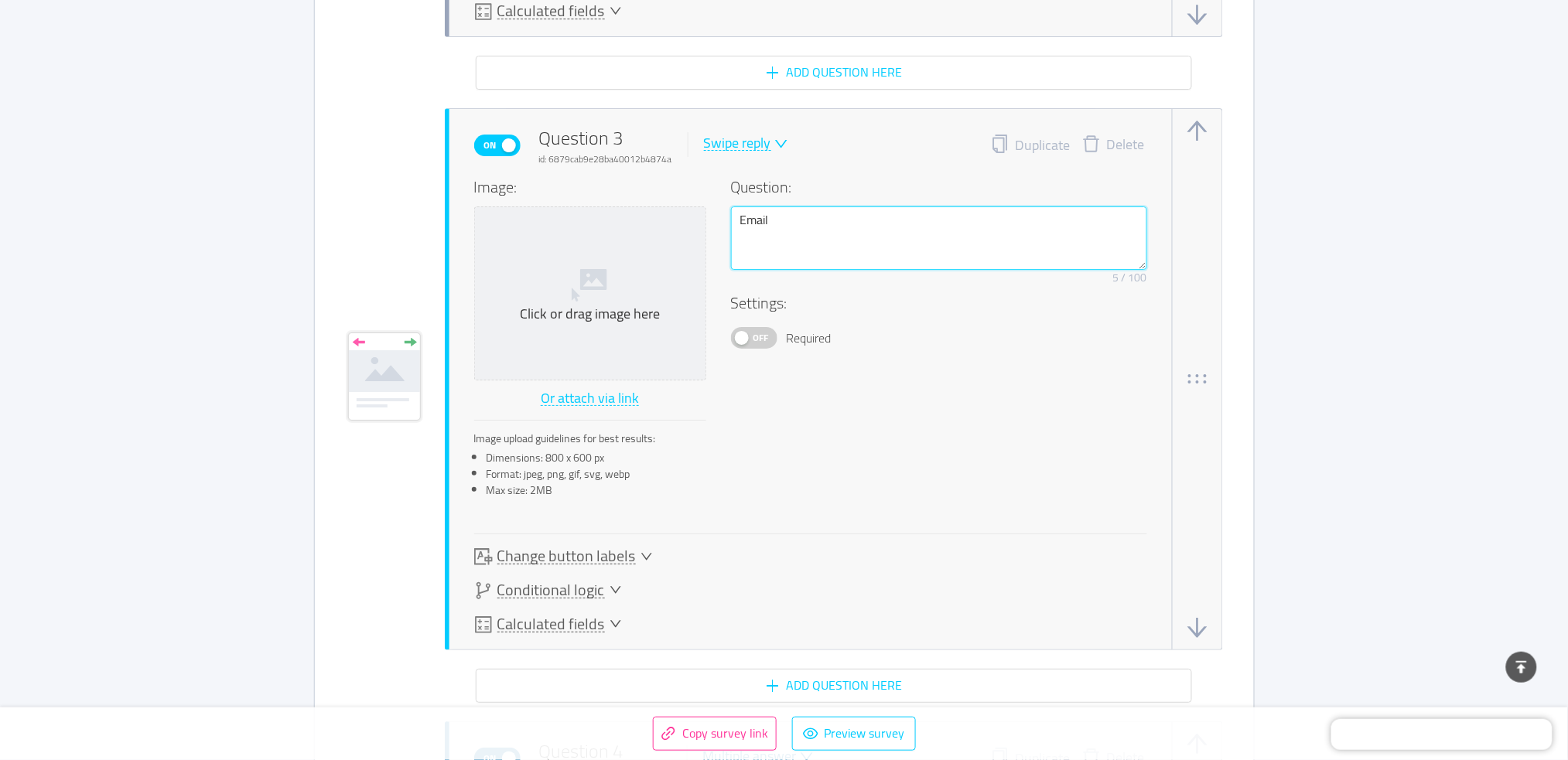 type 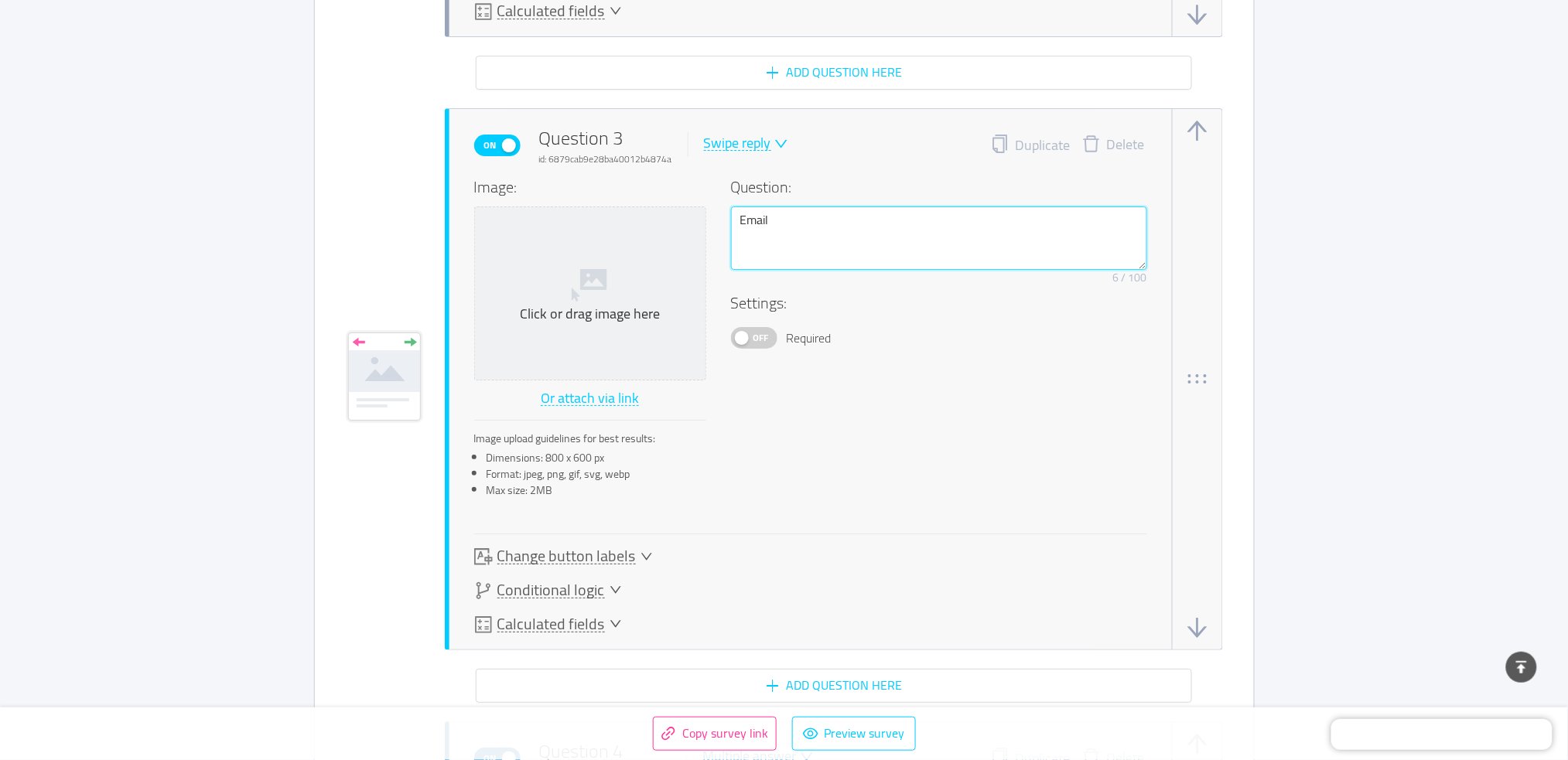 type on "Email" 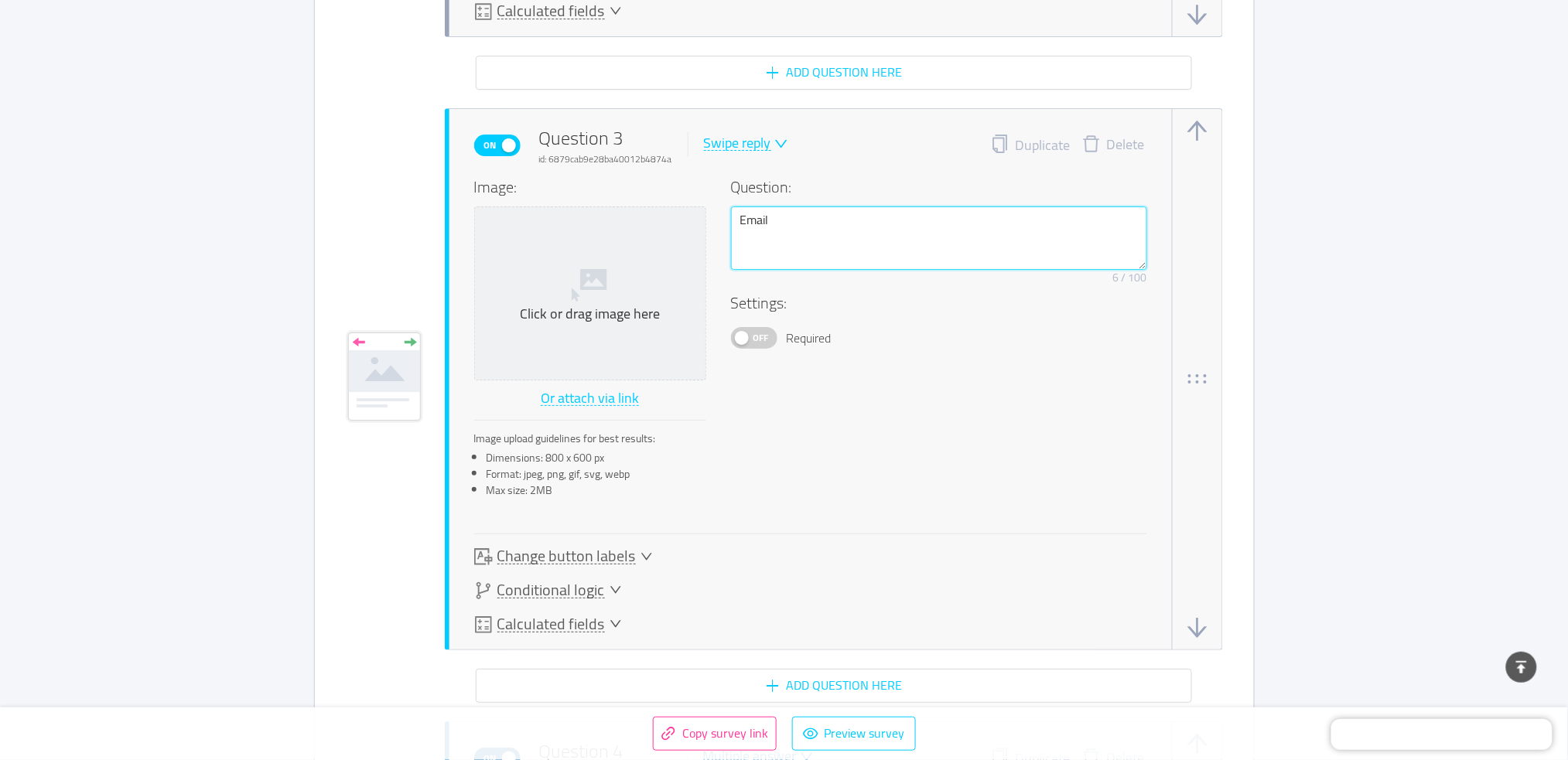 click on "Email" at bounding box center [939, 238] 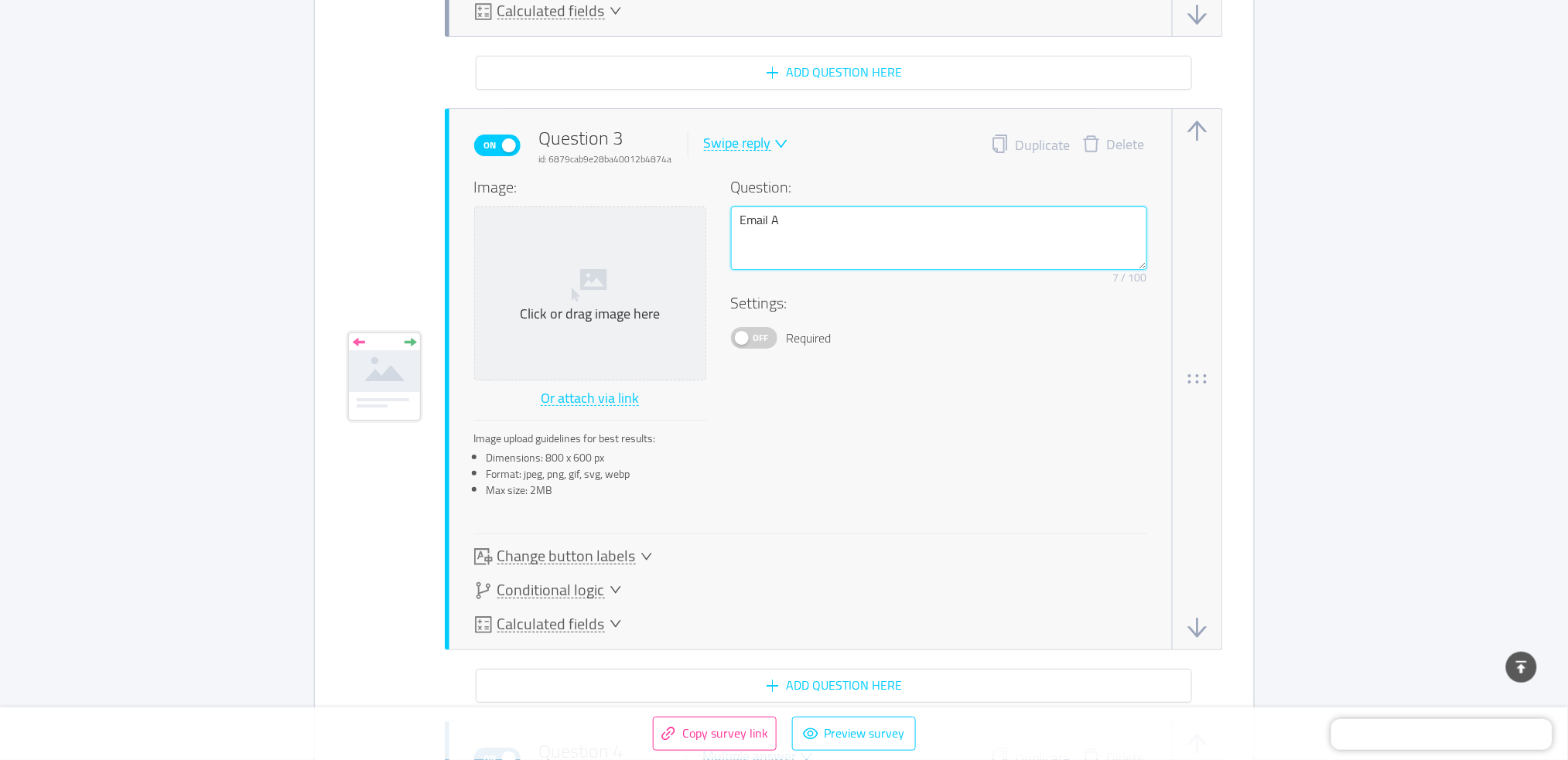 type 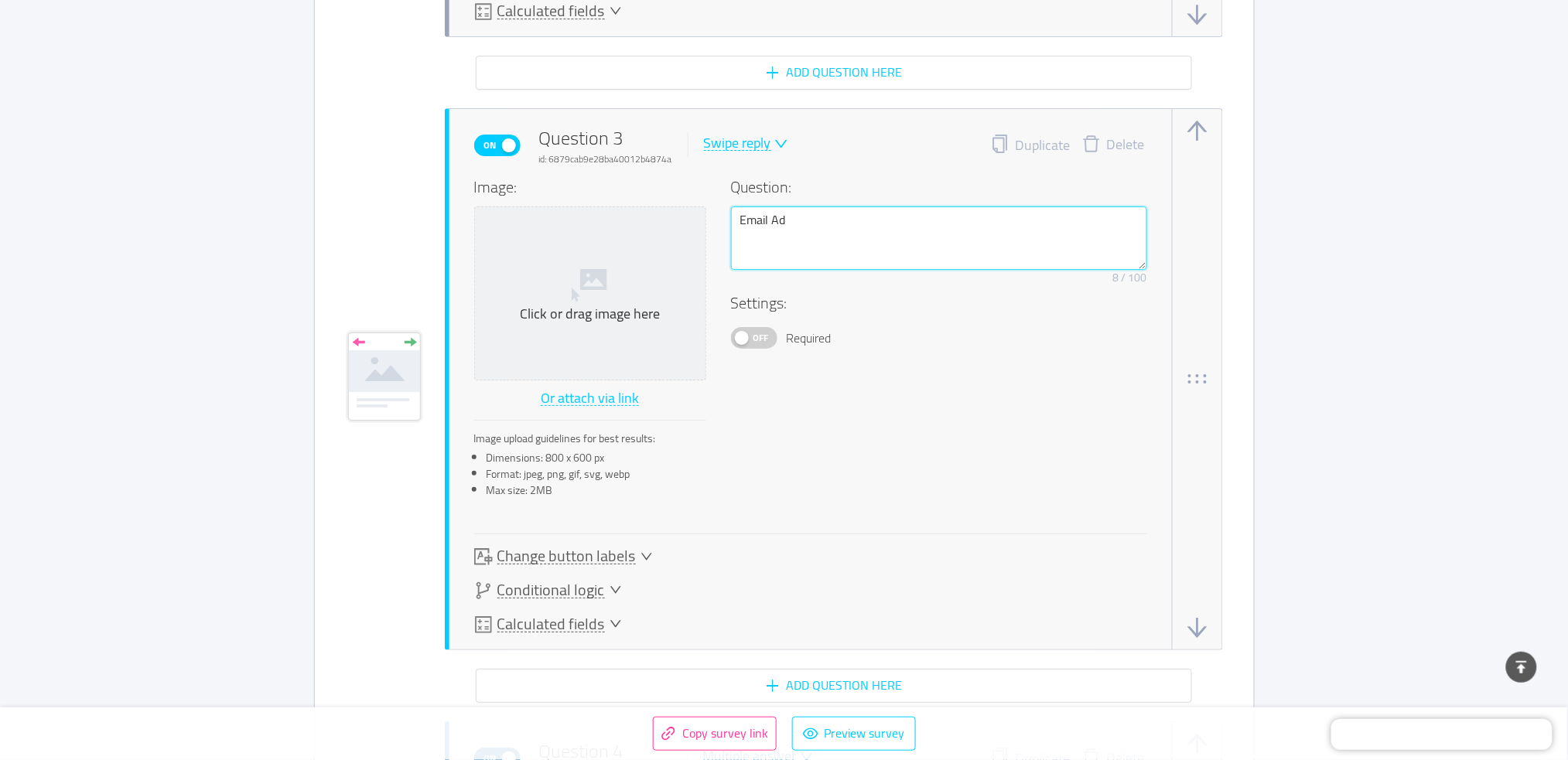 type 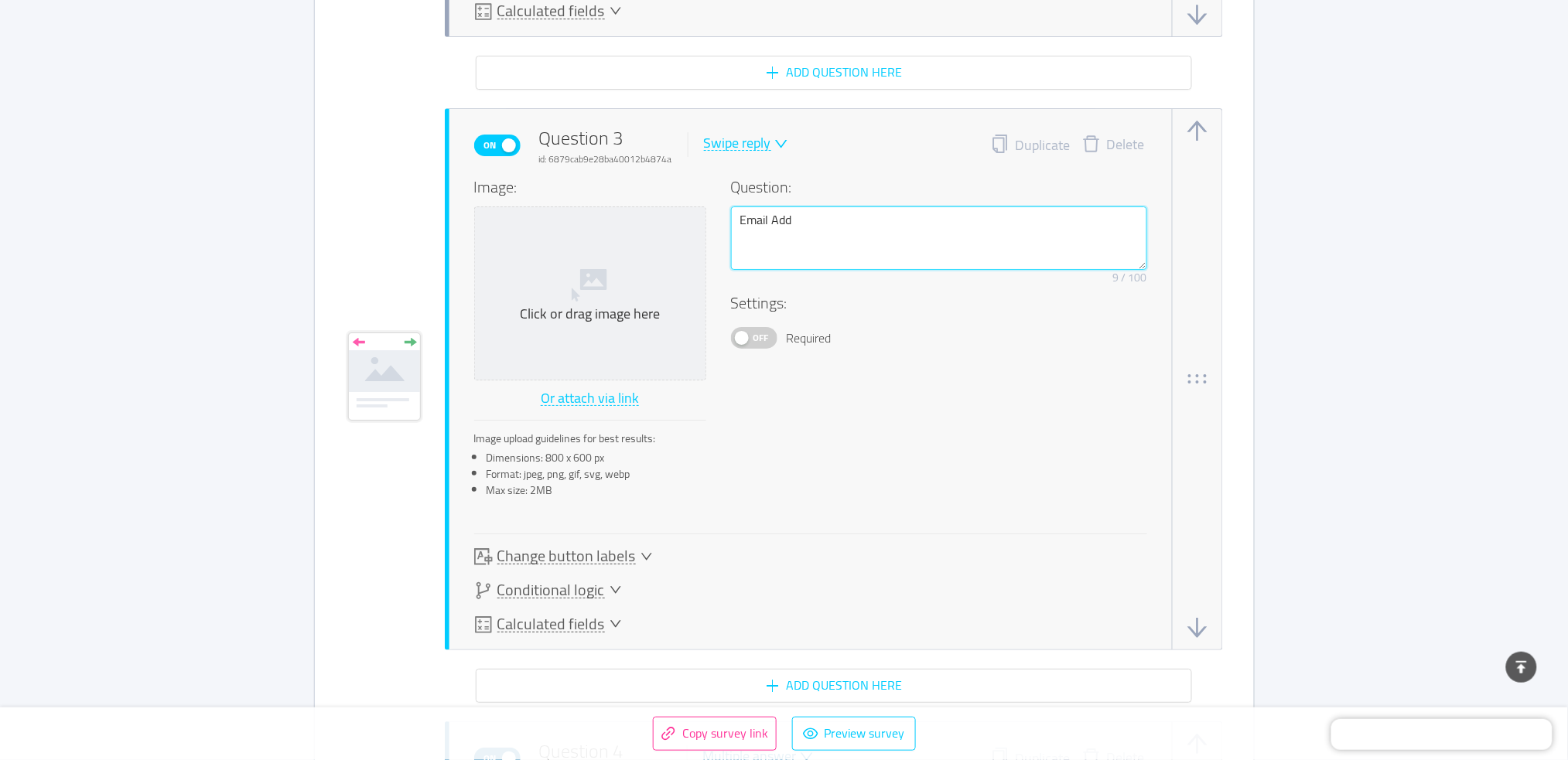 type 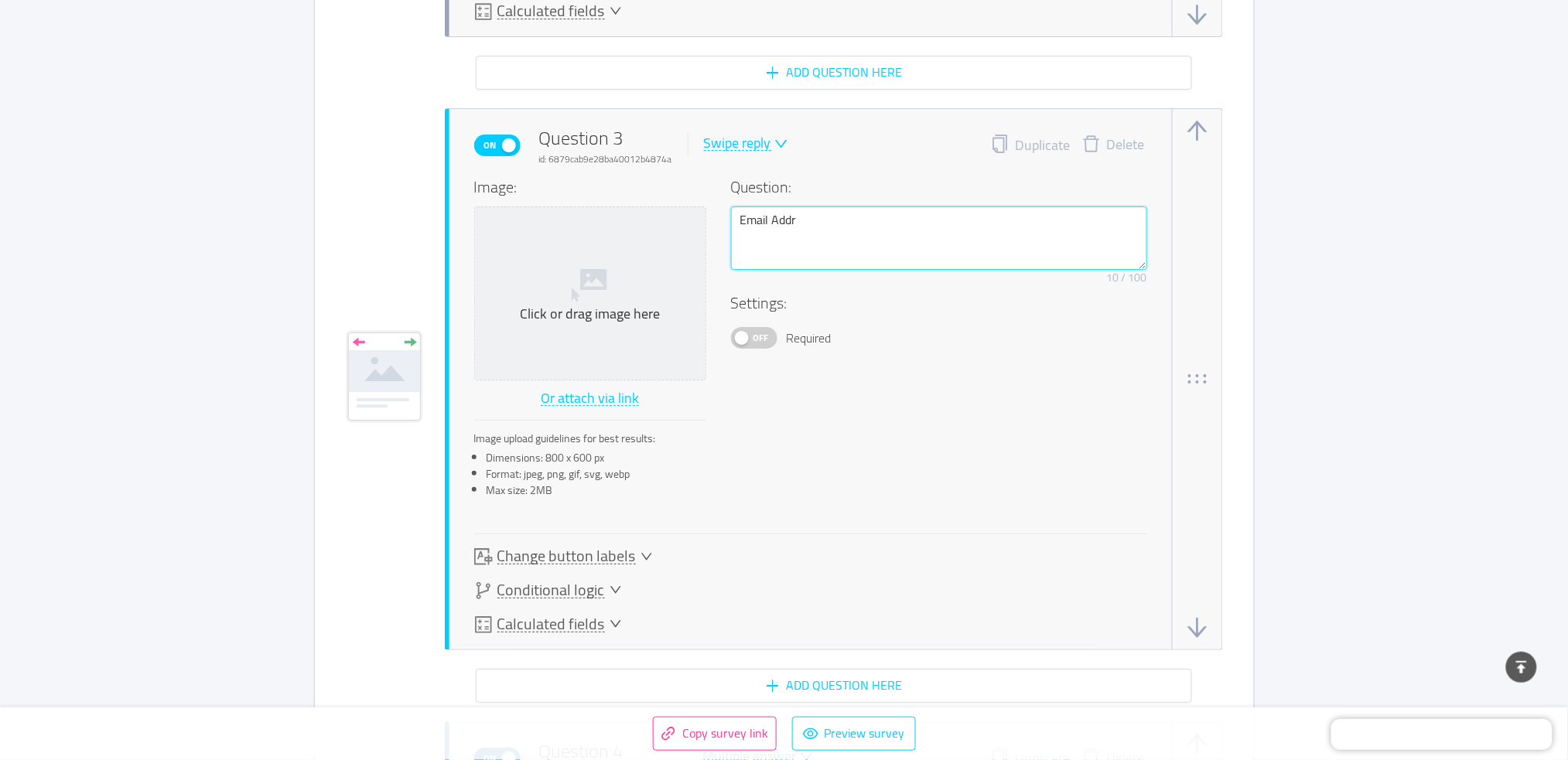type 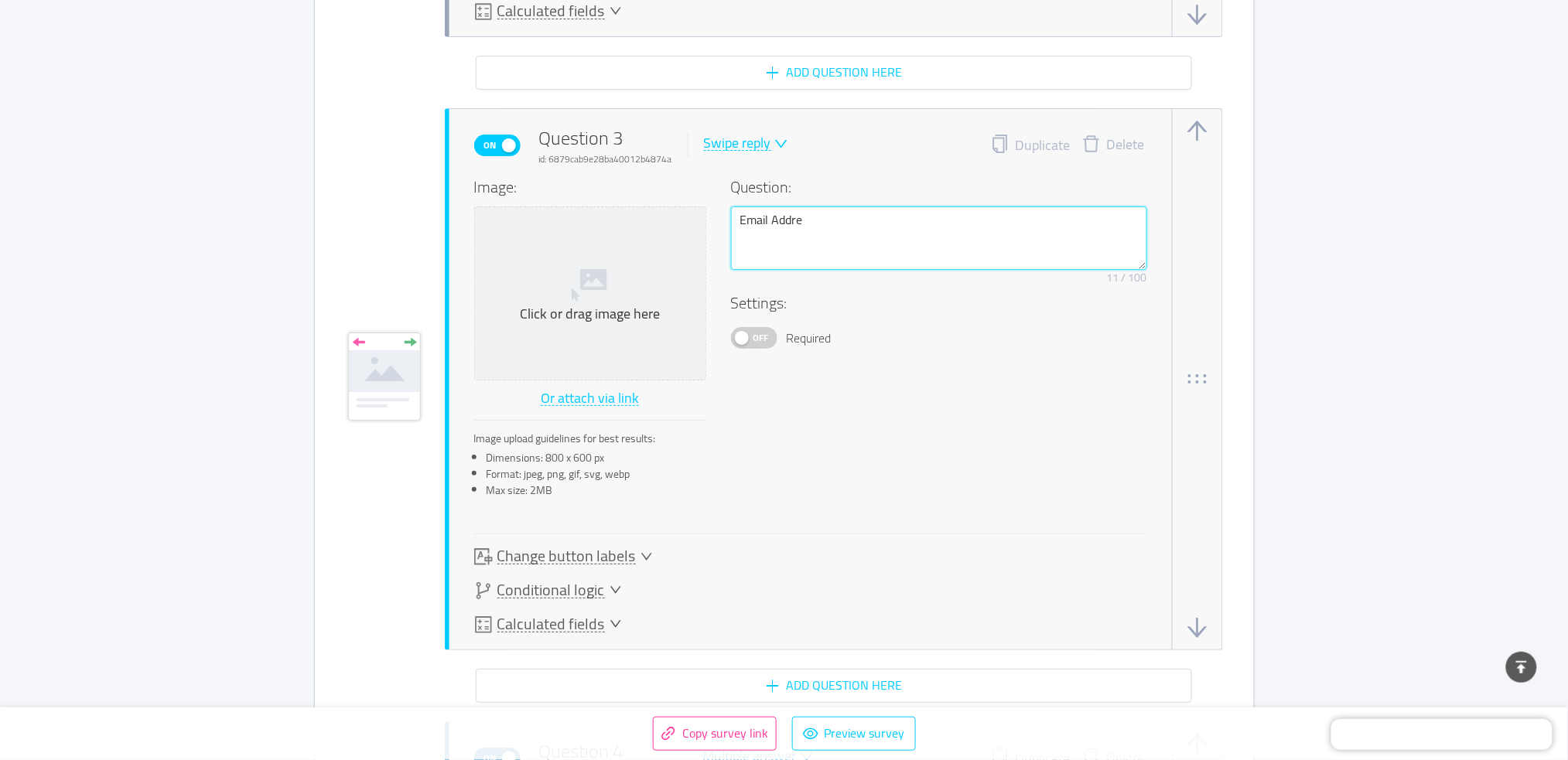 type 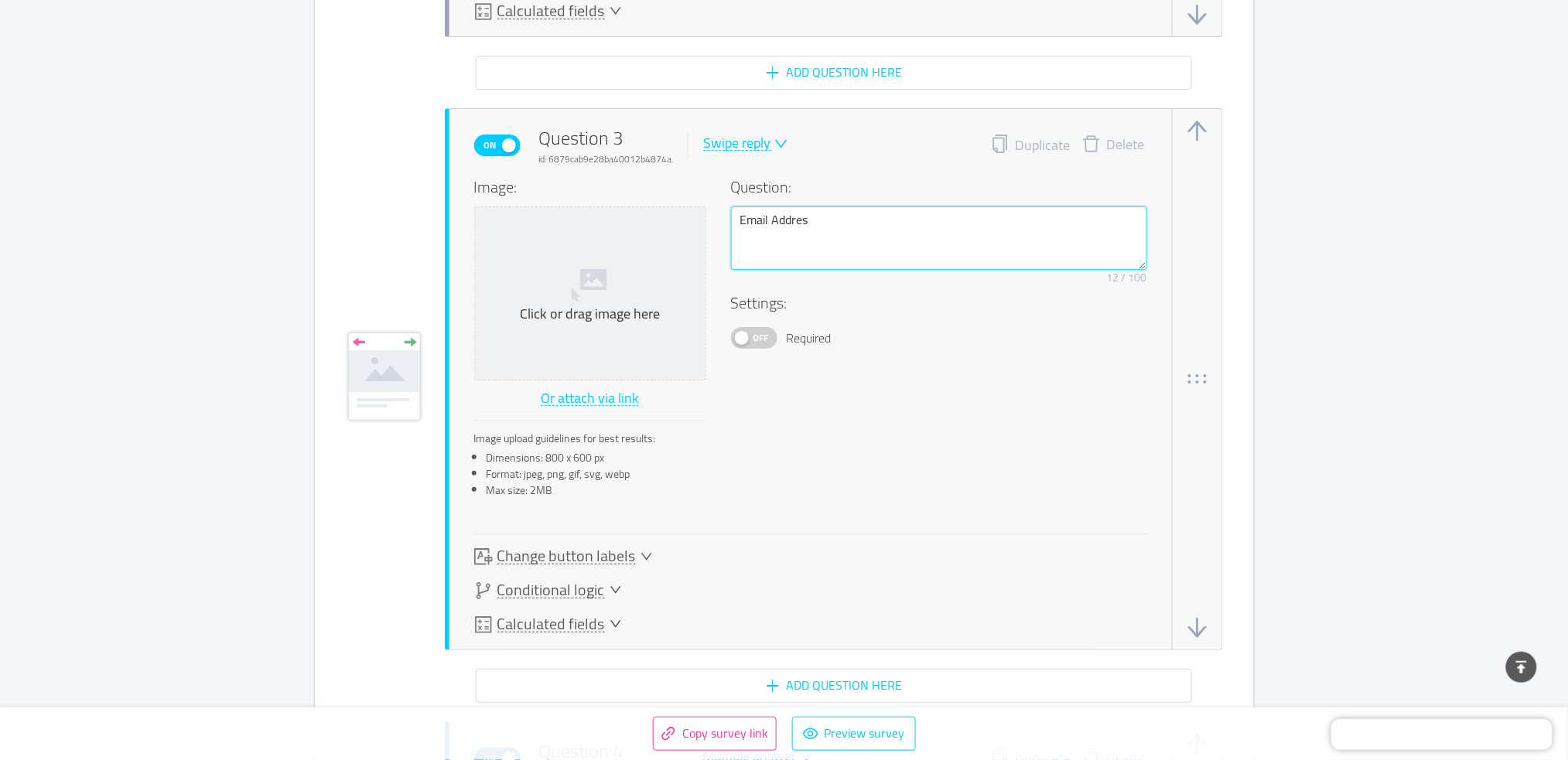 type 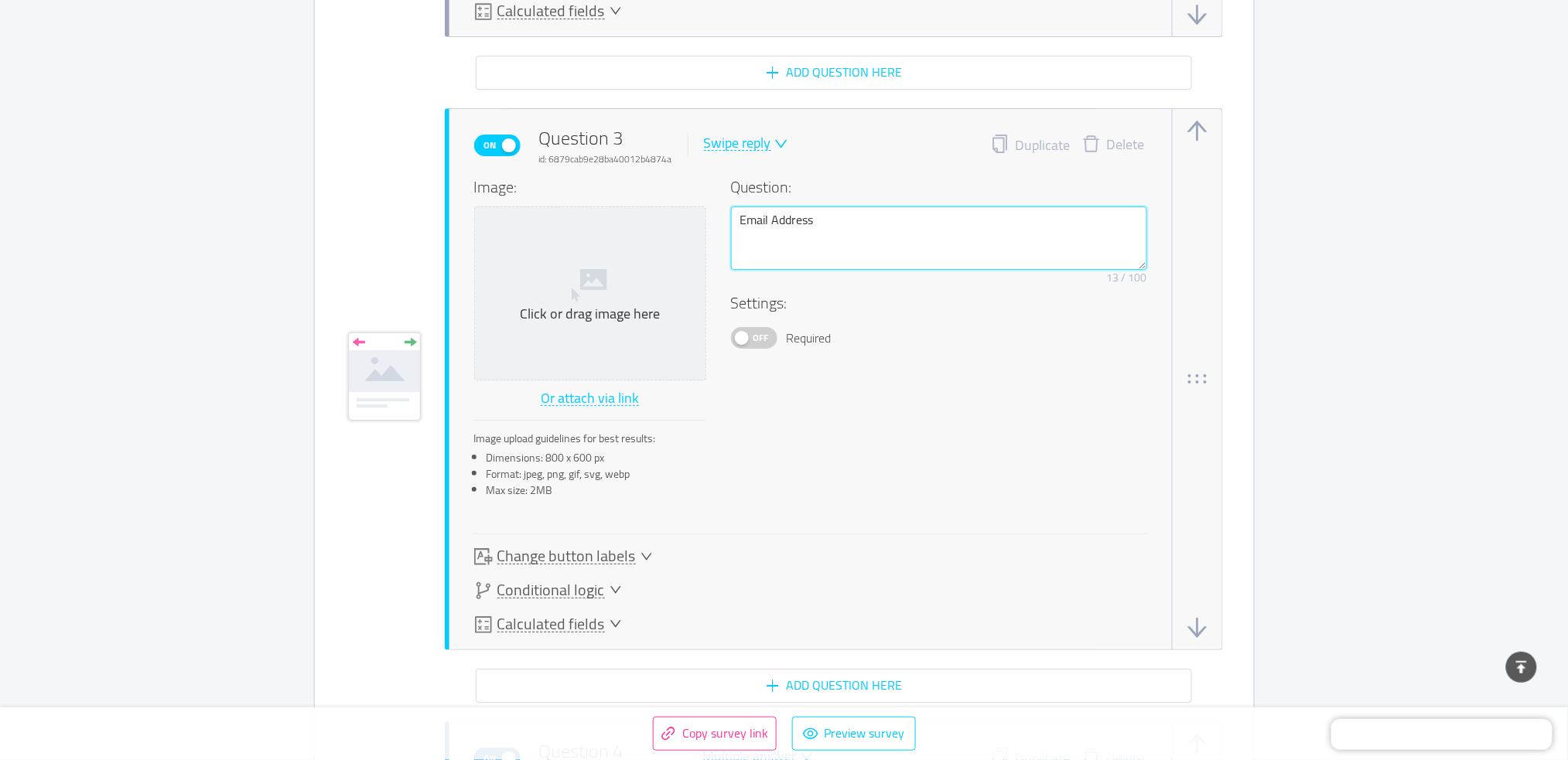 type 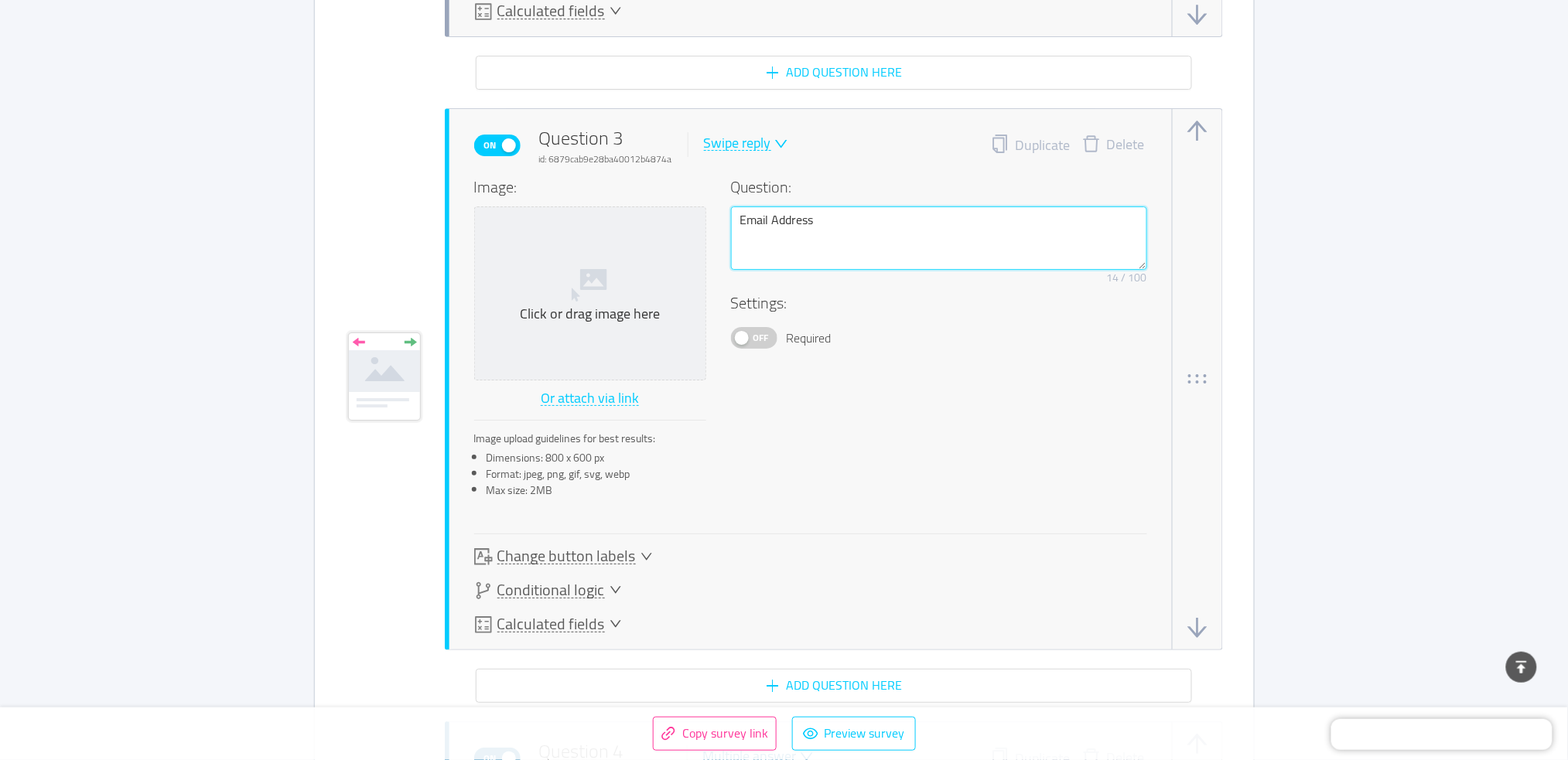 type on "Email Address" 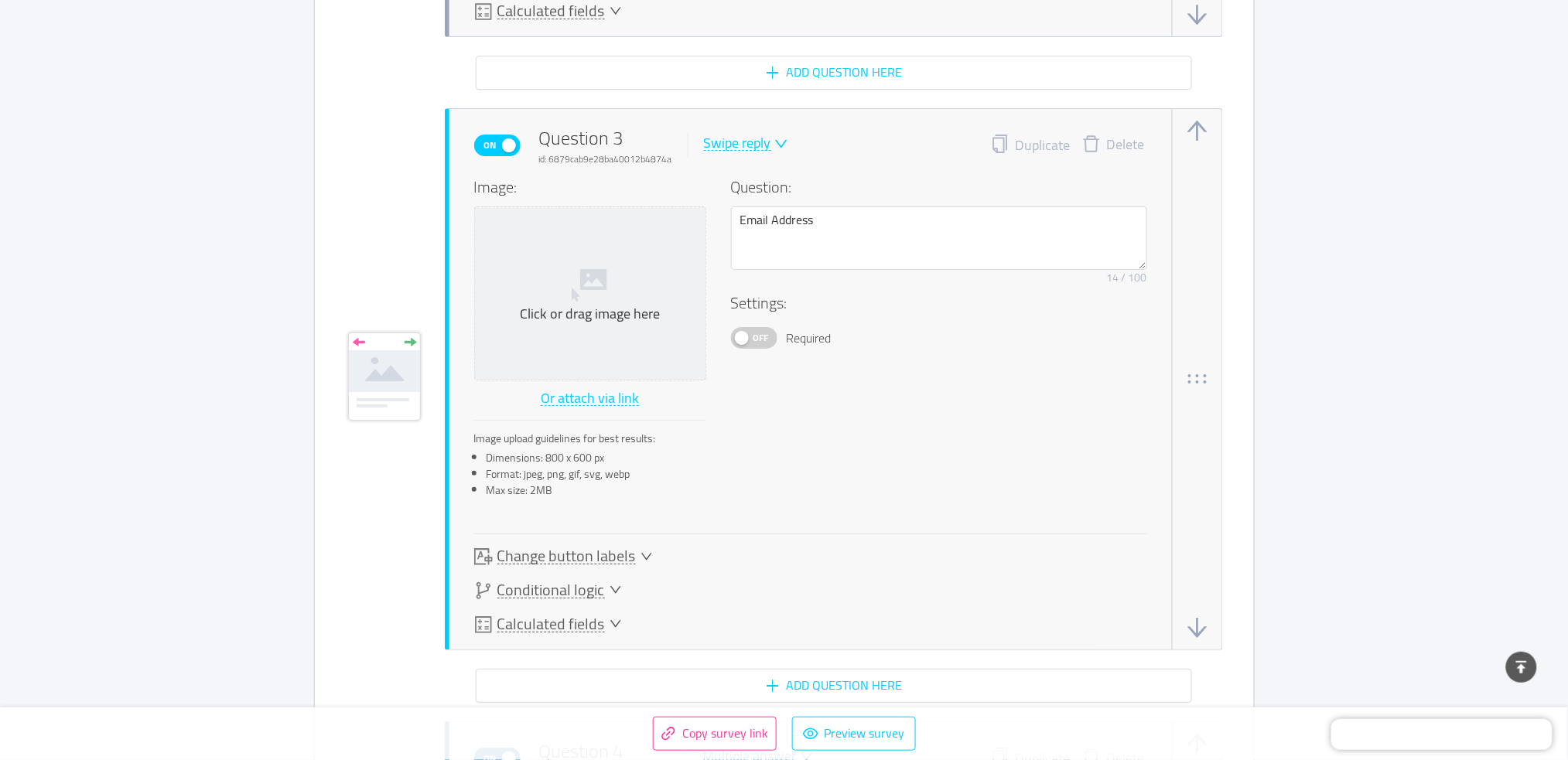 click 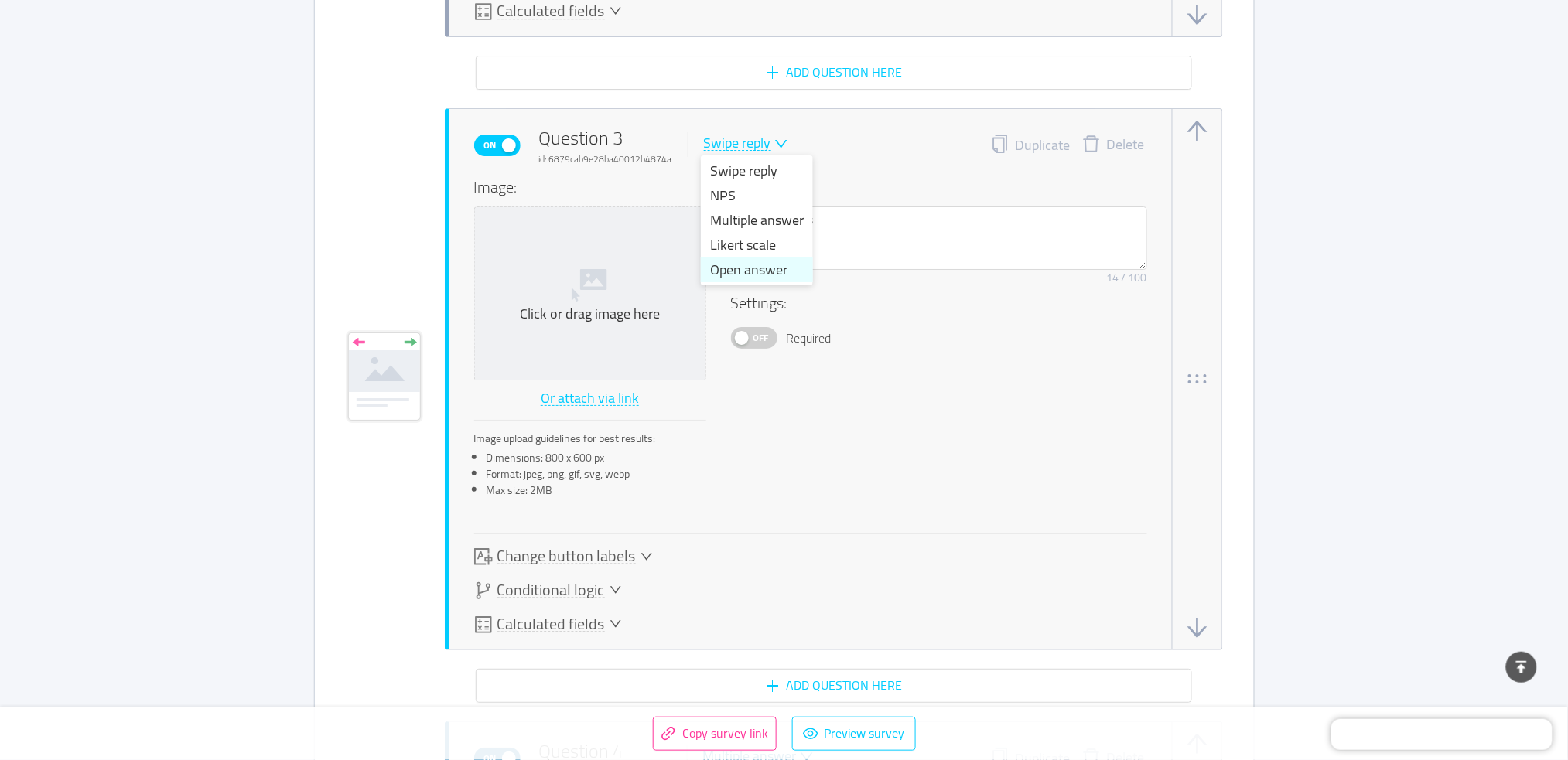 click on "Open answer" at bounding box center (757, 270) 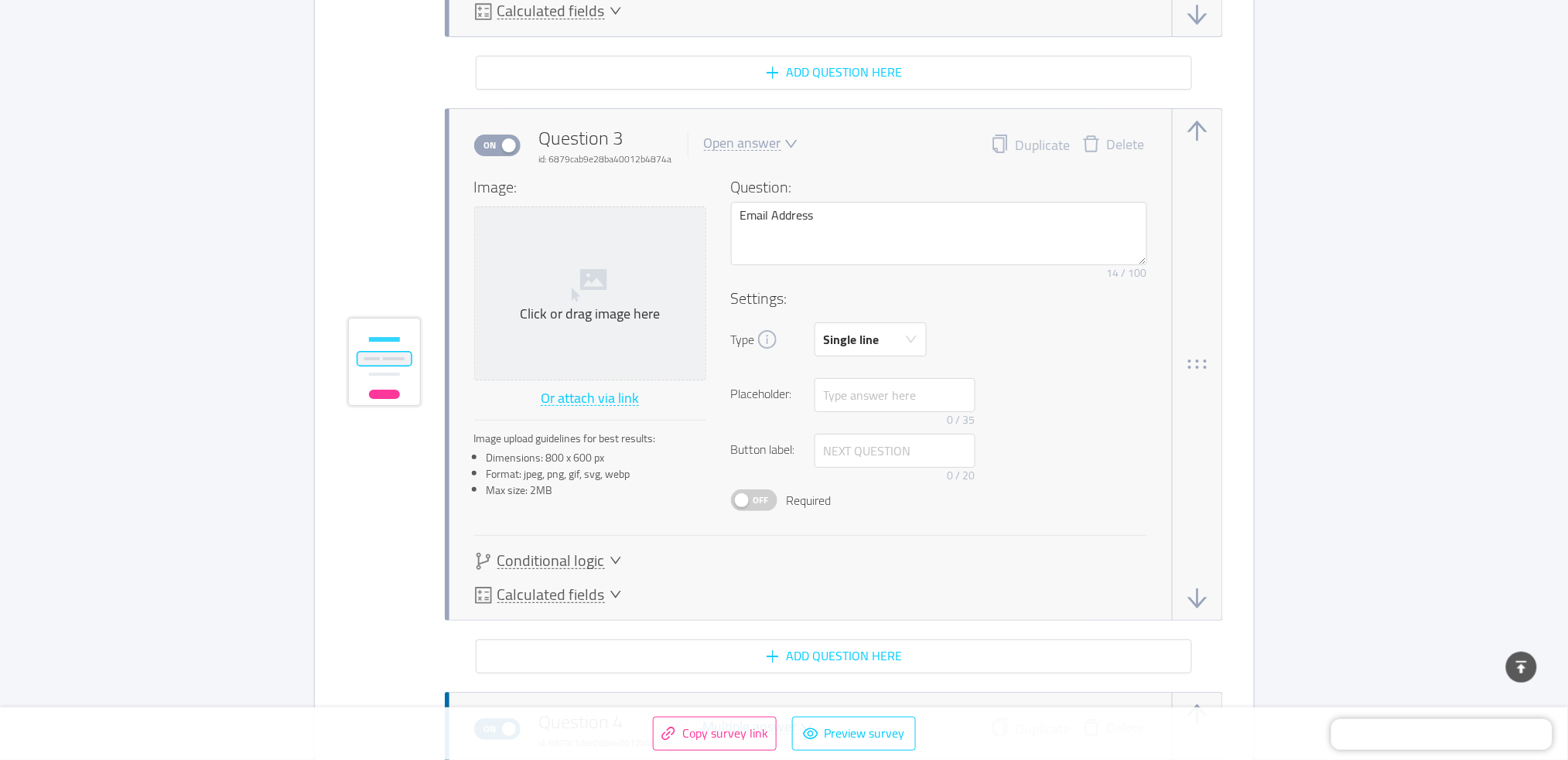 type 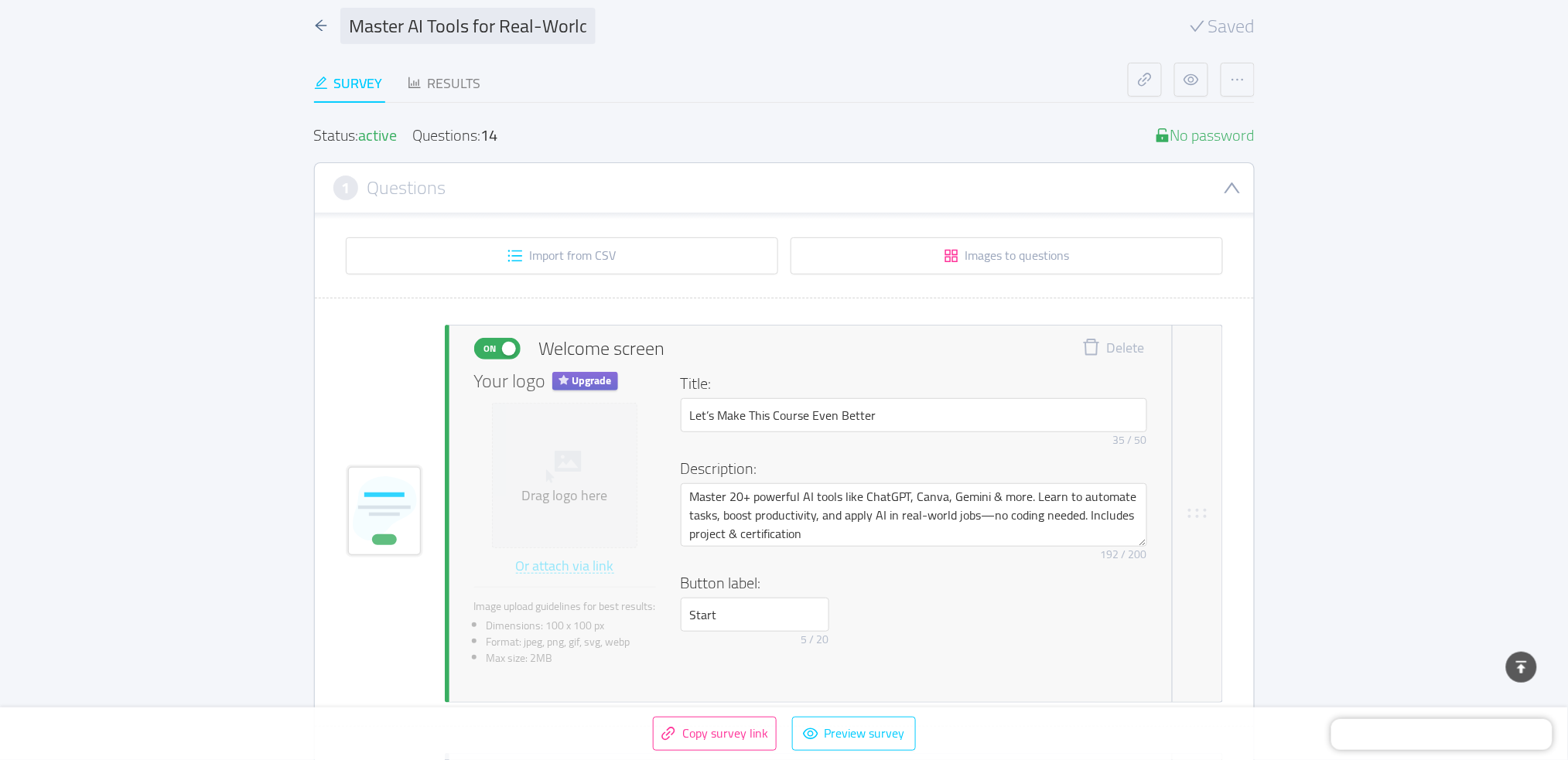 scroll, scrollTop: 0, scrollLeft: 0, axis: both 